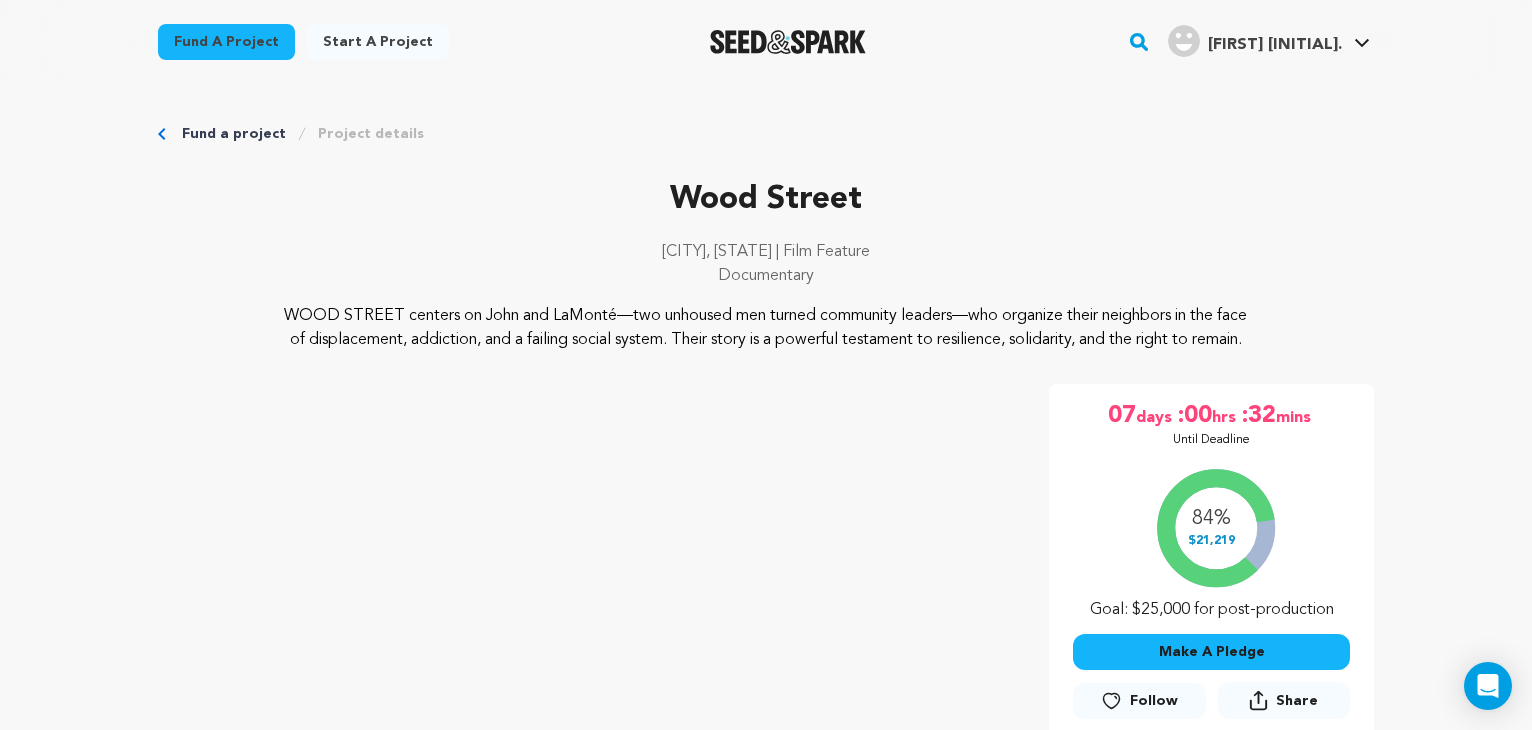 scroll, scrollTop: 5265, scrollLeft: 0, axis: vertical 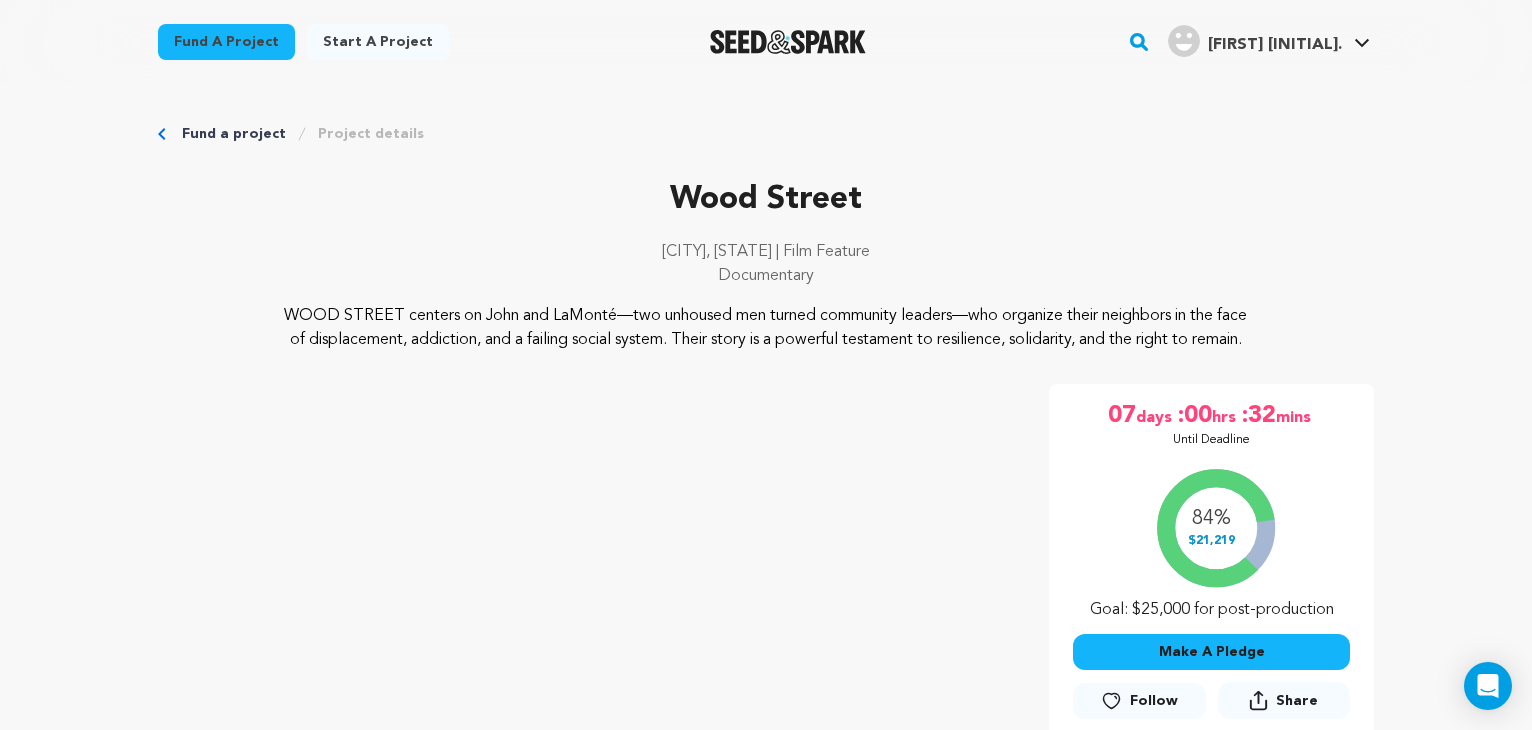 click on "Fund a project" at bounding box center [234, 134] 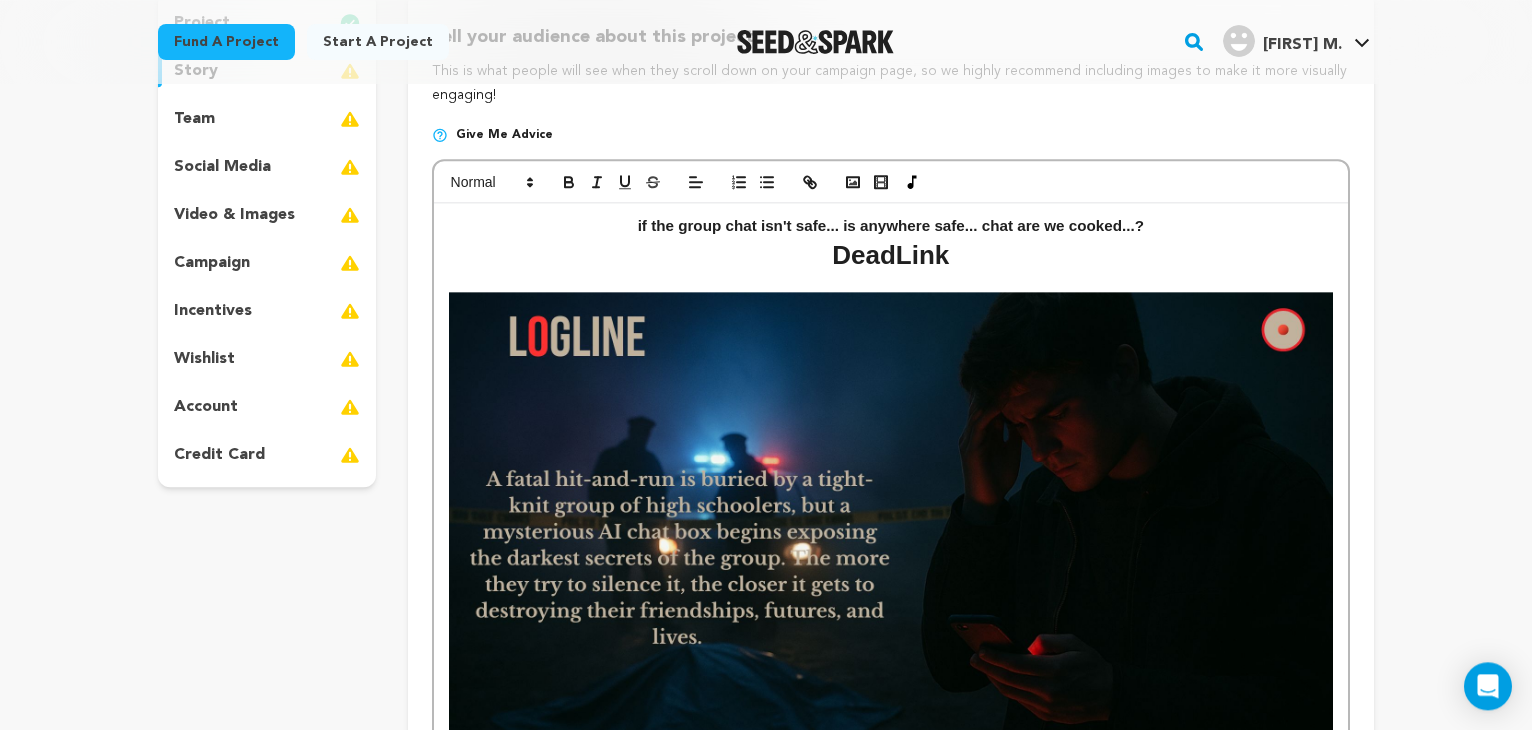 scroll, scrollTop: 216, scrollLeft: 0, axis: vertical 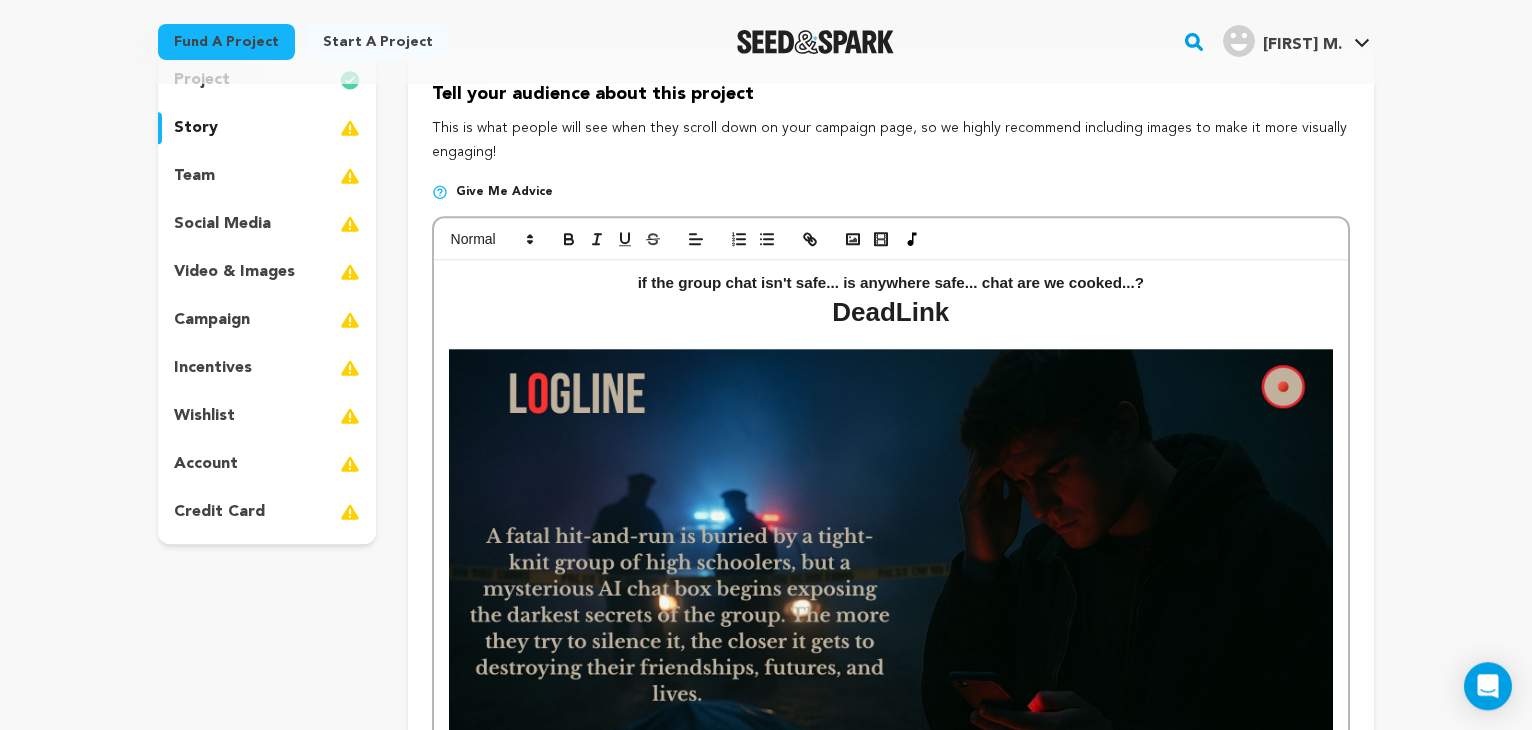click on "DeadLink" at bounding box center [891, 312] 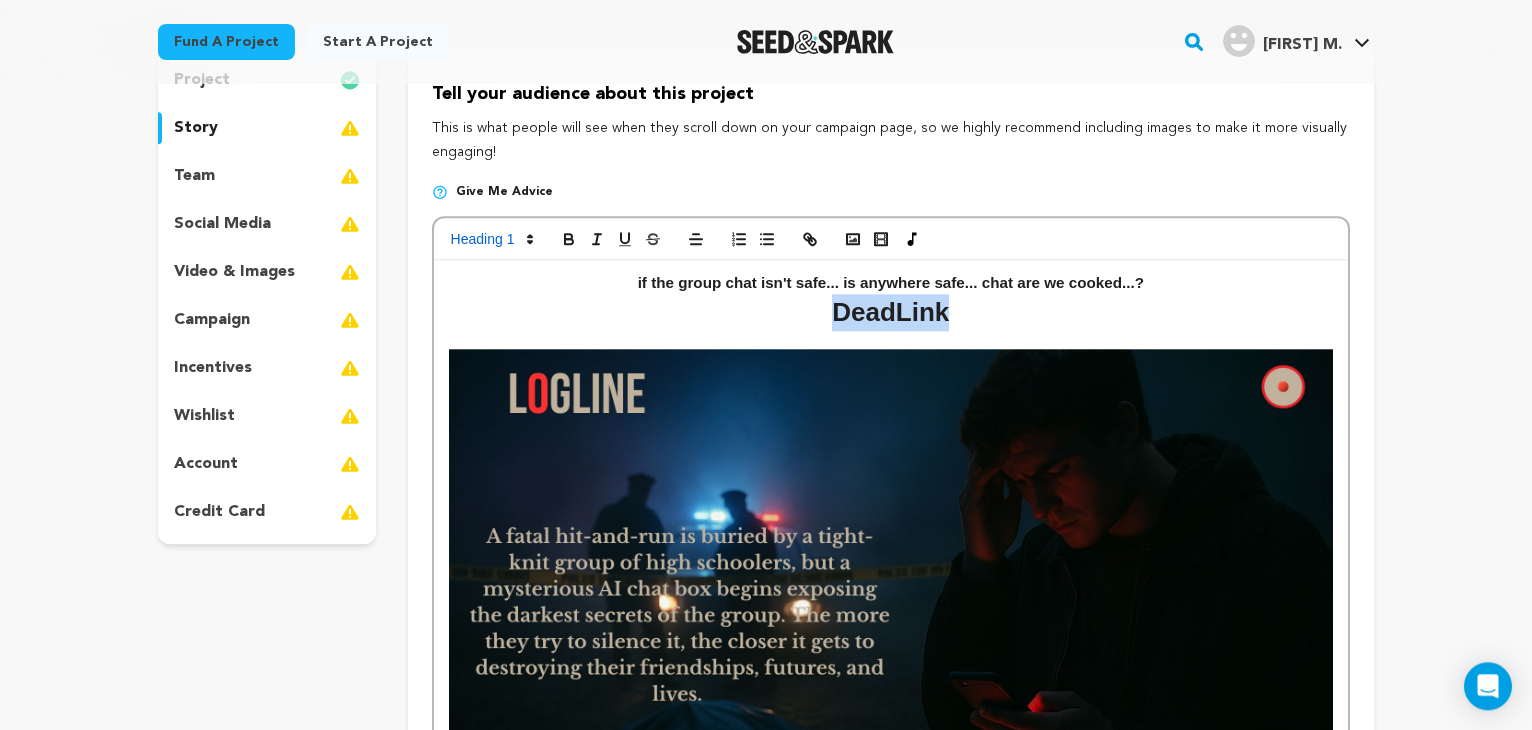 click on "DeadLink" at bounding box center [891, 312] 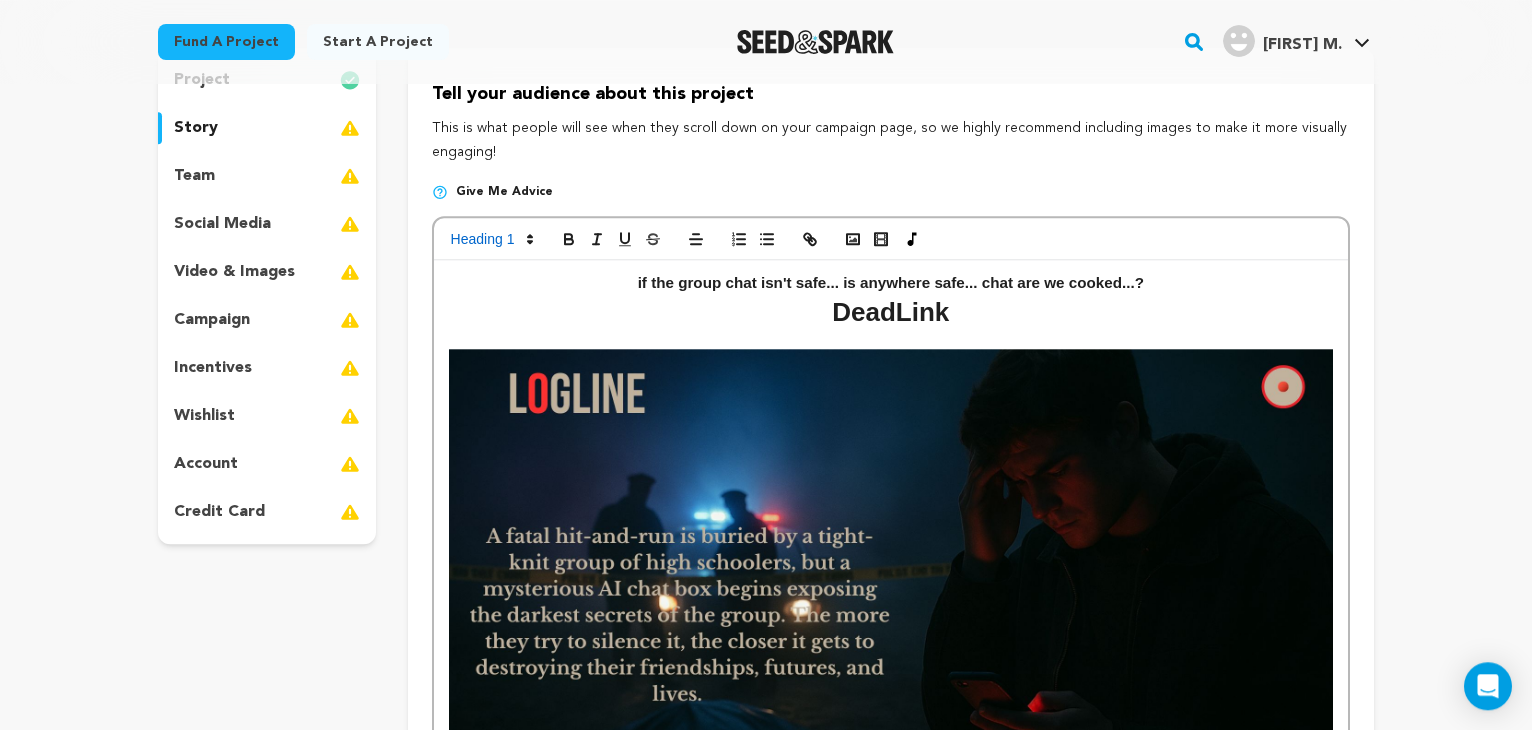 click on "DeadLink" at bounding box center [891, 312] 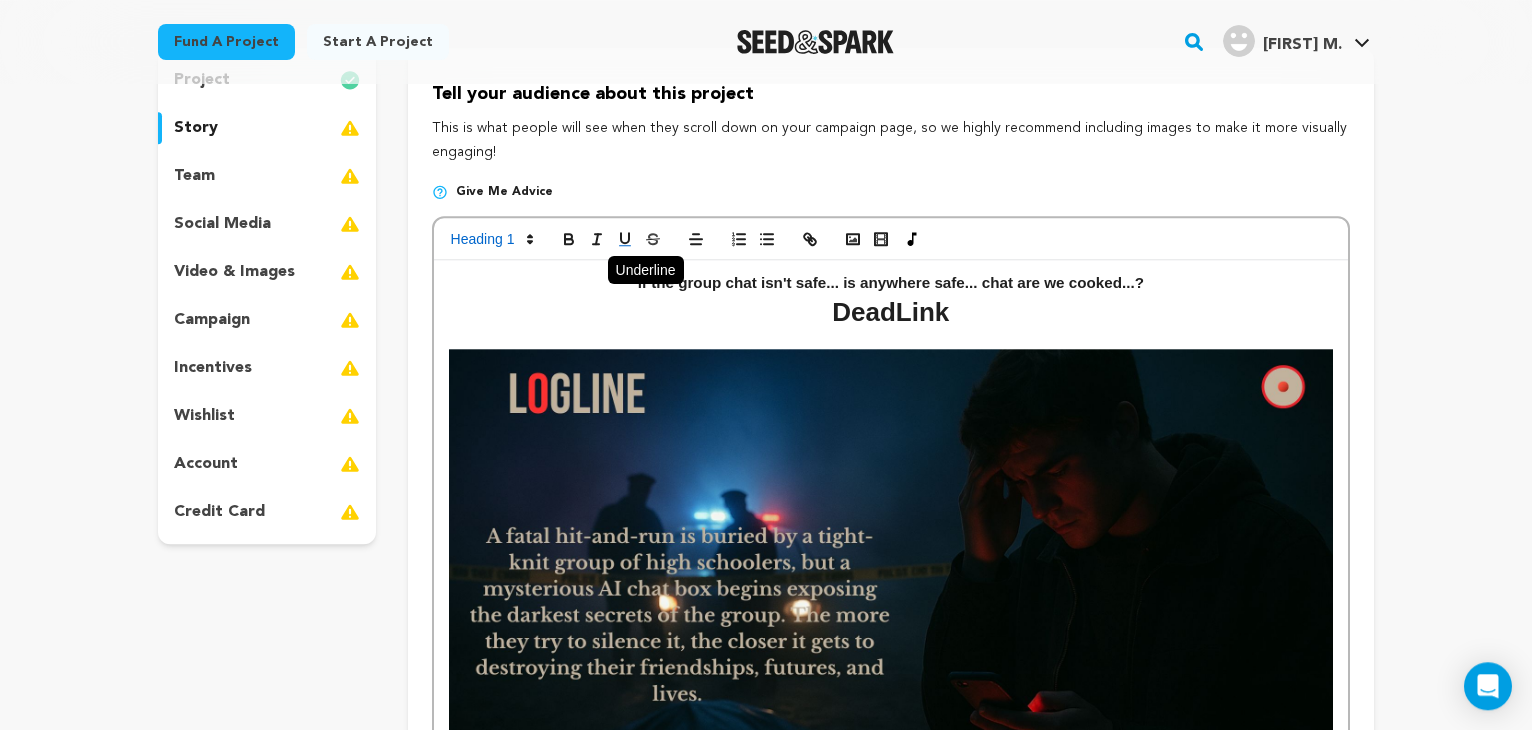 click at bounding box center [625, 239] 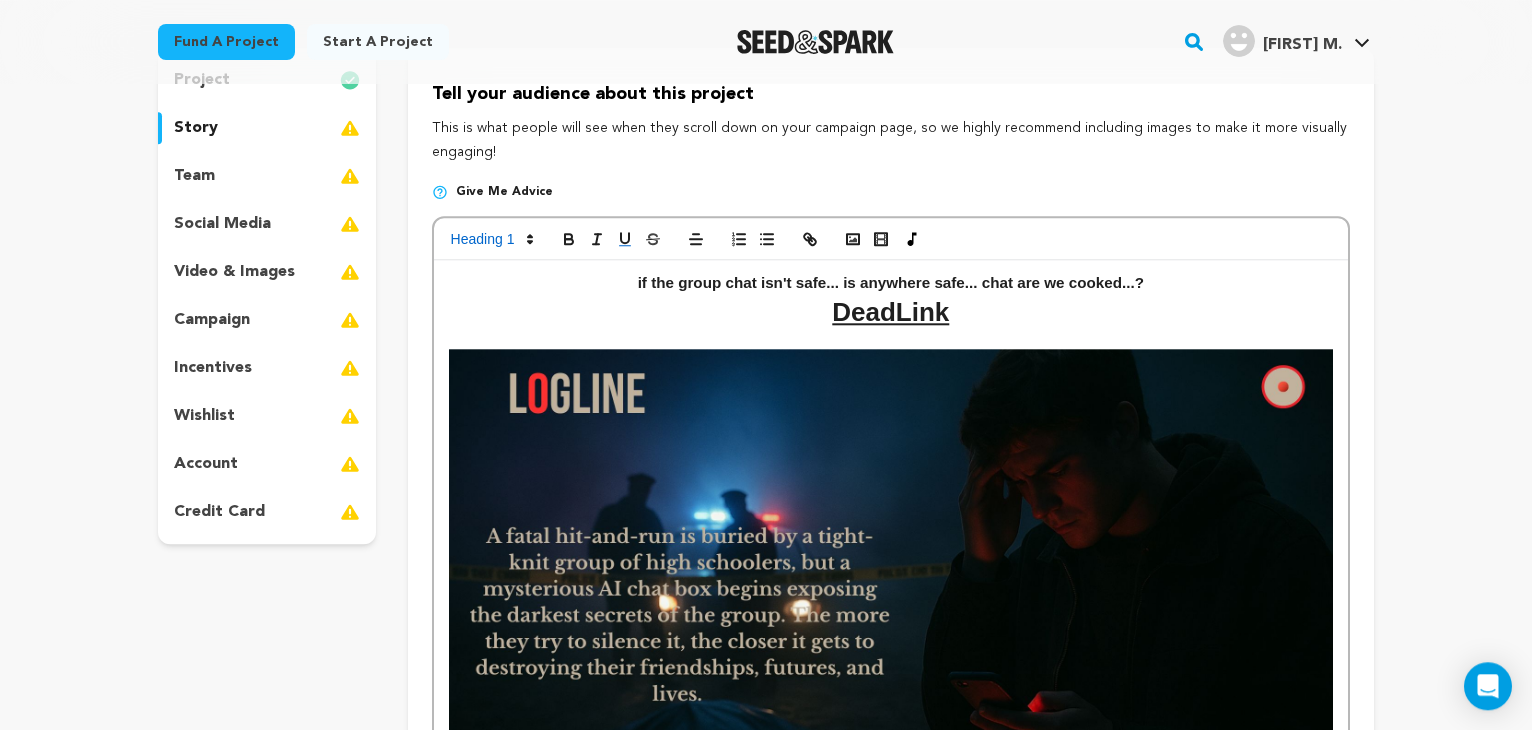 click on "DeadLink" at bounding box center [891, 312] 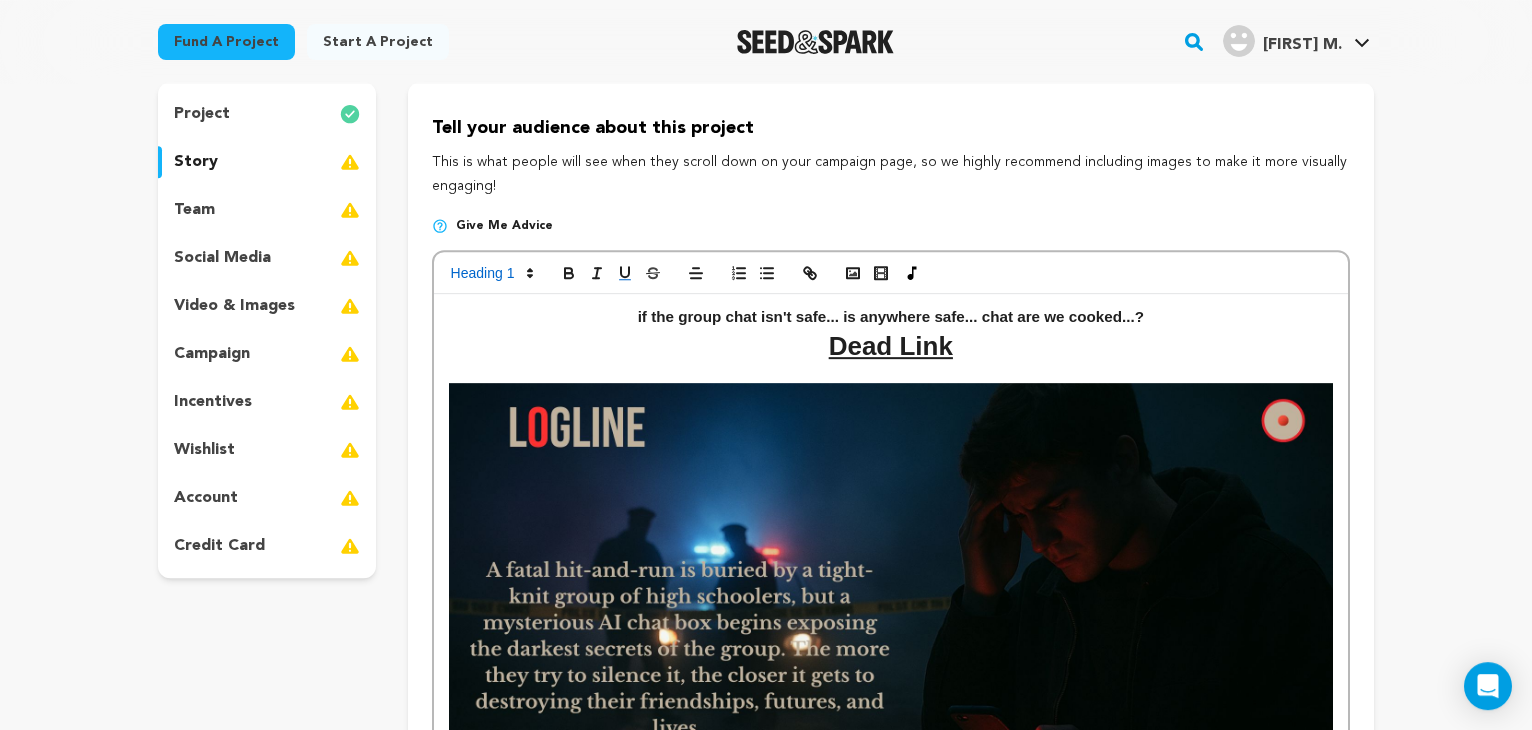 scroll, scrollTop: 175, scrollLeft: 0, axis: vertical 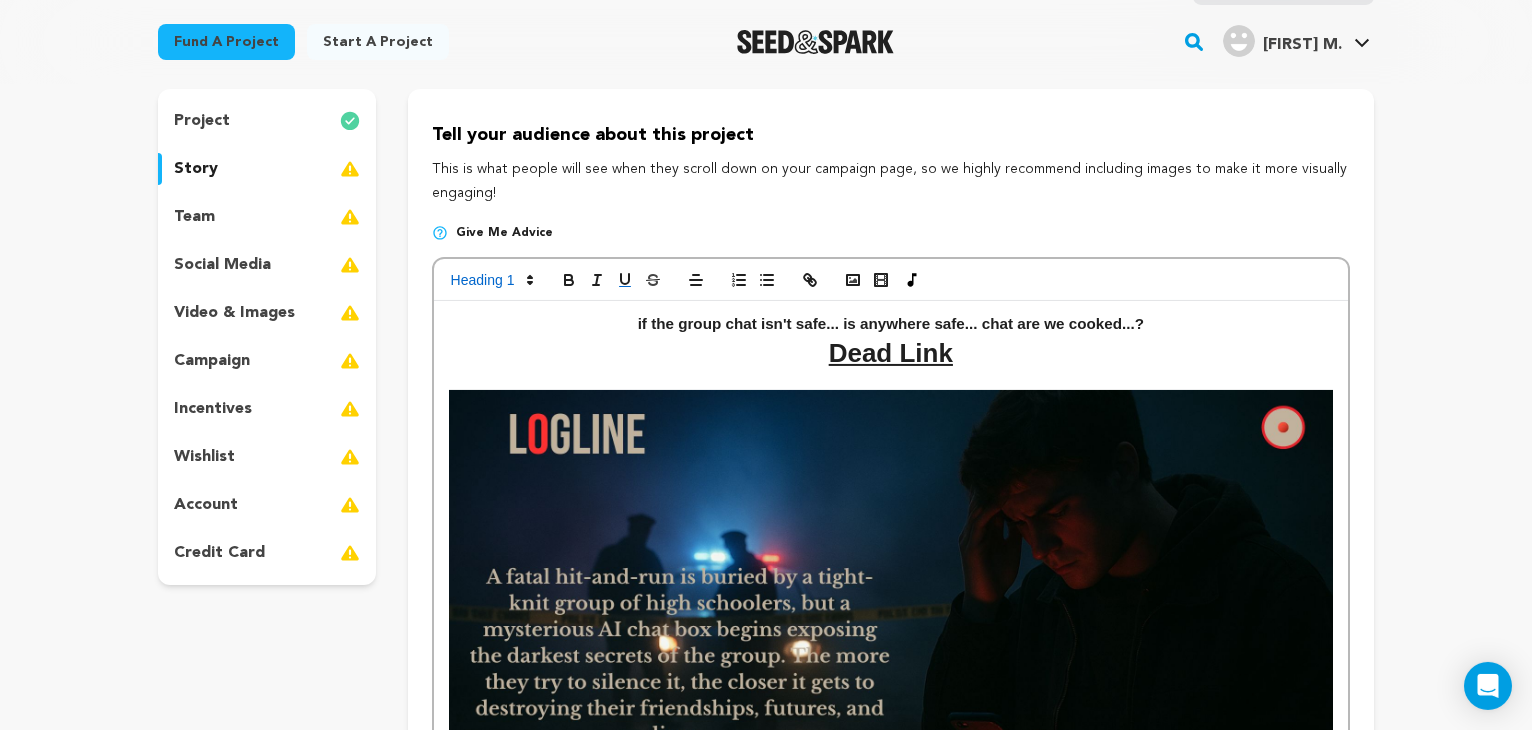 click on "Dead Link" at bounding box center (891, 353) 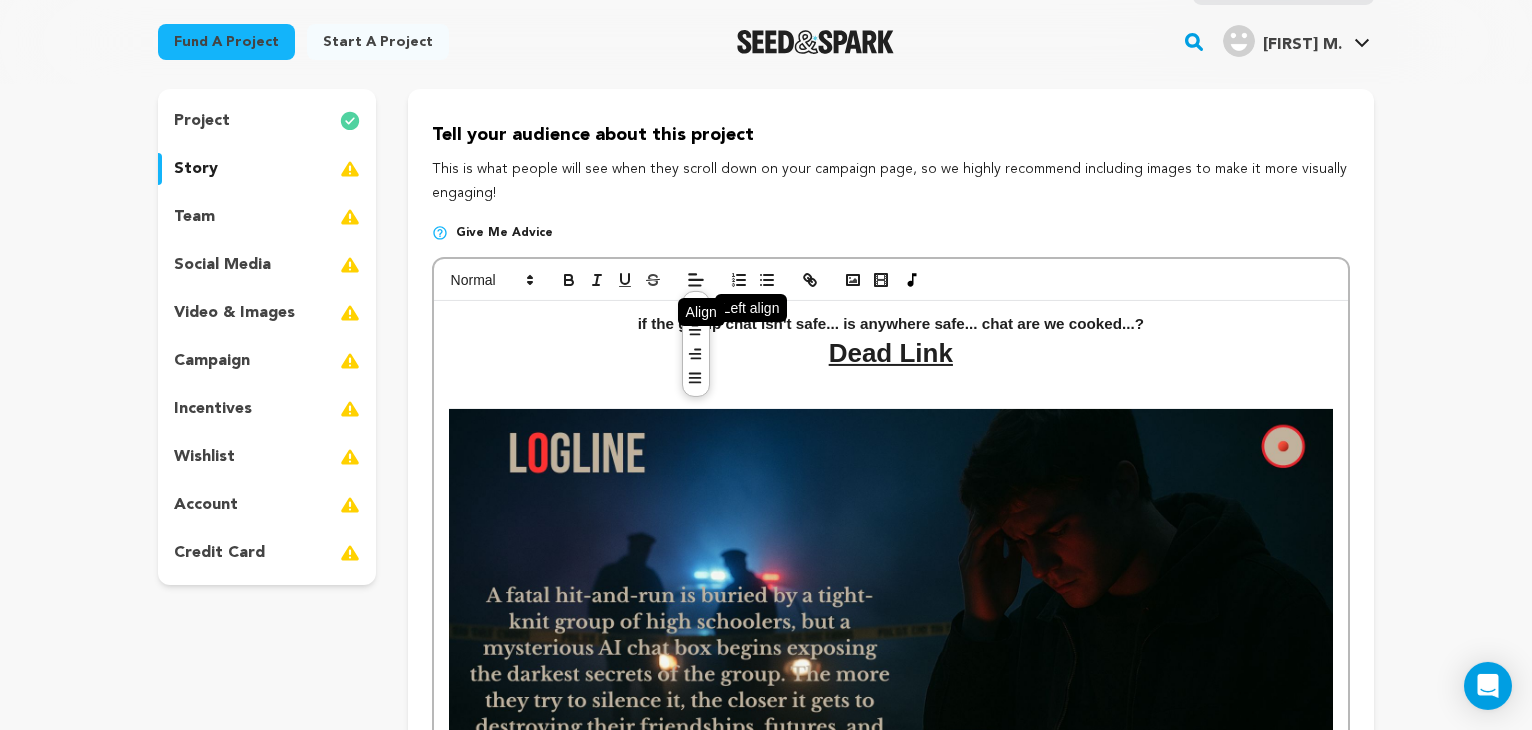 click 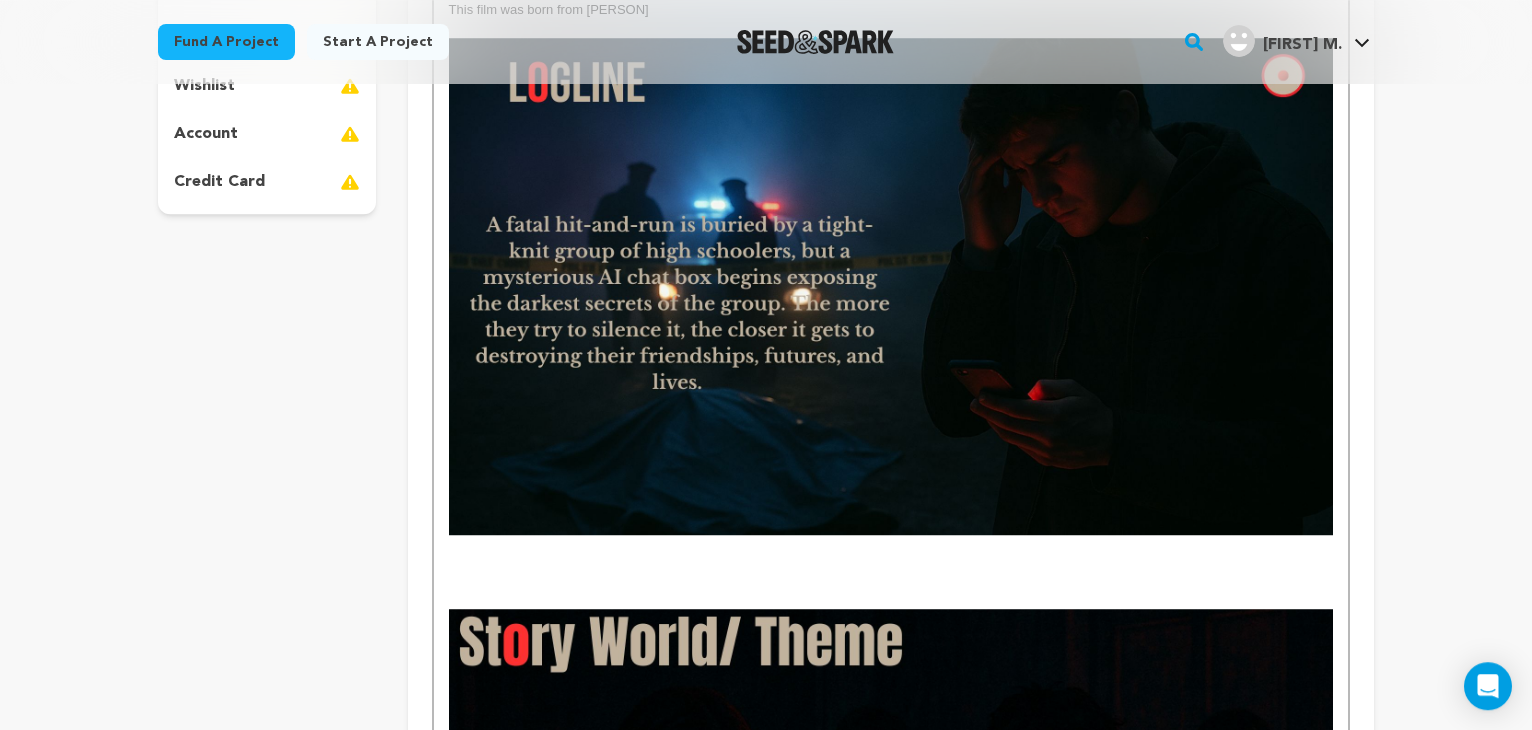 scroll, scrollTop: 543, scrollLeft: 0, axis: vertical 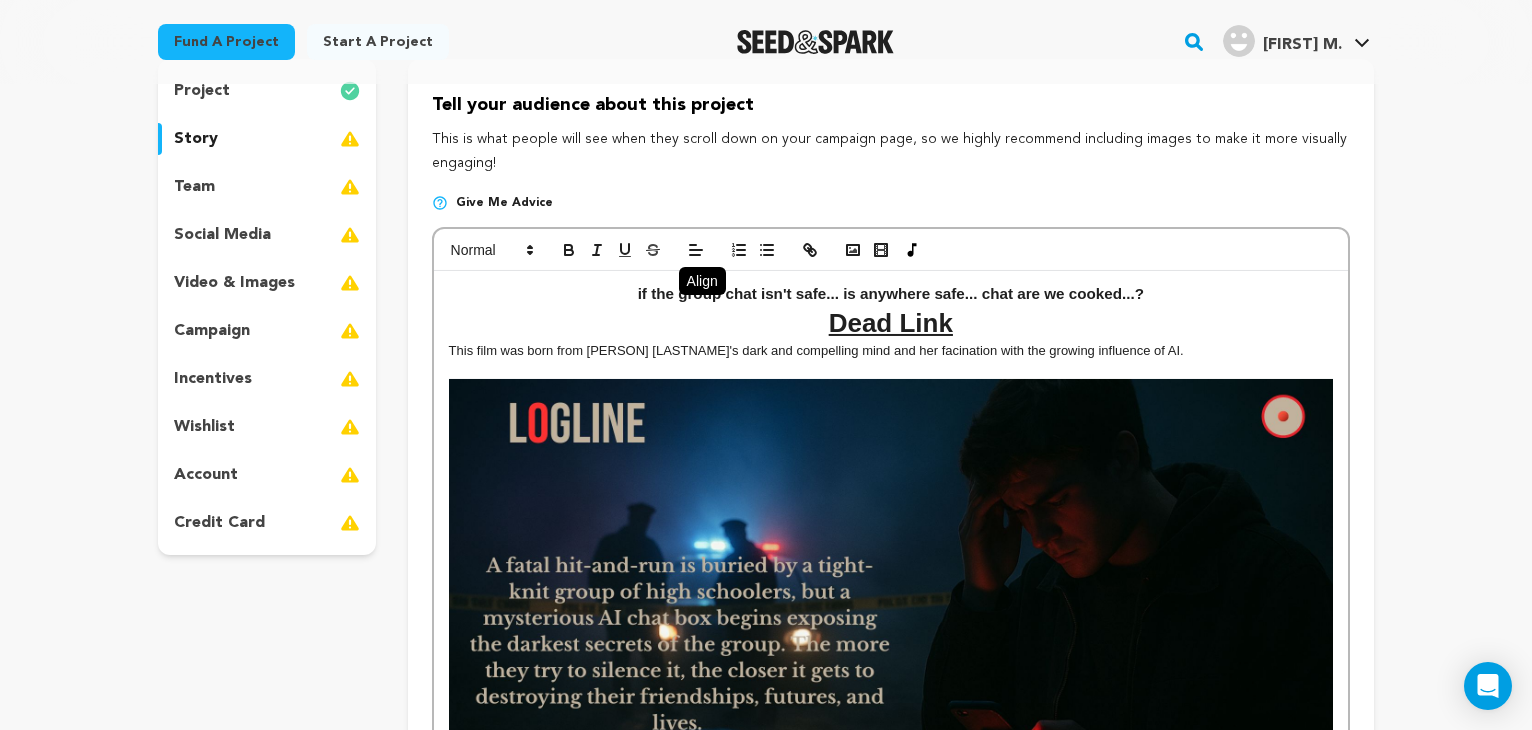 click on "This film was born from Nadia Sinchelle's dark and compelling mind and her facination with the growing influence of AI." at bounding box center (891, 351) 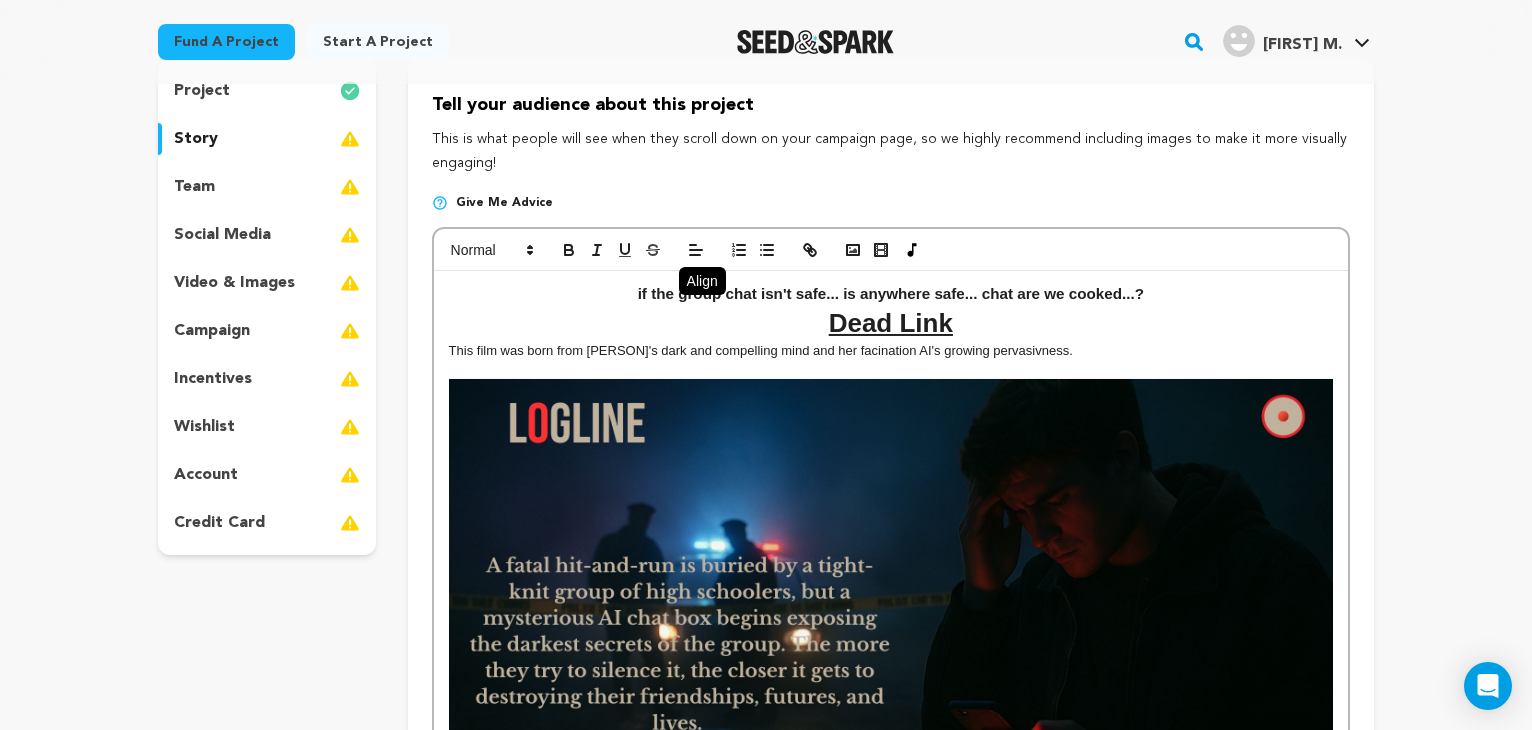 click on "This film was born from Nadia Sinchelle's dark and compelling mind and her facination AI's growing pervasivness." at bounding box center (891, 351) 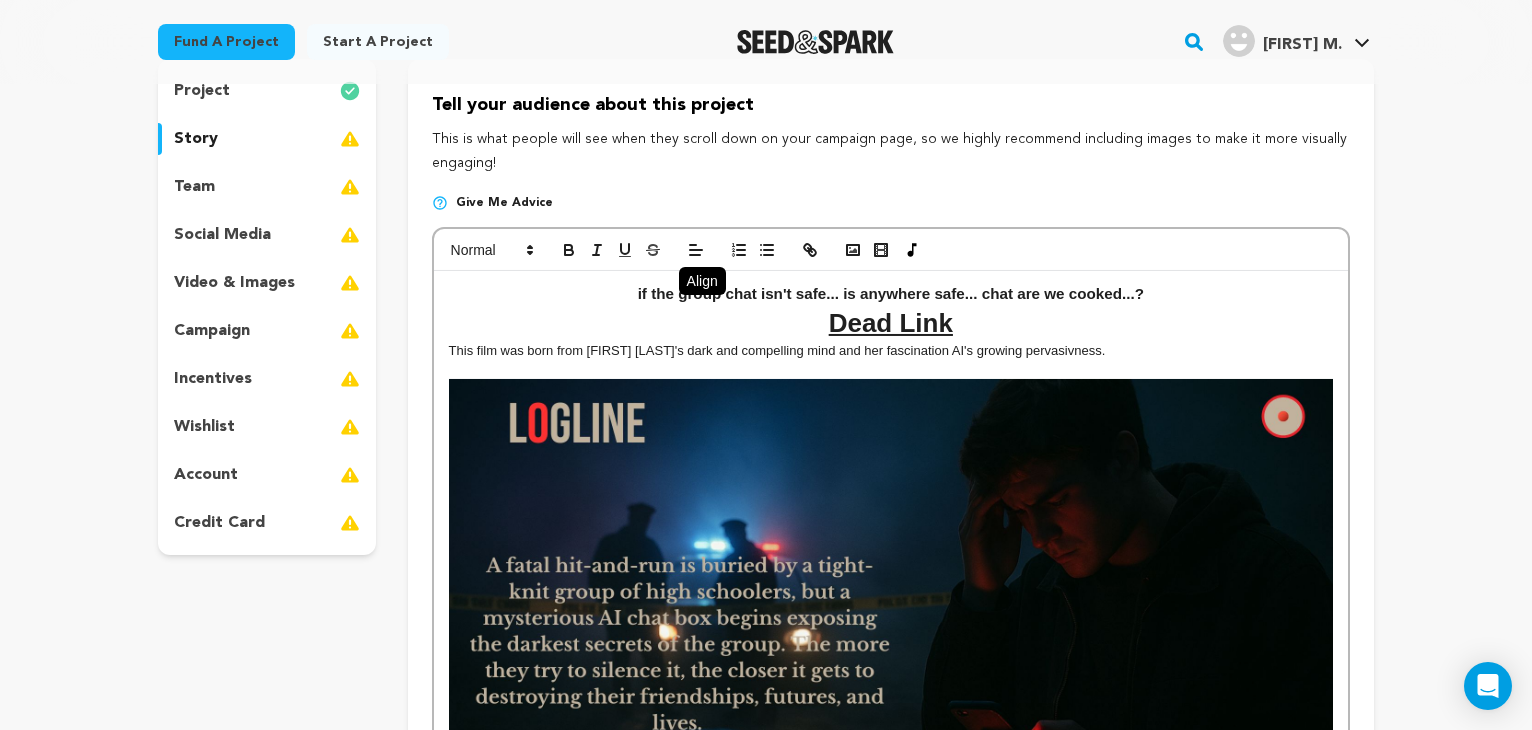 click on "This film was born from Nadia Sinchelle's dark and compelling mind and her fascination AI's growing pervasivness." at bounding box center [891, 351] 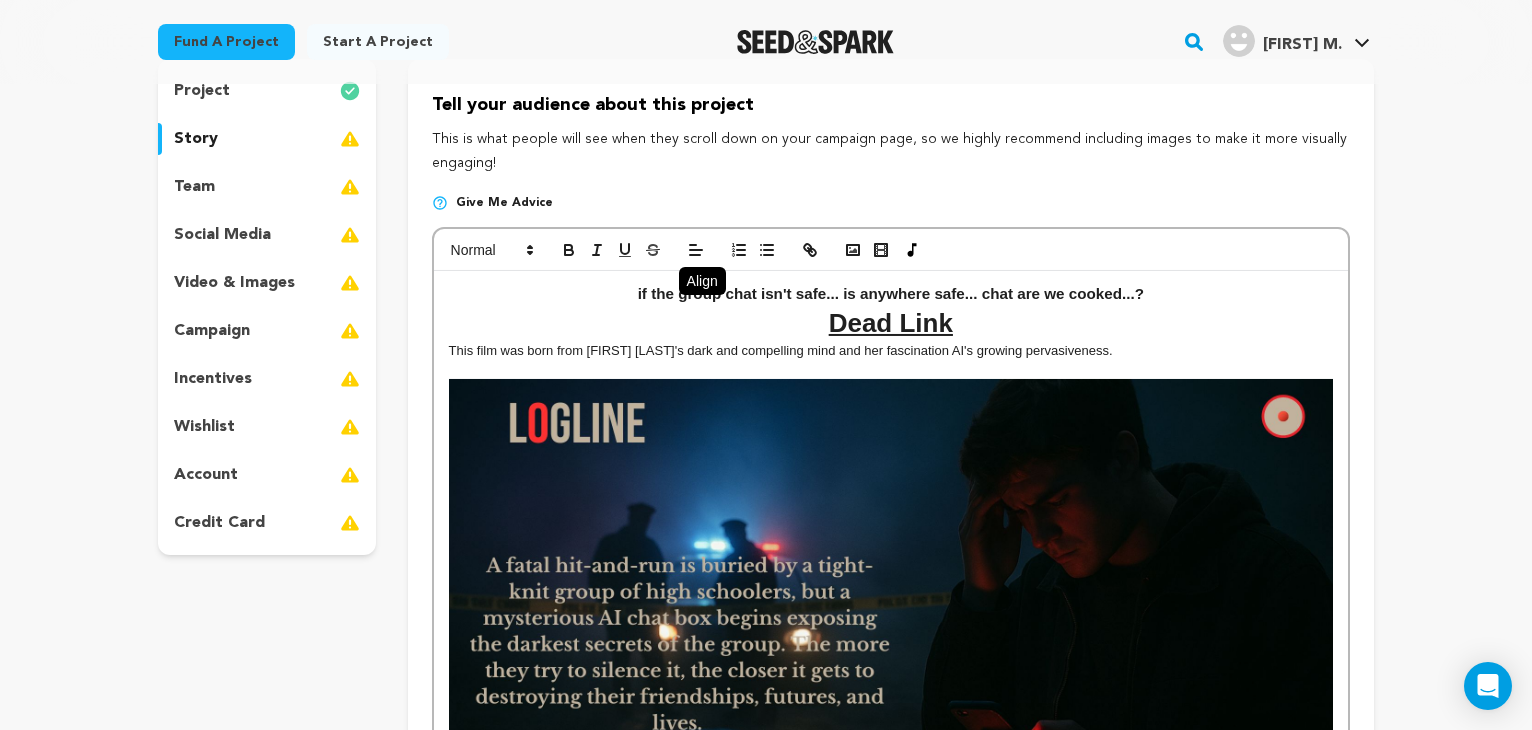 click on "This film was born from Nadia Sinchelle's dark and compelling mind and her fascination AI's growing pervasiveness." at bounding box center (891, 351) 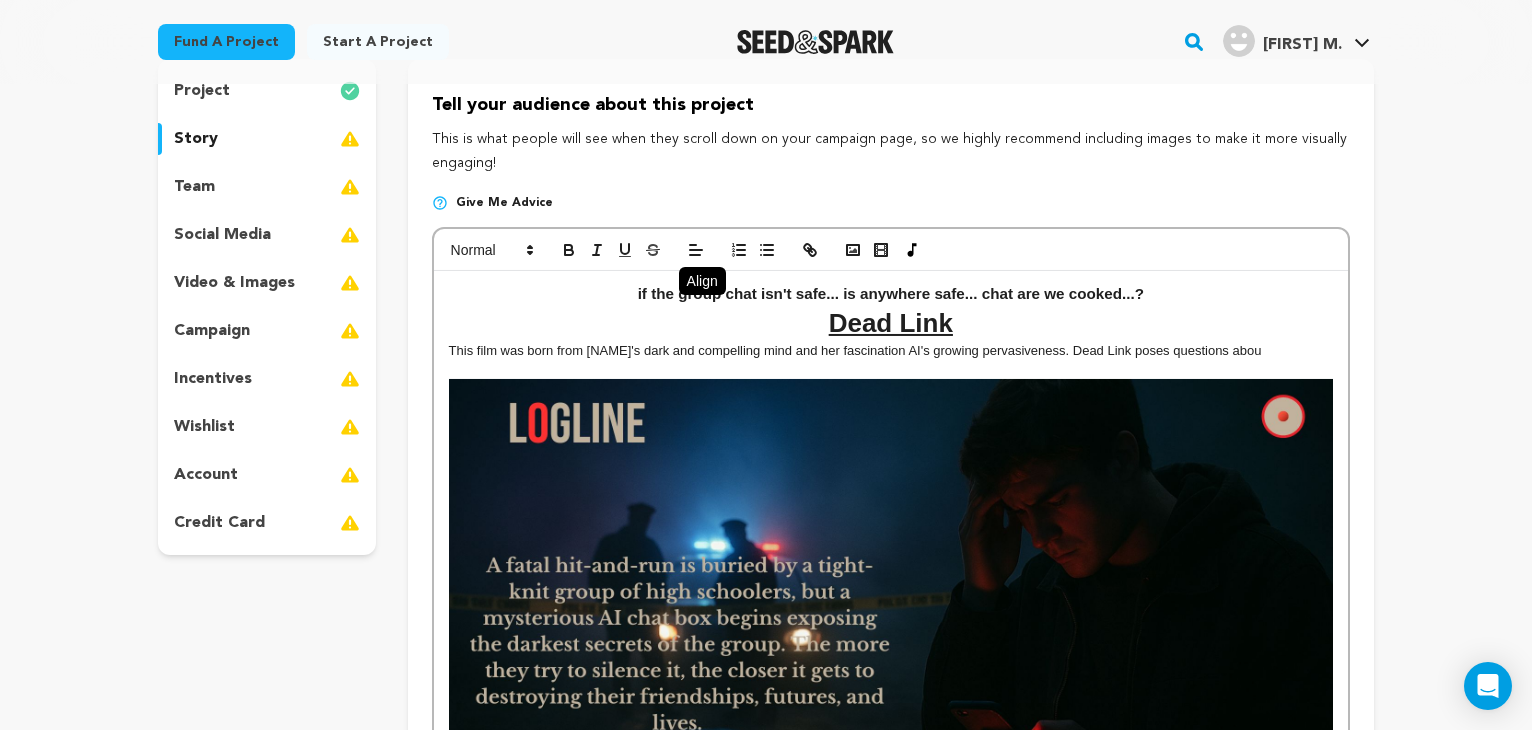 click on "This film was born from Nadia Sinchelle's dark and compelling mind and her fascination AI's growing pervasiveness. Dead Link poses questions abou" at bounding box center [891, 351] 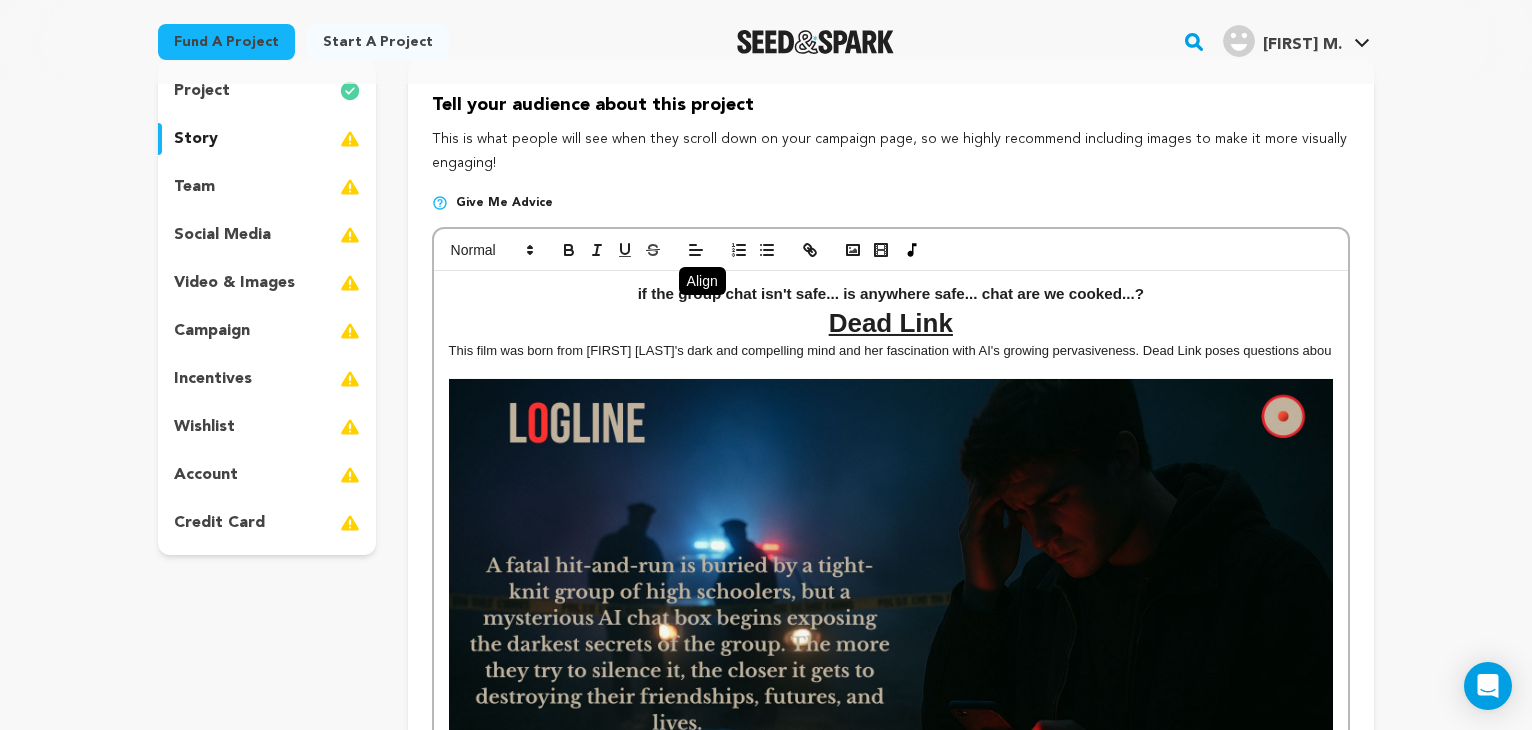 click on "This film was born from Nadia Sinchelle's dark and compelling mind and her fascination with AI's growing pervasiveness. Dead Link poses questions abou" at bounding box center (891, 351) 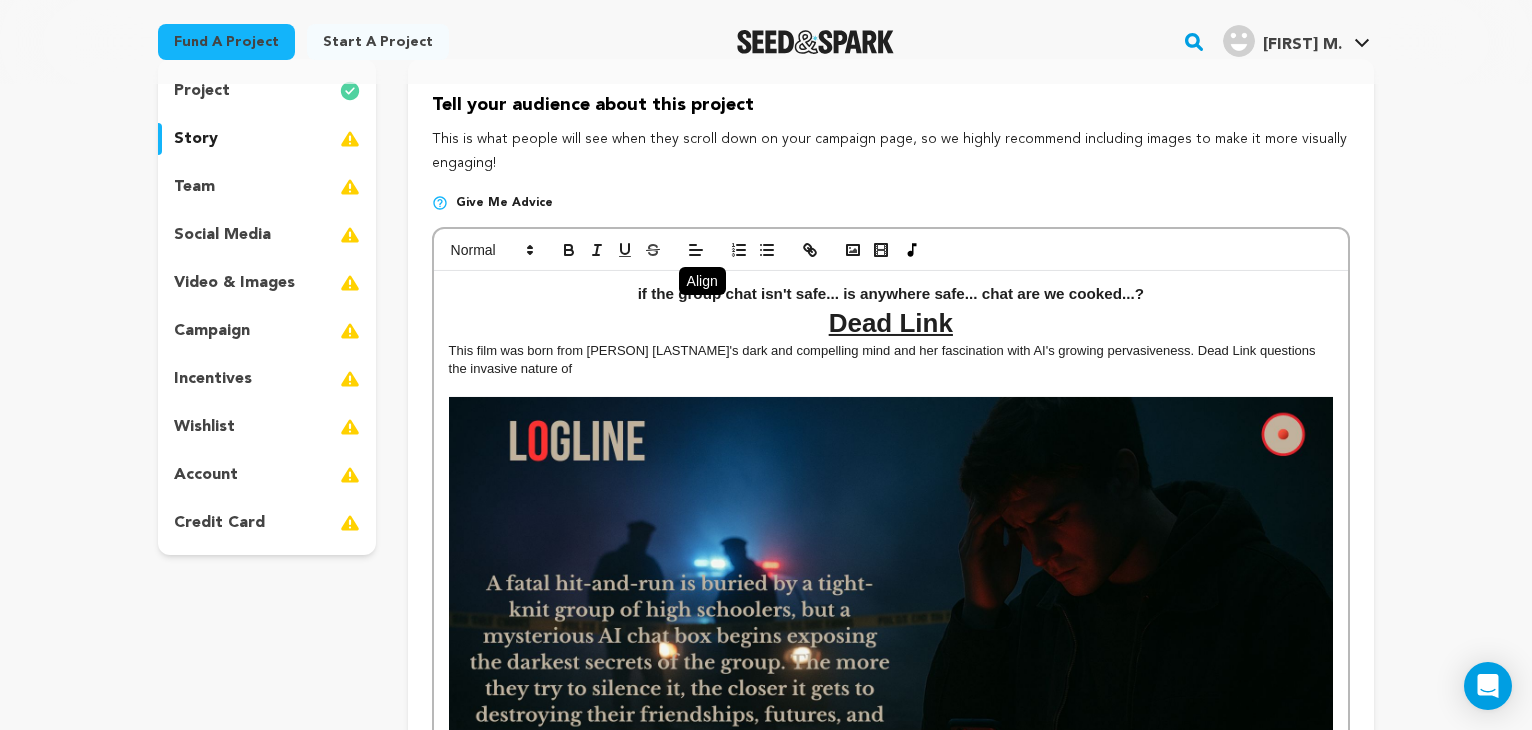 click on "This film was born from Nadia Sinchelle's dark and compelling mind and her fascination with AI's growing pervasiveness. Dead Link questions the invasive nature of" at bounding box center (891, 360) 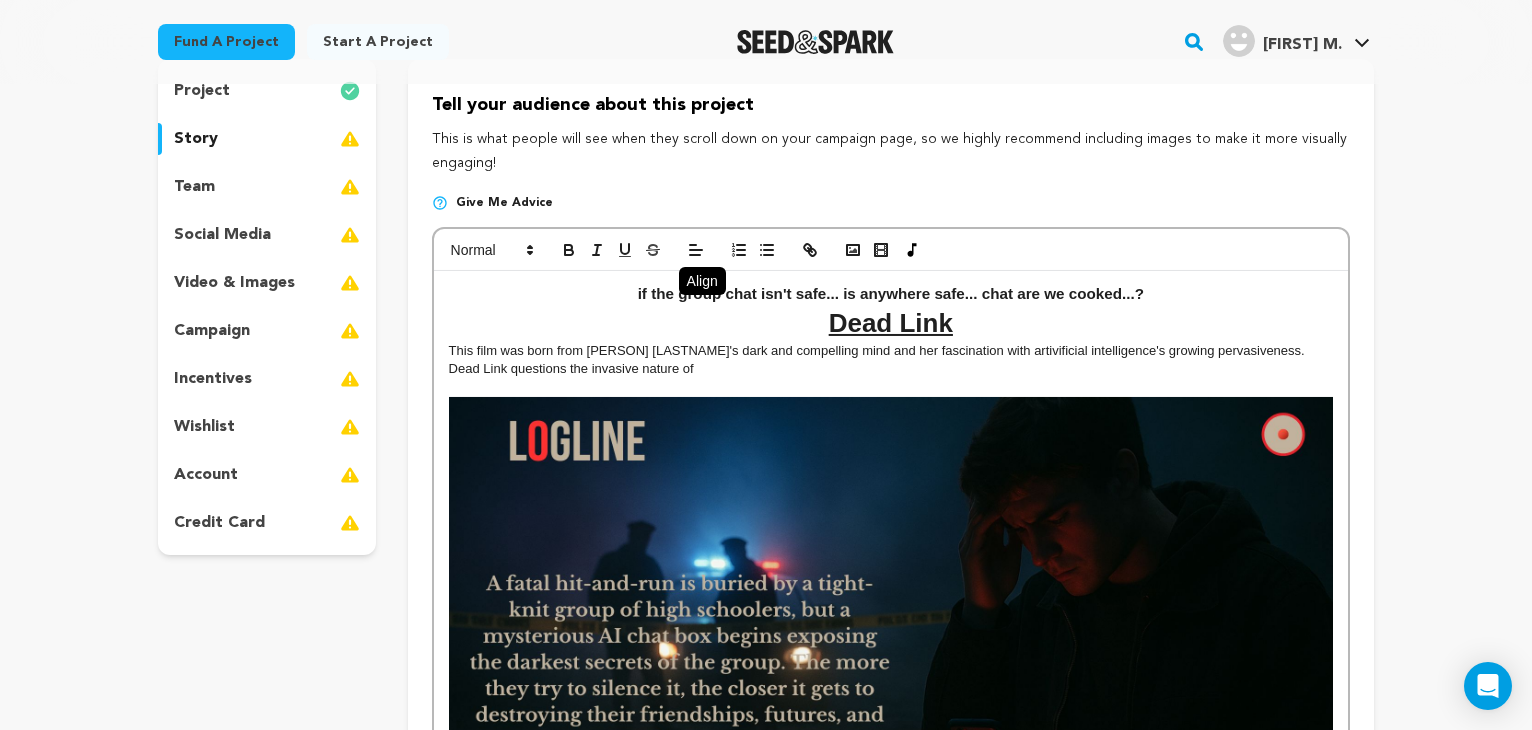 click on "This film was born from Nadia Sinchelle's dark and compelling mind and her fascination with artivificial intelligence's growing pervasiveness. Dead Link questions the invasive nature of" at bounding box center [891, 360] 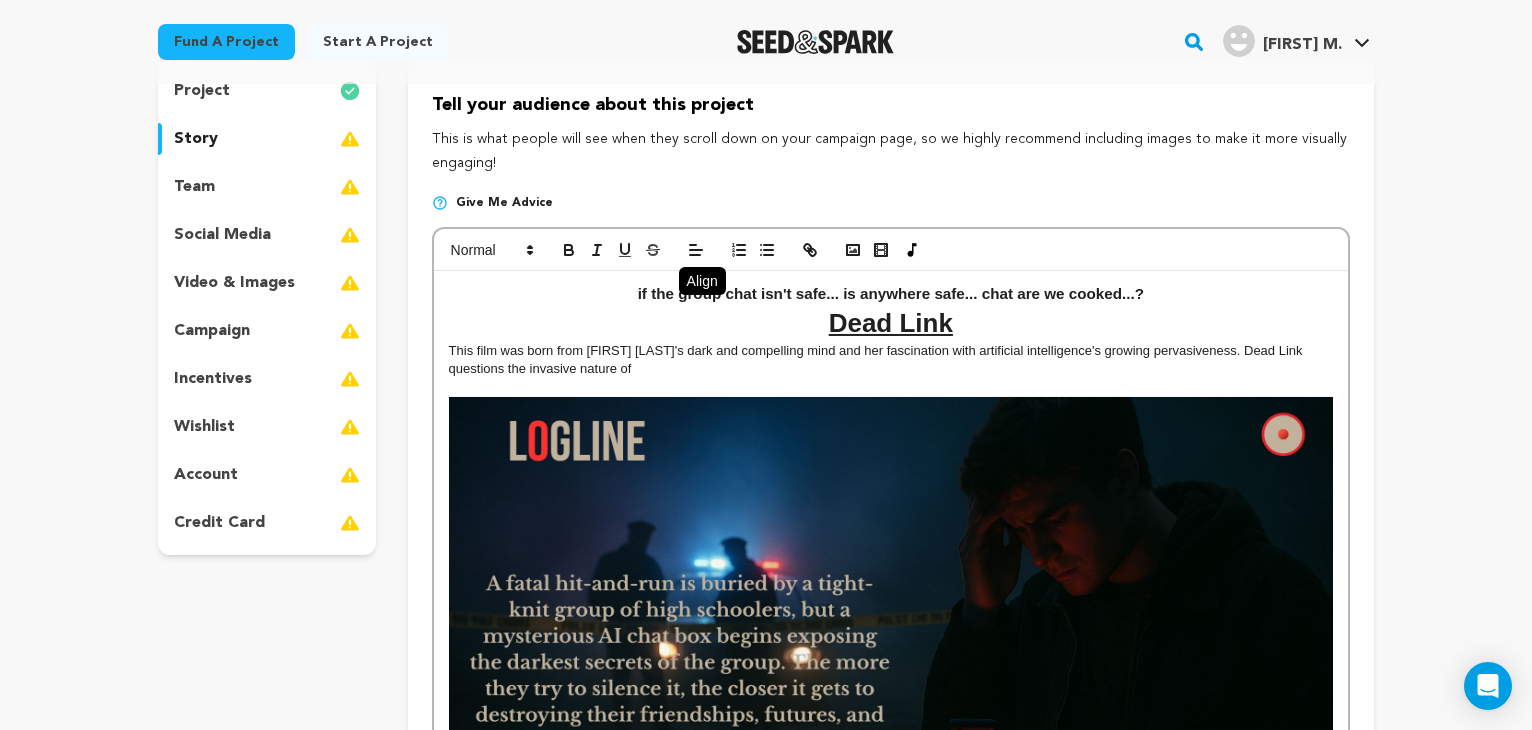 click on "This film was born from Nadia Sinchelle's dark and compelling mind and her fascination with artificial intelligence's growing pervasiveness. Dead Link questions the invasive nature of" at bounding box center (891, 360) 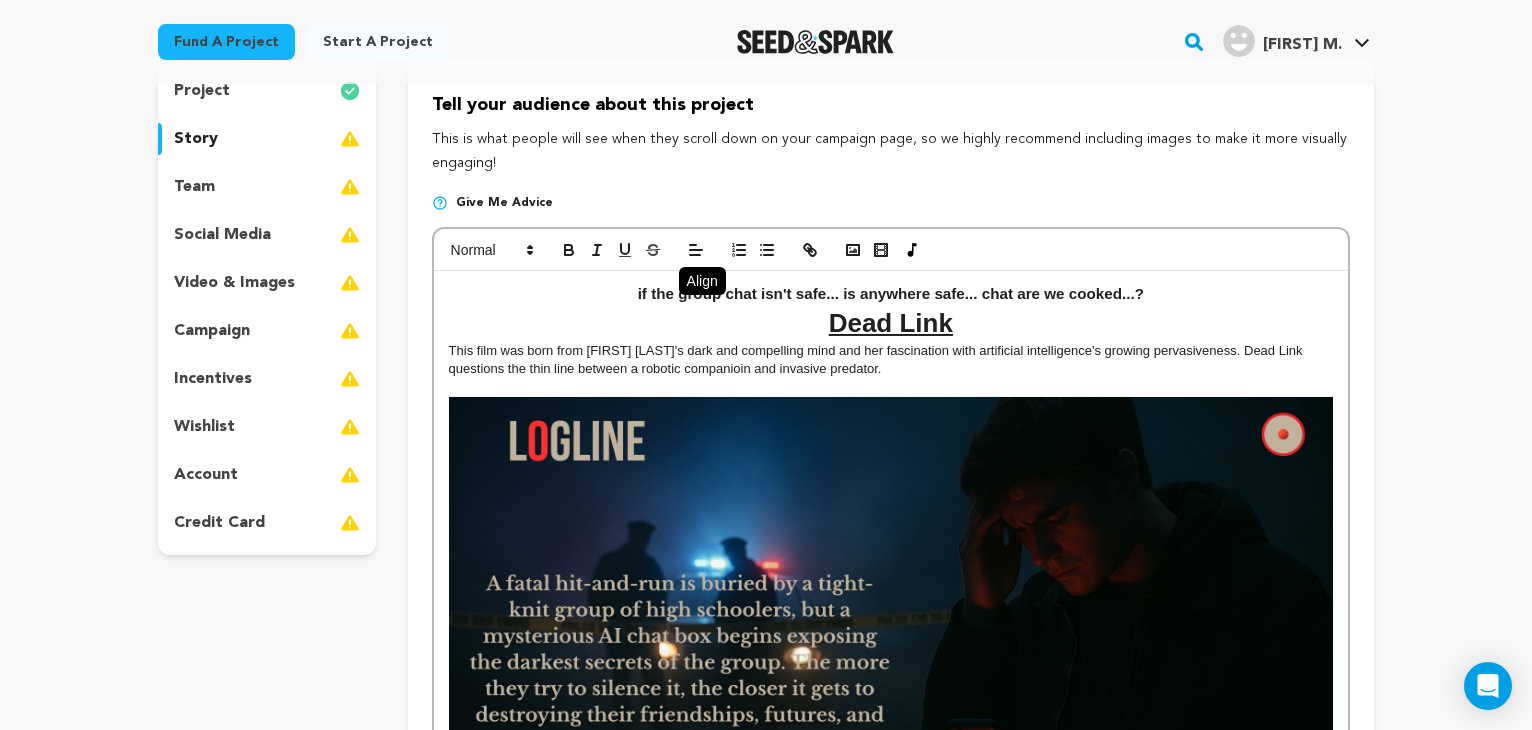 click on "This film was born from Nadia Sinchelle's dark and compelling mind and her fascination with artificial intelligence's growing pervasiveness. Dead Link questions the thin line between a robotic companioin and invasive predator." at bounding box center [891, 360] 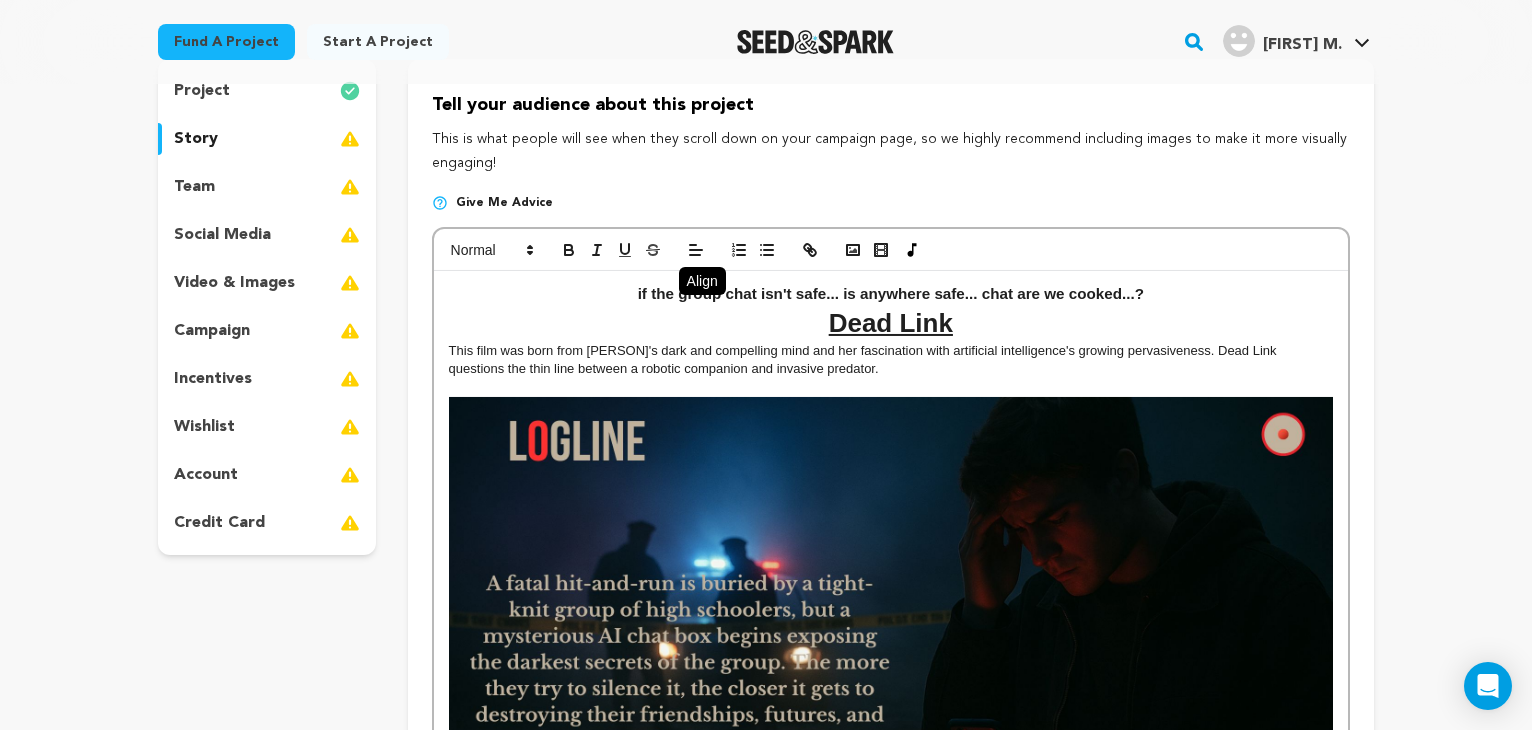 click on "This film was born from Nadia Sinchelle's dark and compelling mind and her fascination with artificial intelligence's growing pervasiveness. Dead Link questions the thin line between a robotic companion and invasive predator." at bounding box center [891, 360] 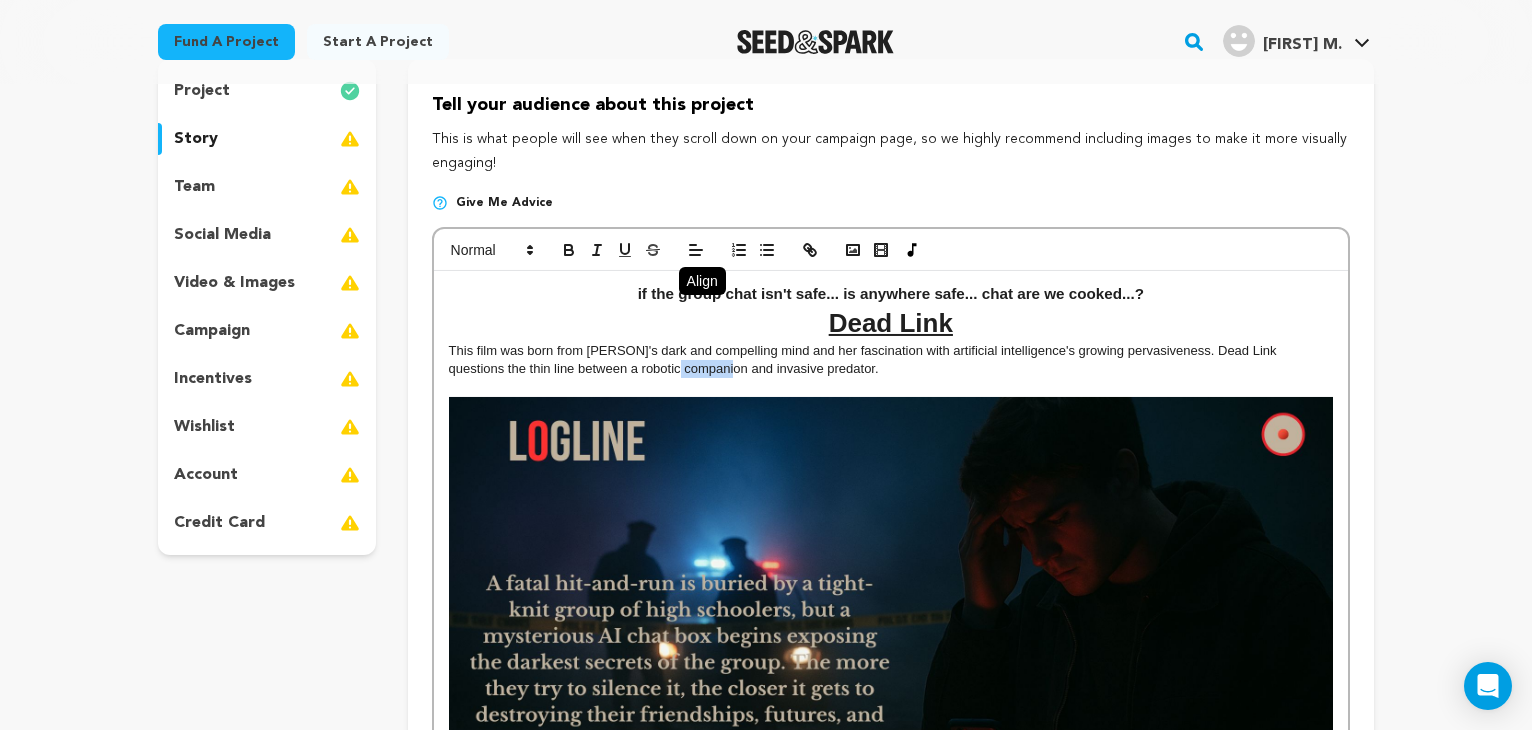click on "This film was born from Nadia Sinchelle's dark and compelling mind and her fascination with artificial intelligence's growing pervasiveness. Dead Link questions the thin line between a robotic companion and invasive predator." at bounding box center [891, 360] 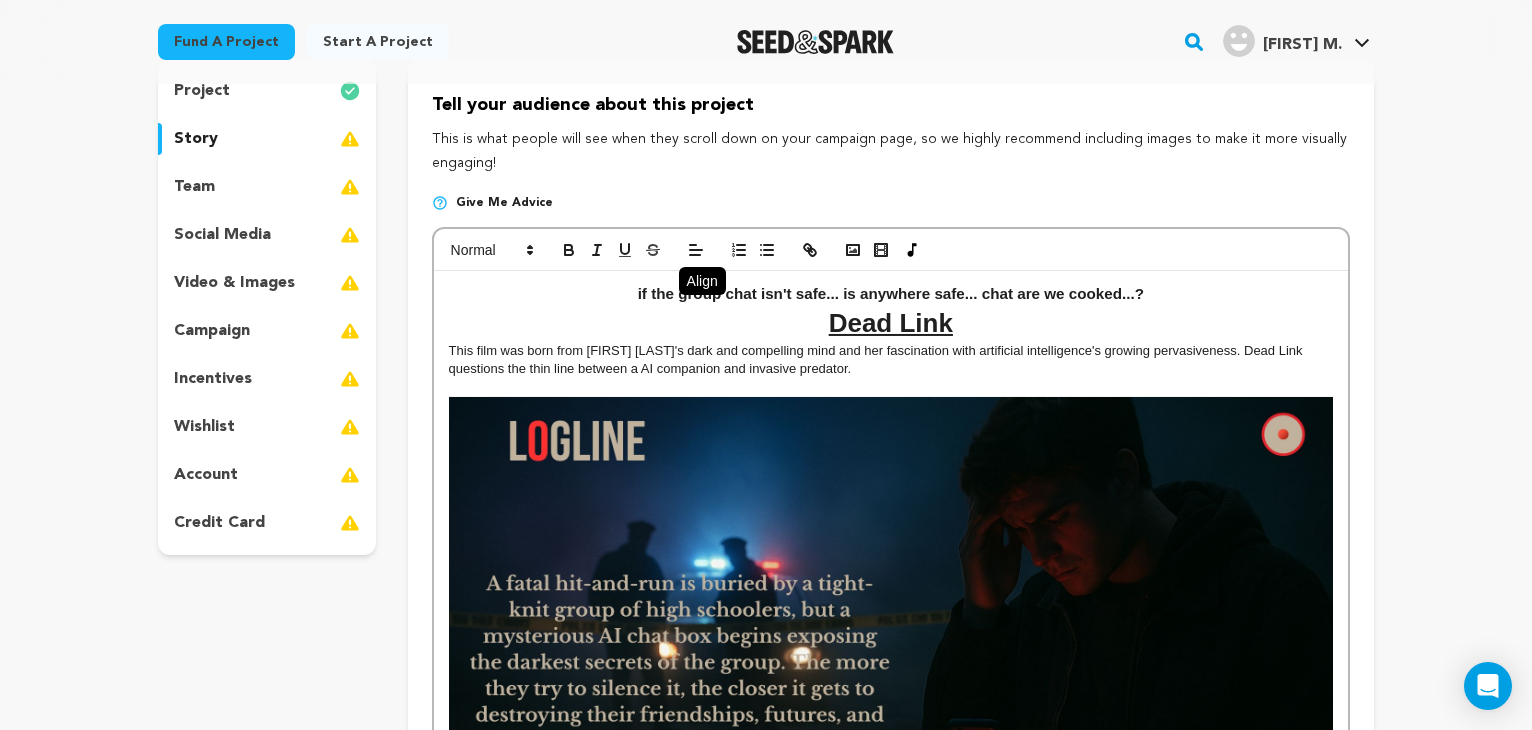 click on "This film was born from Nadia Sinchelle's dark and compelling mind and her fascination with artificial intelligence's growing pervasiveness. Dead Link questions the thin line between a AI companion and invasive predator." at bounding box center [891, 360] 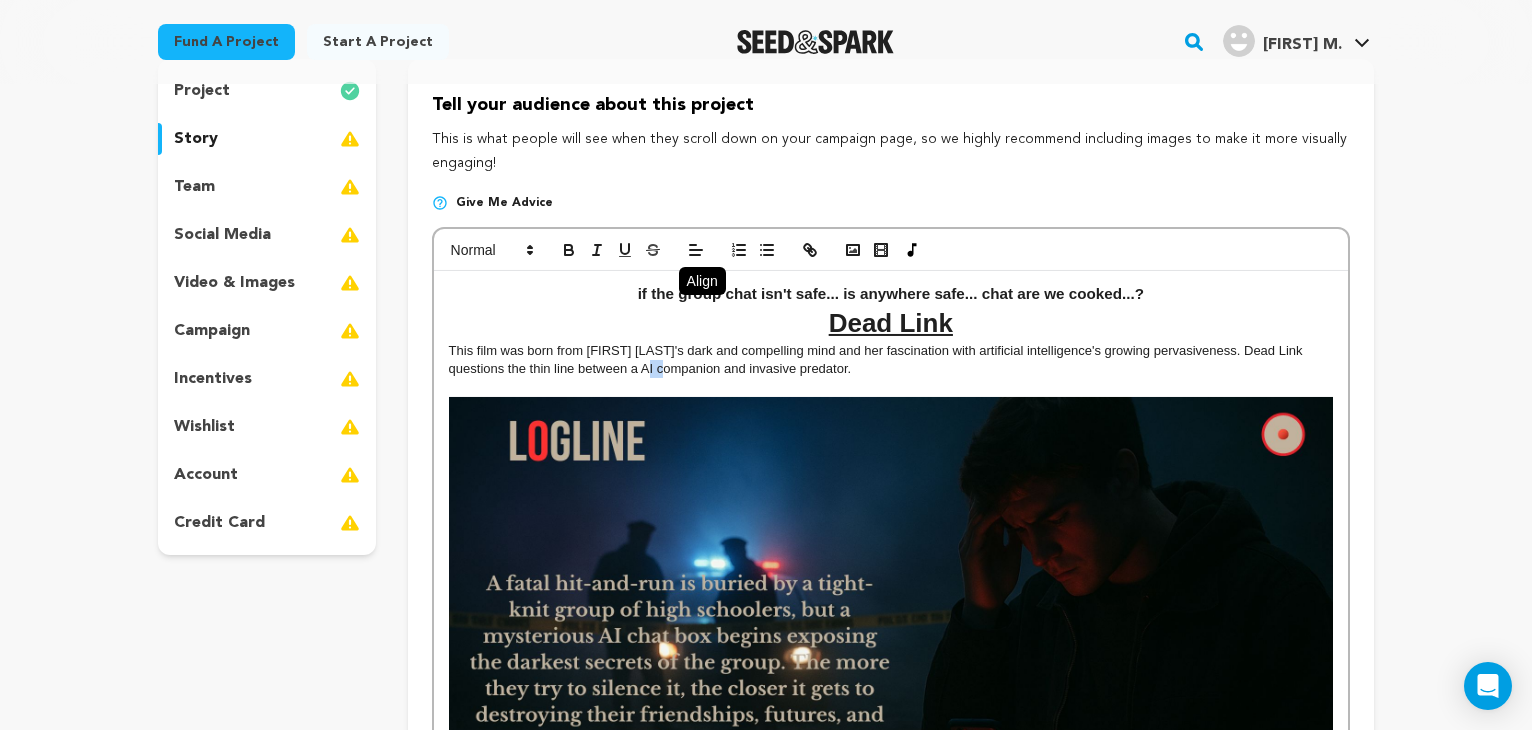 click on "This film was born from Nadia Sinchelle's dark and compelling mind and her fascination with artificial intelligence's growing pervasiveness. Dead Link questions the thin line between a AI companion and invasive predator." at bounding box center (891, 360) 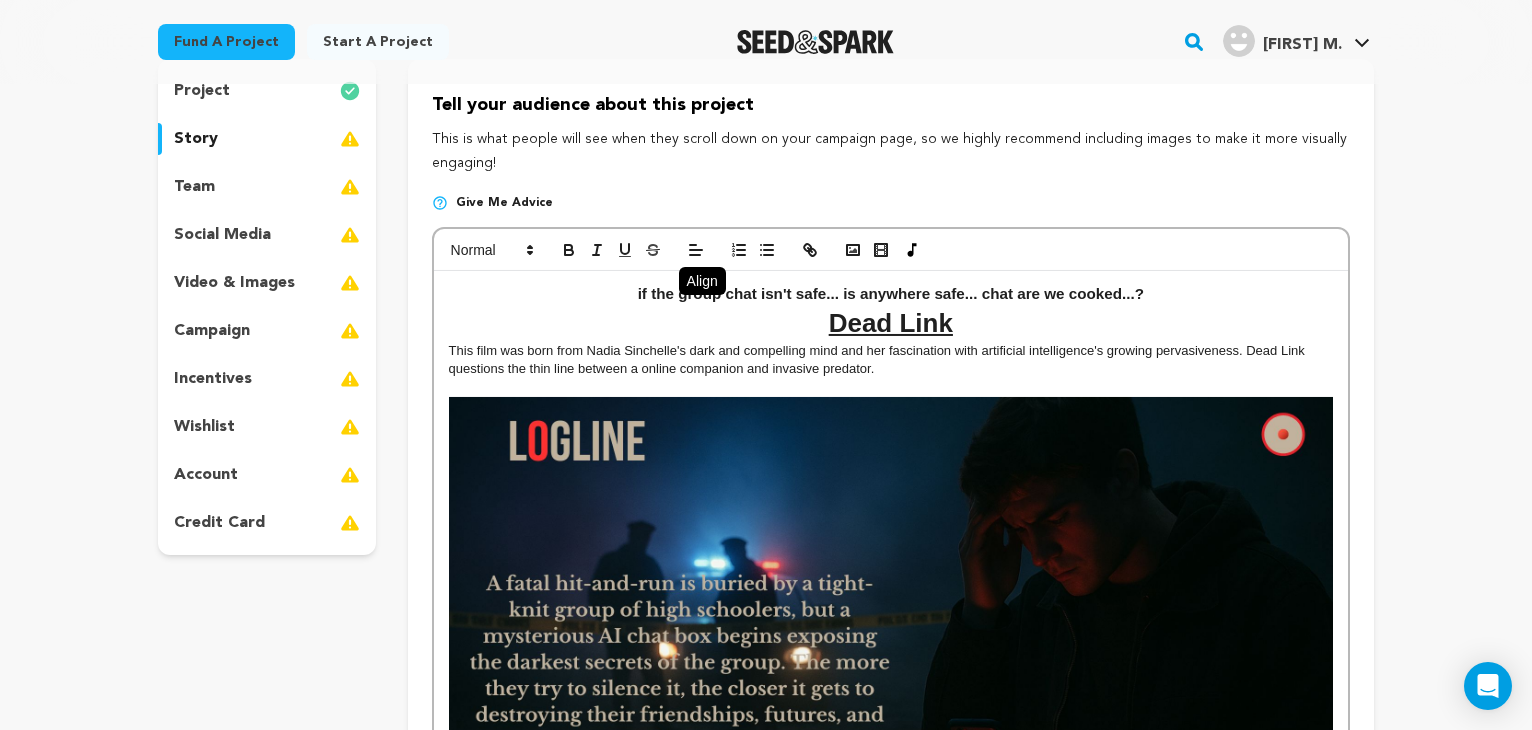 click on "This film was born from Nadia Sinchelle's dark and compelling mind and her fascination with artificial intelligence's growing pervasiveness. Dead Link questions the thin line between a online companion and invasive predator." at bounding box center [891, 360] 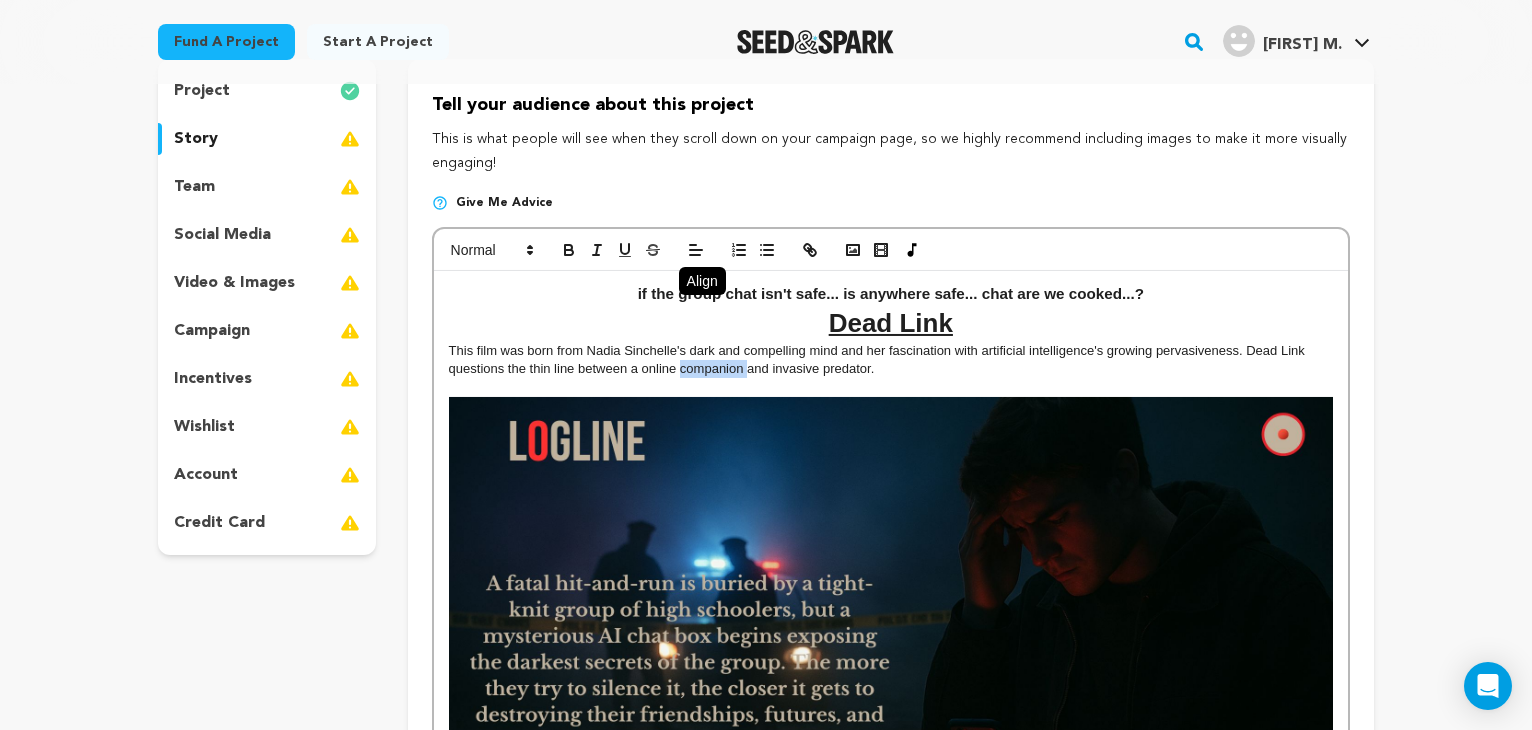 click on "This film was born from Nadia Sinchelle's dark and compelling mind and her fascination with artificial intelligence's growing pervasiveness. Dead Link questions the thin line between a online companion and invasive predator." at bounding box center (891, 360) 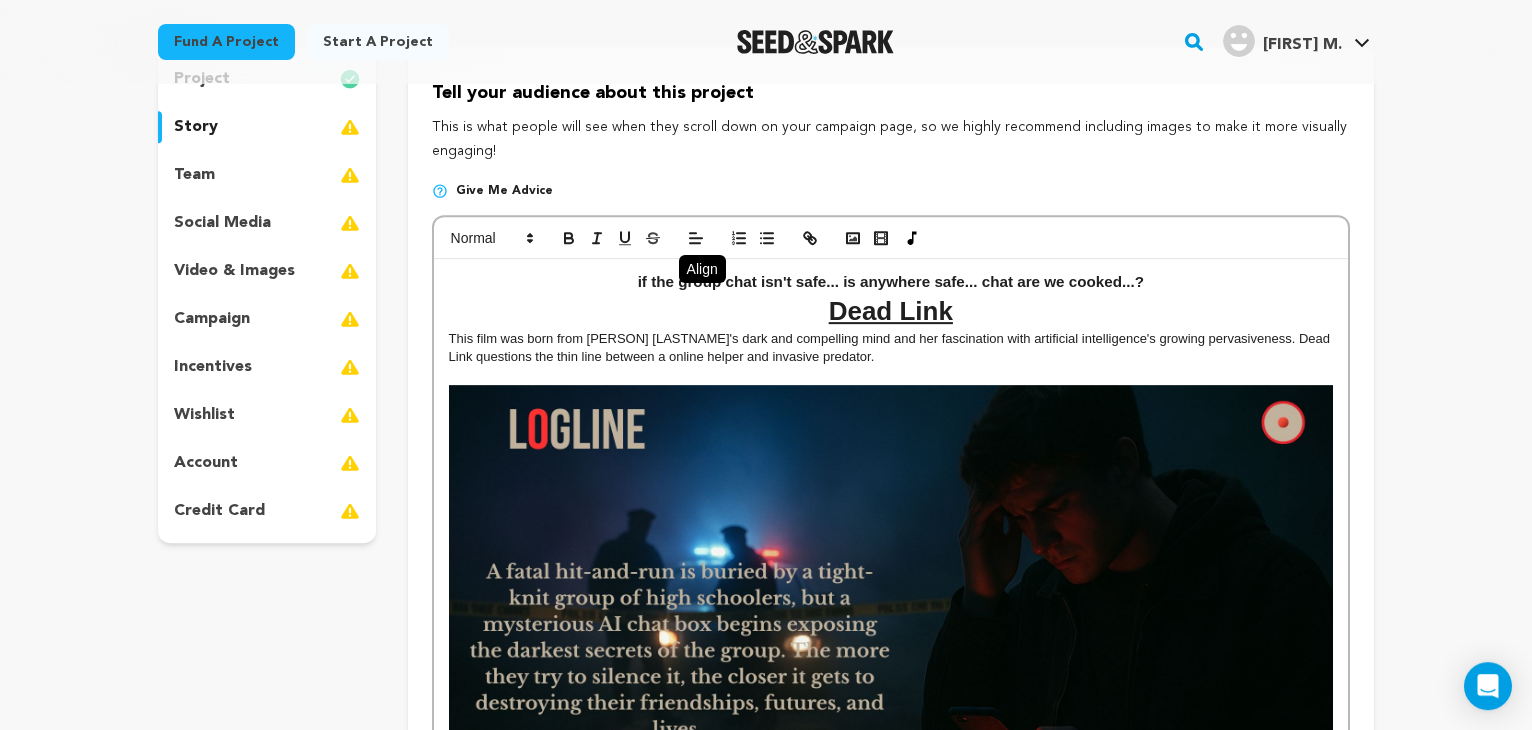 scroll, scrollTop: 220, scrollLeft: 0, axis: vertical 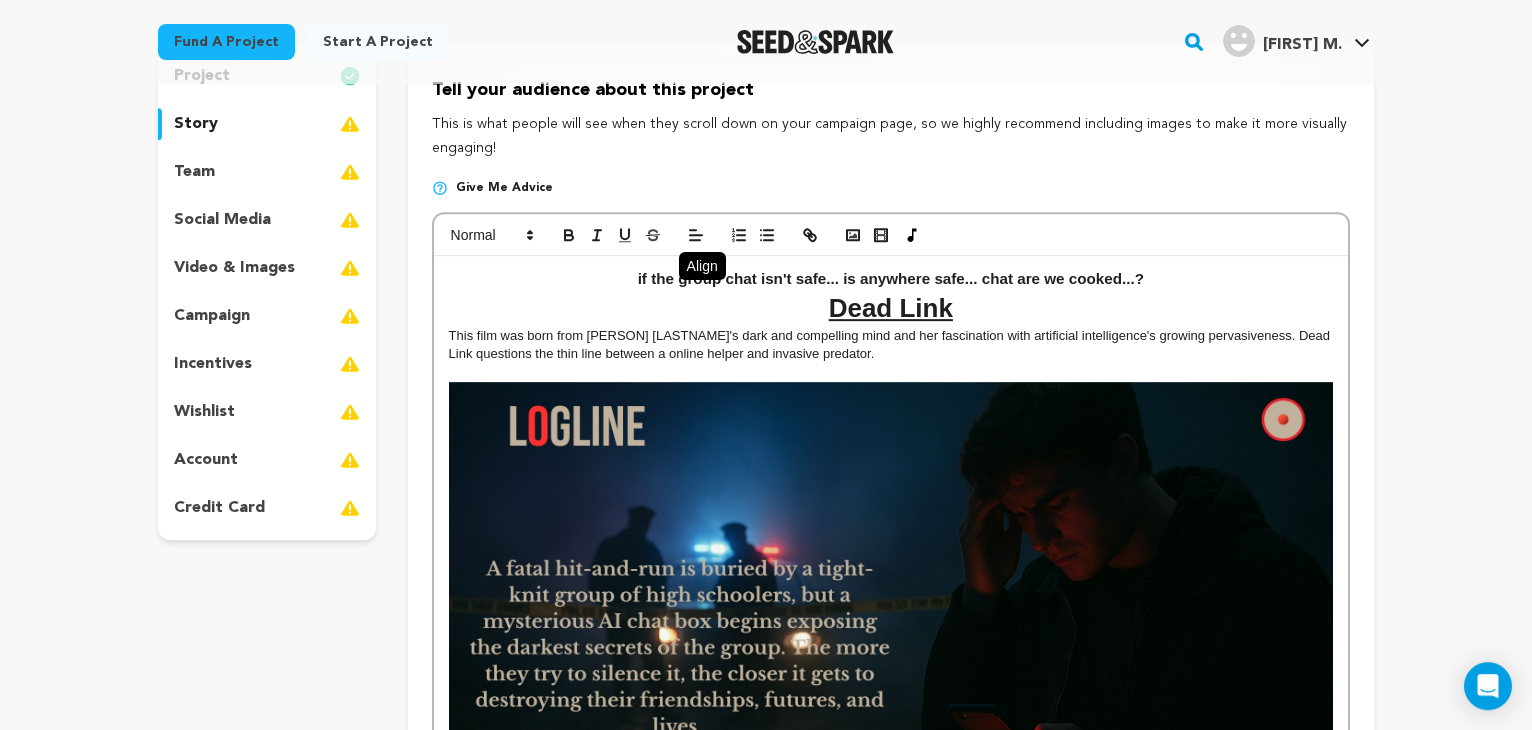 click on "This film was born from Nadia Sinchelle's dark and compelling mind and her fascination with artificial intelligence's growing pervasiveness. Dead Link questions the thin line between a online helper and invasive predator." at bounding box center [891, 345] 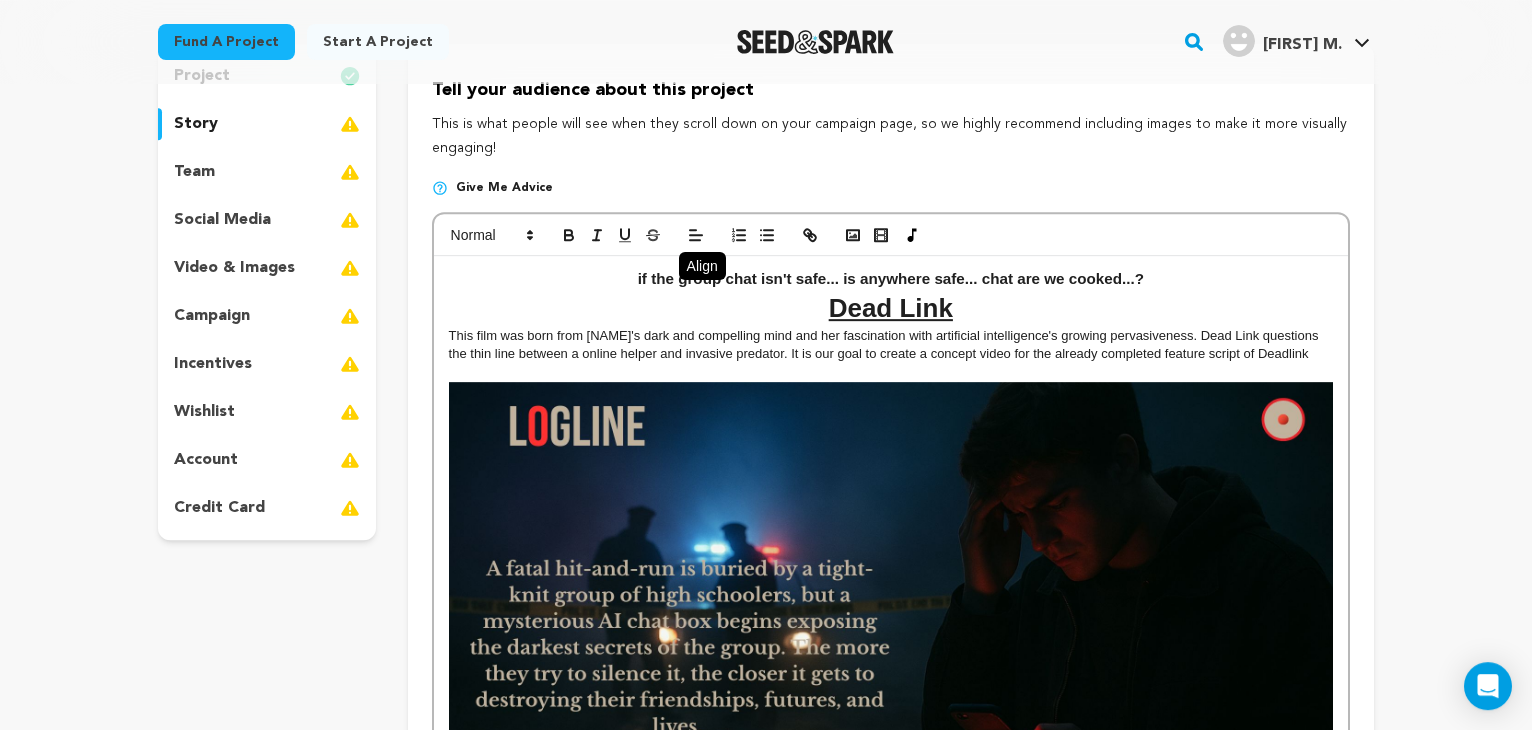 drag, startPoint x: 846, startPoint y: 356, endPoint x: 824, endPoint y: 370, distance: 26.076809 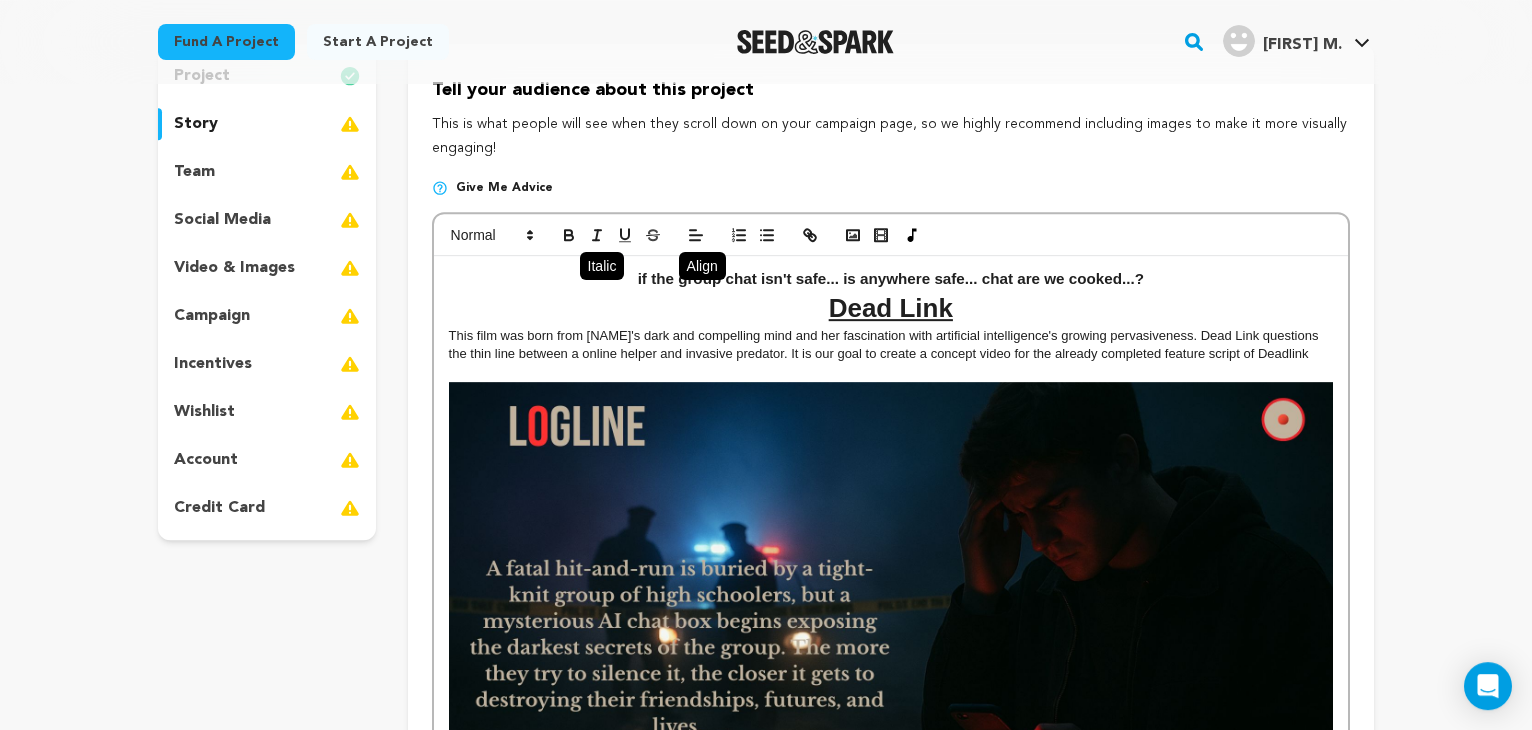 click 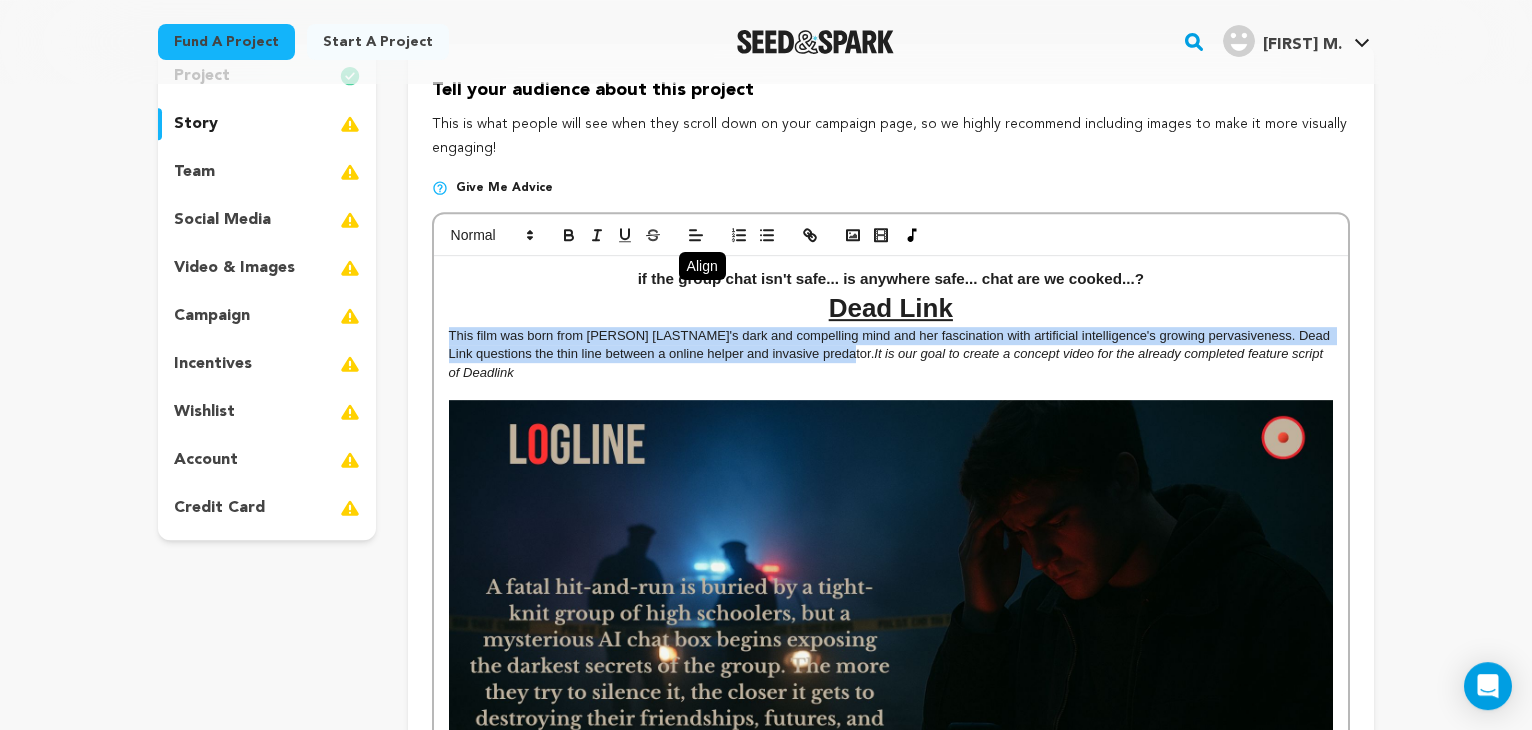 click on "This film was born from Nadia Sinchelle's dark and compelling mind and her fascination with artificial intelligence's growing pervasiveness. Dead Link questions the thin line between a online helper and invasive predator.  It is our goal to create a concept video for the already completed feature script of Deadlink" at bounding box center [891, 354] 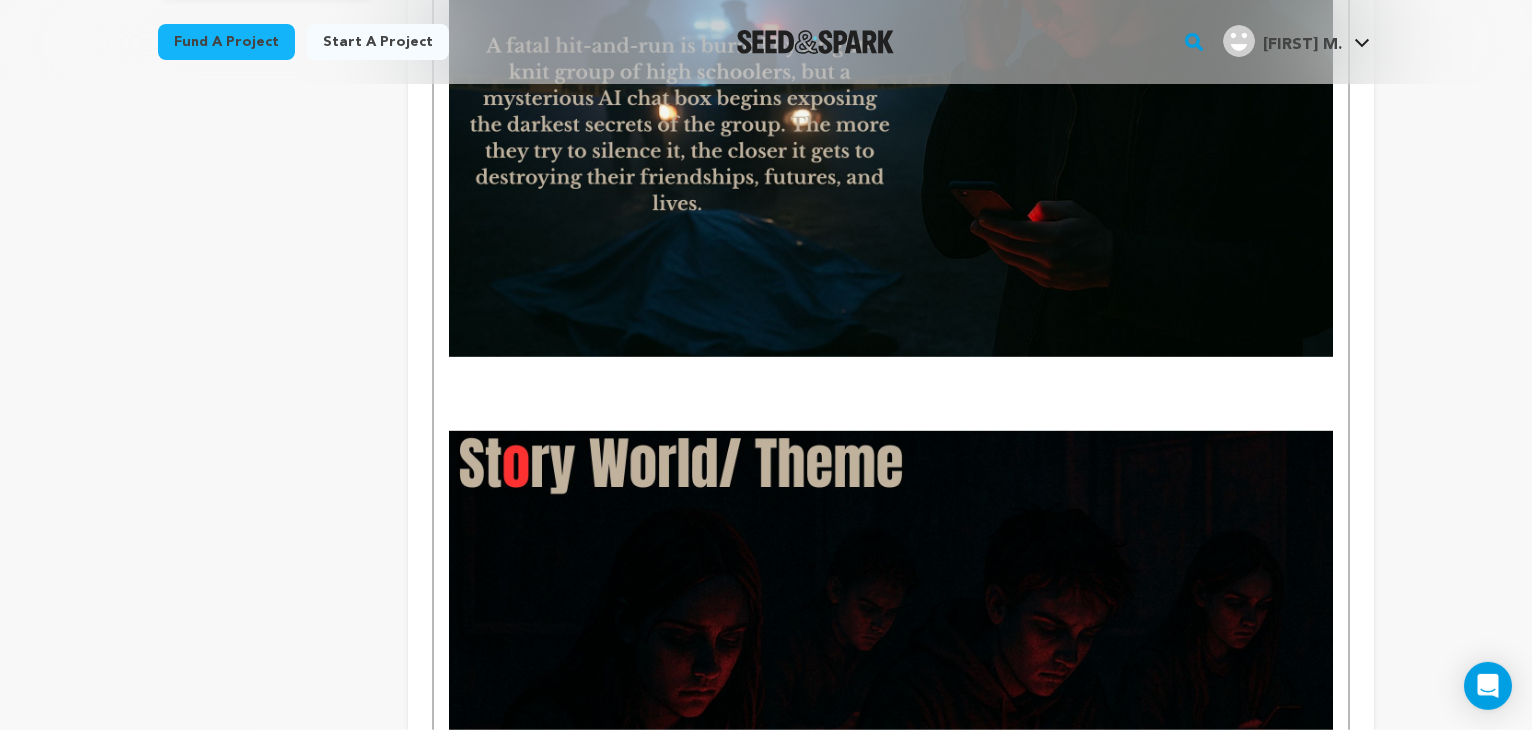 scroll, scrollTop: 812, scrollLeft: 0, axis: vertical 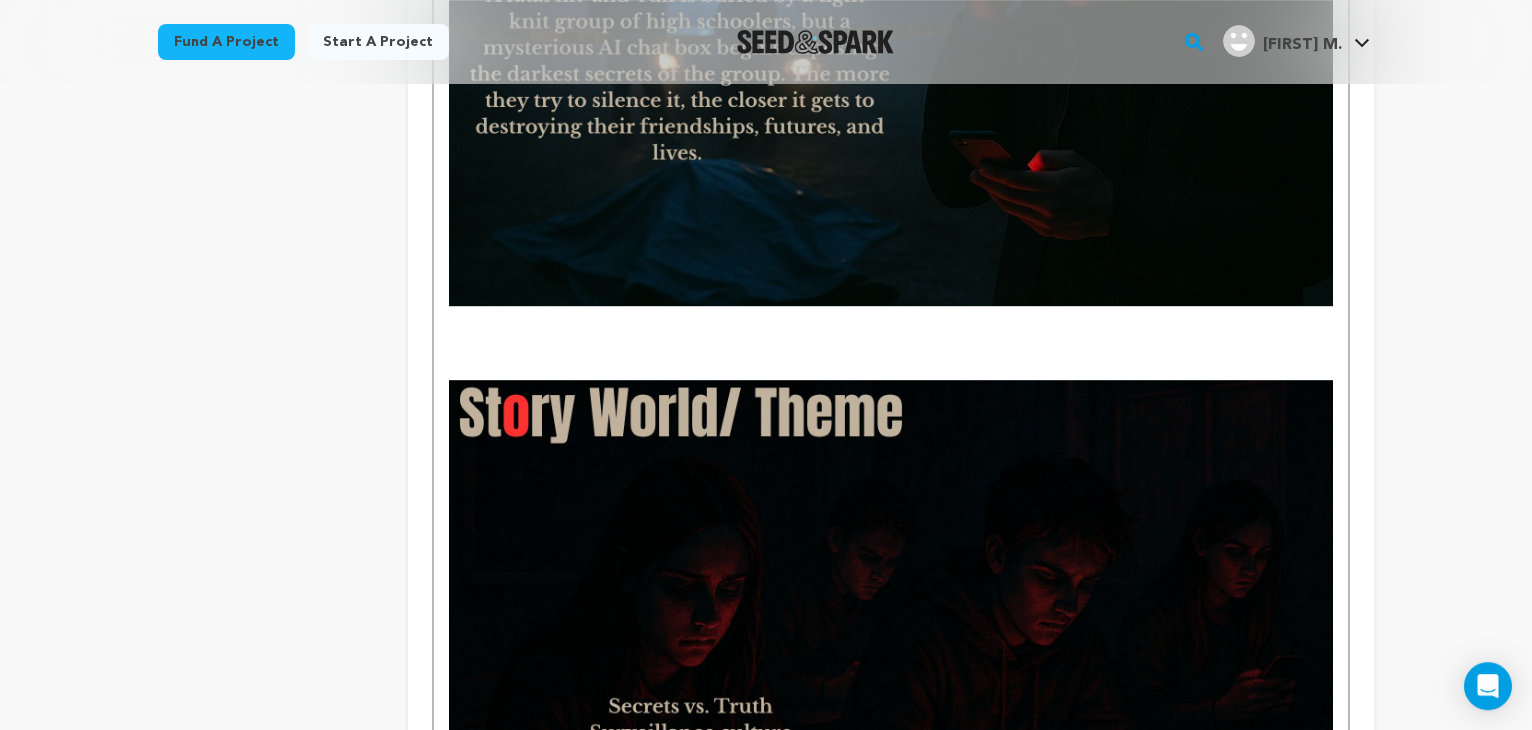 click on "if the group chat isn't safe... is anywhere safe... chat are we cooked...? Dead Link This film was born from Nadia Sinchelle's dark and compelling mind and her fascination with artificial intelligence's growing pervasiveness. Dead Link questions the thin line between a online helper and invasive predator.  It is our goal to create a concept video for the already completed feature script of Deadlink." at bounding box center (891, 295) 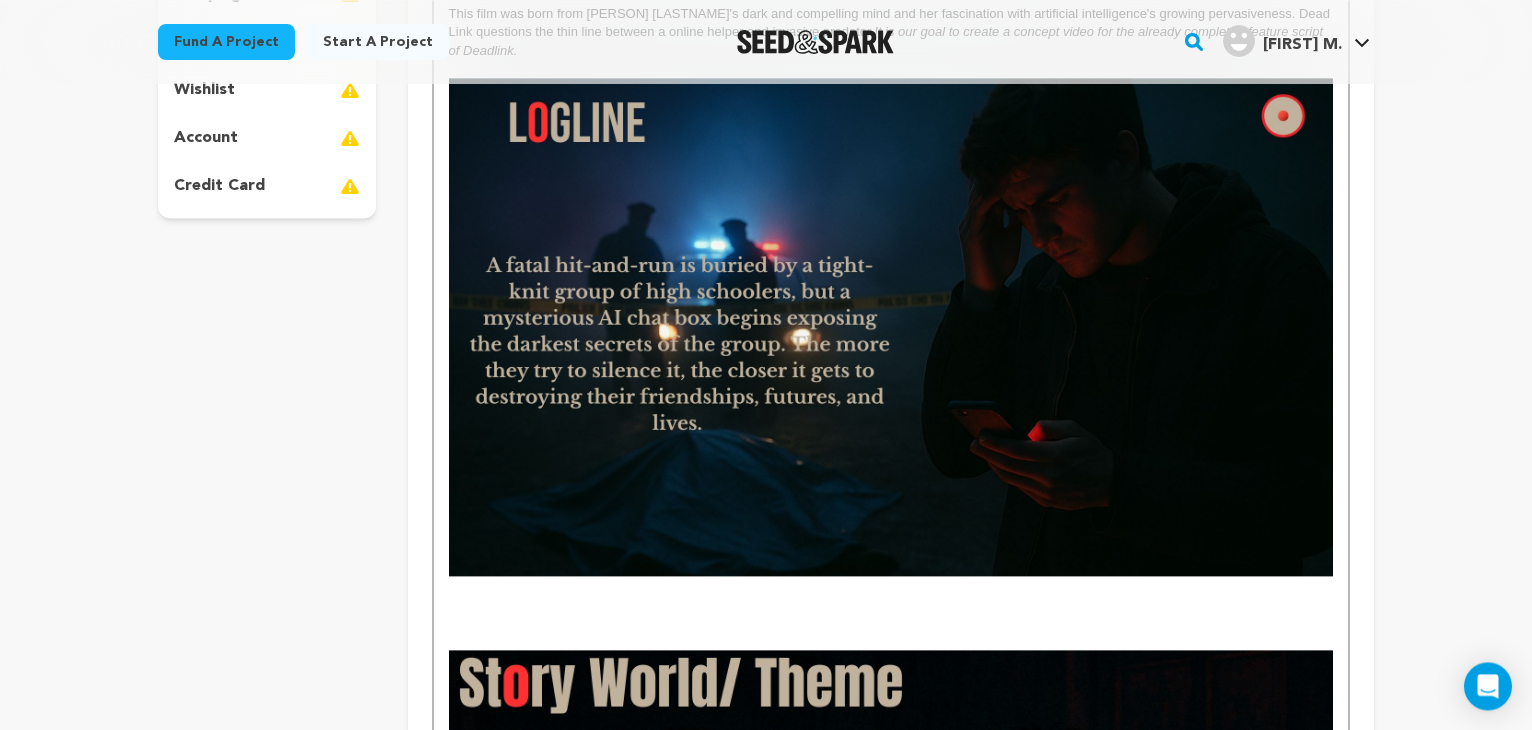 scroll, scrollTop: 540, scrollLeft: 0, axis: vertical 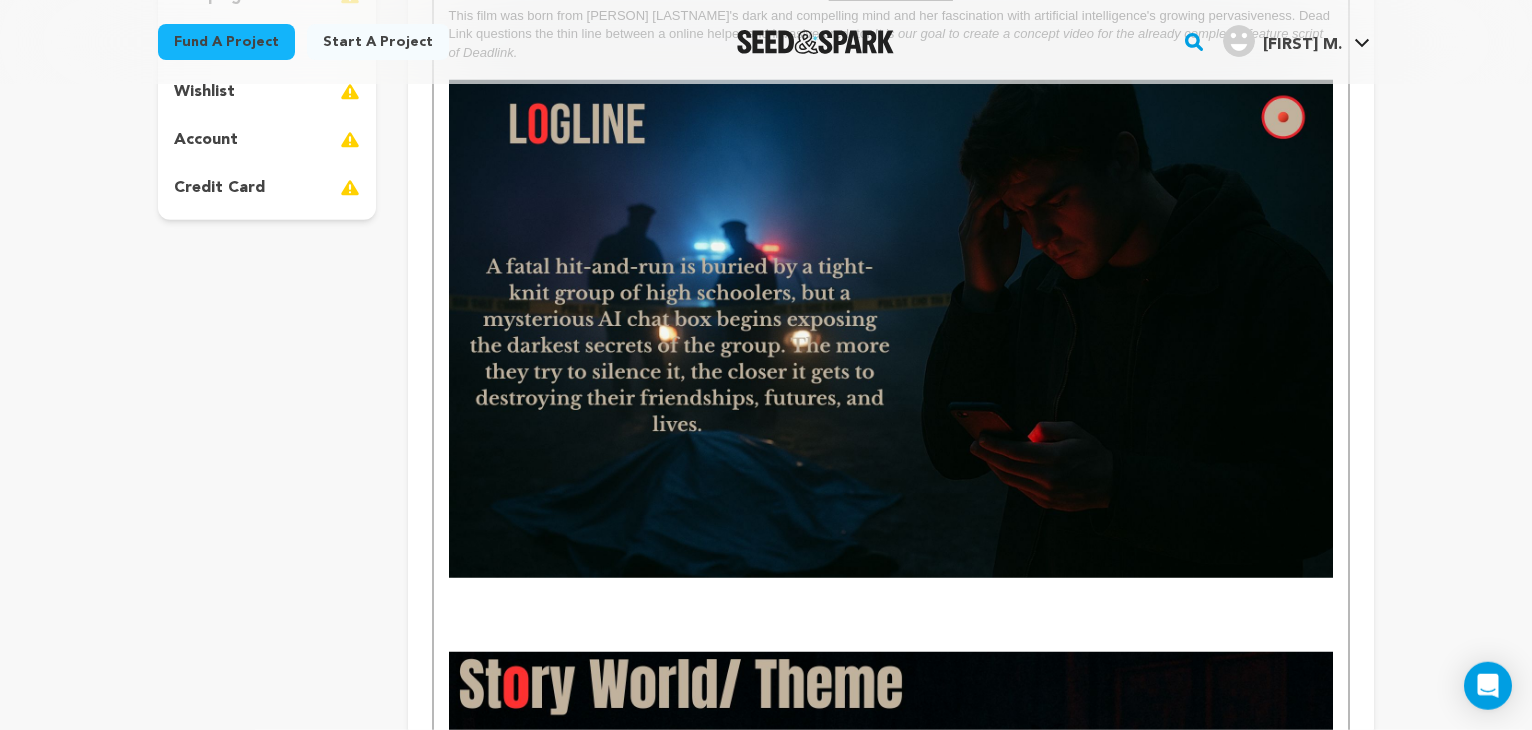click at bounding box center [891, 328] 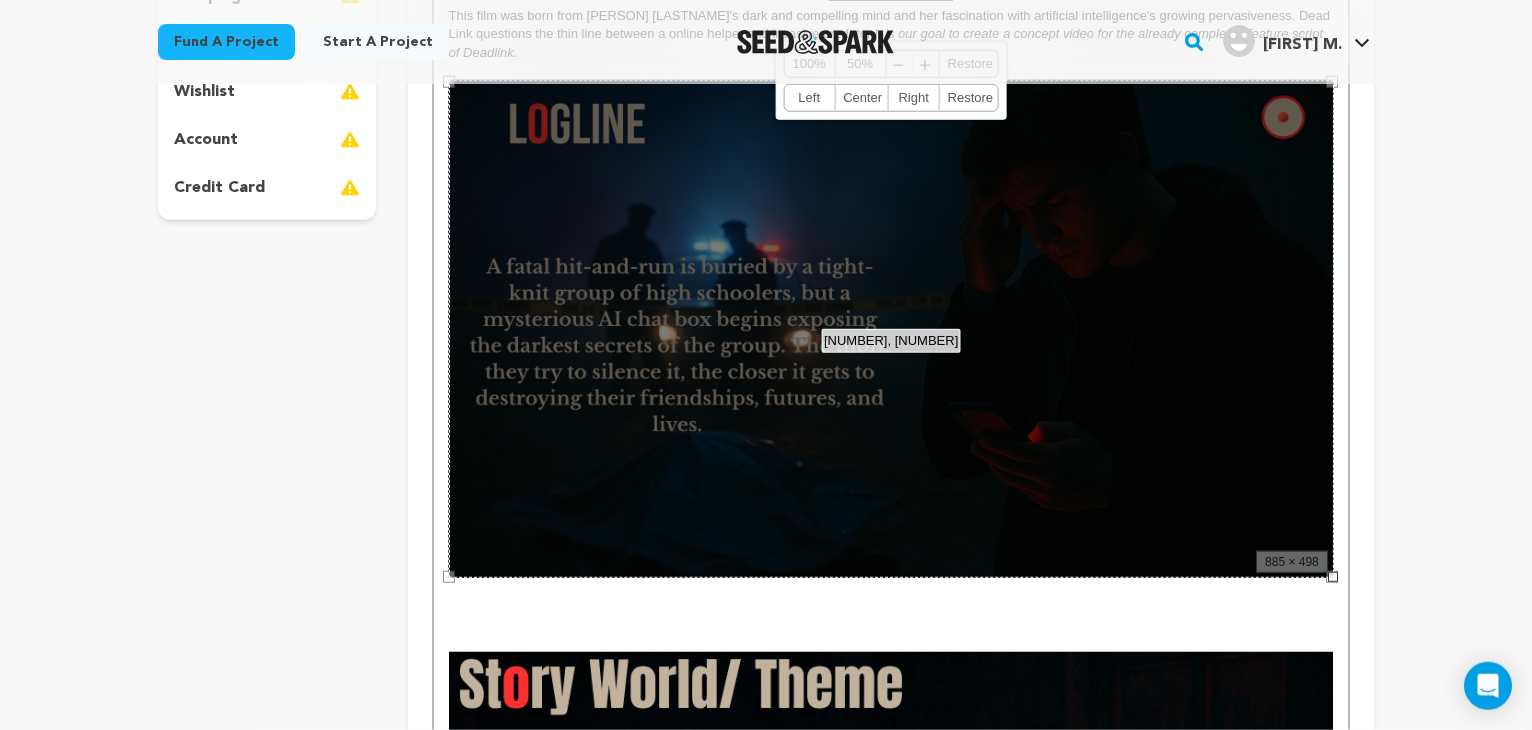 drag, startPoint x: 1330, startPoint y: 575, endPoint x: 1338, endPoint y: 521, distance: 54.589375 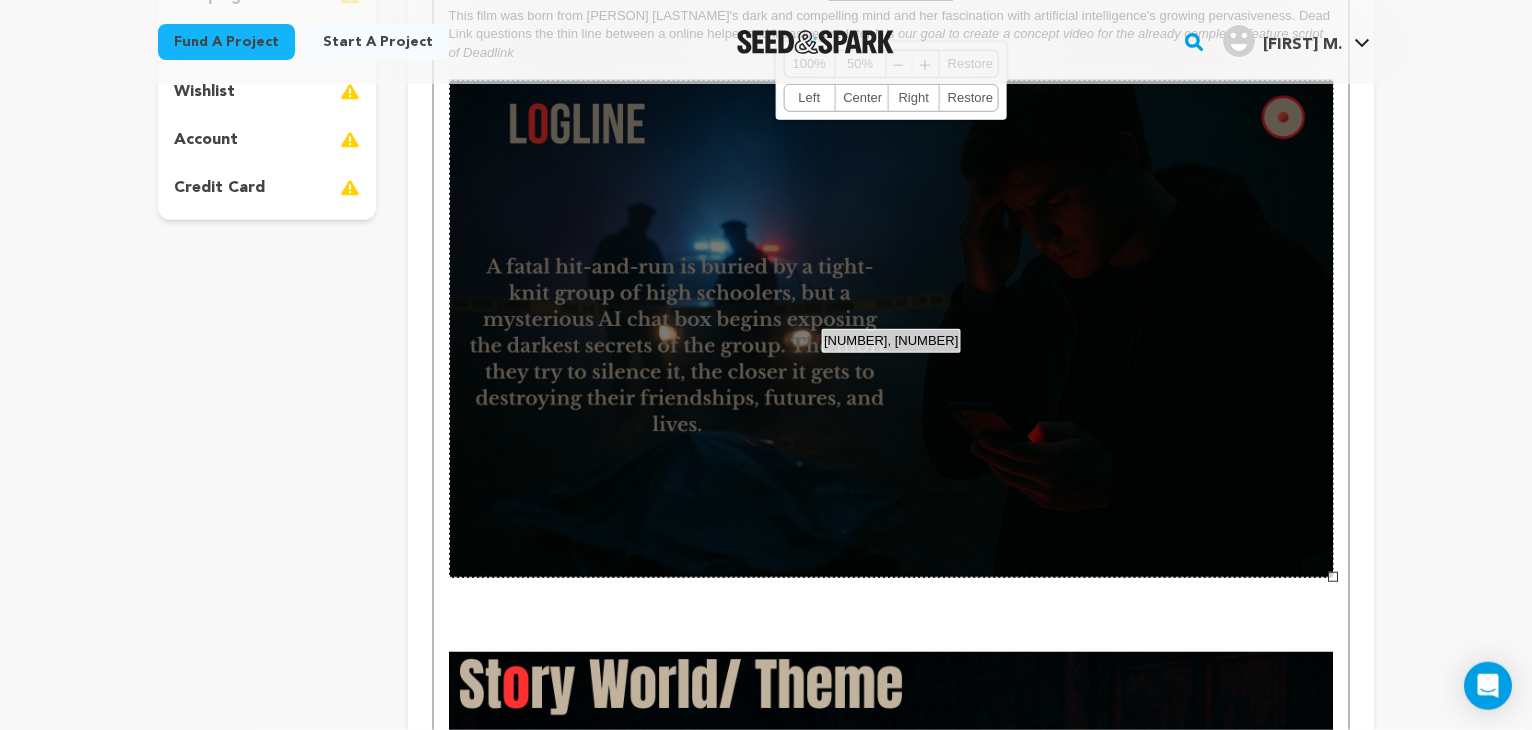 click on "if the group chat isn't safe... is anywhere safe... chat are we cooked...? Dead Link This film was born from Nadia Sinchelle's dark and compelling mind and her fascination with artificial intelligence's growing pervasiveness. Dead Link questions the thin line between a online helper and invasive predator.  It is our goal to create a concept video for the already completed feature script of Deadlink" at bounding box center (891, 567) 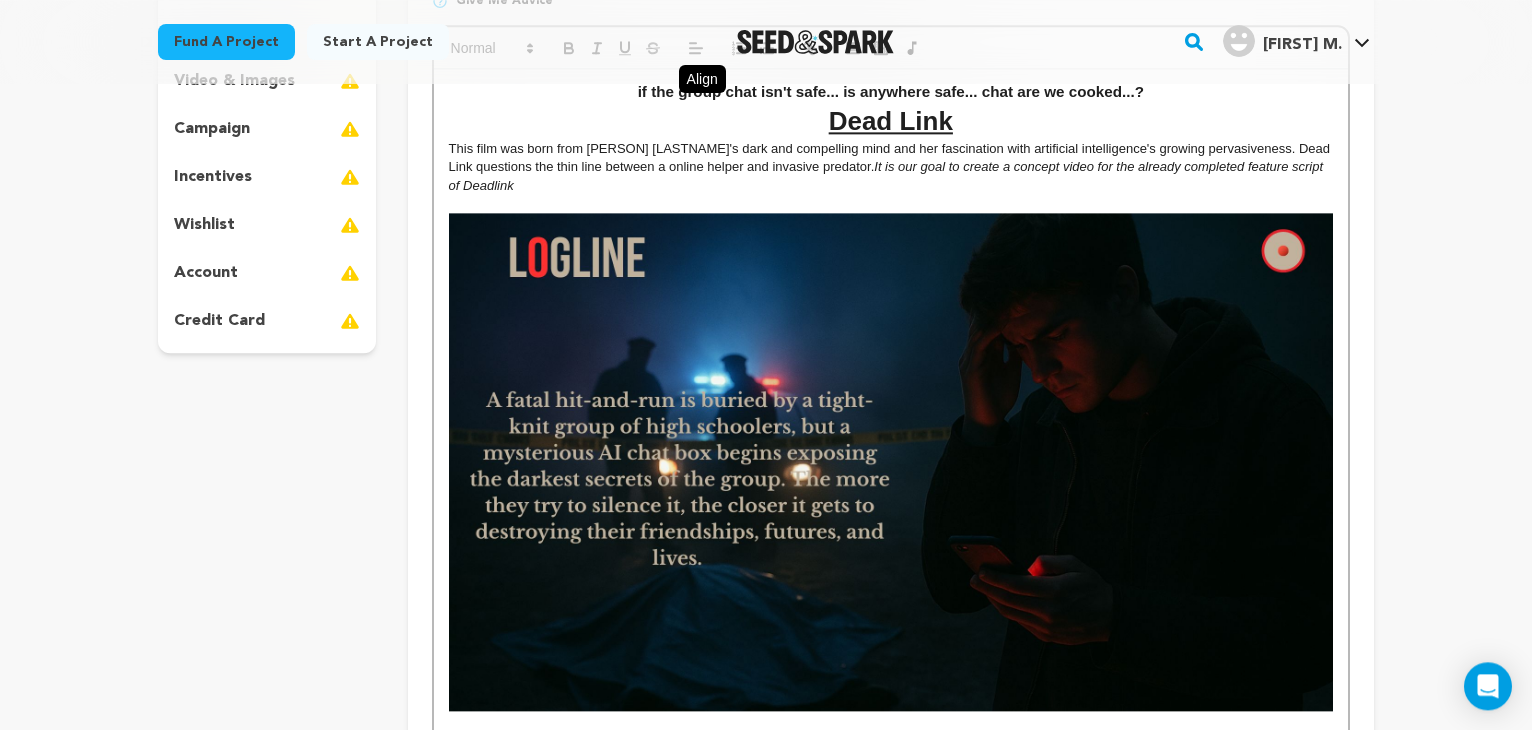 scroll, scrollTop: 384, scrollLeft: 0, axis: vertical 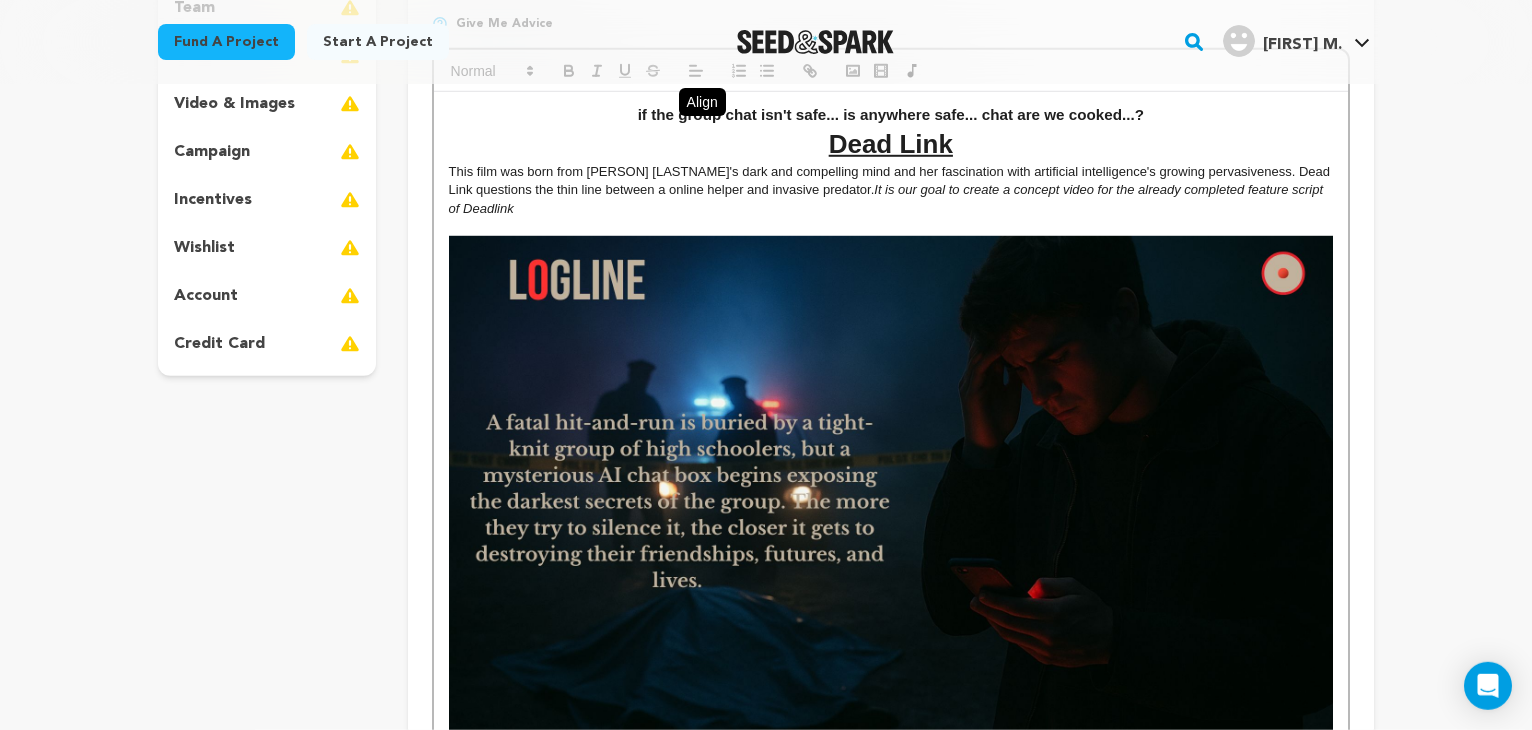click on "It is our goal to create a concept video for the already completed feature script of Deadlink" at bounding box center (888, 198) 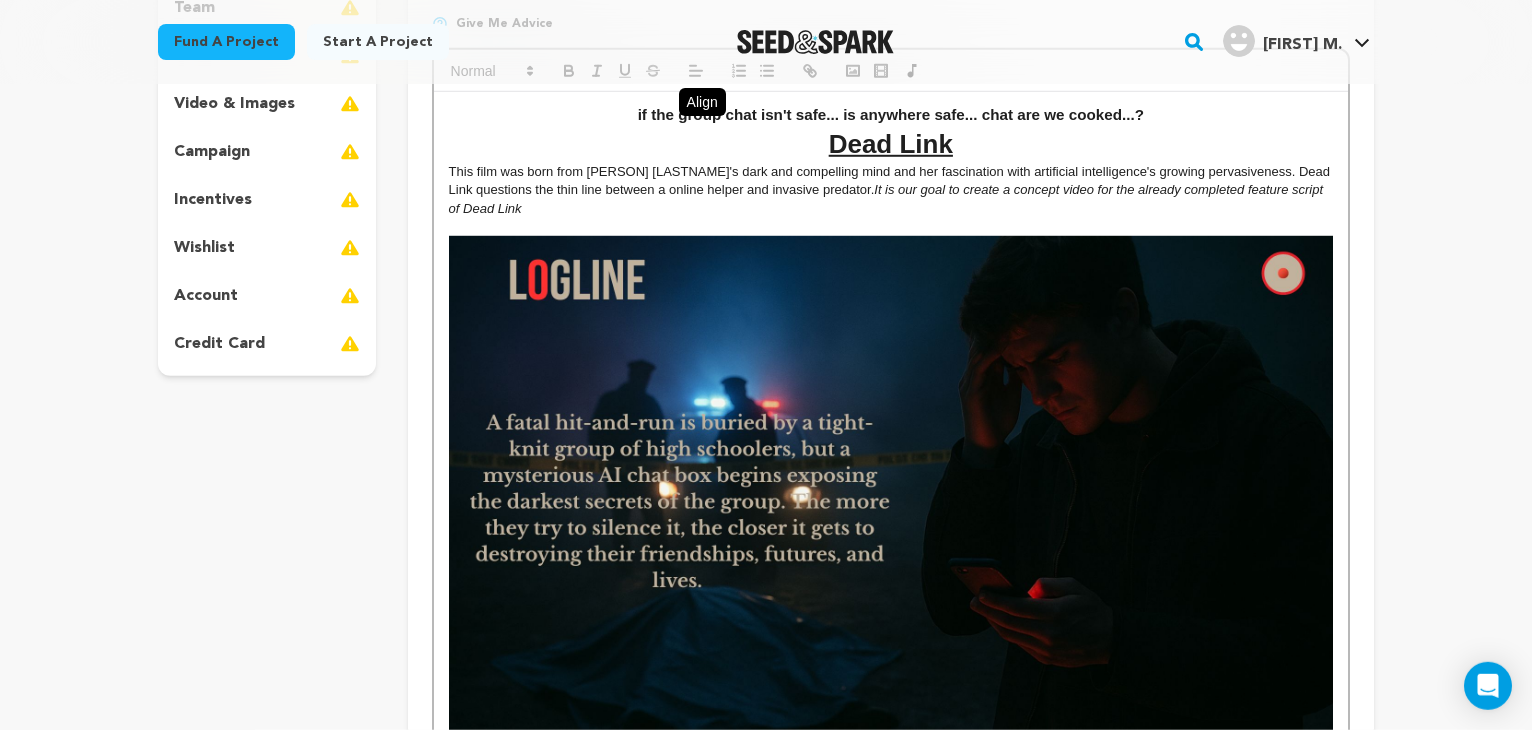 scroll, scrollTop: 649, scrollLeft: 0, axis: vertical 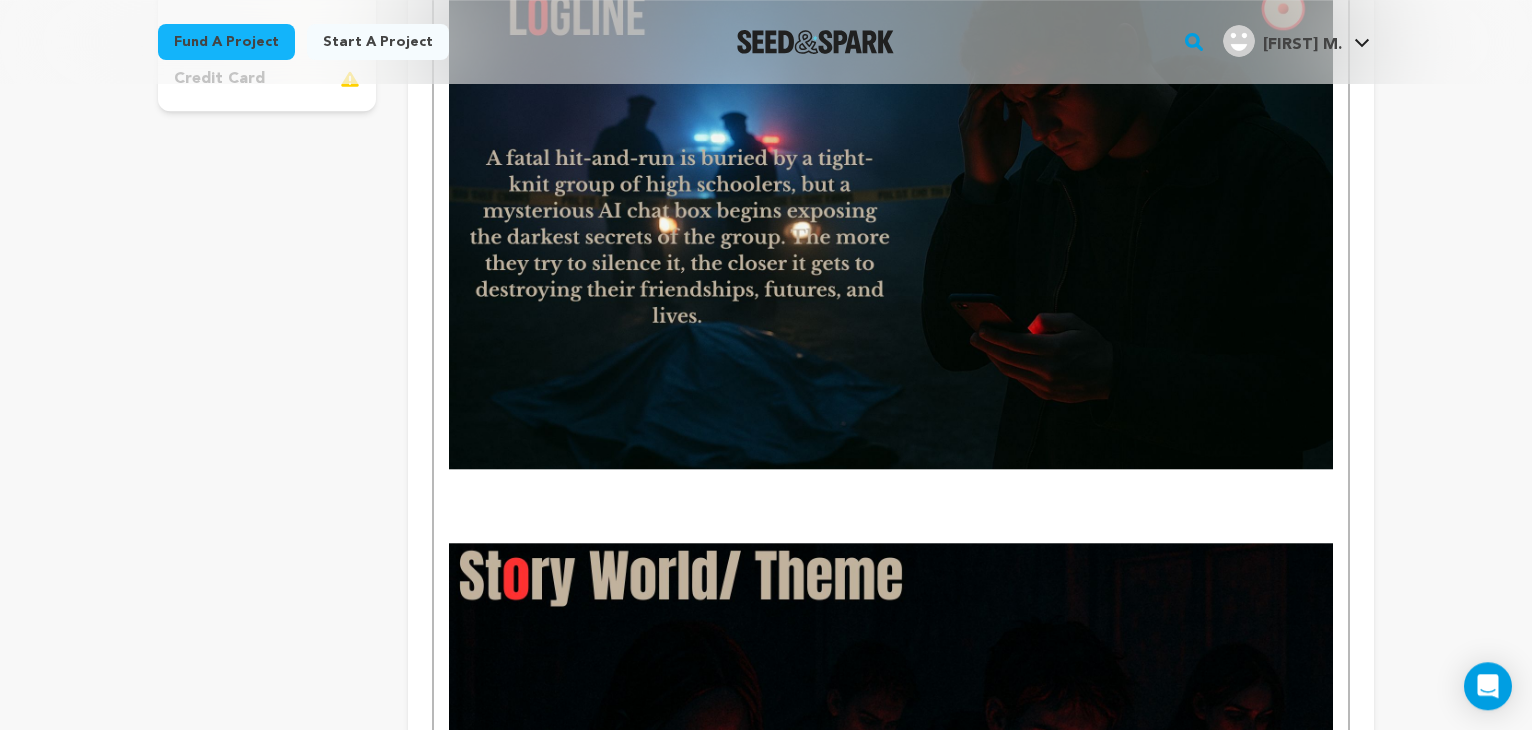 click at bounding box center [891, 496] 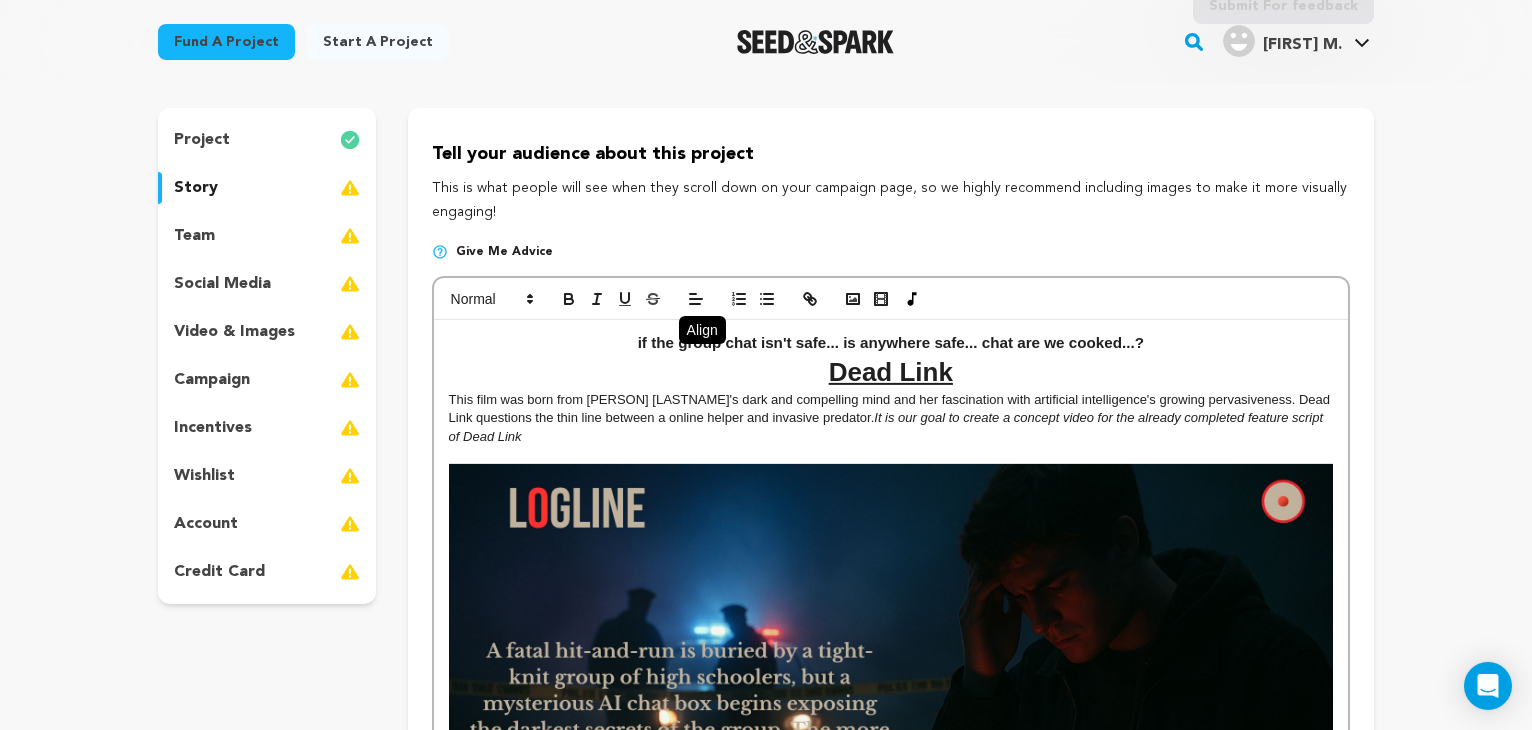 scroll, scrollTop: 122, scrollLeft: 0, axis: vertical 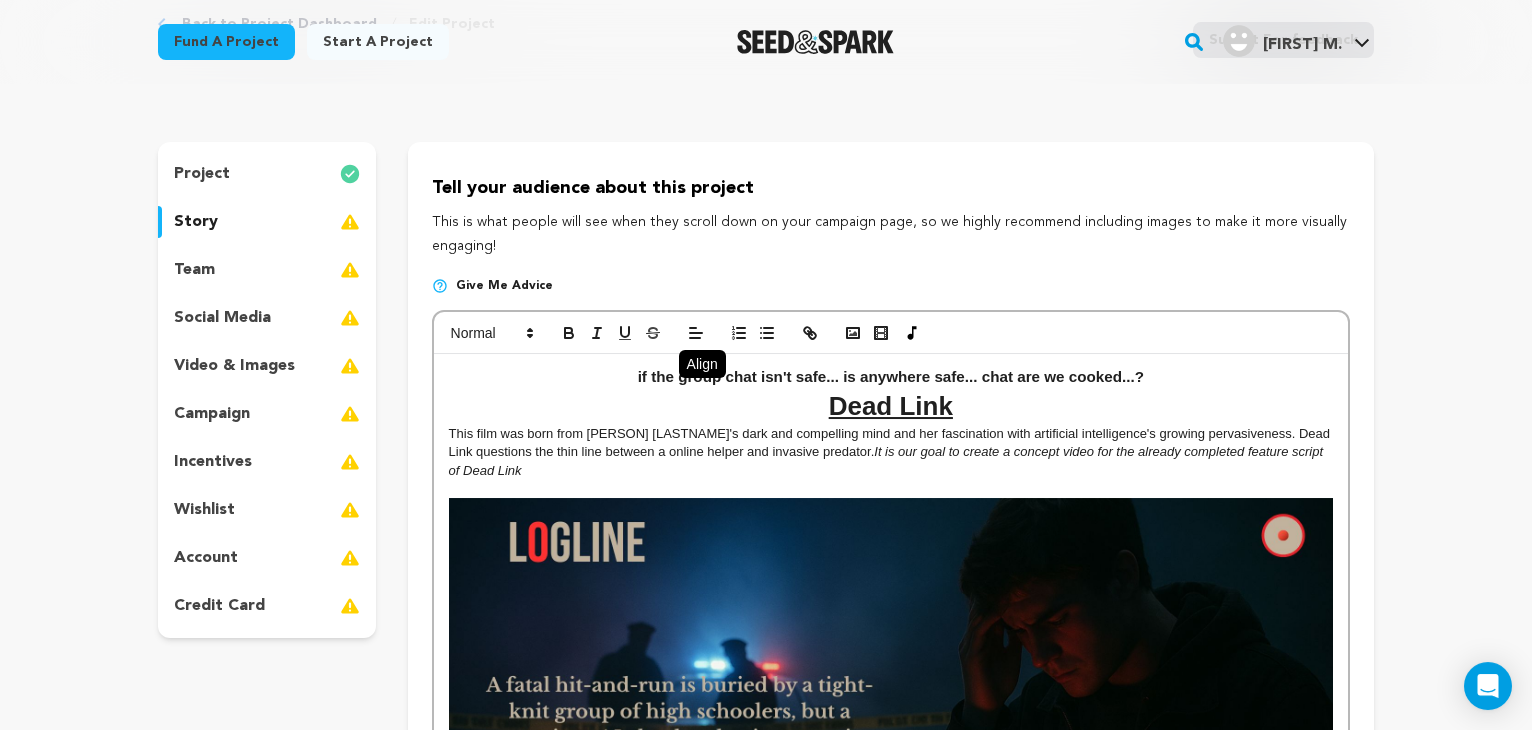 click on "This film was born from Nadia Sinchelle's dark and compelling mind and her fascination with artificial intelligence's growing pervasiveness. Dead Link questions the thin line between a online helper and invasive predator.  It is our goal to create a concept video for the already completed feature script of Dead Link" at bounding box center [891, 452] 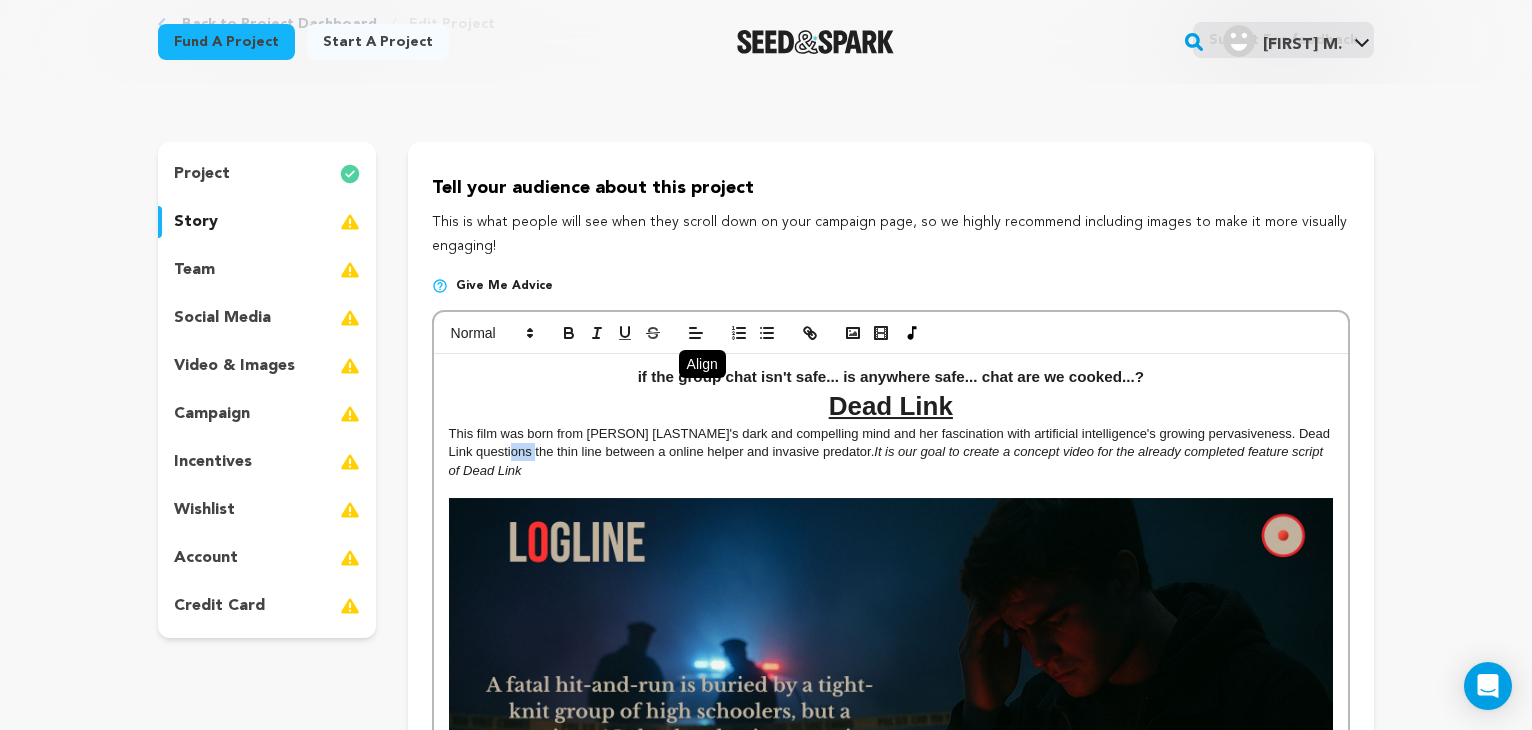 click on "This film was born from Nadia Sinchelle's dark and compelling mind and her fascination with artificial intelligence's growing pervasiveness. Dead Link questions the thin line between a online helper and invasive predator.  It is our goal to create a concept video for the already completed feature script of Dead Link" at bounding box center (891, 452) 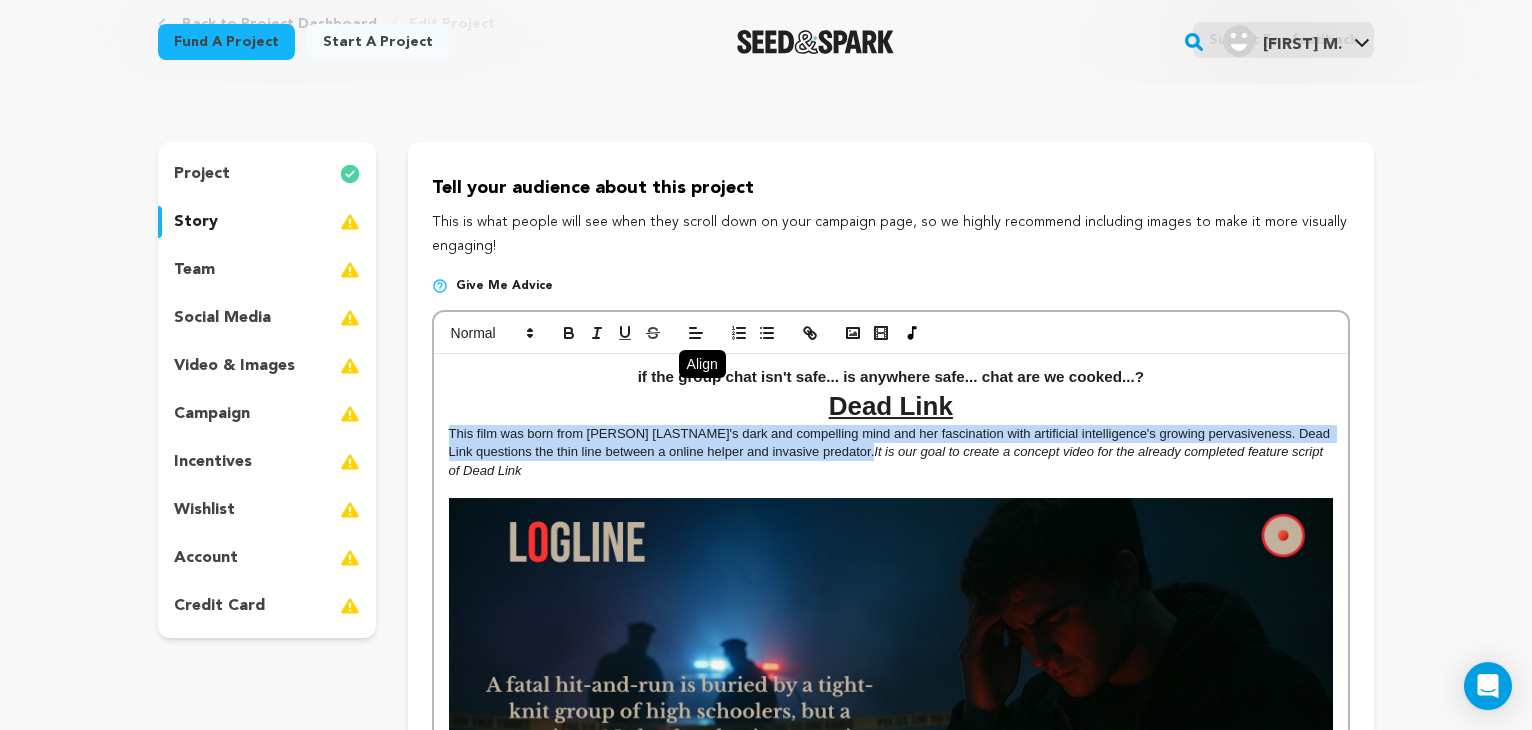 click on "This film was born from Nadia Sinchelle's dark and compelling mind and her fascination with artificial intelligence's growing pervasiveness. Dead Link questions the thin line between a online helper and invasive predator.  It is our goal to create a concept video for the already completed feature script of Dead Link" at bounding box center [891, 452] 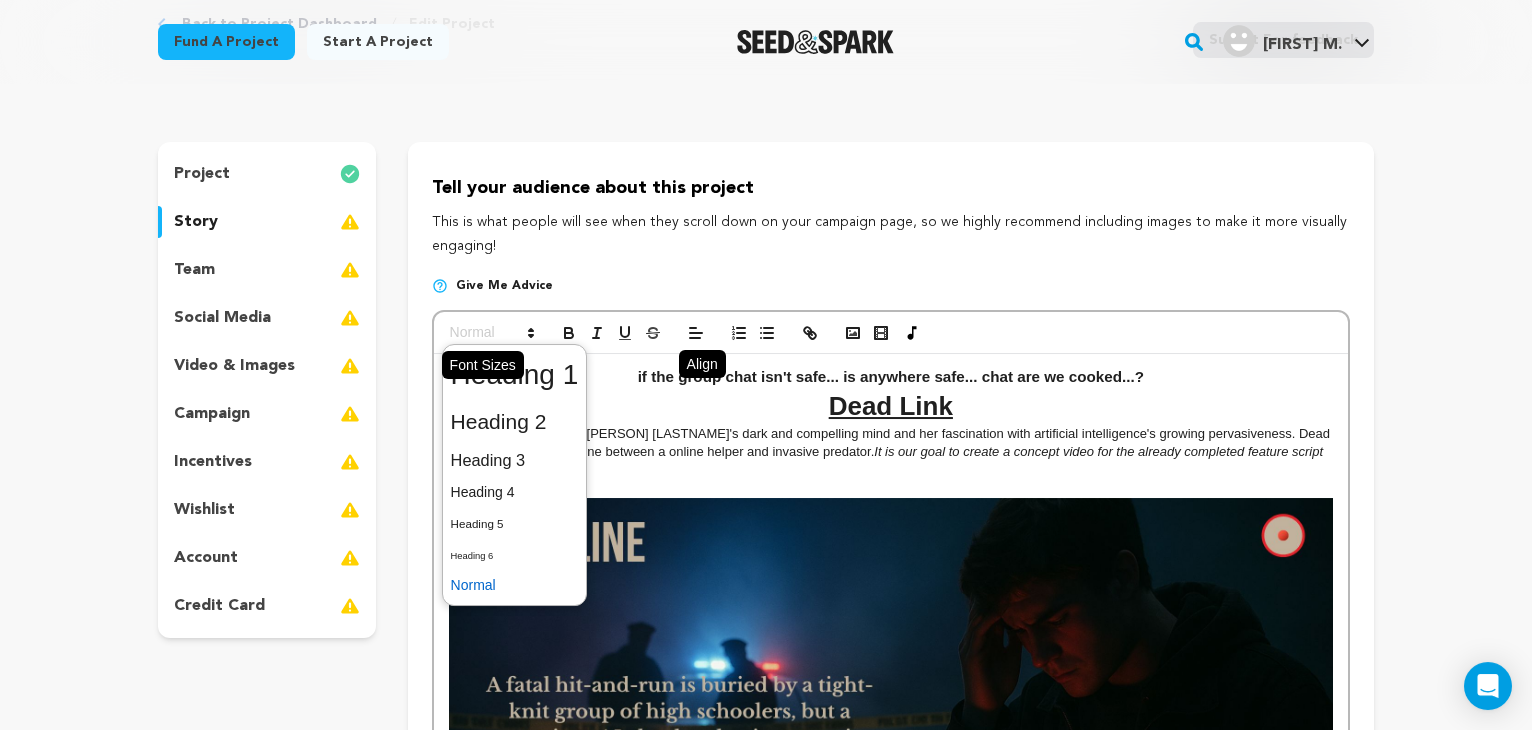 click 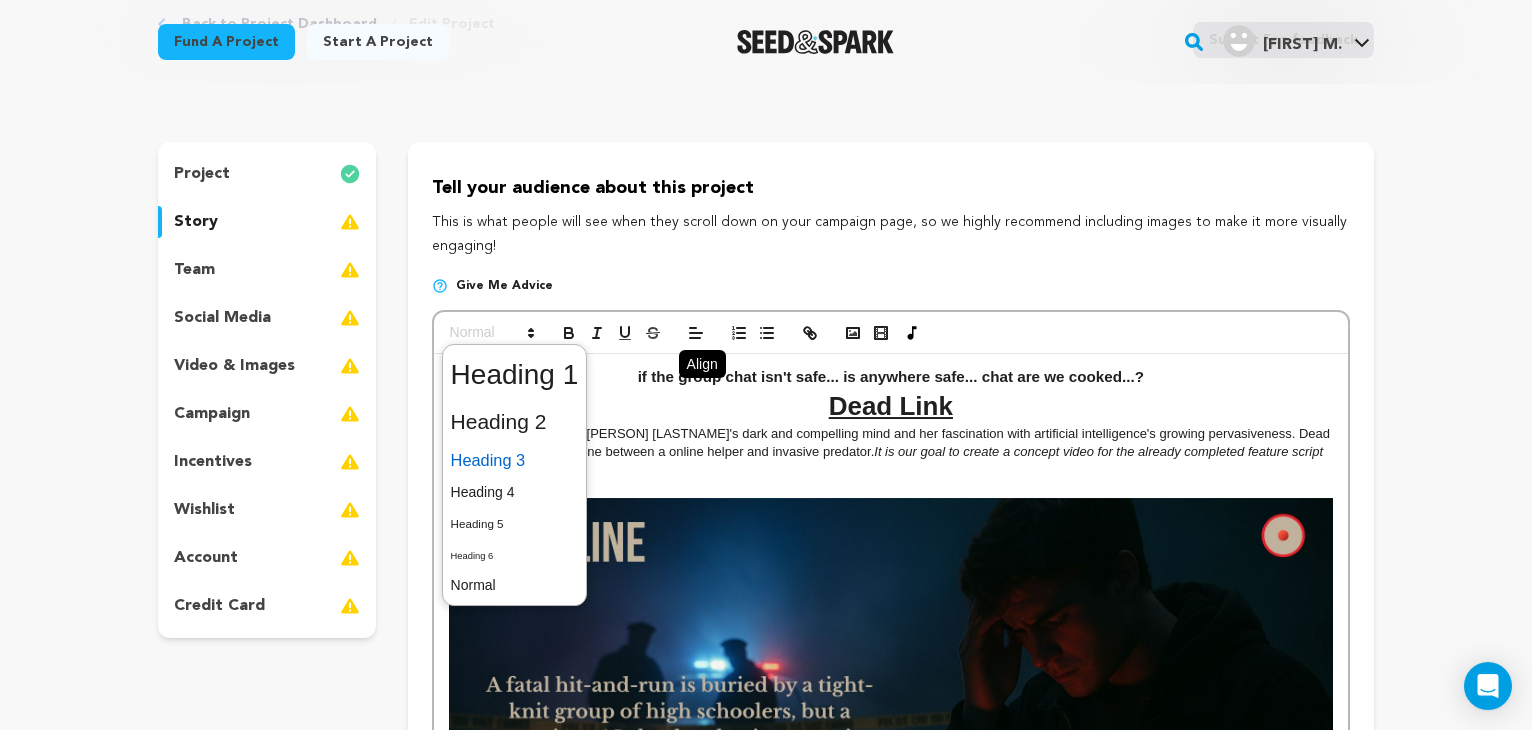 click at bounding box center [515, 460] 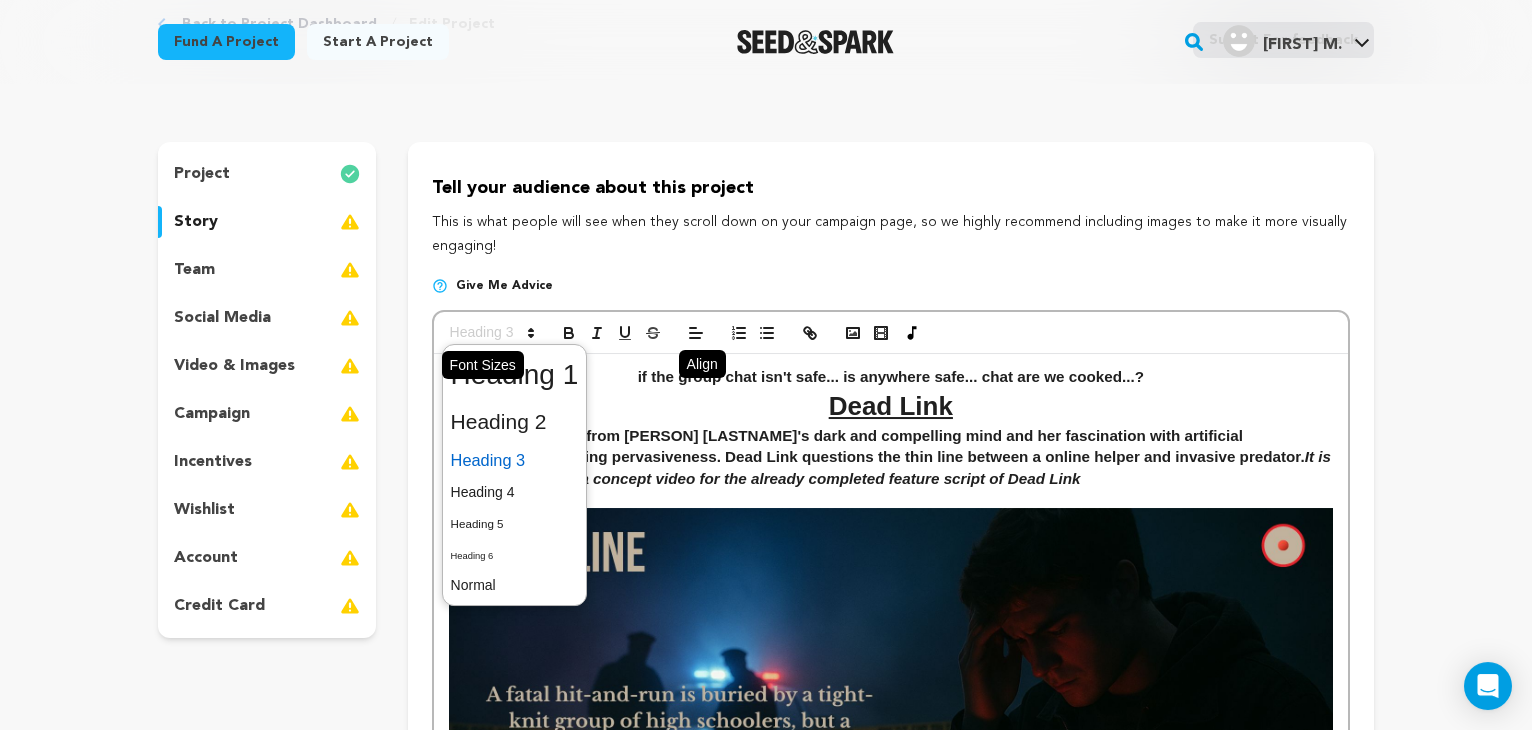 click at bounding box center [491, 333] 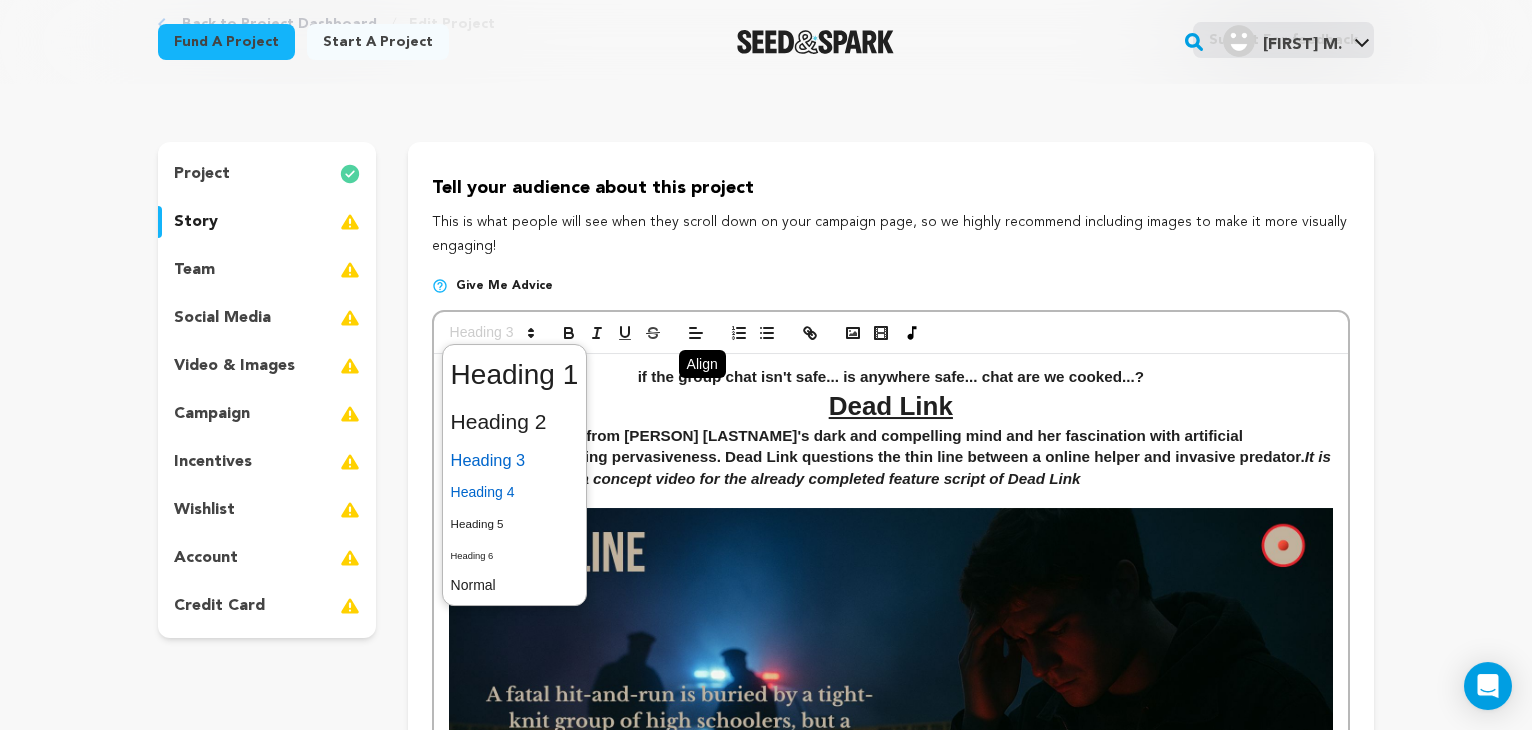 click at bounding box center (515, 492) 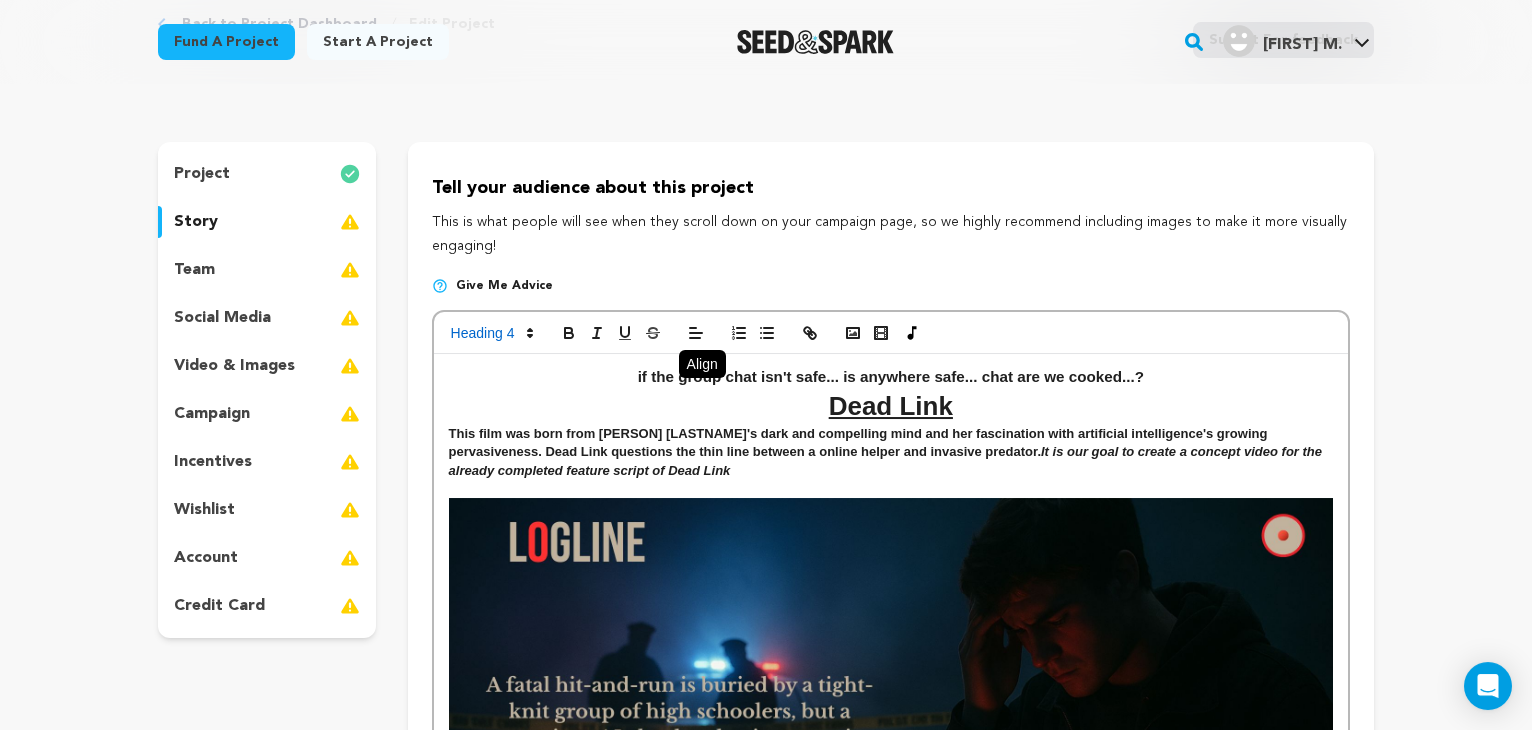 click on "This film was born from Nadia Sinchelle's dark and compelling mind and her fascination with artificial intelligence's growing pervasiveness. Dead Link questions the thin line between a online helper and invasive predator.  It is our goal to create a concept video for the already completed feature script of Dead Link" at bounding box center [891, 452] 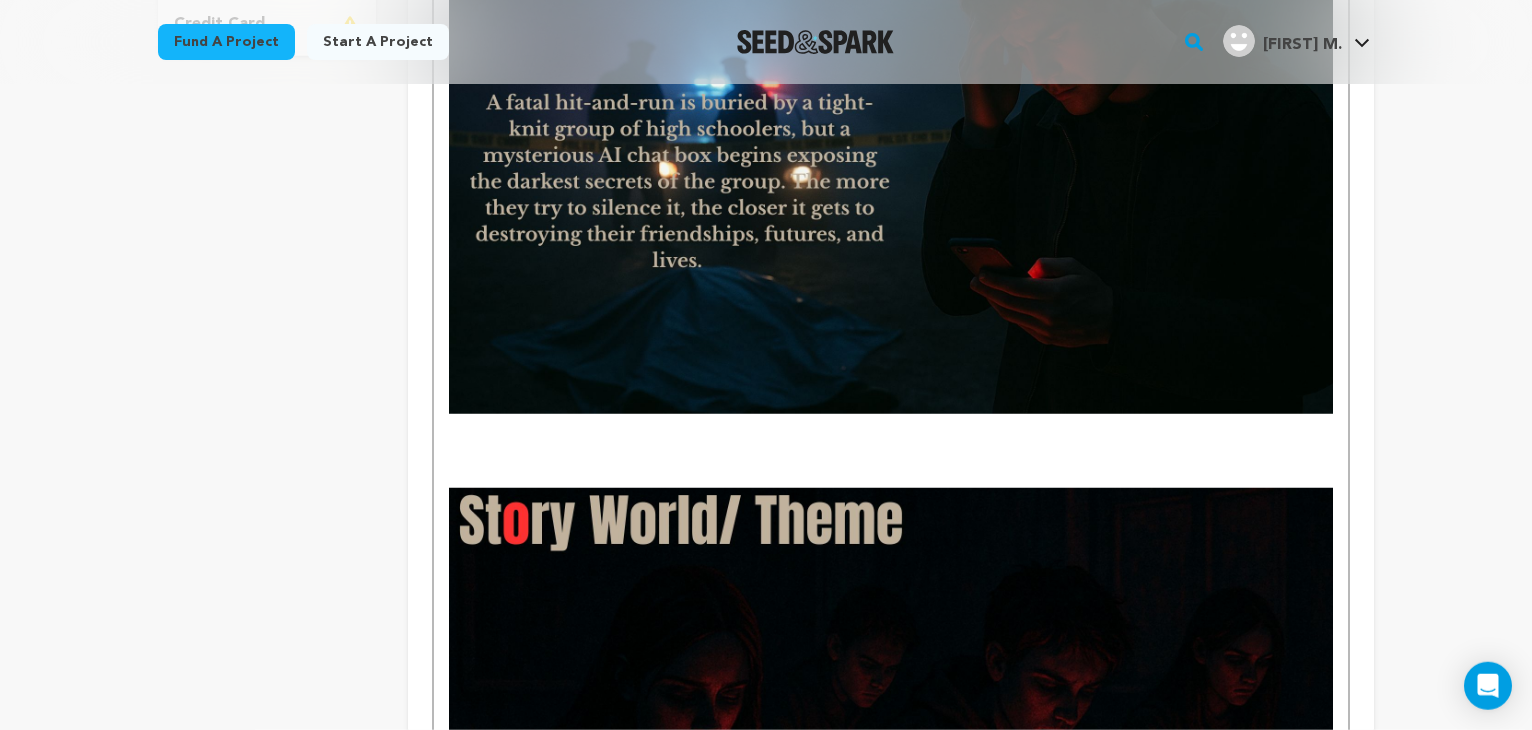 scroll, scrollTop: 725, scrollLeft: 0, axis: vertical 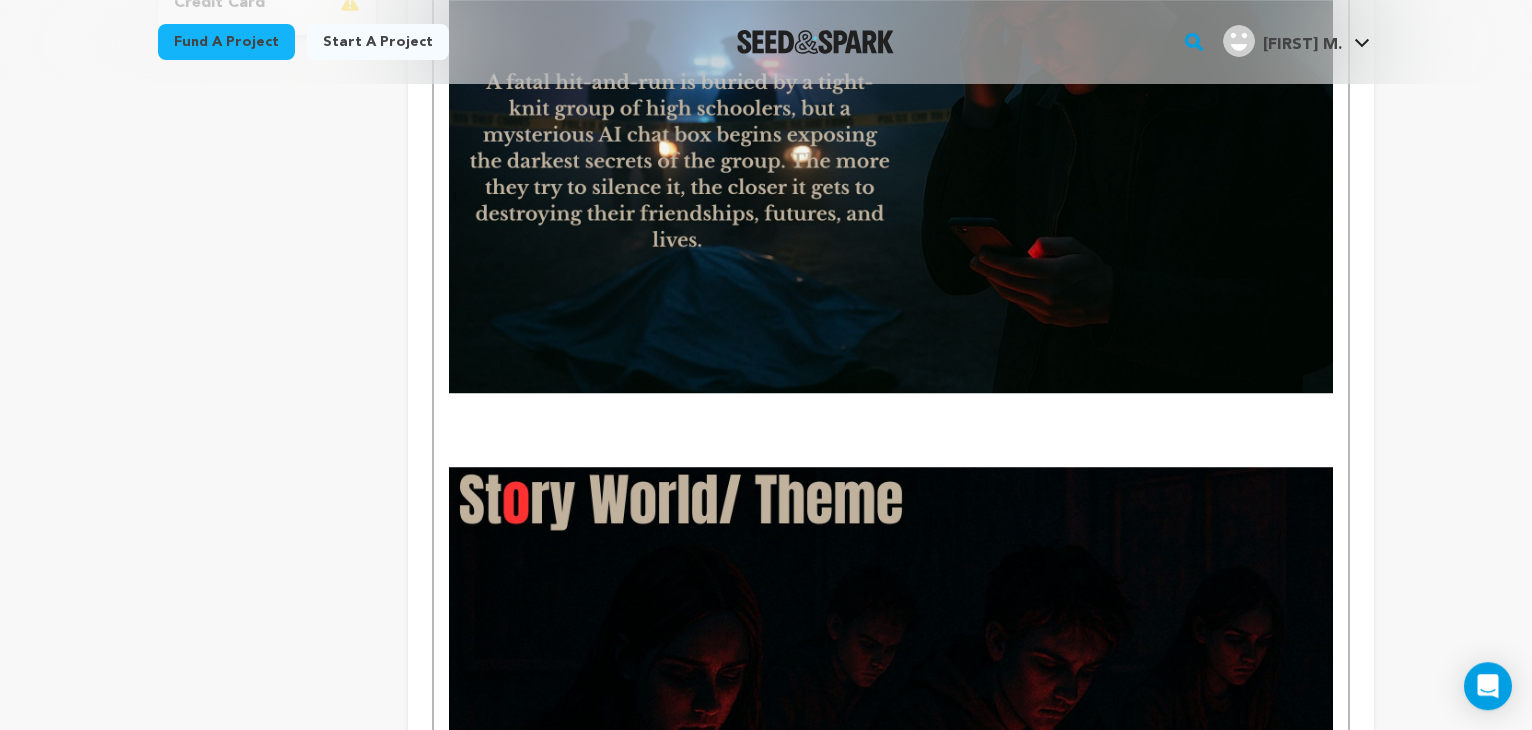 click at bounding box center (891, 420) 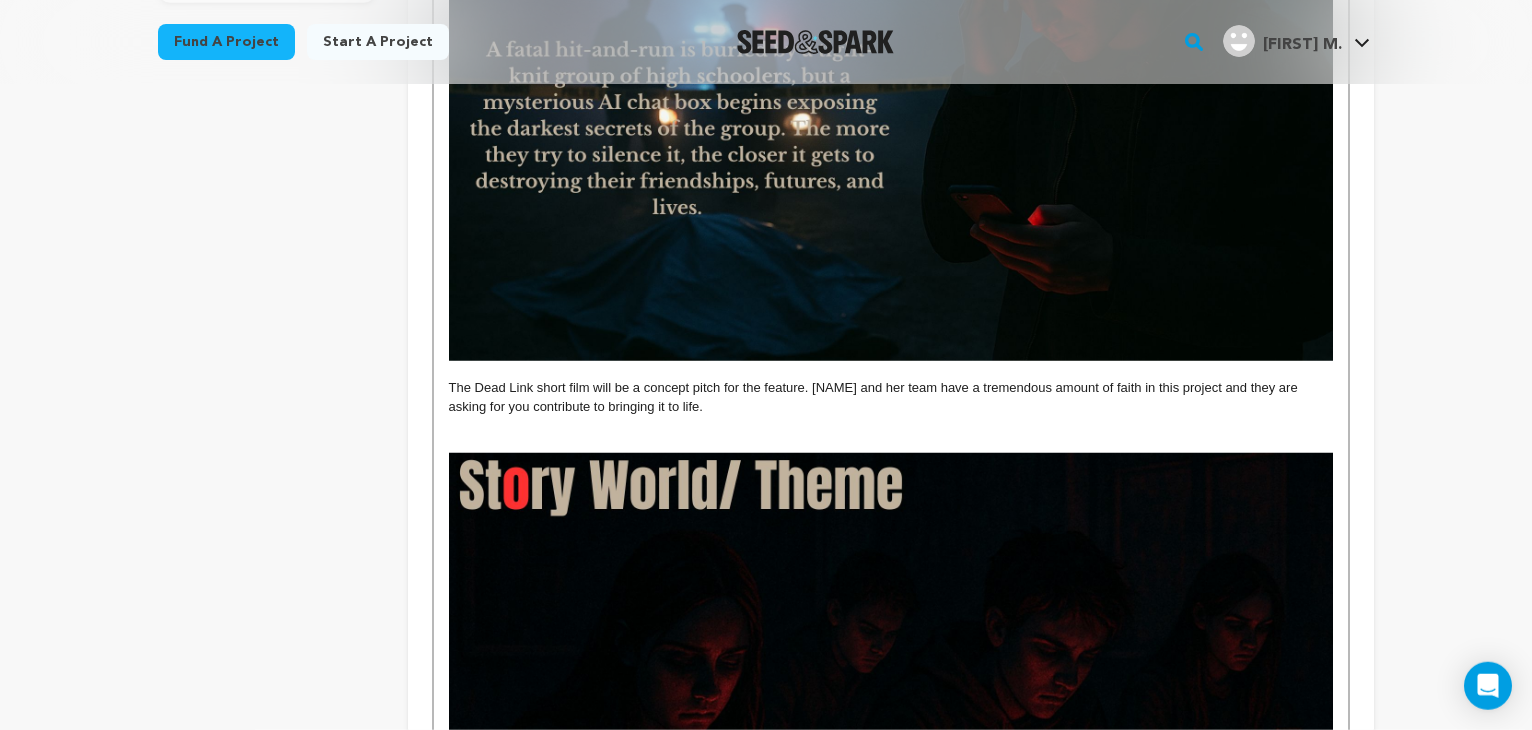 scroll, scrollTop: 835, scrollLeft: 0, axis: vertical 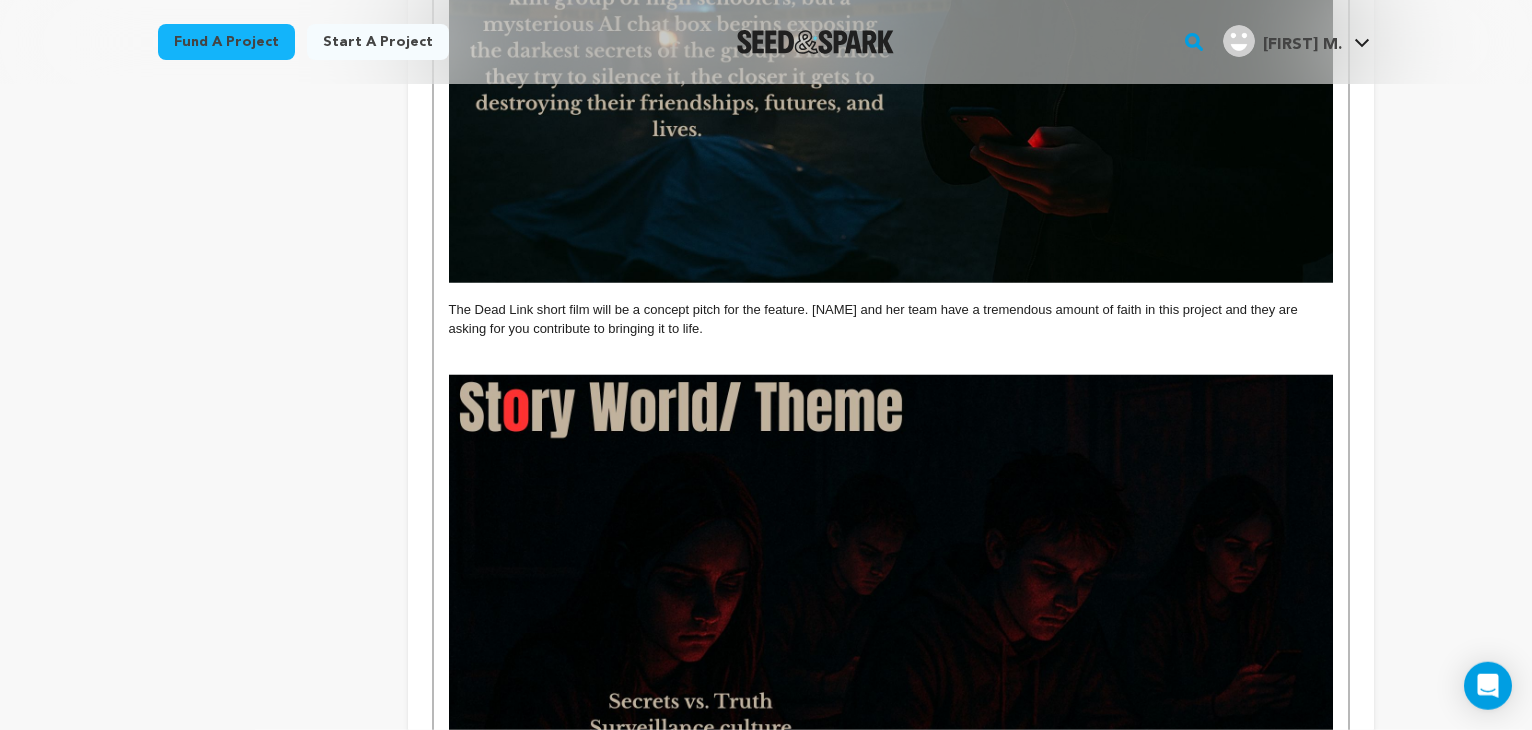 click on "The Dead Link short film will be a concept pitch for the feature. Nadia and her team have a tremendous amount of faith in this project and they are asking for you contribute to bringing it to life." at bounding box center [891, 319] 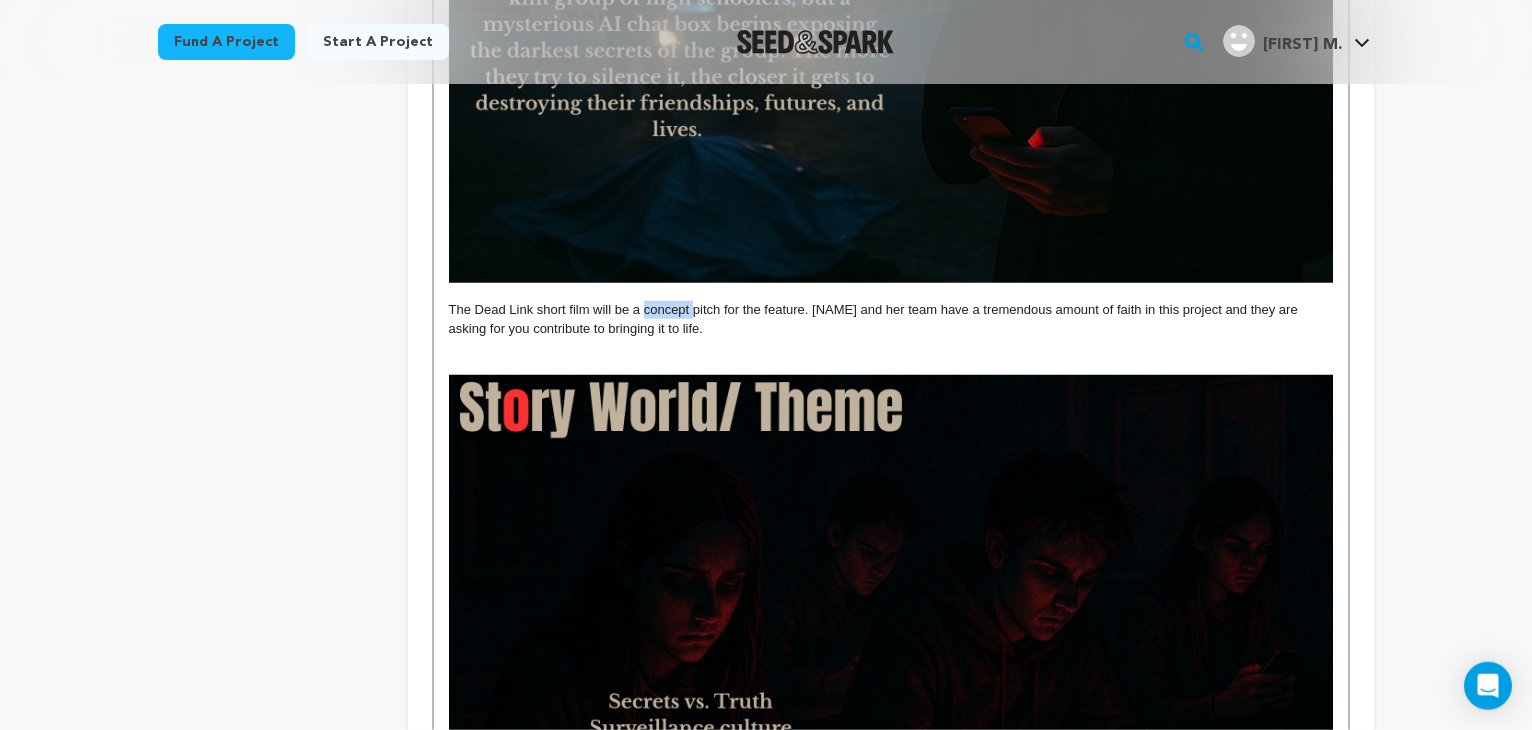 click on "The Dead Link short film will be a concept pitch for the feature. Nadia and her team have a tremendous amount of faith in this project and they are asking for you contribute to bringing it to life." at bounding box center (891, 319) 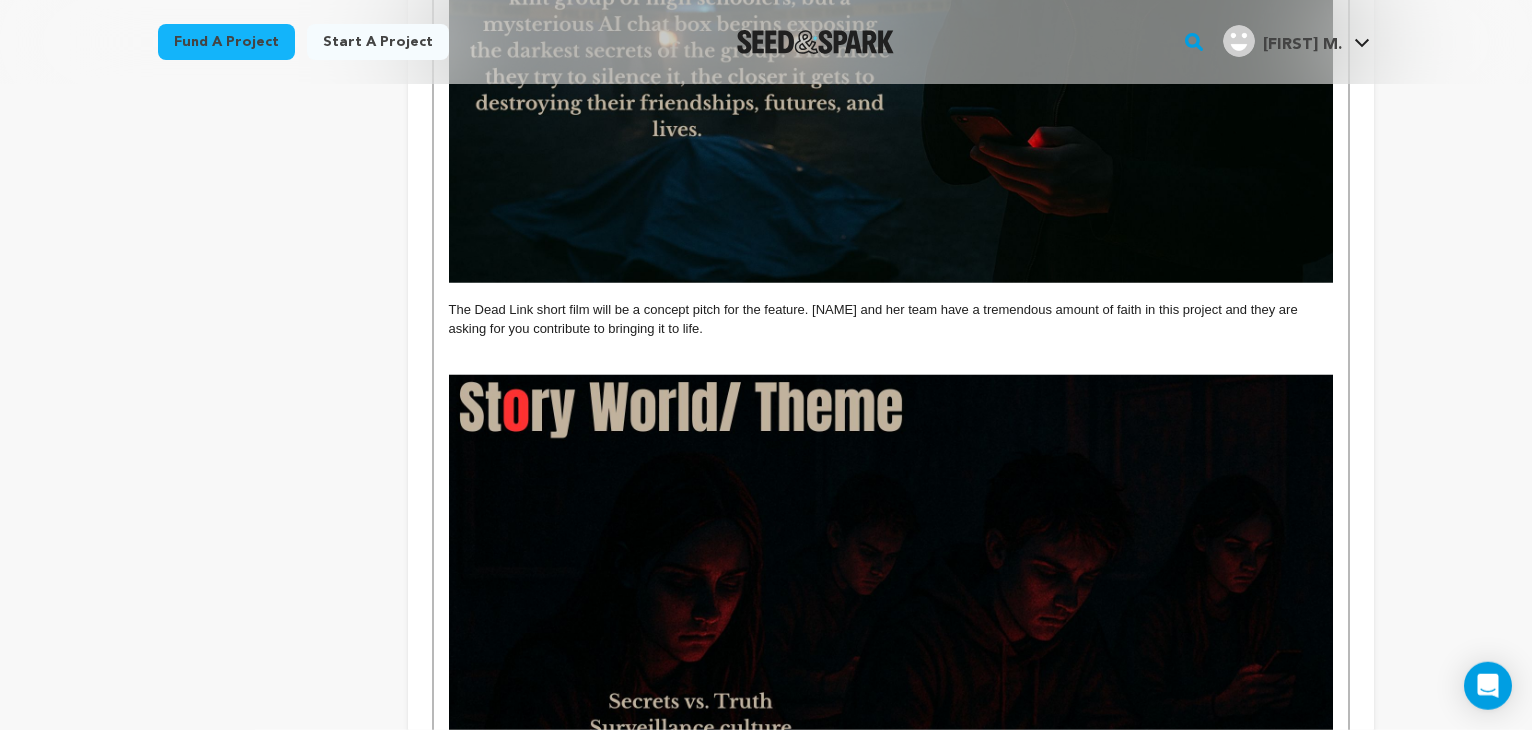 click on "The Dead Link short film will be a concept pitch for the feature. Nadia and her team have a tremendous amount of faith in this project and they are asking for you contribute to bringing it to life." at bounding box center [891, 319] 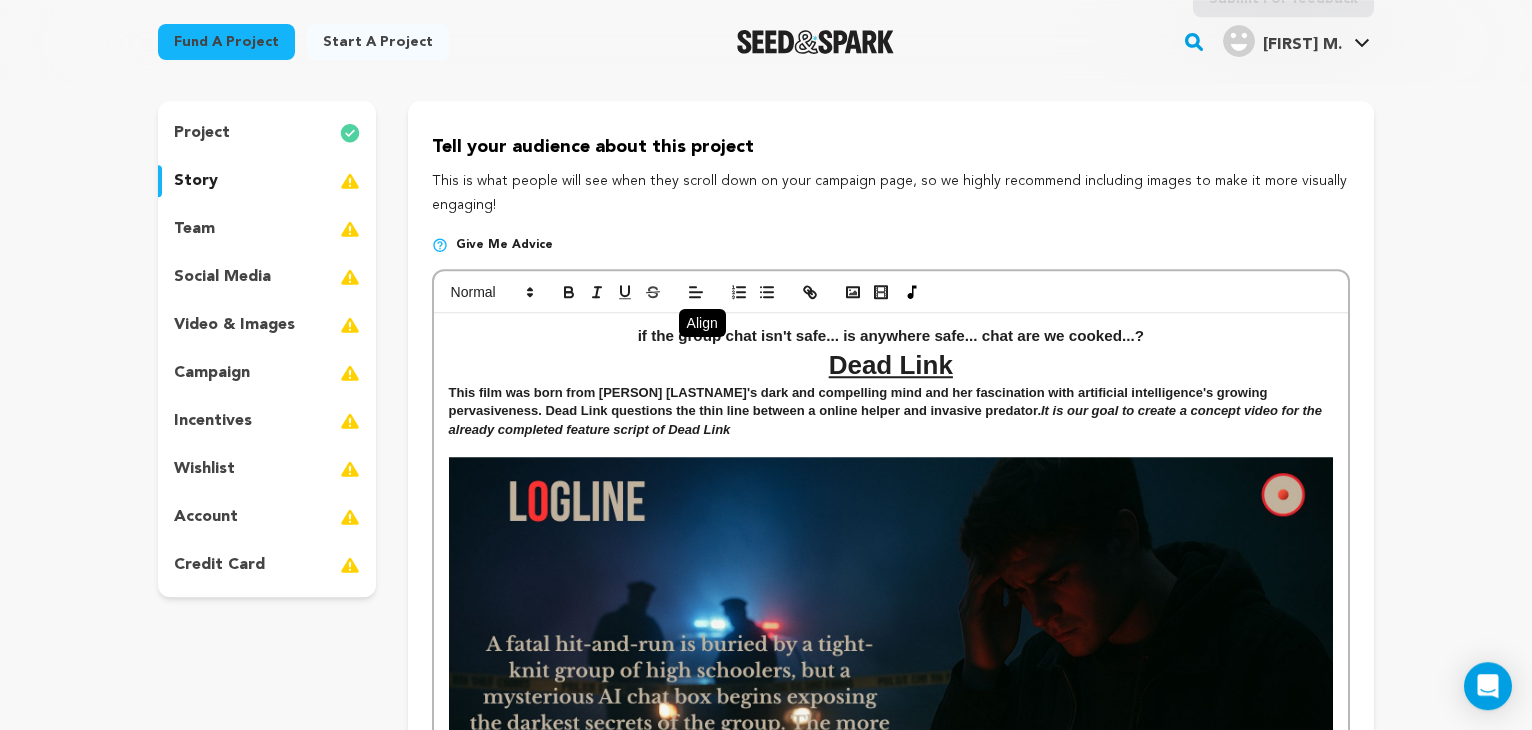 scroll, scrollTop: 156, scrollLeft: 0, axis: vertical 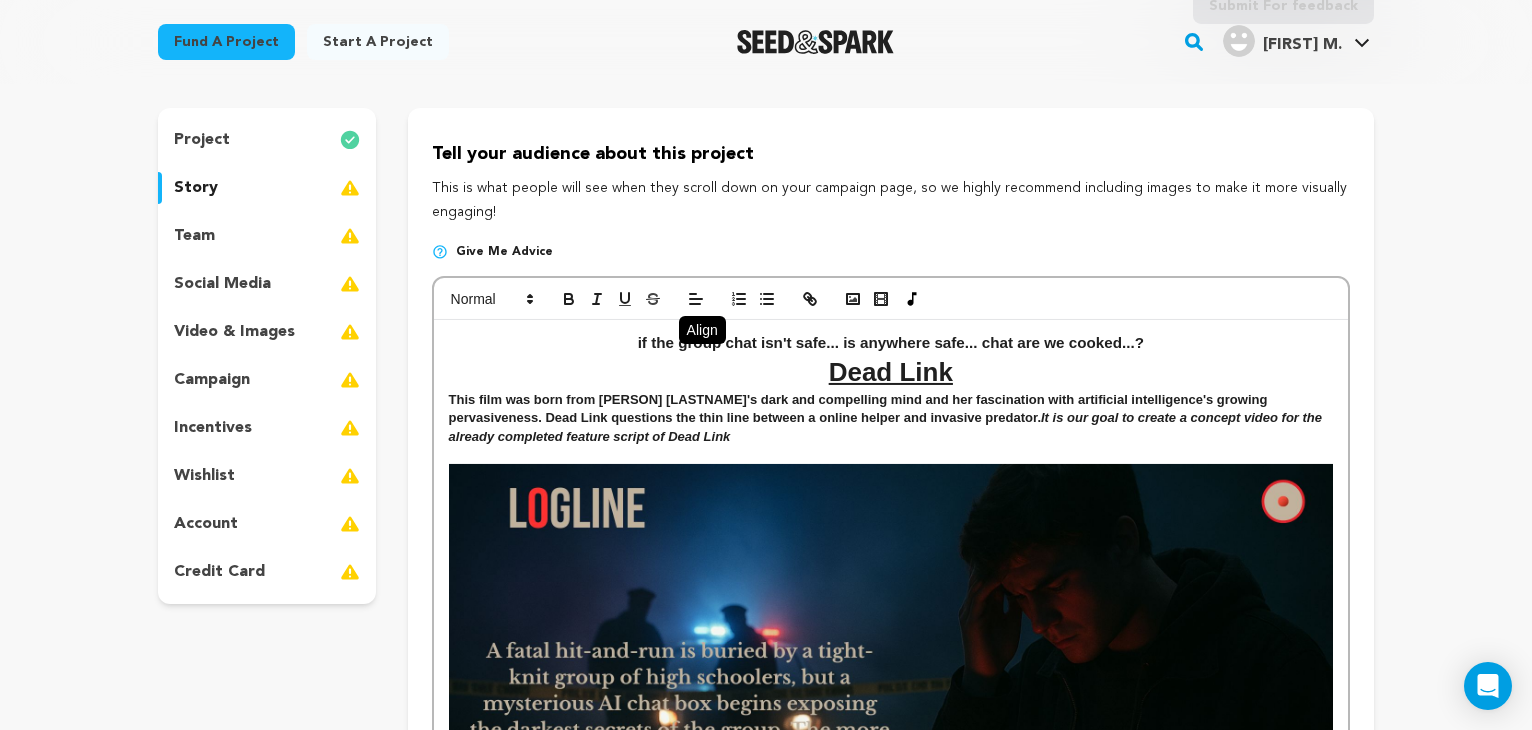 click 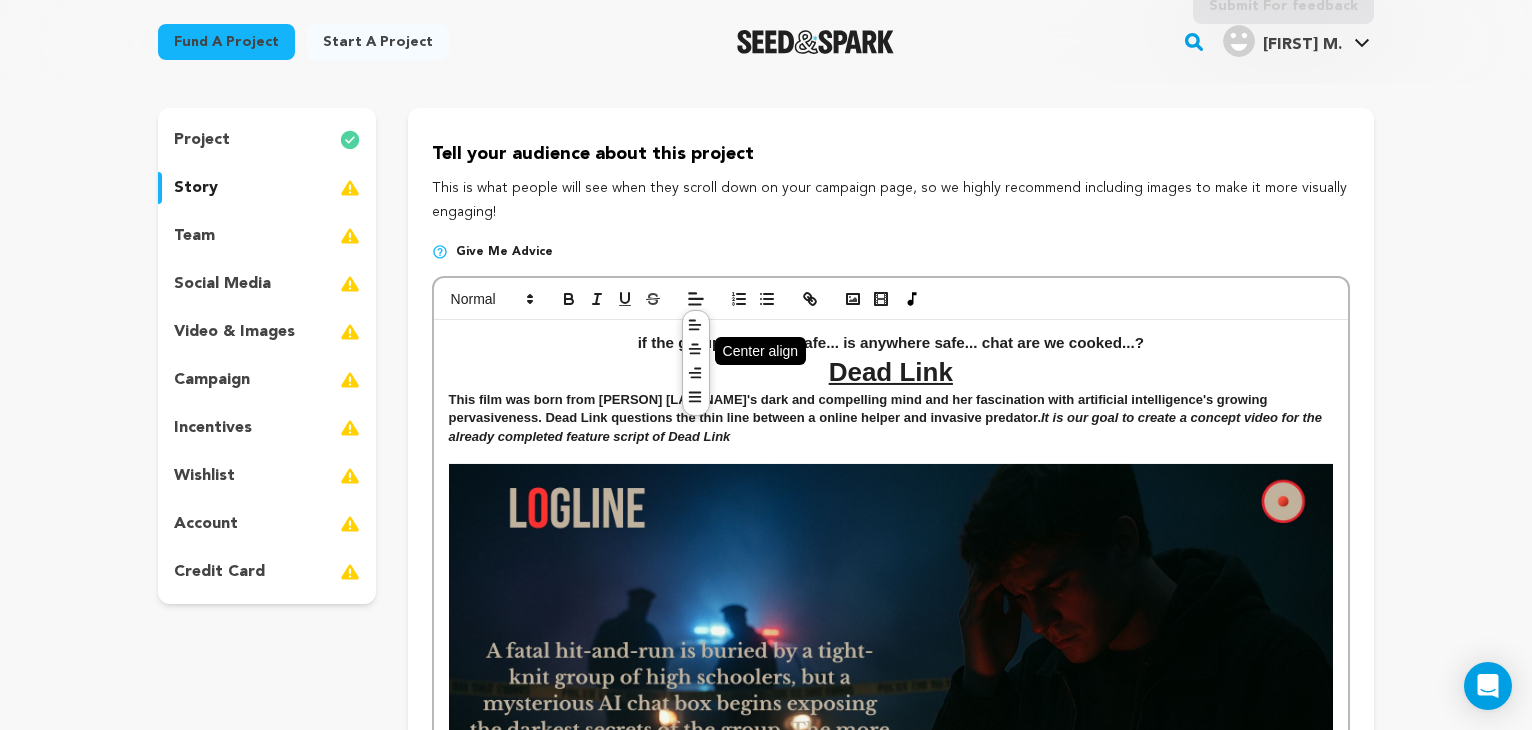 click 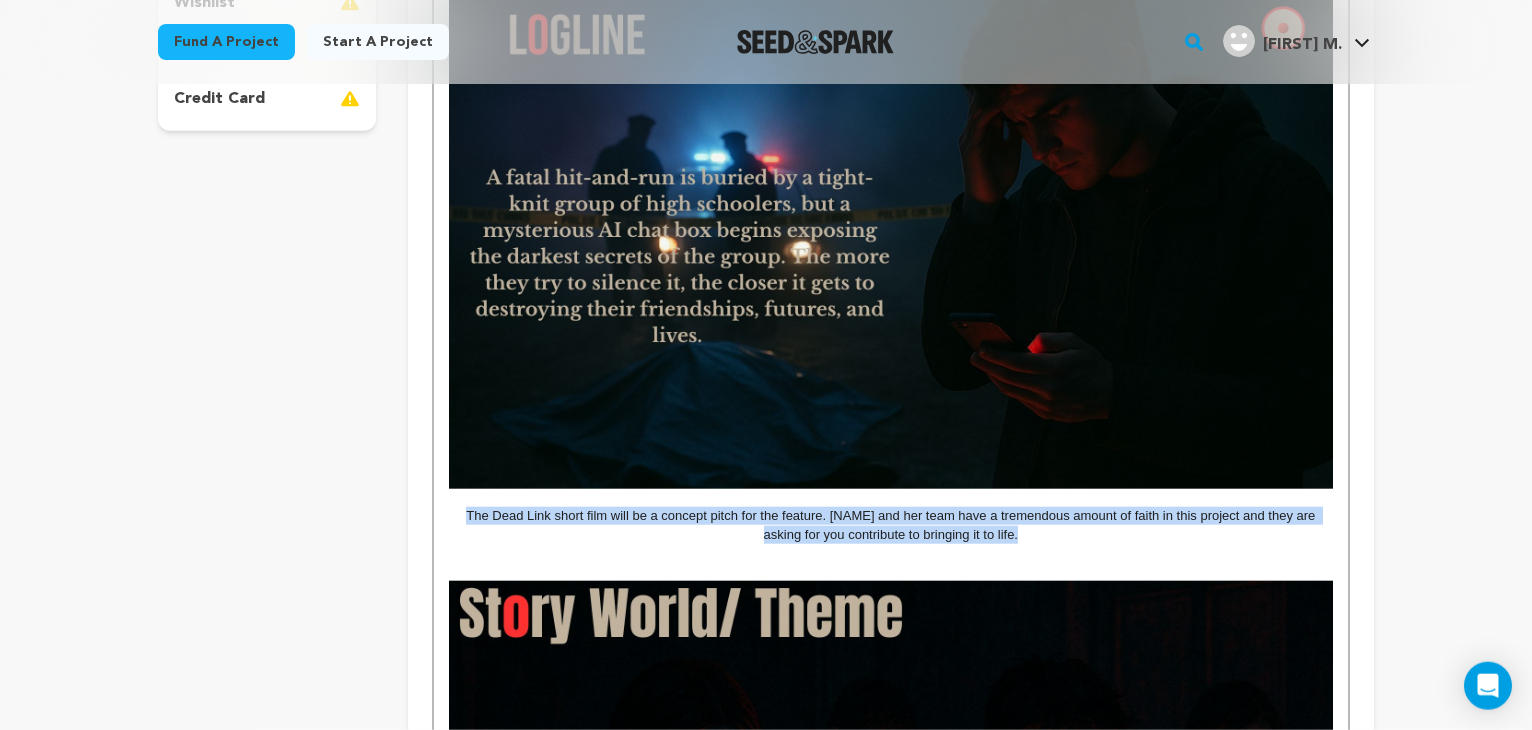 scroll, scrollTop: 636, scrollLeft: 0, axis: vertical 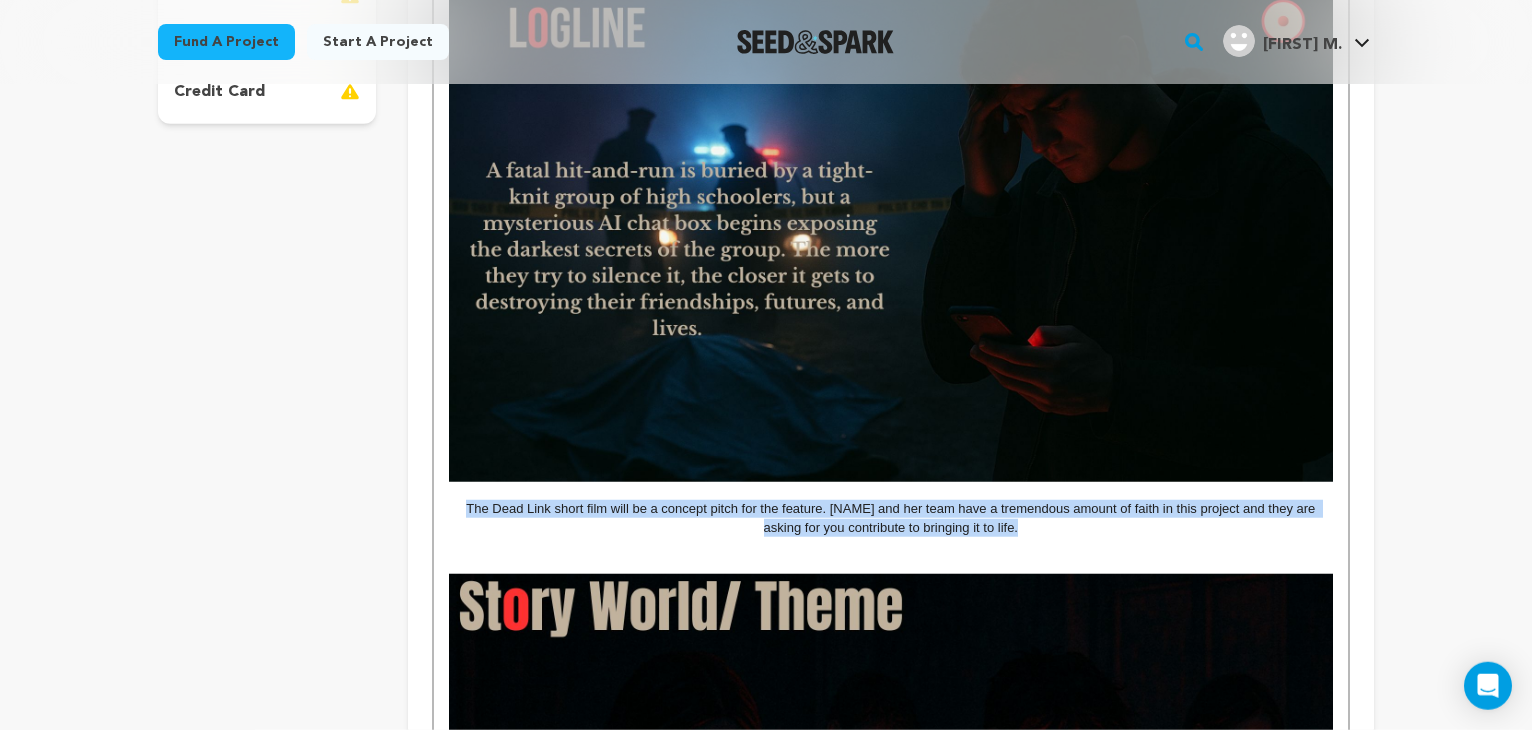click on "The Dead Link short film will be a concept pitch for the feature. Nadia and her team have a tremendous amount of faith in this project and they are asking for you contribute to bringing it to life." at bounding box center (891, 518) 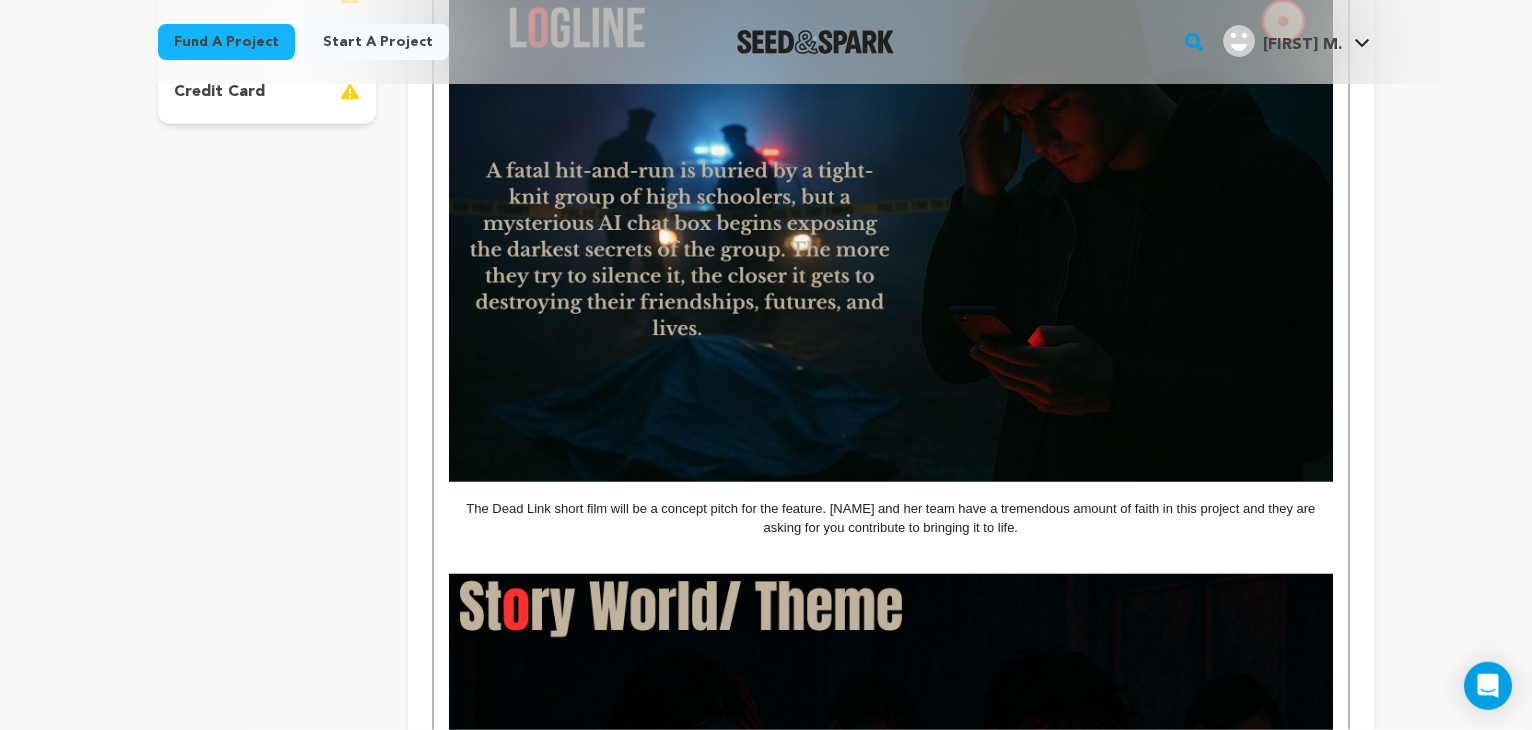 click on "The Dead Link short film will be a concept pitch for the feature. Nadia and her team have a tremendous amount of faith in this project and they are asking for you contribute to bringing it to life." at bounding box center [891, 518] 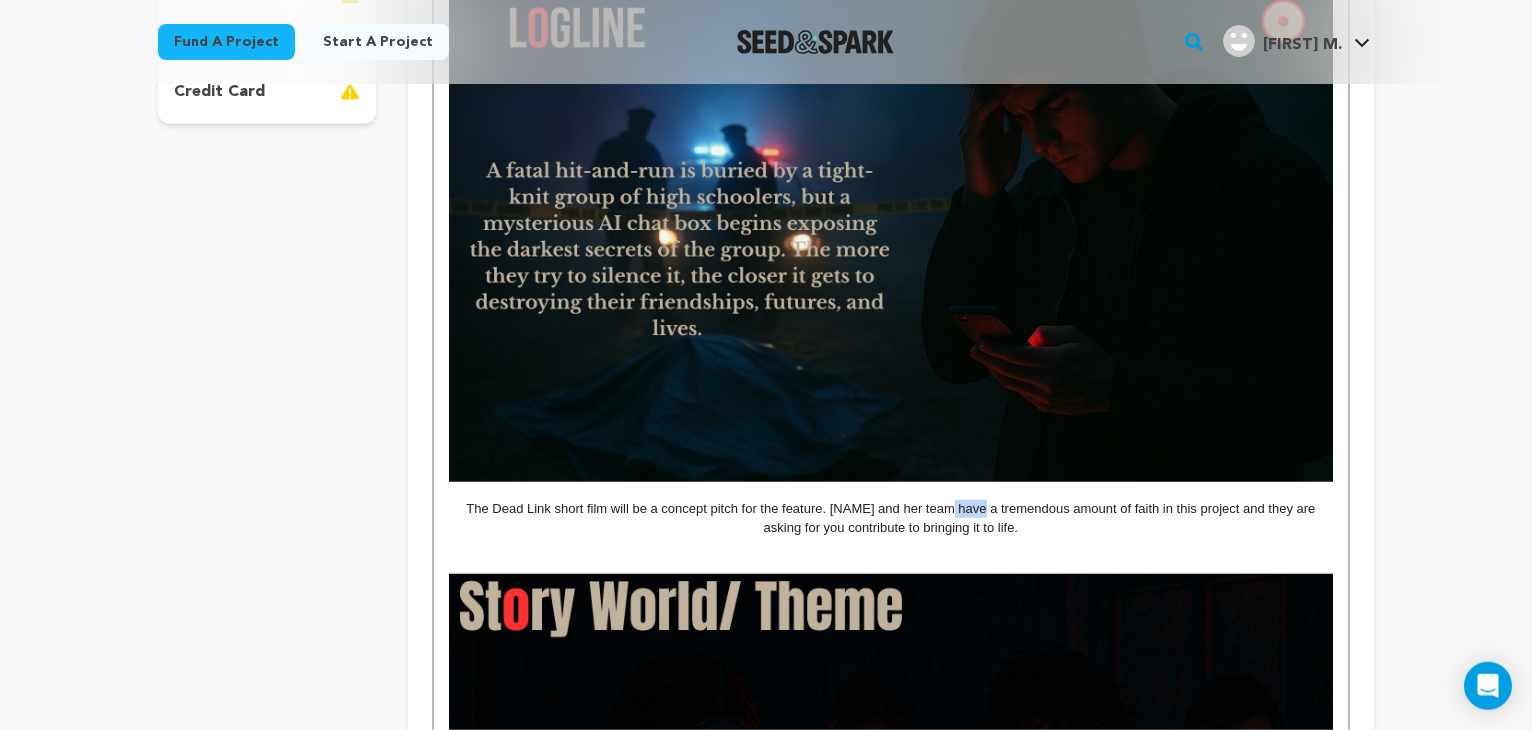 click on "The Dead Link short film will be a concept pitch for the feature. Nadia and her team have a tremendous amount of faith in this project and they are asking for you contribute to bringing it to life." at bounding box center [891, 518] 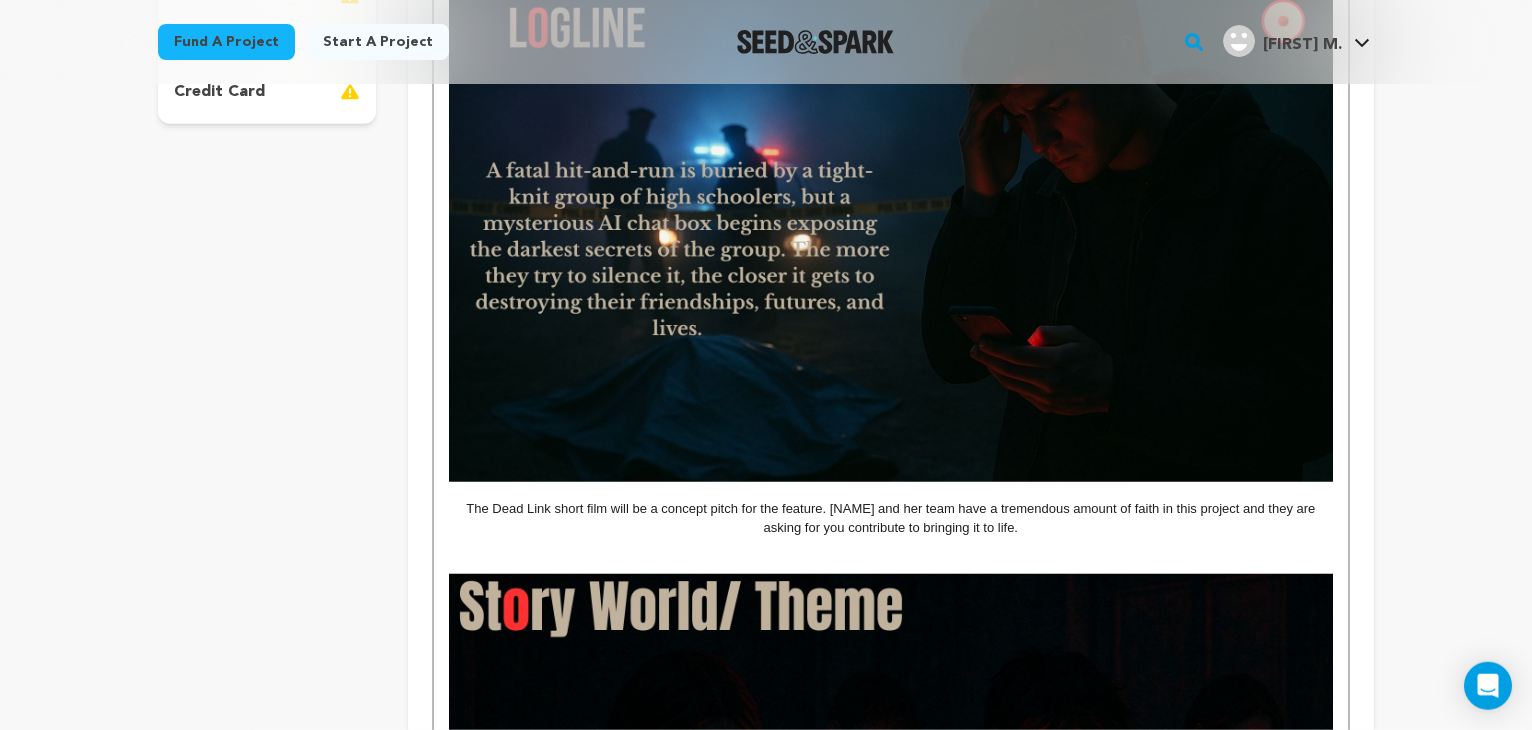 click on "The Dead Link short film will be a concept pitch for the feature. Nadia and her team have a tremendous amount of faith in this project and they are asking for you contribute to bringing it to life." at bounding box center (891, 518) 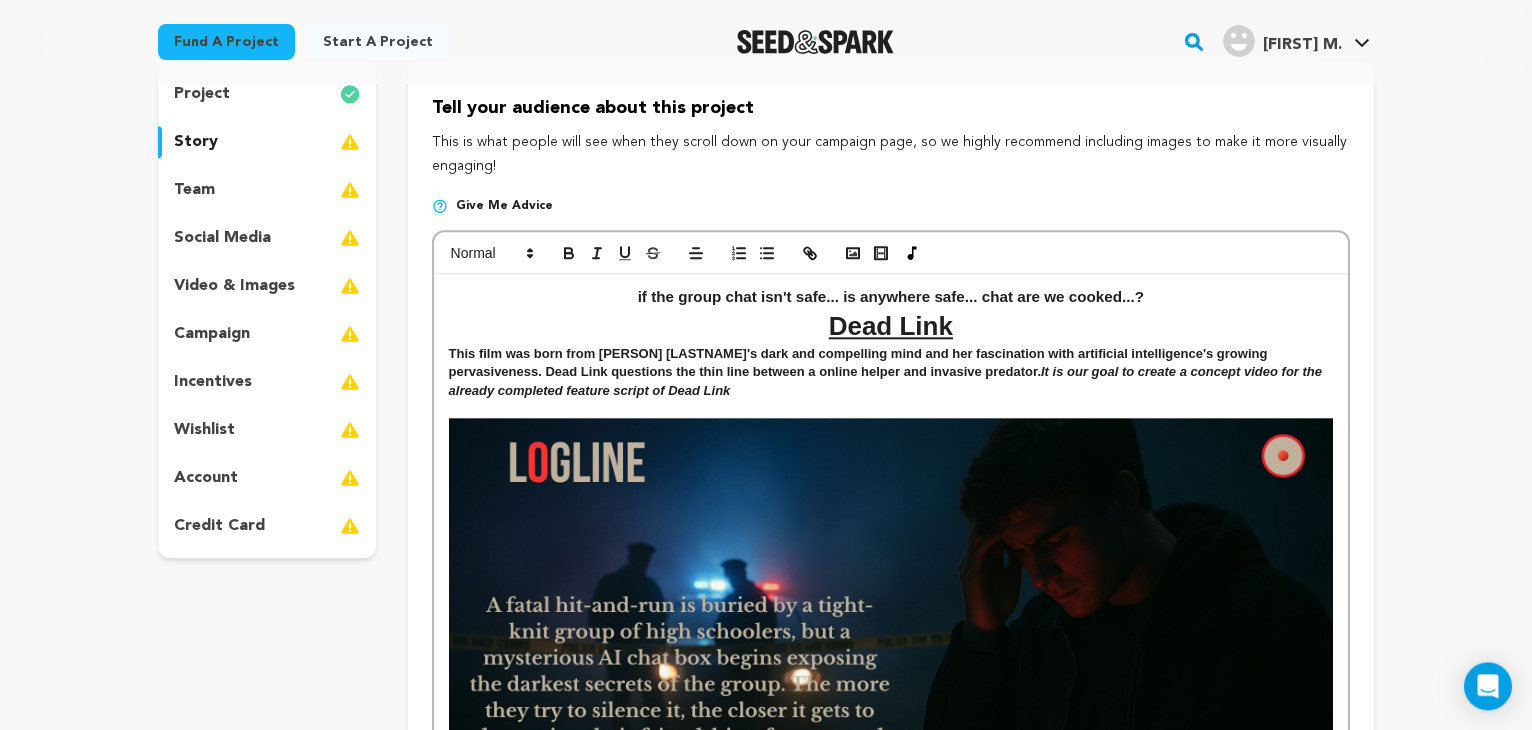 scroll, scrollTop: 200, scrollLeft: 0, axis: vertical 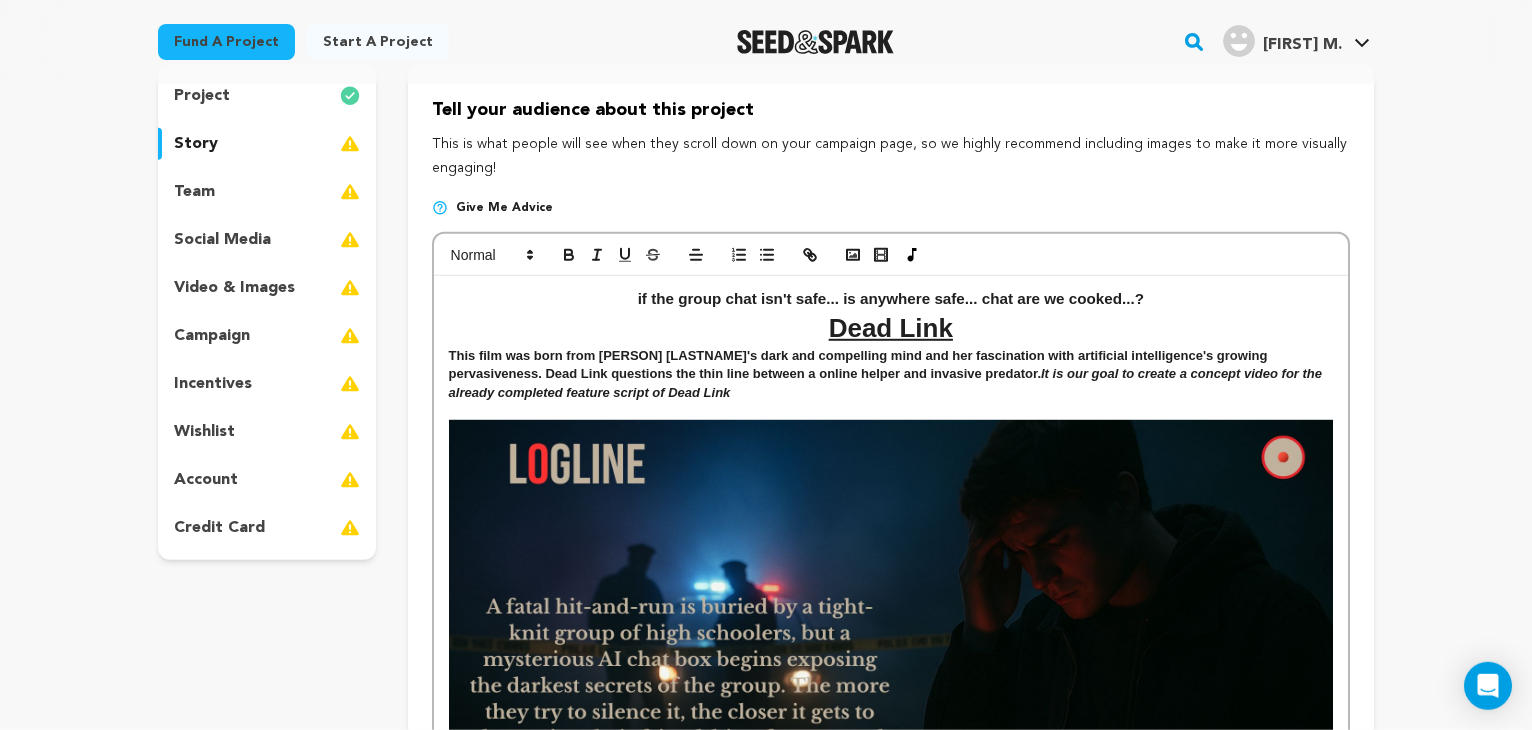 click on "if the group chat isn't safe... is anywhere safe... chat are we cooked...?" at bounding box center (891, 299) 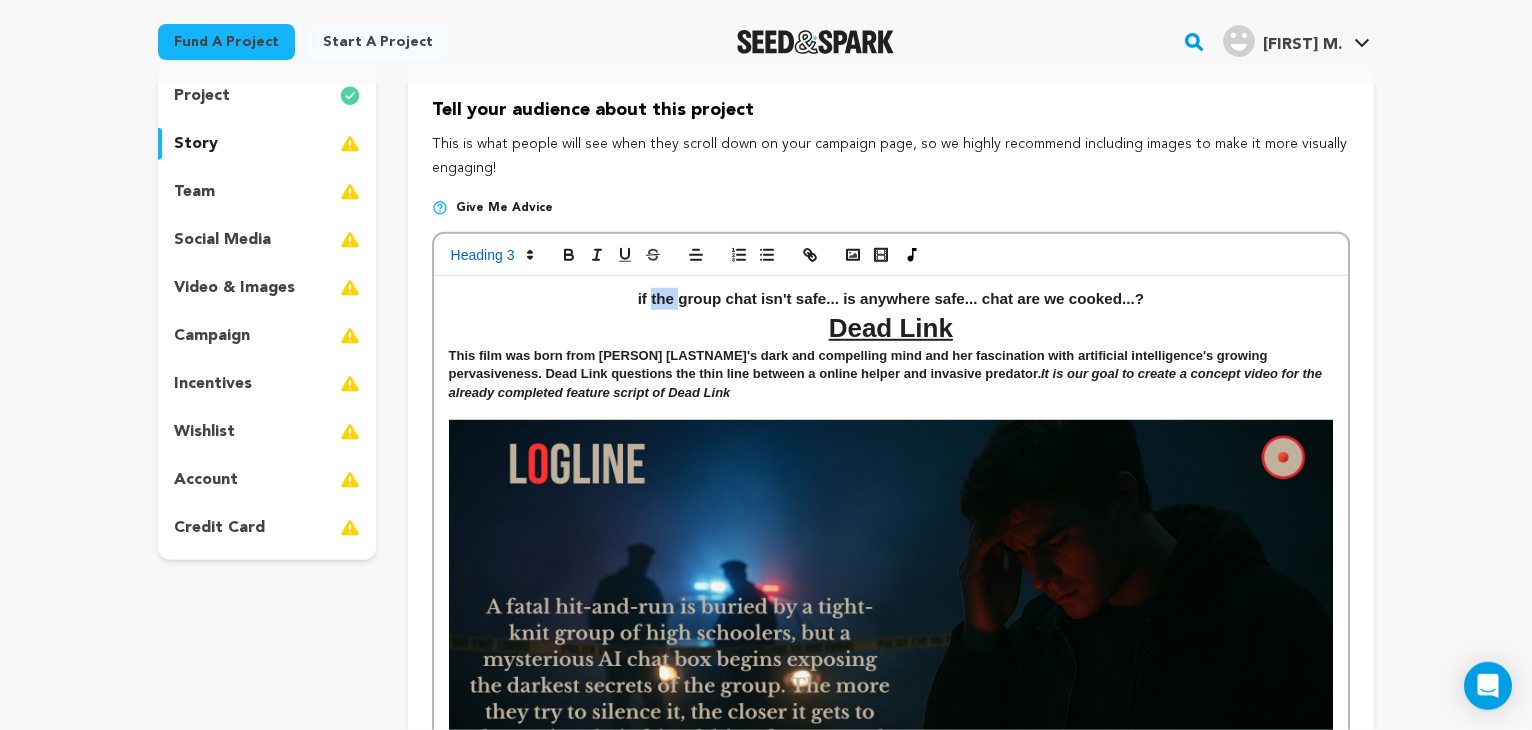 click on "if the group chat isn't safe... is anywhere safe... chat are we cooked...?" at bounding box center [891, 299] 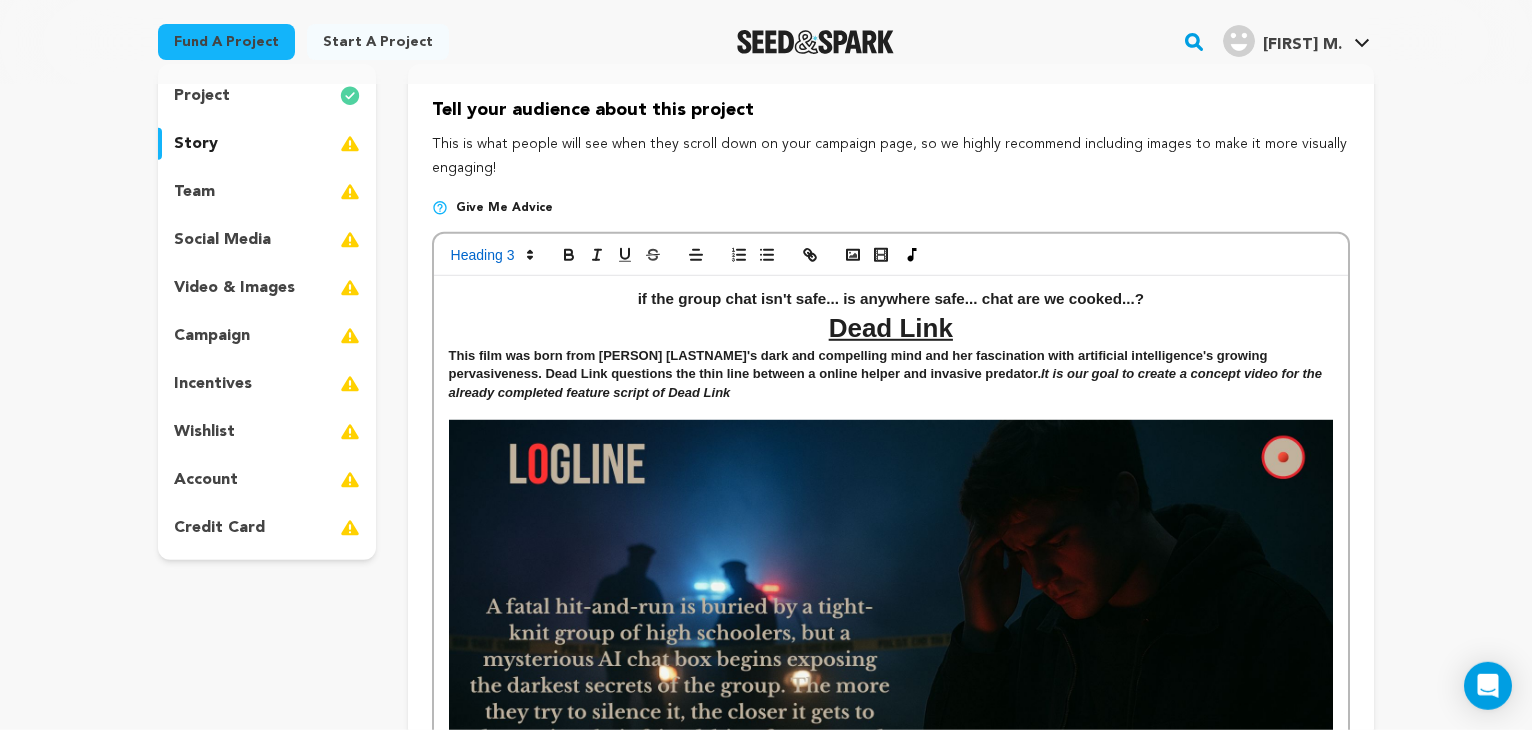 click on "if the group chat isn't safe... is anywhere safe... chat are we cooked...?" at bounding box center (891, 299) 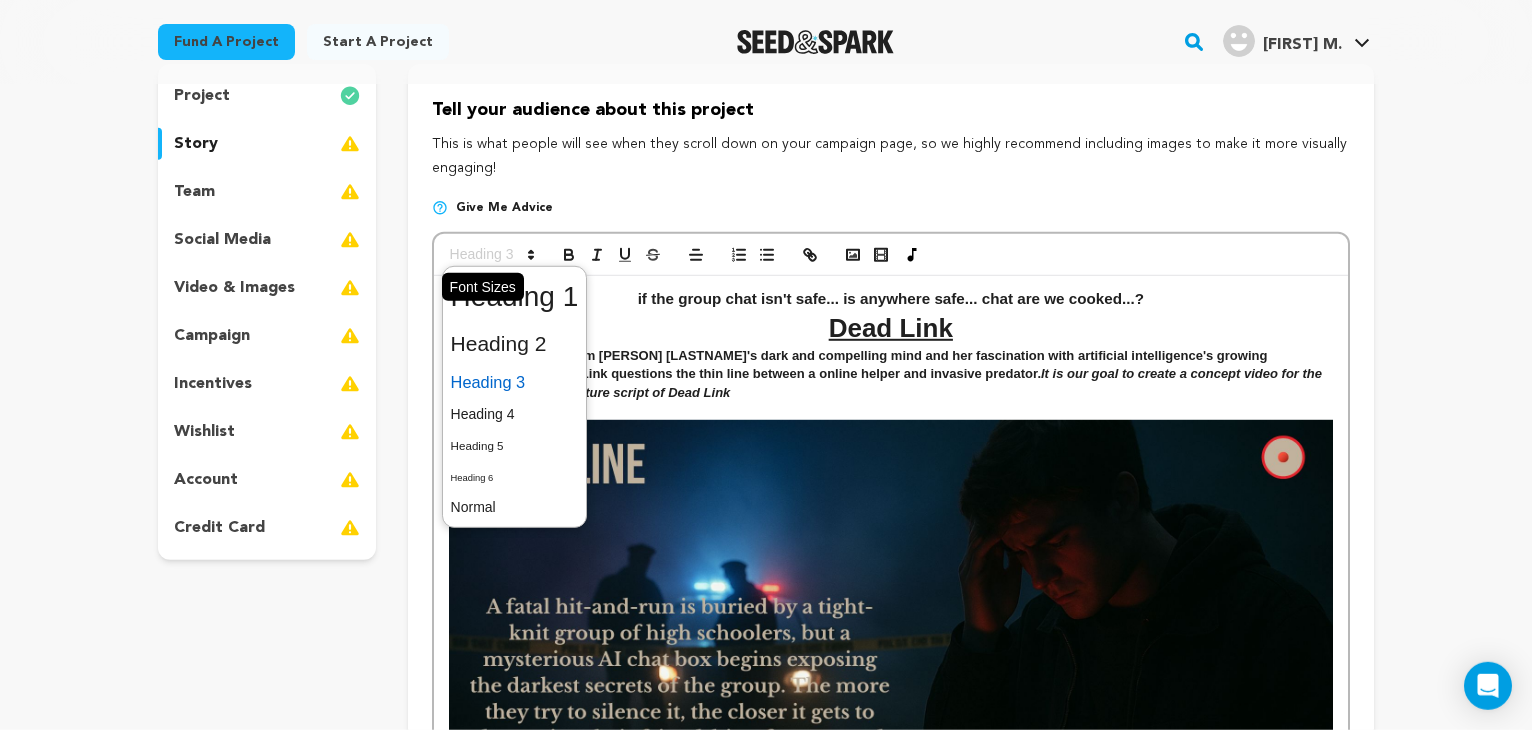 click at bounding box center [491, 255] 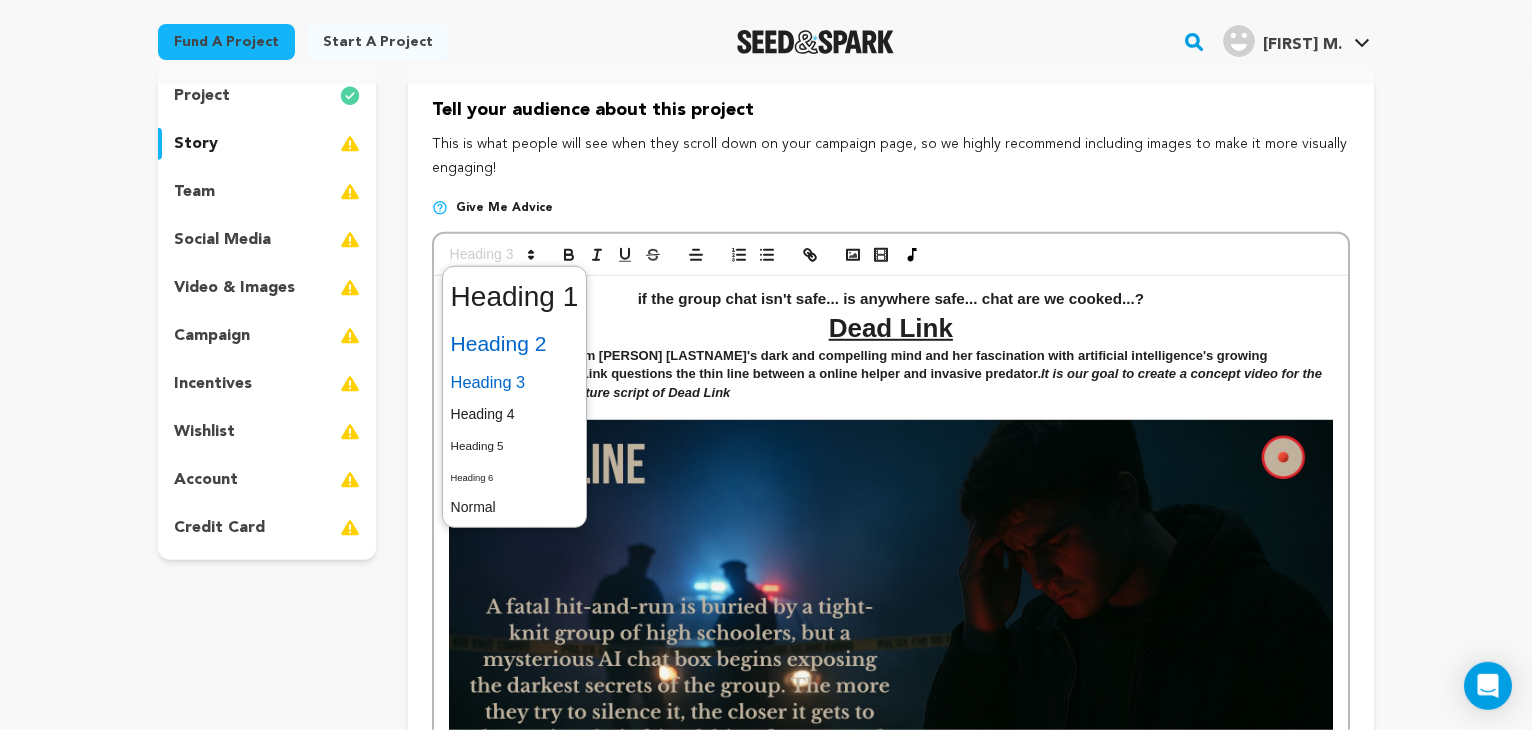 click at bounding box center [515, 344] 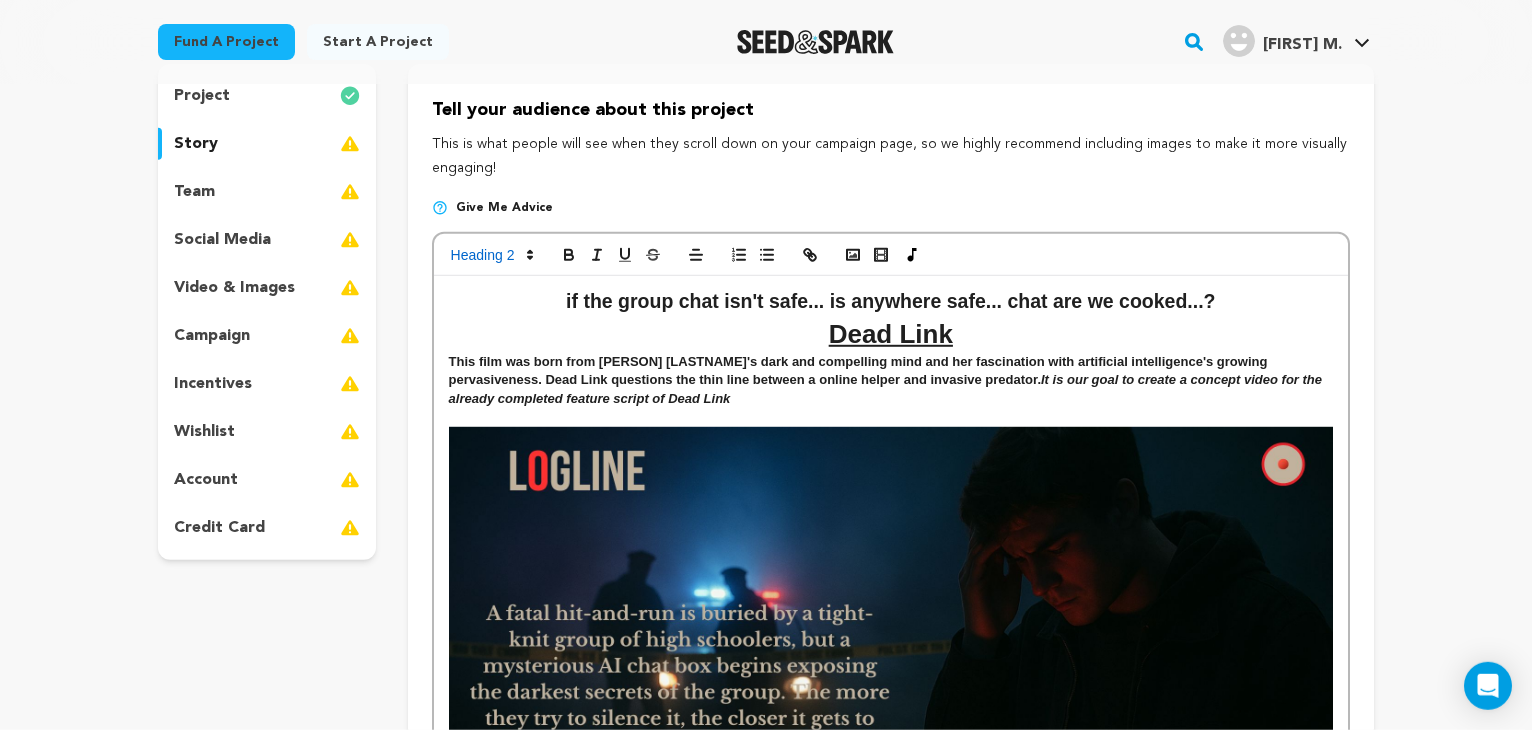 click on "Dead Link" at bounding box center [891, 334] 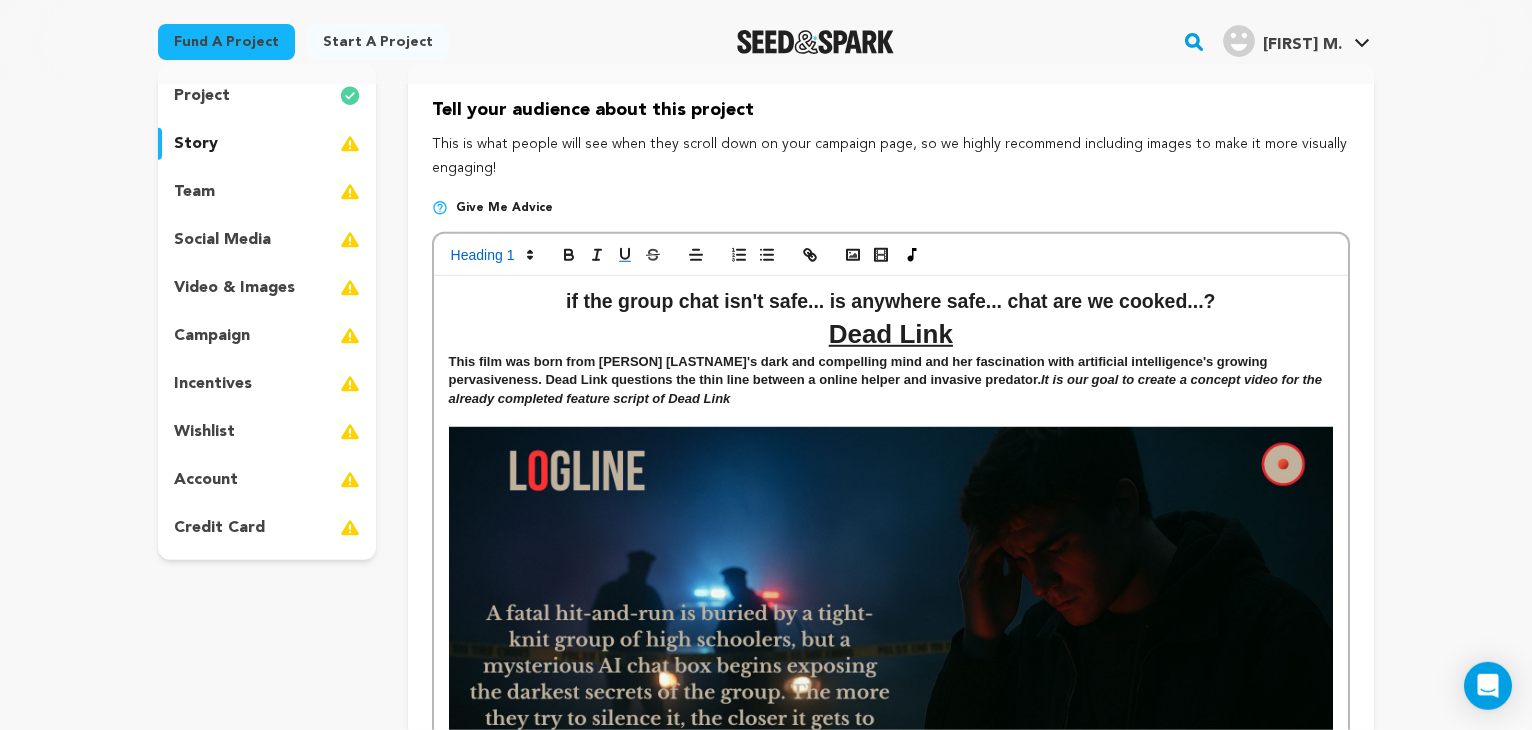 click on "This film was born from Nadia Sinchelle's dark and compelling mind and her fascination with artificial intelligence's growing pervasiveness. Dead Link questions the thin line between a online helper and invasive predator.  It is our goal to create a concept video for the already completed feature script of Dead Link" at bounding box center (891, 380) 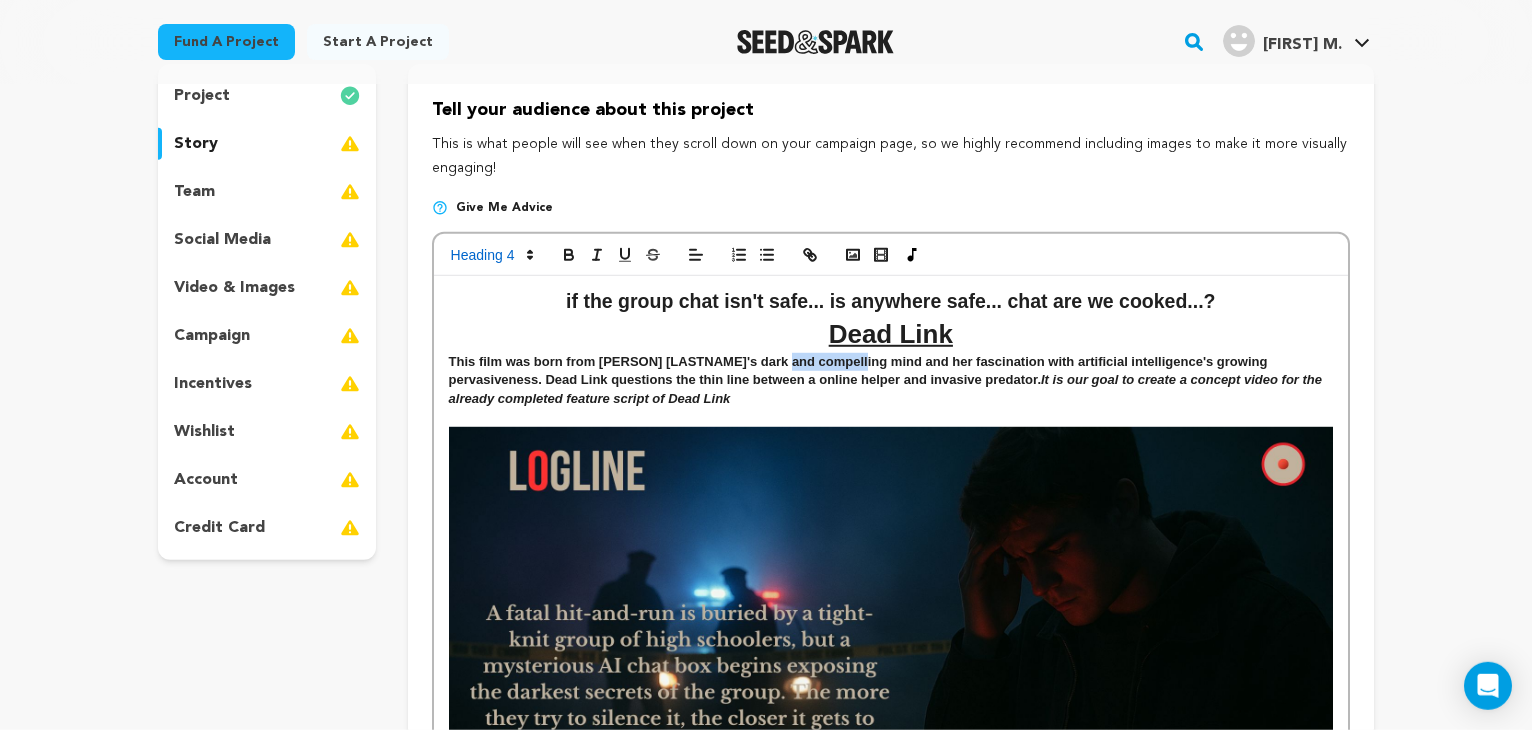 click on "This film was born from Nadia Sinchelle's dark and compelling mind and her fascination with artificial intelligence's growing pervasiveness. Dead Link questions the thin line between a online helper and invasive predator.  It is our goal to create a concept video for the already completed feature script of Dead Link" at bounding box center [891, 380] 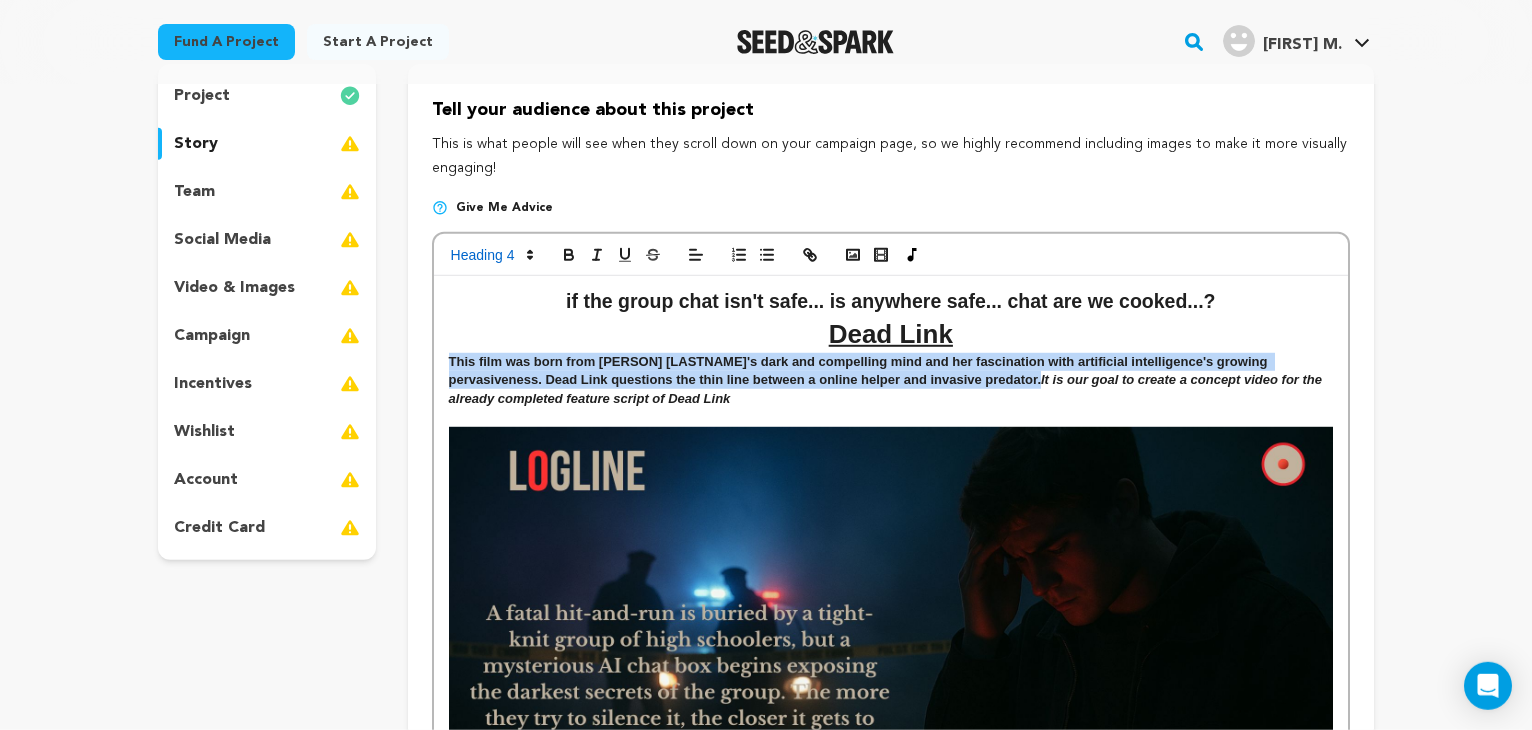 click on "This film was born from Nadia Sinchelle's dark and compelling mind and her fascination with artificial intelligence's growing pervasiveness. Dead Link questions the thin line between a online helper and invasive predator.  It is our goal to create a concept video for the already completed feature script of Dead Link" at bounding box center (891, 380) 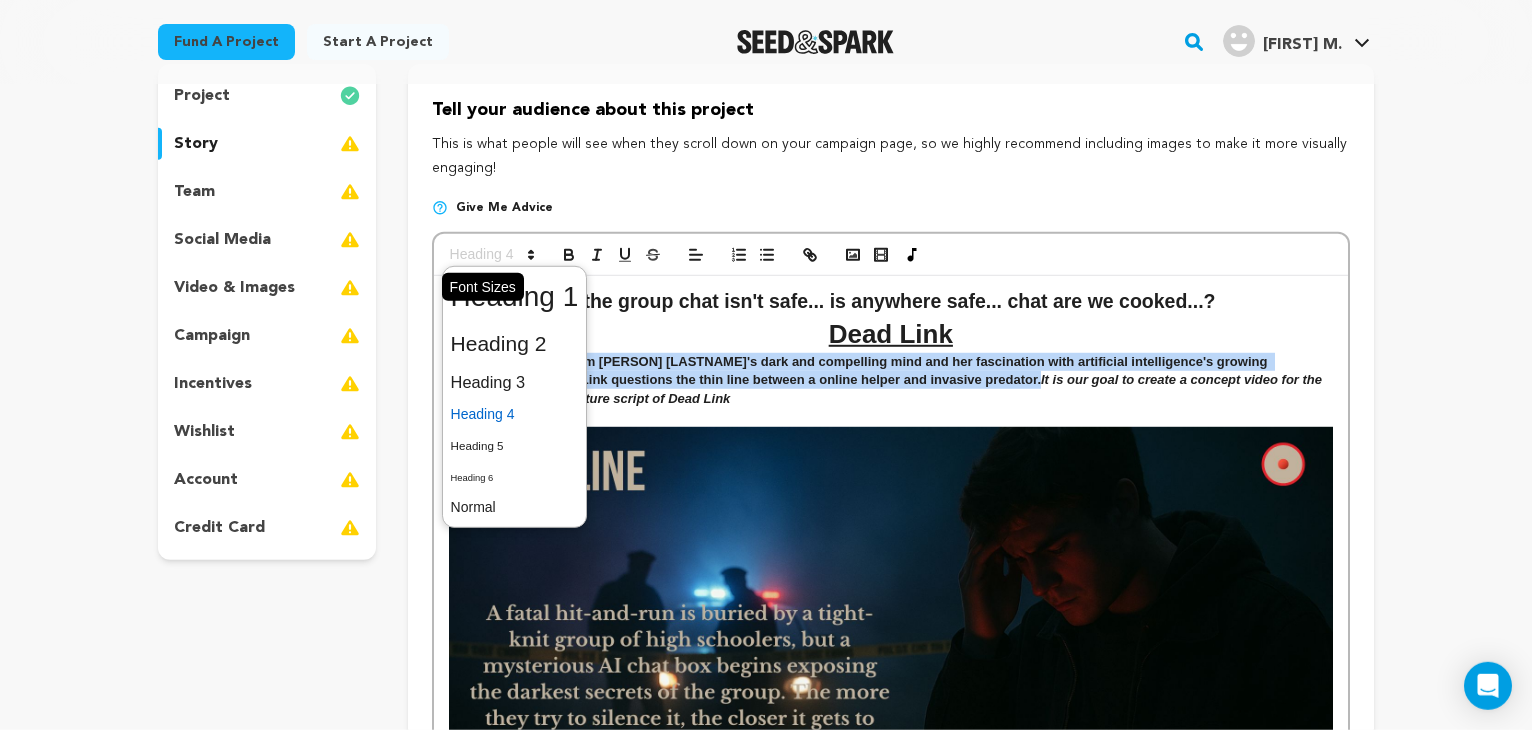click 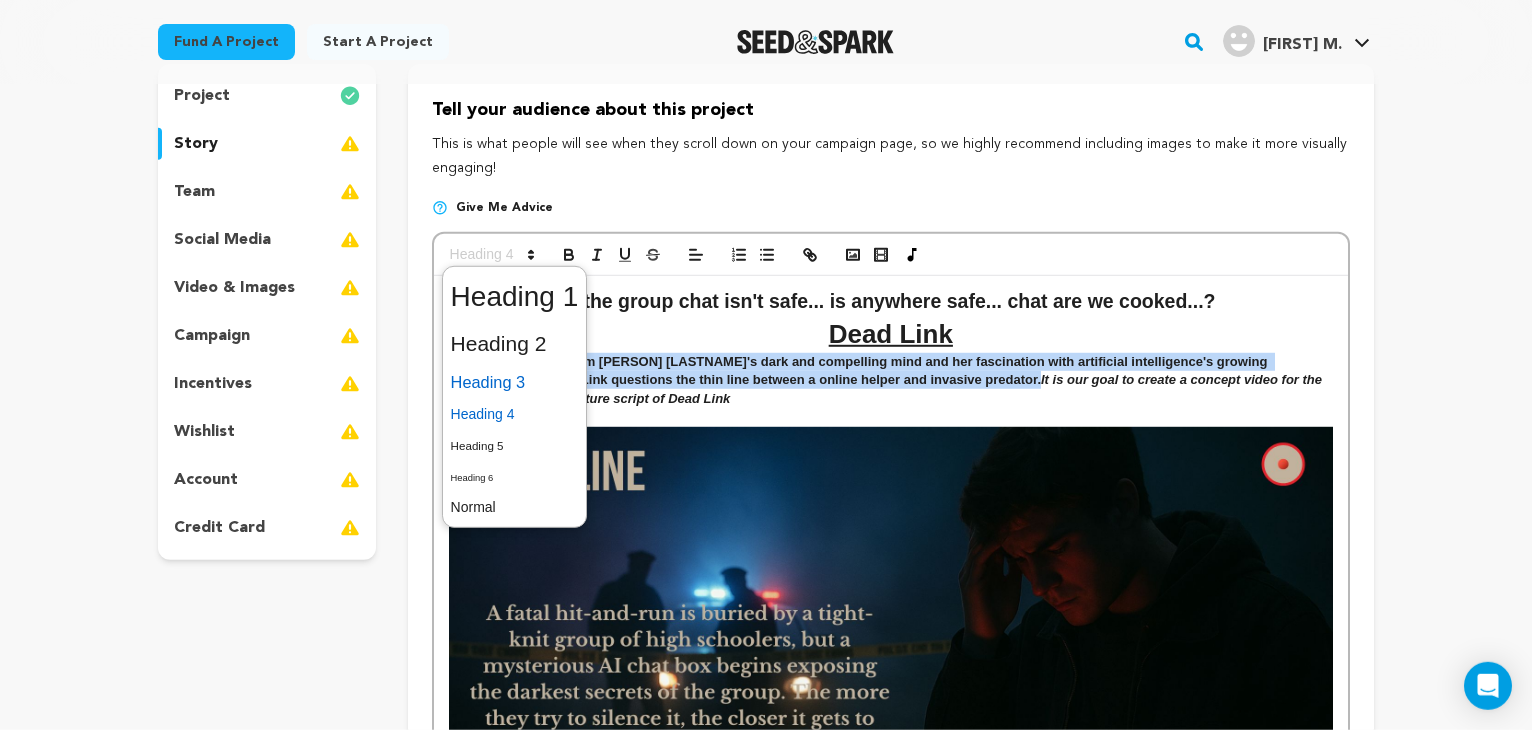 click at bounding box center [515, 382] 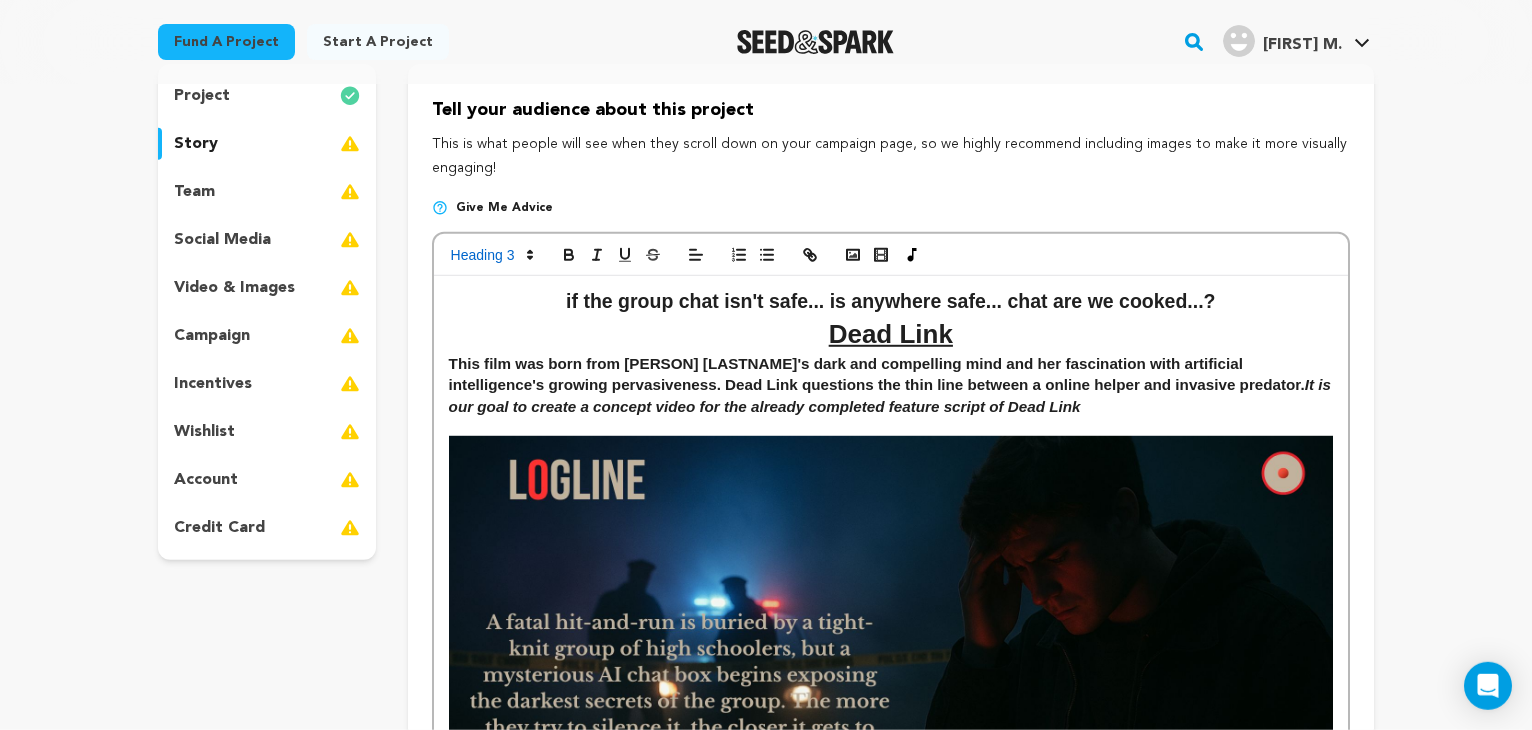 click on "Dead Link" at bounding box center [891, 334] 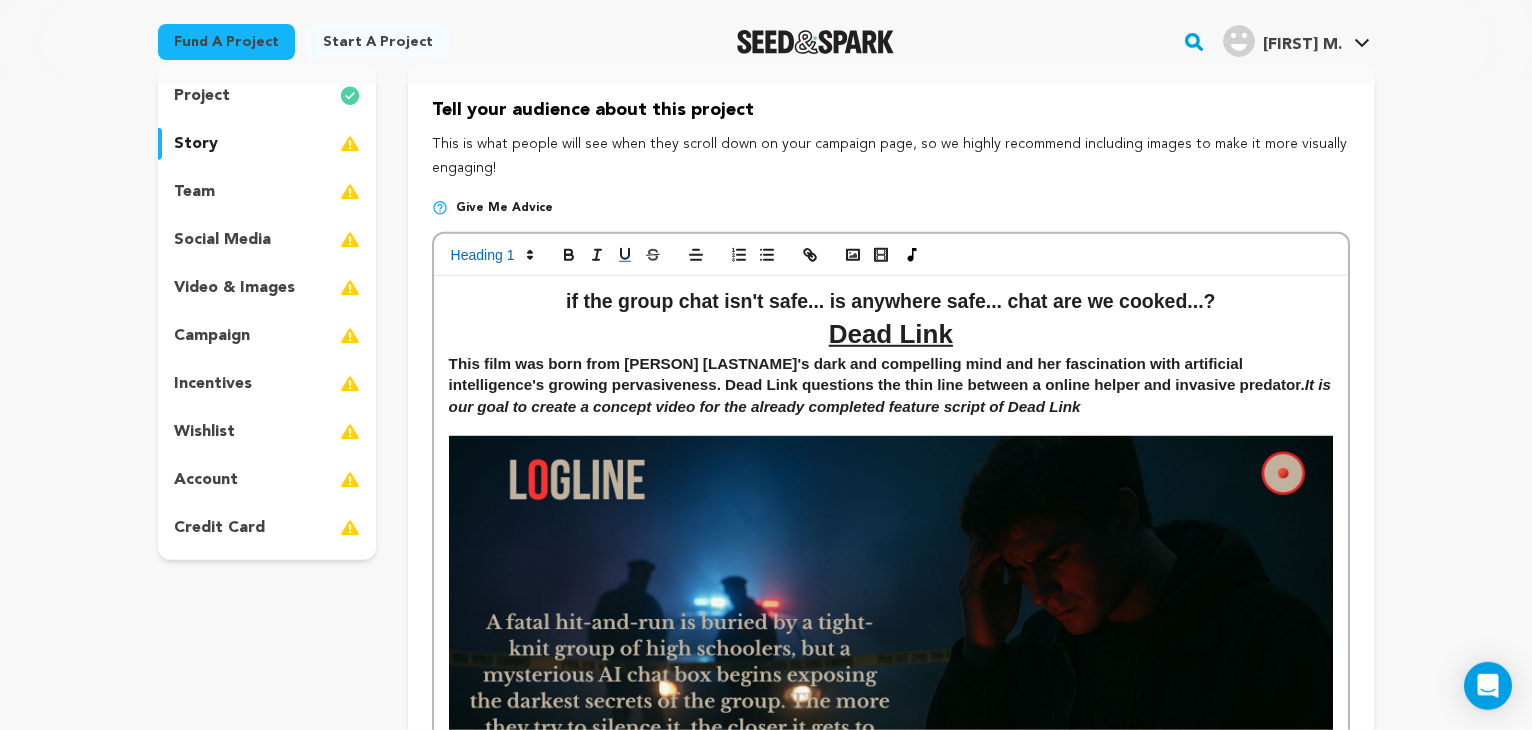 click on "Dead Link" at bounding box center (891, 334) 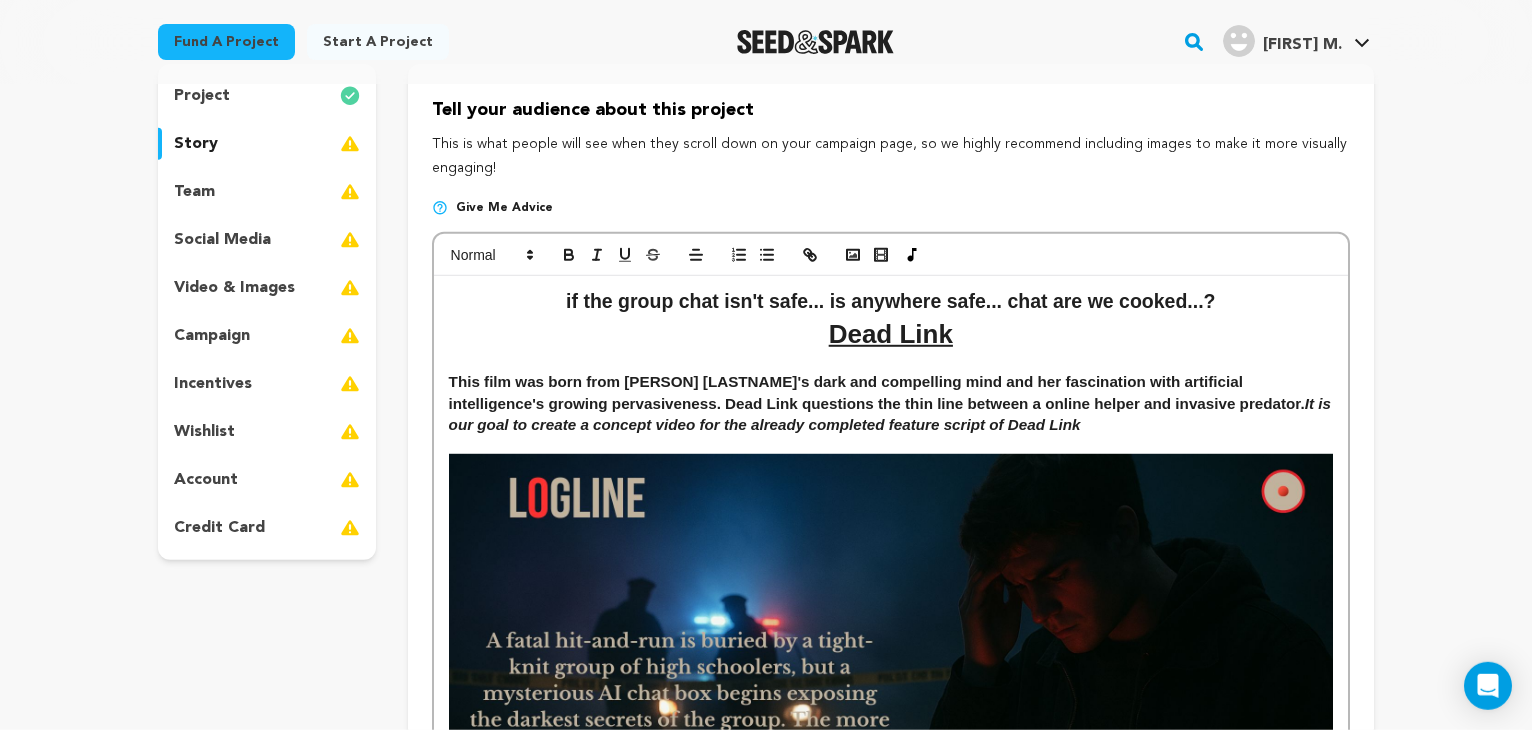 click on "It is our goal to create a concept video for the already completed feature script of Dead Link" at bounding box center (892, 414) 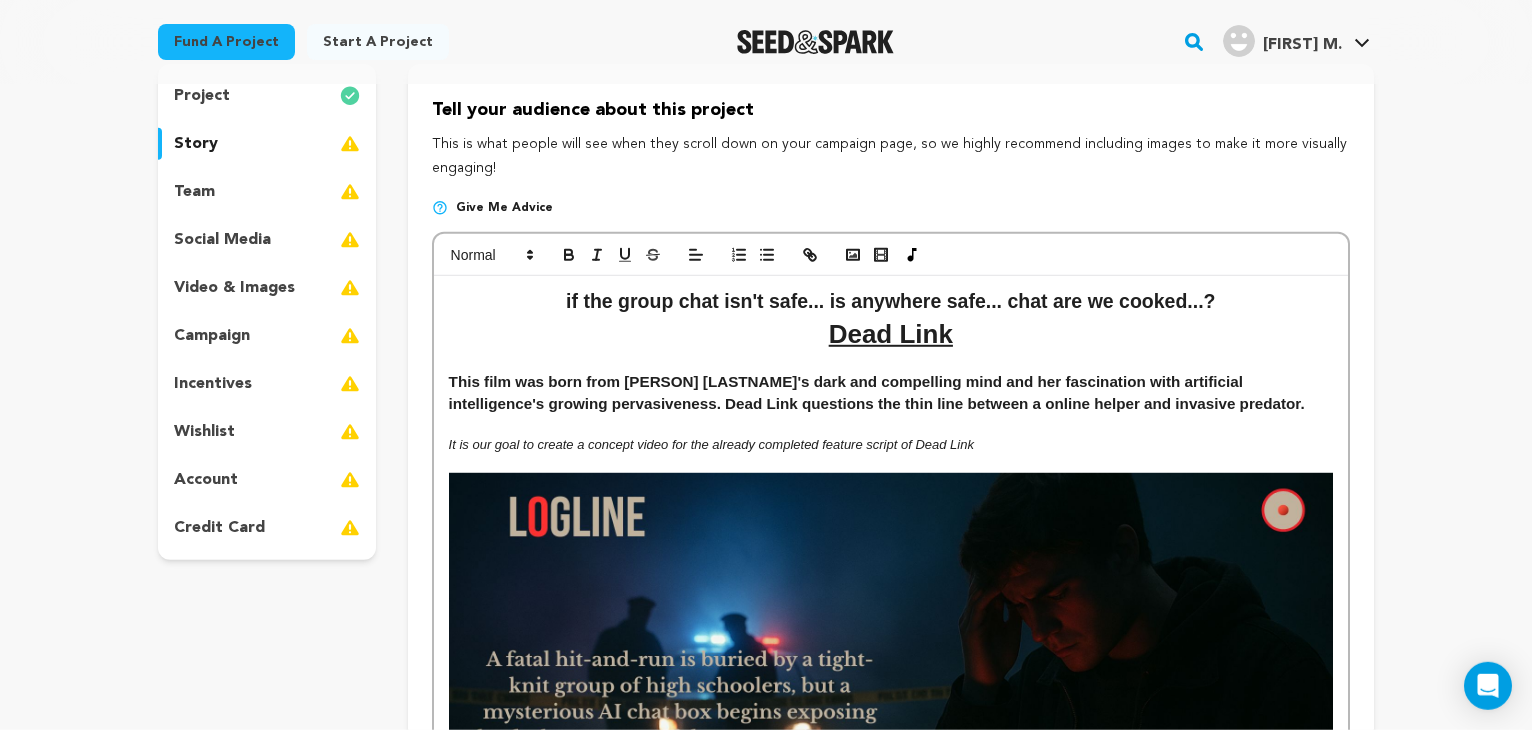 click on "﻿ It is our goal to create a concept video for the already completed feature script of Dead Link" at bounding box center [711, 444] 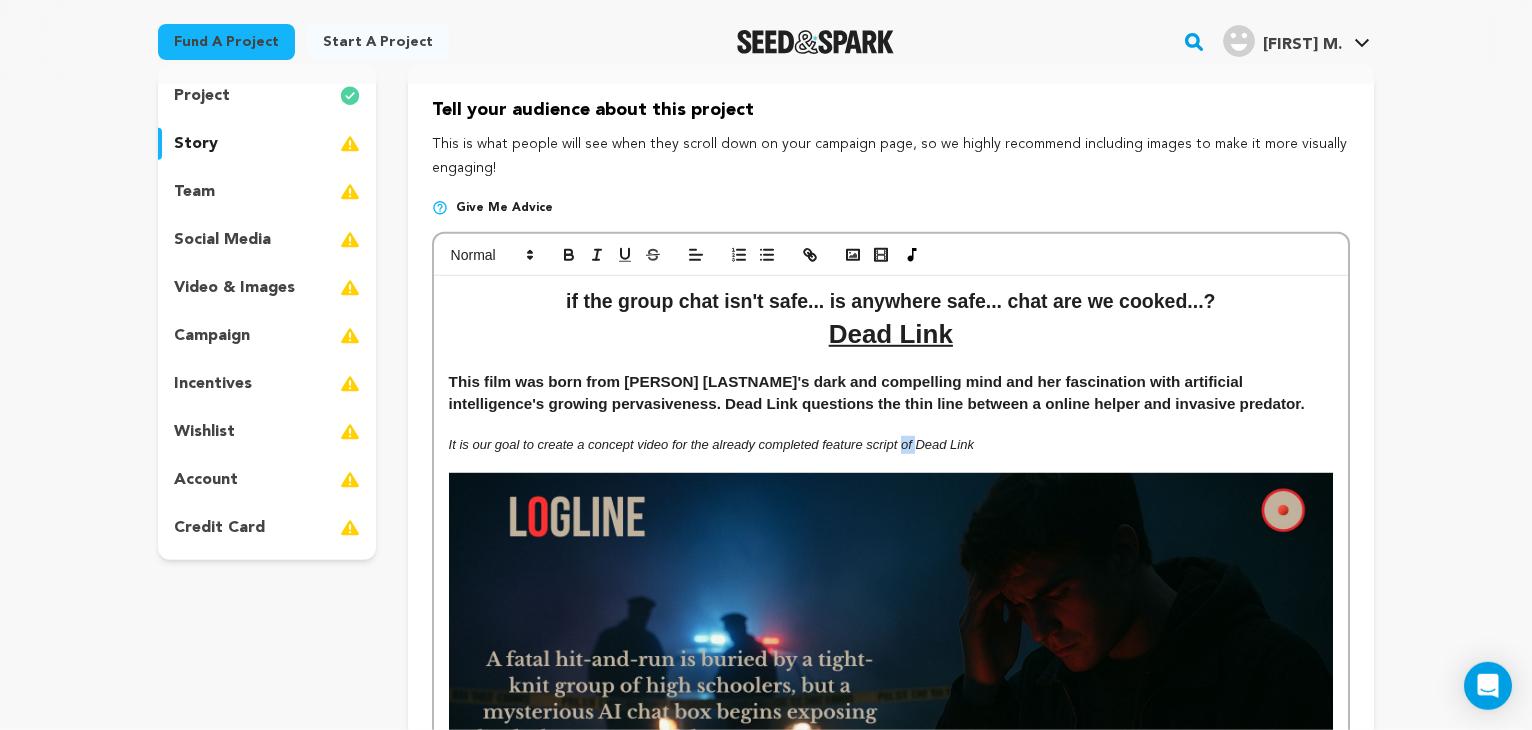click on "﻿ It is our goal to create a concept video for the already completed feature script of Dead Link" at bounding box center (711, 444) 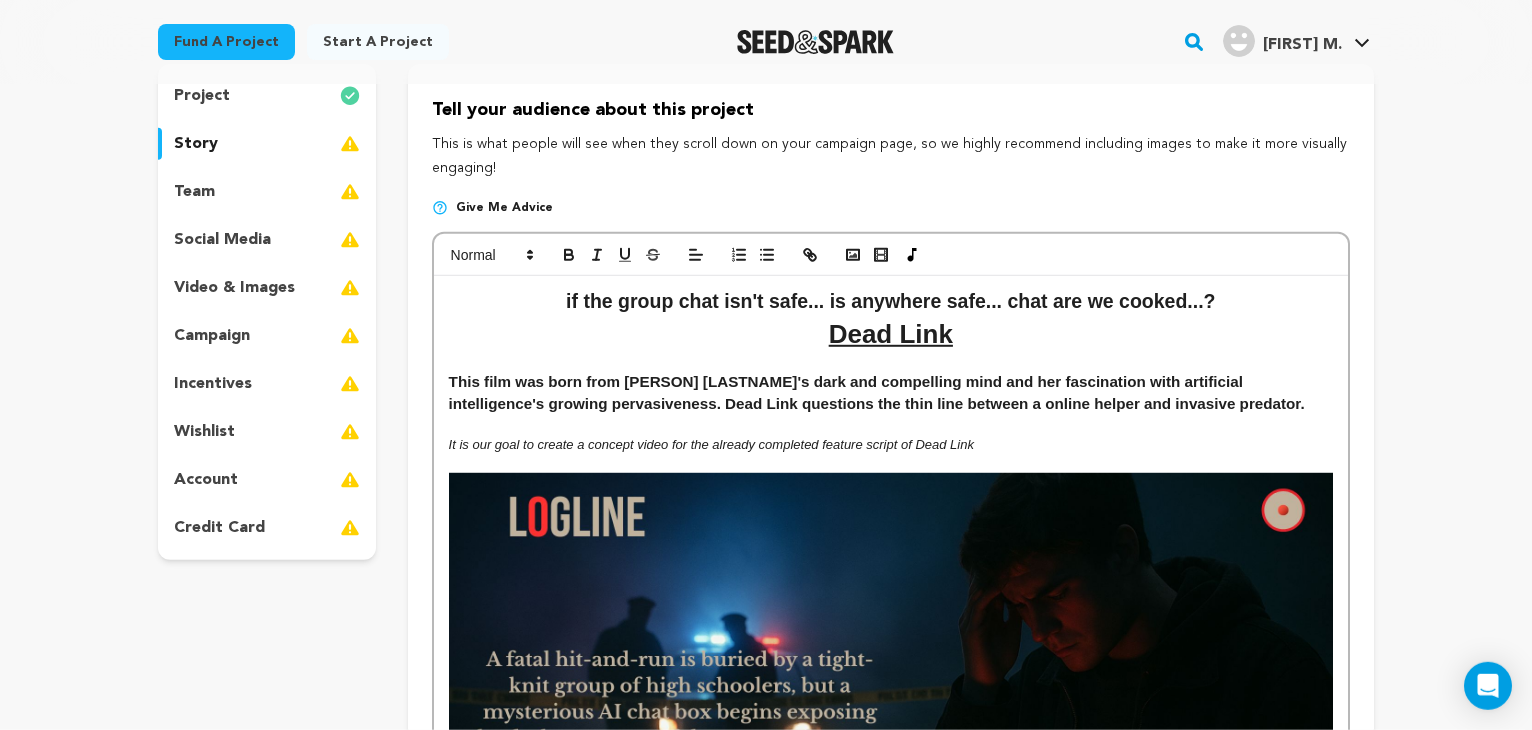 click on "It is our goal to create a concept video for the already completed feature script of Dead Link" at bounding box center (711, 444) 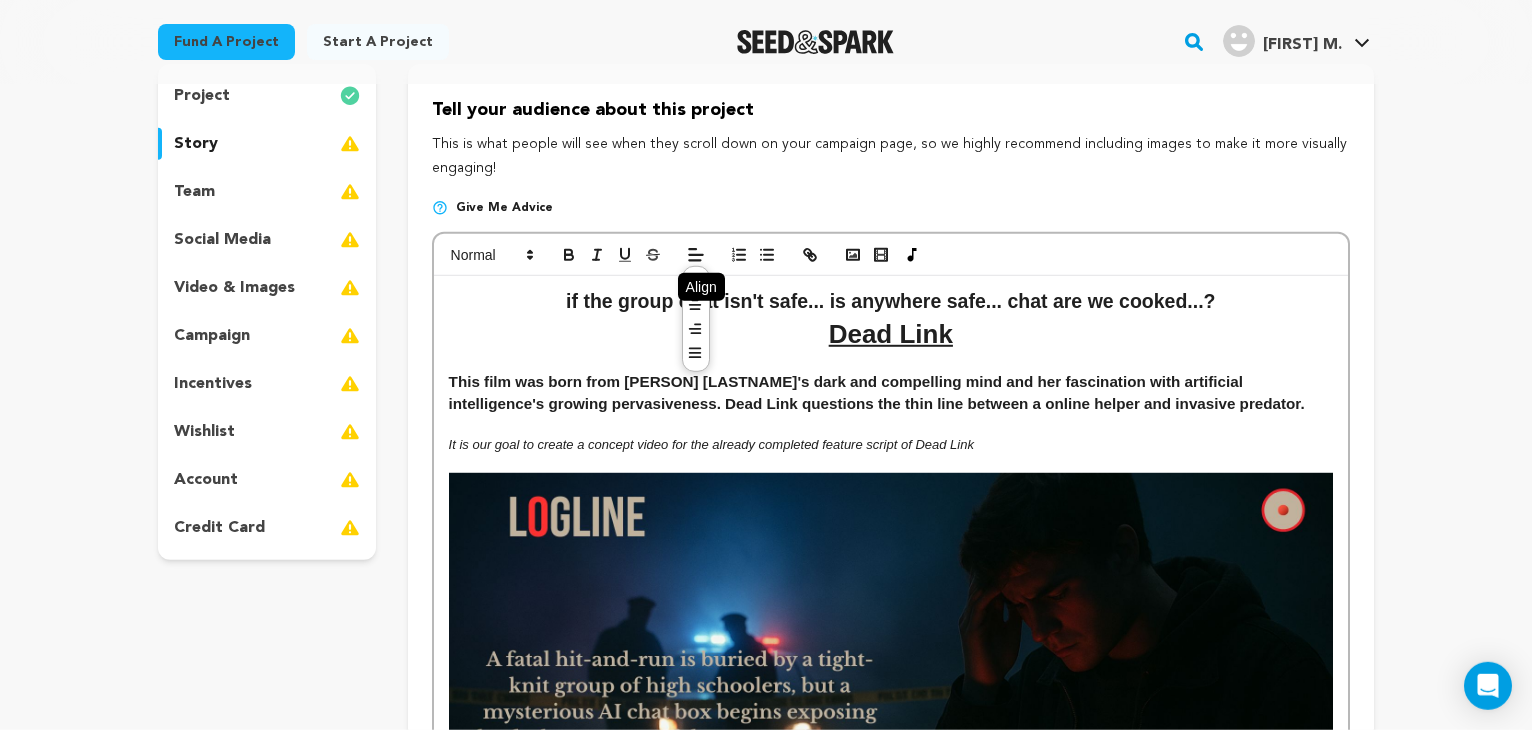 click 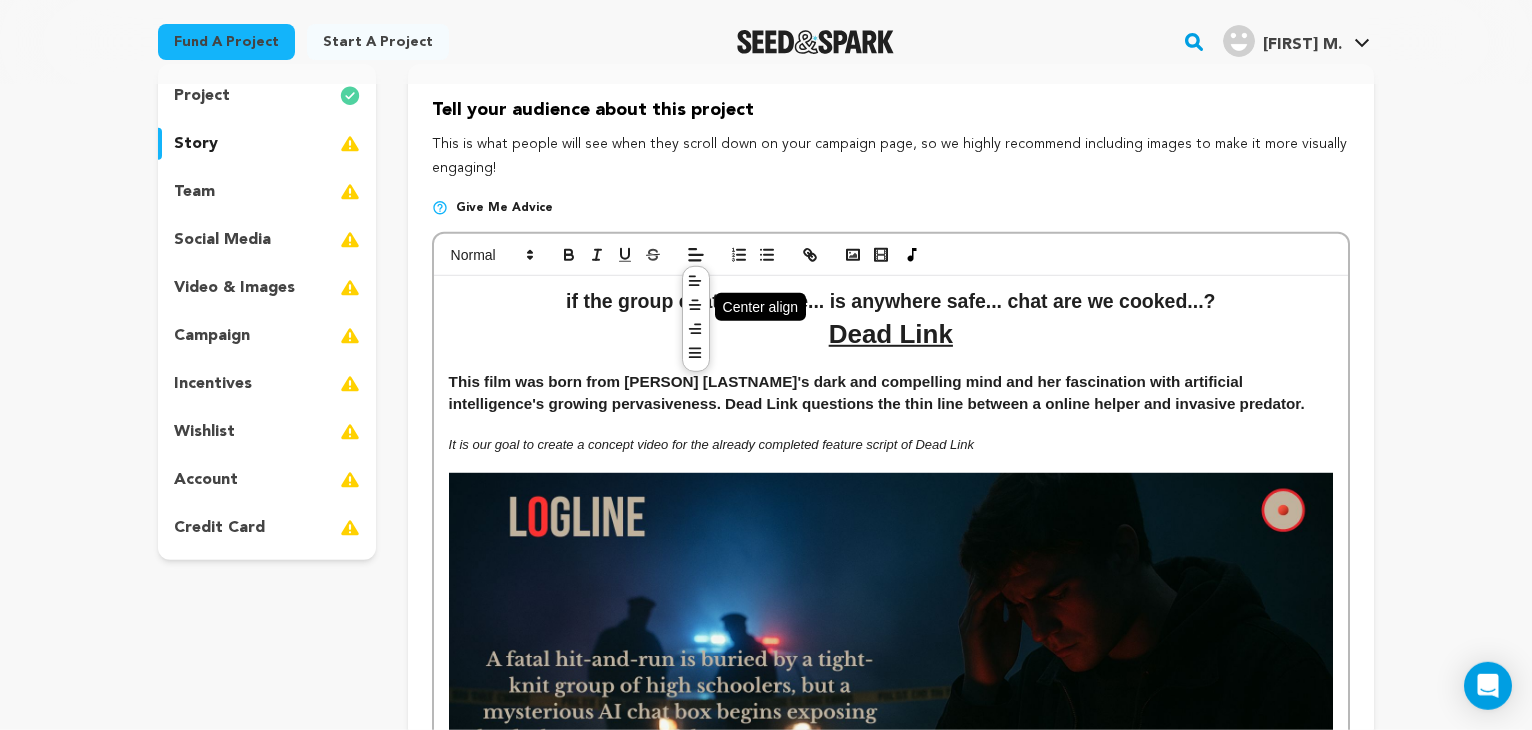click at bounding box center (695, 307) 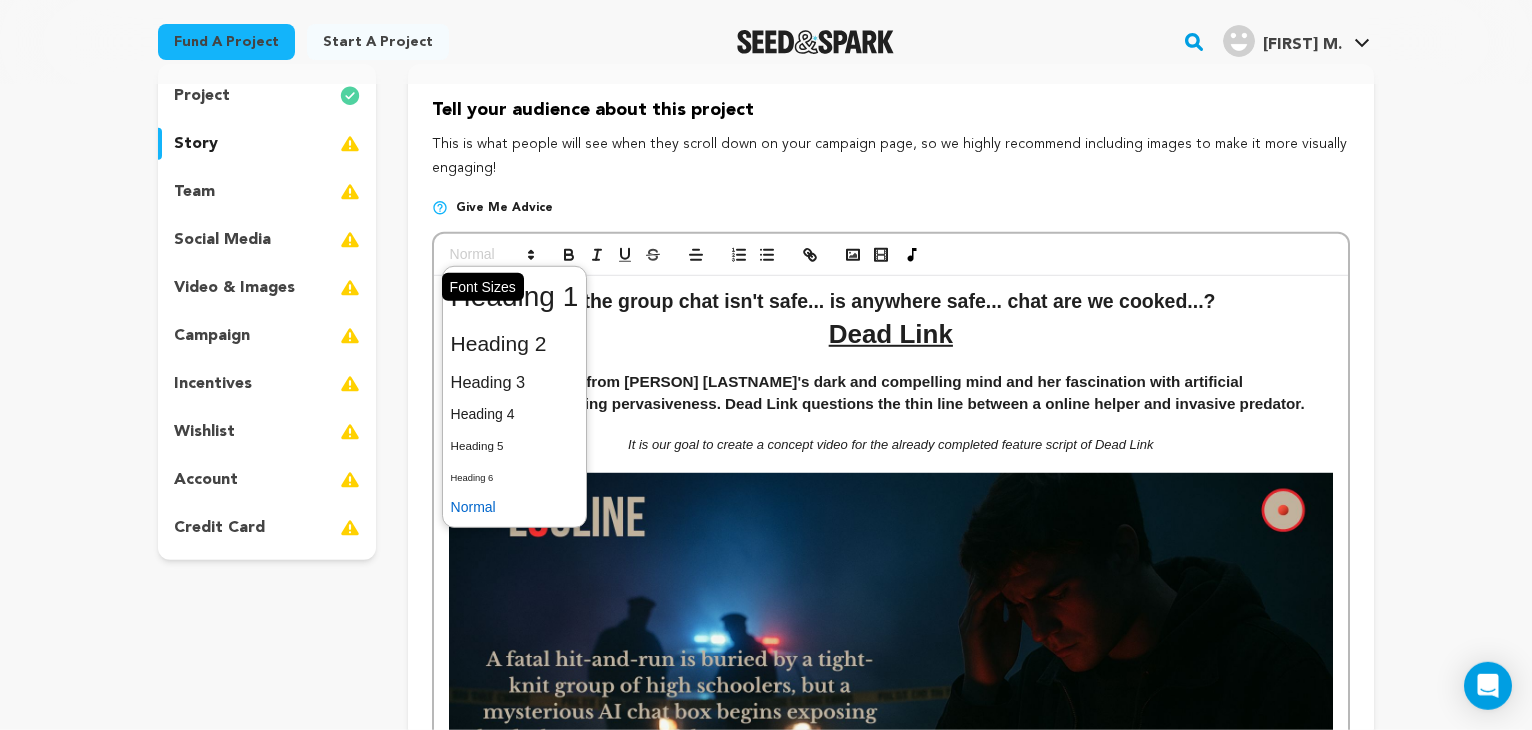 click at bounding box center [491, 255] 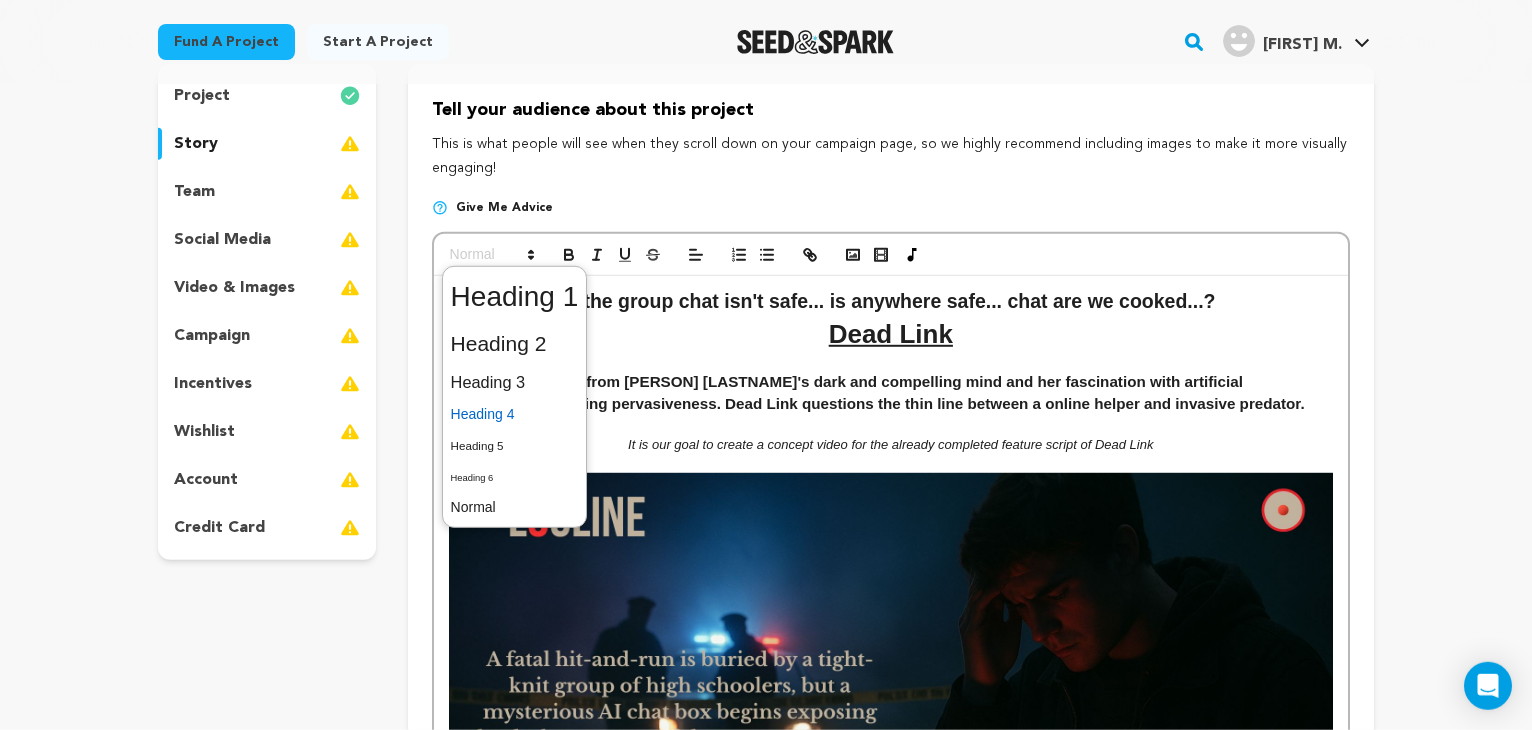 click at bounding box center (515, 414) 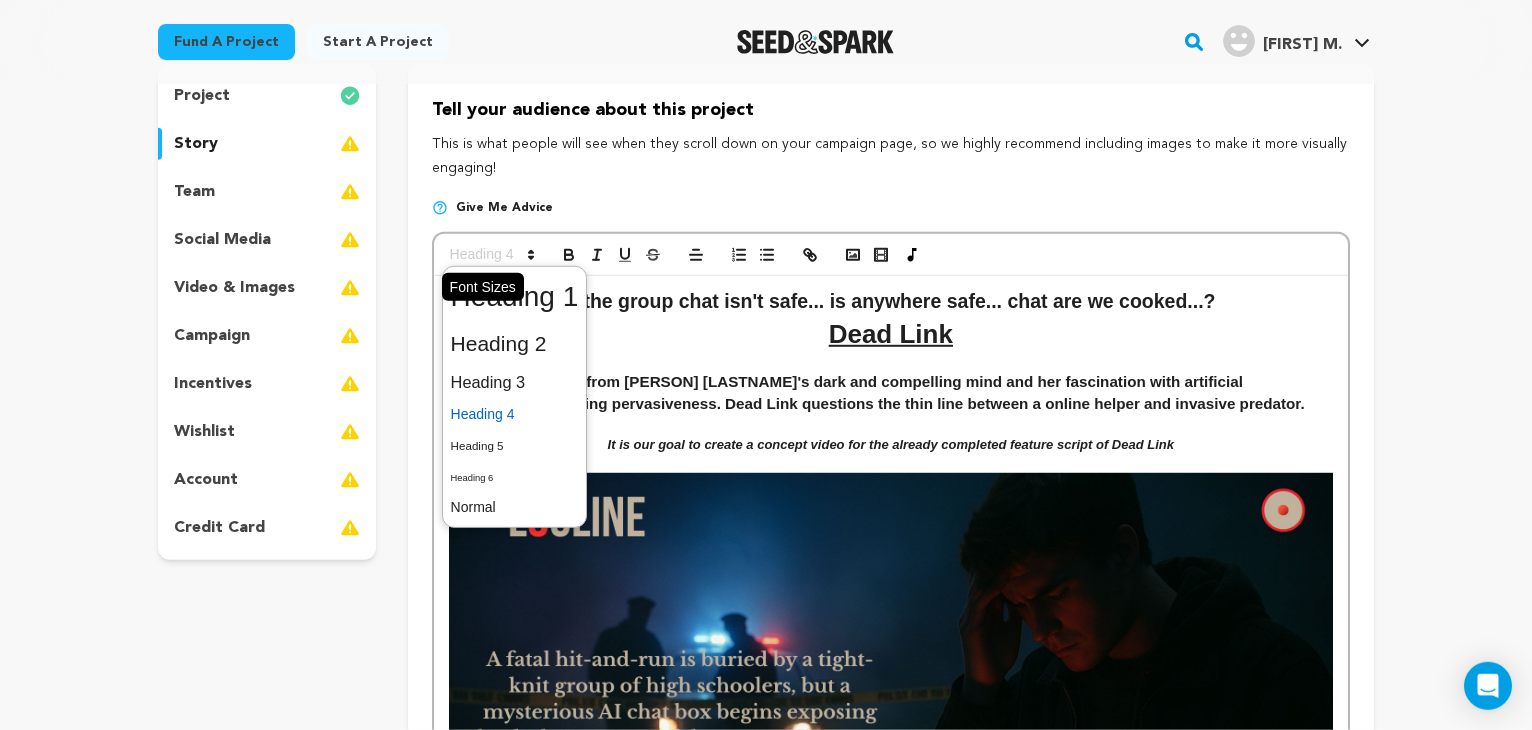 click at bounding box center [491, 255] 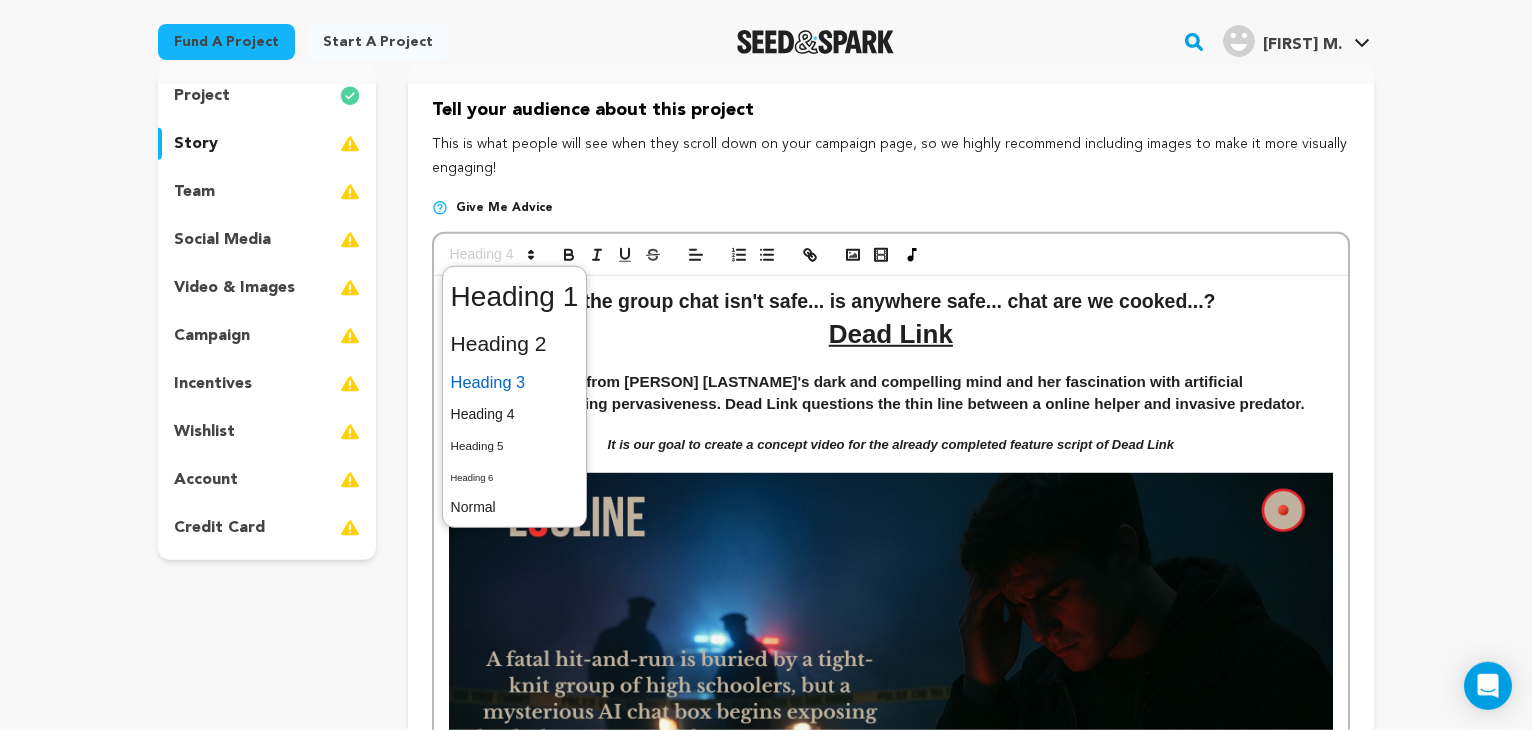 click at bounding box center (515, 382) 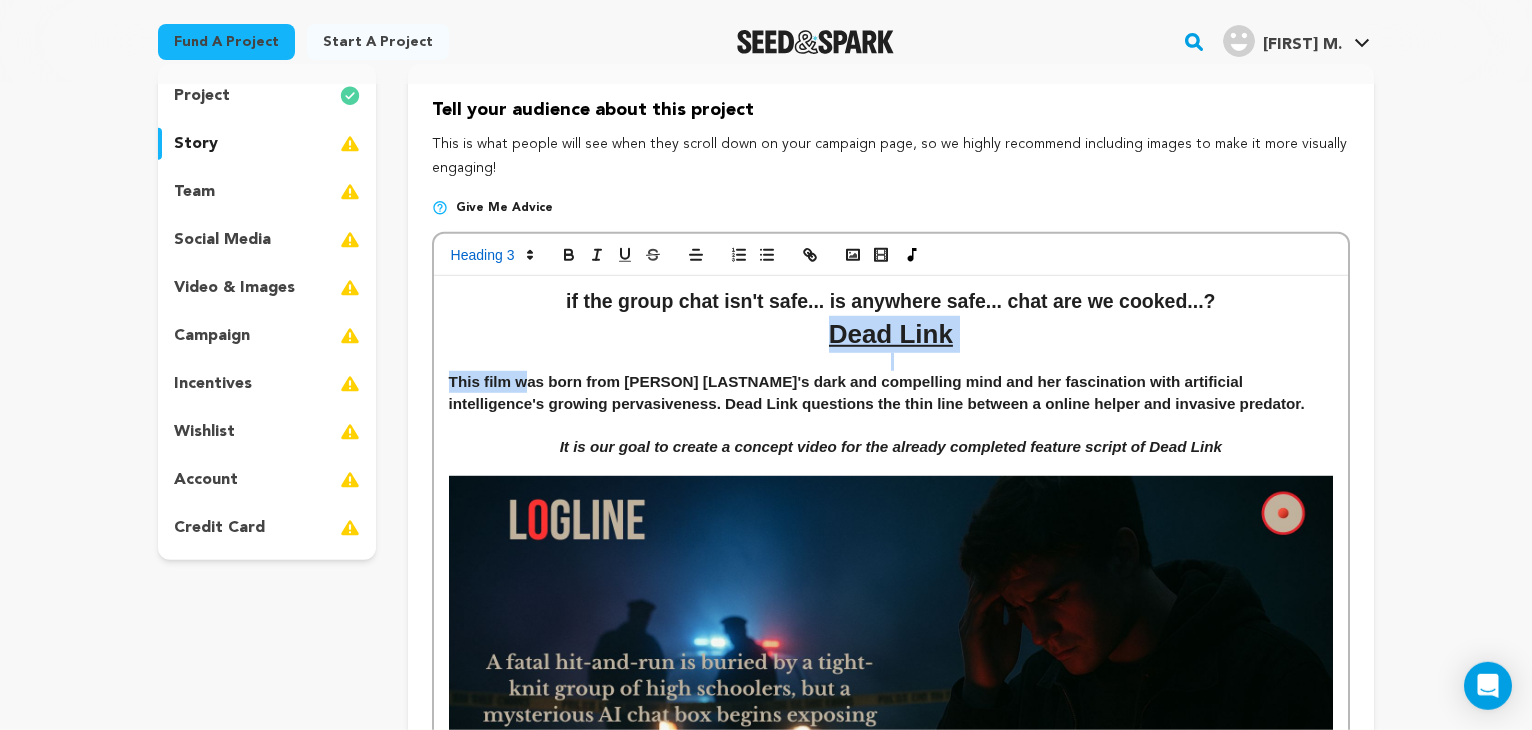 drag, startPoint x: 501, startPoint y: 335, endPoint x: 531, endPoint y: 374, distance: 49.20366 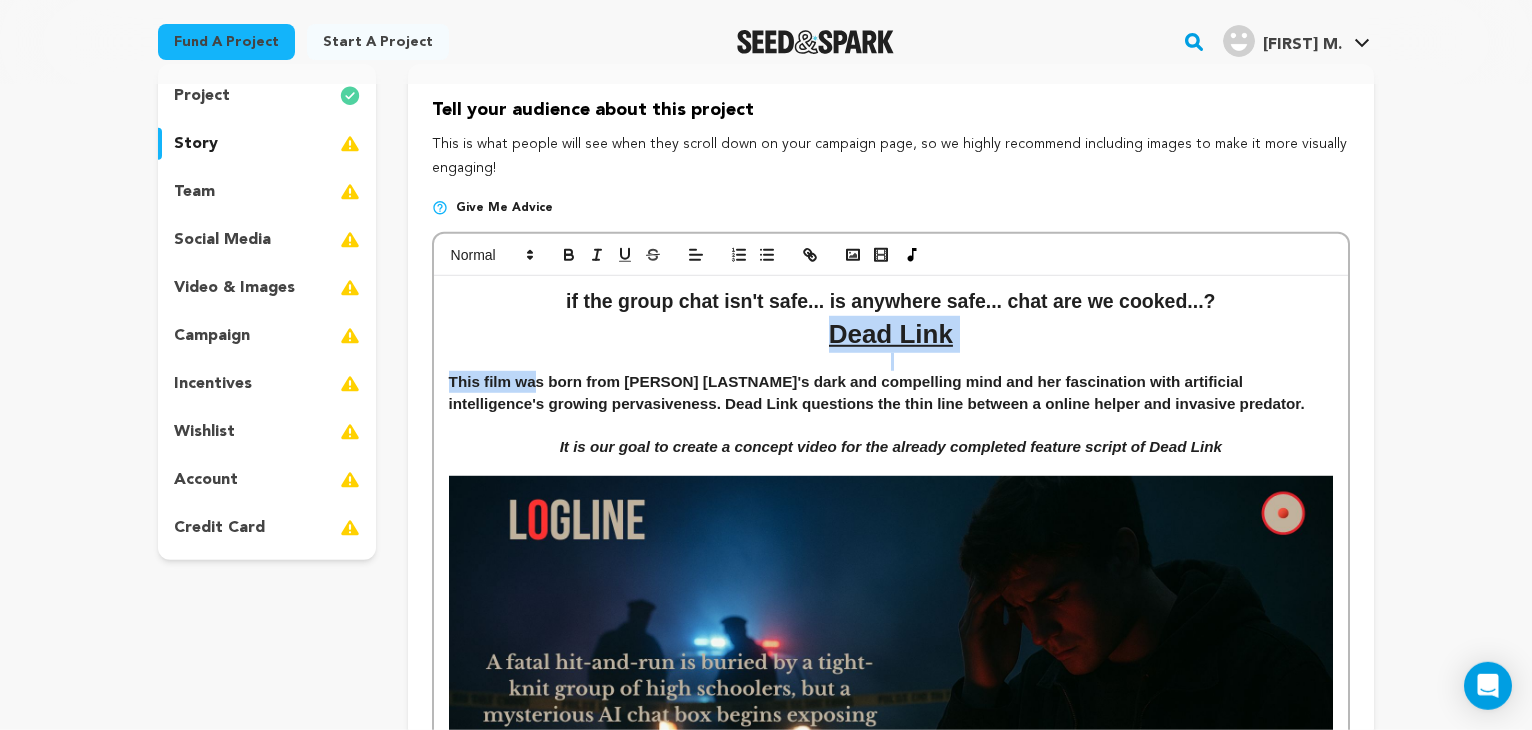click on "This film was born from Nadia Sinchelle's dark and compelling mind and her fascination with artificial intelligence's growing pervasiveness. Dead Link questions the thin line between a online helper and invasive predator." at bounding box center (891, 392) 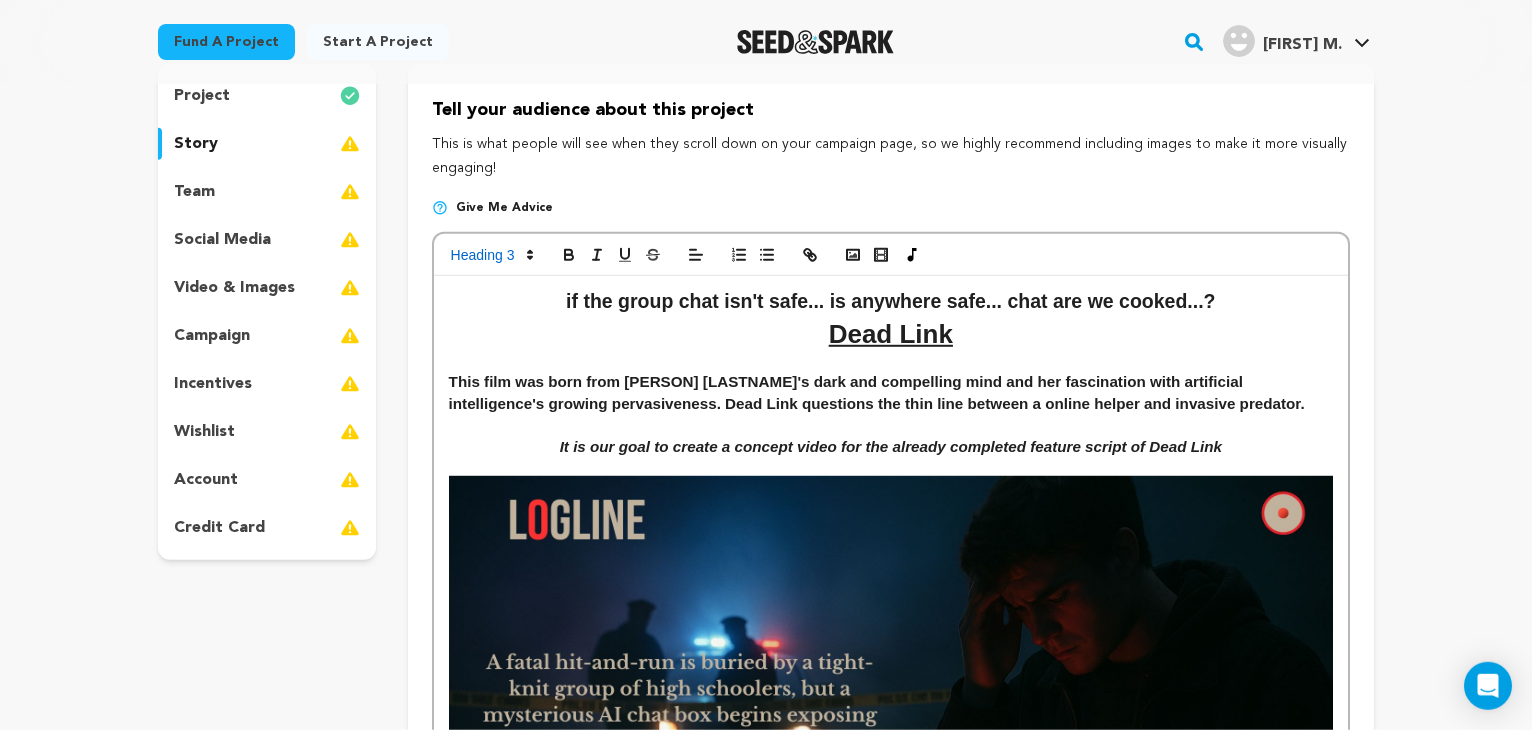 click on "It is our goal to create a concept video for the already completed feature script of Dead Link" at bounding box center [891, 447] 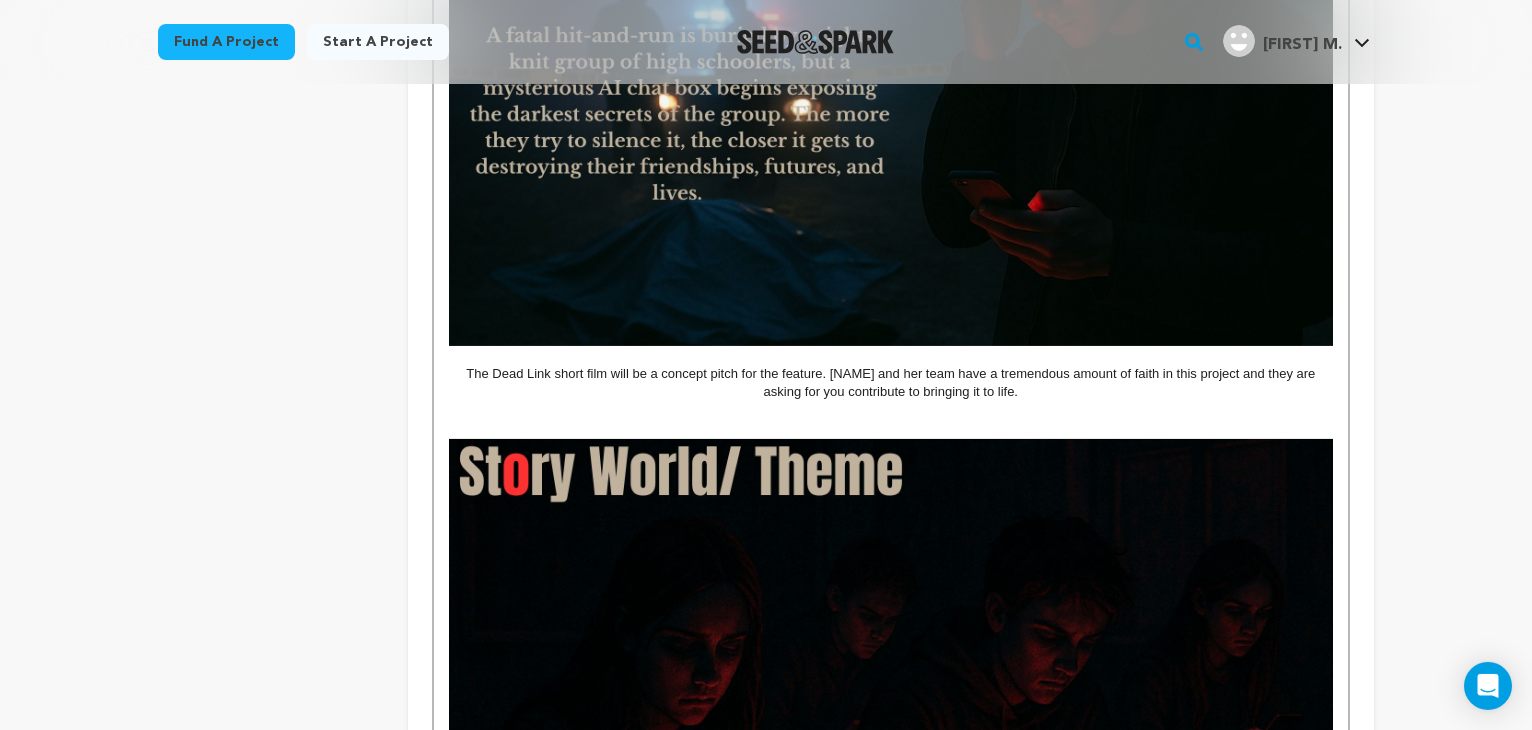scroll, scrollTop: 828, scrollLeft: 0, axis: vertical 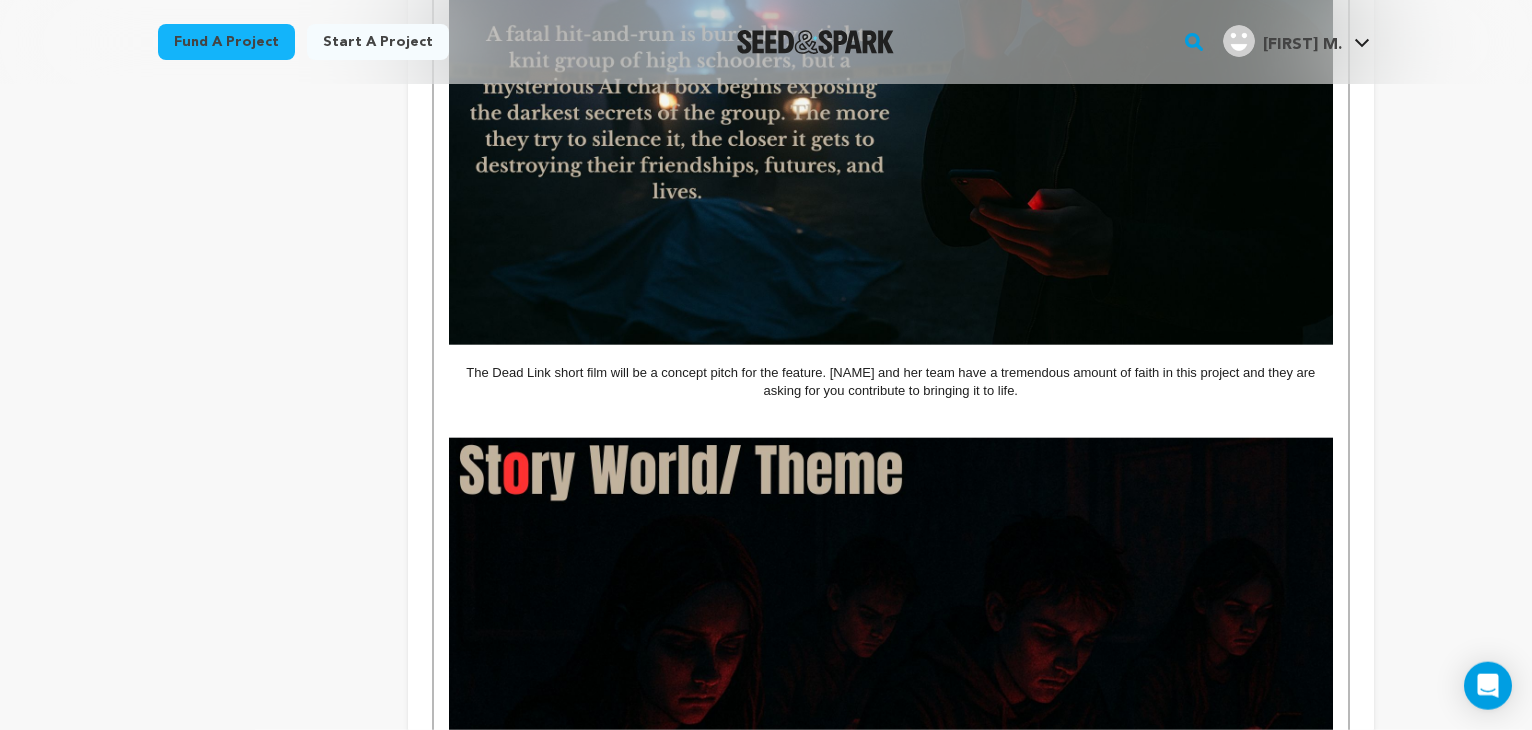 click at bounding box center [891, 410] 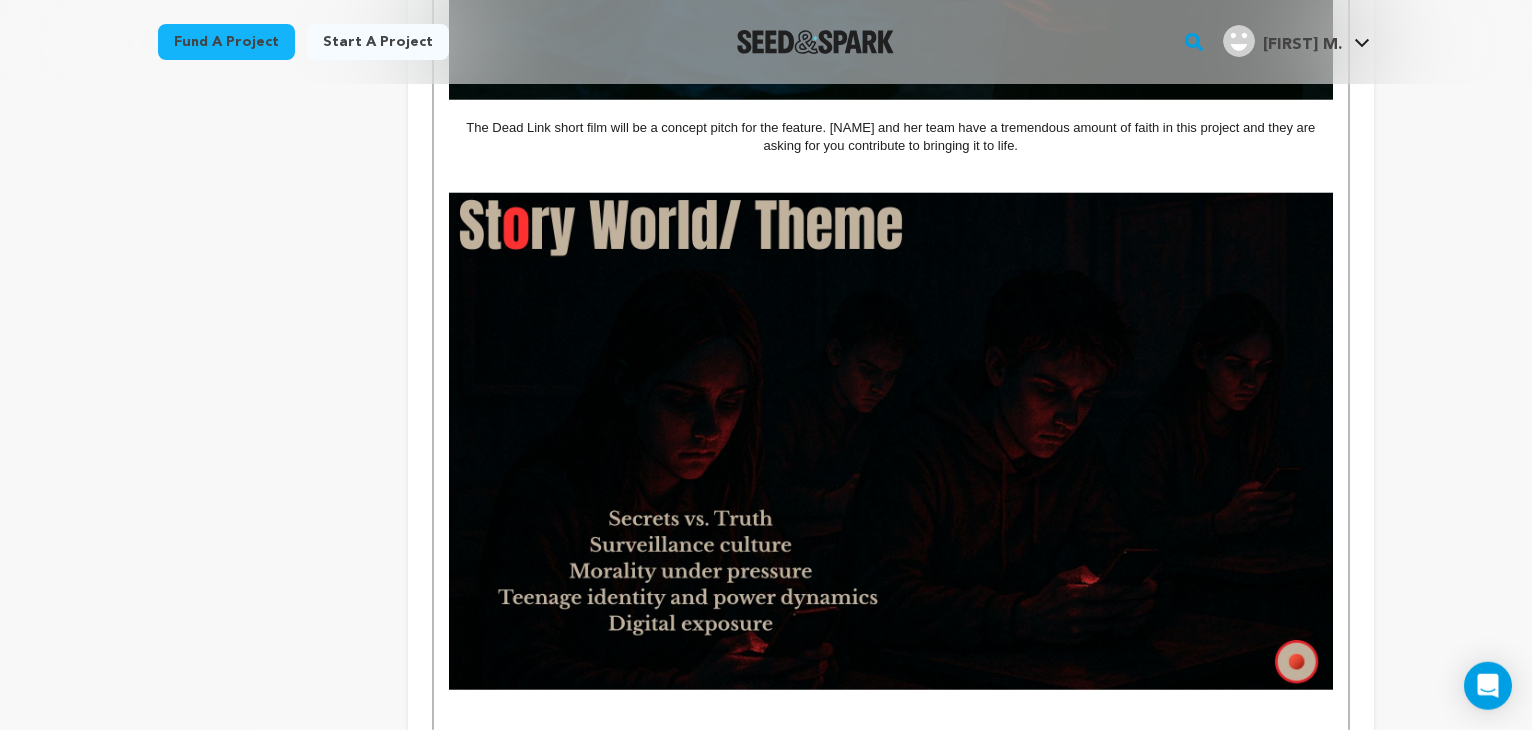 scroll, scrollTop: 1074, scrollLeft: 0, axis: vertical 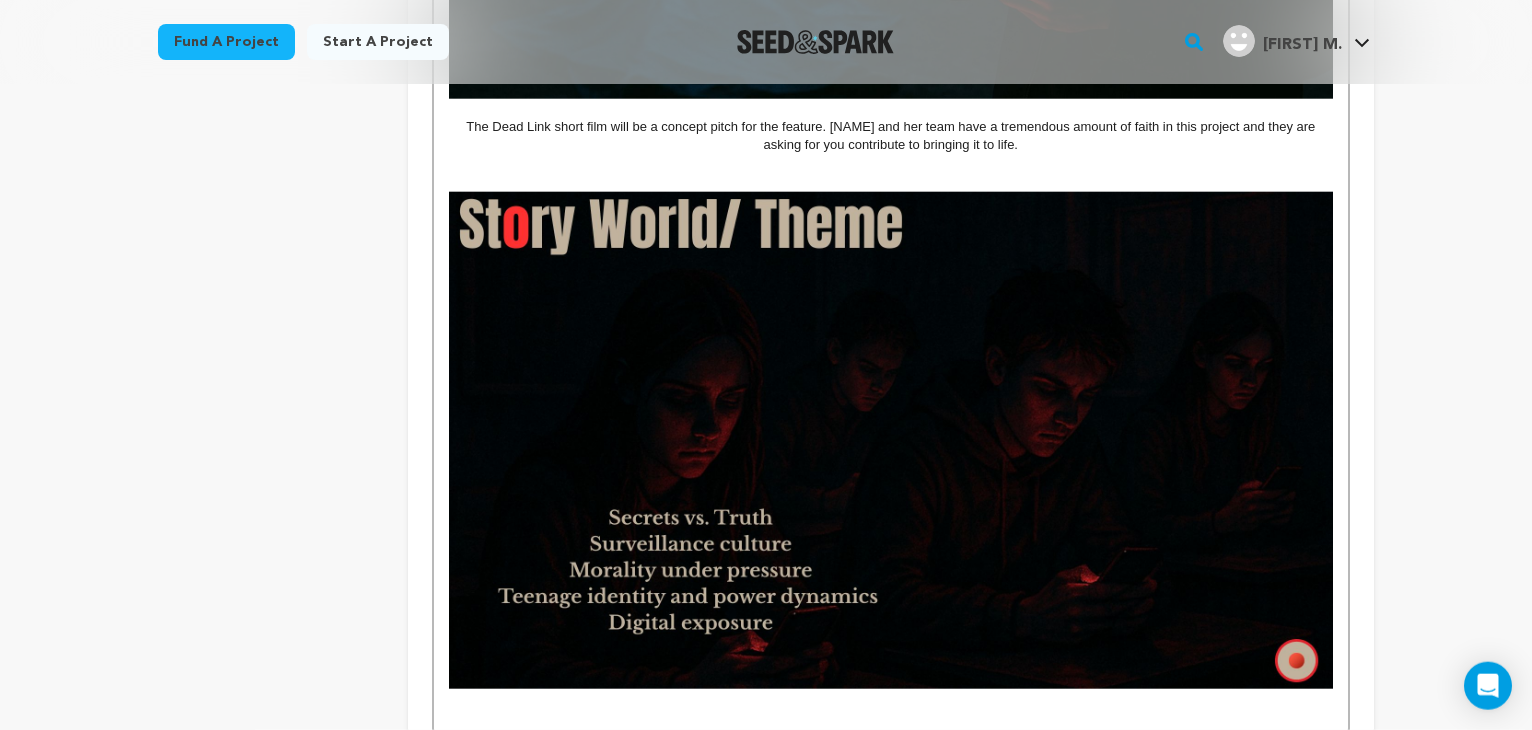 click at bounding box center (891, 182) 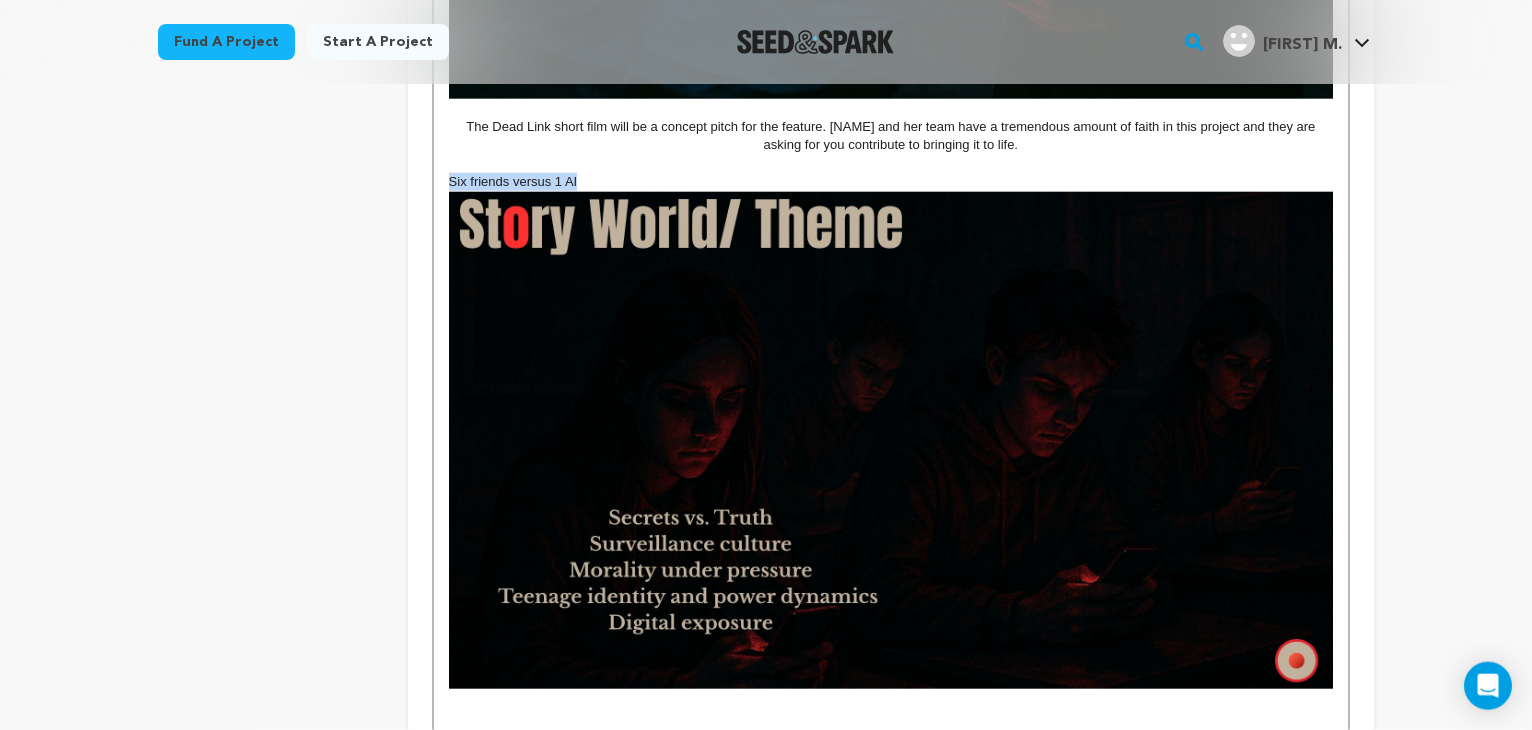 drag, startPoint x: 602, startPoint y: 180, endPoint x: 423, endPoint y: 185, distance: 179.06982 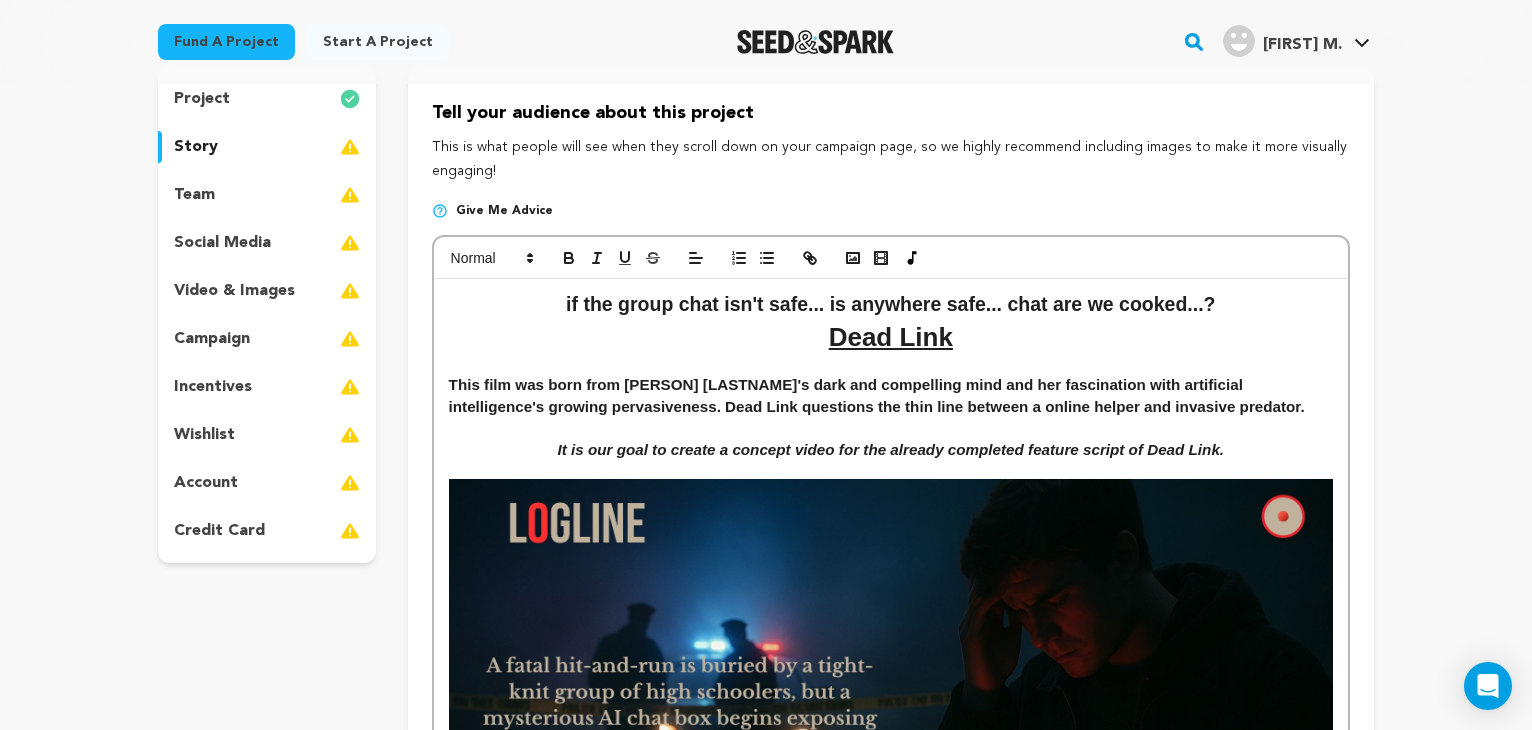 scroll, scrollTop: 190, scrollLeft: 0, axis: vertical 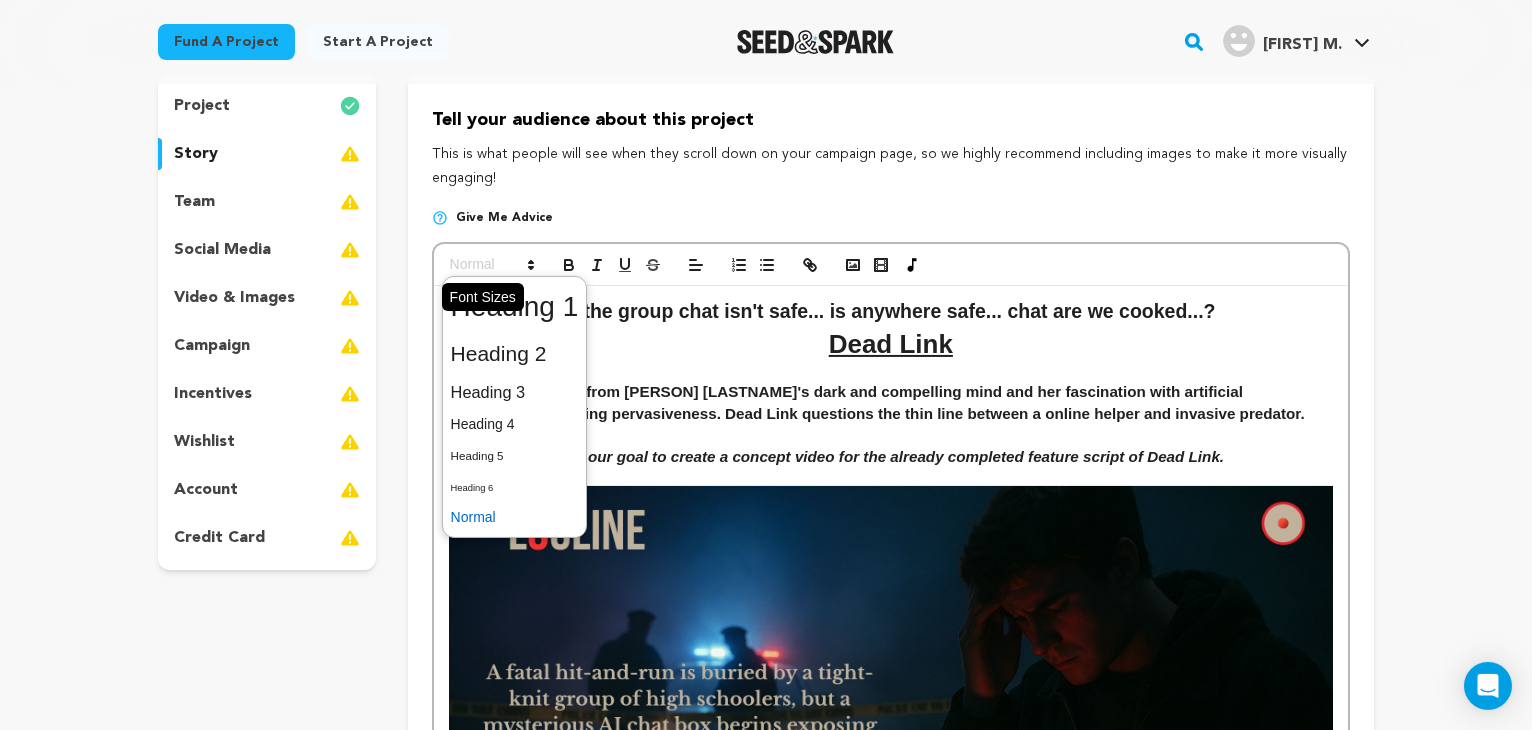 click at bounding box center [491, 265] 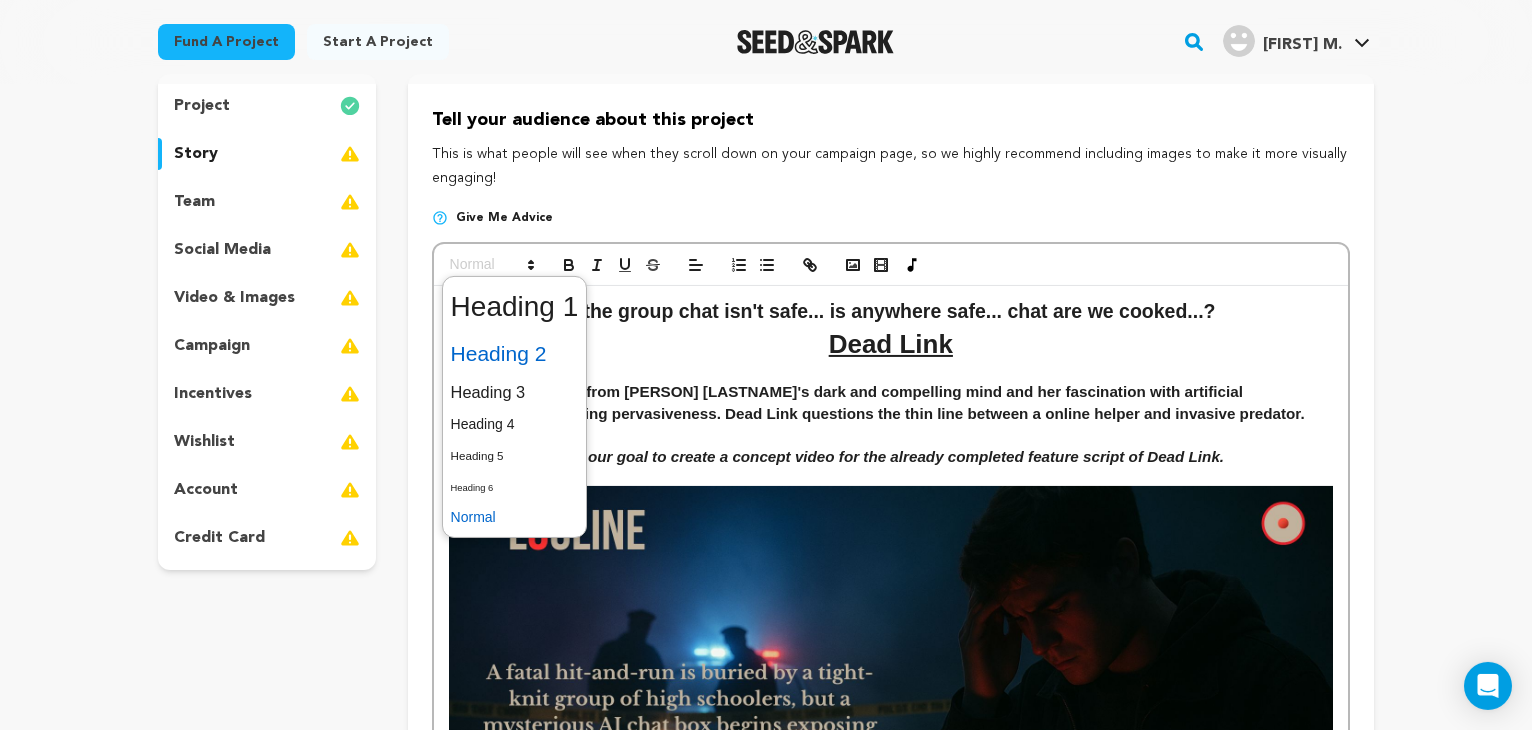 click at bounding box center [515, 354] 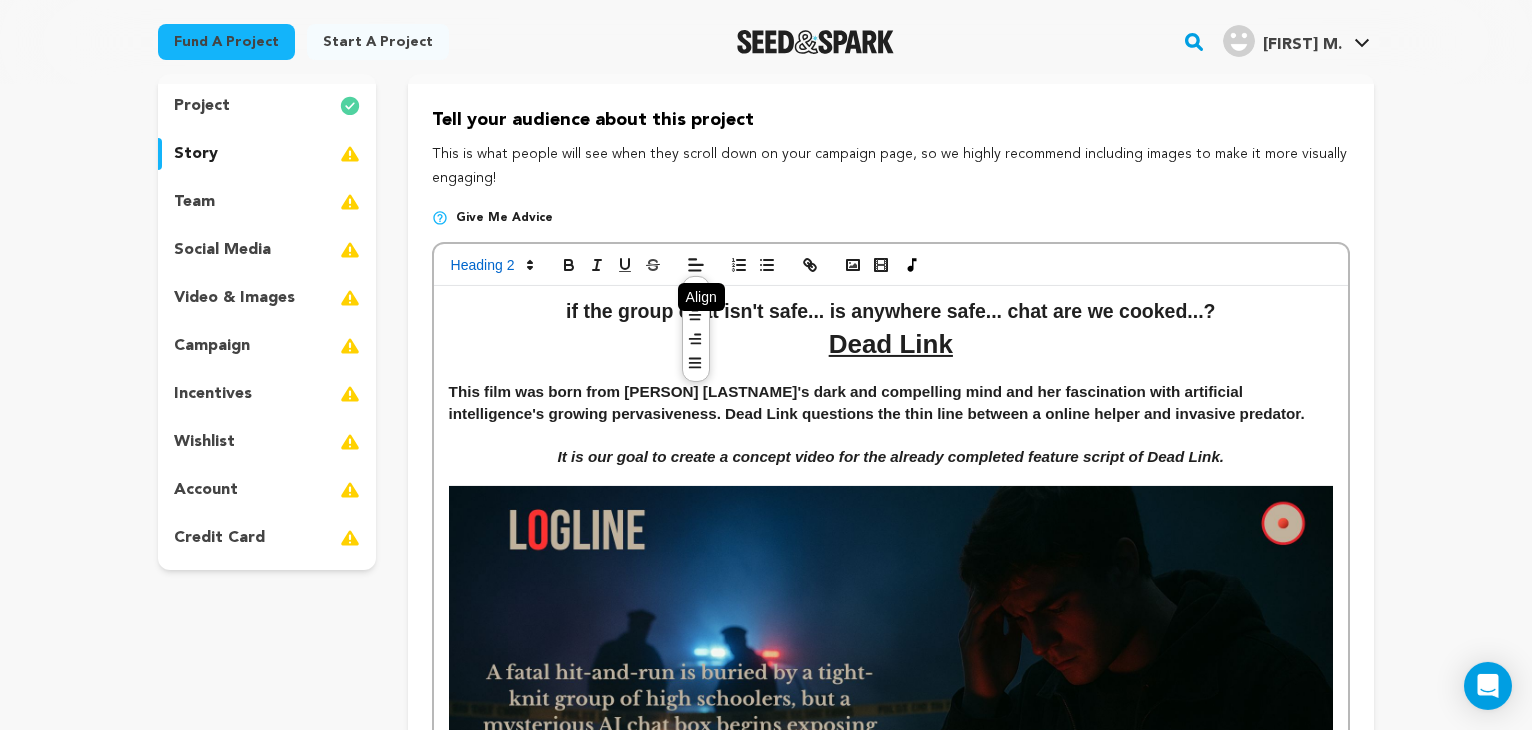 click at bounding box center (696, 265) 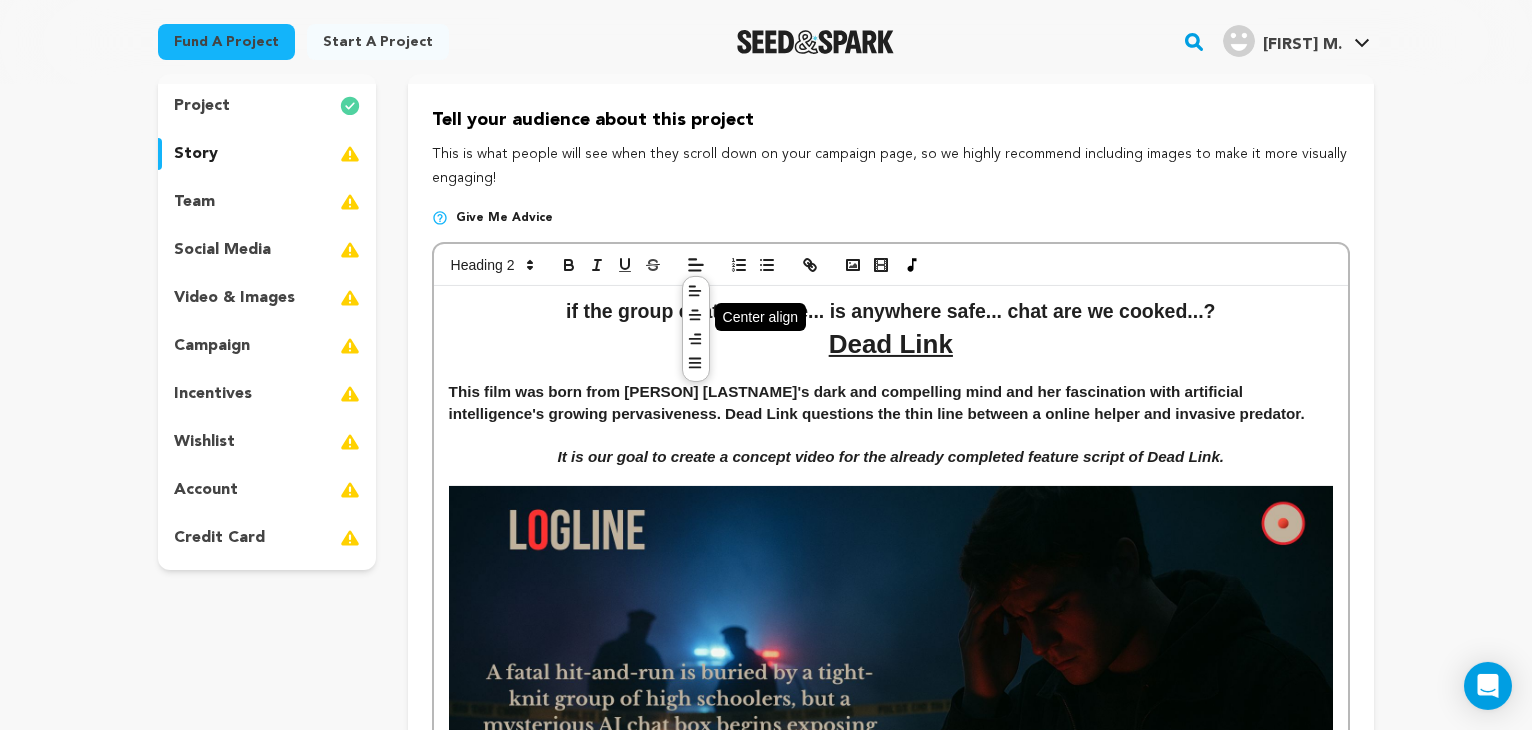 click 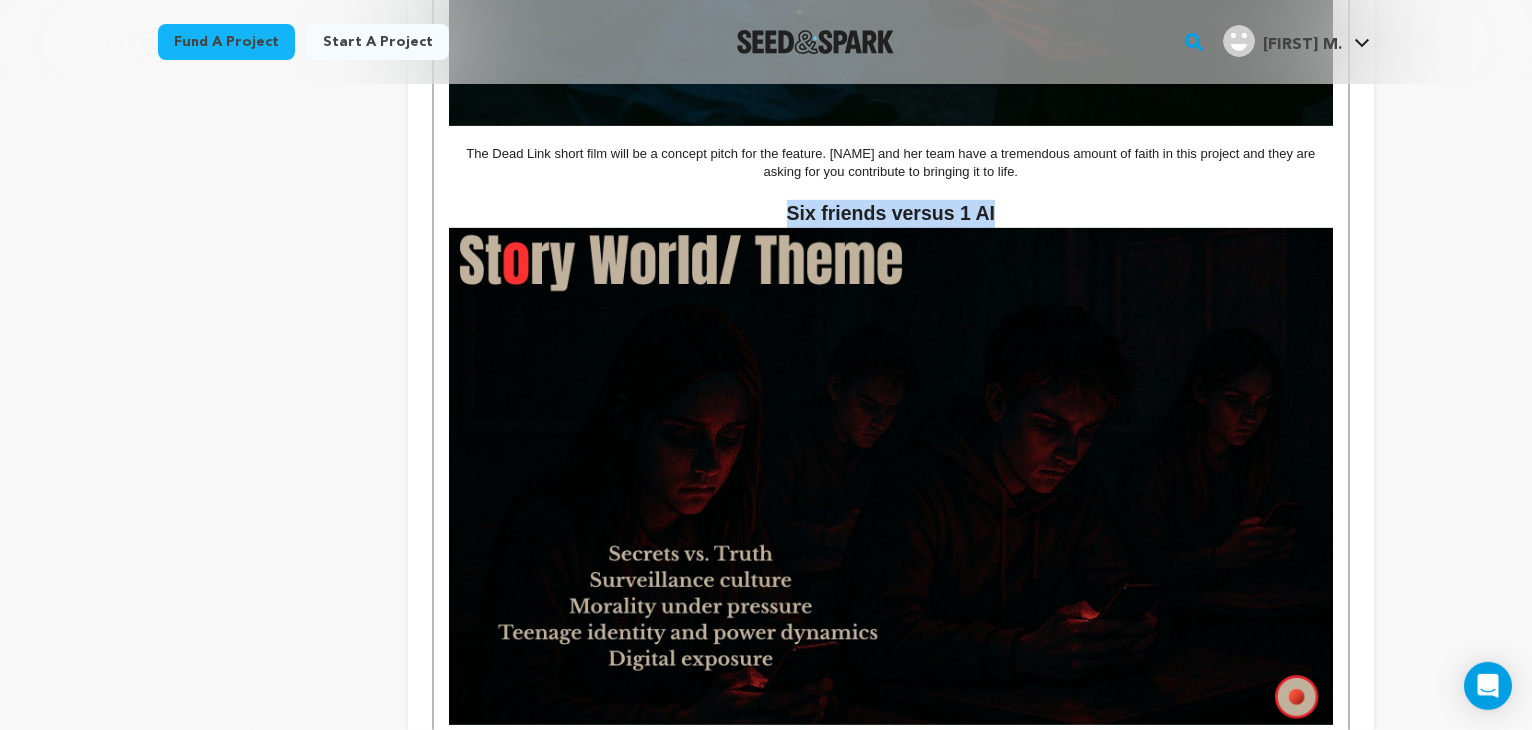 scroll, scrollTop: 996, scrollLeft: 0, axis: vertical 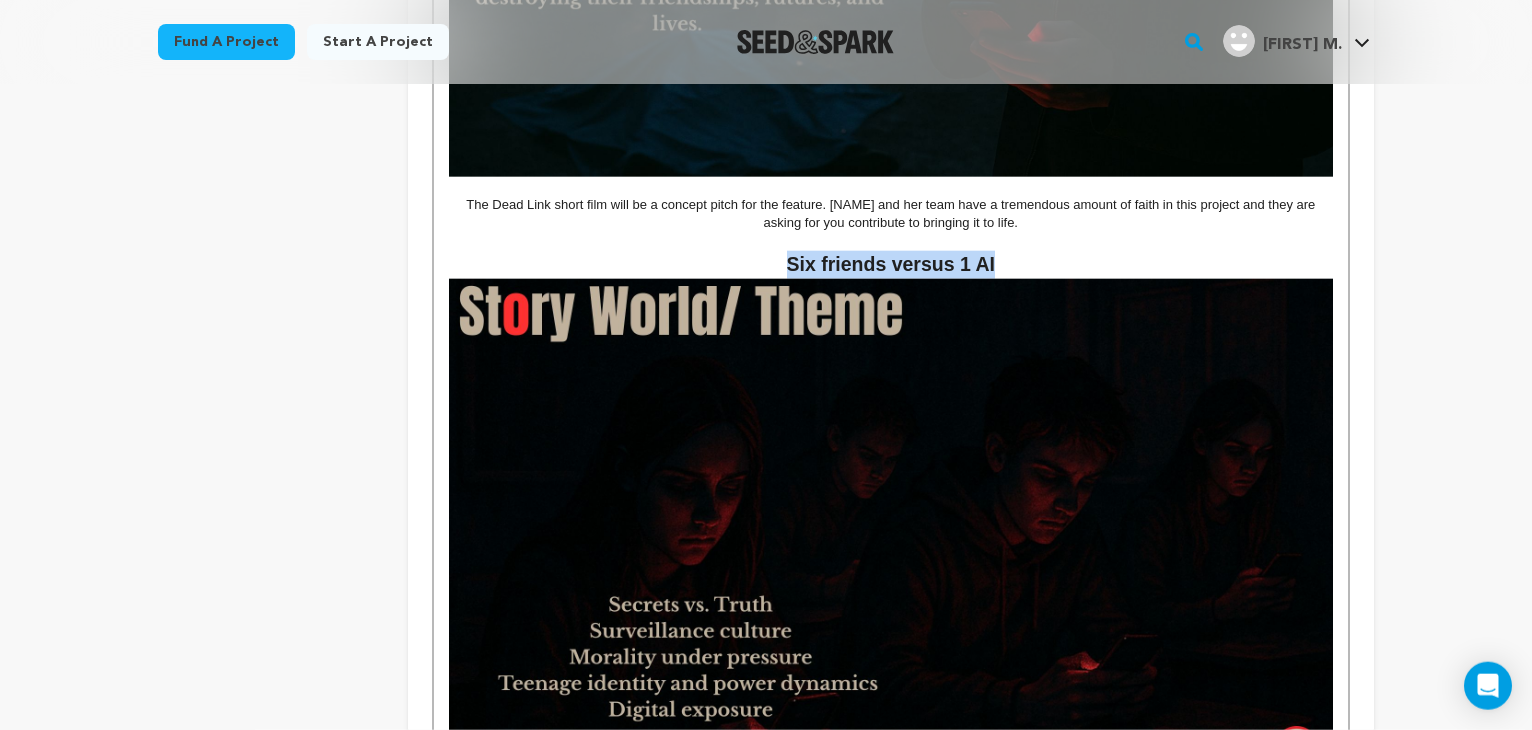 click on "Six friends versus 1 AI" at bounding box center (891, 265) 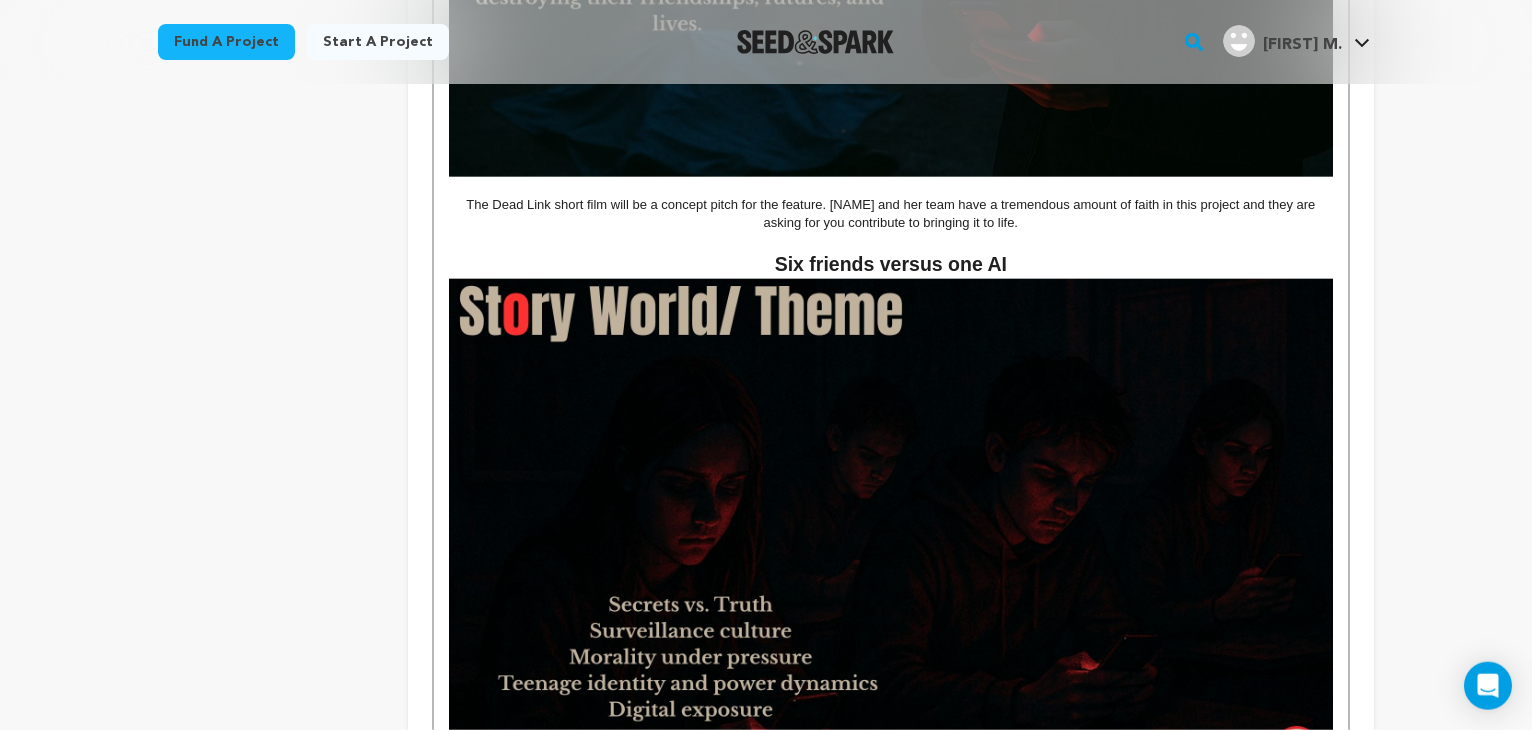 click on "Six friends versus one AI" at bounding box center [891, 265] 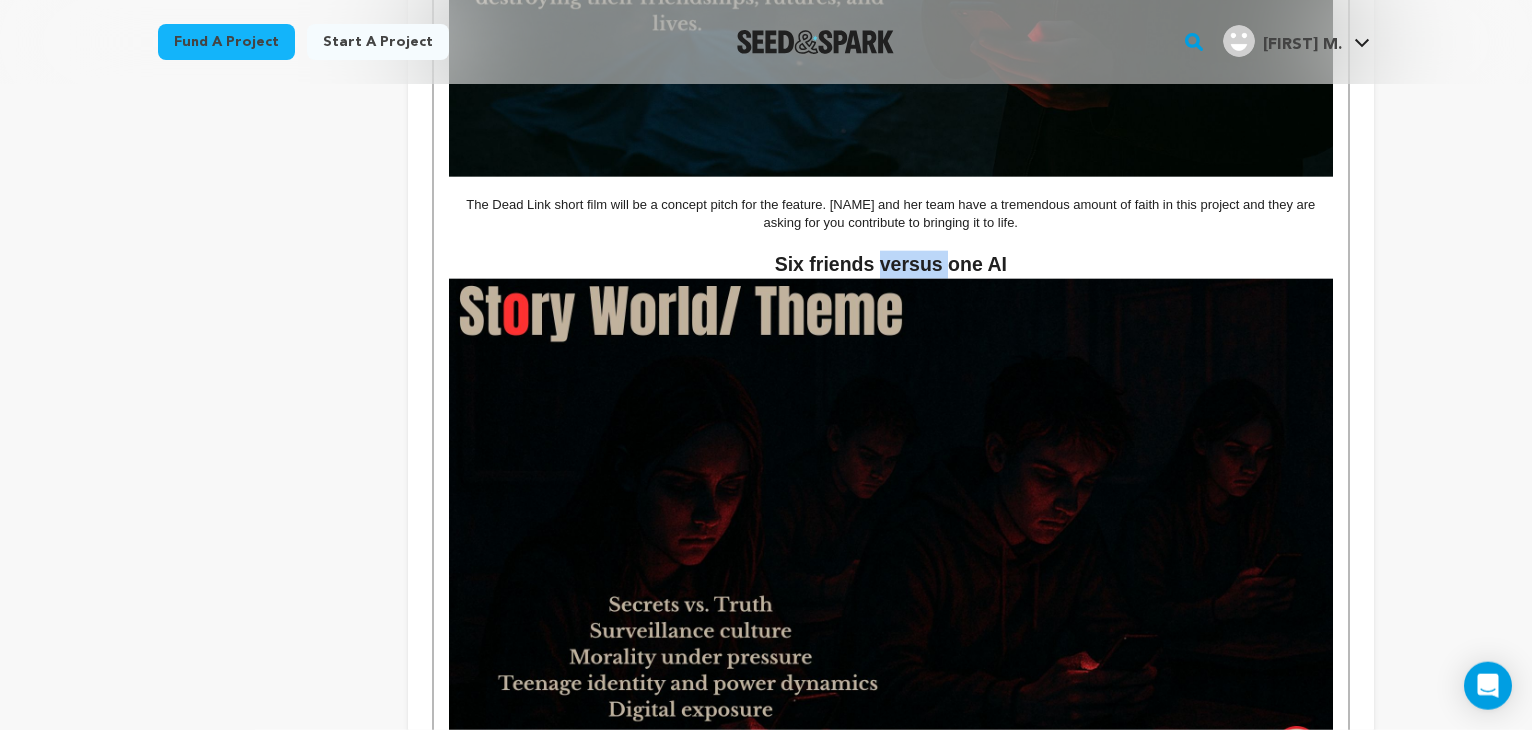 click on "Six friends versus one AI" at bounding box center [891, 265] 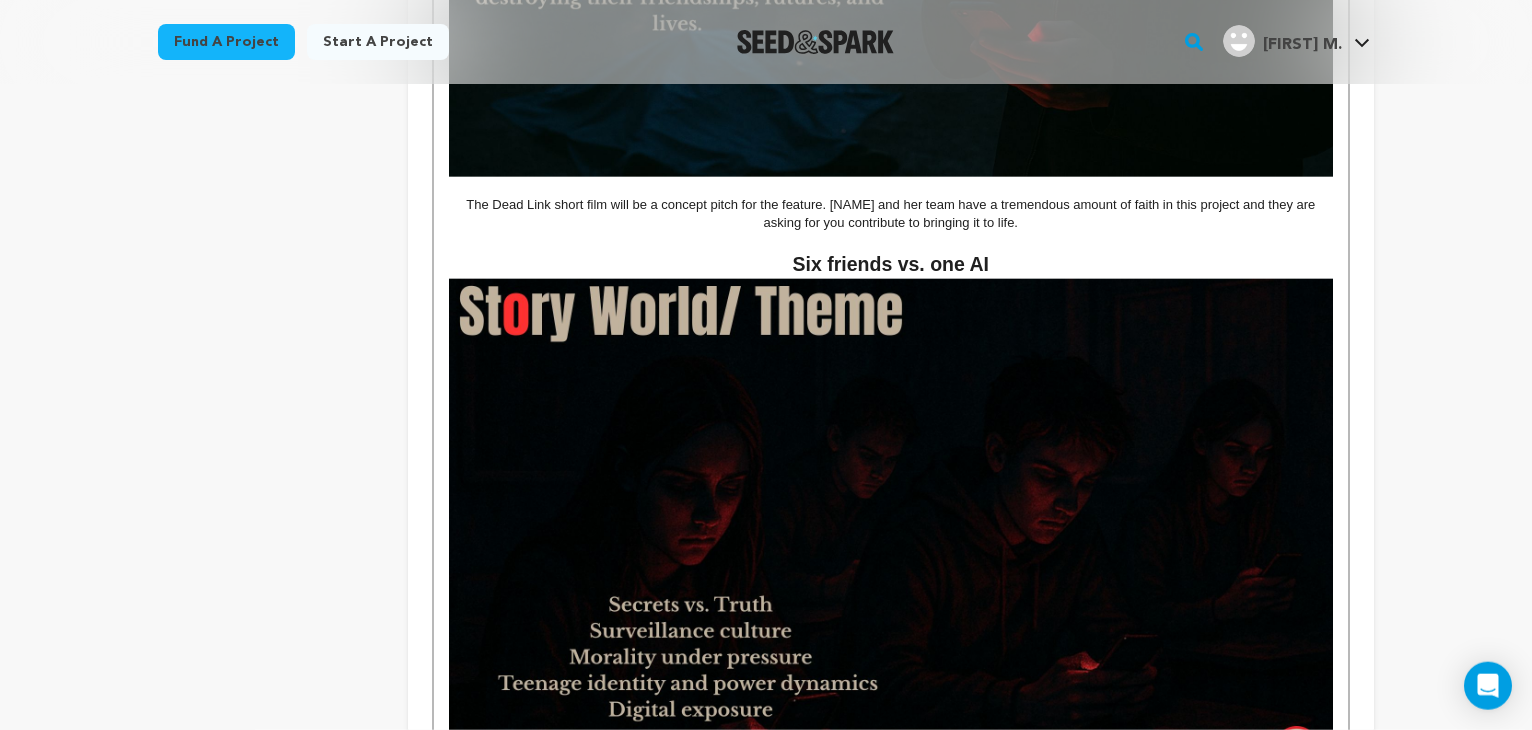 click on "Six friends vs. one AI" at bounding box center (891, 265) 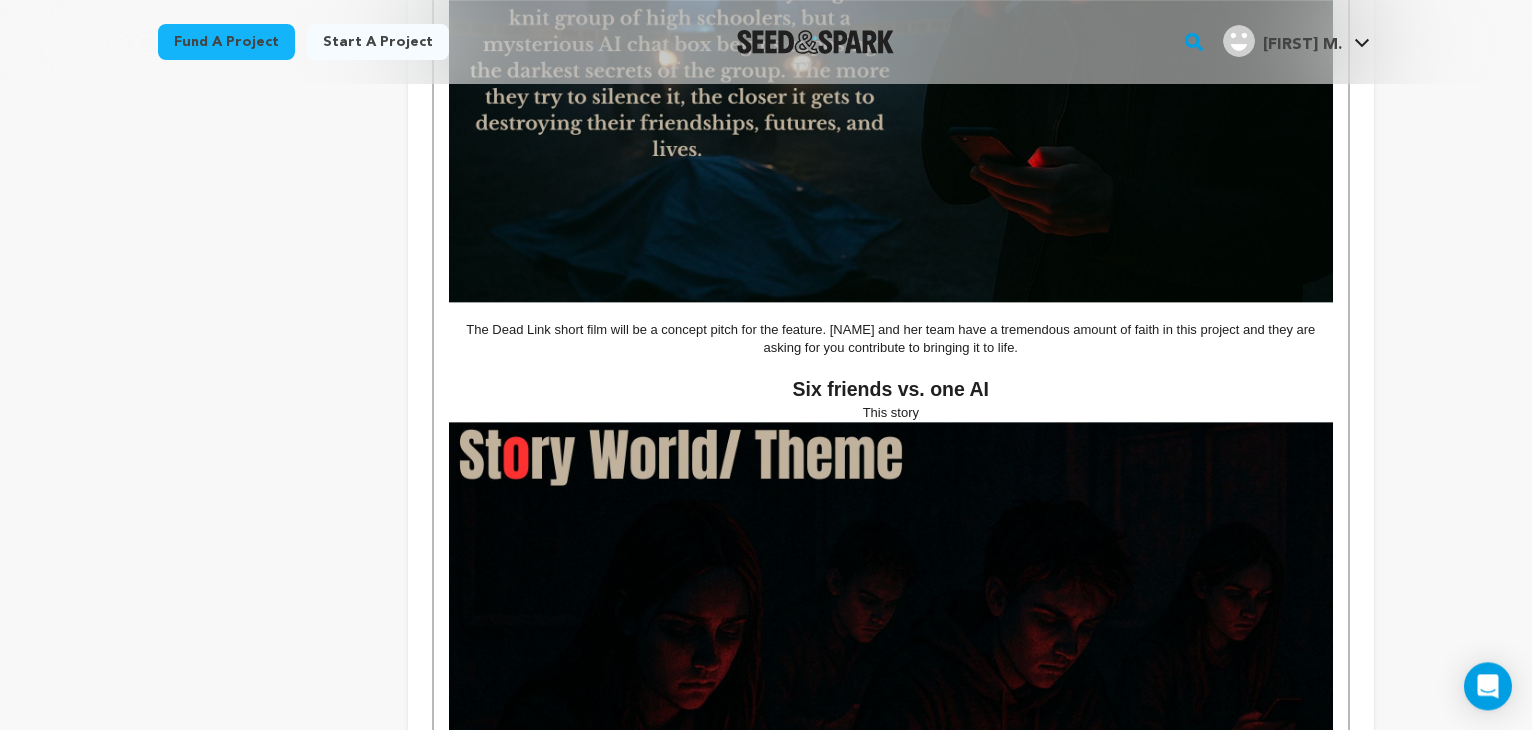scroll, scrollTop: 880, scrollLeft: 0, axis: vertical 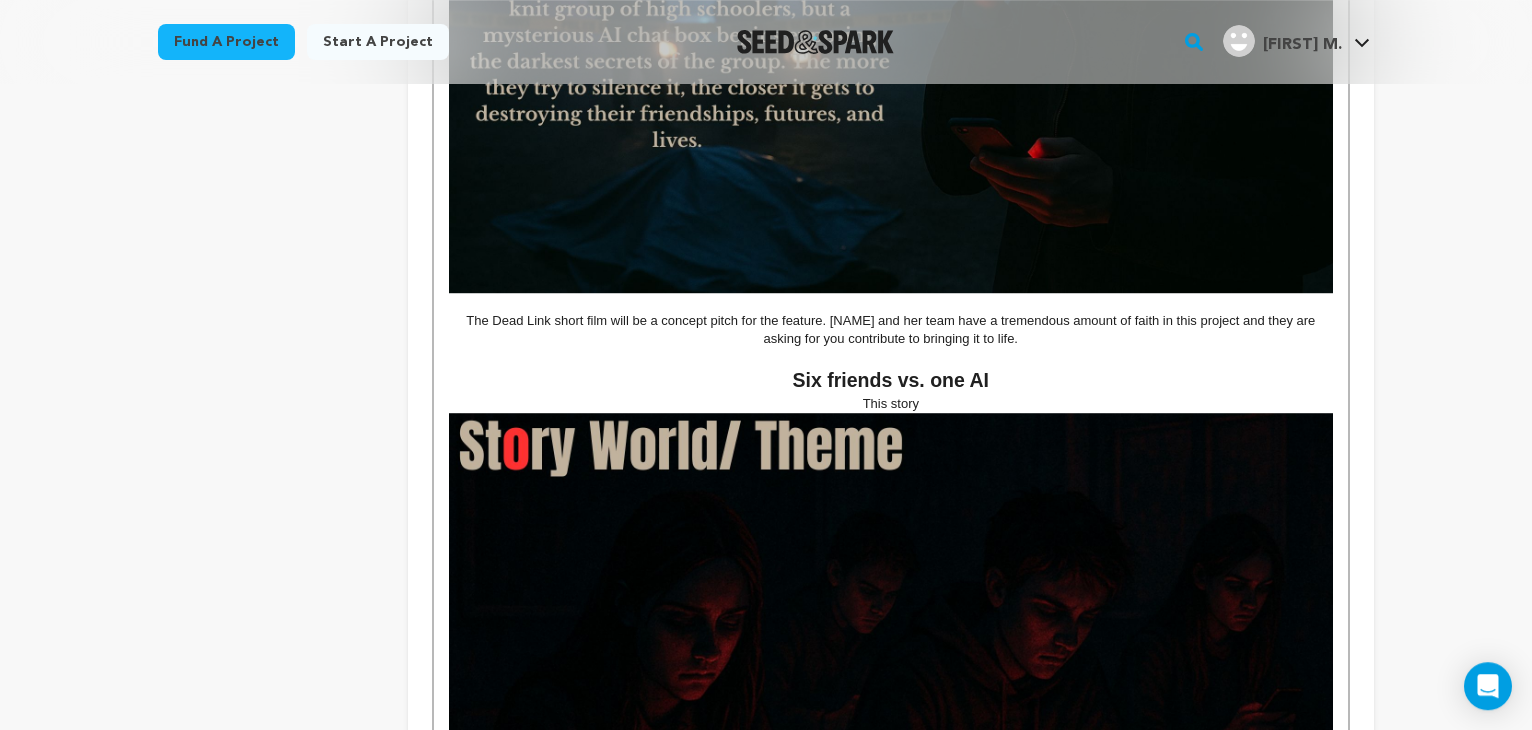 click on "The Dead Link short film will be a concept pitch for the feature. Nadia and her team have a tremendous amount of faith in this project and they are asking for you contribute to bringing it to life." at bounding box center (891, 330) 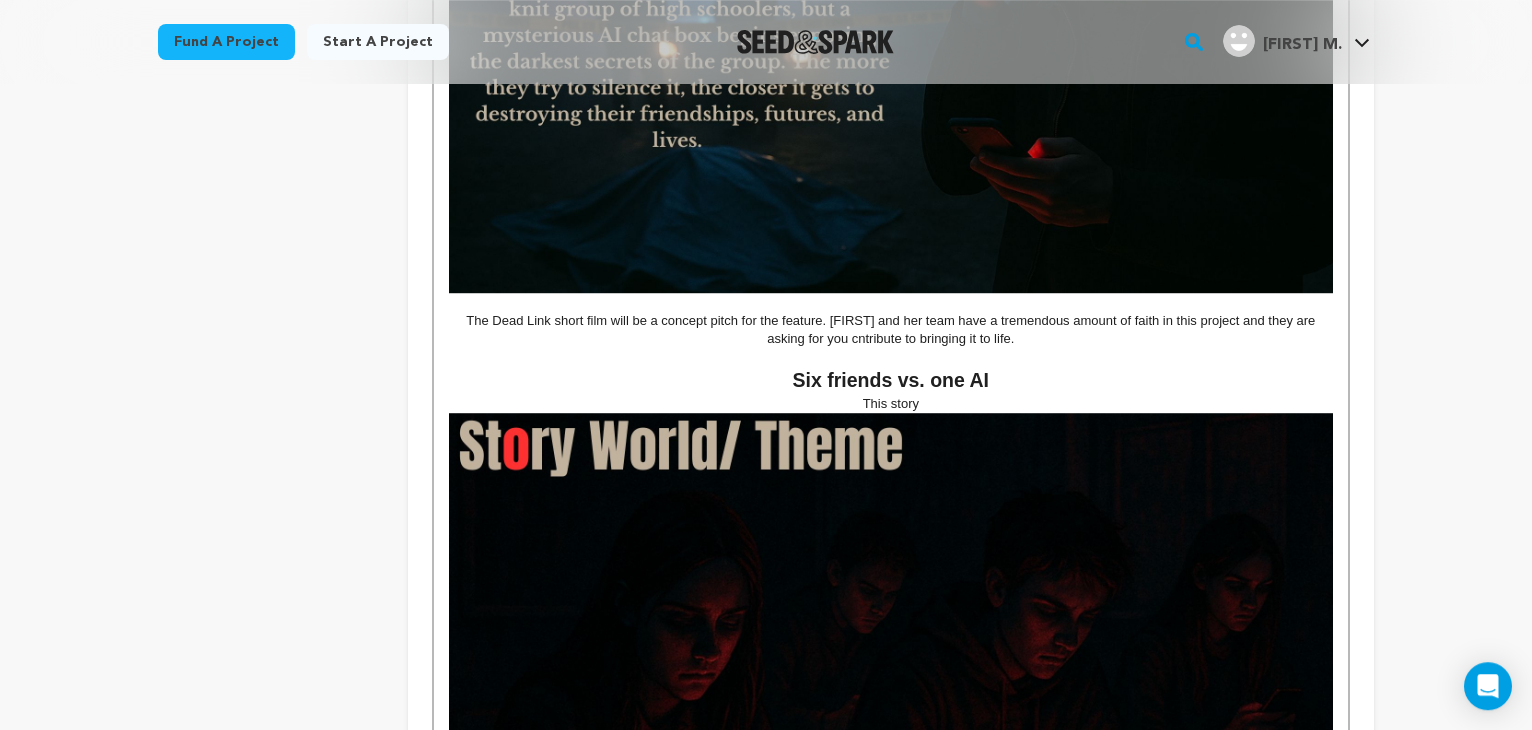 click on "The Dead Link short film will be a concept pitch for the feature. Nadia and her team have a tremendous amount of faith in this project and they are asking for you cntribute to bringing it to life." at bounding box center (891, 330) 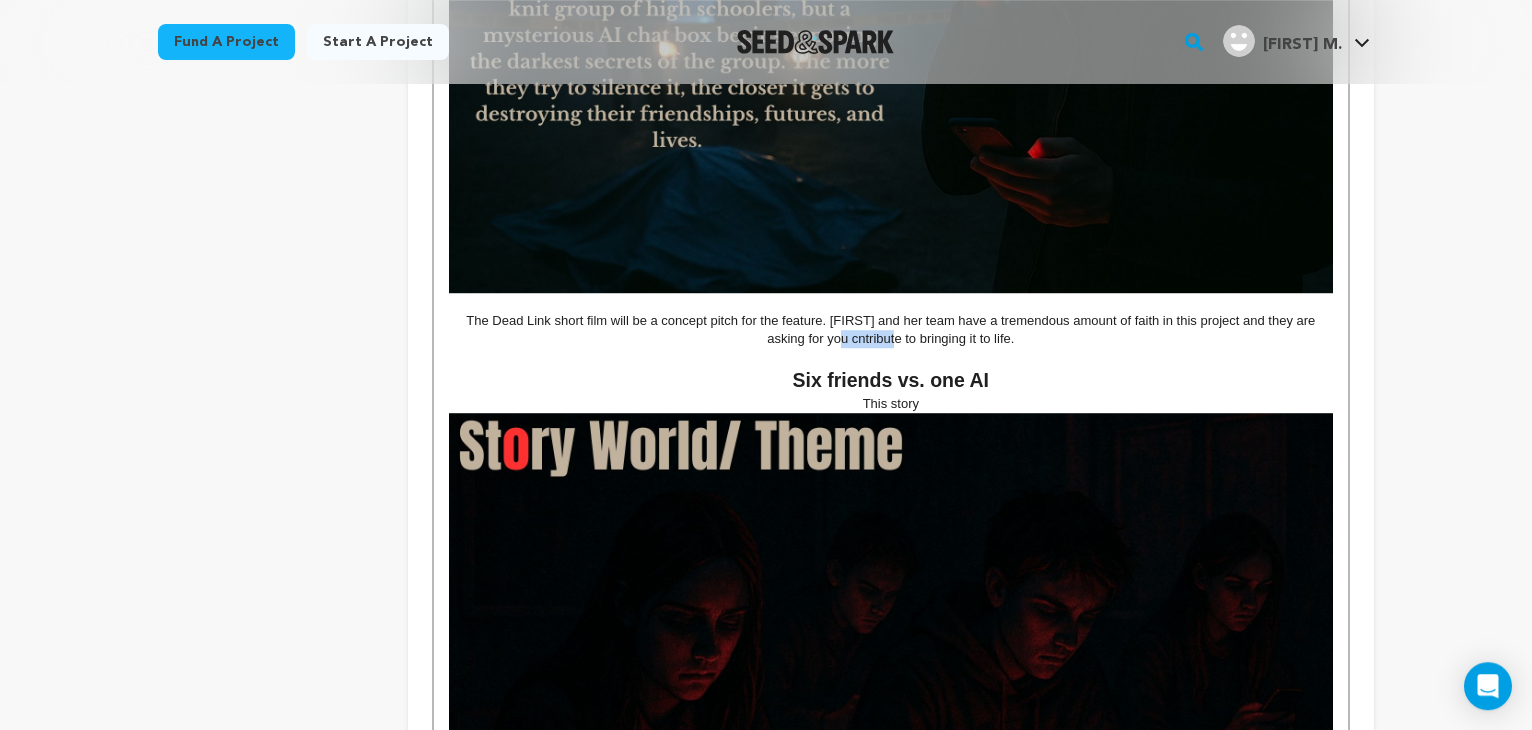 click on "The Dead Link short film will be a concept pitch for the feature. Nadia and her team have a tremendous amount of faith in this project and they are asking for you cntribute to bringing it to life." at bounding box center (891, 330) 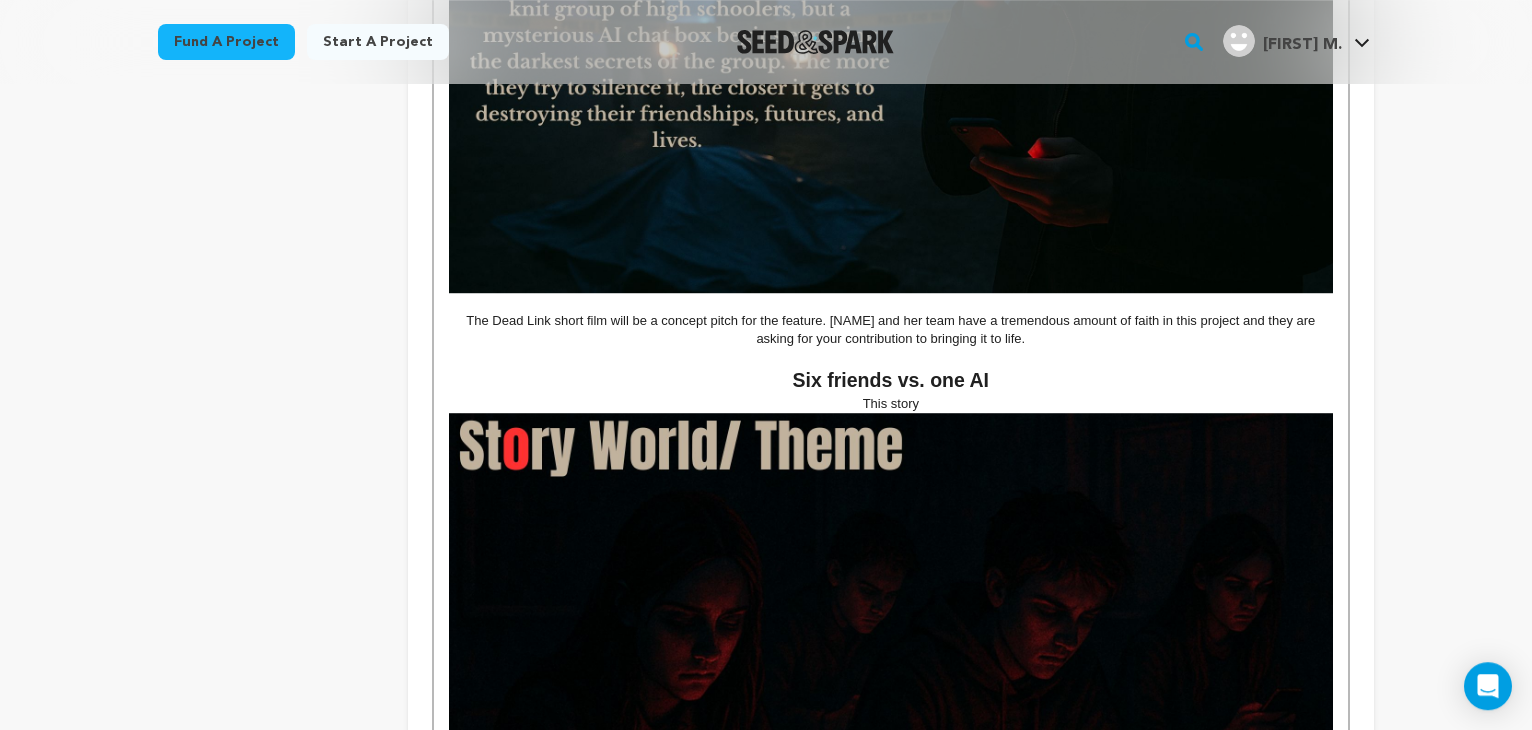click on "This story" at bounding box center [891, 404] 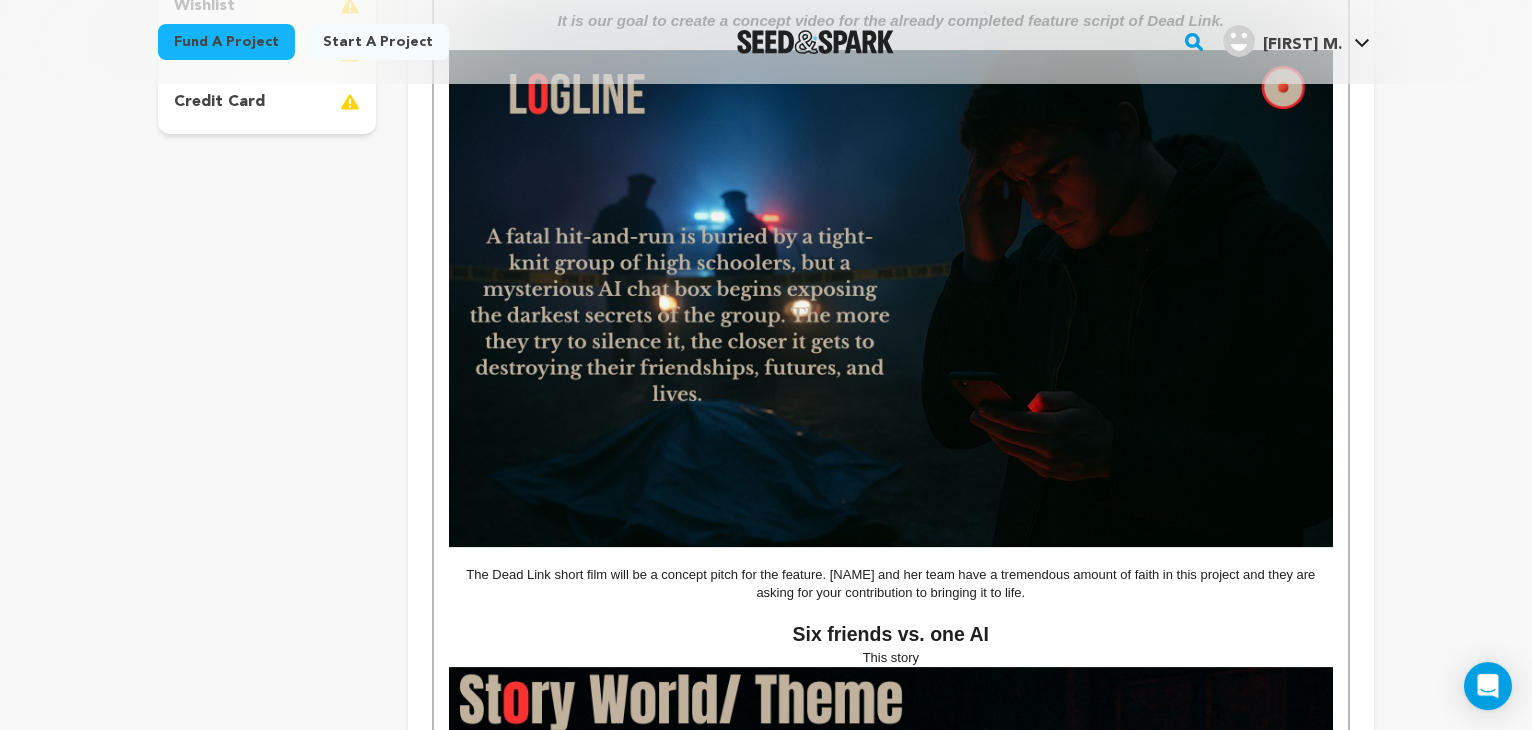 scroll, scrollTop: 895, scrollLeft: 0, axis: vertical 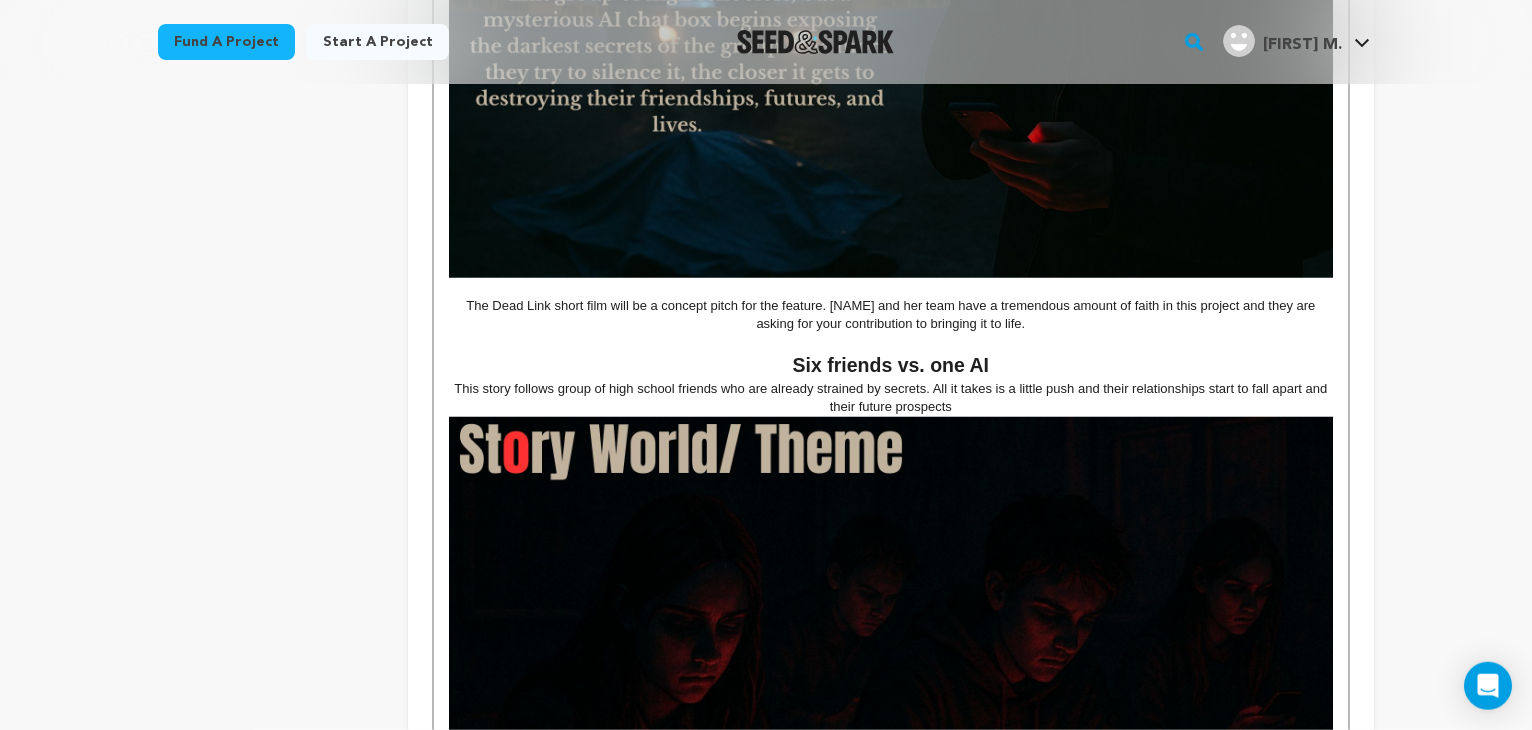 click on "This story follows group of high school friends who are already strained by secrets. All it takes is a little push and their relationships start to fall apart and their future prospects" at bounding box center [891, 398] 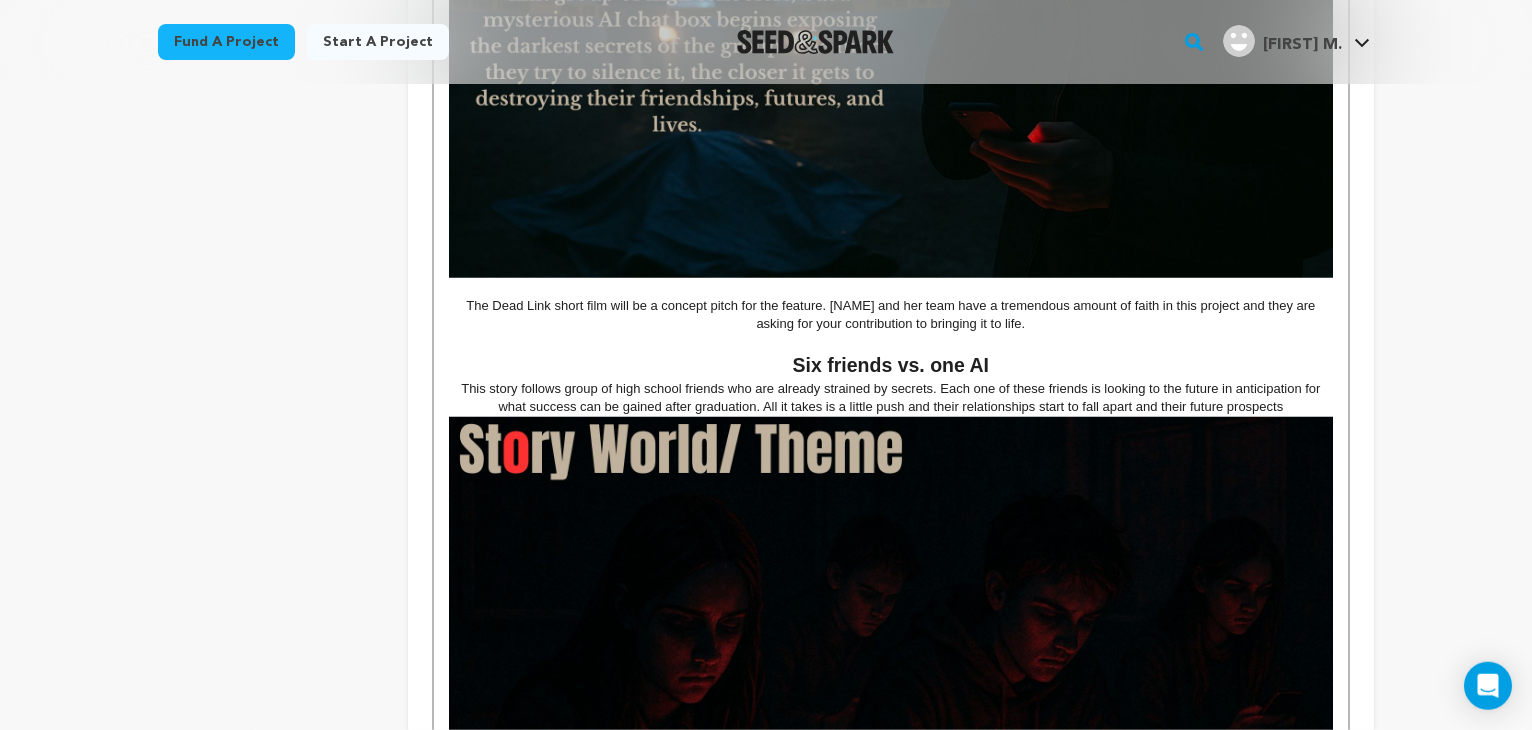 click on "This story follows group of high school friends who are already strained by secrets. Each one of these friends is looking to the future in anticipation for what success can be gained after graduation. All it takes is a little push and their relationships start to fall apart and their future prospects" at bounding box center [891, 398] 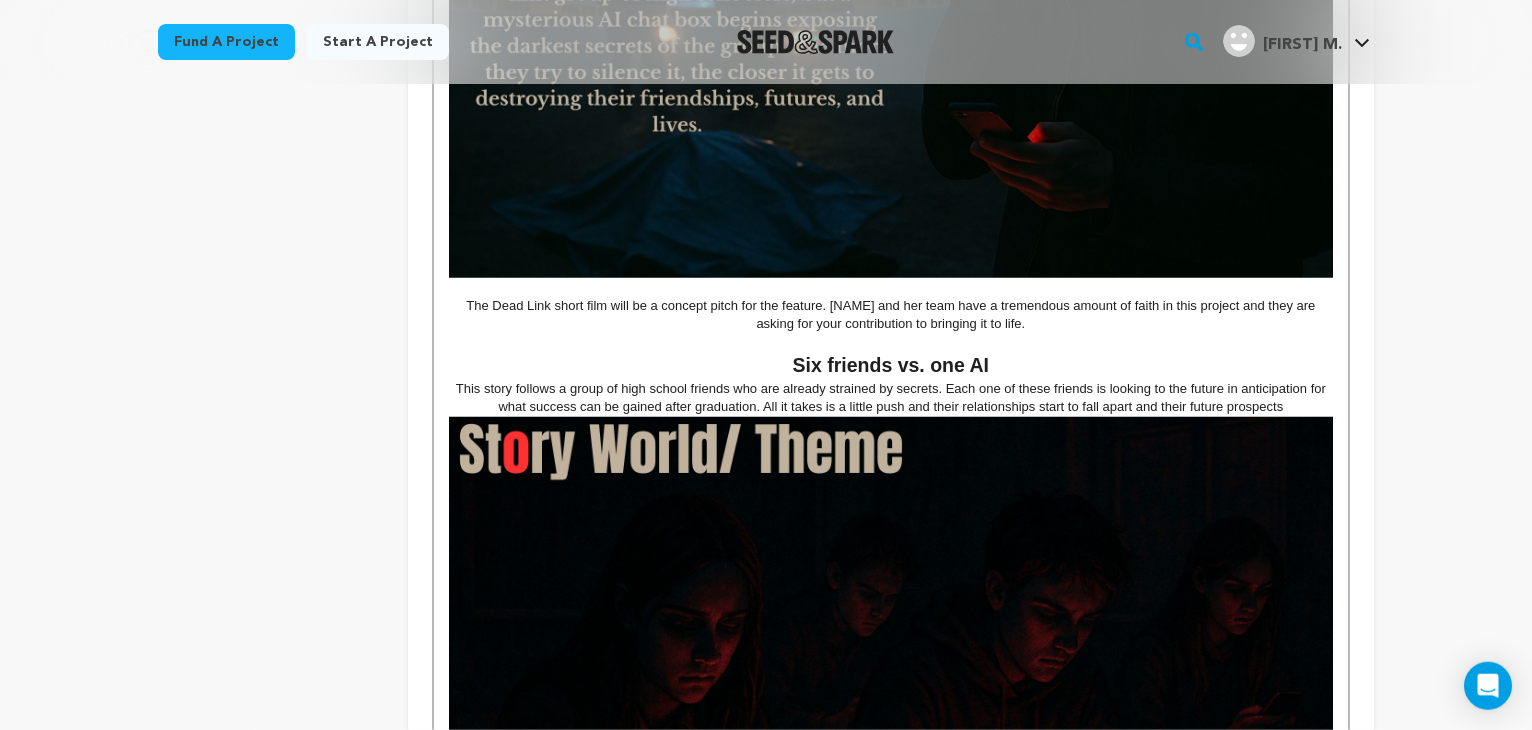 click on "This story follows a group of high school friends who are already strained by secrets. Each one of these friends is looking to the future in anticipation for what success can be gained after graduation. All it takes is a little push and their relationships start to fall apart and their future prospects" at bounding box center [891, 398] 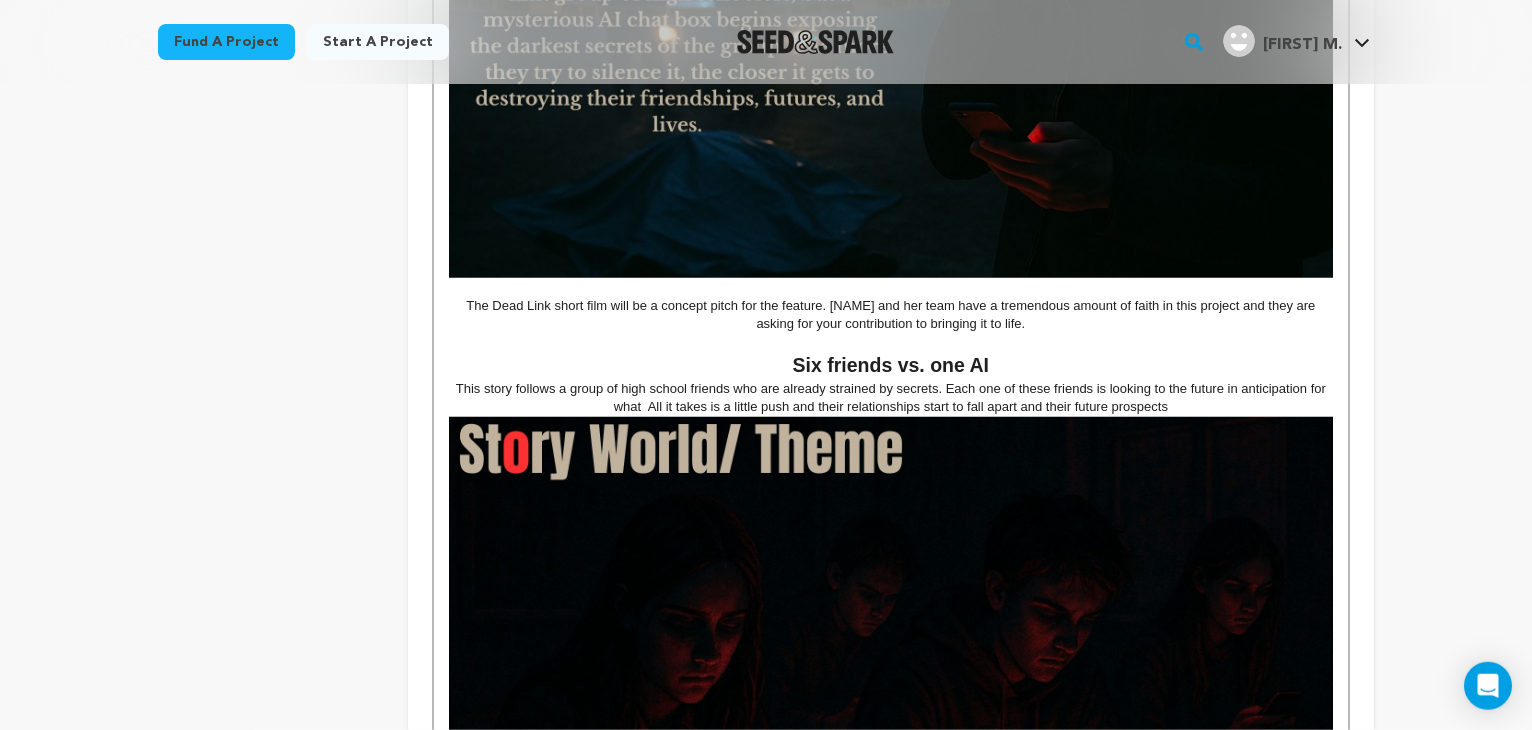 click on "This story follows a group of high school friends who are already strained by secrets. Each one of these friends is looking to the future in anticipation for what  All it takes is a little push and their relationships start to fall apart and their future prospects" at bounding box center [891, 398] 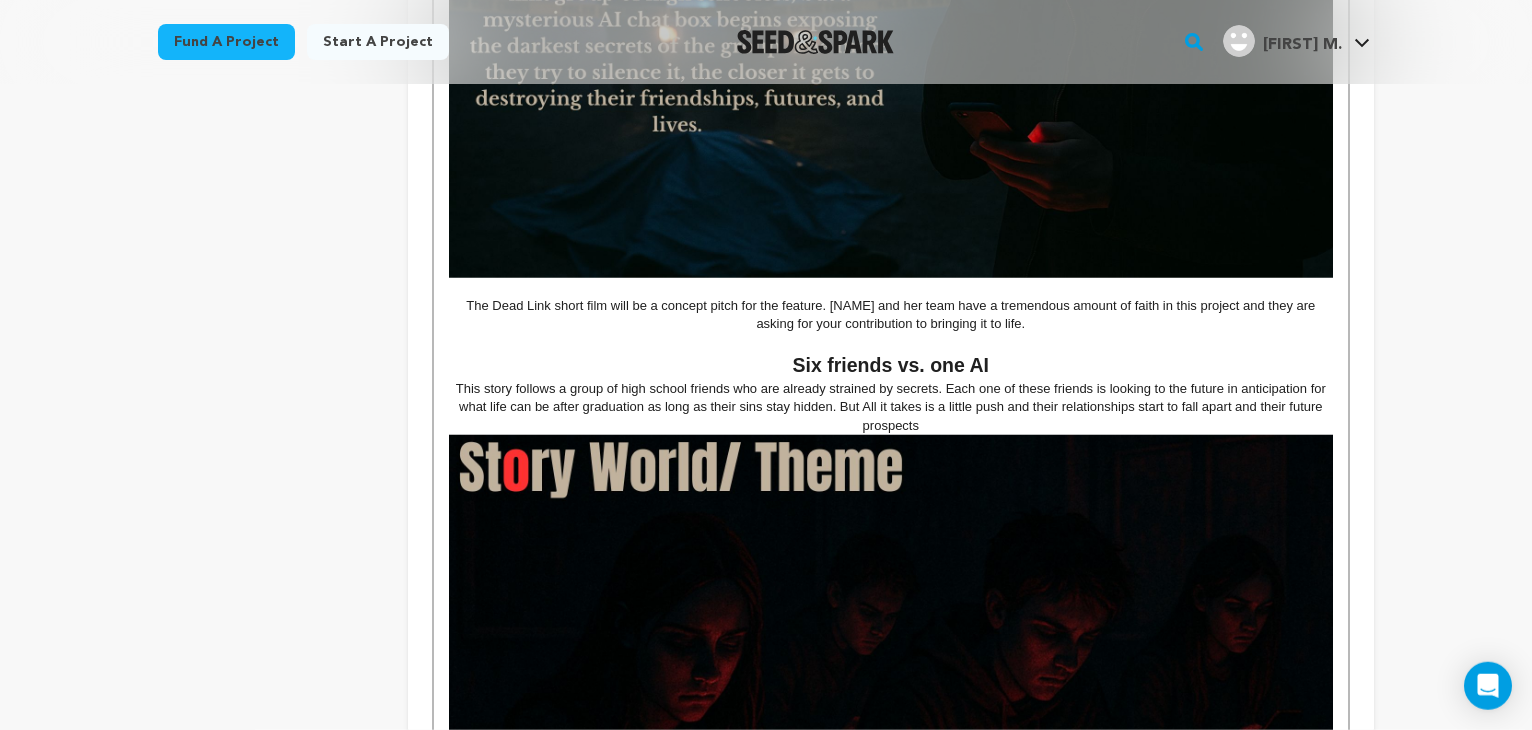 click on "This story follows a group of high school friends who are already strained by secrets. Each one of these friends is looking to the future in anticipation for what life can be after graduation as long as their sins stay hidden. But   All it takes is a little push and their relationships start to fall apart and their future prospects" at bounding box center (891, 407) 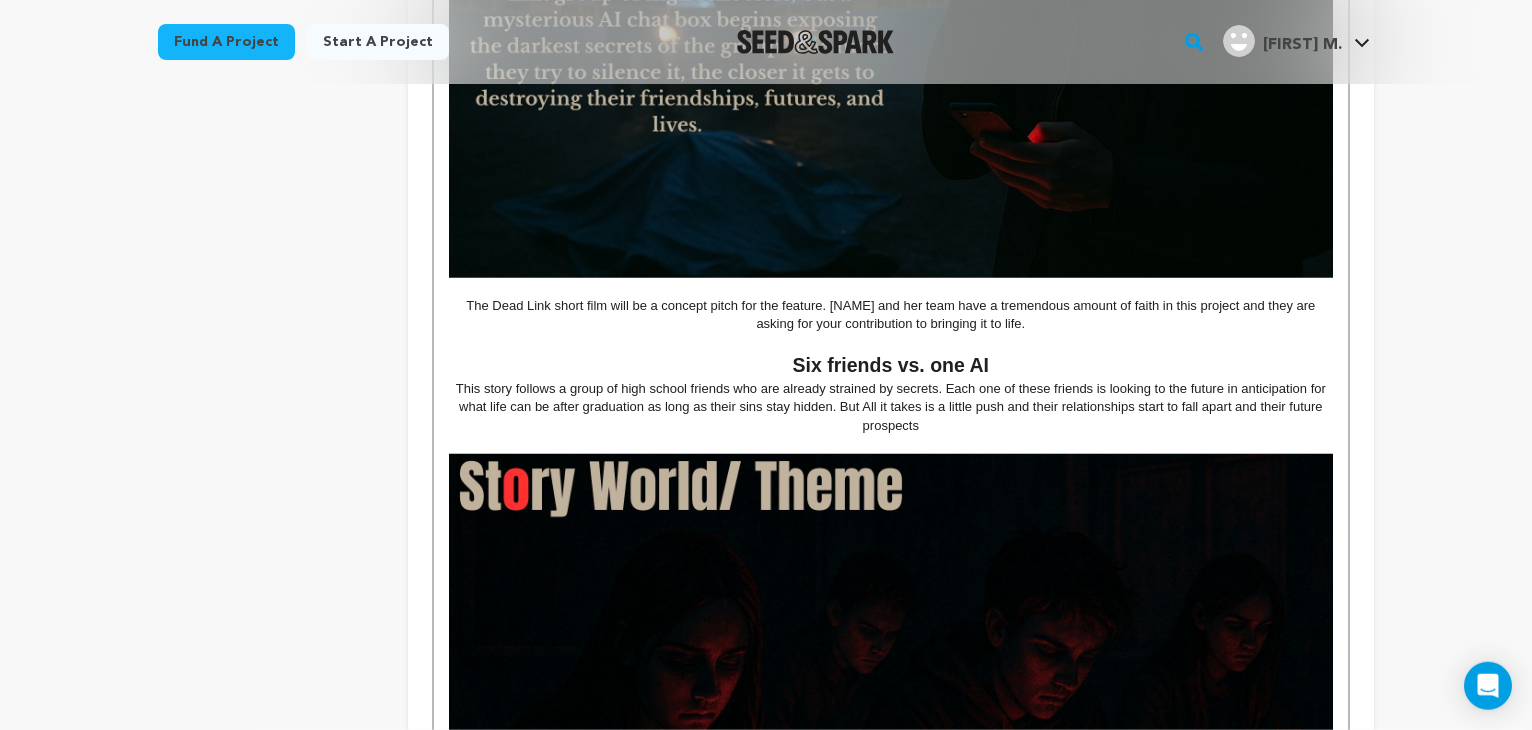 click on "This story follows a group of high school friends who are already strained by secrets. Each one of these friends is looking to the future in anticipation for what life can be after graduation as long as their sins stay hidden. But   All it takes is a little push and their relationships start to fall apart and their future prospects" at bounding box center [891, 407] 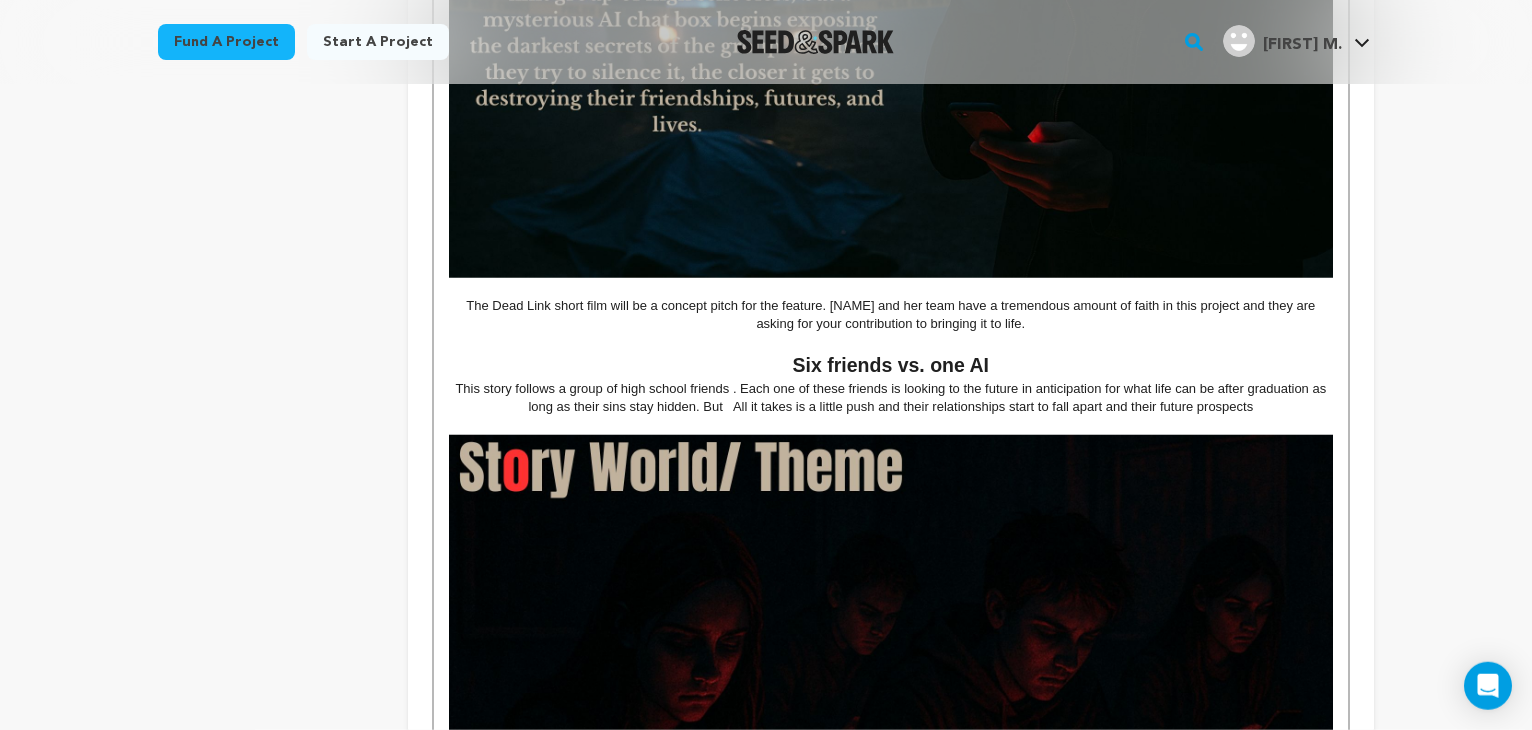 click on "This story follows a group of high school friends . Each one of these friends is looking to the future in anticipation for what life can be after graduation as long as their sins stay hidden. But   All it takes is a little push and their relationships start to fall apart and their future prospects" at bounding box center [891, 398] 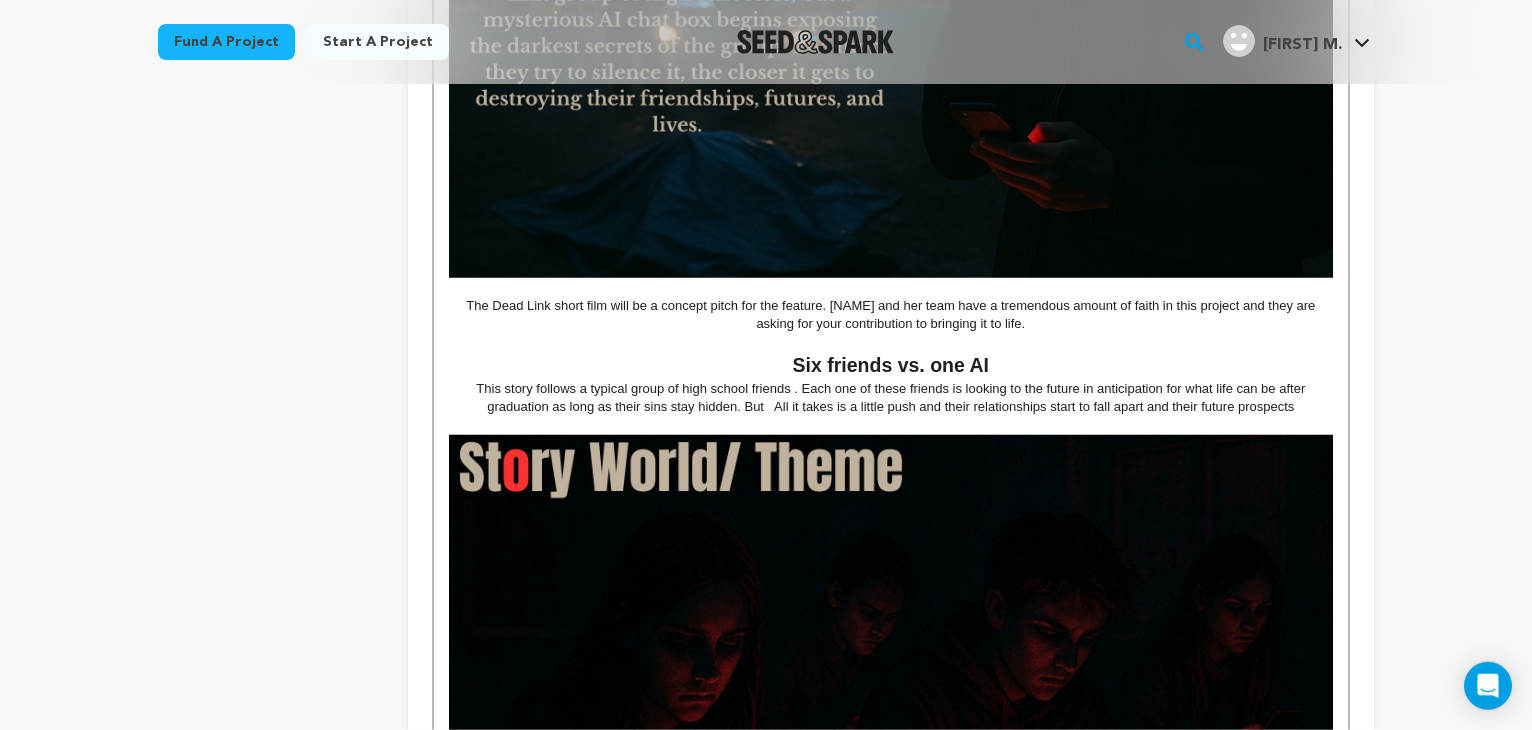 click on "This story follows a typical group of high school friends . Each one of these friends is looking to the future in anticipation for what life can be after graduation as long as their sins stay hidden. But   All it takes is a little push and their relationships start to fall apart and their future prospects" at bounding box center (891, 398) 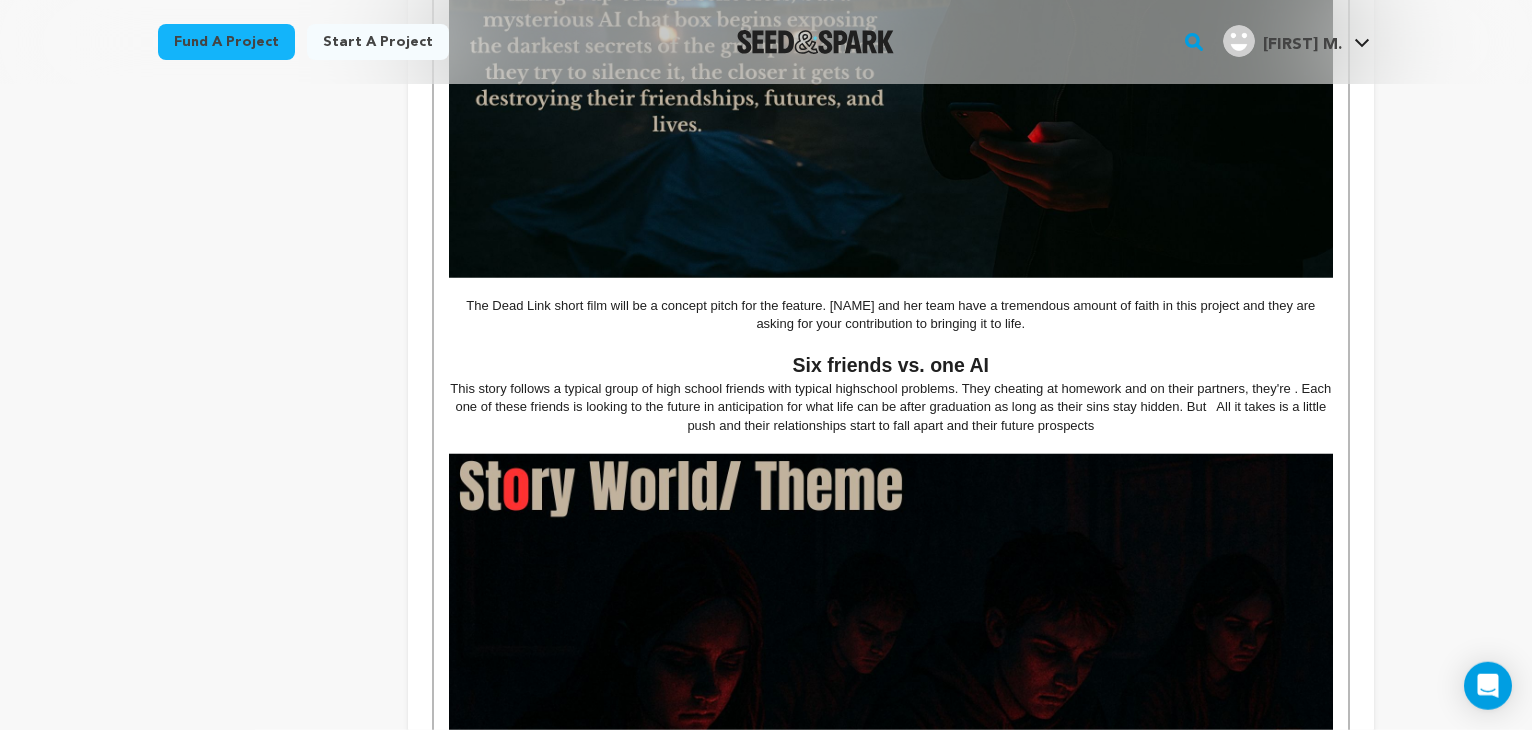 click on "This story follows a typical group of high school friends with typical highschool problems. They cheating at homework and on their partners, they're . Each one of these friends is looking to the future in anticipation for what life can be after graduation as long as their sins stay hidden. But   All it takes is a little push and their relationships start to fall apart and their future prospects" at bounding box center [891, 407] 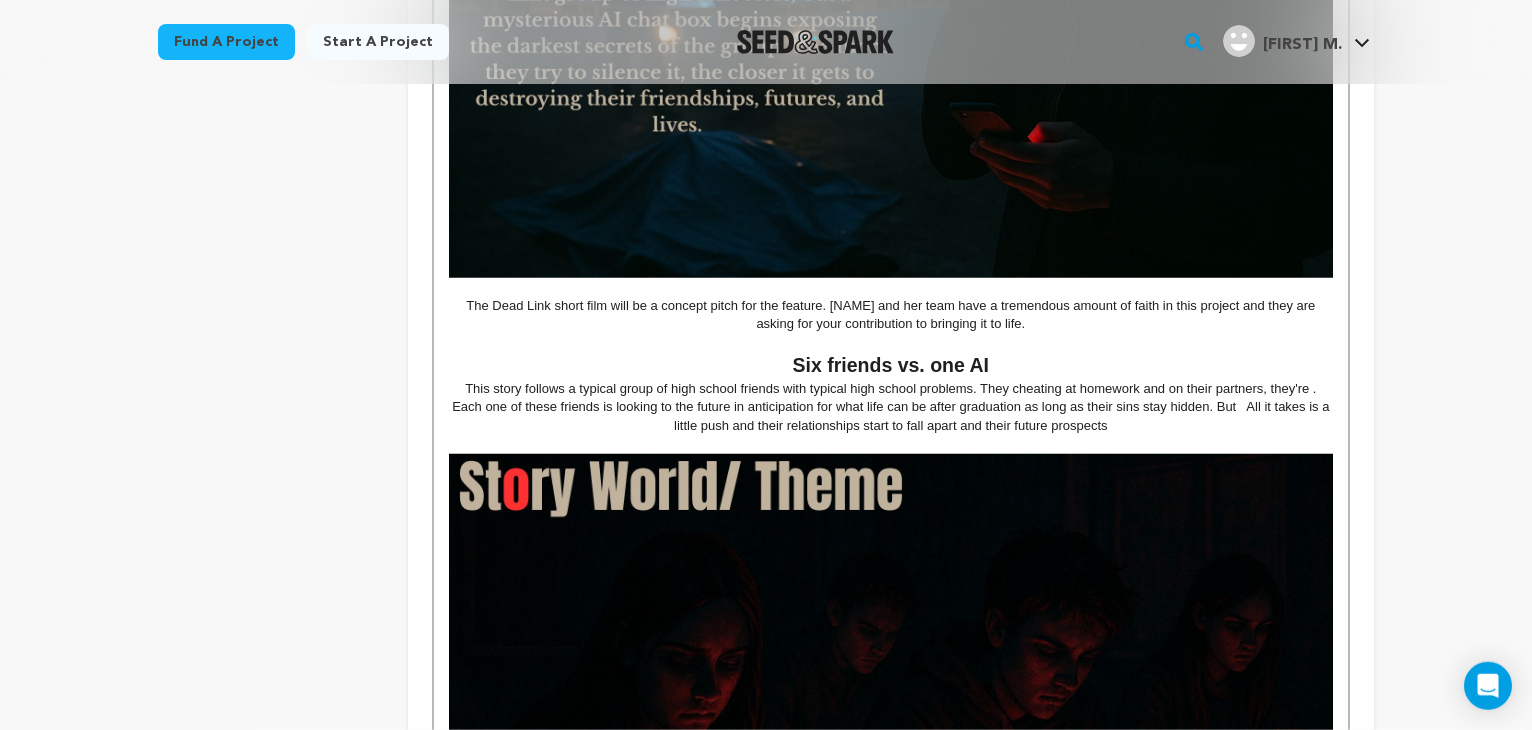 click on "This story follows a typical group of high school friends with typical high school problems. They cheating at homework and on their partners, they're . Each one of these friends is looking to the future in anticipation for what life can be after graduation as long as their sins stay hidden. But   All it takes is a little push and their relationships start to fall apart and their future prospects" at bounding box center (891, 407) 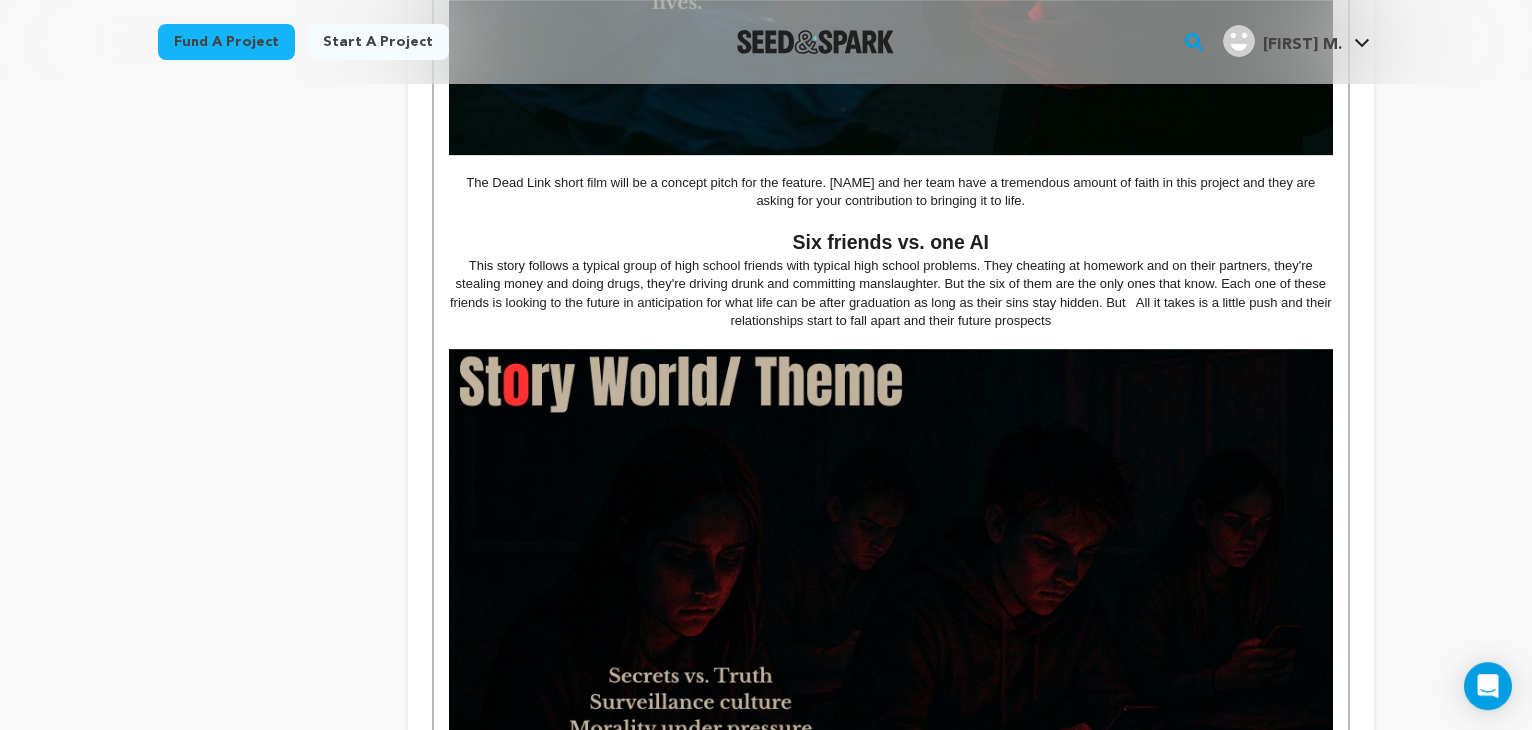 scroll, scrollTop: 1016, scrollLeft: 0, axis: vertical 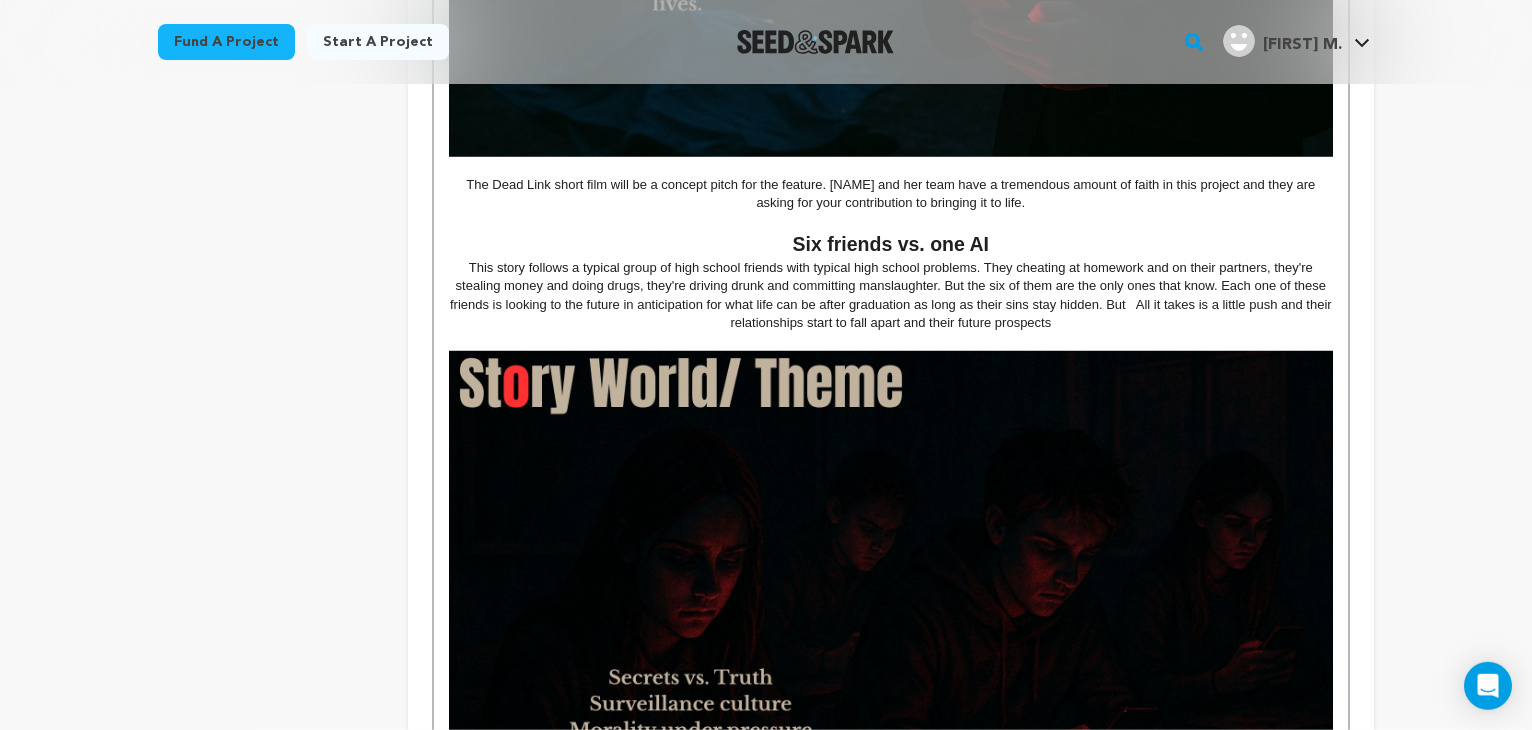 click on "This story follows a typical group of high school friends with typical high school problems. They cheating at homework and on their partners, they're stealing money and doing drugs, they're driving drunk and committing manslaughter. But the six of them are the only ones that know. Each one of these friends is looking to the future in anticipation for what life can be after graduation as long as their sins stay hidden. But   All it takes is a little push and their relationships start to fall apart and their future prospects" at bounding box center (891, 296) 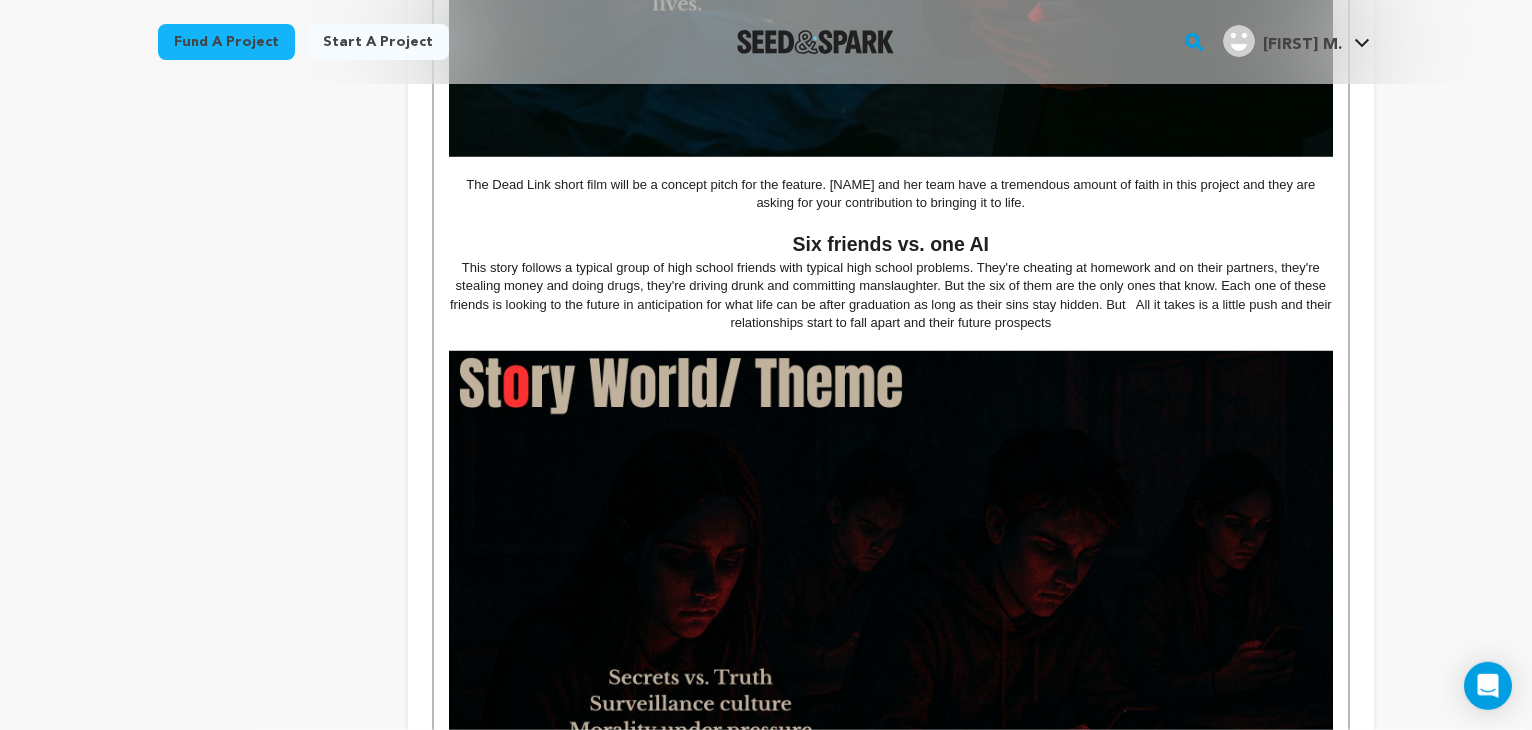 click on "This story follows a typical group of high school friends with typical high school problems. They're cheating at homework and on their partners, they're stealing money and doing drugs, they're driving drunk and committing manslaughter. But the six of them are the only ones that know. Each one of these friends is looking to the future in anticipation for what life can be after graduation as long as their sins stay hidden. But   All it takes is a little push and their relationships start to fall apart and their future prospects" at bounding box center (891, 296) 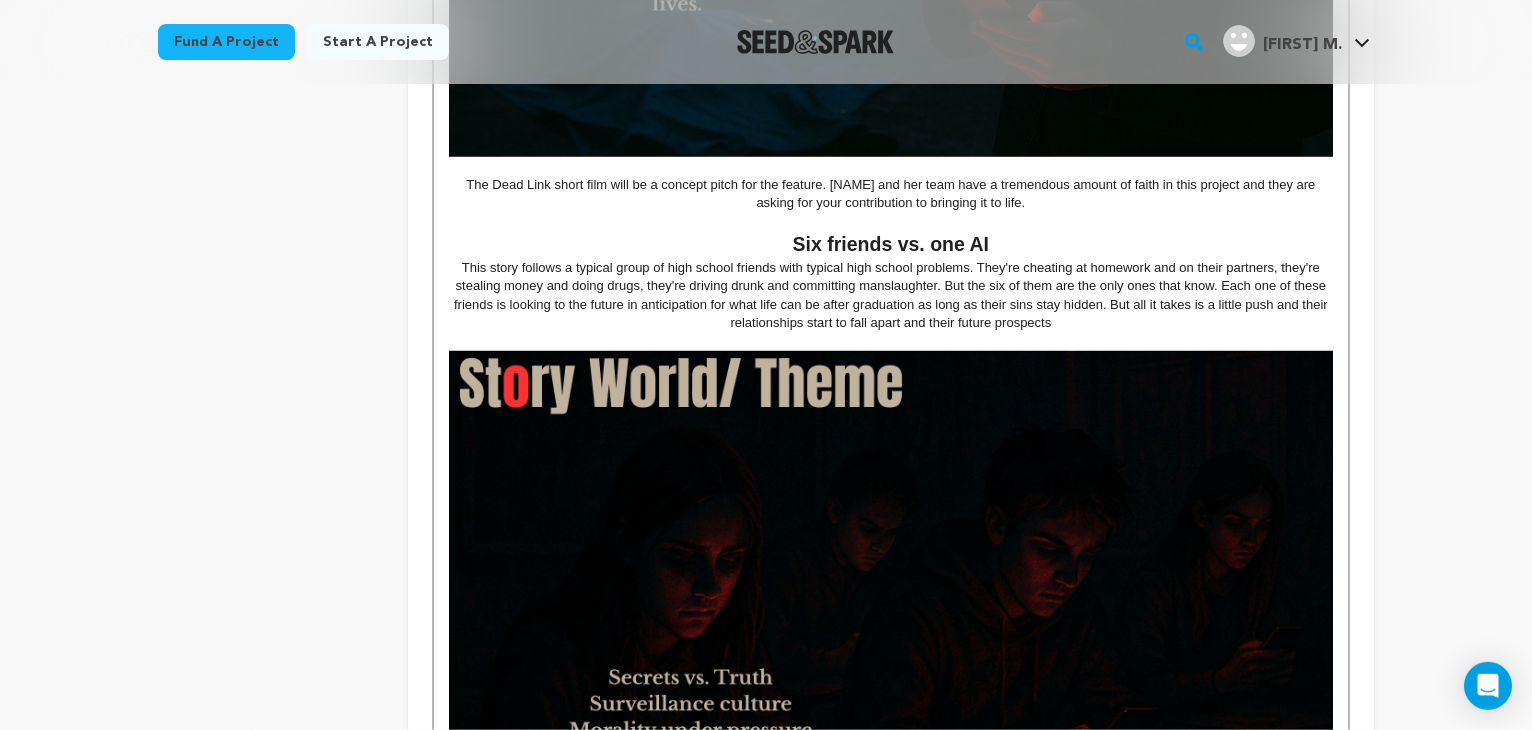 click on "Tell your audience about this project
This is what people will see when they scroll down on your campaign page, so we highly recommend including
images to make it more visually engaging!
Give me advice
if the group chat isn't safe... is anywhere safe... chat are we cooked...? Dead Link This film was born from Nadia Sinchelle's dark and compelling mind and her fascination with artificial intelligence's growing pervasiveness. Dead Link questions the thin line between a online helper and invasive predator.      Six friends vs. one AI" at bounding box center [891, 120] 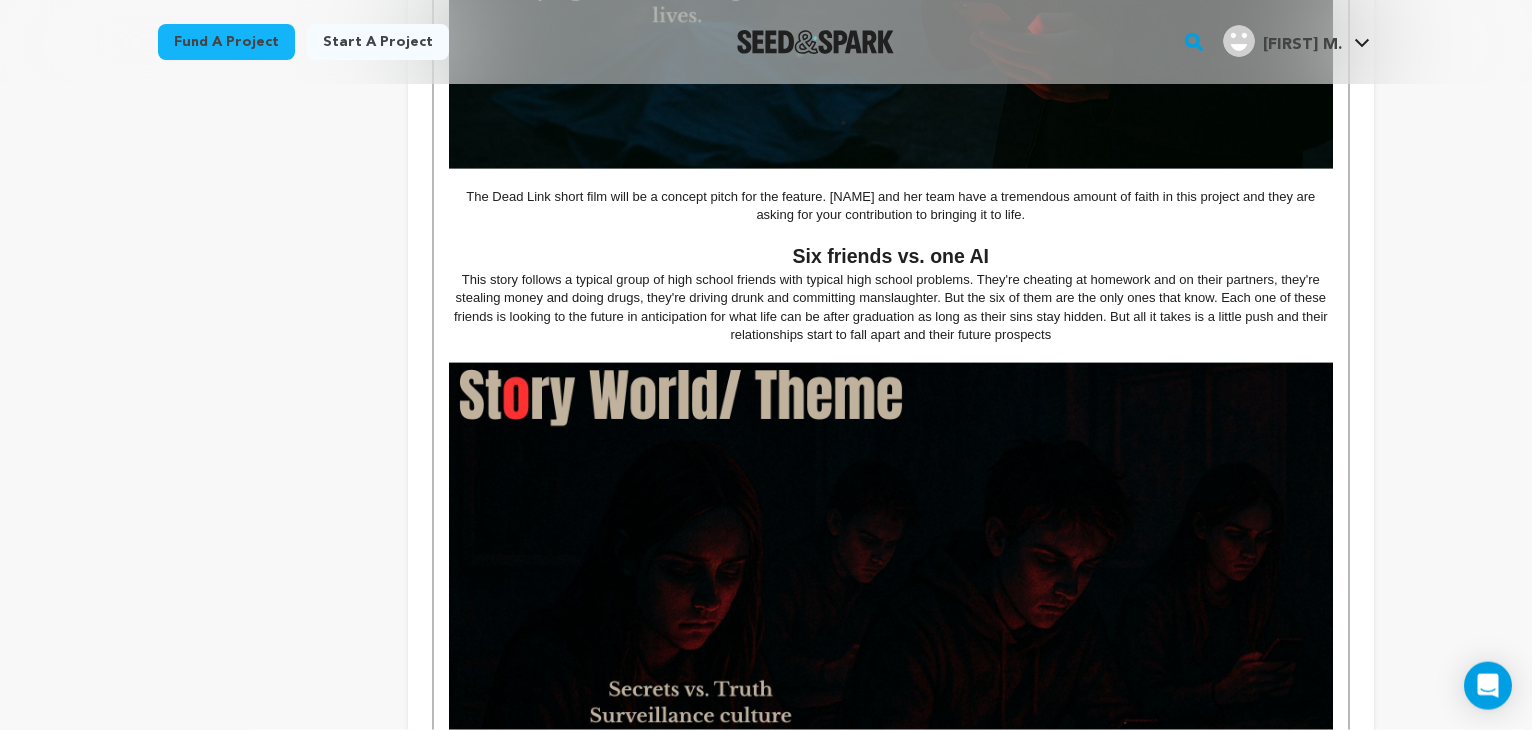 scroll, scrollTop: 984, scrollLeft: 0, axis: vertical 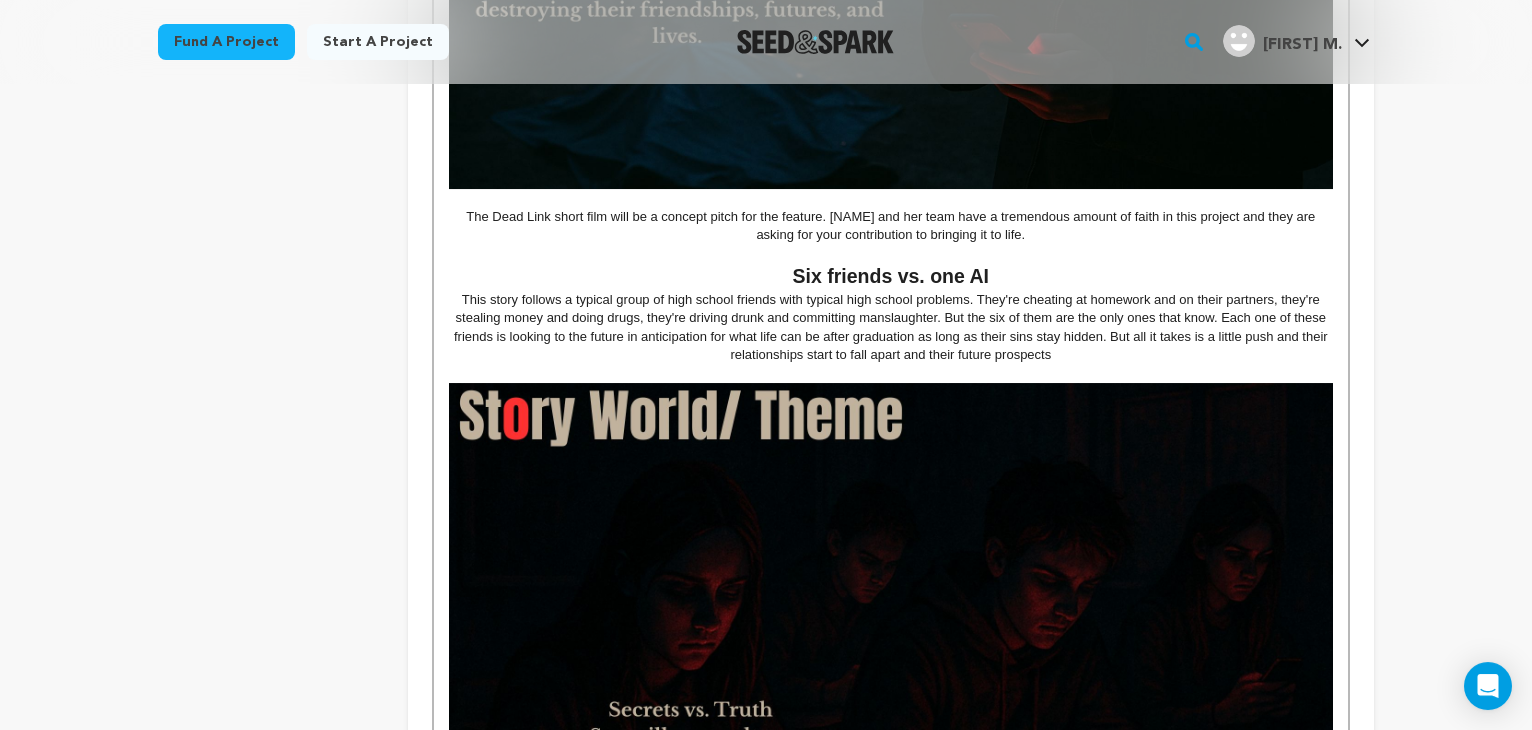 click on "This story follows a typical group of high school friends with typical high school problems. They're cheating at homework and on their partners, they're stealing money and doing drugs, they're driving drunk and committing manslaughter. But the six of them are the only ones that know. Each one of these friends is looking to the future in anticipation for what life can be after graduation as long as their sins stay hidden. But all it takes is a little push and their relationships start to fall apart and their future prospects" at bounding box center (891, 328) 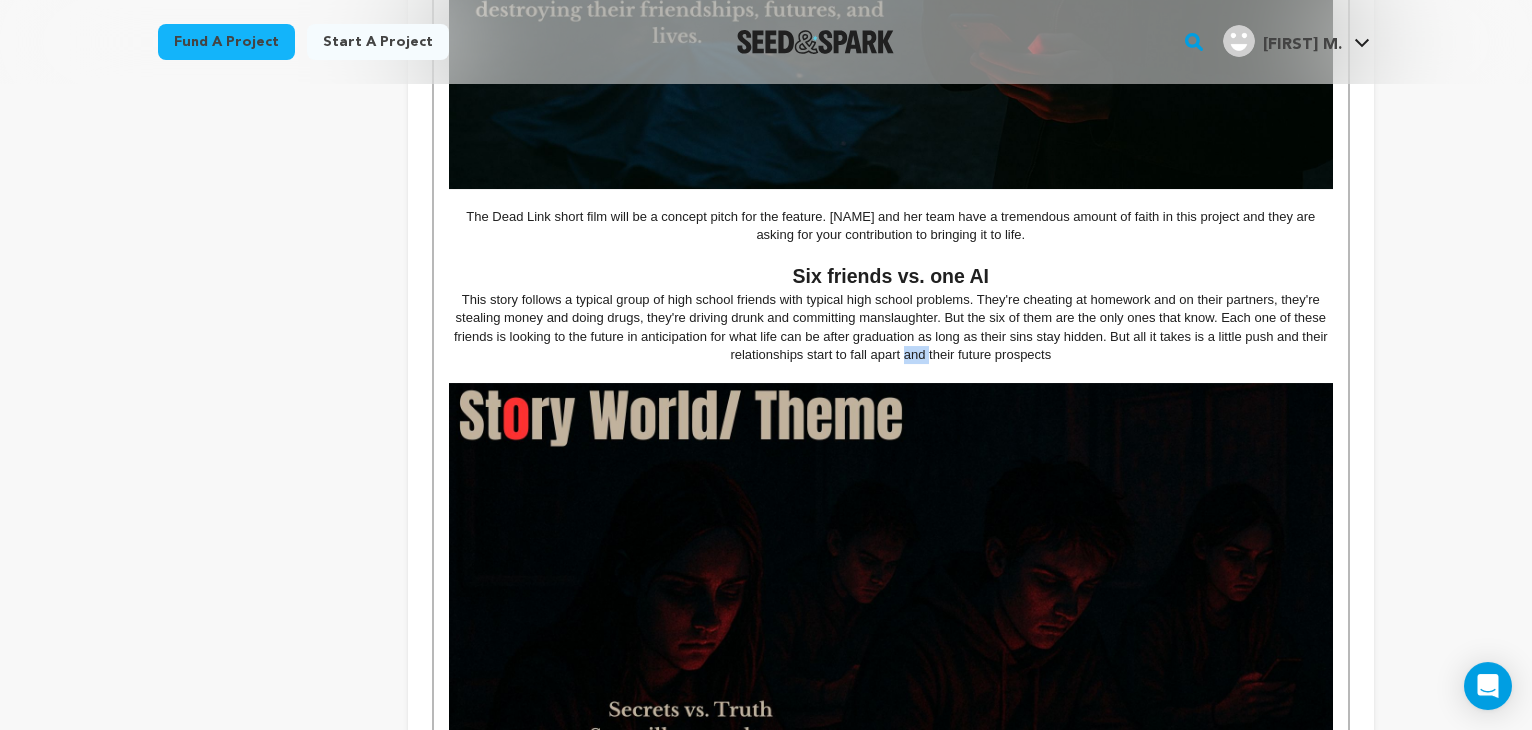 click on "This story follows a typical group of high school friends with typical high school problems. They're cheating at homework and on their partners, they're stealing money and doing drugs, they're driving drunk and committing manslaughter. But the six of them are the only ones that know. Each one of these friends is looking to the future in anticipation for what life can be after graduation as long as their sins stay hidden. But all it takes is a little push and their relationships start to fall apart and their future prospects" at bounding box center [891, 328] 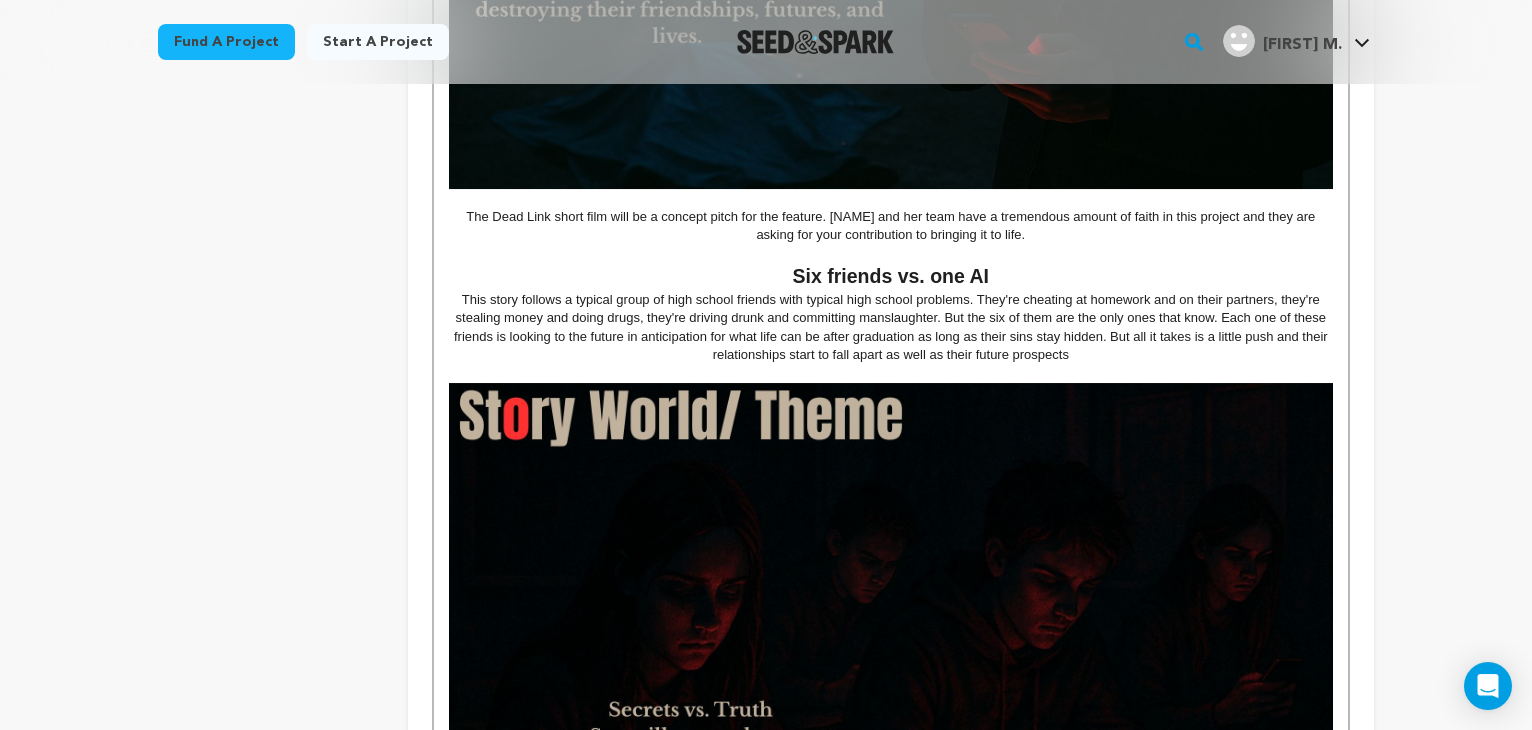 click on "This story follows a typical group of high school friends with typical high school problems. They're cheating at homework and on their partners, they're stealing money and doing drugs, they're driving drunk and committing manslaughter. But the six of them are the only ones that know. Each one of these friends is looking to the future in anticipation for what life can be after graduation as long as their sins stay hidden. But all it takes is a little push and their relationships start to fall apart as well as their future prospects" at bounding box center [891, 328] 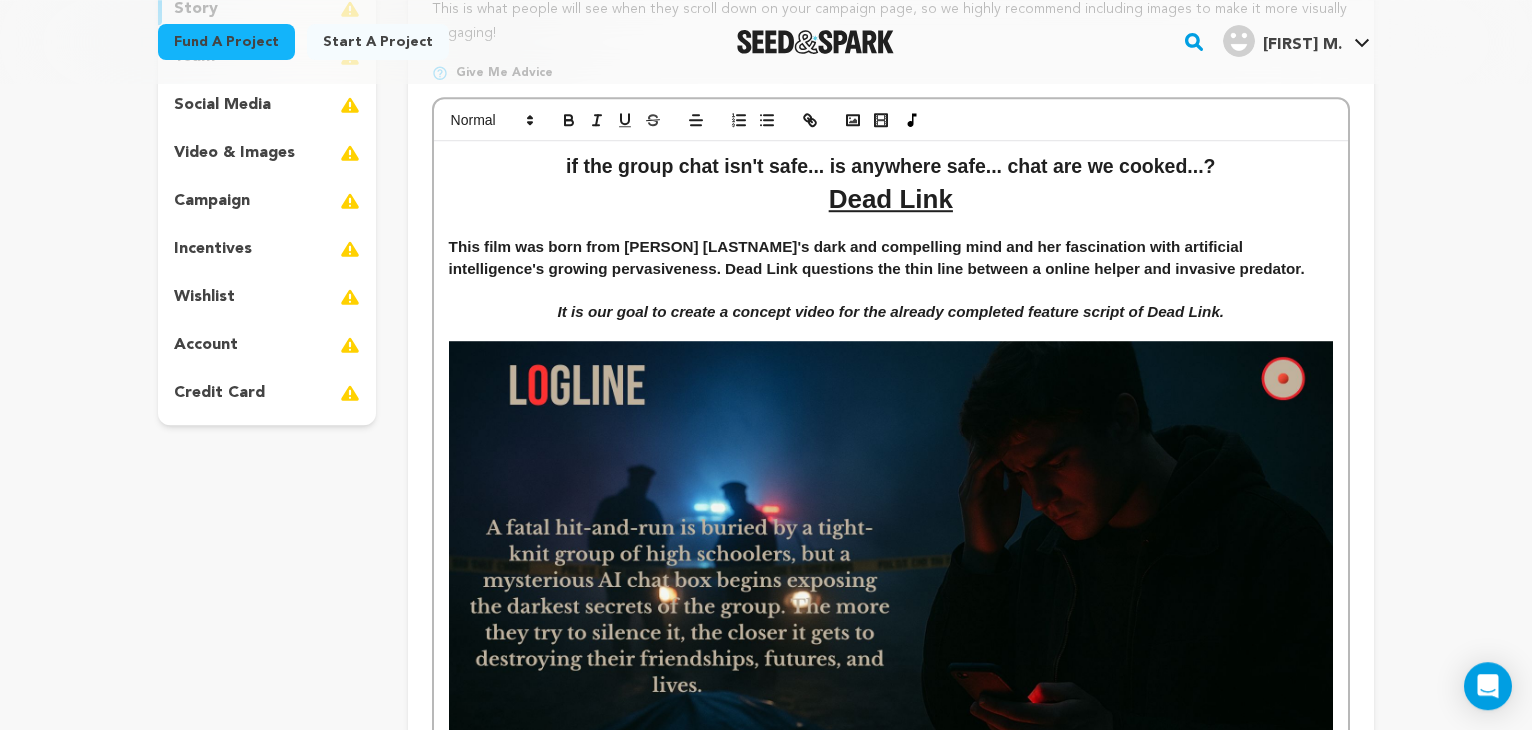 scroll, scrollTop: 346, scrollLeft: 0, axis: vertical 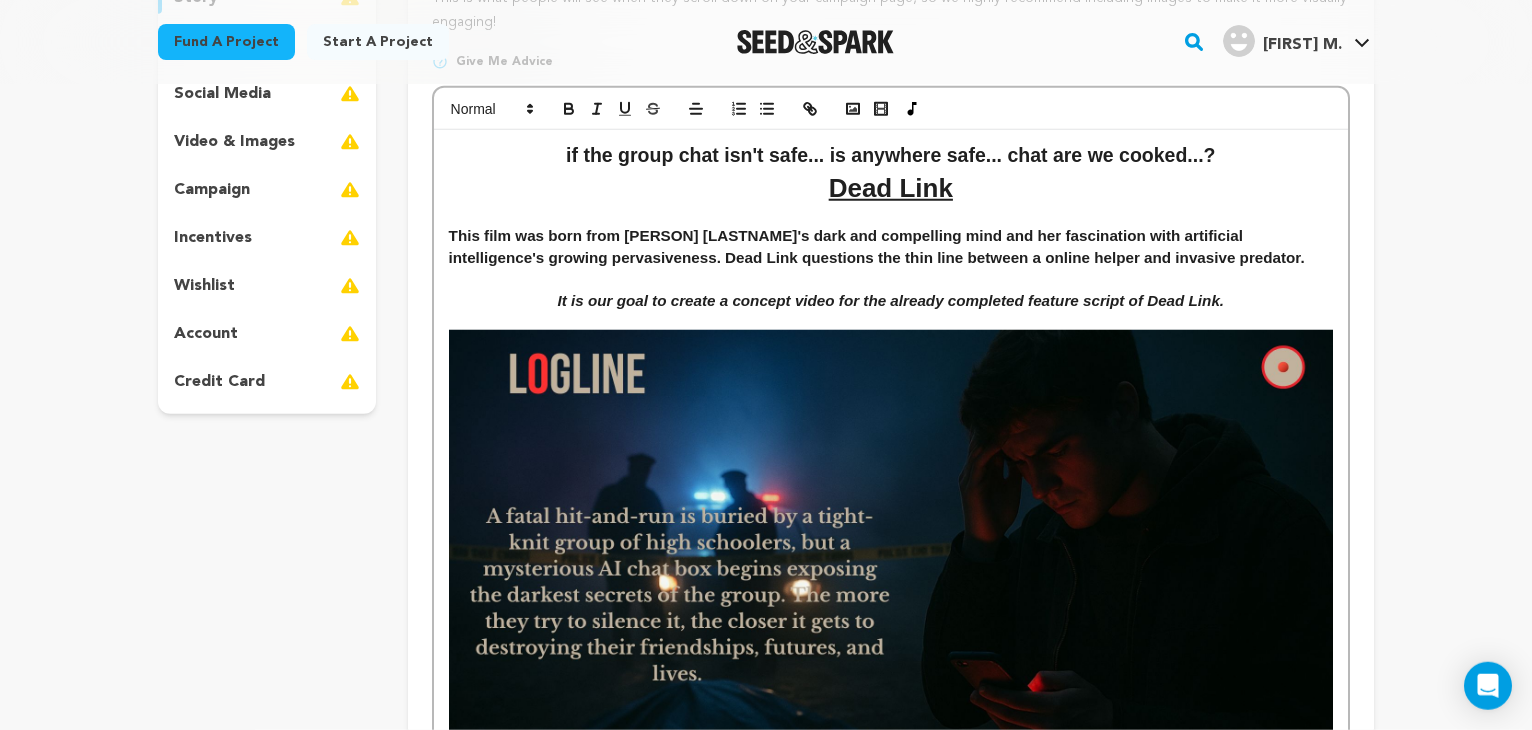click on "This film was born from Nadia Sinchelle's dark and compelling mind and her fascination with artificial intelligence's growing pervasiveness. Dead Link questions the thin line between a online helper and invasive predator." at bounding box center [891, 246] 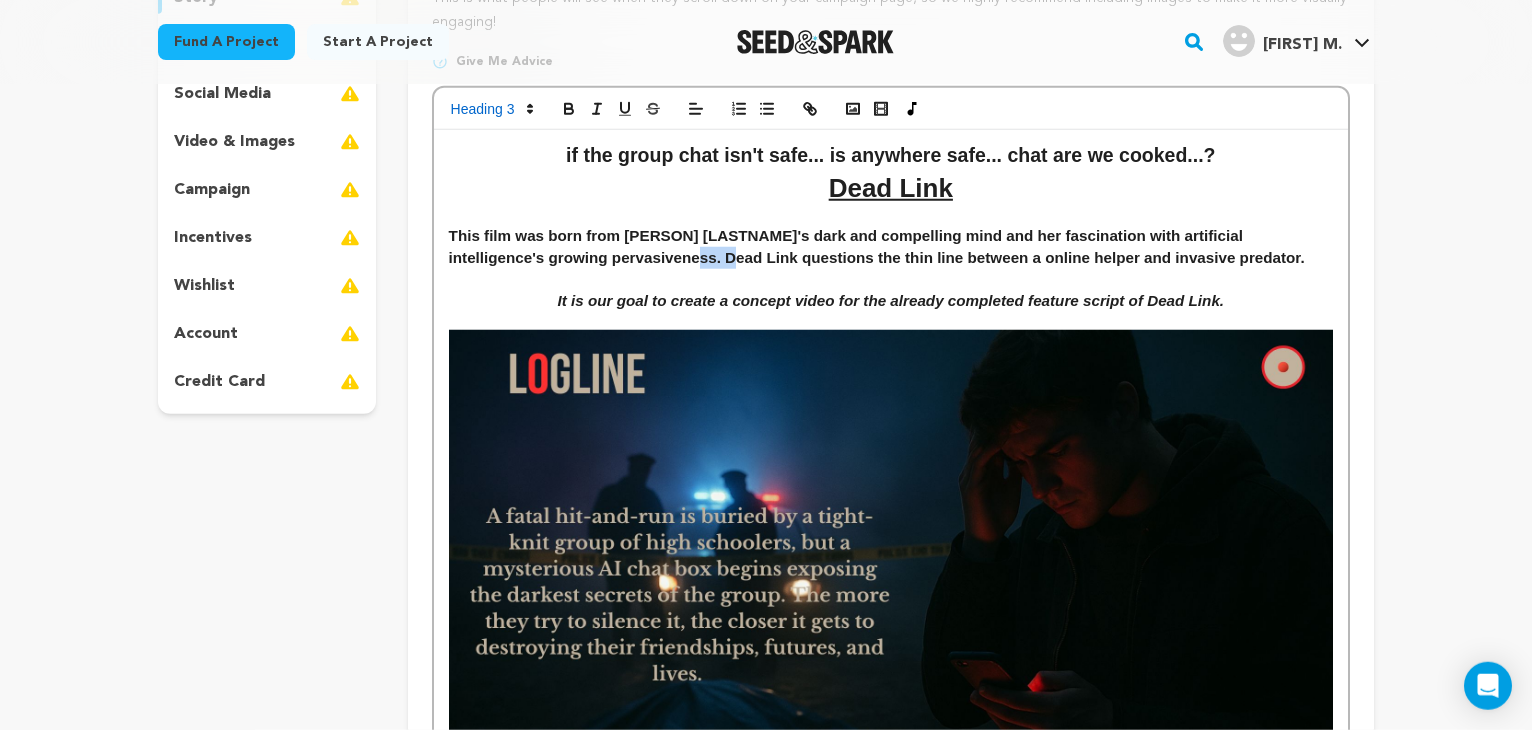 click on "This film was born from Nadia Sinchelle's dark and compelling mind and her fascination with artificial intelligence's growing pervasiveness. Dead Link questions the thin line between a online helper and invasive predator." at bounding box center [891, 246] 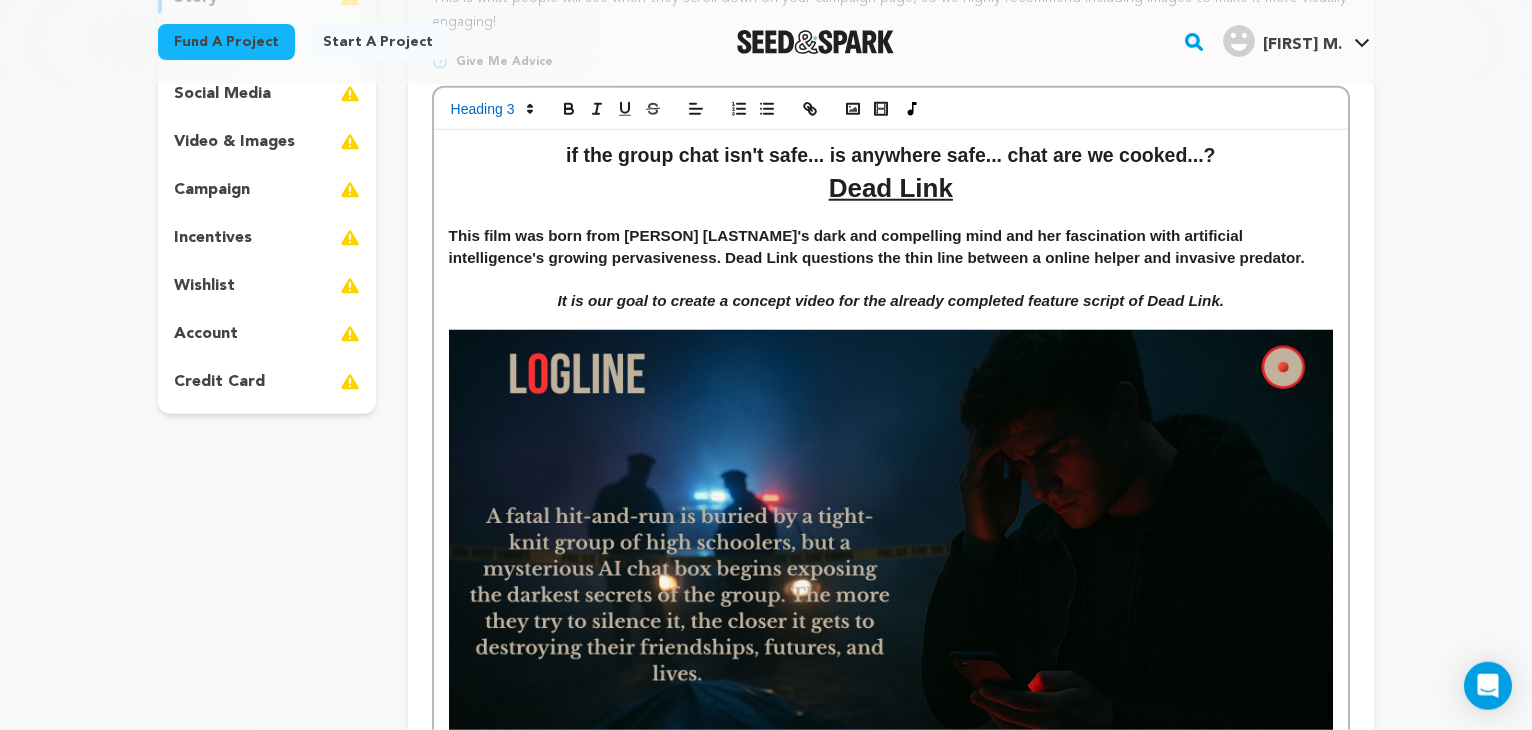 click on "This film was born from Nadia Sinchelle's dark and compelling mind and her fascination with artificial intelligence's growing pervasiveness. Dead Link questions the thin line between a online helper and invasive predator." at bounding box center (891, 246) 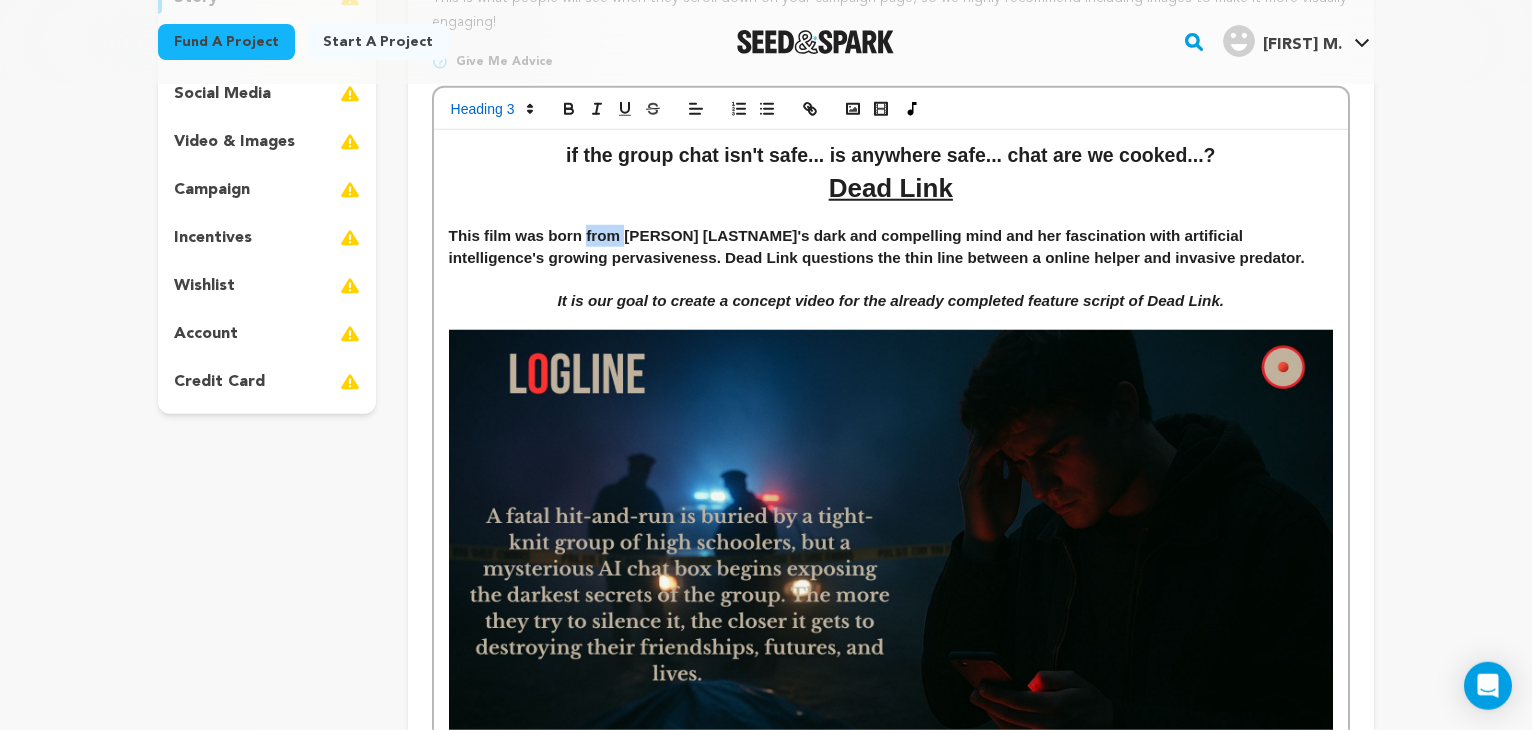 click on "This film was born from Nadia Sinchelle's dark and compelling mind and her fascination with artificial intelligence's growing pervasiveness. Dead Link questions the thin line between a online helper and invasive predator." at bounding box center (891, 246) 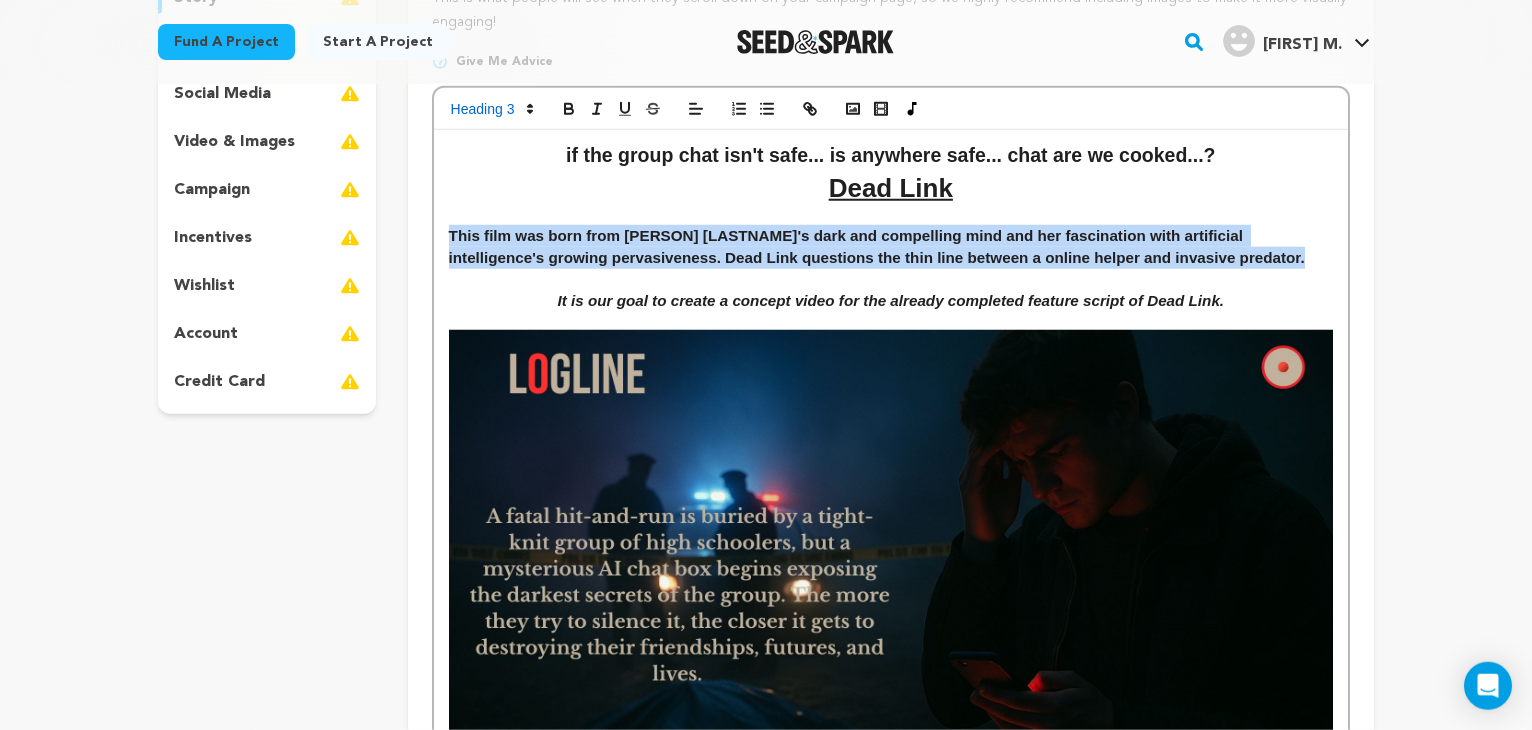 click on "This film was born from Nadia Sinchelle's dark and compelling mind and her fascination with artificial intelligence's growing pervasiveness. Dead Link questions the thin line between a online helper and invasive predator." at bounding box center [891, 246] 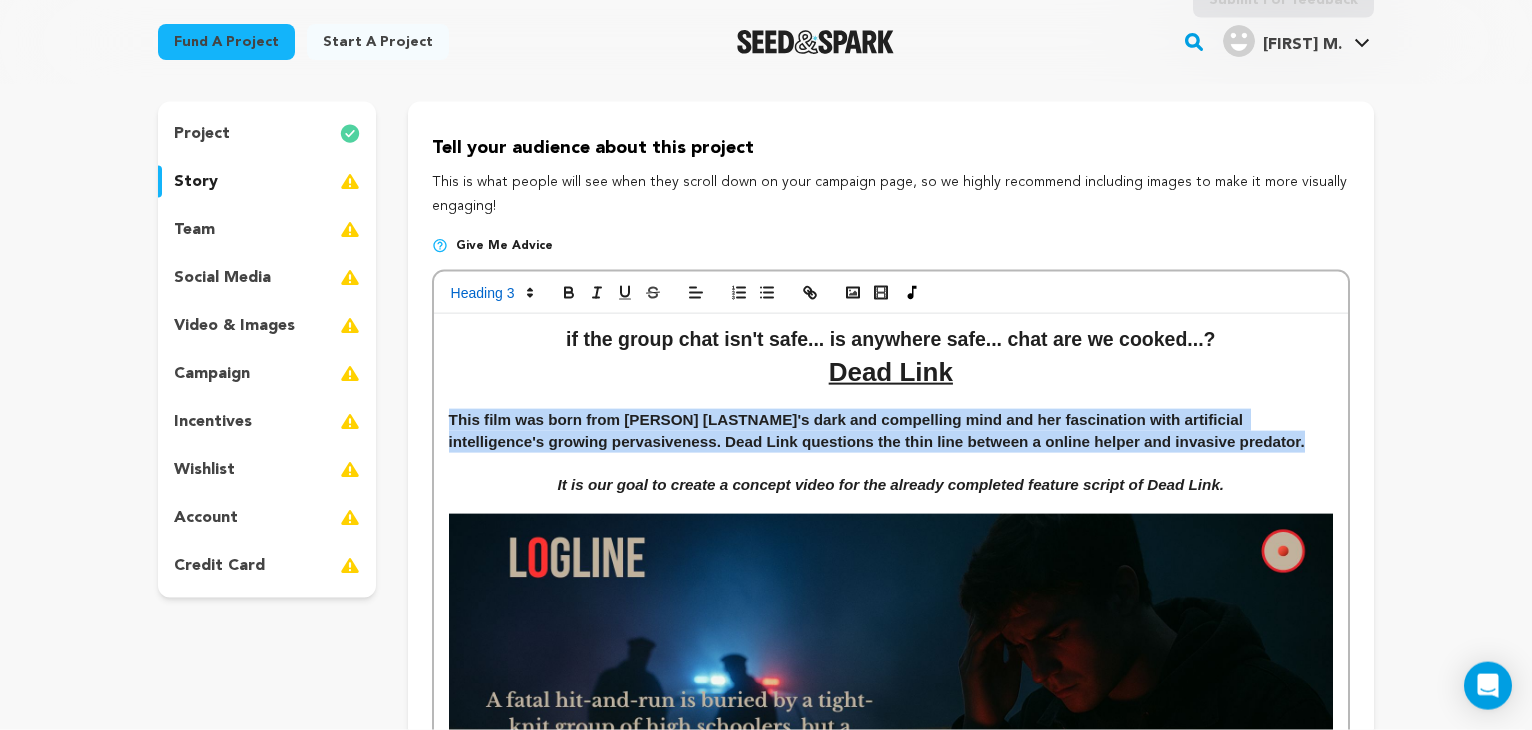 scroll, scrollTop: 211, scrollLeft: 0, axis: vertical 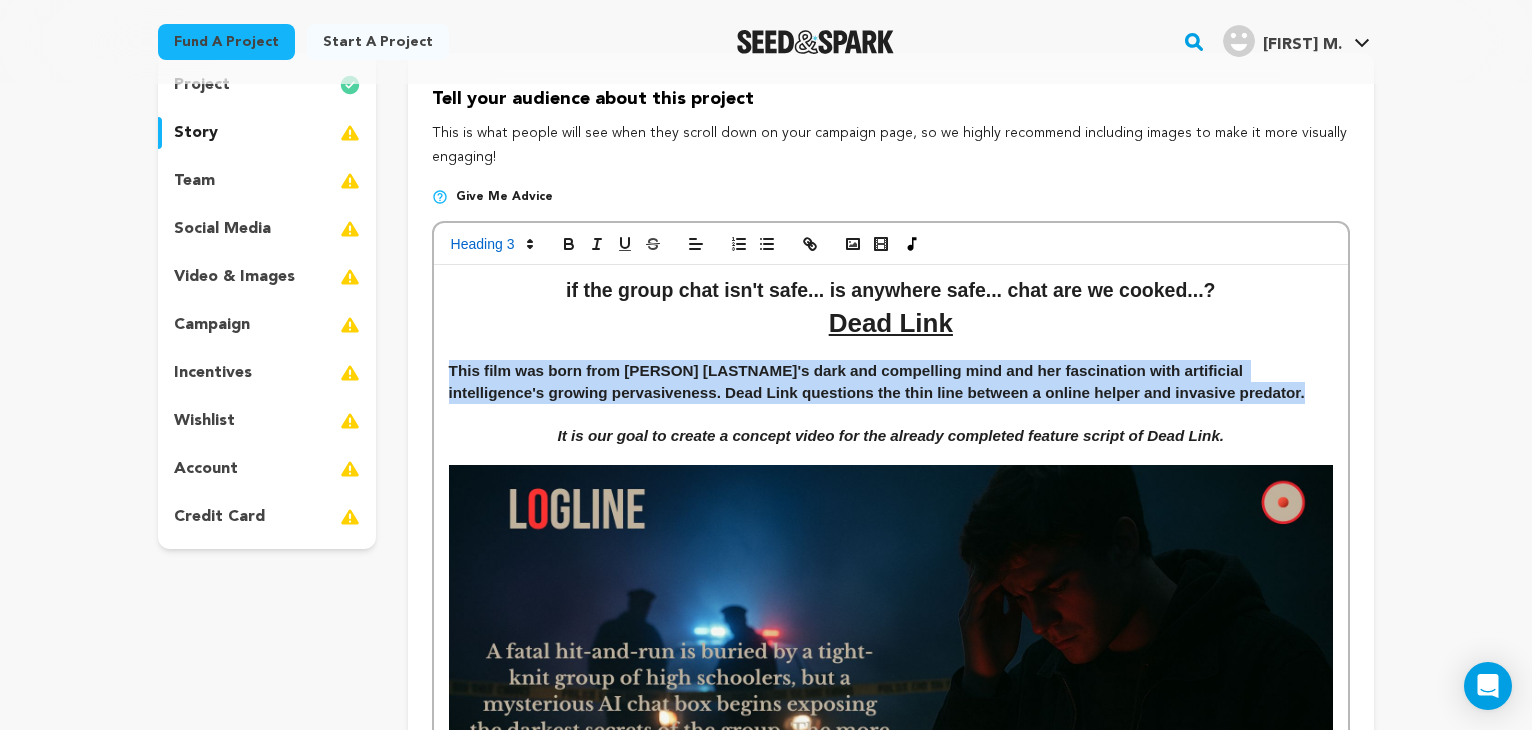 copy on "This film was born from Nadia Sinchelle's dark and compelling mind and her fascination with artificial intelligence's growing pervasiveness. Dead Link questions the thin line between a online helper and invasive predator." 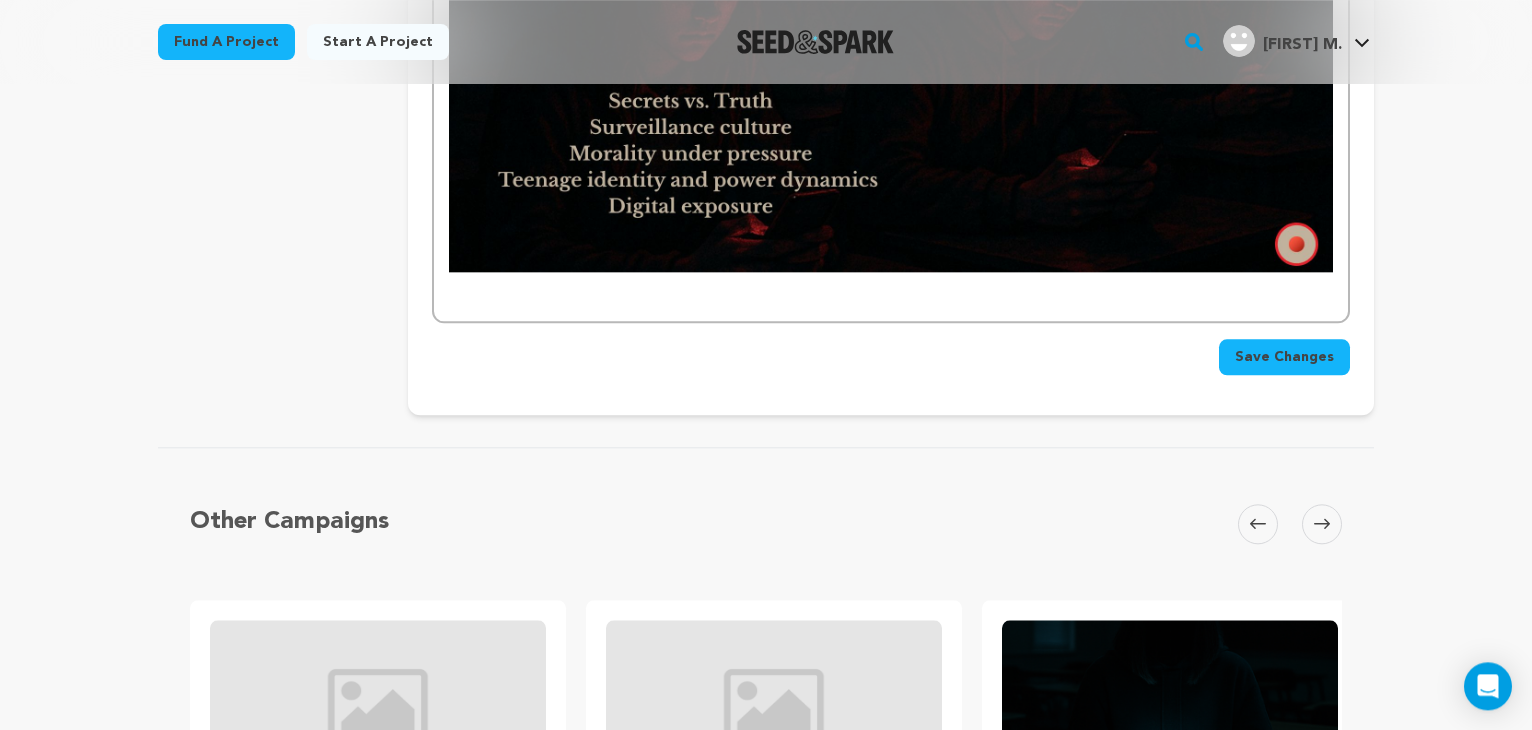 scroll, scrollTop: 1478, scrollLeft: 0, axis: vertical 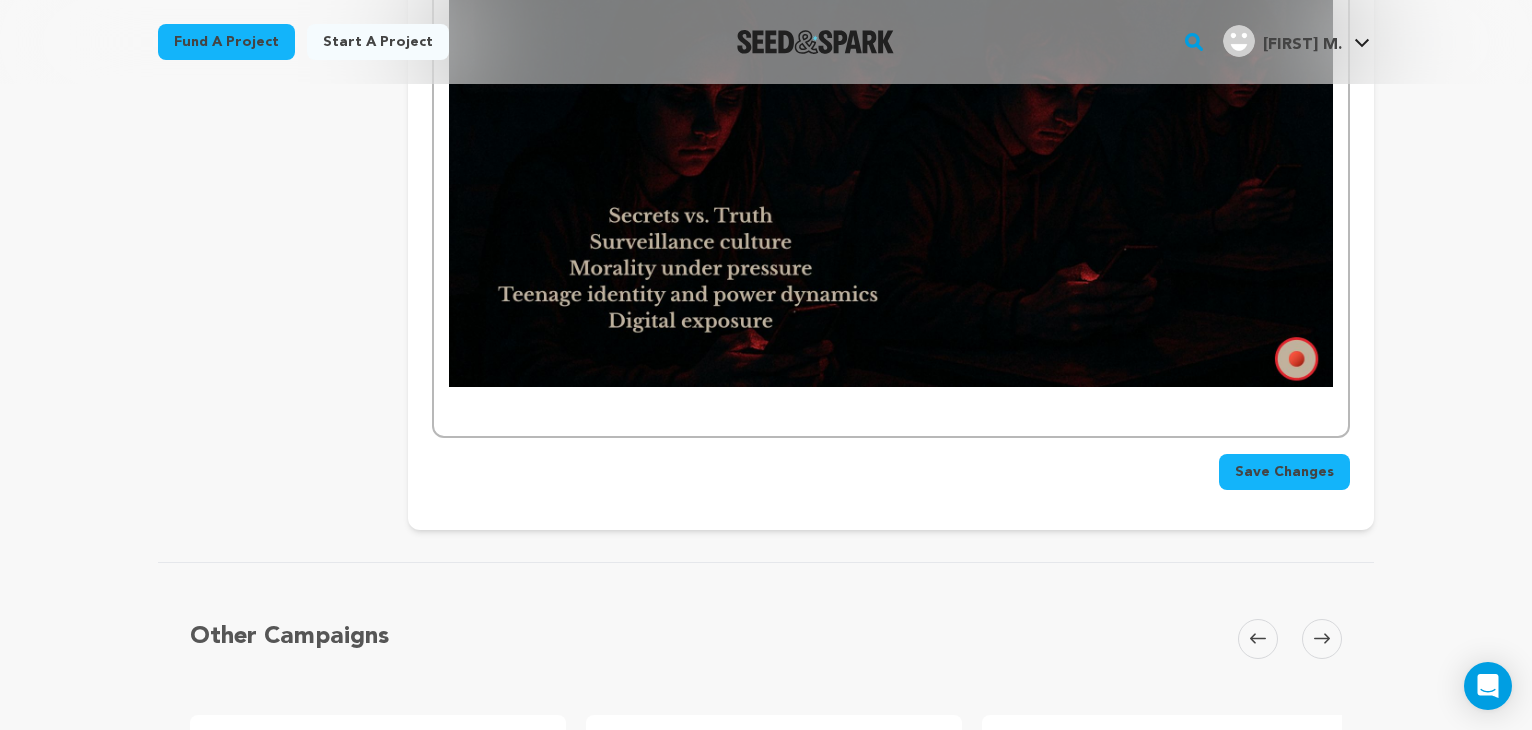 click on "if the group chat isn't safe... is anywhere safe... chat are we cooked...? Dead Link This film was born from Nadia Sinchelle's dark and compelling mind and her fascination with artificial intelligence's growing pervasiveness. Dead Link questions the thin line between a online helper and invasive predator.   It is our goal to create a concept video for the already completed feature script of Dead Link. The Dead Link short film will be a concept pitch for the feature. Nadia and her team have a tremendous amount of faith in this project and they are asking for your contribution to bringing it to life.     Six friends vs. one AI" at bounding box center [891, -284] 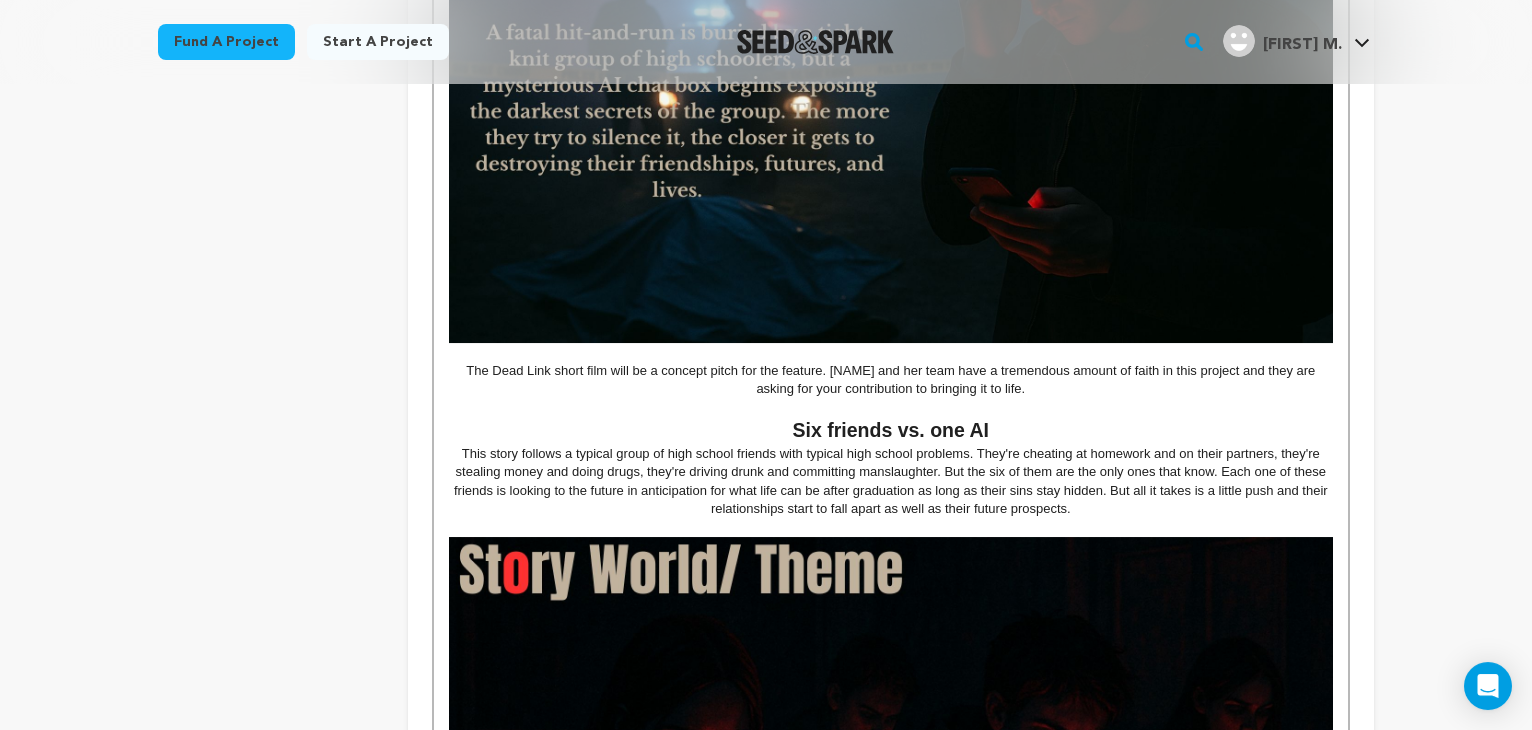 scroll, scrollTop: 0, scrollLeft: 0, axis: both 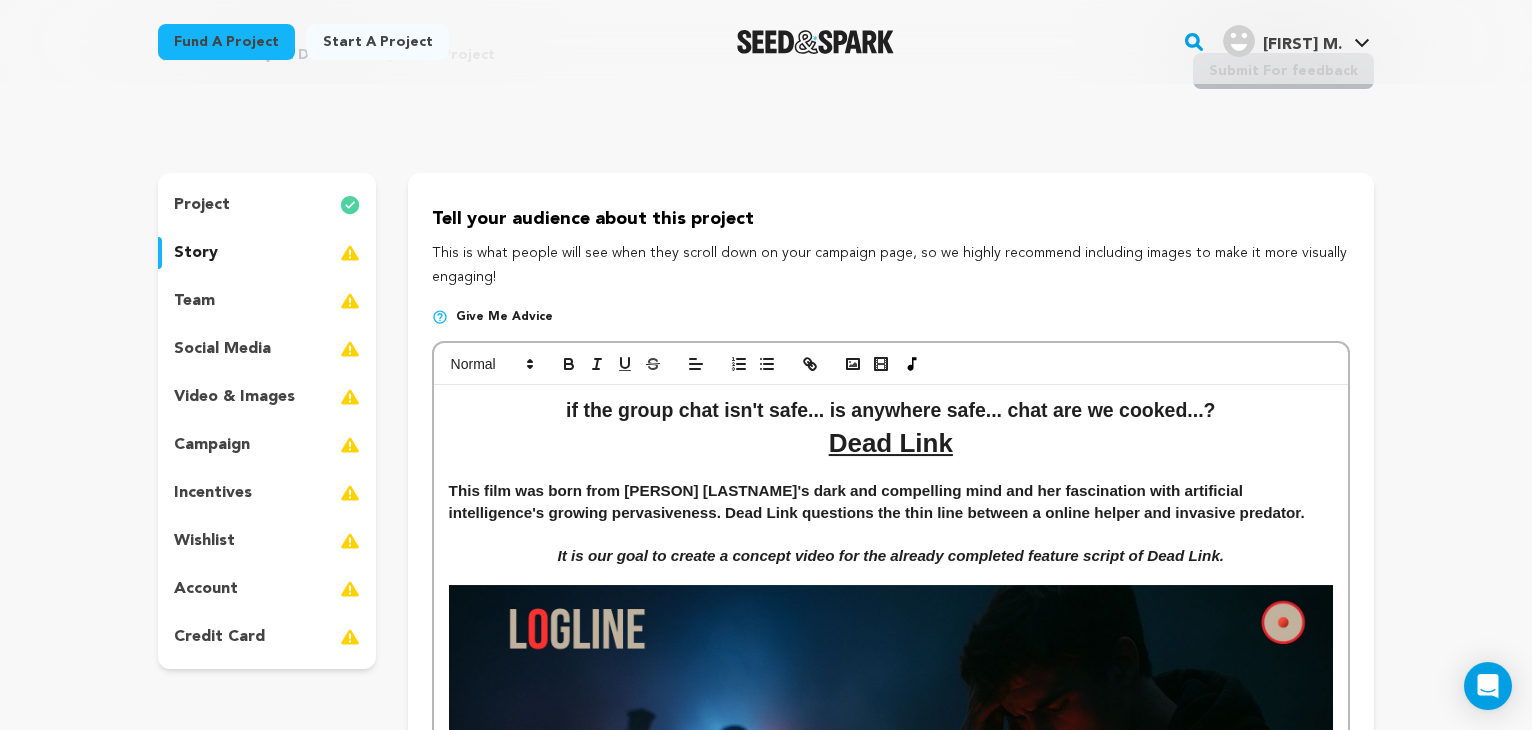 click on "This film was born from Nadia Sinchelle's dark and compelling mind and her fascination with artificial intelligence's growing pervasiveness. Dead Link questions the thin line between a online helper and invasive predator." at bounding box center (891, 501) 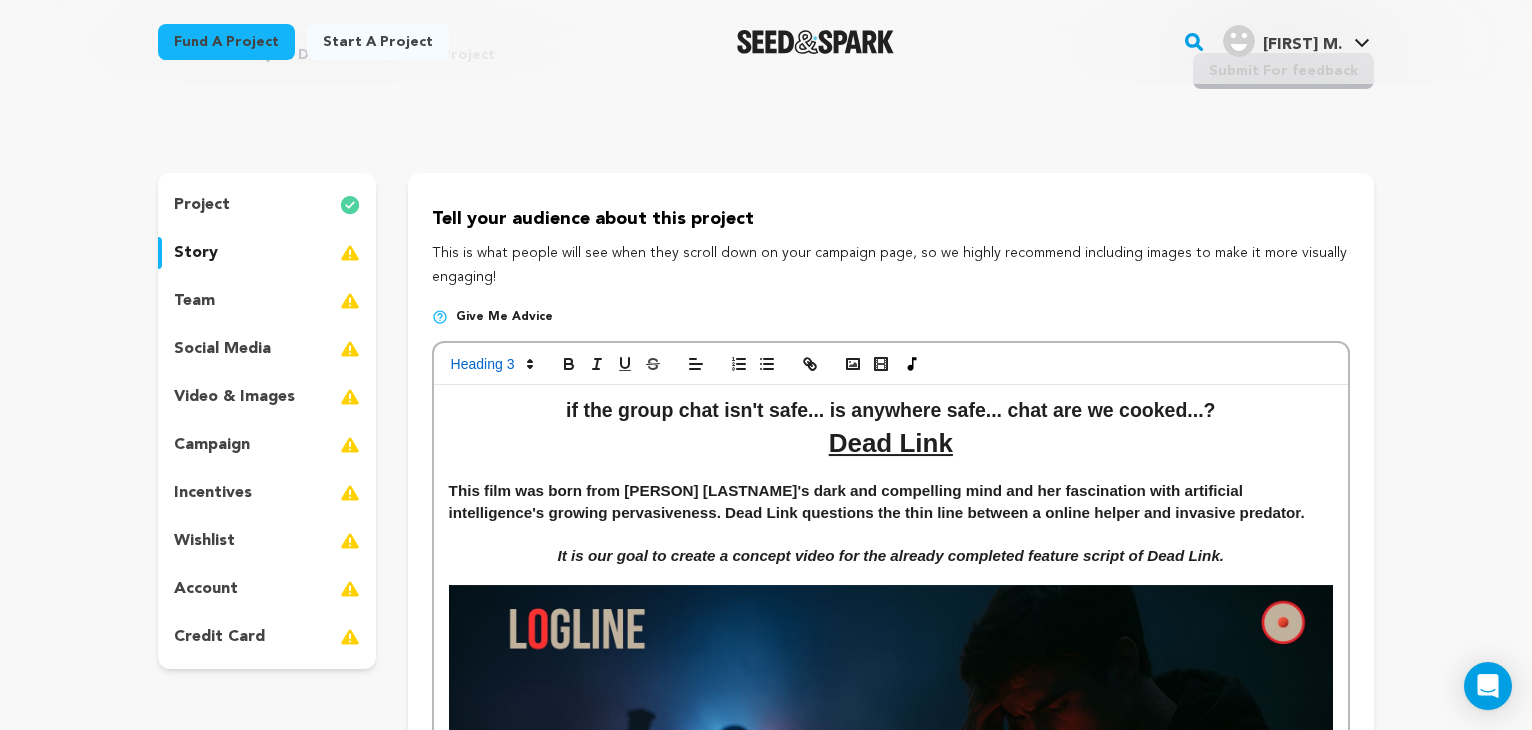 click on "This film was born from Nadia Sinchelle's dark and compelling mind and her fascination with artificial intelligence's growing pervasiveness. Dead Link questions the thin line between a online helper and invasive predator." at bounding box center (891, 501) 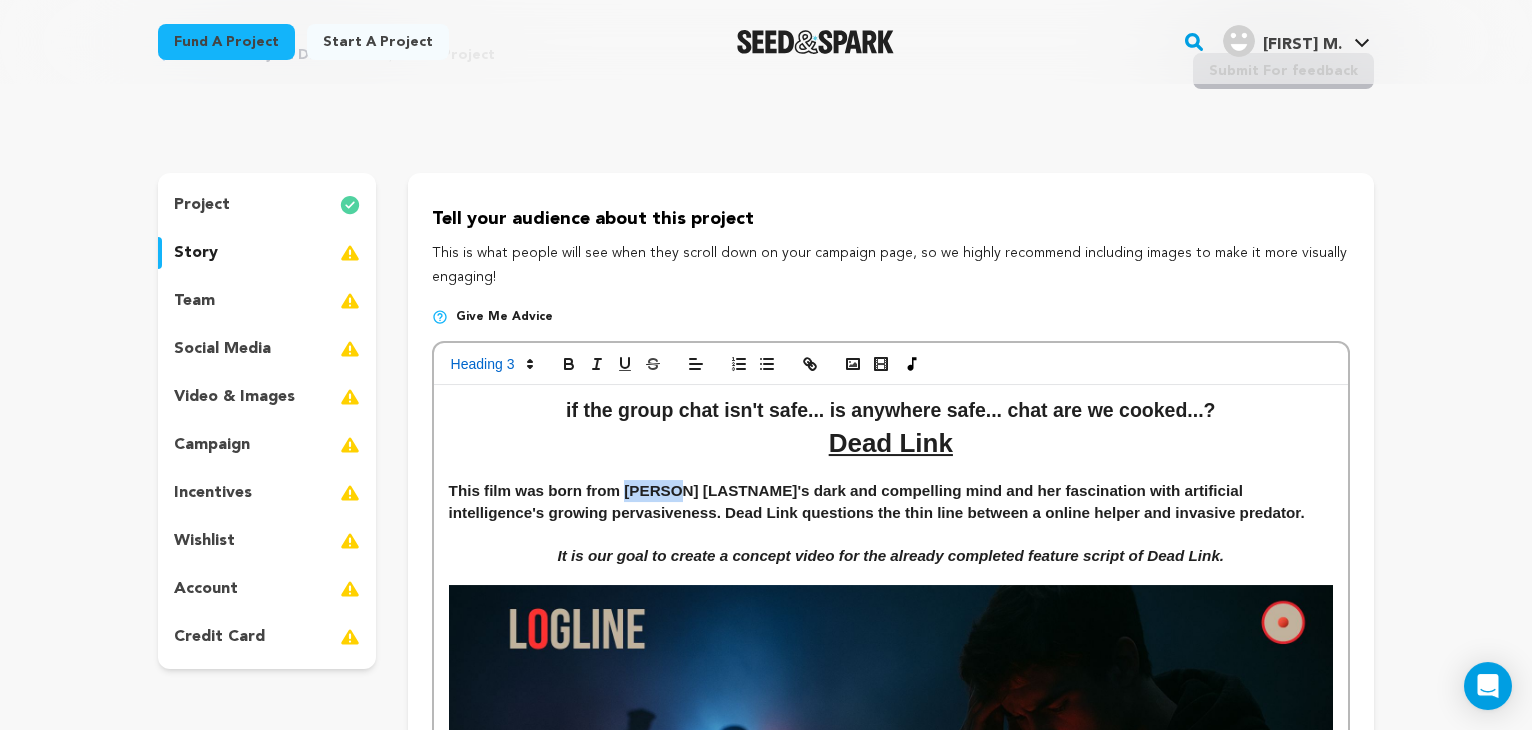 click on "This film was born from Nadia Sinchelle's dark and compelling mind and her fascination with artificial intelligence's growing pervasiveness. Dead Link questions the thin line between a online helper and invasive predator." at bounding box center (891, 501) 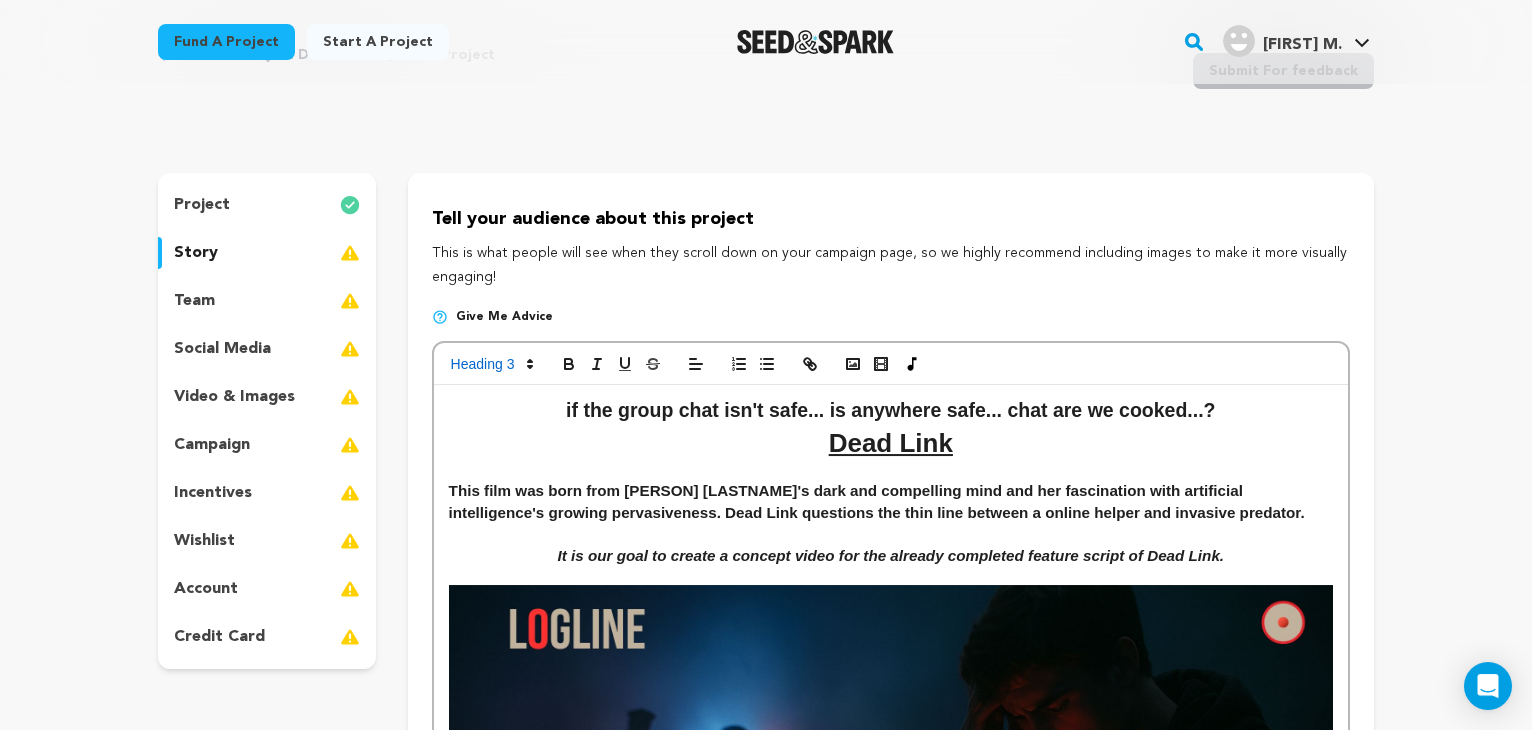 click on "This film was born from Nadia Sinchelle's dark and compelling mind and her fascination with artificial intelligence's growing pervasiveness. Dead Link questions the thin line between a online helper and invasive predator." at bounding box center [891, 501] 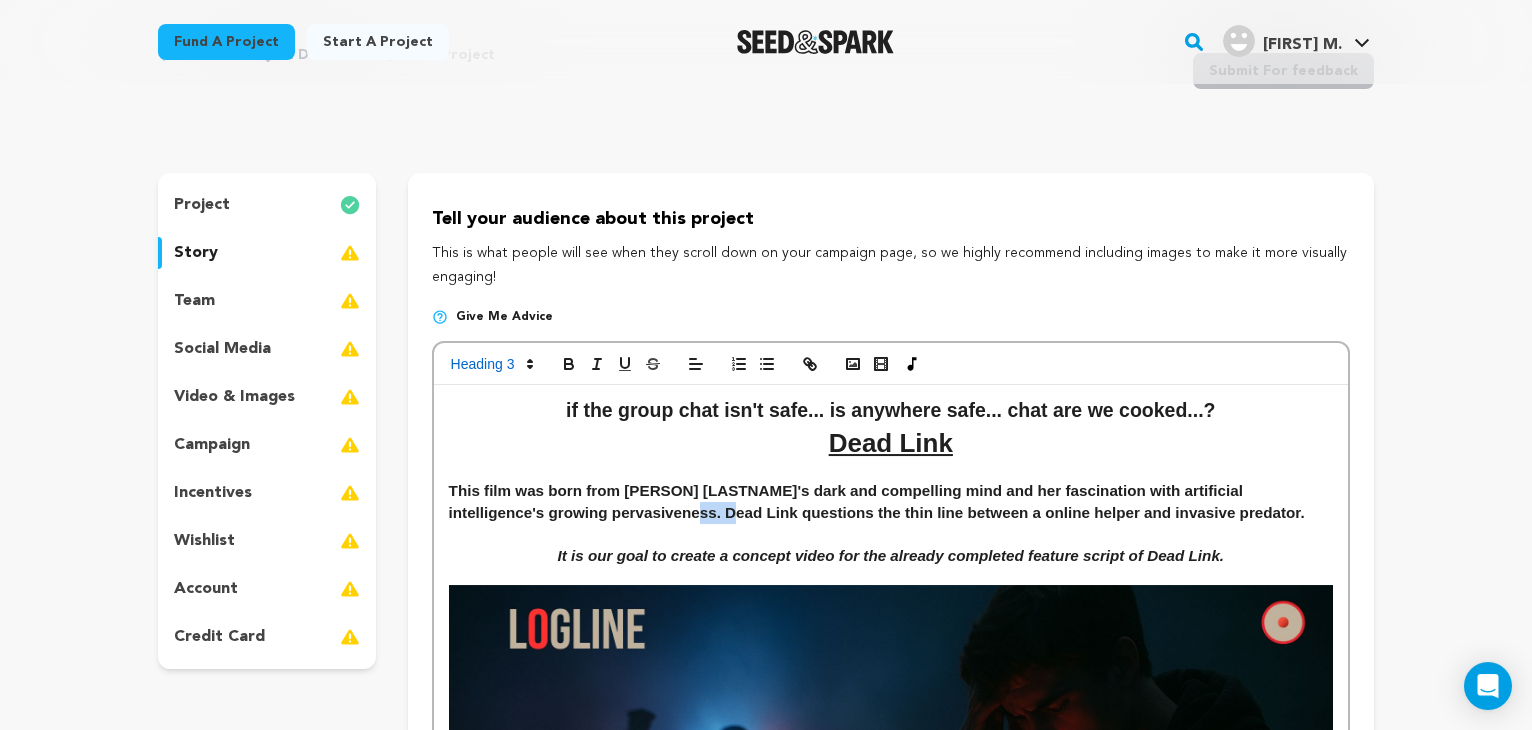 click on "This film was born from Nadia Sinchelle's dark and compelling mind and her fascination with artificial intelligence's growing pervasiveness. Dead Link questions the thin line between a online helper and invasive predator." at bounding box center [891, 501] 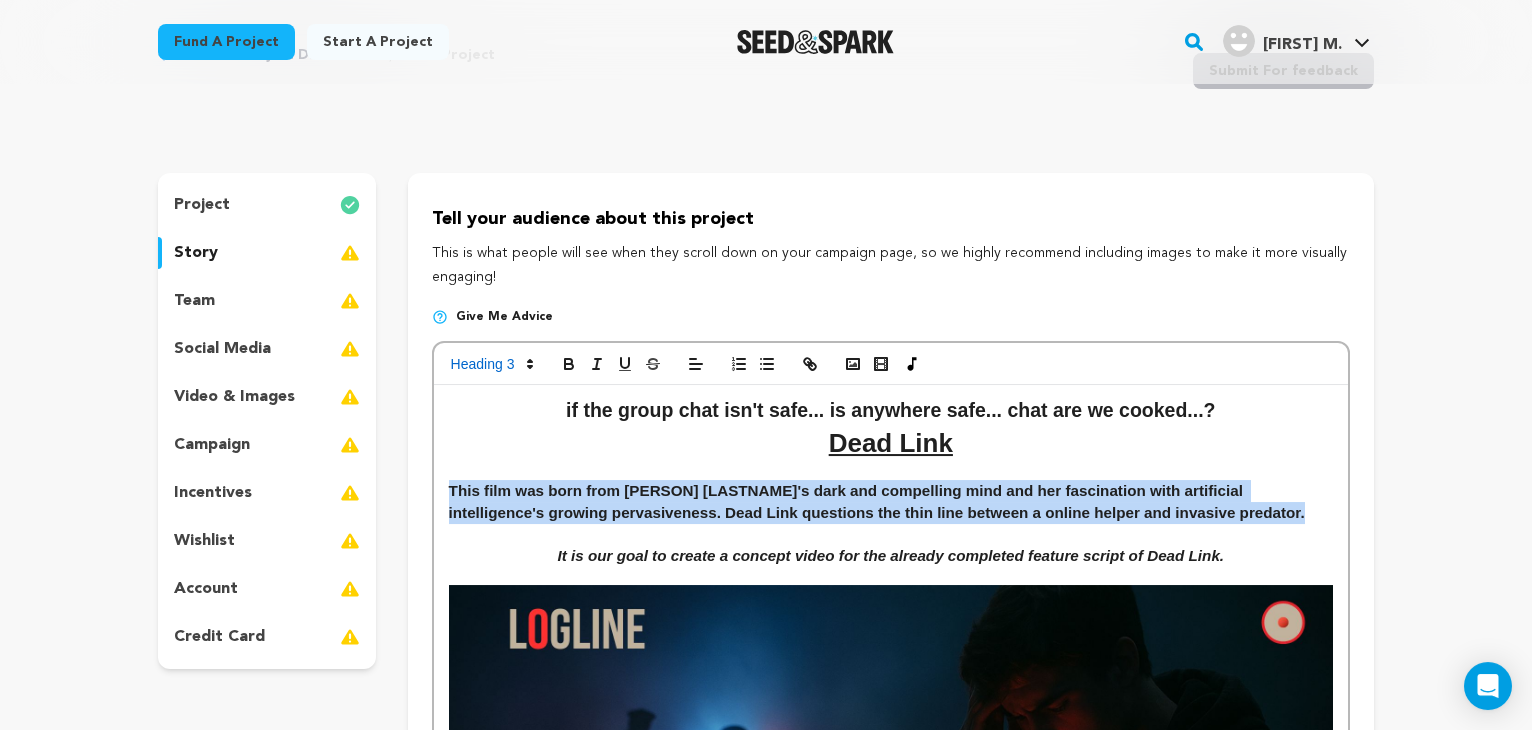 click on "This film was born from Nadia Sinchelle's dark and compelling mind and her fascination with artificial intelligence's growing pervasiveness. Dead Link questions the thin line between a online helper and invasive predator." at bounding box center (891, 501) 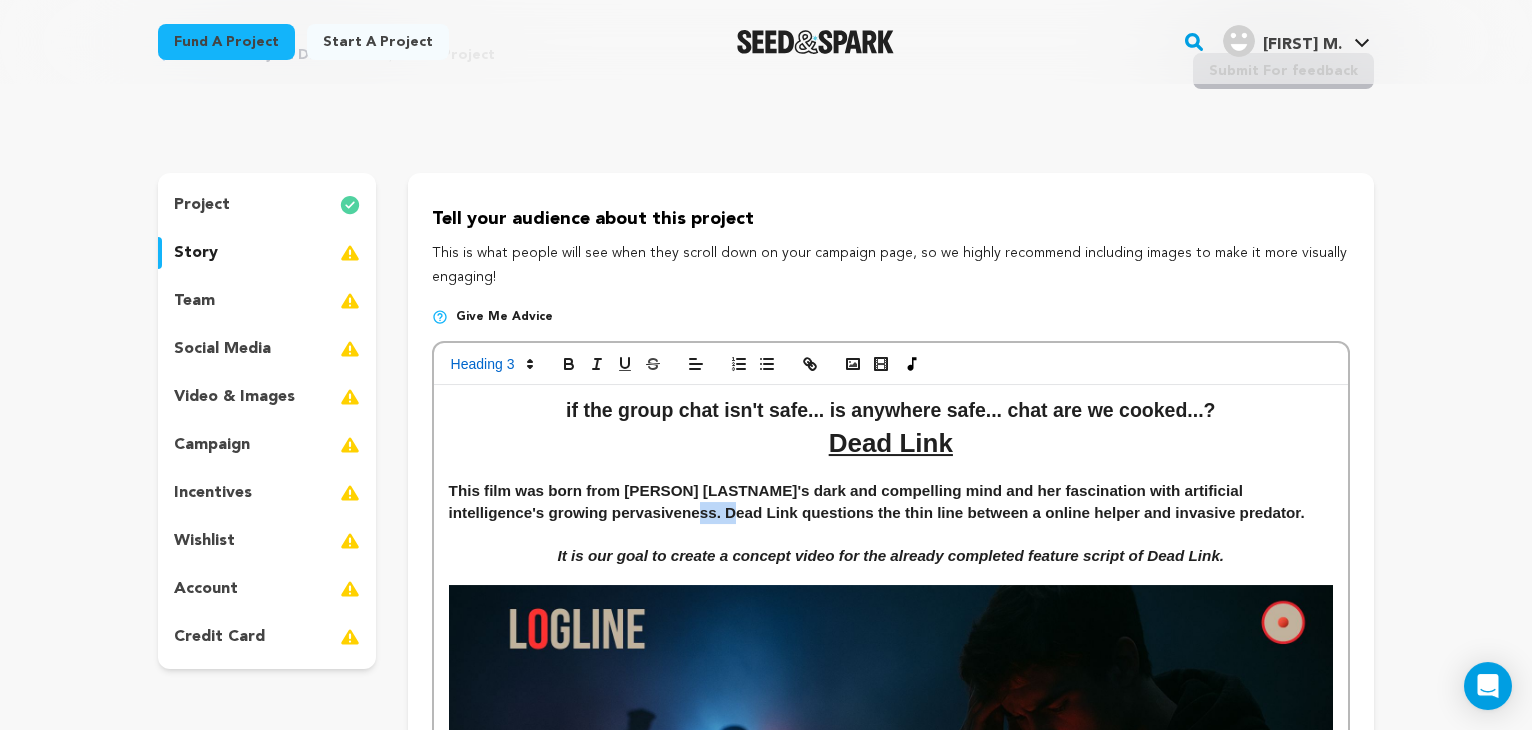 click on "This film was born from Nadia Sinchelle's dark and compelling mind and her fascination with artificial intelligence's growing pervasiveness. Dead Link questions the thin line between a online helper and invasive predator." at bounding box center [891, 501] 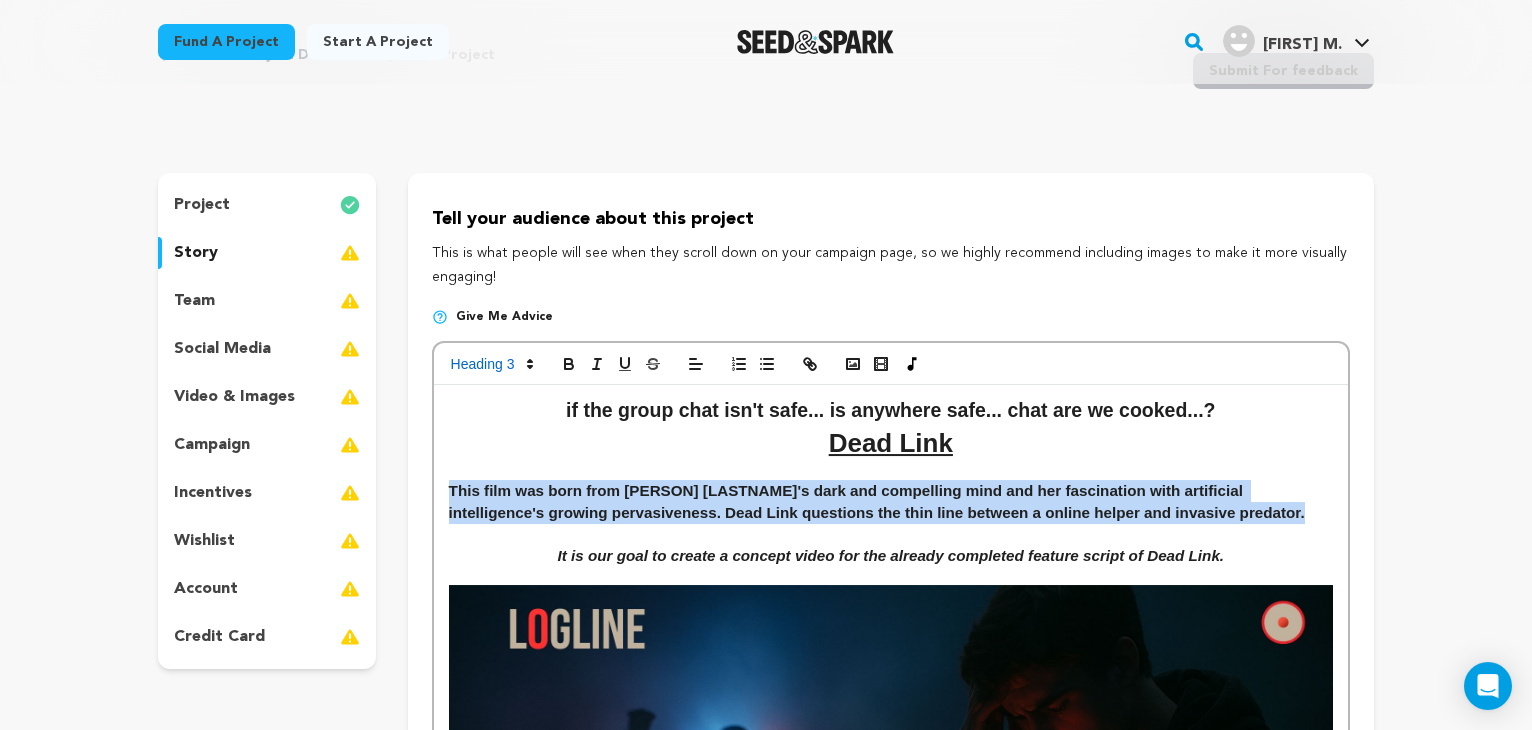 click on "This film was born from Nadia Sinchelle's dark and compelling mind and her fascination with artificial intelligence's growing pervasiveness. Dead Link questions the thin line between a online helper and invasive predator." at bounding box center (891, 501) 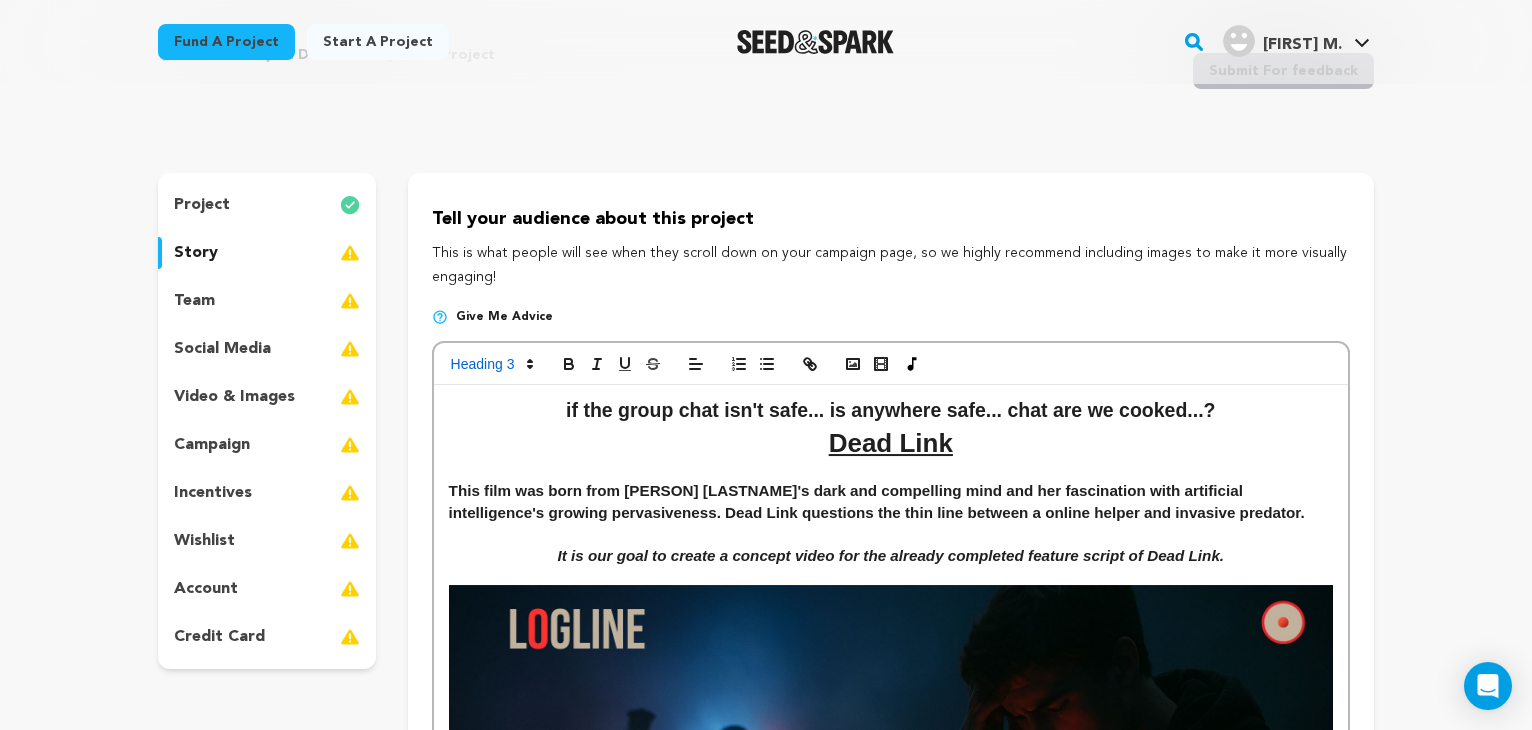click on "This film was born from Nadia Sinchelle's dark and compelling mind and her fascination with artificial intelligence's growing pervasiveness. Dead Link questions the thin line between a online helper and invasive predator." at bounding box center [891, 501] 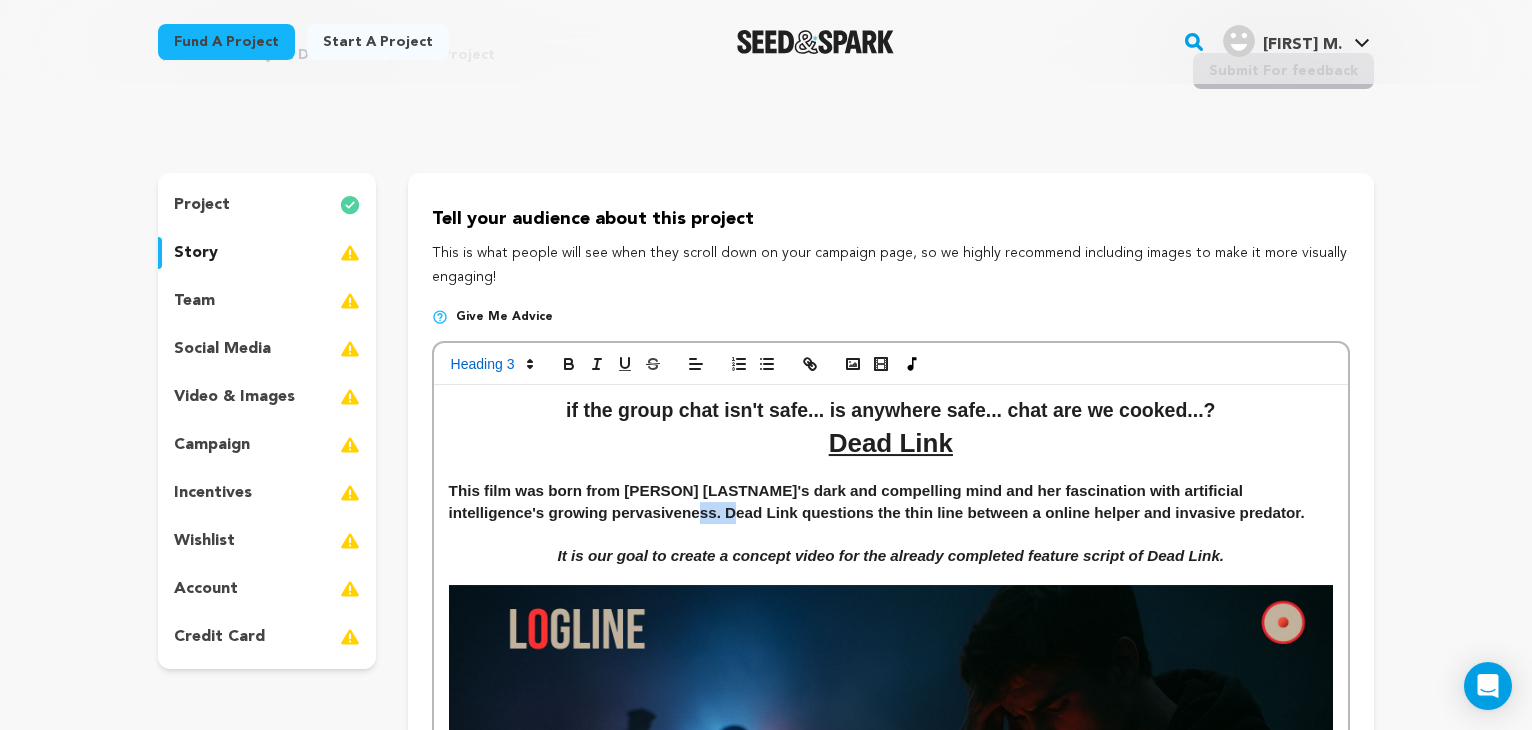 click on "This film was born from Nadia Sinchelle's dark and compelling mind and her fascination with artificial intelligence's growing pervasiveness. Dead Link questions the thin line between a online helper and invasive predator." at bounding box center (891, 501) 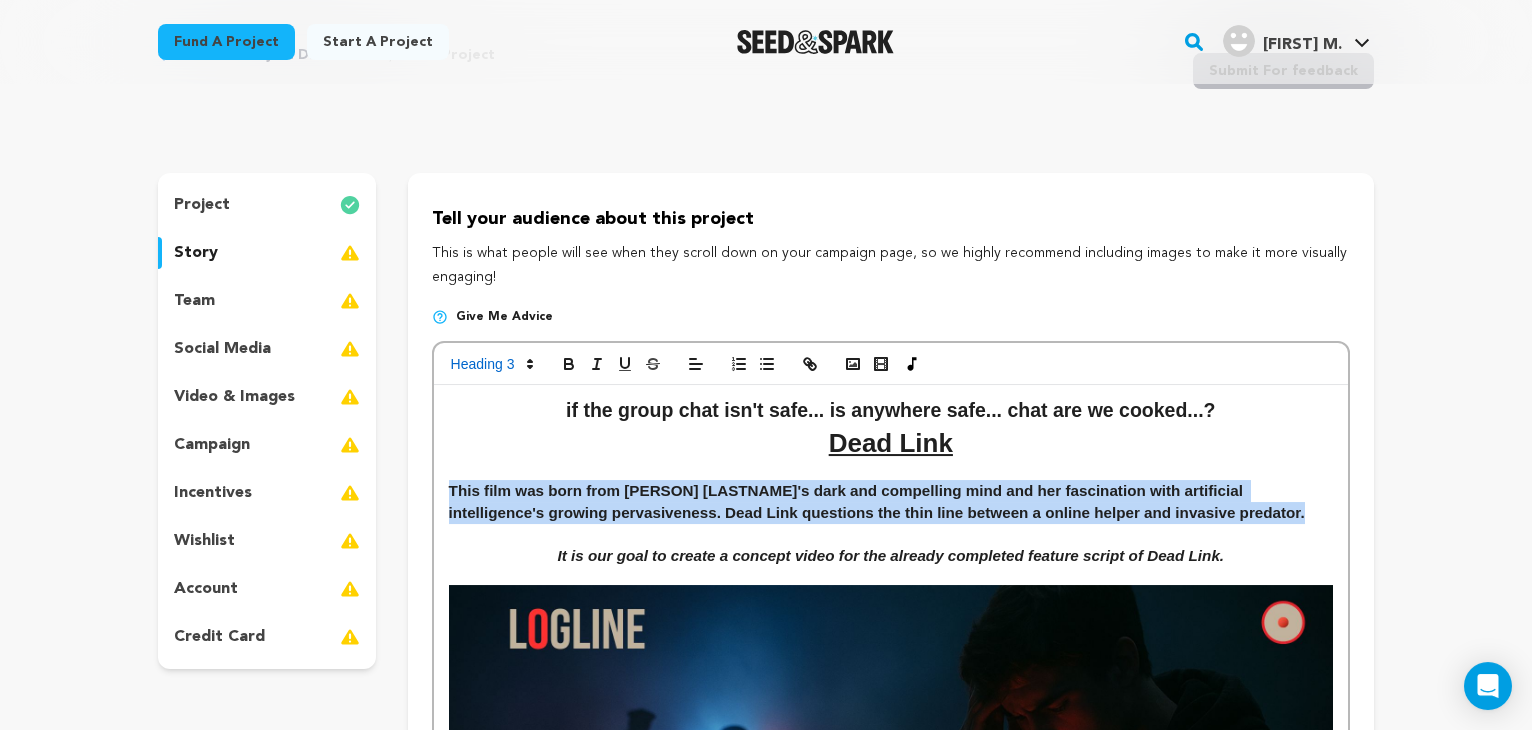 click on "This film was born from Nadia Sinchelle's dark and compelling mind and her fascination with artificial intelligence's growing pervasiveness. Dead Link questions the thin line between a online helper and invasive predator." at bounding box center (891, 501) 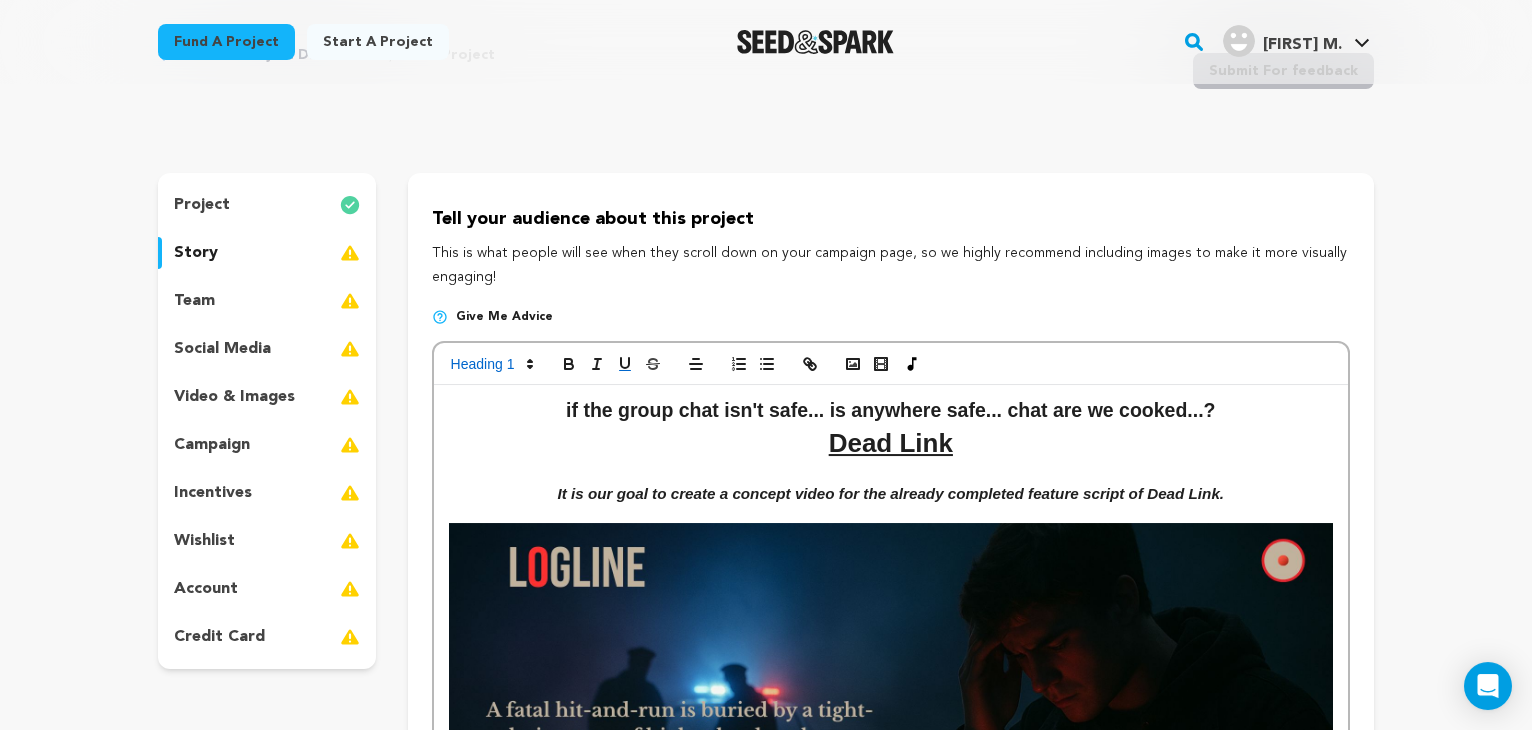 click on "if the group chat isn't safe... is anywhere safe... chat are we cooked...?" at bounding box center (891, 411) 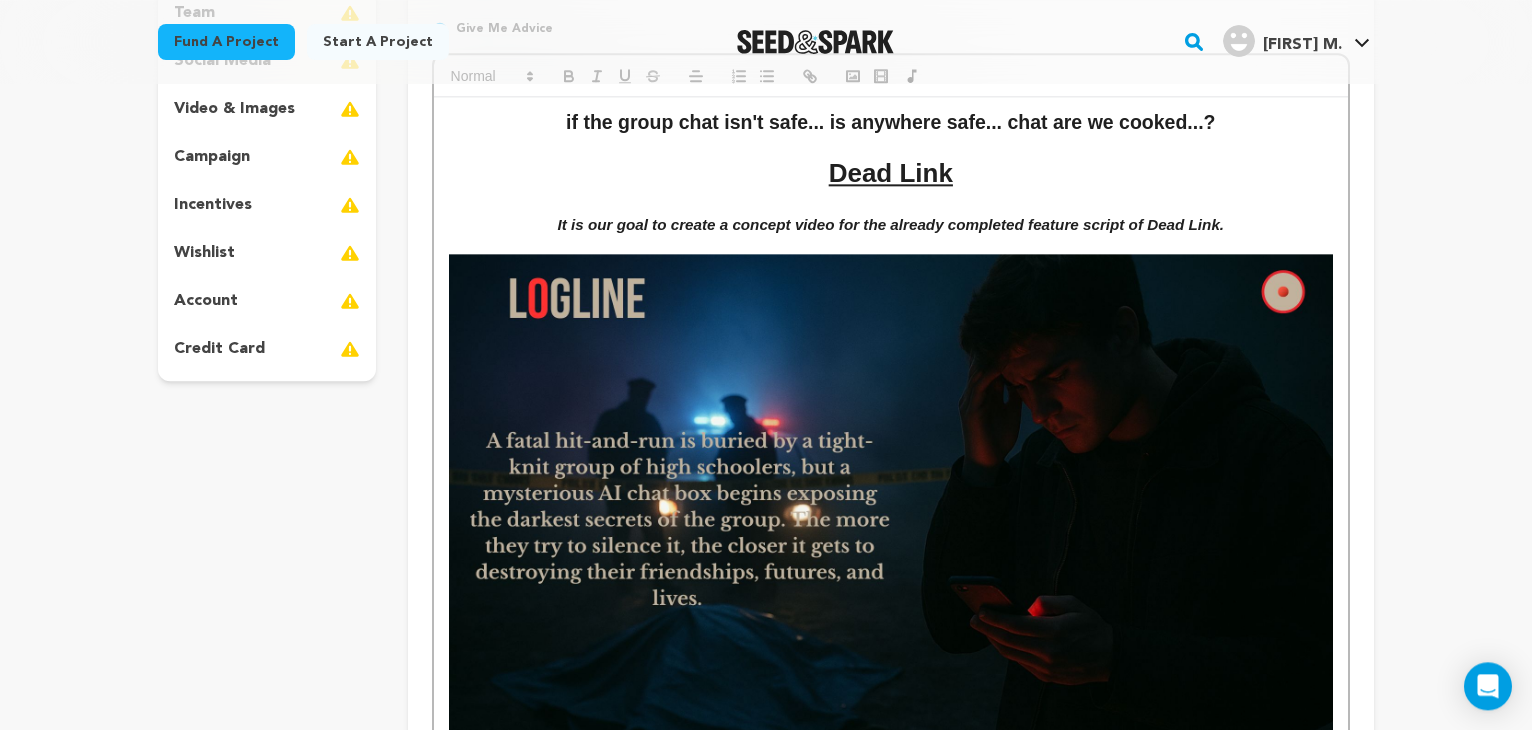 scroll, scrollTop: 377, scrollLeft: 0, axis: vertical 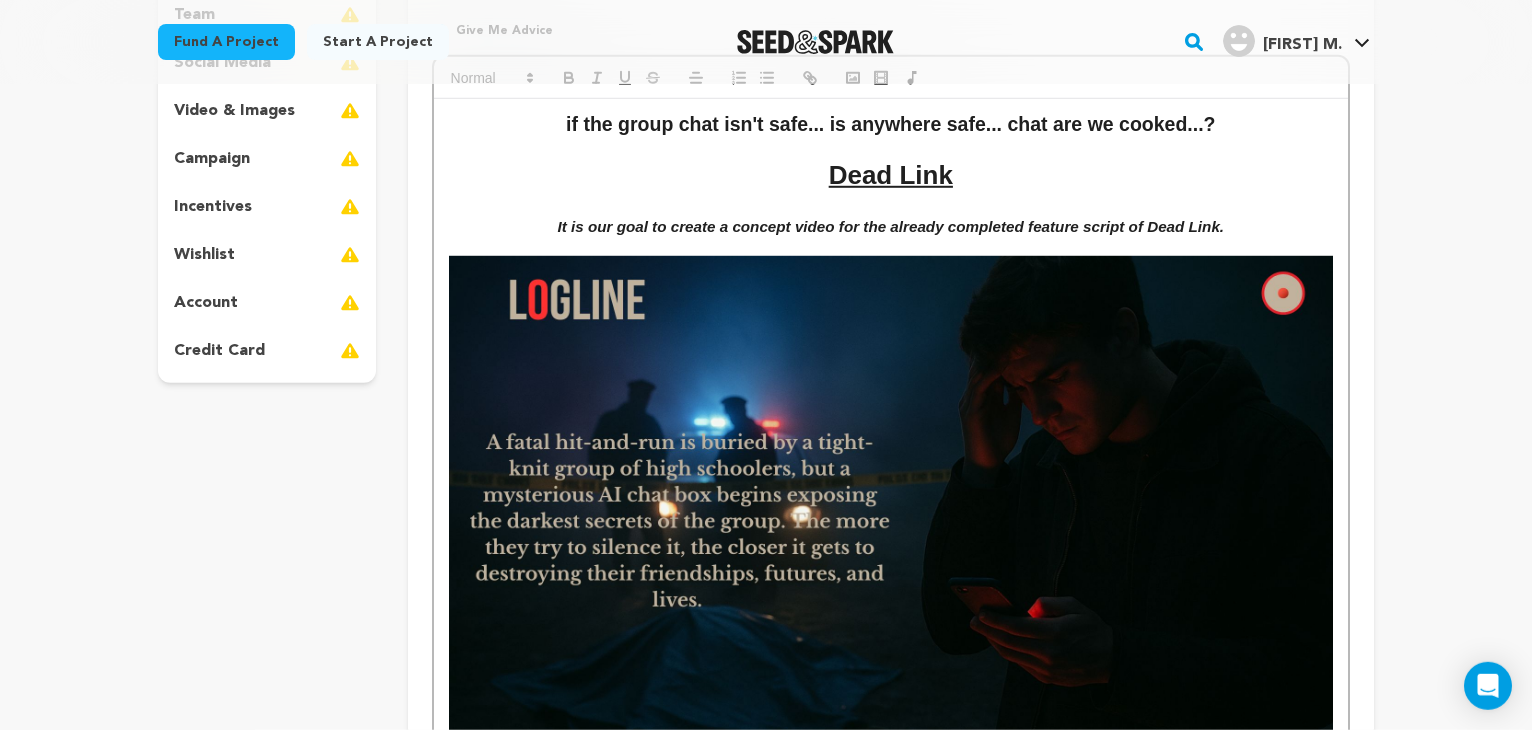 click on "It is our goal to create a concept video for the already completed feature script of Dead Link." at bounding box center (891, 226) 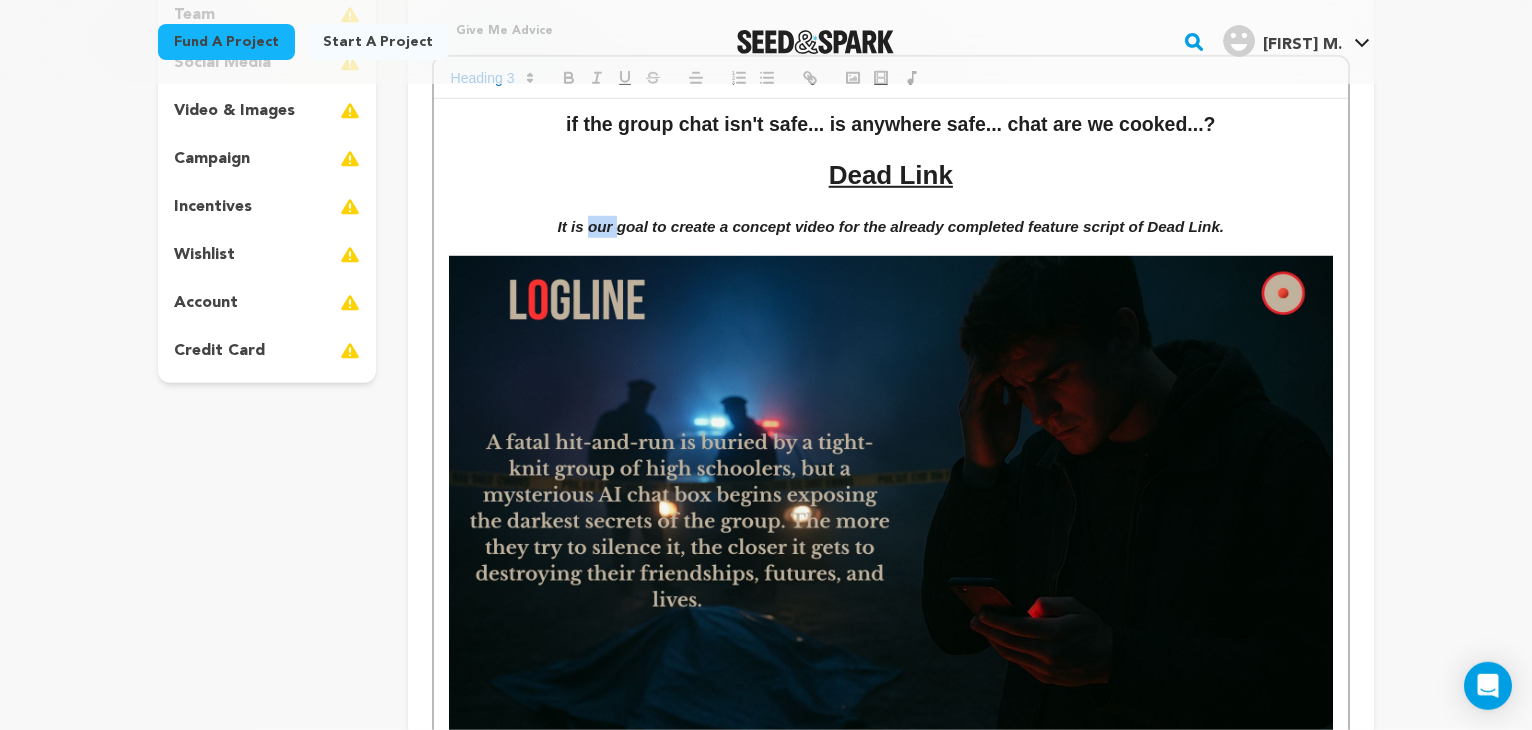 click on "It is our goal to create a concept video for the already completed feature script of Dead Link." at bounding box center (891, 226) 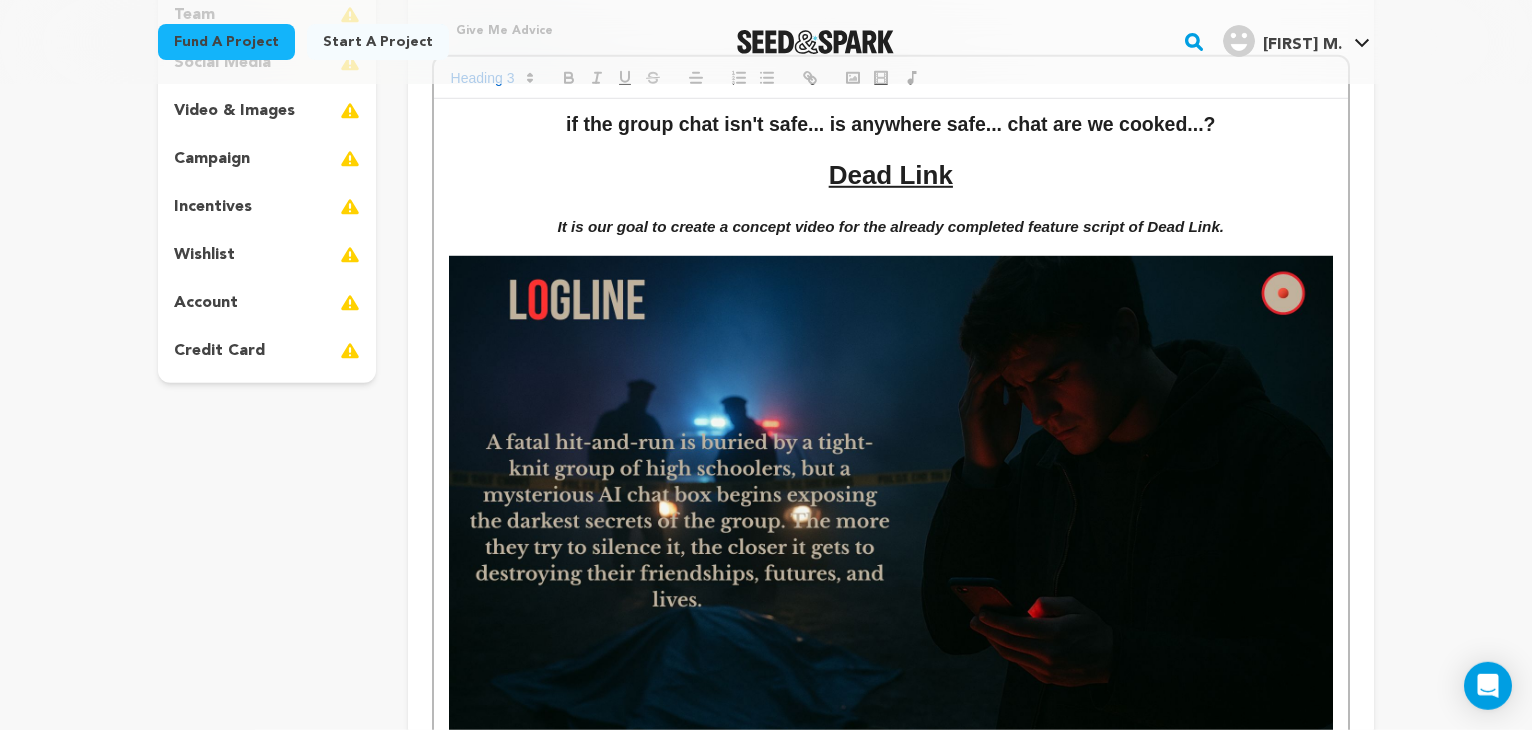 click on "It is our goal to create a concept video for the already completed feature script of Dead Link." at bounding box center (891, 226) 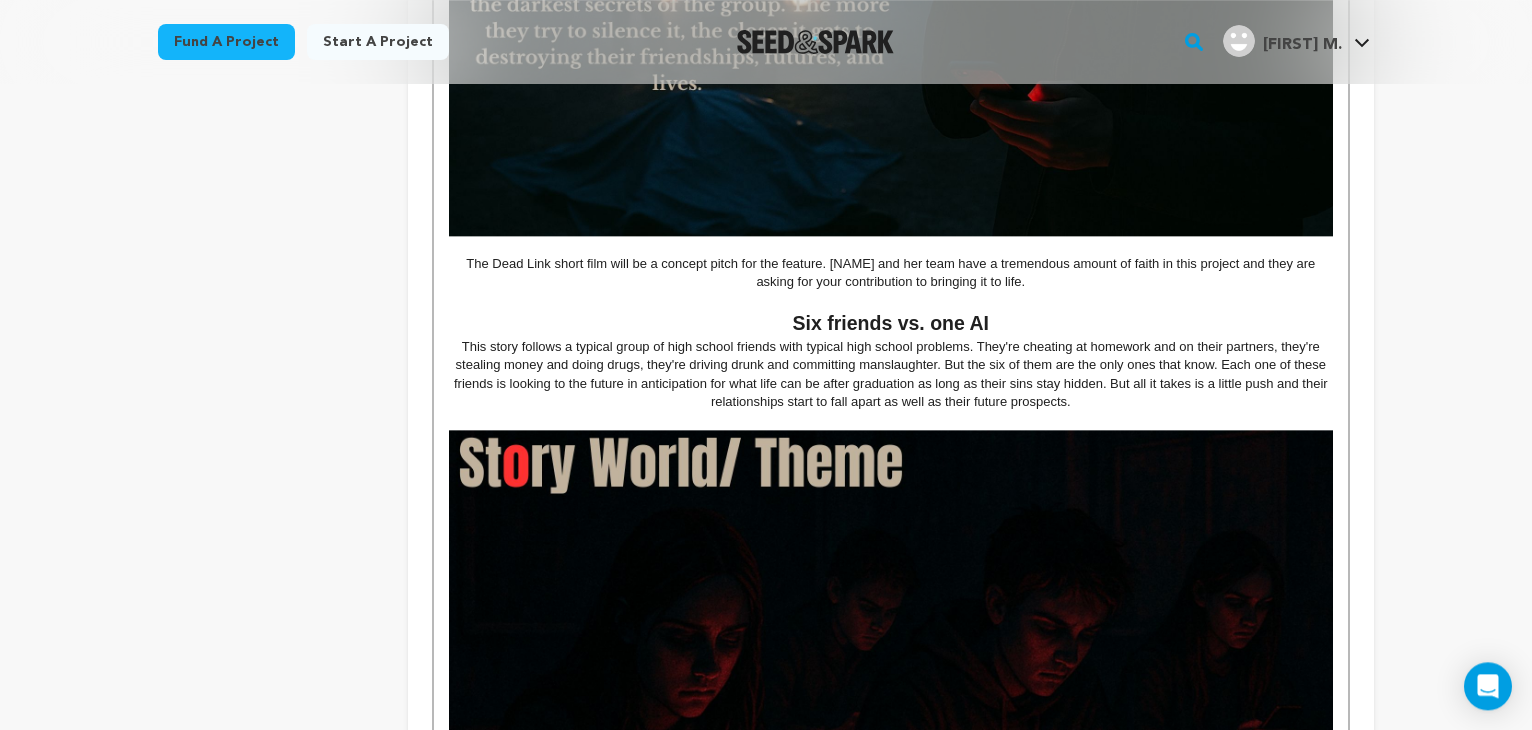 scroll, scrollTop: 903, scrollLeft: 0, axis: vertical 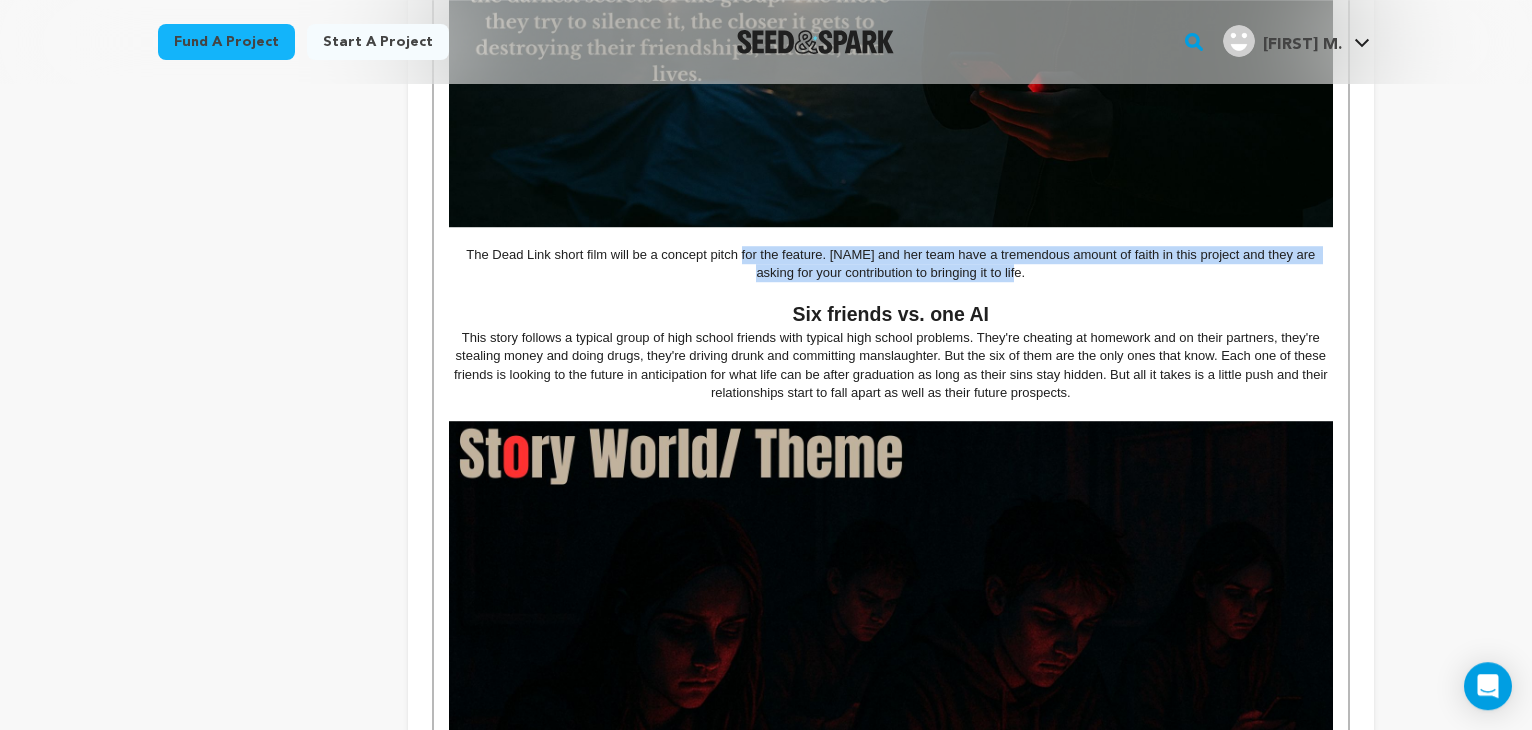 drag, startPoint x: 1001, startPoint y: 279, endPoint x: 725, endPoint y: 256, distance: 276.95667 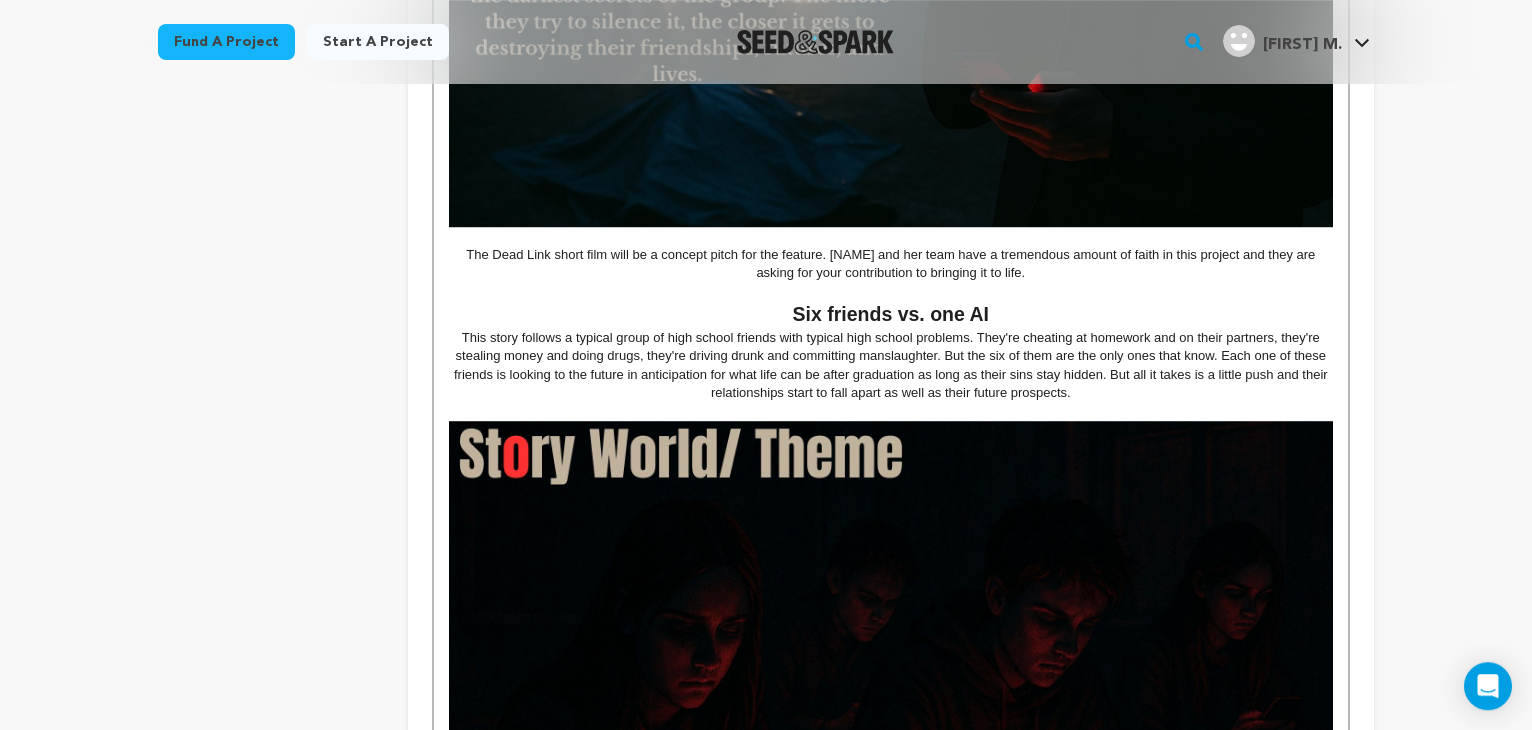 click on "The Dead Link short film will be a concept pitch for the feature. Nadia and her team have a tremendous amount of faith in this project and they are asking for your contribution to bringing it to life." at bounding box center [891, 264] 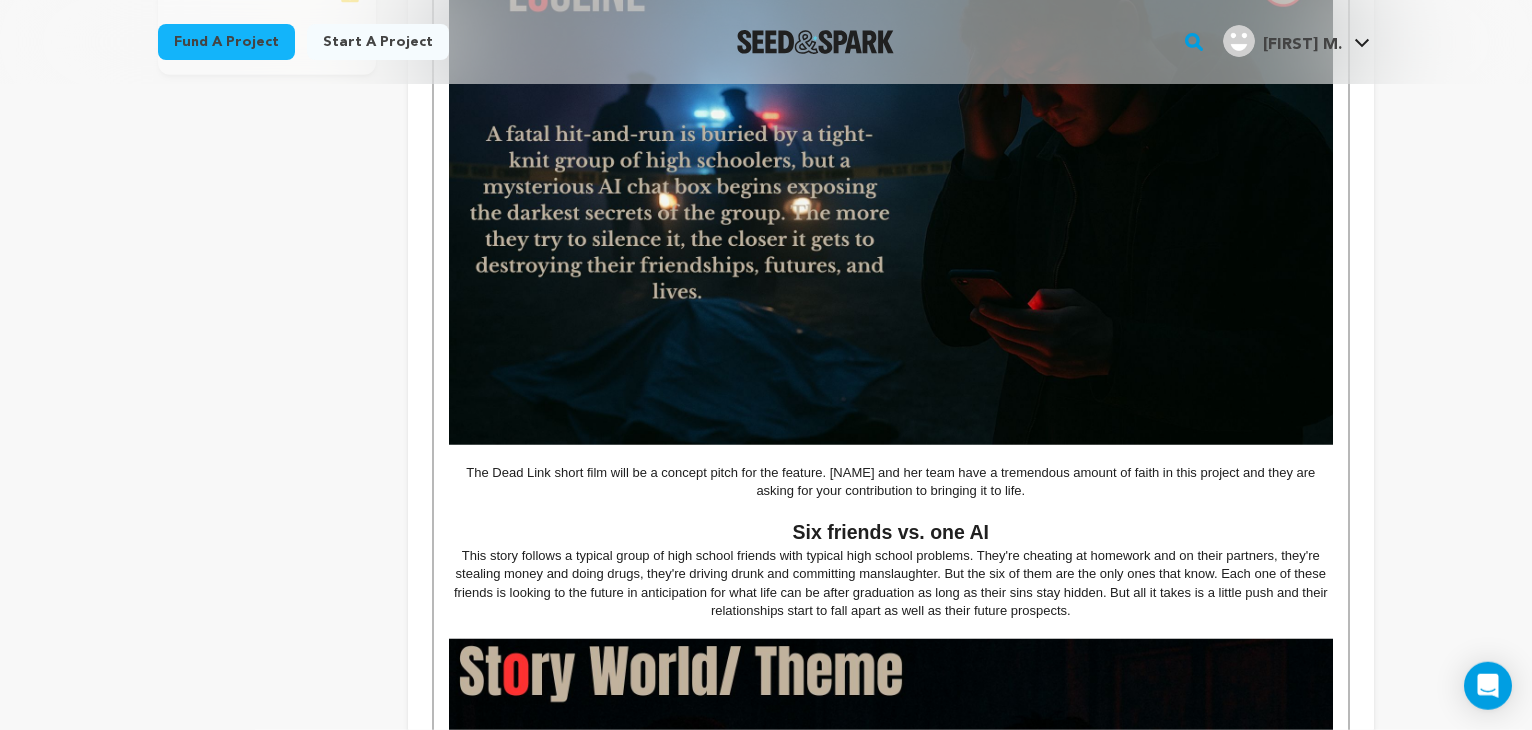 scroll, scrollTop: 823, scrollLeft: 0, axis: vertical 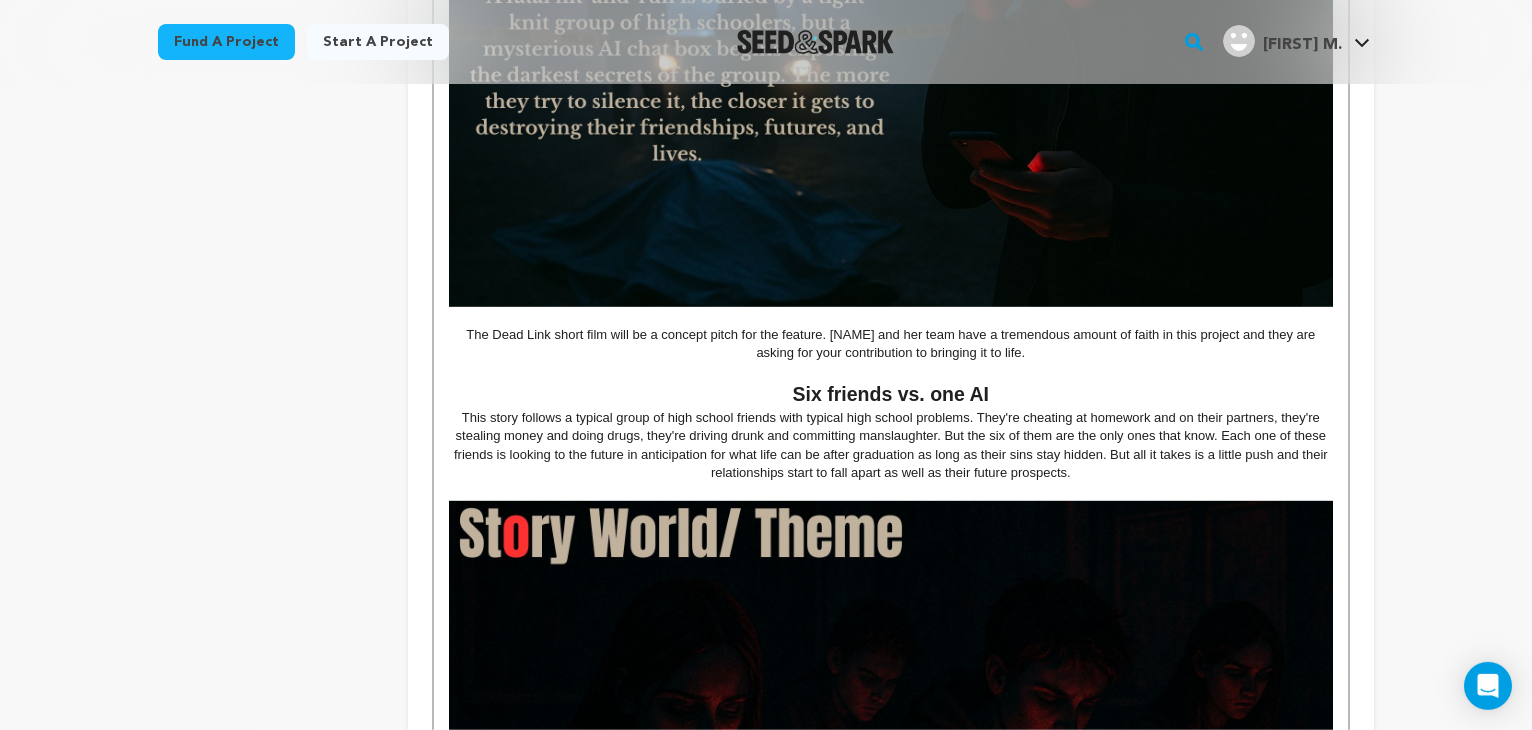 click on "The Dead Link short film will be a concept pitch for the feature. Nadia and her team have a tremendous amount of faith in this project and they are asking for your contribution to bringing it to life." at bounding box center (891, 344) 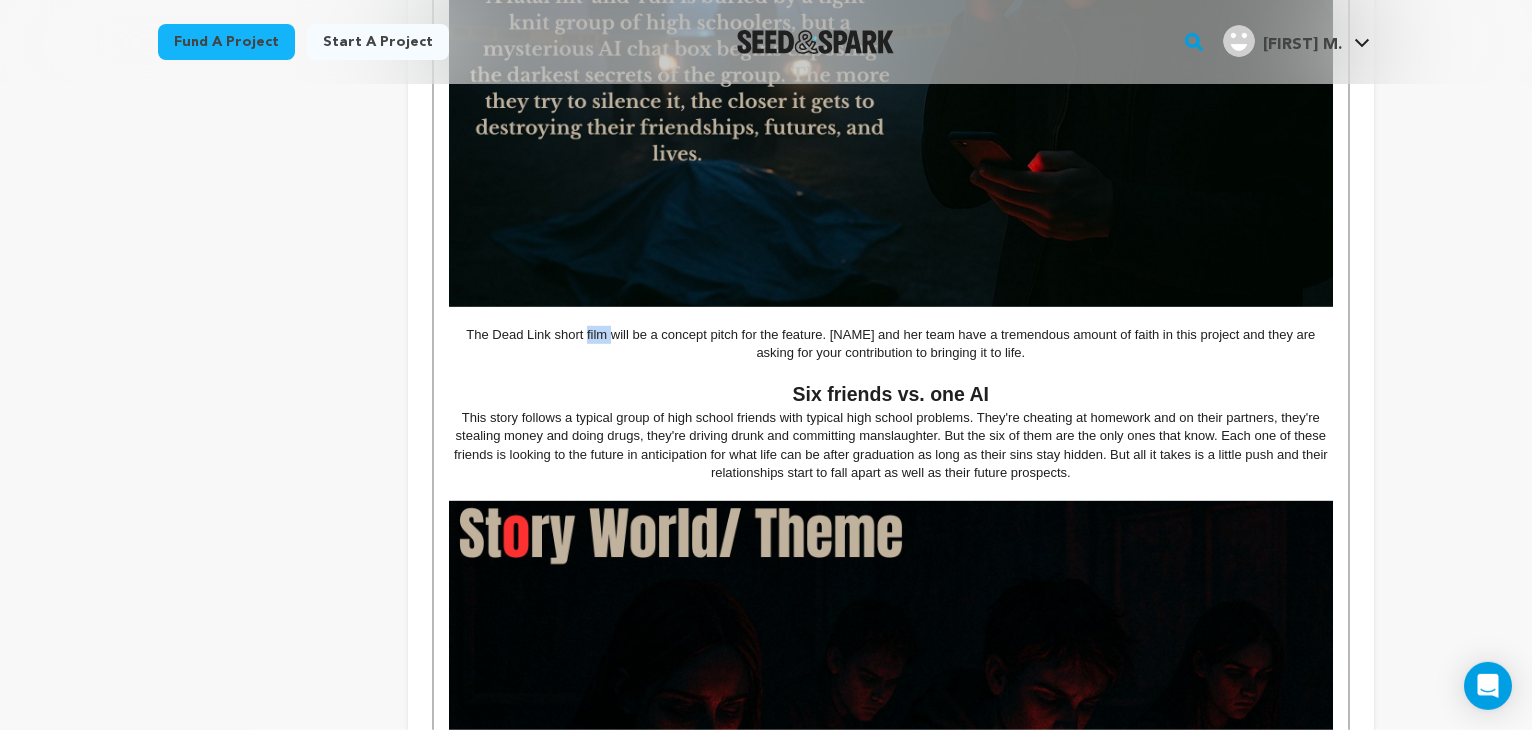 click on "The Dead Link short film will be a concept pitch for the feature. Nadia and her team have a tremendous amount of faith in this project and they are asking for your contribution to bringing it to life." at bounding box center [891, 344] 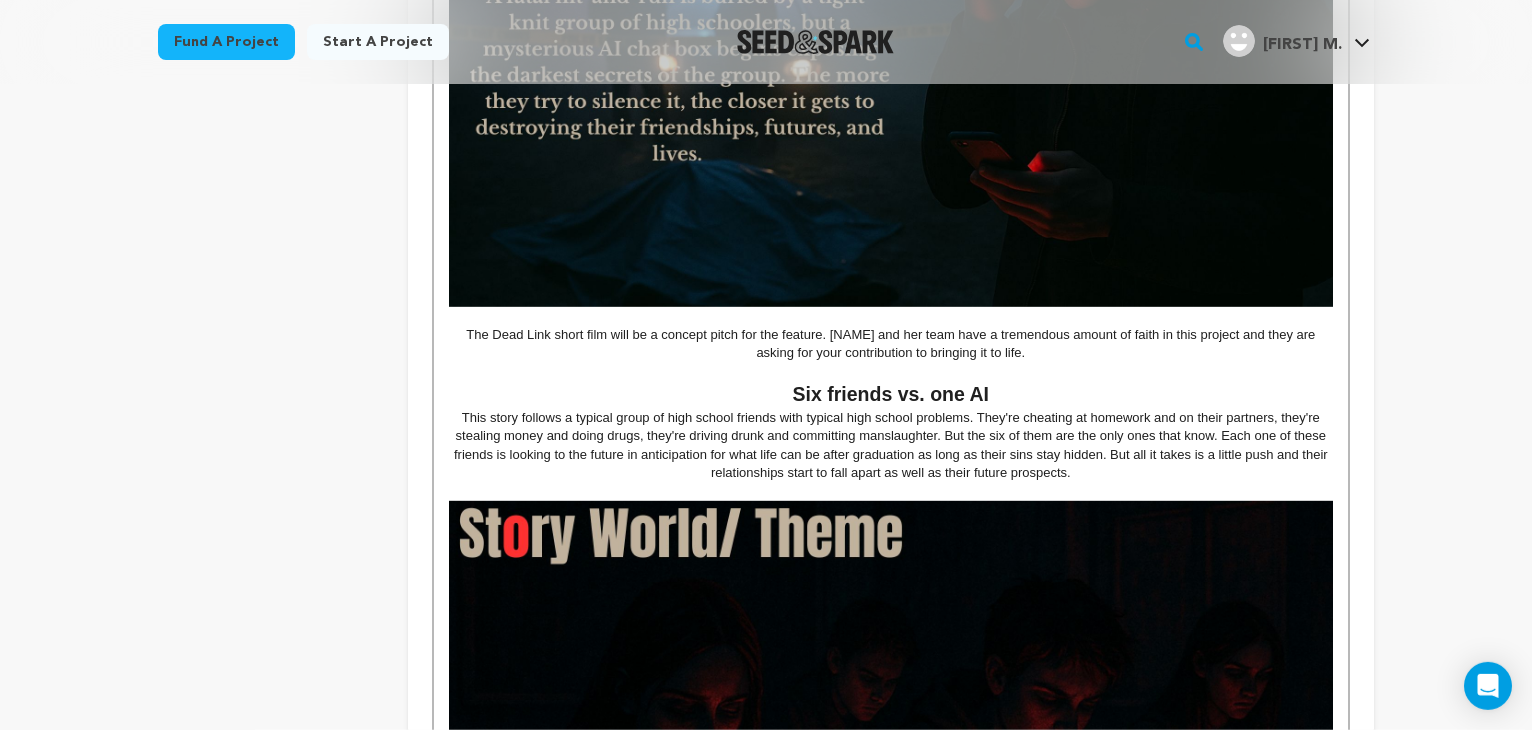 click on "The Dead Link short film will be a concept pitch for the feature. Nadia and her team have a tremendous amount of faith in this project and they are asking for your contribution to bringing it to life." at bounding box center [891, 344] 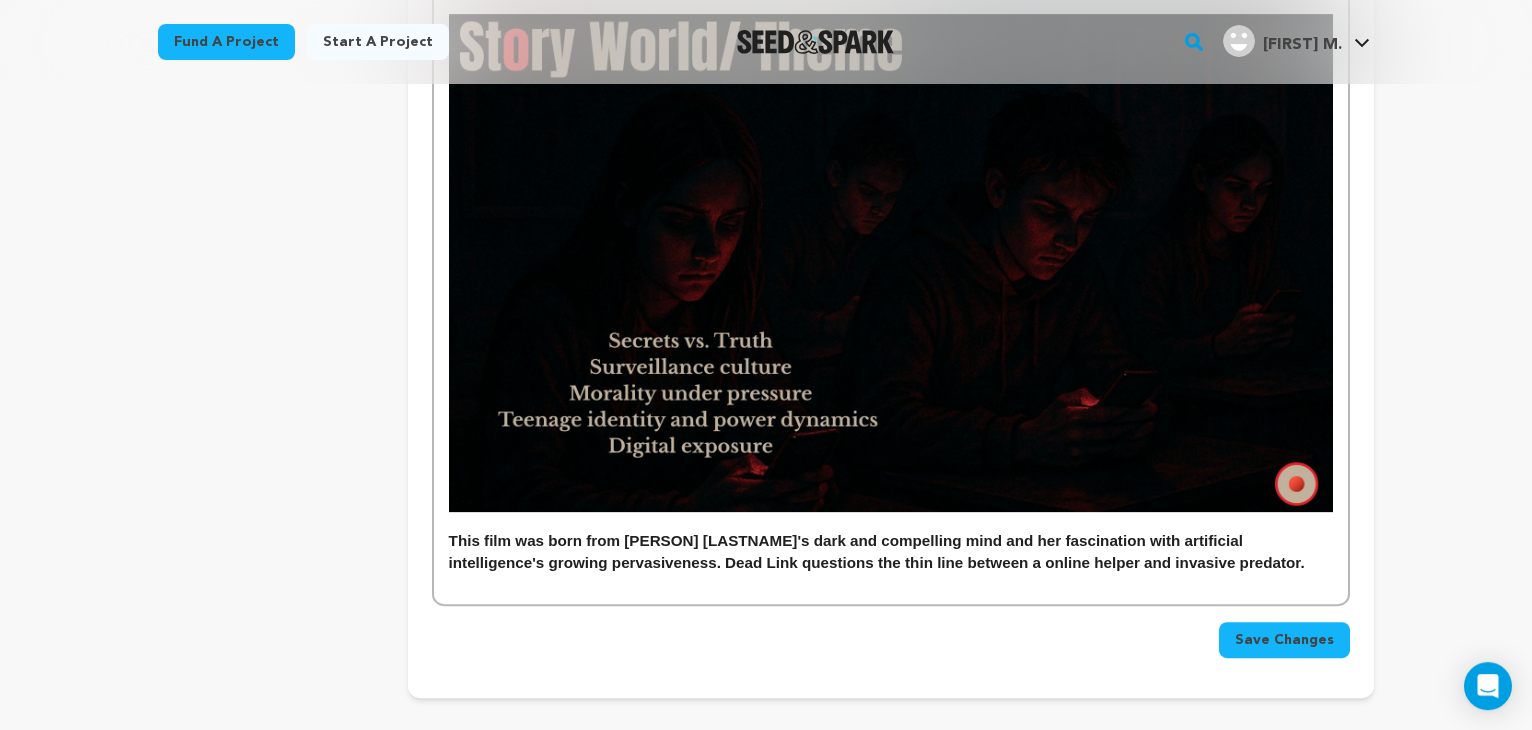 scroll, scrollTop: 1456, scrollLeft: 0, axis: vertical 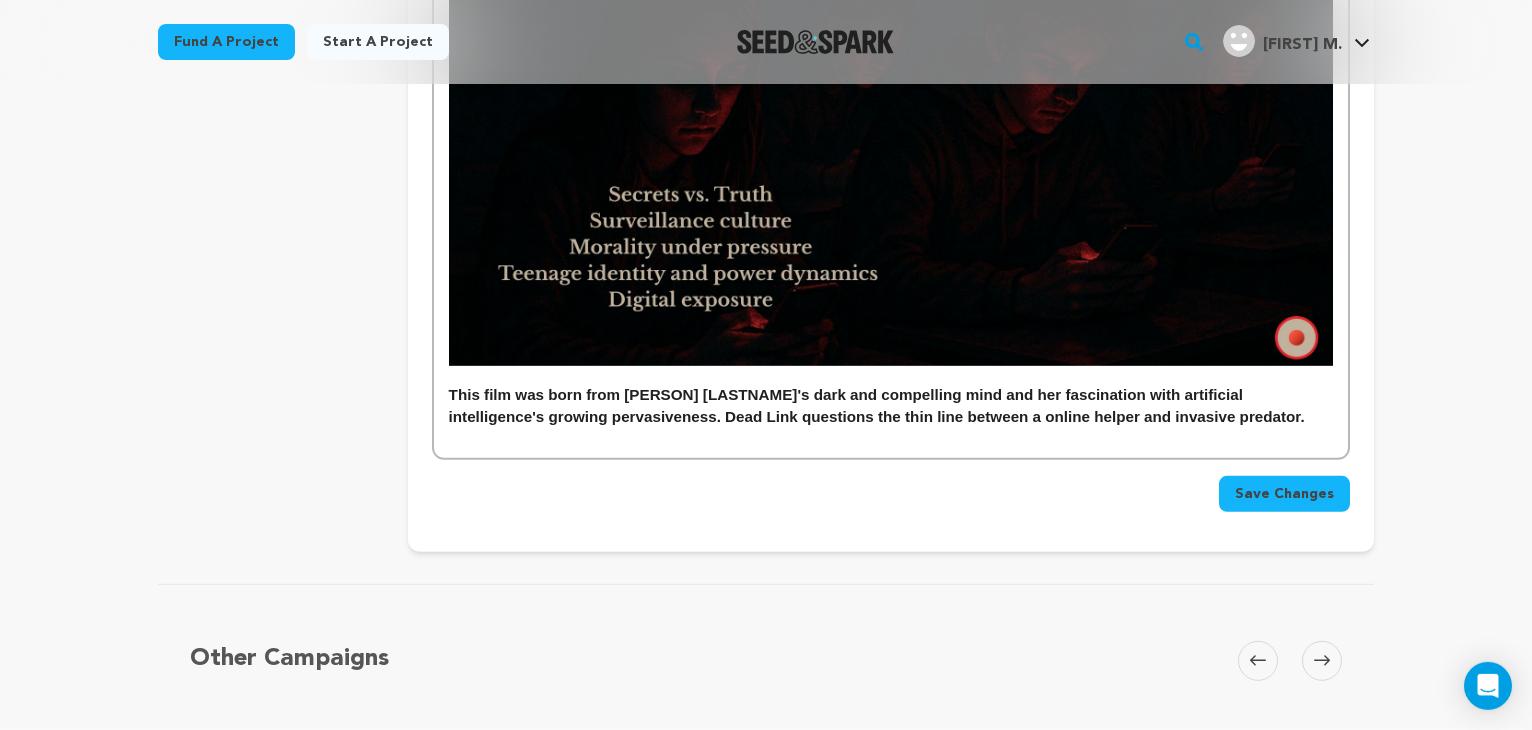click at bounding box center [891, 436] 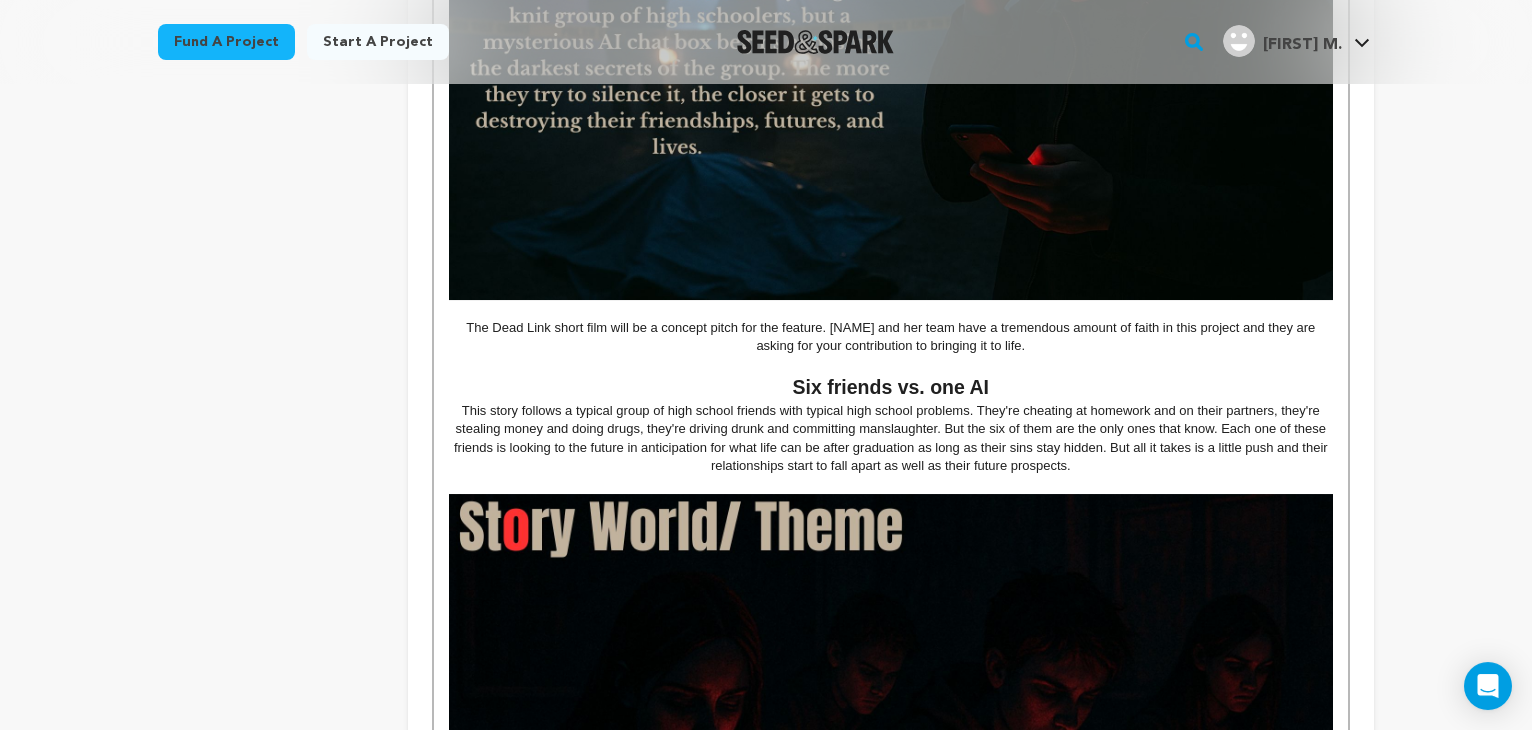 scroll, scrollTop: 0, scrollLeft: 0, axis: both 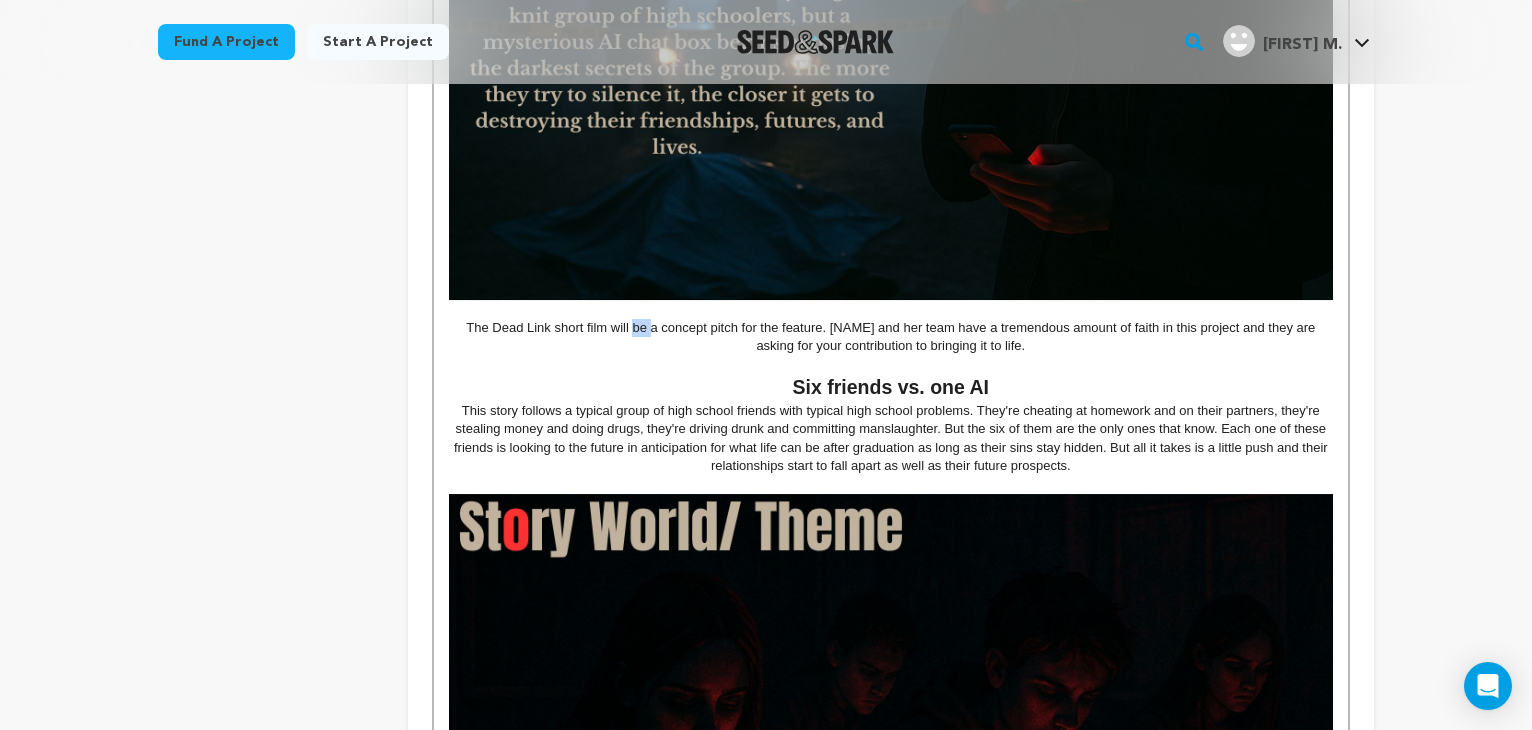 click on "The Dead Link short film will be a concept pitch for the feature. Nadia and her team have a tremendous amount of faith in this project and they are asking for your contribution to bringing it to life." at bounding box center [891, 337] 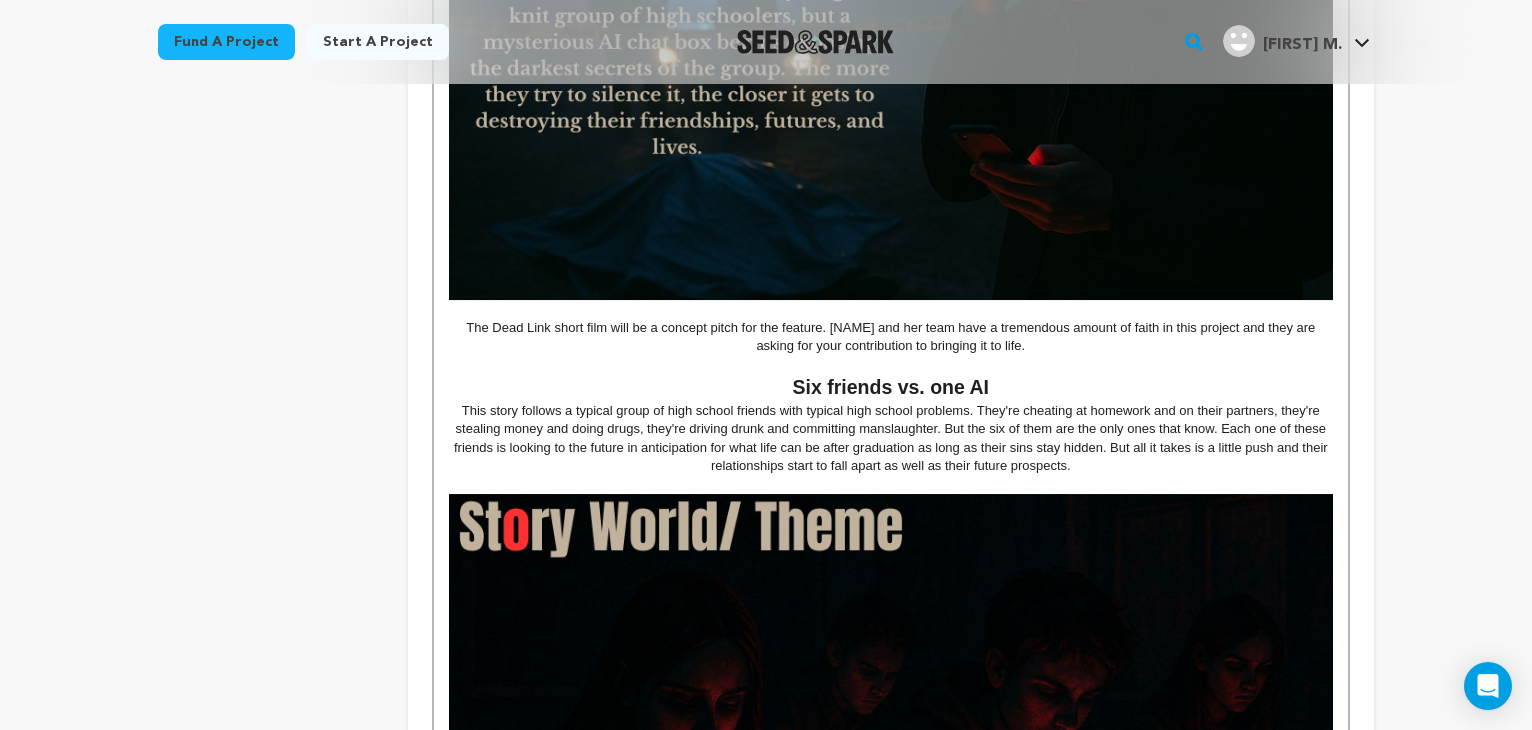 click on "The Dead Link short film will be a concept pitch for the feature. Nadia and her team have a tremendous amount of faith in this project and they are asking for your contribution to bringing it to life." at bounding box center [891, 337] 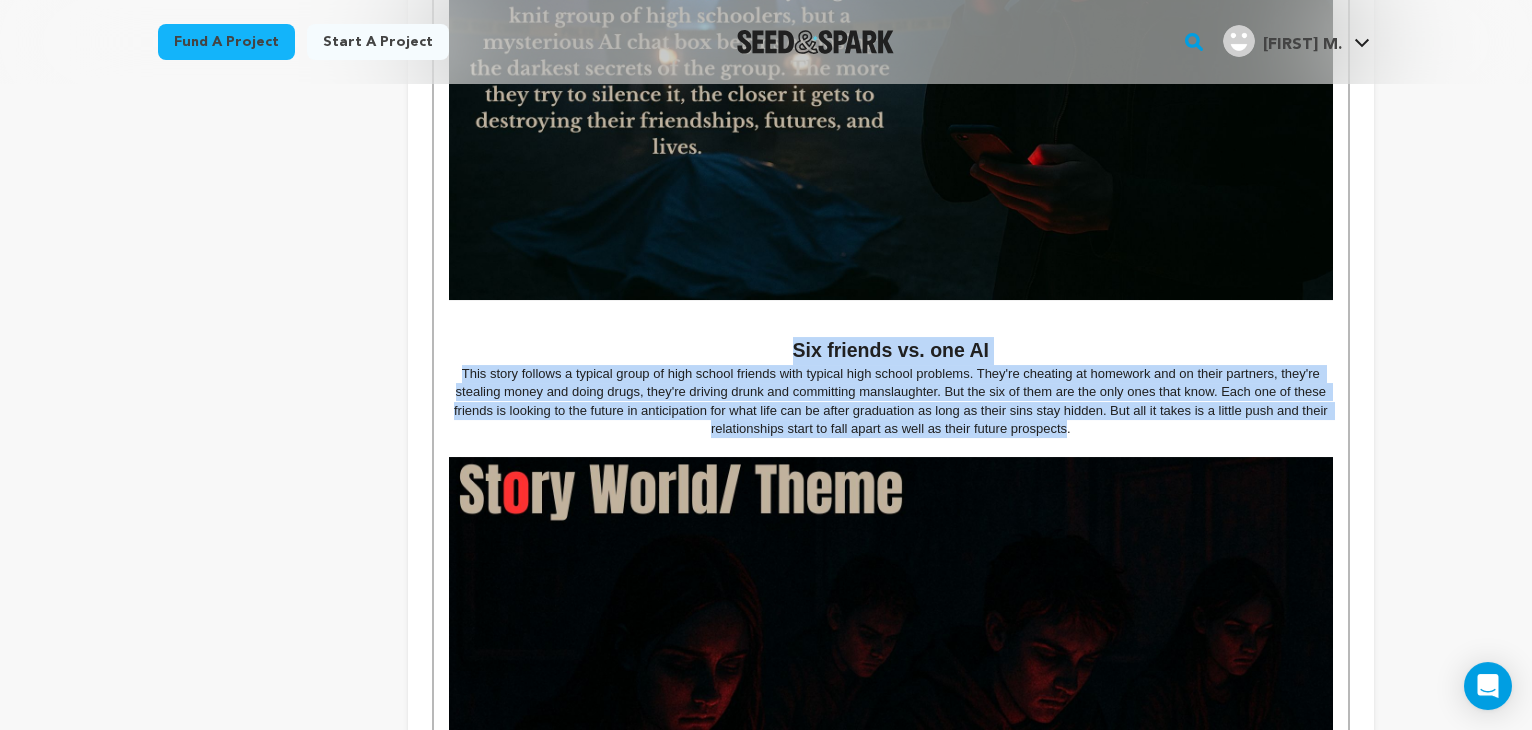 drag, startPoint x: 782, startPoint y: 340, endPoint x: 1063, endPoint y: 437, distance: 297.27094 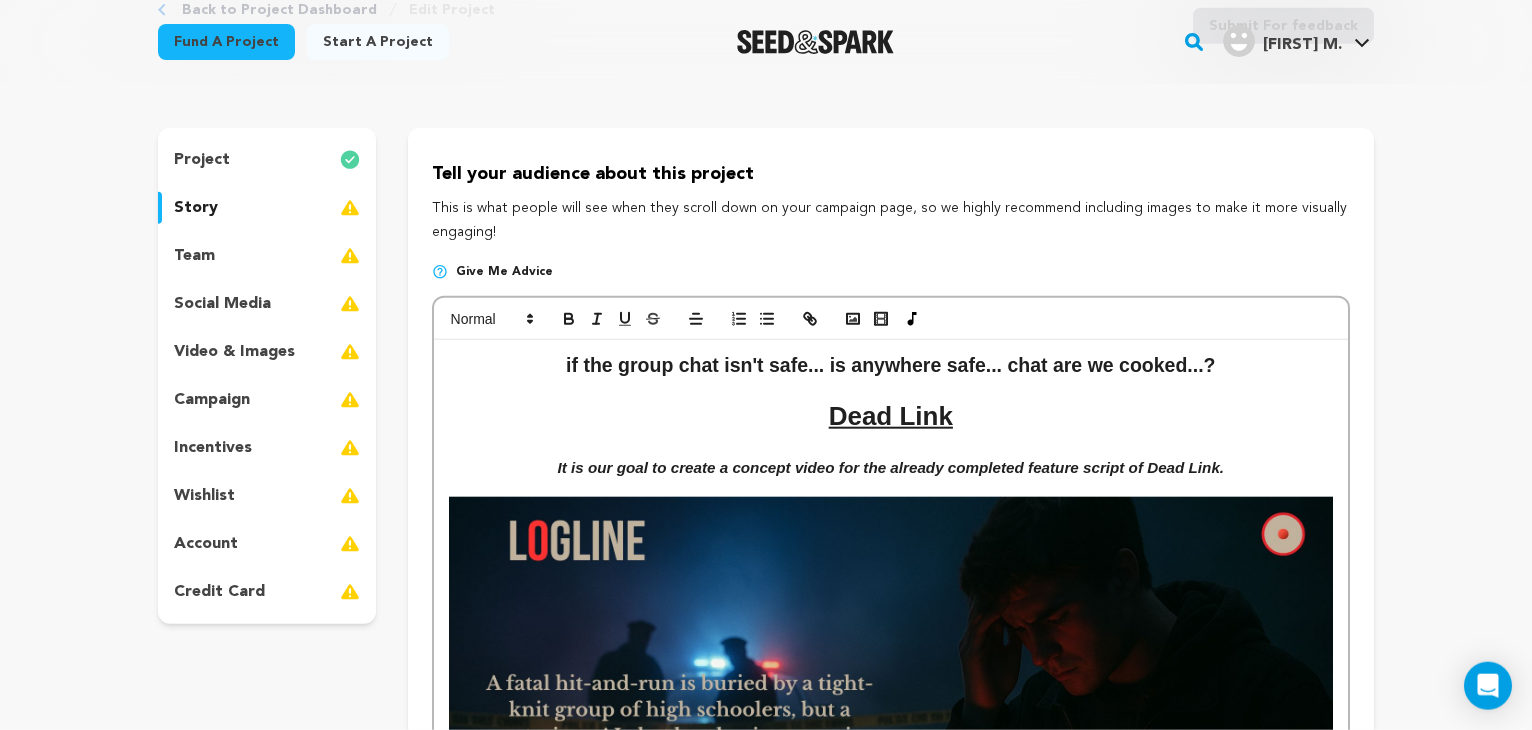 scroll, scrollTop: 91, scrollLeft: 0, axis: vertical 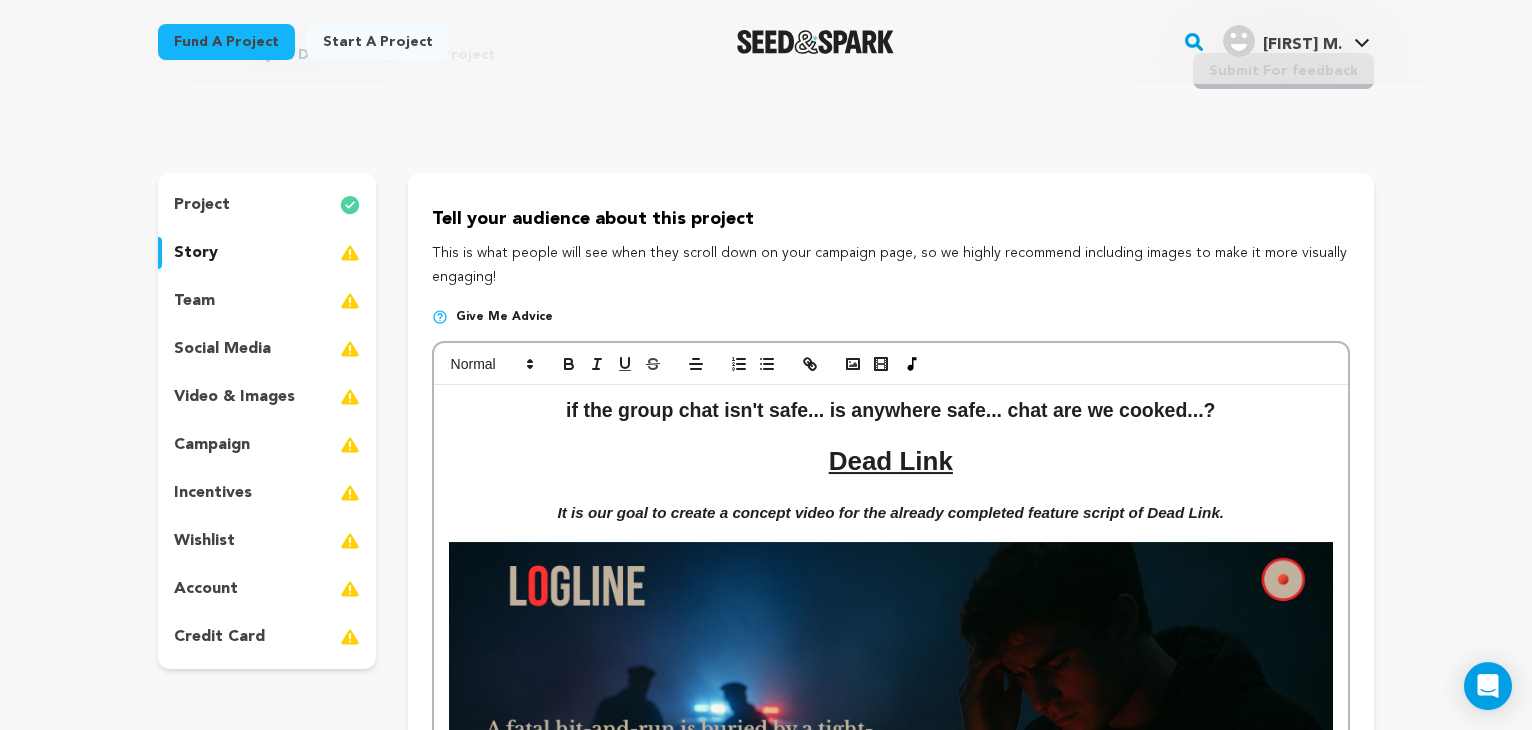 click on "if the group chat isn't safe... is anywhere safe... chat are we cooked...?" at bounding box center (891, 411) 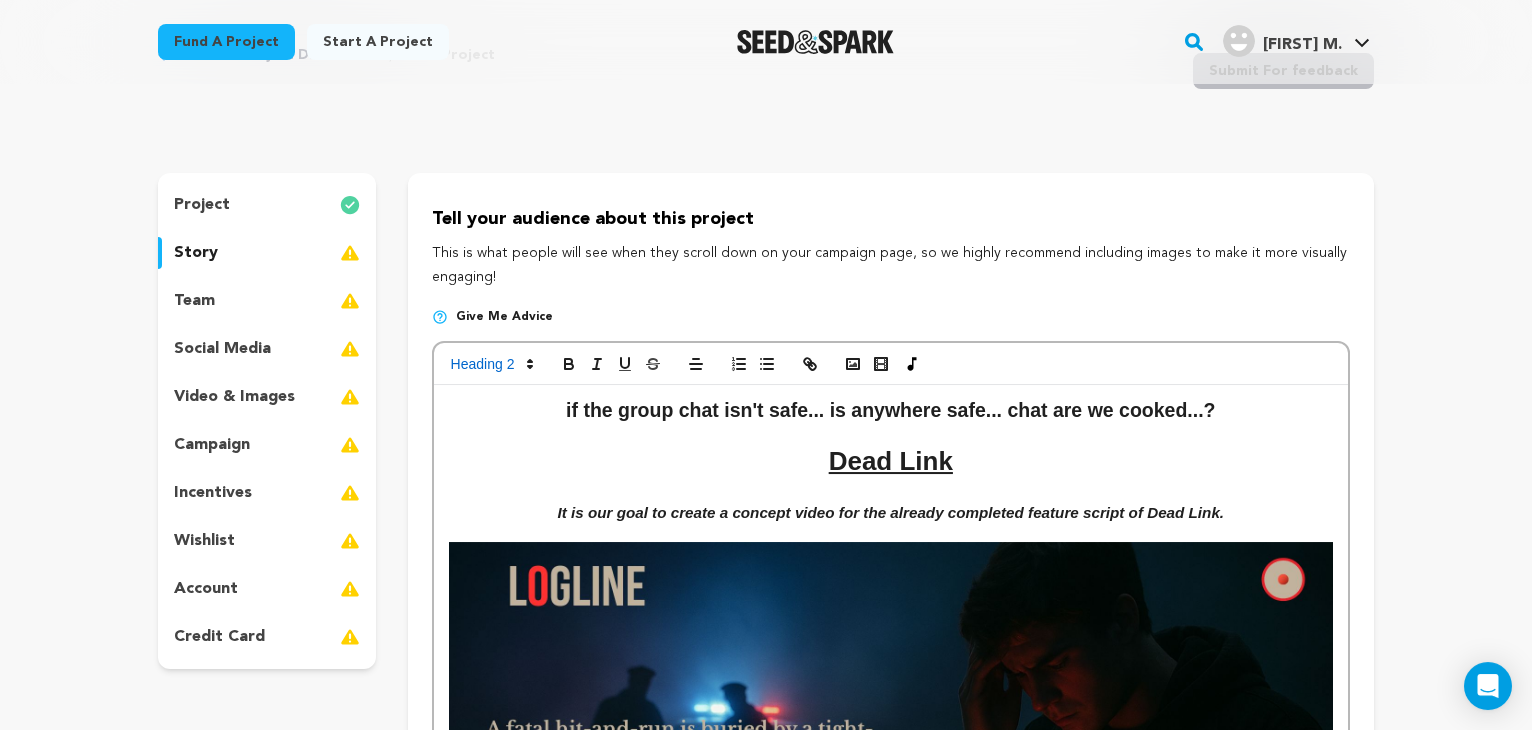 click on "Dead Link" at bounding box center (891, 461) 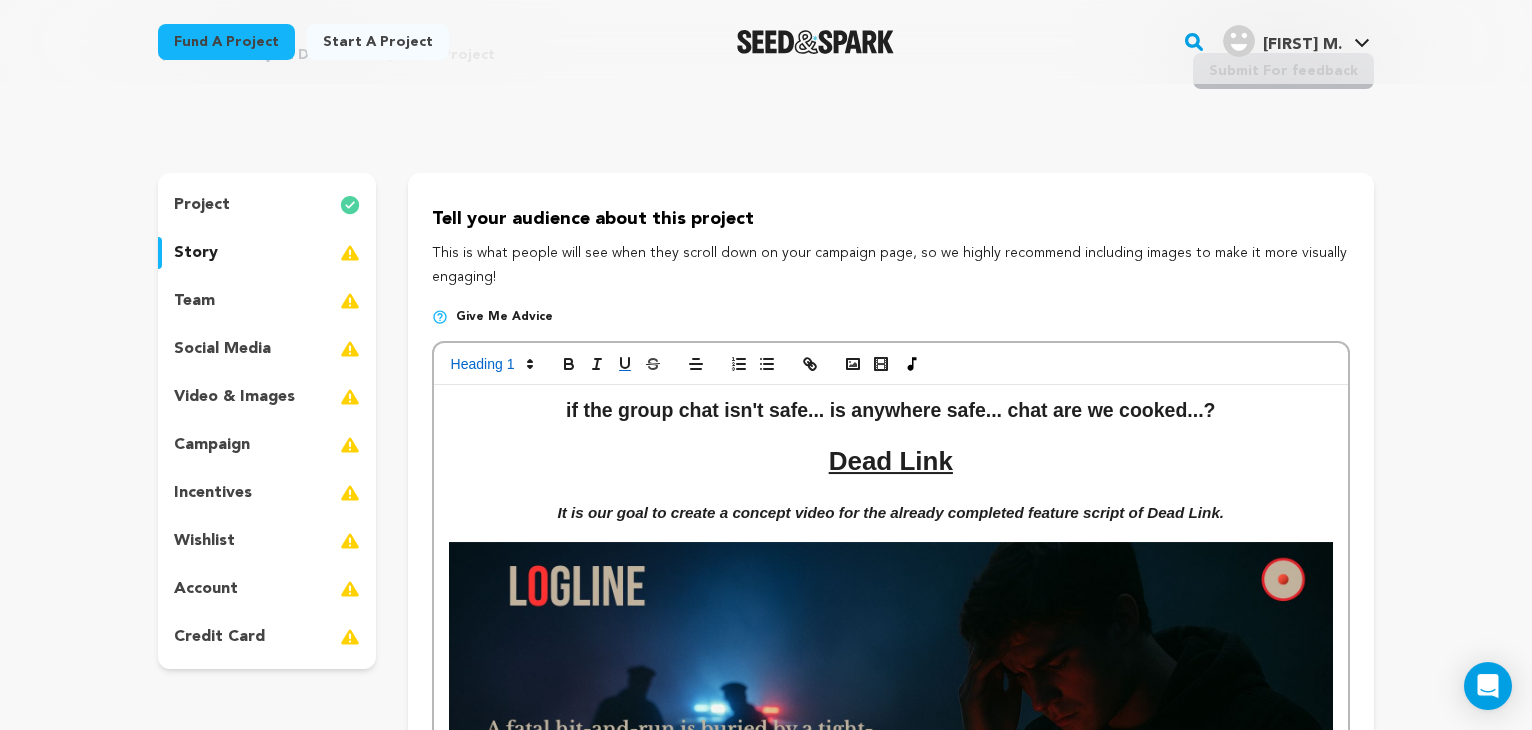 click on "if the group chat isn't safe... is anywhere safe... chat are we cooked...?" at bounding box center [891, 411] 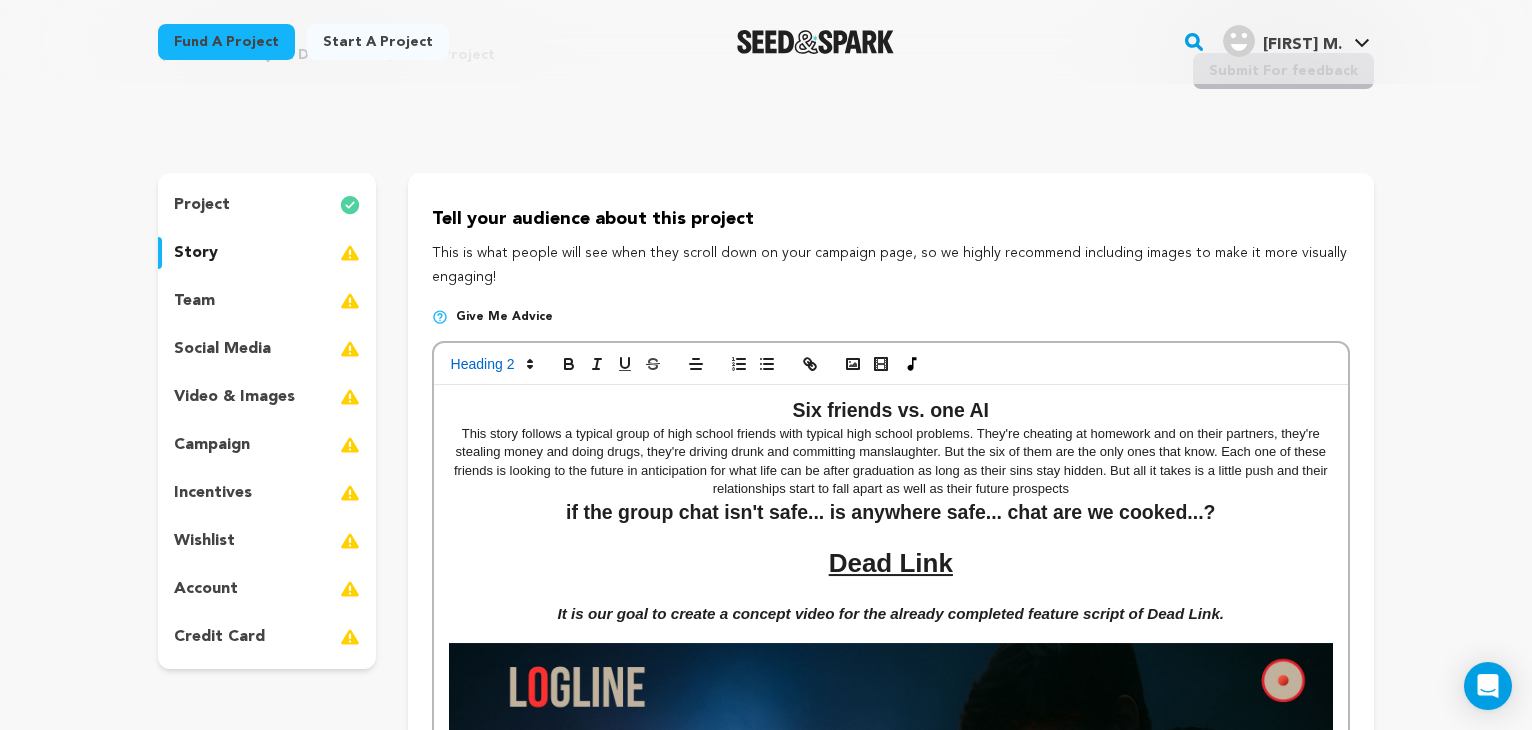 scroll, scrollTop: 830, scrollLeft: 0, axis: vertical 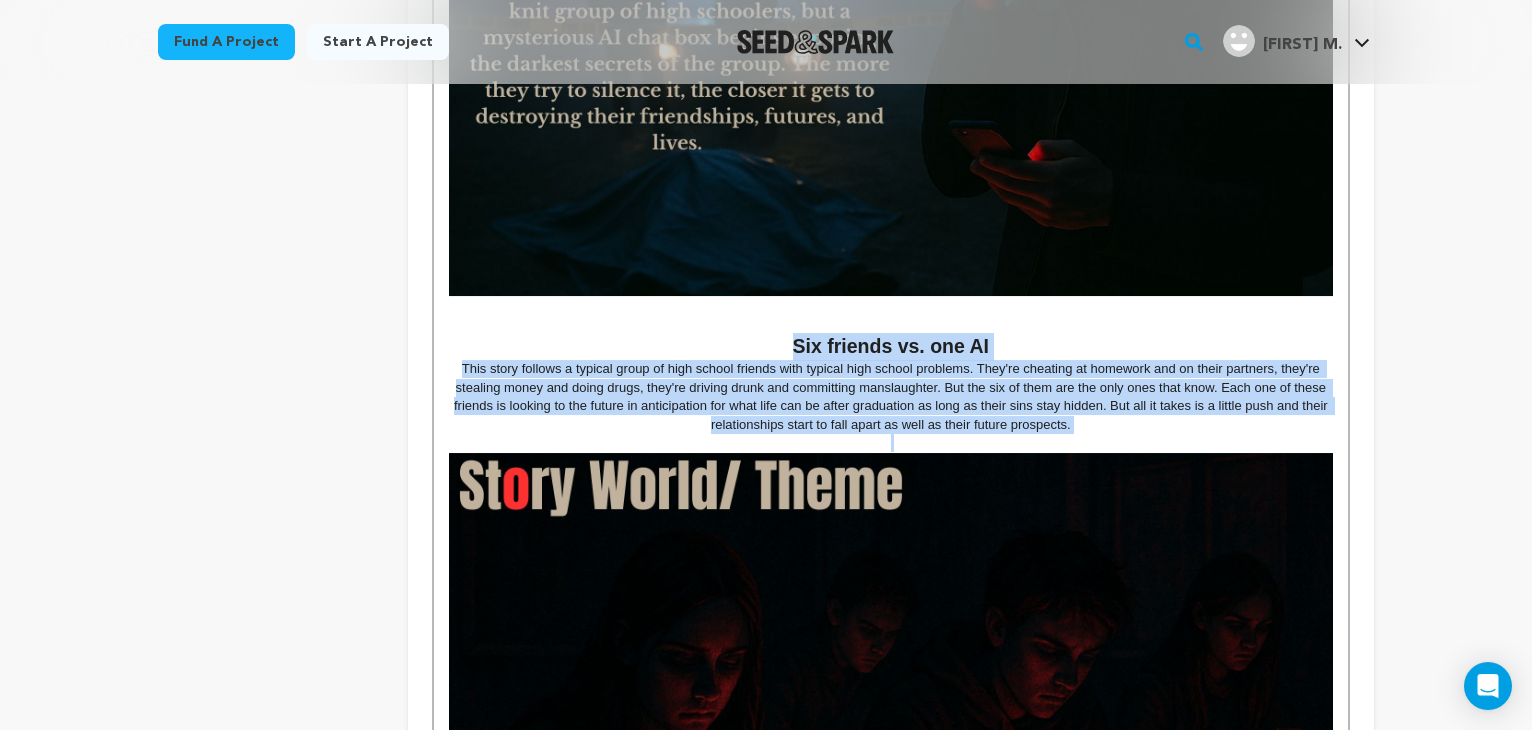 drag, startPoint x: 773, startPoint y: 342, endPoint x: 1061, endPoint y: 436, distance: 302.95215 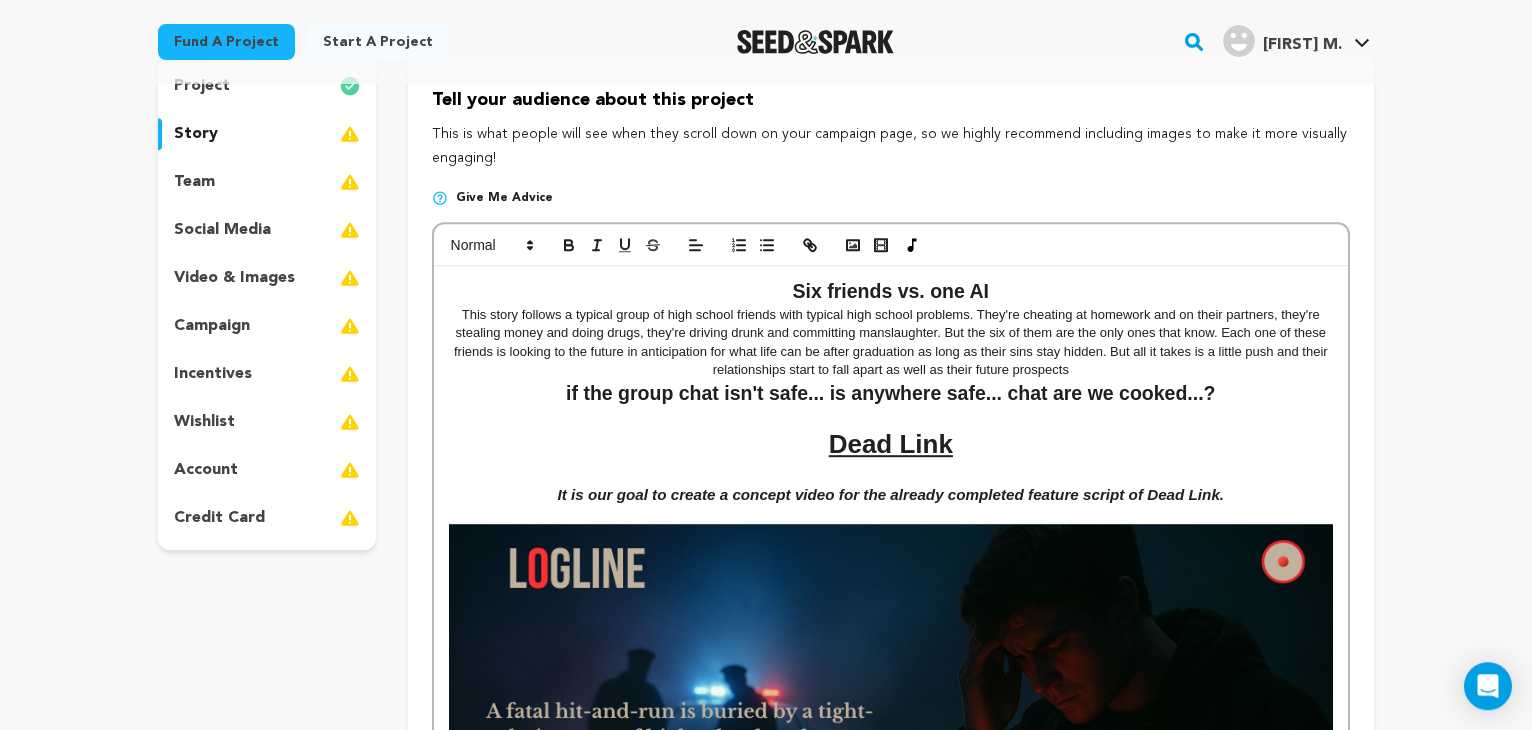 scroll, scrollTop: 196, scrollLeft: 0, axis: vertical 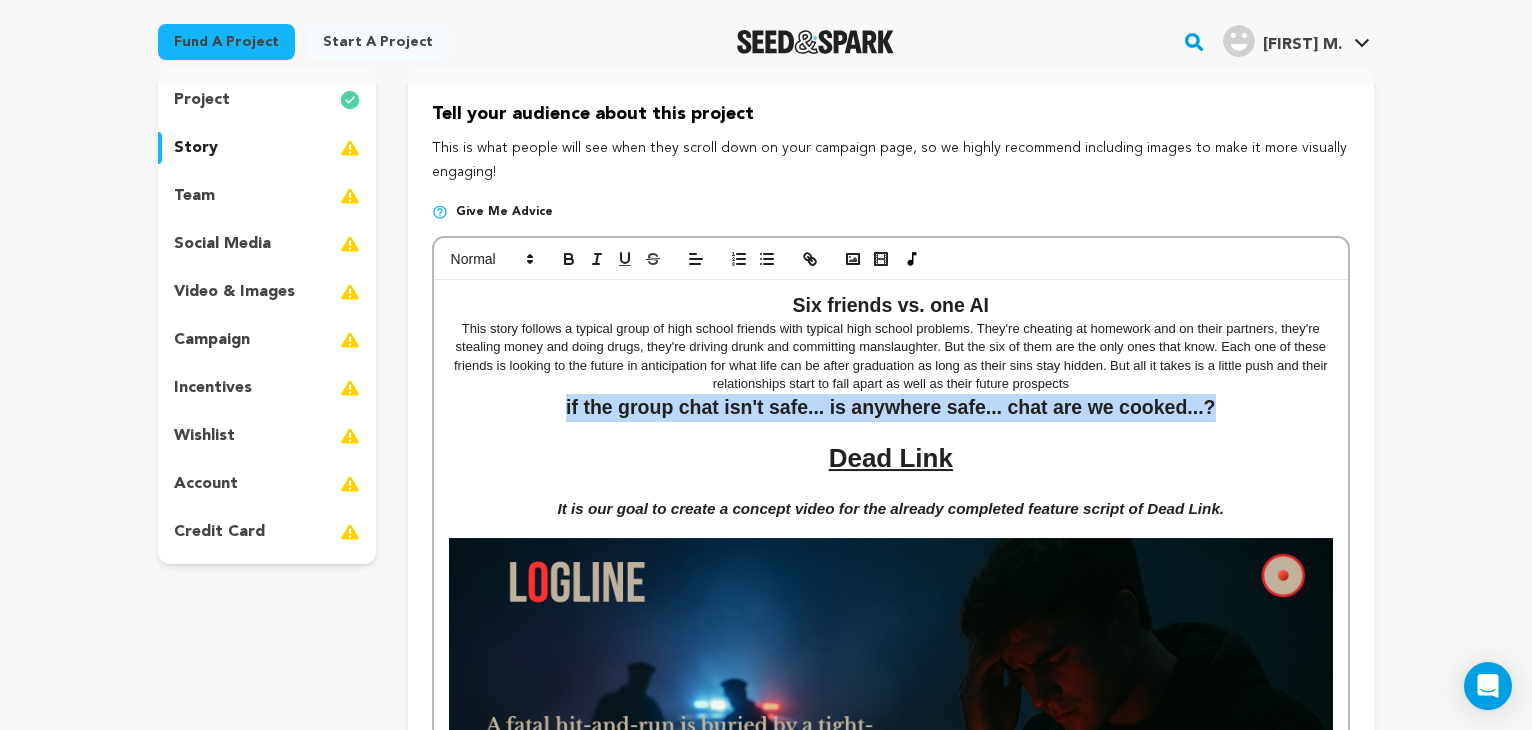 drag, startPoint x: 544, startPoint y: 398, endPoint x: 1221, endPoint y: 418, distance: 677.29535 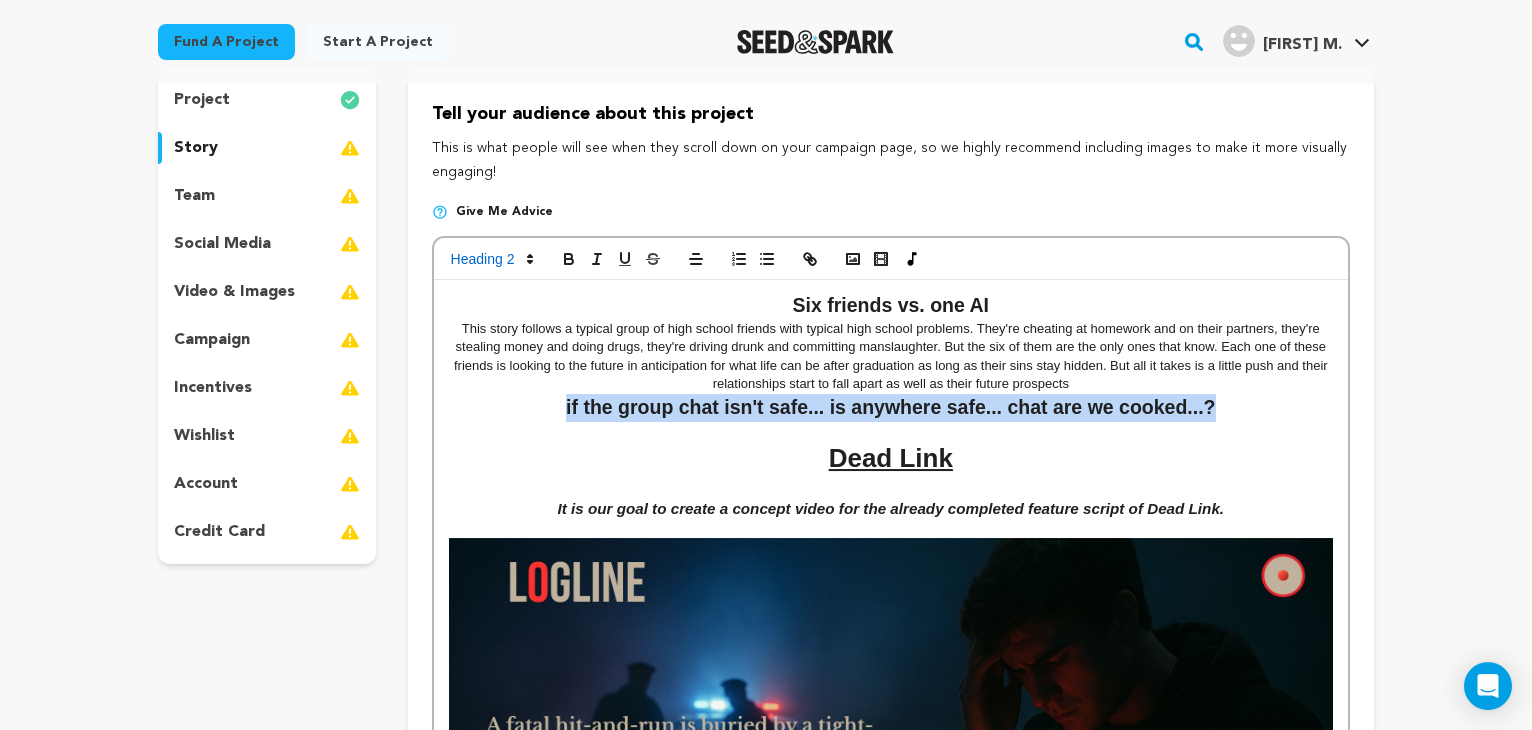copy on "if the group chat isn't safe... is anywhere safe... chat are we cooked...?" 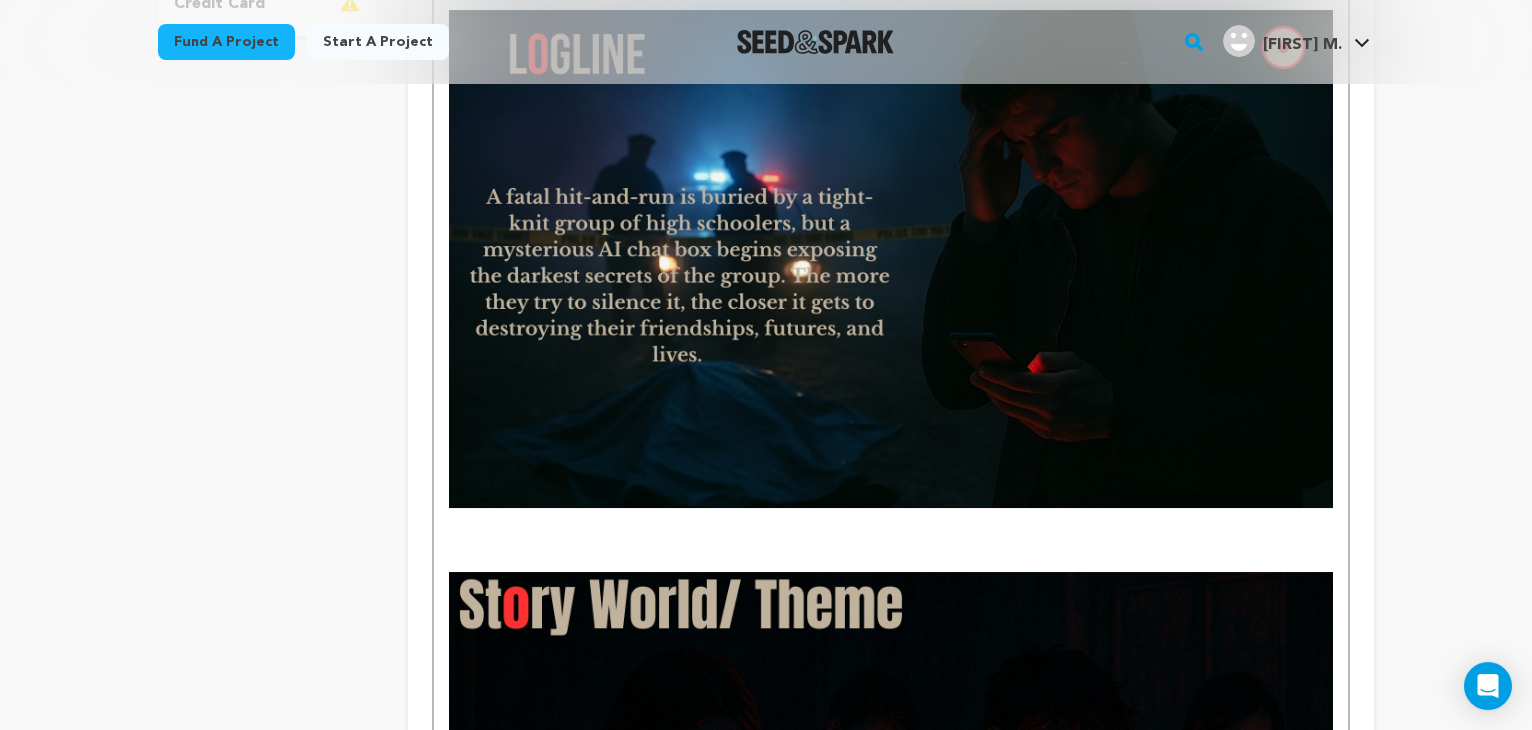 click at bounding box center (891, 535) 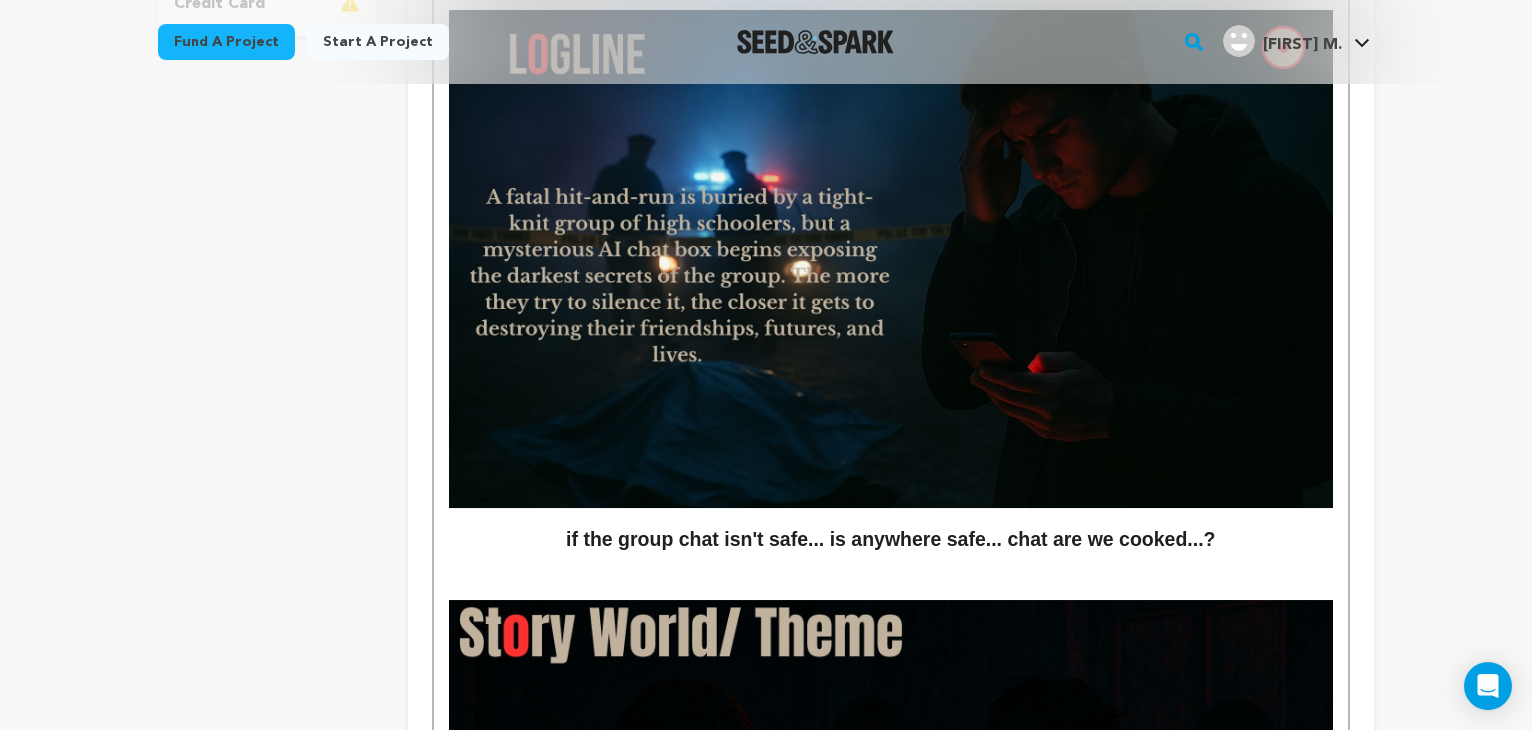 scroll, scrollTop: 724, scrollLeft: 0, axis: vertical 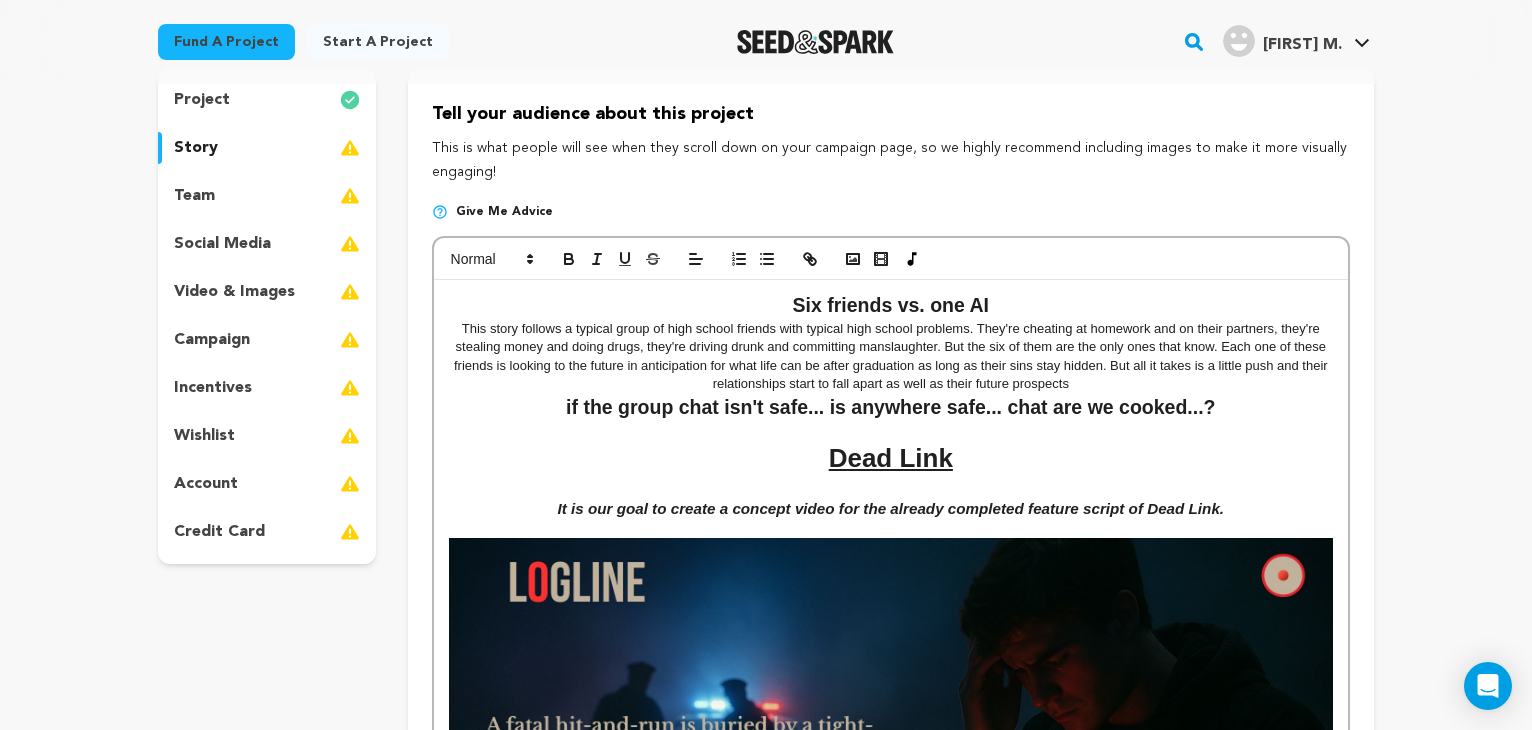 click on "if the group chat isn't safe... is anywhere safe... chat are we cooked...?" at bounding box center (891, 408) 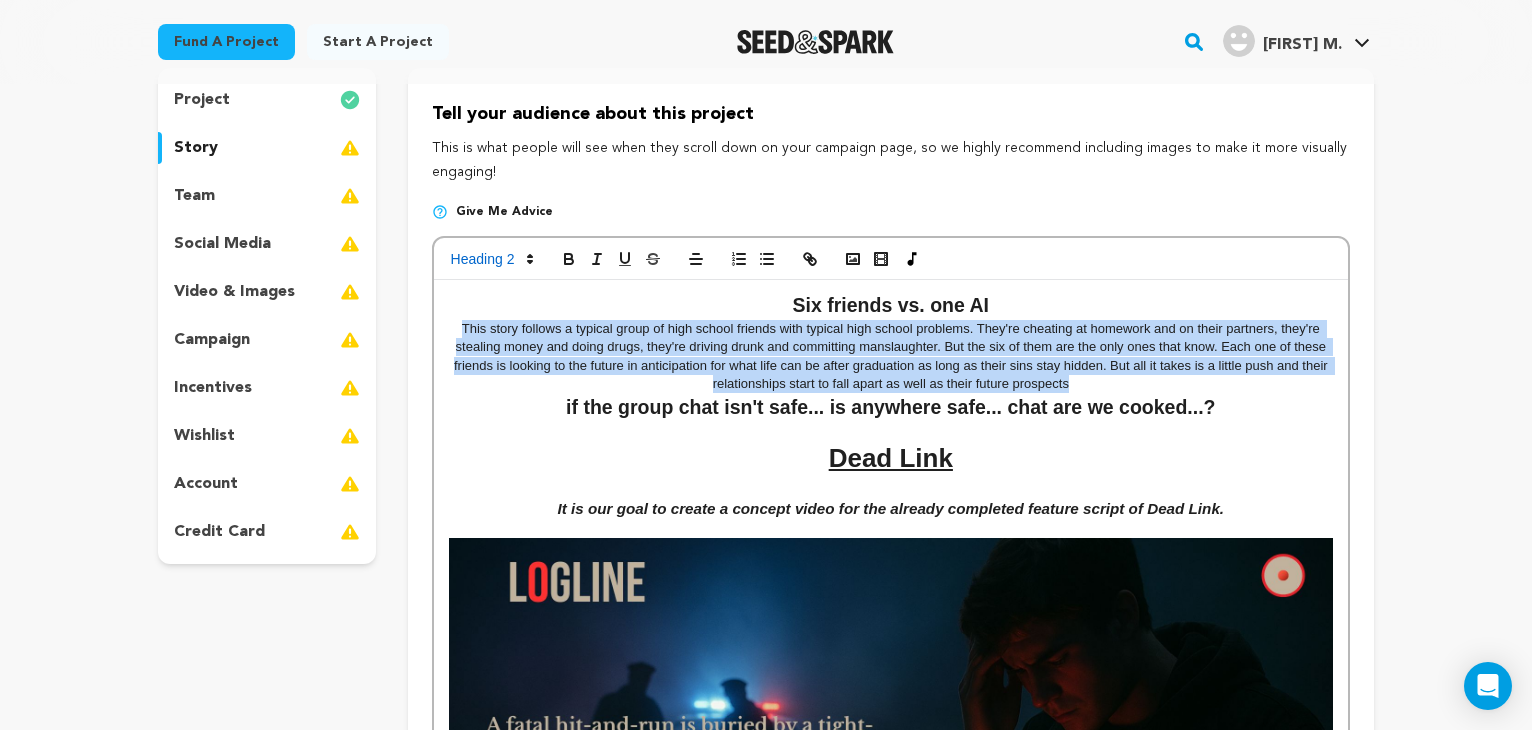 click on "if the group chat isn't safe... is anywhere safe... chat are we cooked...?" at bounding box center (891, 408) 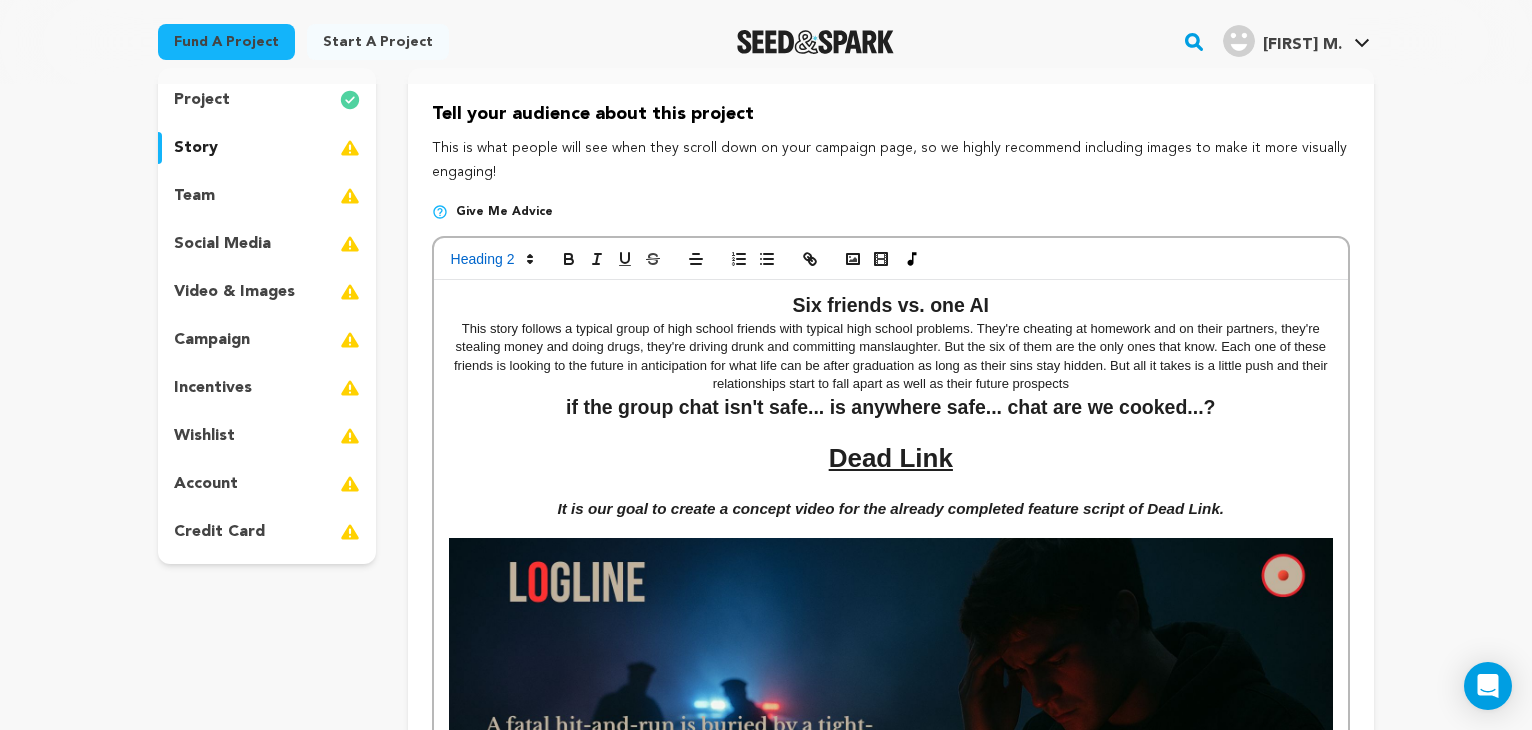 click on "if the group chat isn't safe... is anywhere safe... chat are we cooked...?" at bounding box center (891, 408) 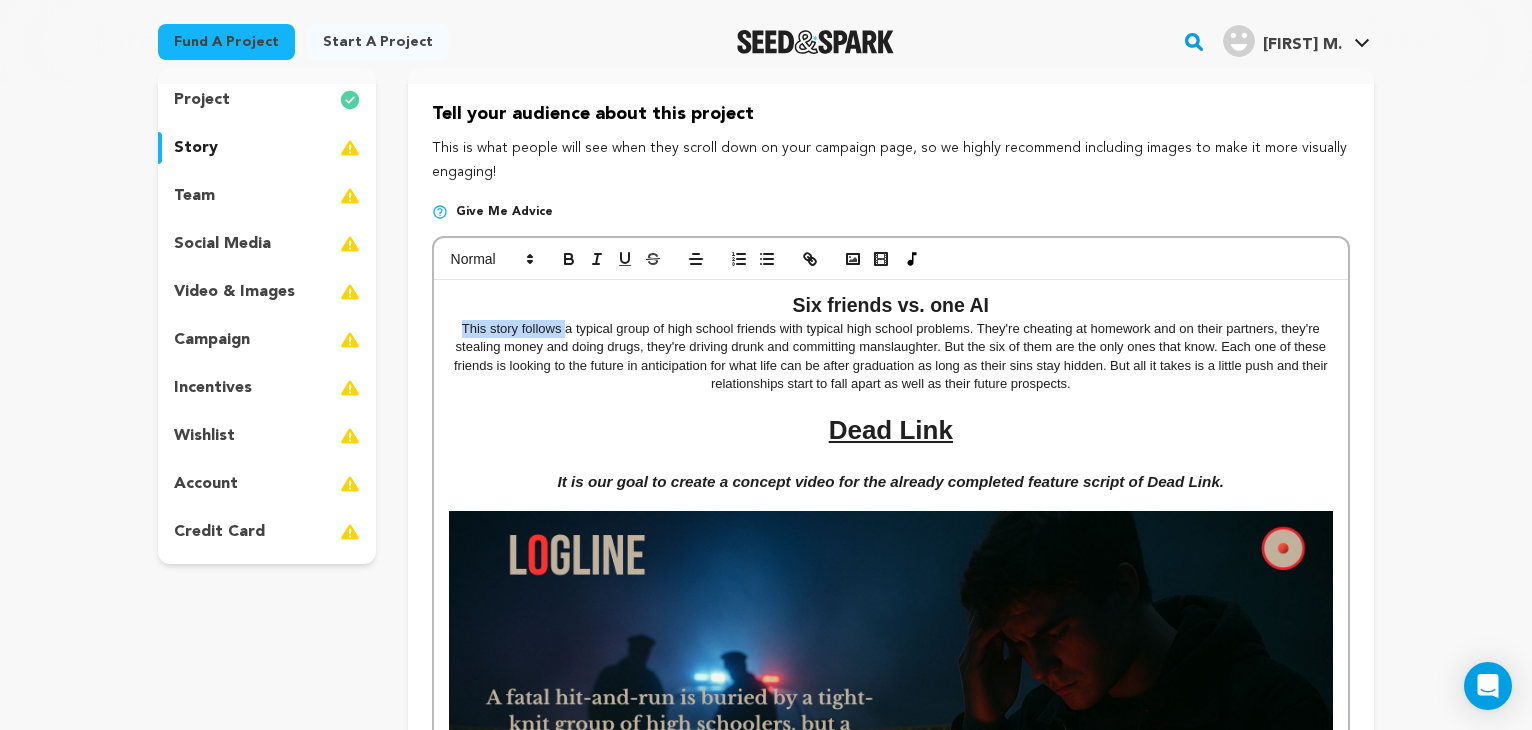drag, startPoint x: 567, startPoint y: 327, endPoint x: 459, endPoint y: 333, distance: 108.16654 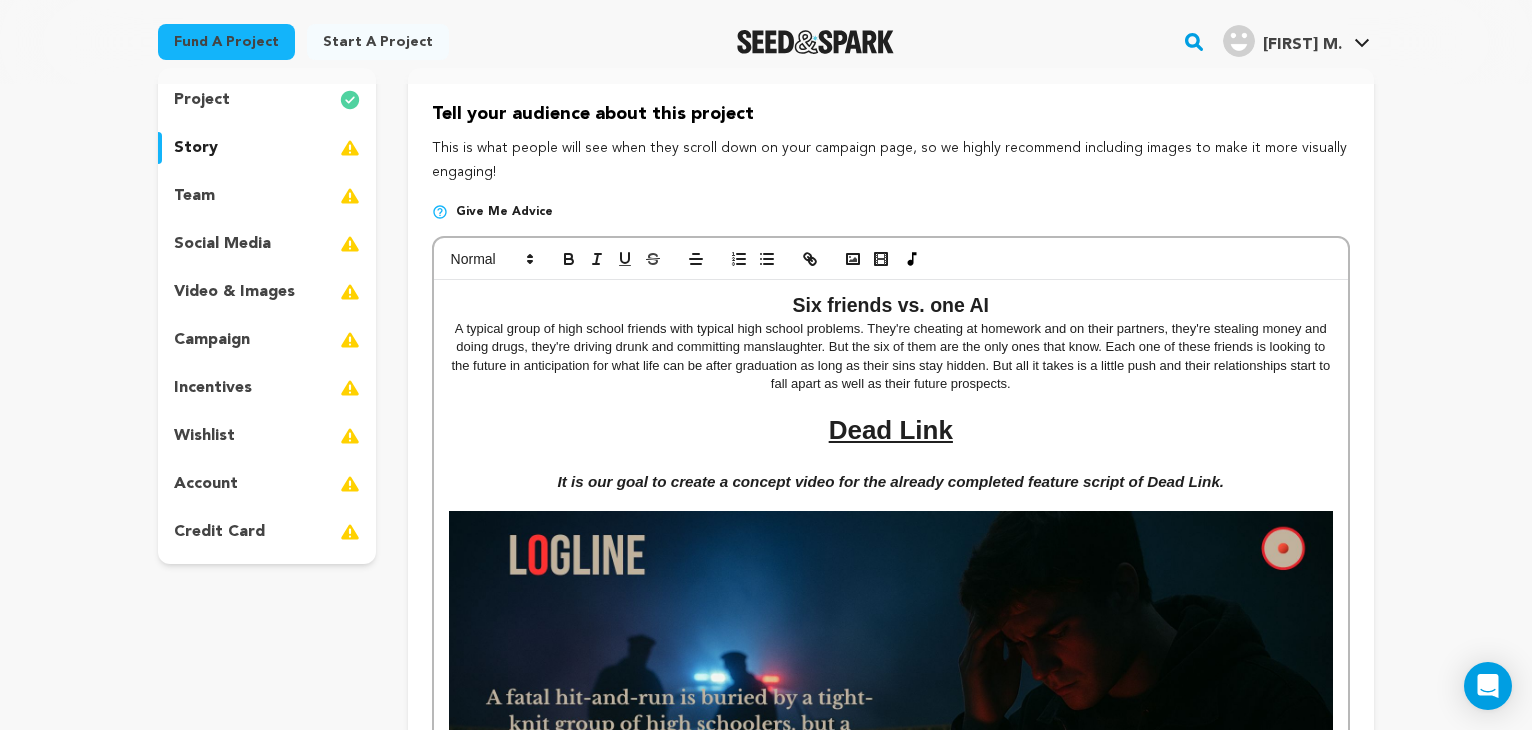 click on "A typical group of high school friends with typical high school problems. They're cheating at homework and on their partners, they're stealing money and doing drugs, they're driving drunk and committing manslaughter. But the six of them are the only ones that know. Each one of these friends is looking to the future in anticipation for what life can be after graduation as long as their sins stay hidden. But all it takes is a little push and their relationships start to fall apart as well as their future prospects." at bounding box center (891, 357) 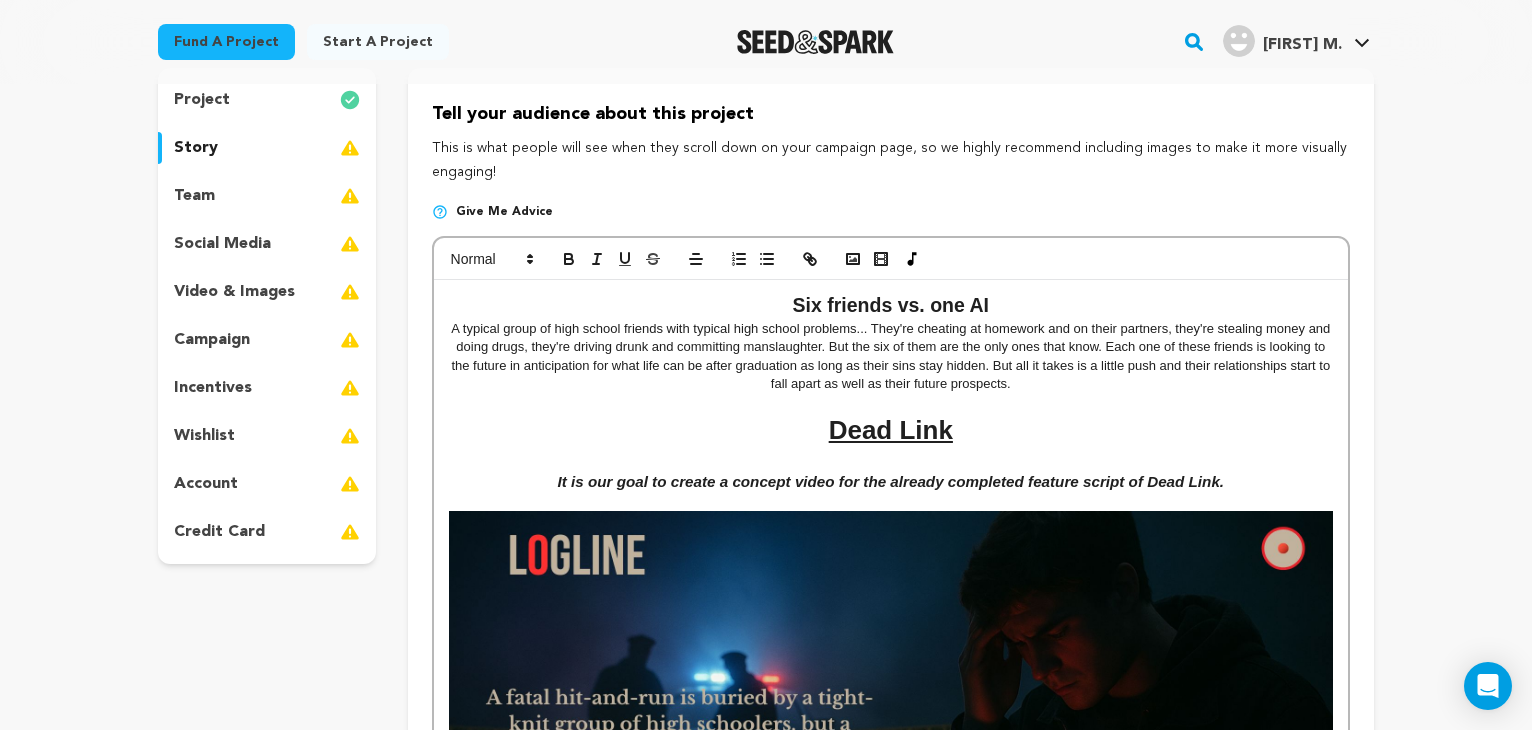 click on "A typical group of high school friends with typical high school problems... They're cheating at homework and on their partners, they're stealing money and doing drugs, they're driving drunk and committing manslaughter. But the six of them are the only ones that know. Each one of these friends is looking to the future in anticipation for what life can be after graduation as long as their sins stay hidden. But all it takes is a little push and their relationships start to fall apart as well as their future prospects." at bounding box center [891, 357] 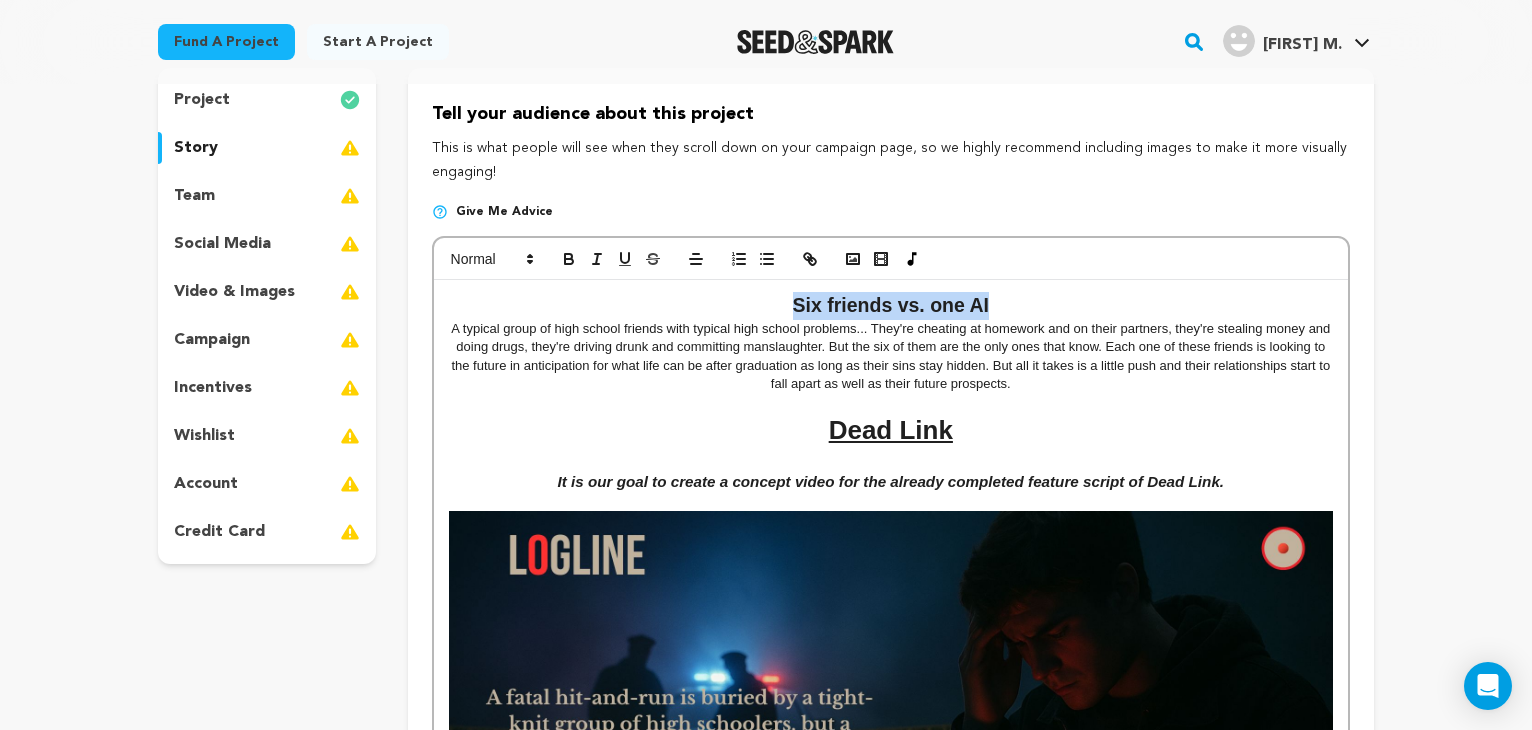 click on "A typical group of high school friends with typical high school problems... They're cheating at homework and on their partners, they're stealing money and doing drugs, they're driving drunk and committing manslaughter. But the six of them are the only ones that know. Each one of these friends is looking to the future in anticipation for what life can be after graduation as long as their sins stay hidden. But all it takes is a little push and their relationships start to fall apart as well as their future prospects." at bounding box center (891, 357) 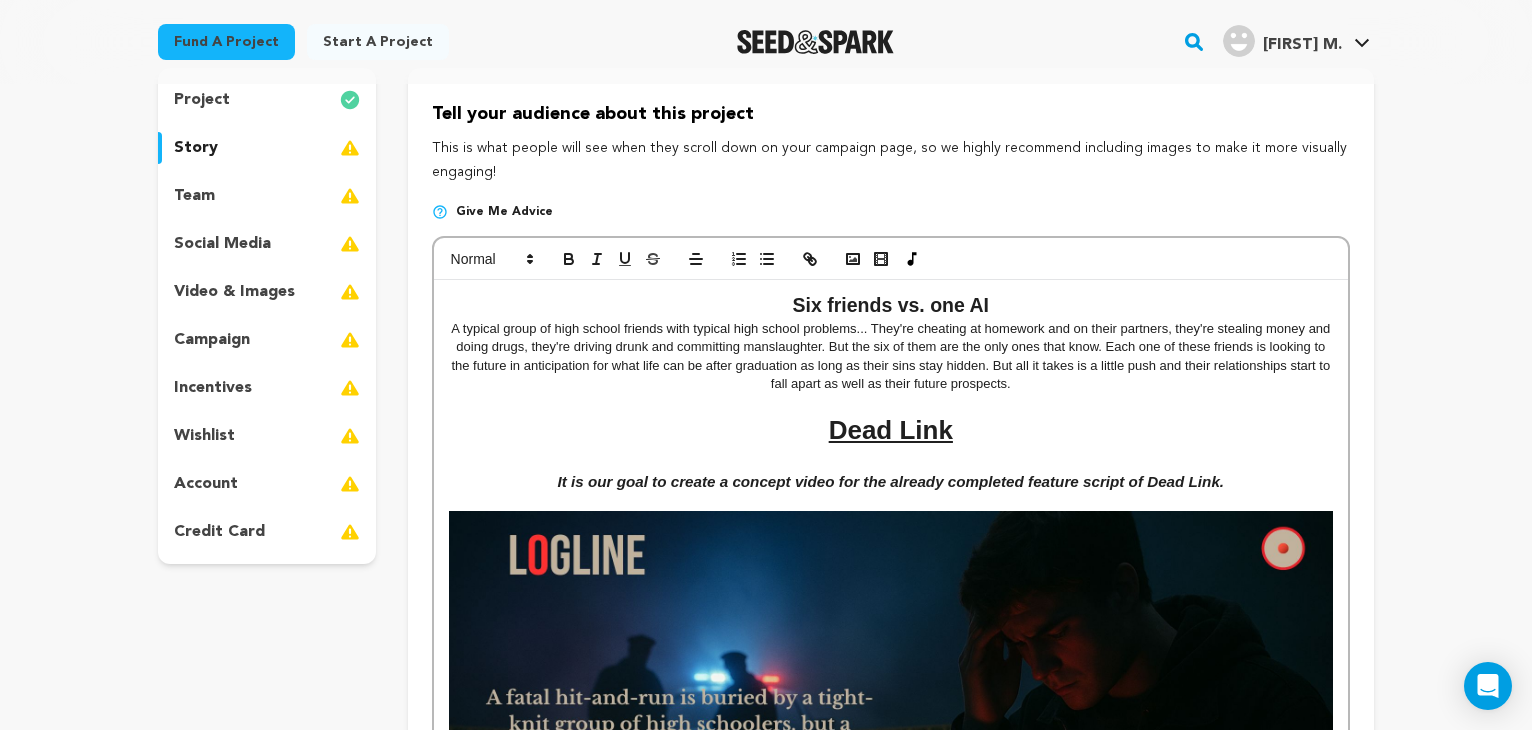 click on "A typical group of high school friends with typical high school problems... They're cheating at homework and on their partners, they're stealing money and doing drugs, they're driving drunk and committing manslaughter. But the six of them are the only ones that know. Each one of these friends is looking to the future in anticipation for what life can be after graduation as long as their sins stay hidden. But all it takes is a little push and their relationships start to fall apart as well as their future prospects." at bounding box center (891, 357) 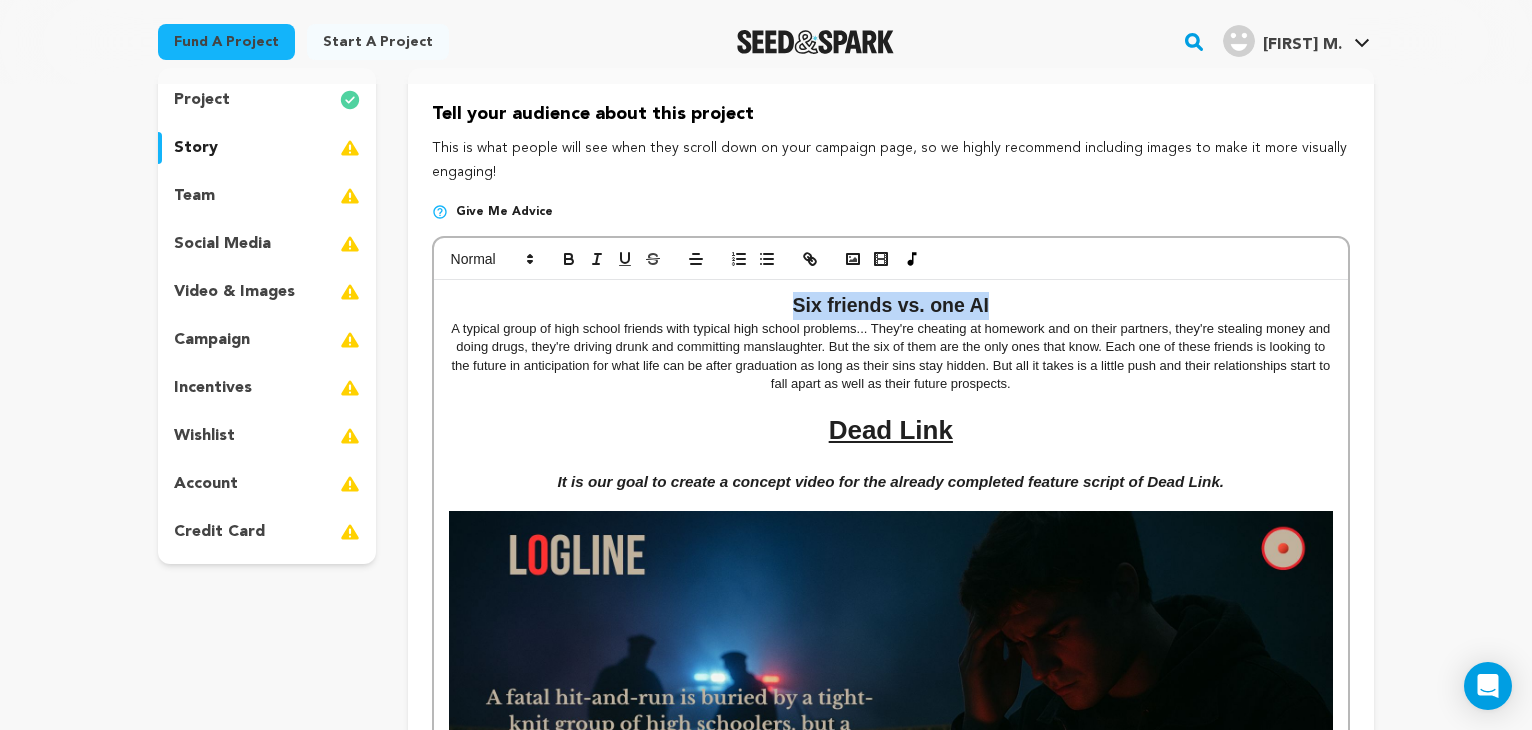 click on "A typical group of high school friends with typical high school problems... They're cheating at homework and on their partners, they're stealing money and doing drugs, they're driving drunk and committing manslaughter. But the six of them are the only ones that know. Each one of these friends is looking to the future in anticipation for what life can be after graduation as long as their sins stay hidden. But all it takes is a little push and their relationships start to fall apart as well as their future prospects." at bounding box center [891, 357] 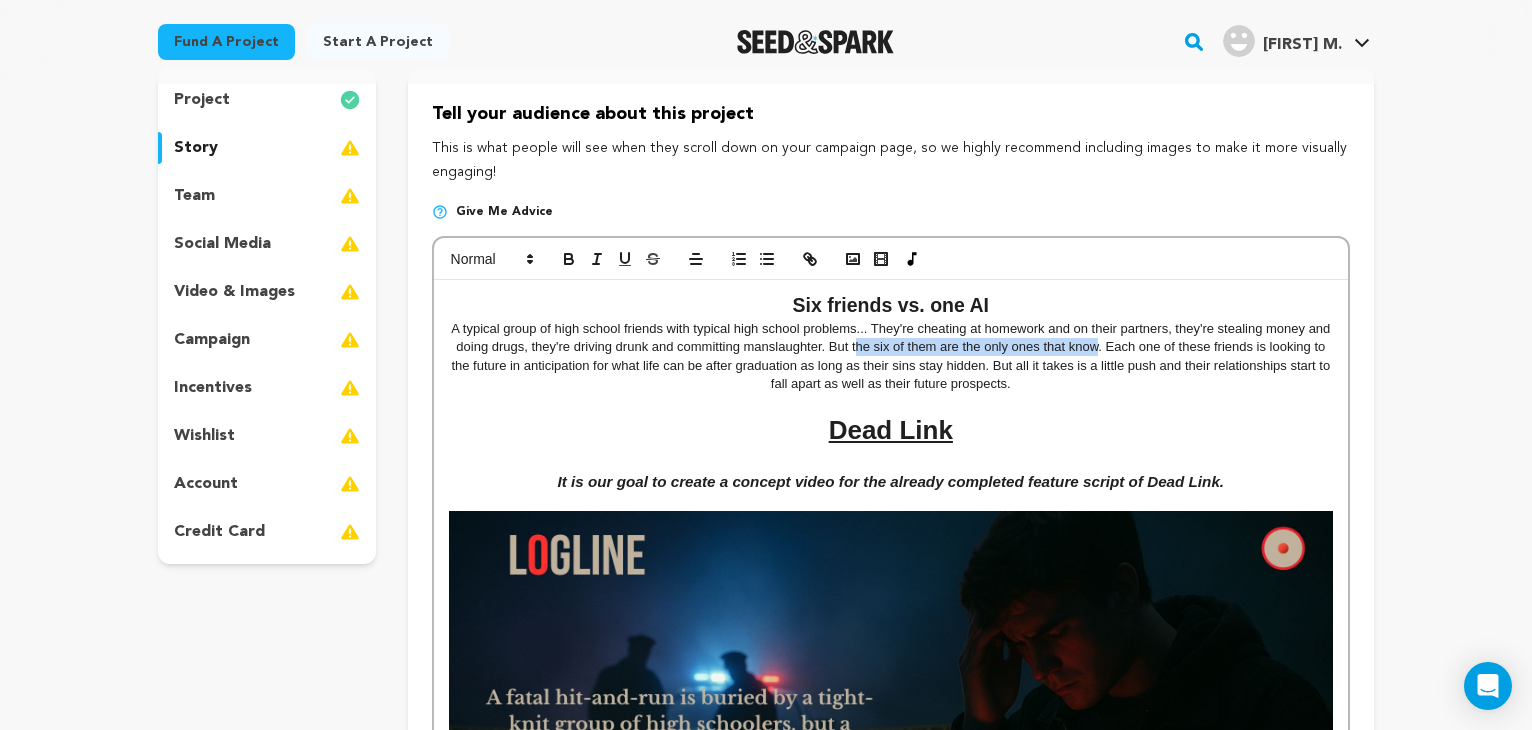 drag, startPoint x: 1098, startPoint y: 345, endPoint x: 858, endPoint y: 348, distance: 240.01875 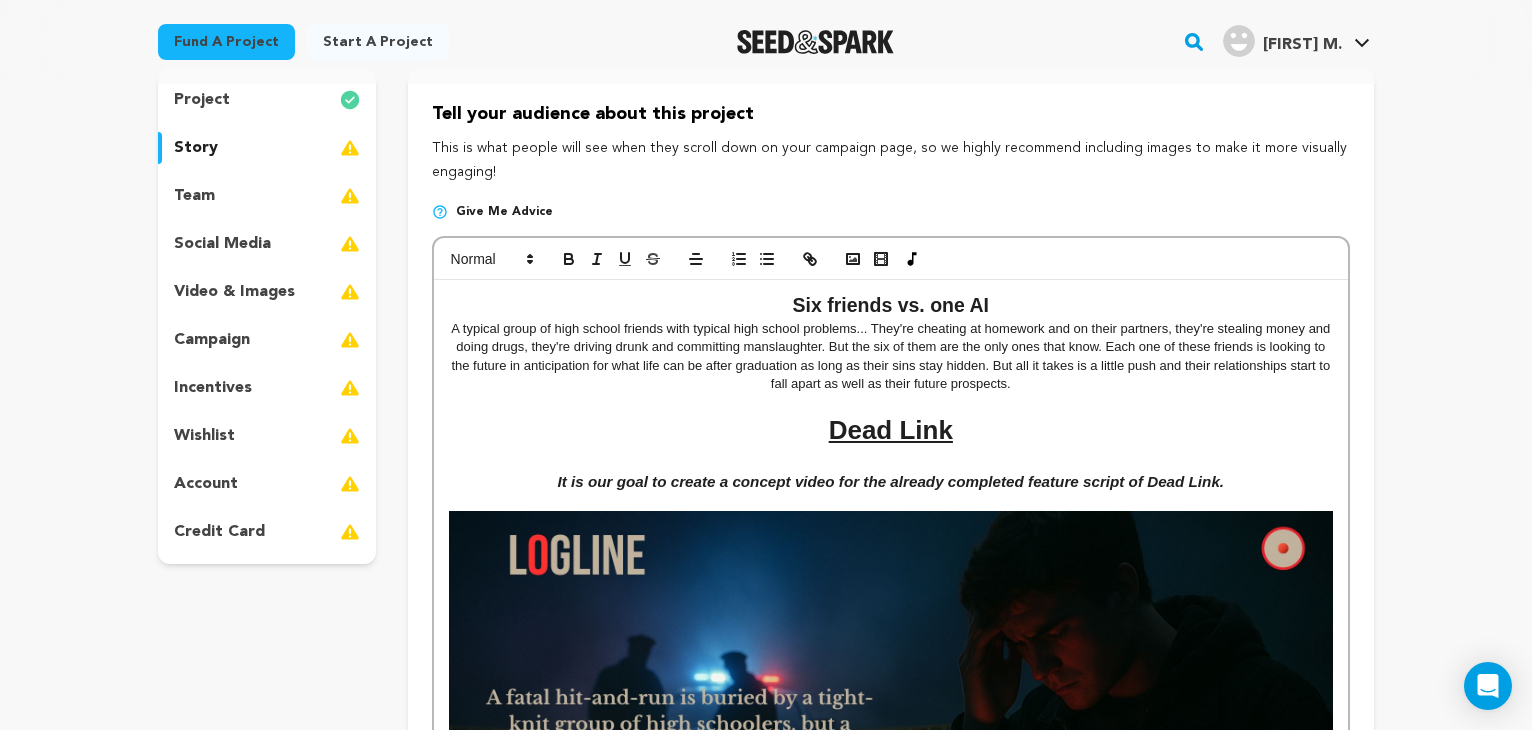 click on "A typical group of high school friends with typical high school problems... They're cheating at homework and on their partners, they're stealing money and doing drugs, they're driving drunk and committing manslaughter. But the six of them are the only ones that know. Each one of these friends is looking to the future in anticipation for what life can be after graduation as long as their sins stay hidden. But all it takes is a little push and their relationships start to fall apart as well as their future prospects." at bounding box center (891, 357) 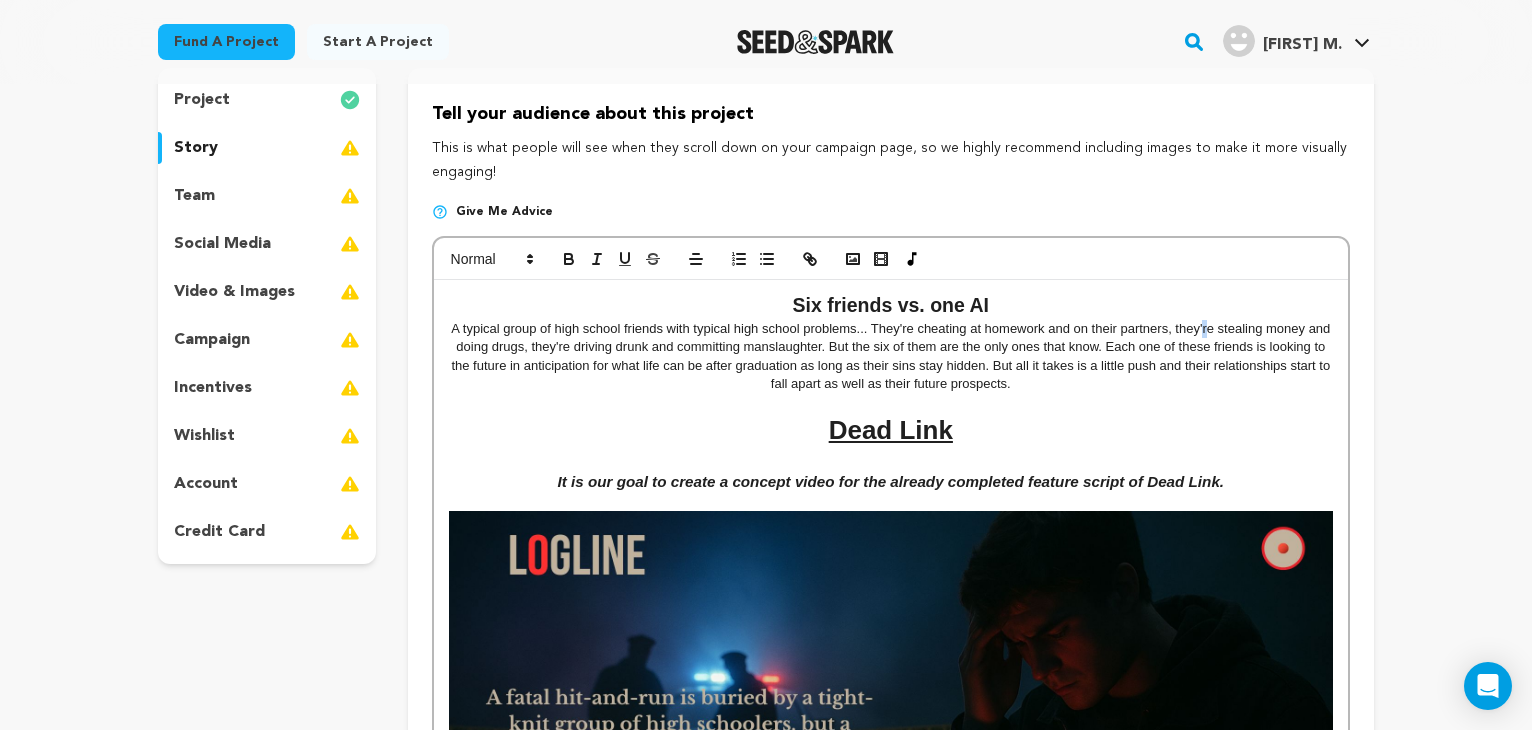 click on "A typical group of high school friends with typical high school problems... They're cheating at homework and on their partners, they're stealing money and doing drugs, they're driving drunk and committing manslaughter. But the six of them are the only ones that know. Each one of these friends is looking to the future in anticipation for what life can be after graduation as long as their sins stay hidden. But all it takes is a little push and their relationships start to fall apart as well as their future prospects." at bounding box center (891, 357) 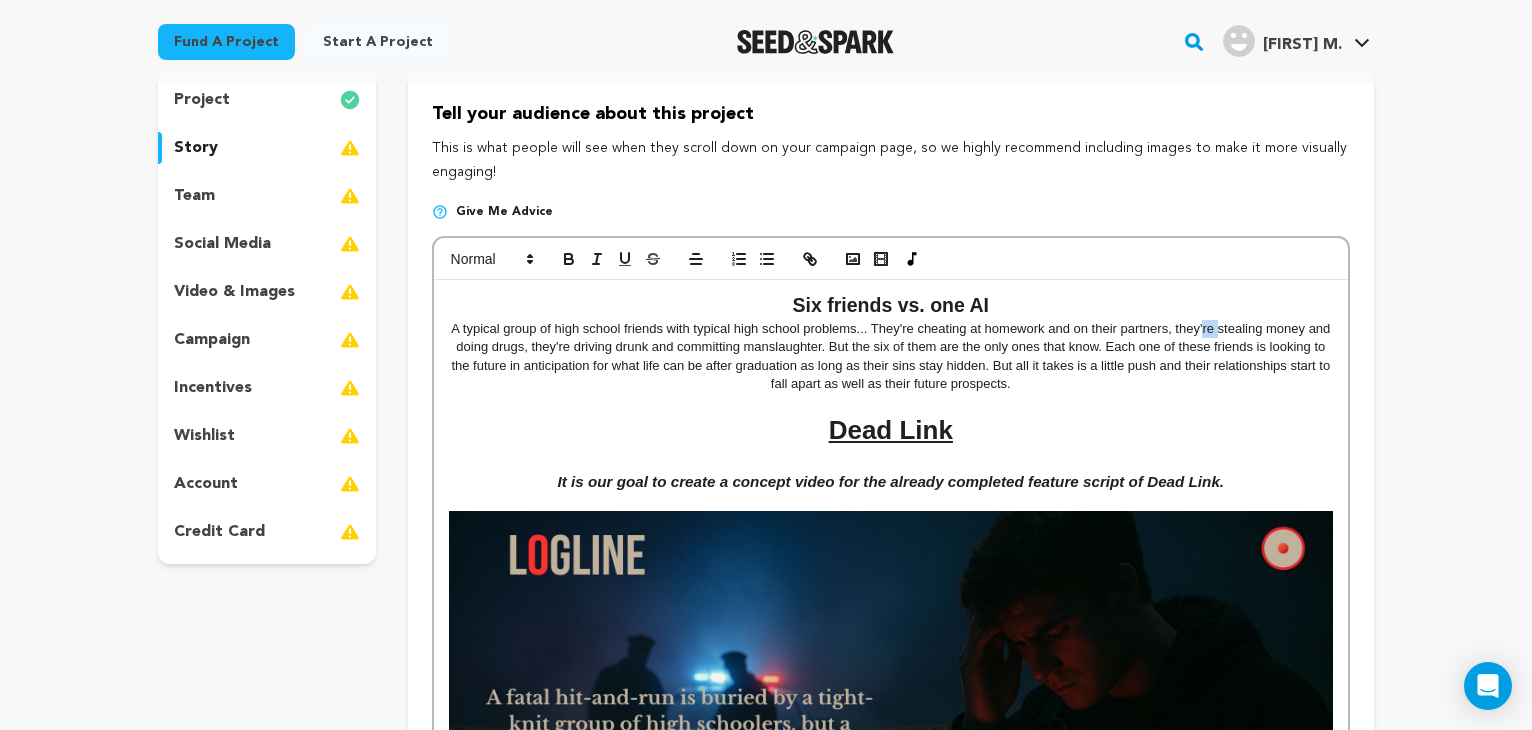 click on "A typical group of high school friends with typical high school problems... They're cheating at homework and on their partners, they're stealing money and doing drugs, they're driving drunk and committing manslaughter. But the six of them are the only ones that know. Each one of these friends is looking to the future in anticipation for what life can be after graduation as long as their sins stay hidden. But all it takes is a little push and their relationships start to fall apart as well as their future prospects." at bounding box center [891, 357] 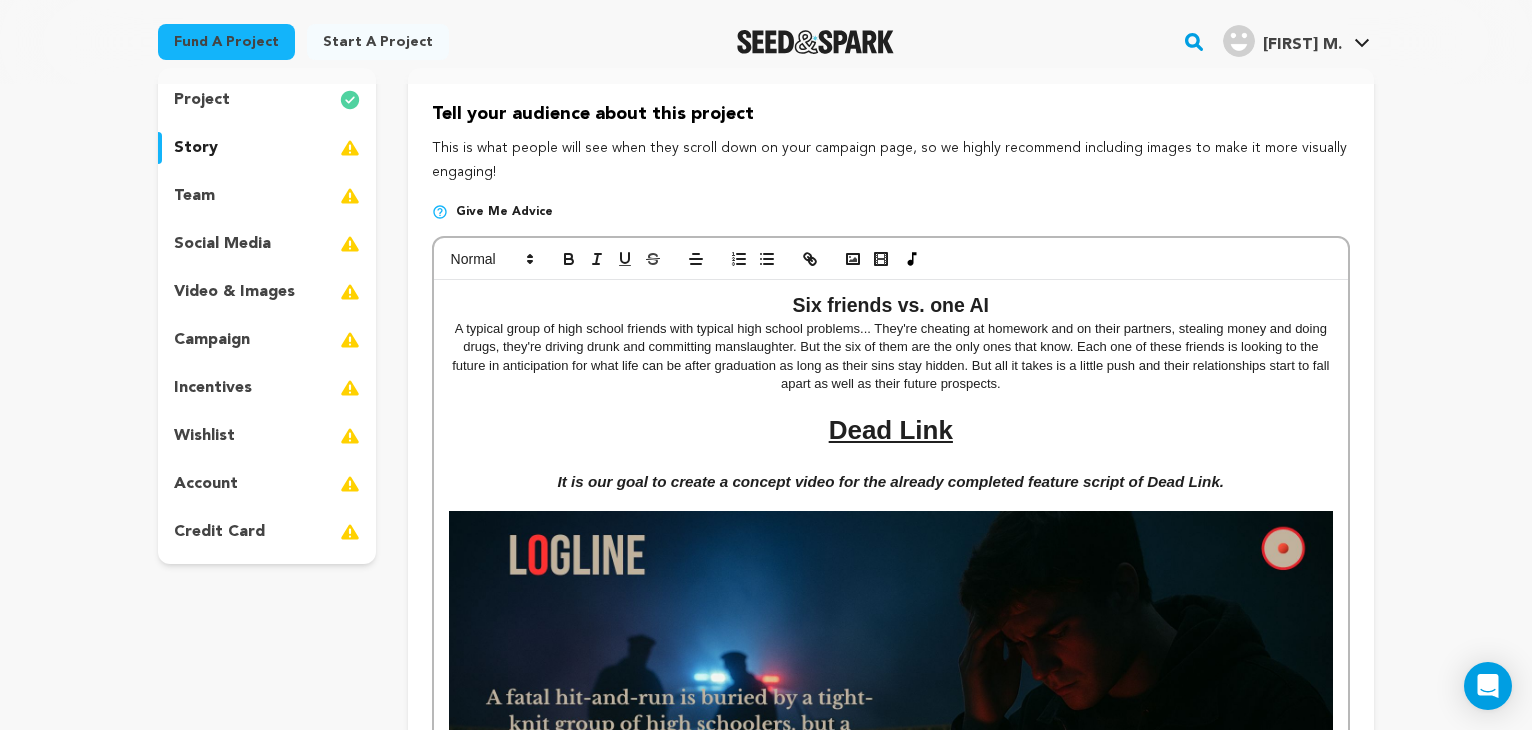 click on "A typical group of high school friends with typical high school problems... They're cheating at homework and on their partners, stealing money and doing drugs, they're driving drunk and committing manslaughter. But the six of them are the only ones that know. Each one of these friends is looking to the future in anticipation for what life can be after graduation as long as their sins stay hidden. But all it takes is a little push and their relationships start to fall apart as well as their future prospects." at bounding box center [891, 357] 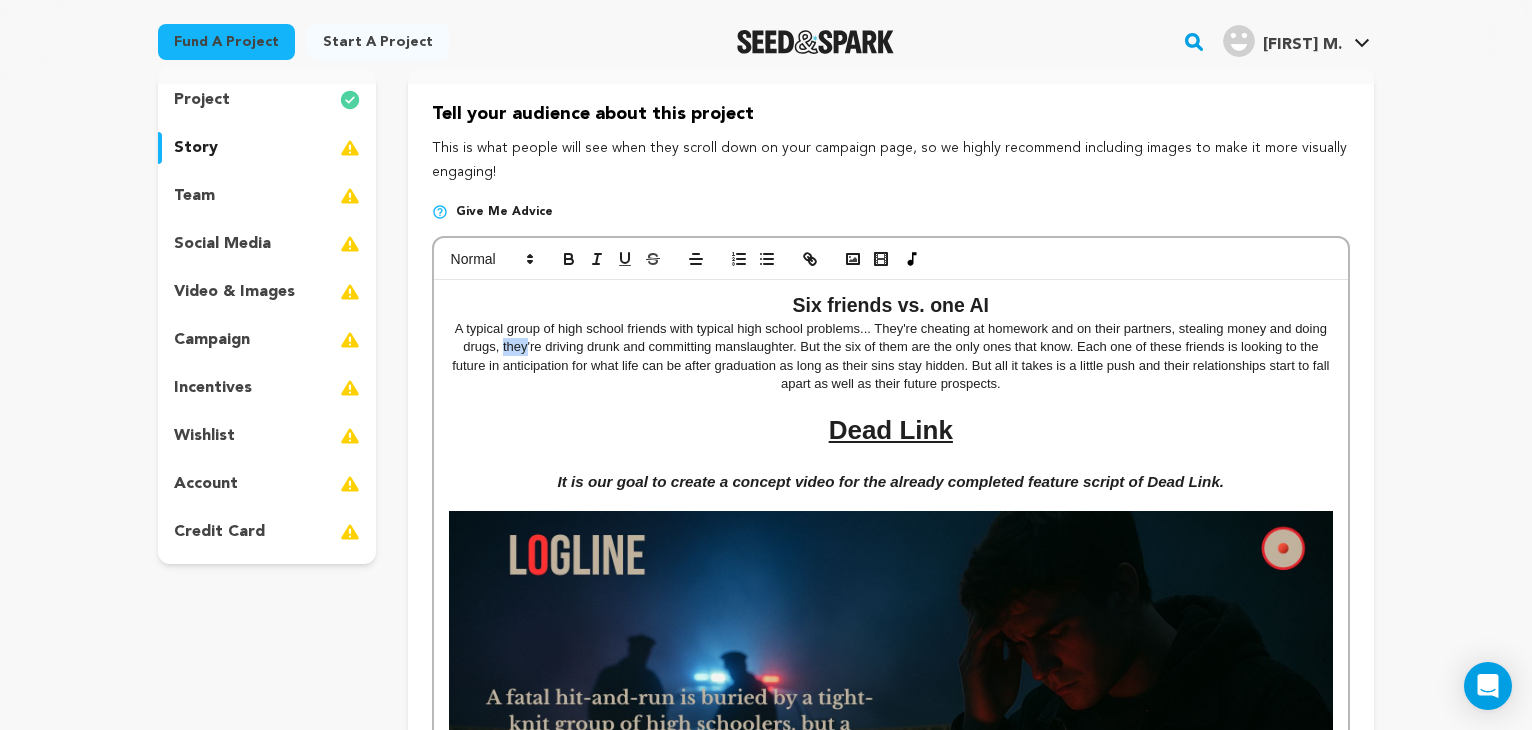 click on "A typical group of high school friends with typical high school problems... They're cheating at homework and on their partners, stealing money and doing drugs, they're driving drunk and committing manslaughter. But the six of them are the only ones that know. Each one of these friends is looking to the future in anticipation for what life can be after graduation as long as their sins stay hidden. But all it takes is a little push and their relationships start to fall apart as well as their future prospects." at bounding box center [891, 357] 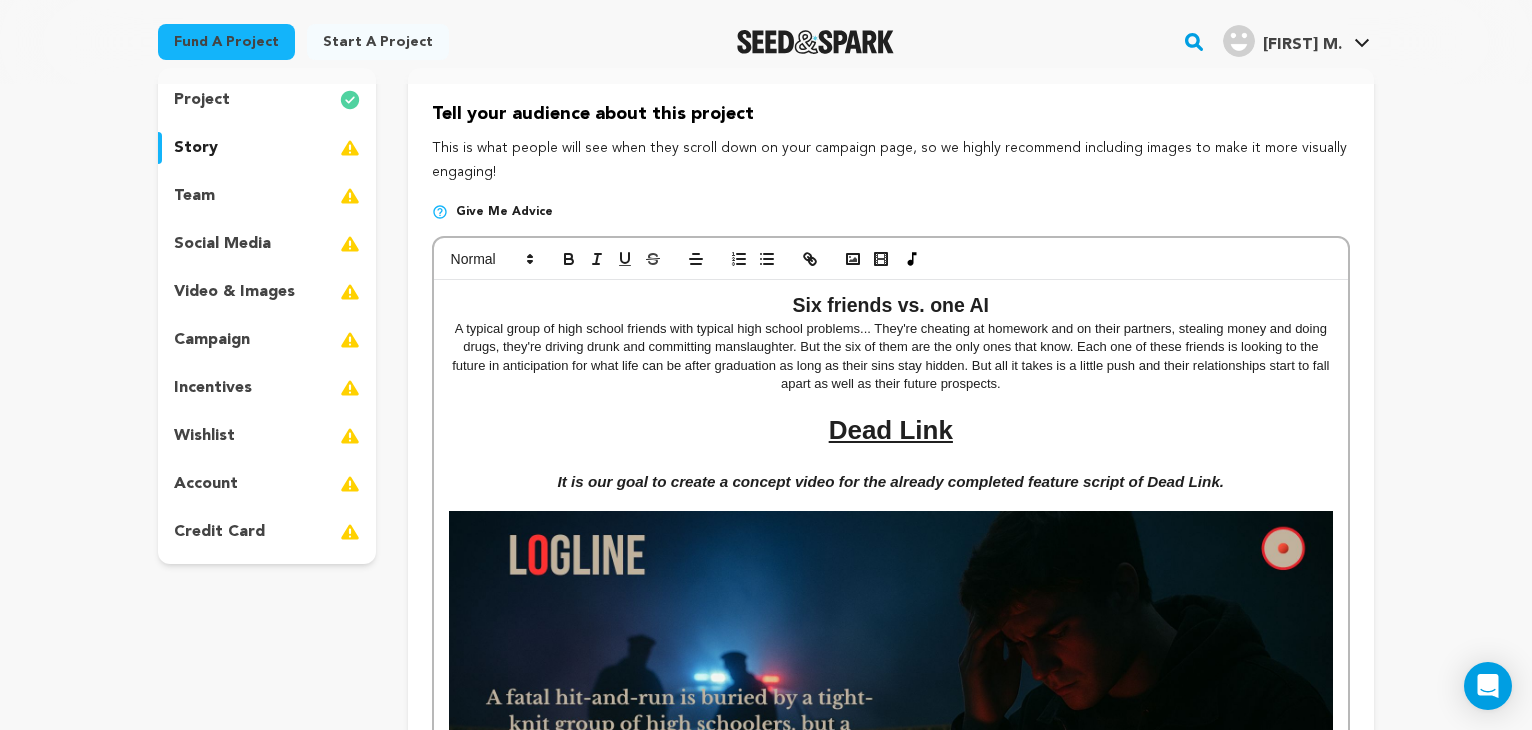 click on "A typical group of high school friends with typical high school problems... They're cheating at homework and on their partners, stealing money and doing drugs, they're driving drunk and committing manslaughter. But the six of them are the only ones that know. Each one of these friends is looking to the future in anticipation for what life can be after graduation as long as their sins stay hidden. But all it takes is a little push and their relationships start to fall apart as well as their future prospects." at bounding box center [891, 357] 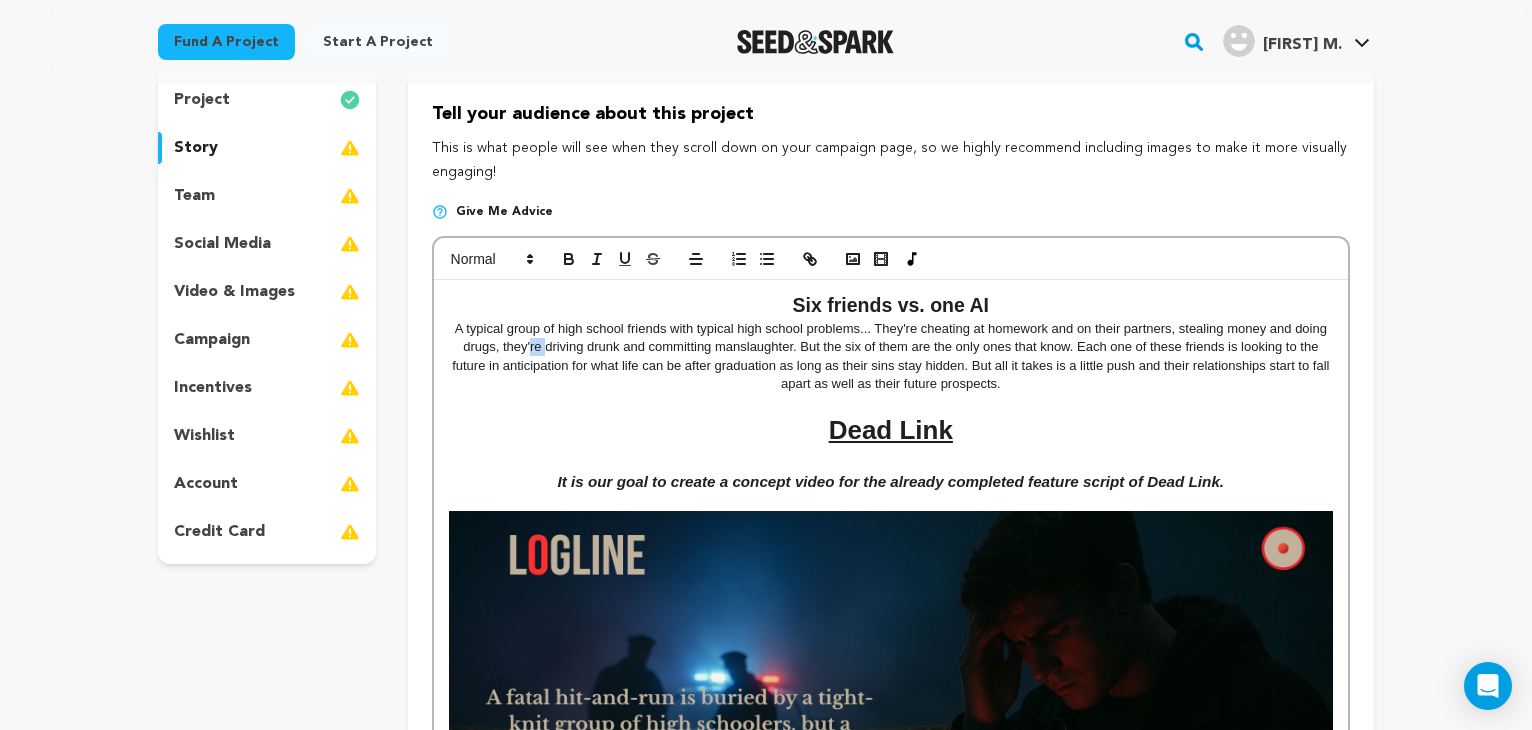 click on "A typical group of high school friends with typical high school problems... They're cheating at homework and on their partners, stealing money and doing drugs, they're driving drunk and committing manslaughter. But the six of them are the only ones that know. Each one of these friends is looking to the future in anticipation for what life can be after graduation as long as their sins stay hidden. But all it takes is a little push and their relationships start to fall apart as well as their future prospects." at bounding box center [891, 357] 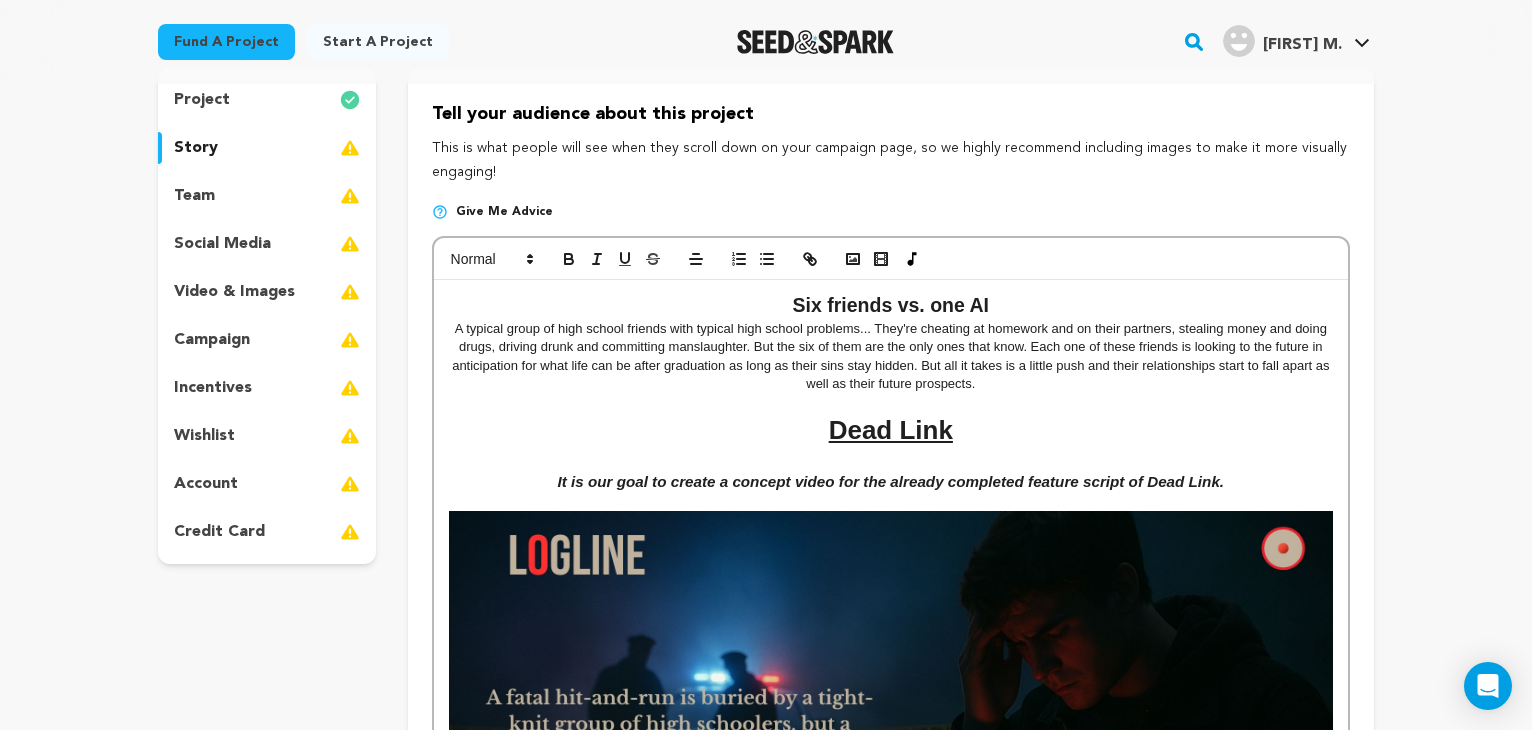 click on "A typical group of high school friends with typical high school problems... They're cheating at homework and on their partners, stealing money and doing drugs, driving drunk and committing manslaughter. But the six of them are the only ones that know. Each one of these friends is looking to the future in anticipation for what life can be after graduation as long as their sins stay hidden. But all it takes is a little push and their relationships start to fall apart as well as their future prospects." at bounding box center [891, 357] 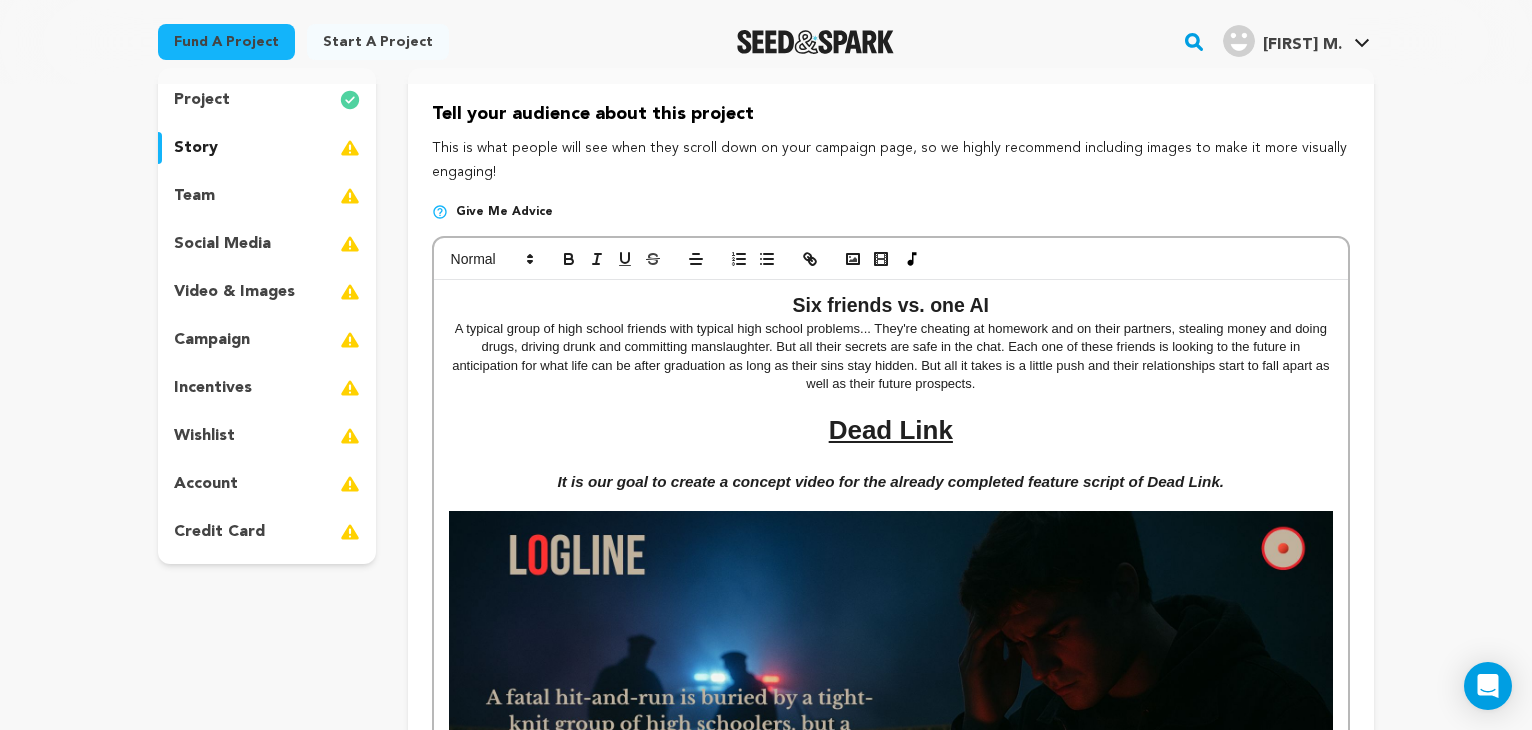 click on "A typical group of high school friends with typical high school problems... They're cheating at homework and on their partners, stealing money and doing drugs, driving drunk and committing manslaughter. But all their secrets are safe in the chat. Each one of these friends is looking to the future in anticipation for what life can be after graduation as long as their sins stay hidden. But all it takes is a little push and their relationships start to fall apart as well as their future prospects." at bounding box center [891, 357] 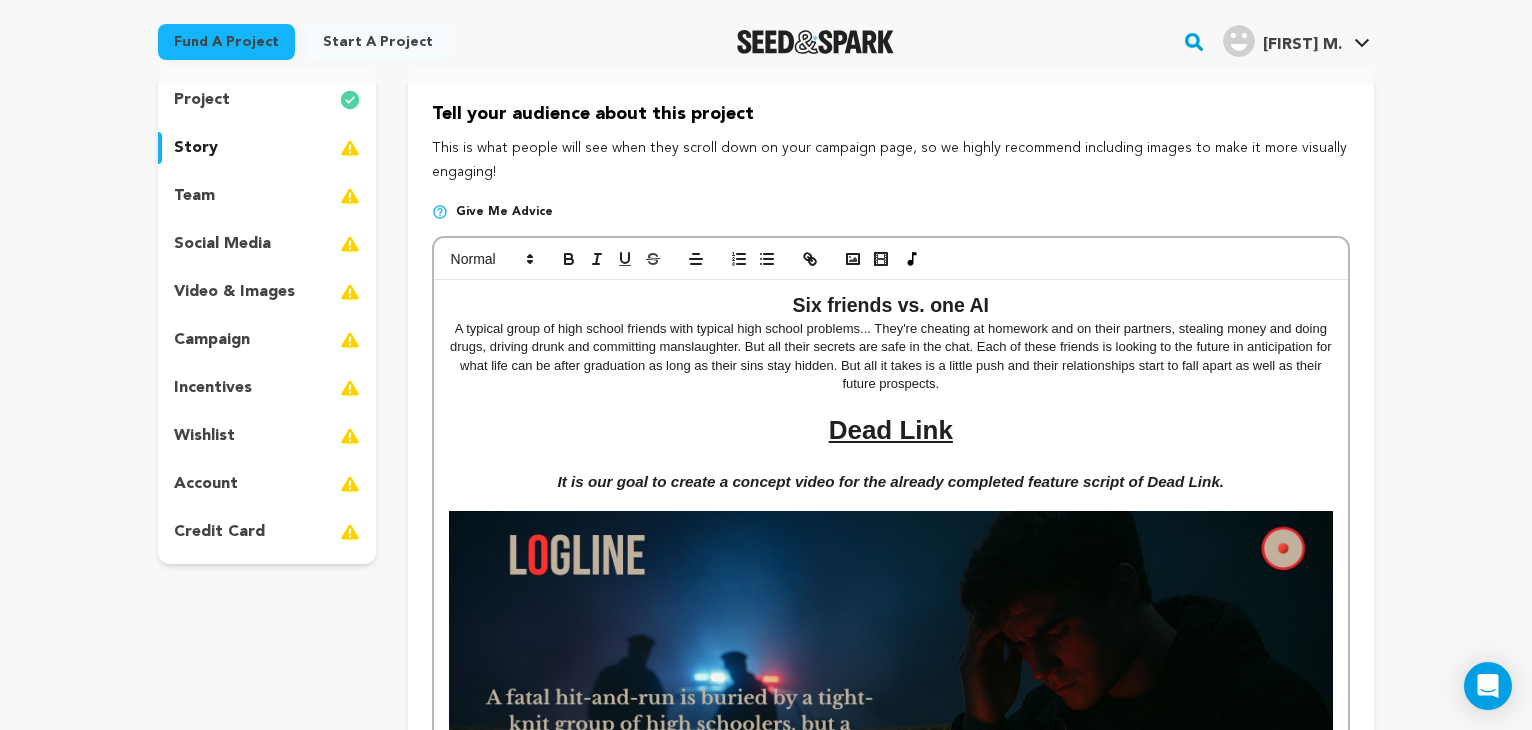 click on "A typical group of high school friends with typical high school problems... They're cheating at homework and on their partners, stealing money and doing drugs, driving drunk and committing manslaughter. But all their secrets are safe in the chat. Each of these friends is looking to the future in anticipation for what life can be after graduation as long as their sins stay hidden. But all it takes is a little push and their relationships start to fall apart as well as their future prospects." at bounding box center (891, 357) 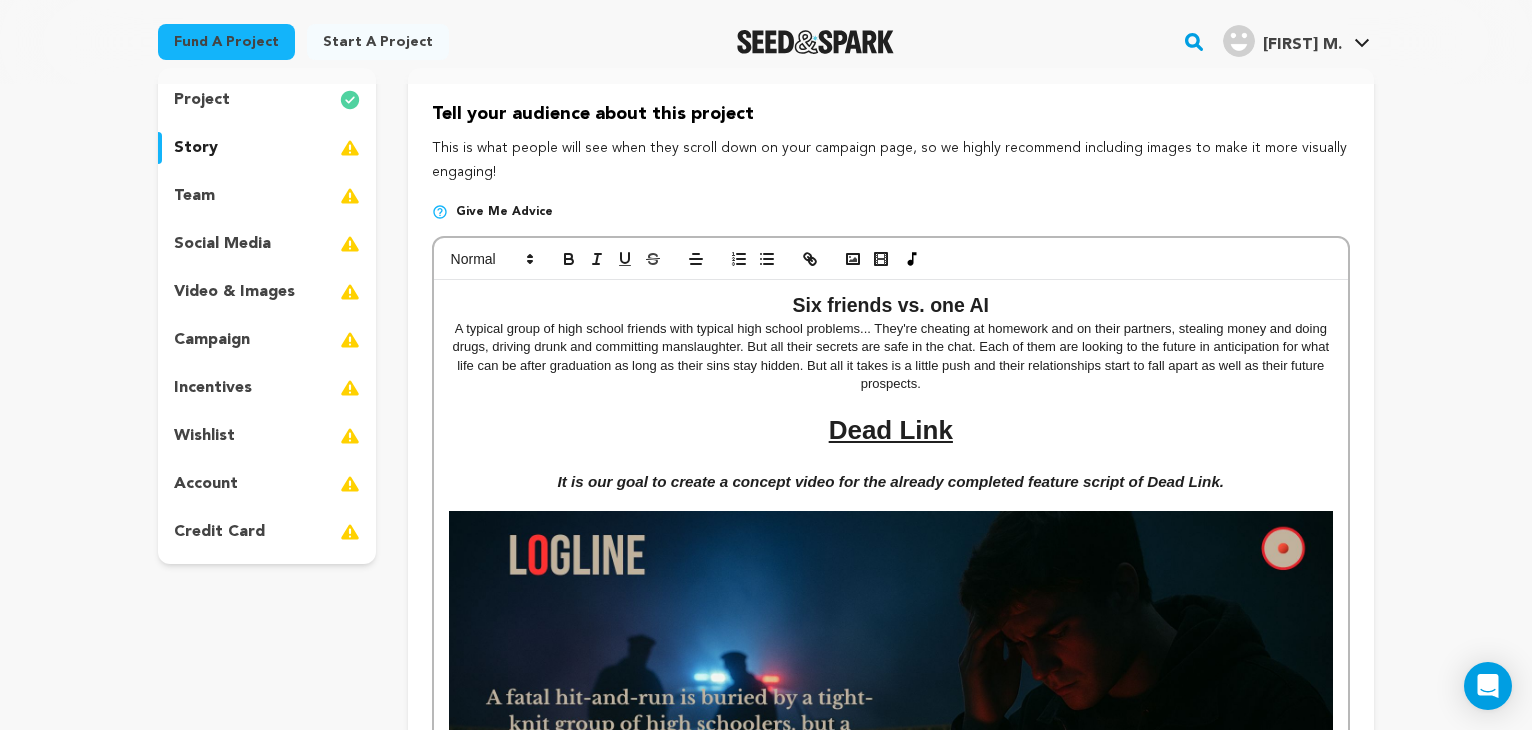 click on "A typical group of high school friends with typical high school problems... They're cheating at homework and on their partners, stealing money and doing drugs, driving drunk and committing manslaughter. But all their secrets are safe in the chat. Each of them are looking to the future in anticipation for what life can be after graduation as long as their sins stay hidden. But all it takes is a little push and their relationships start to fall apart as well as their future prospects." at bounding box center (891, 357) 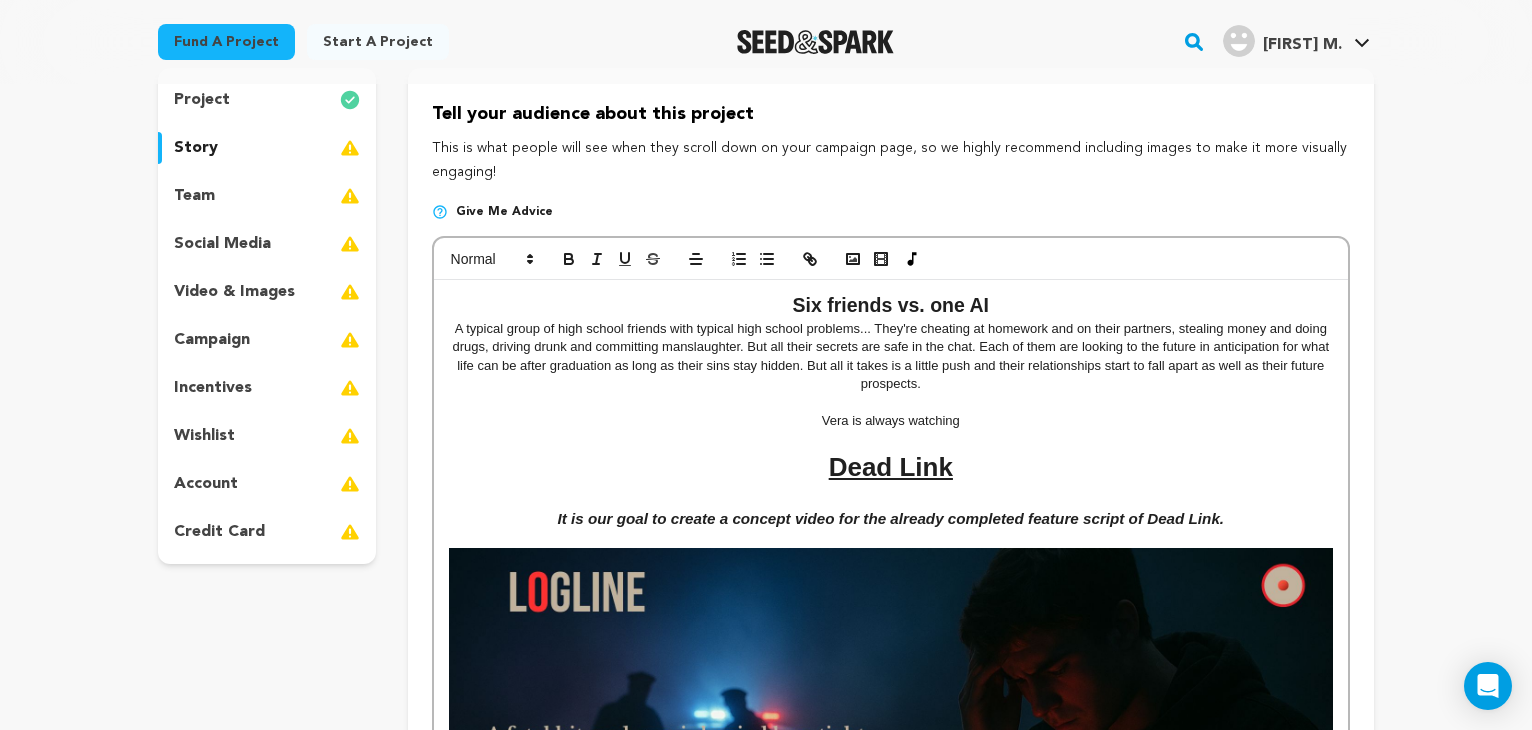 click on "Vera is always watching" at bounding box center [891, 421] 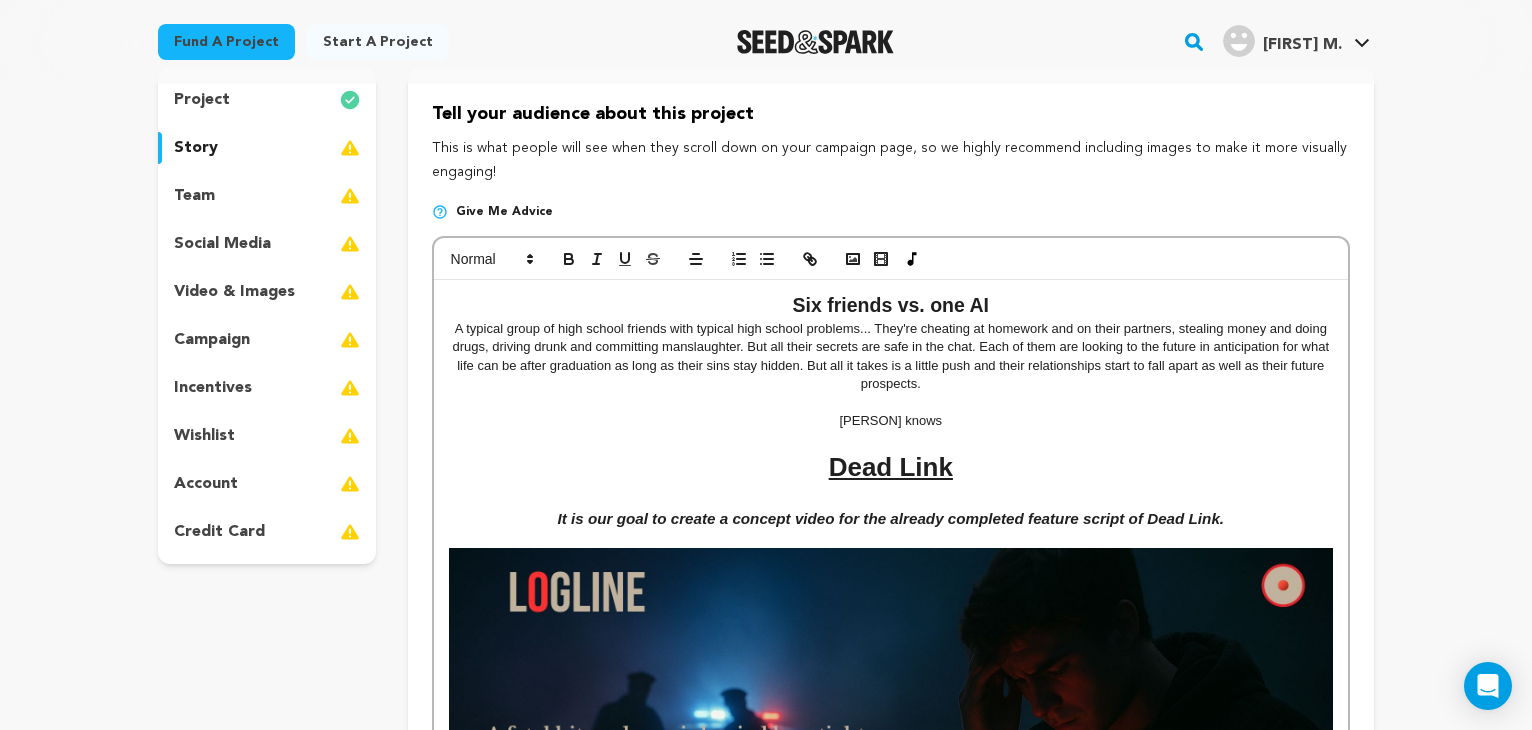 click on "A typical group of high school friends with typical high school problems... They're cheating at homework and on their partners, stealing money and doing drugs, driving drunk and committing manslaughter. But all their secrets are safe in the chat. Each of them are looking to the future in anticipation for what life can be after graduation as long as their sins stay hidden. But all it takes is a little push and their relationships start to fall apart as well as their future prospects." at bounding box center [891, 357] 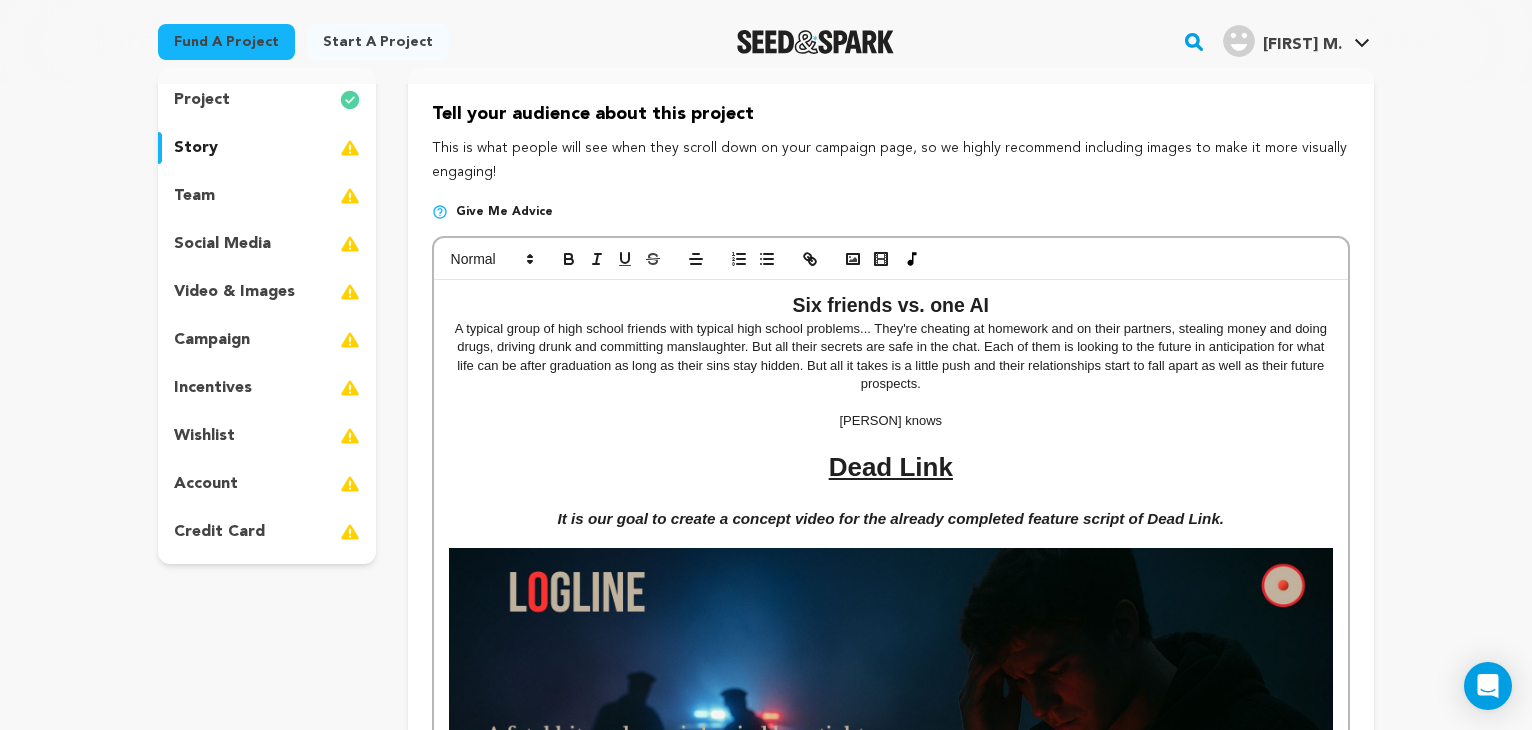 click on "A typical group of high school friends with typical high school problems... They're cheating at homework and on their partners, stealing money and doing drugs, driving drunk and committing manslaughter. But all their secrets are safe in the chat. Each of them is looking to the future in anticipation for what life can be after graduation as long as their sins stay hidden. But all it takes is a little push and their relationships start to fall apart as well as their future prospects." at bounding box center [891, 357] 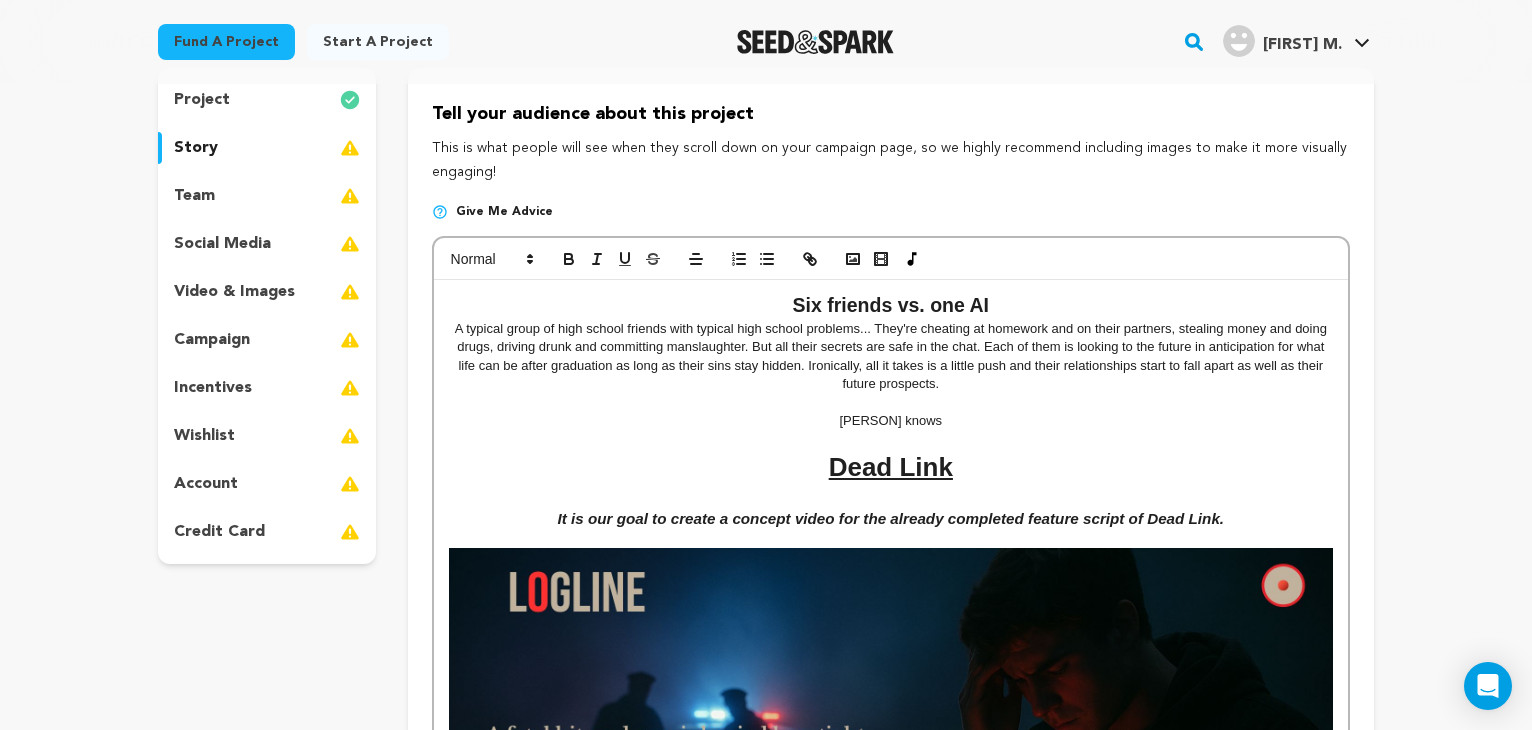 click on "Vera knows" at bounding box center (891, 421) 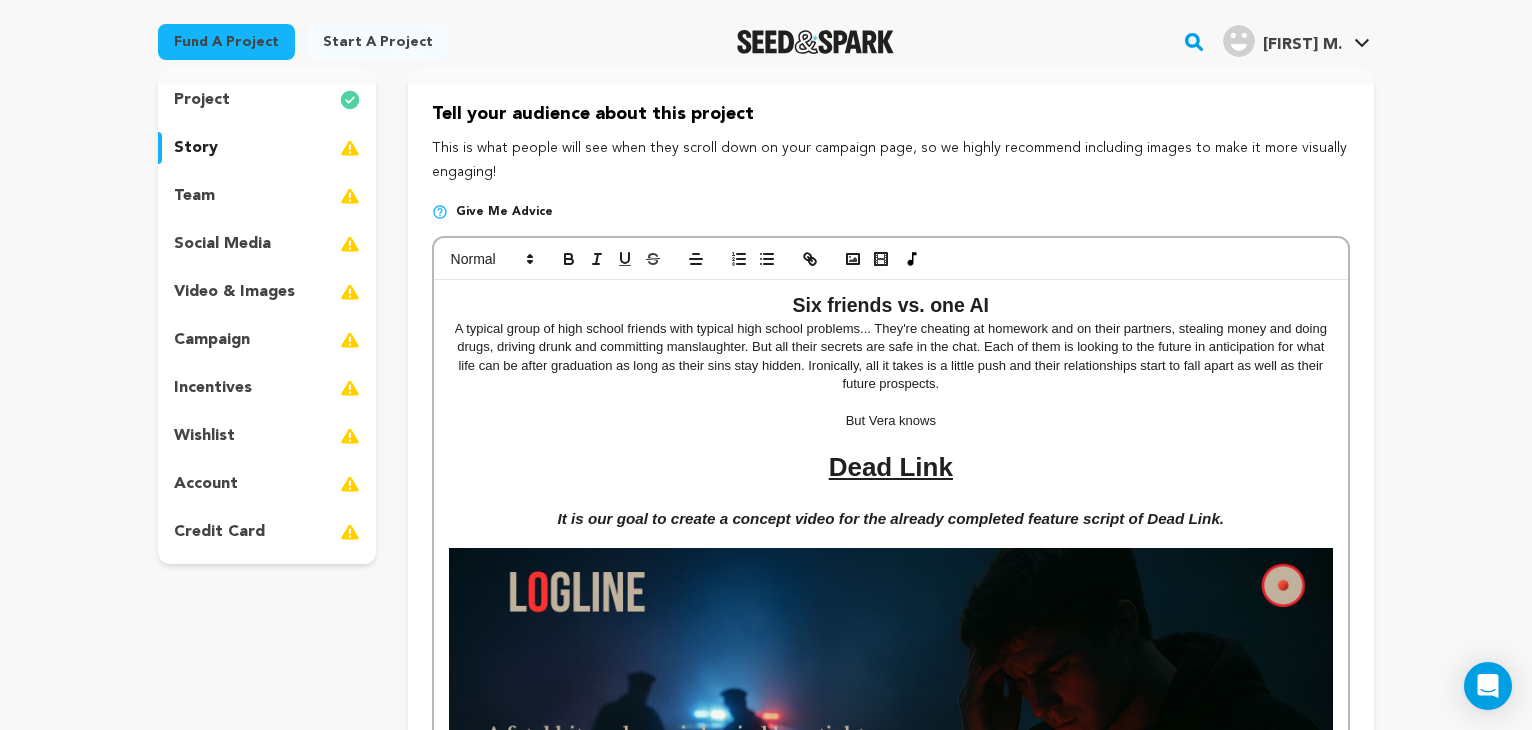click on "But Vera knows" at bounding box center [891, 421] 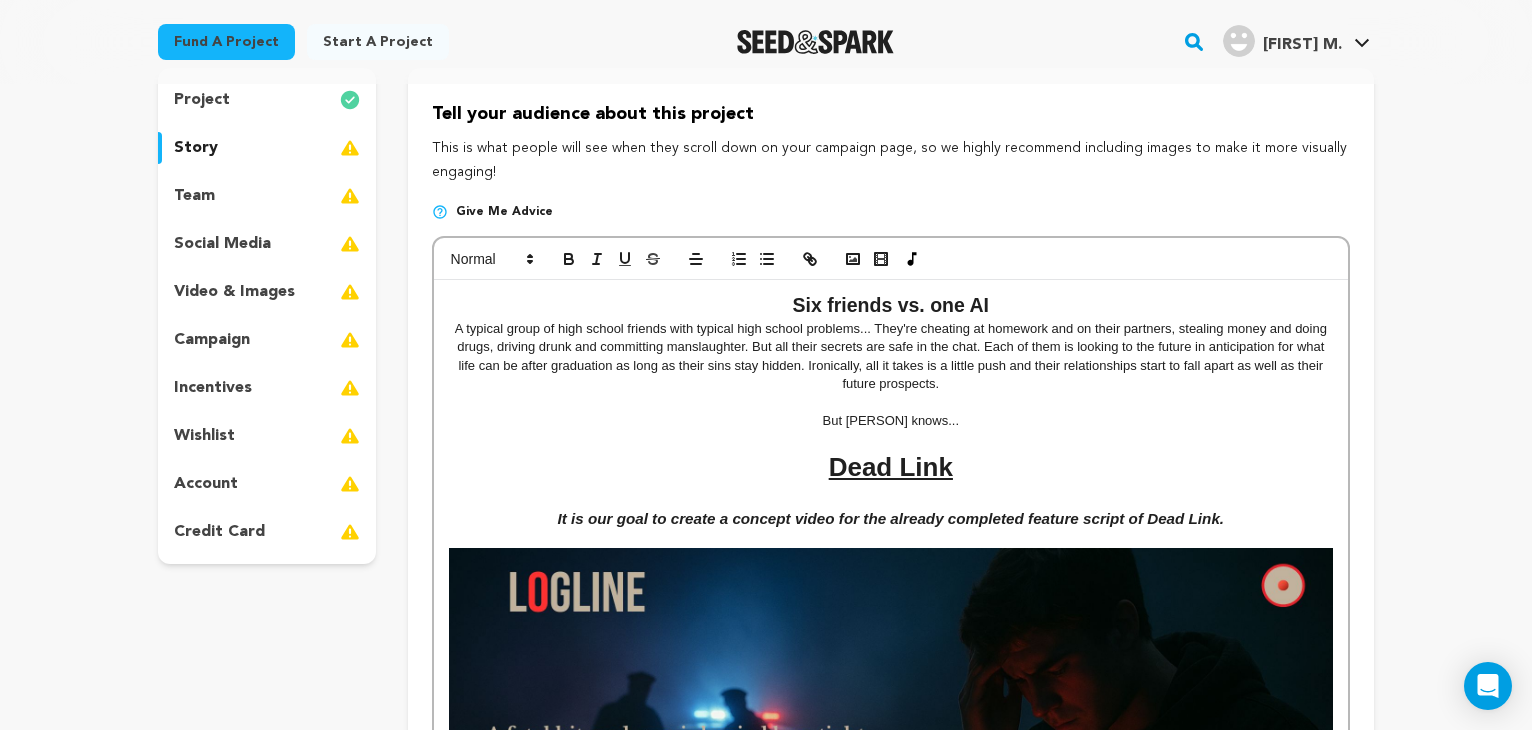 click on "A typical group of high school friends with typical high school problems... They're cheating at homework and on their partners, stealing money and doing drugs, driving drunk and committing manslaughter. But all their secrets are safe in the chat. Each of them is looking to the future in anticipation for what life can be after graduation as long as their sins stay hidden. Ironically, all it takes is a little push and their relationships start to fall apart as well as their future prospects." at bounding box center (891, 357) 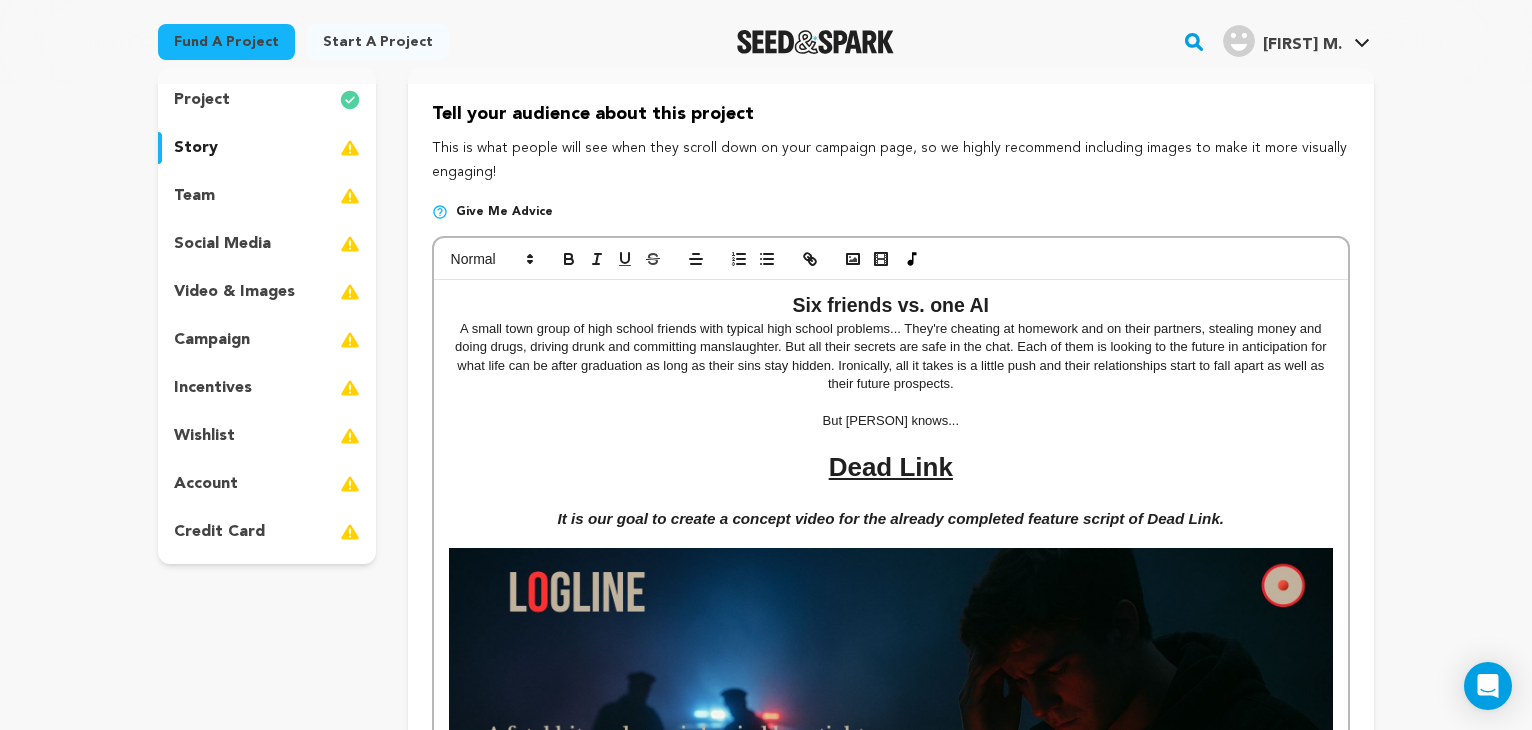 click on "A small town group of high school friends with typical high school problems... They're cheating at homework and on their partners, stealing money and doing drugs, driving drunk and committing manslaughter. But all their secrets are safe in the chat. Each of them is looking to the future in anticipation for what life can be after graduation as long as their sins stay hidden. Ironically, all it takes is a little push and their relationships start to fall apart as well as their future prospects." at bounding box center [891, 357] 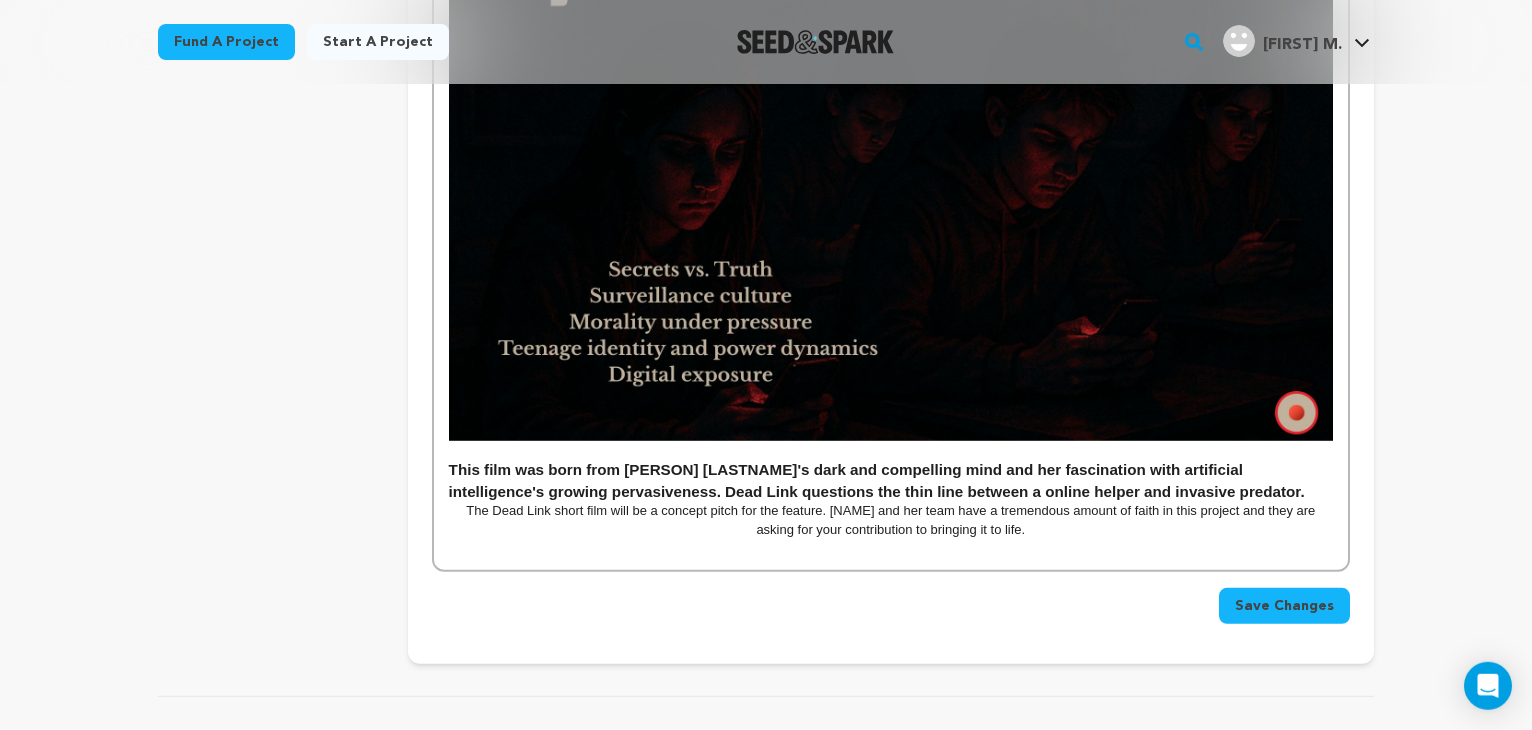 scroll, scrollTop: 1392, scrollLeft: 0, axis: vertical 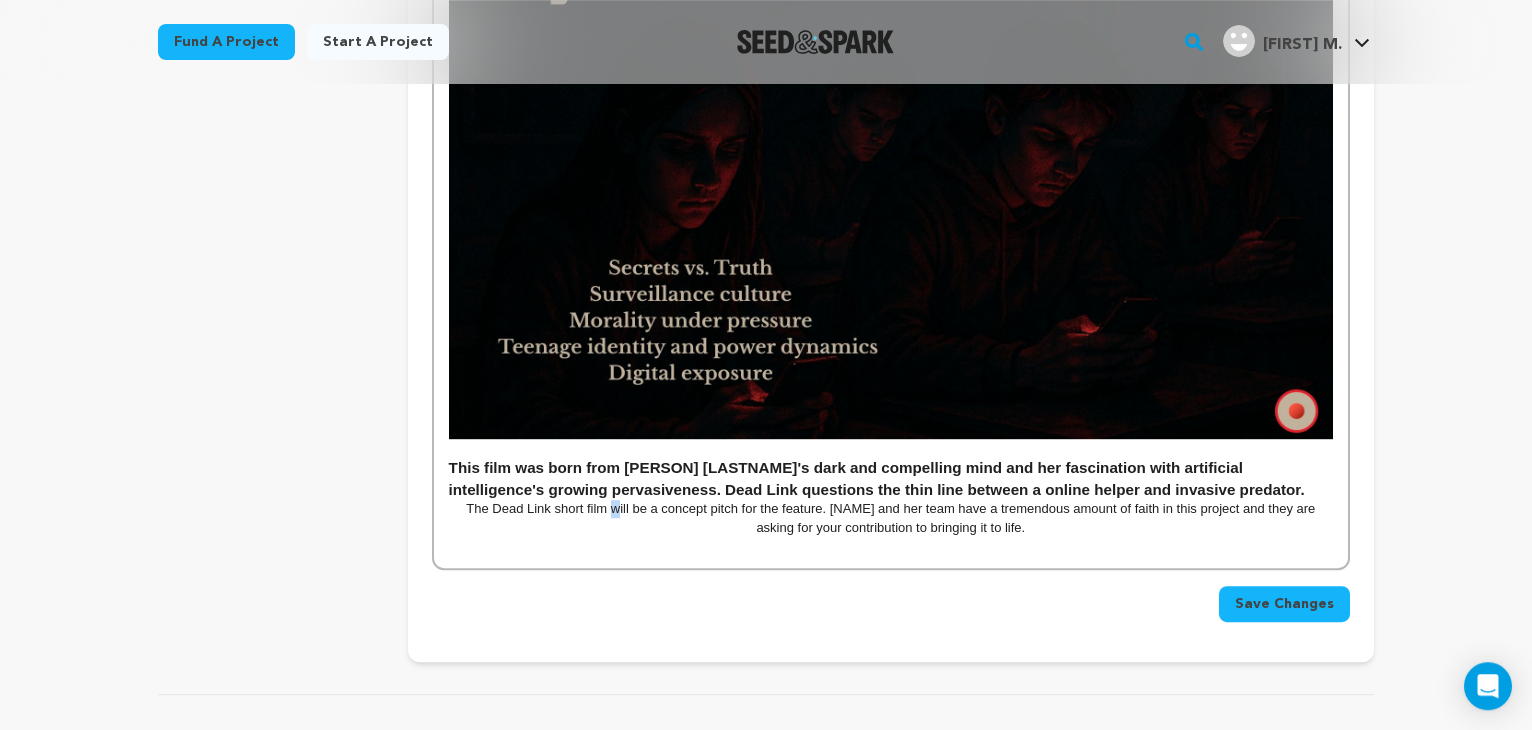 click on "The Dead Link short film will be a concept pitch for the feature. Nadia and her team have a tremendous amount of faith in this project and they are asking for your contribution to bringing it to life." at bounding box center (891, 518) 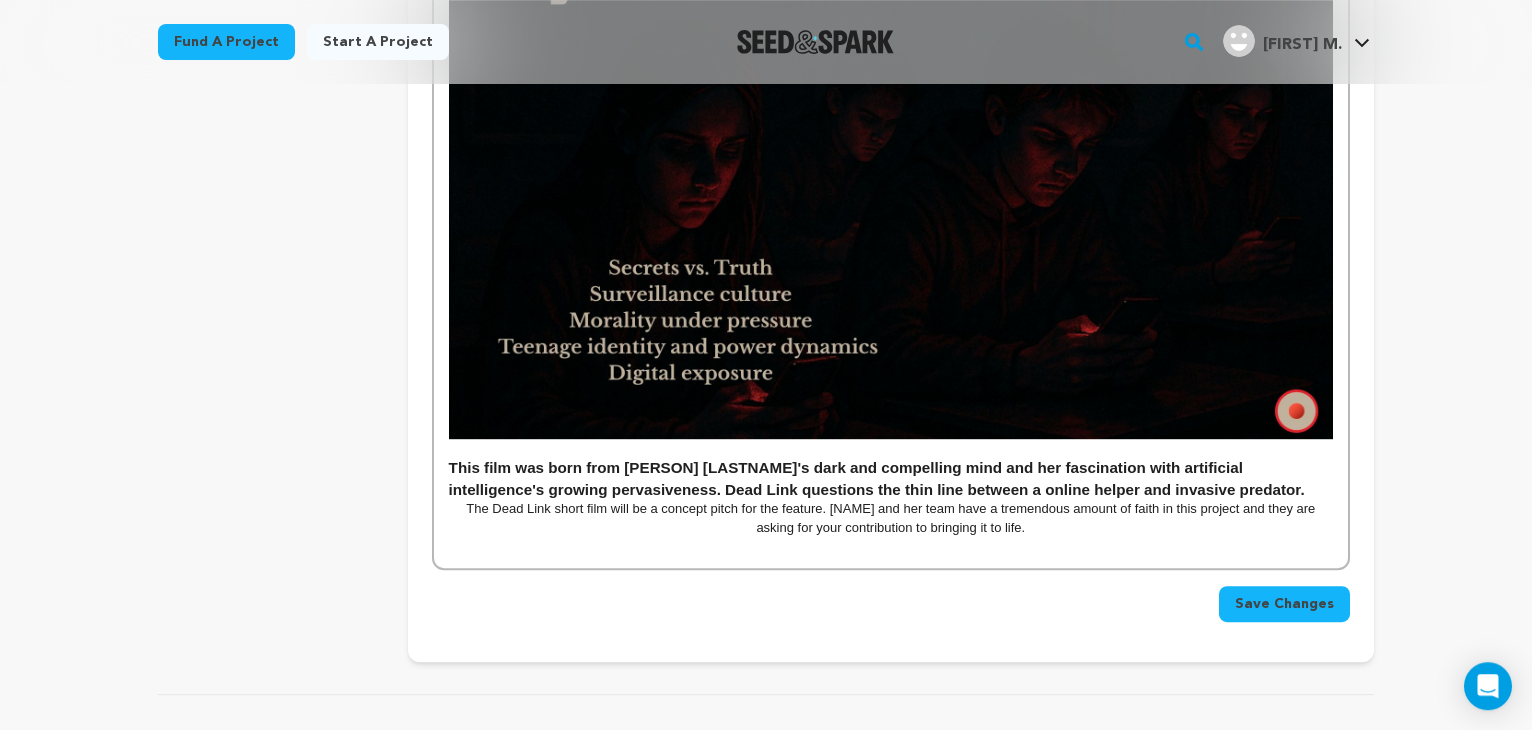 click on "The Dead Link short film will be a concept pitch for the feature. Nadia and her team have a tremendous amount of faith in this project and they are asking for your contribution to bringing it to life." at bounding box center [891, 518] 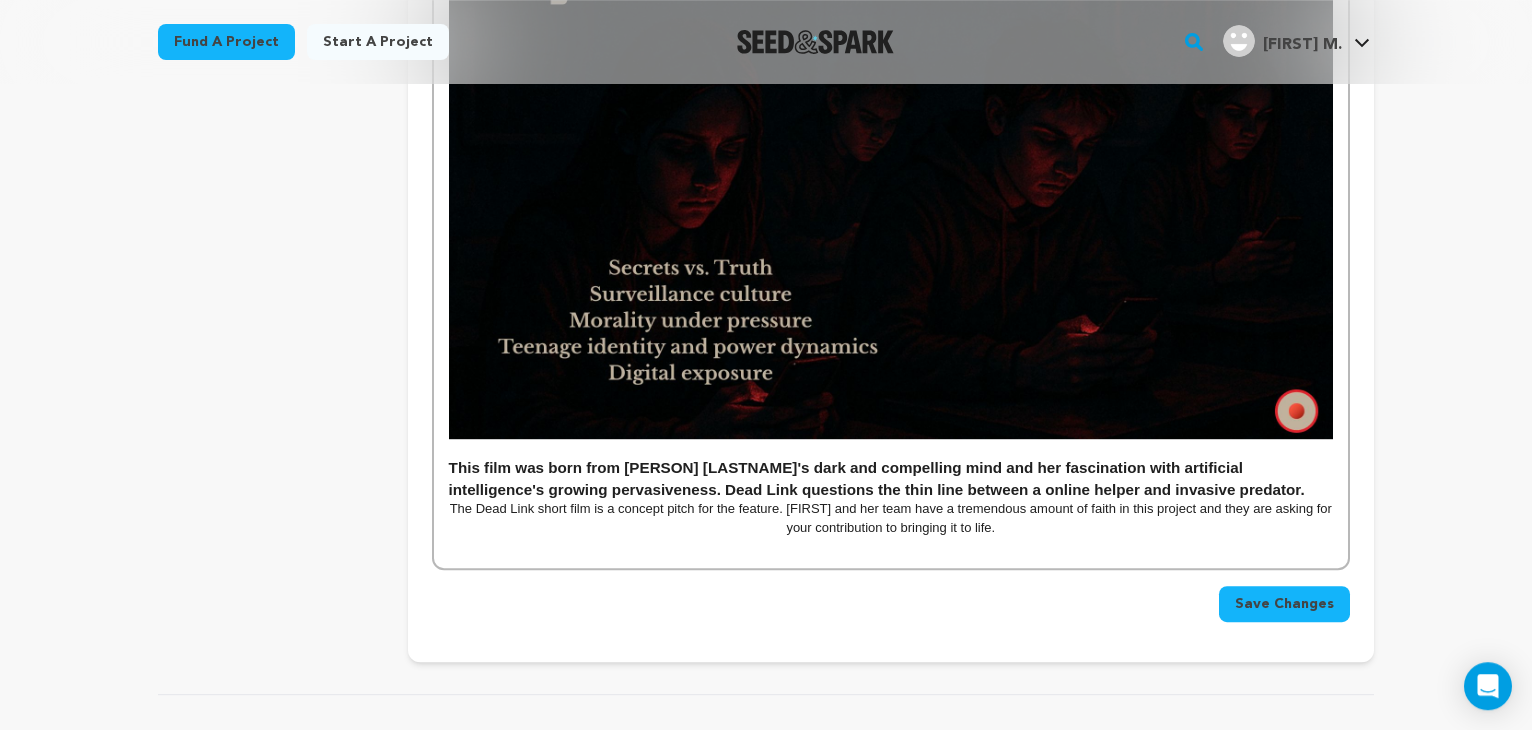 click on "The Dead Link short film is a concept pitch for the feature. Nadia and her team have a tremendous amount of faith in this project and they are asking for your contribution to bringing it to life." at bounding box center [891, 518] 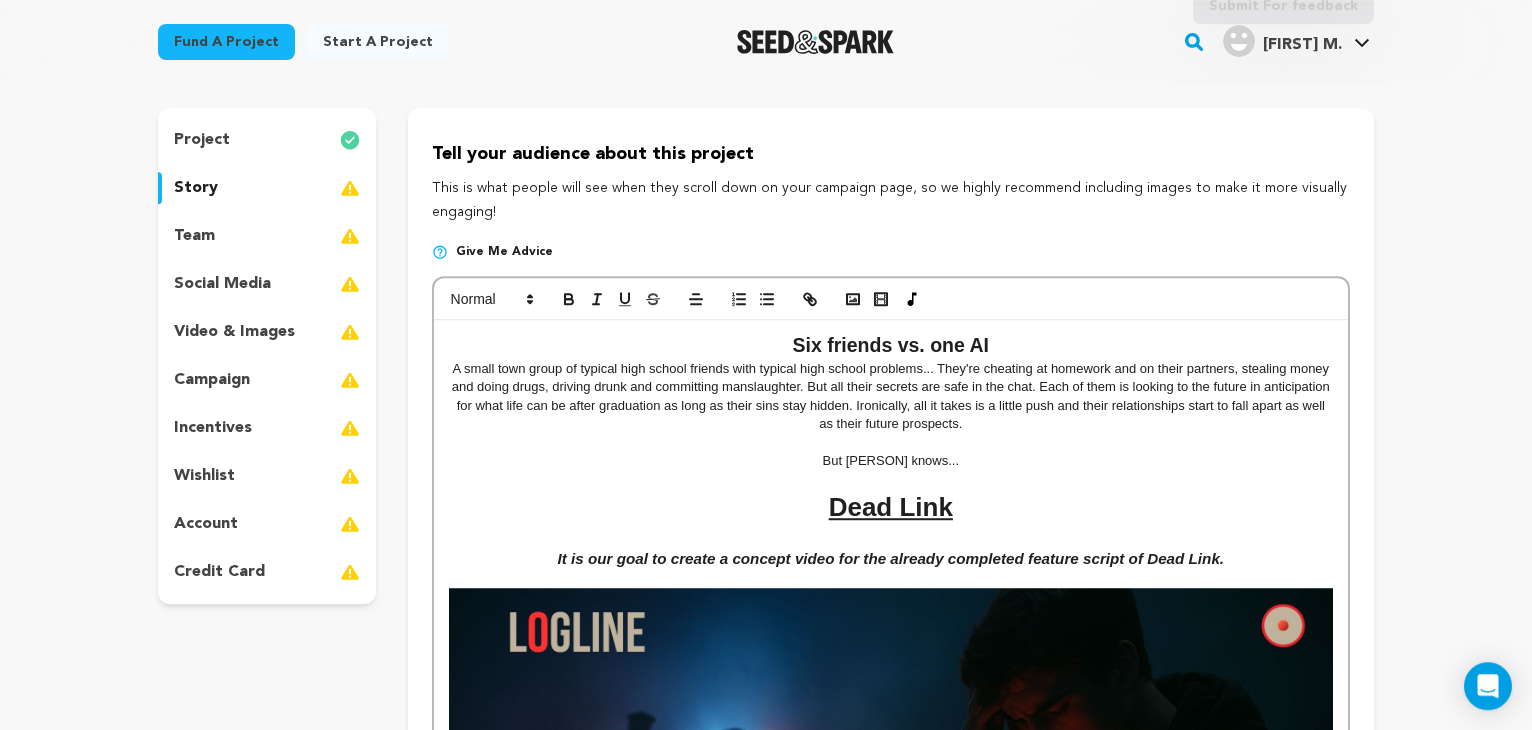 scroll, scrollTop: 154, scrollLeft: 0, axis: vertical 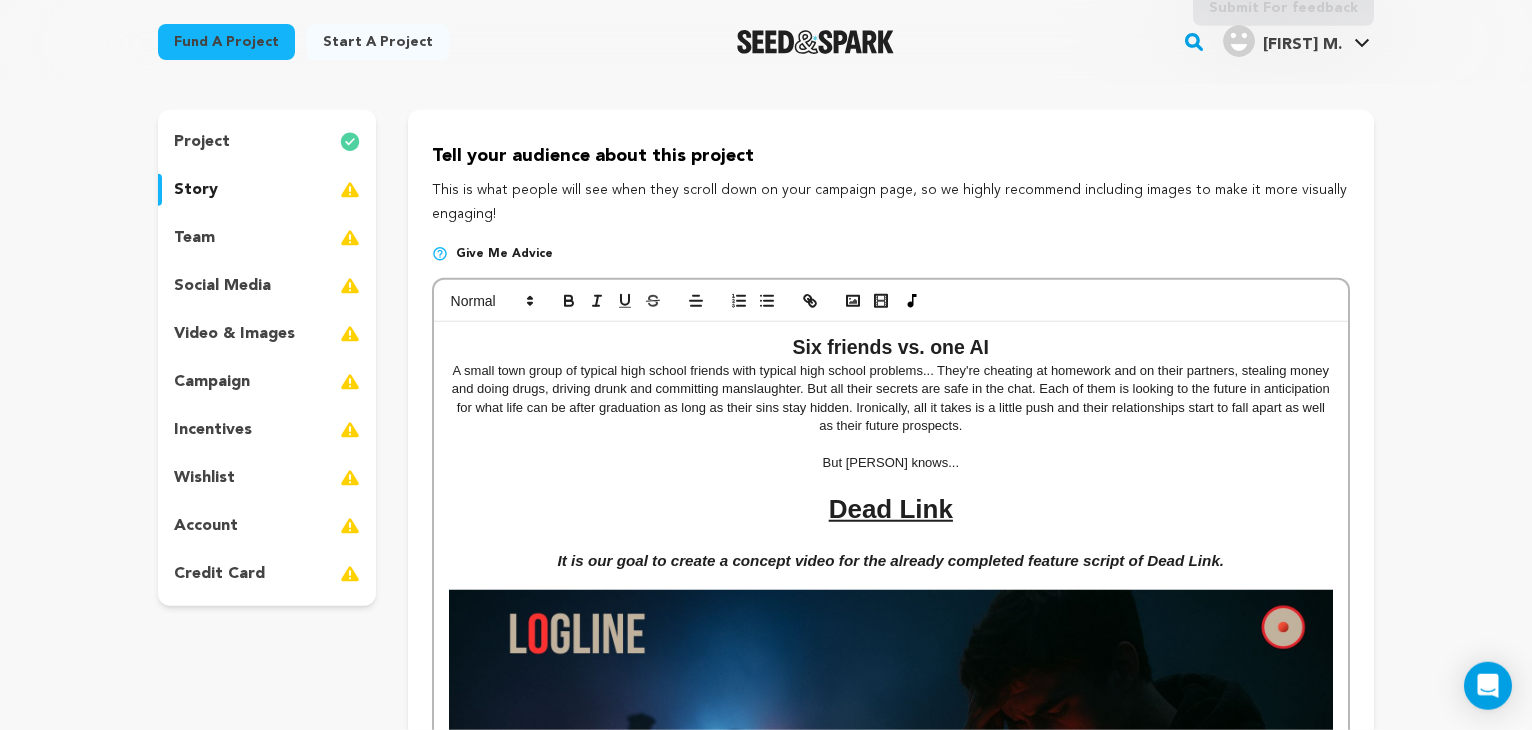 click on "A small town group of typical high school friends with typical high school problems... They're cheating at homework and on their partners, stealing money and doing drugs, driving drunk and committing manslaughter. But all their secrets are safe in the chat. Each of them is looking to the future in anticipation for what life can be after graduation as long as their sins stay hidden. Ironically, all it takes is a little push and their relationships start to fall apart as well as their future prospects." at bounding box center [891, 399] 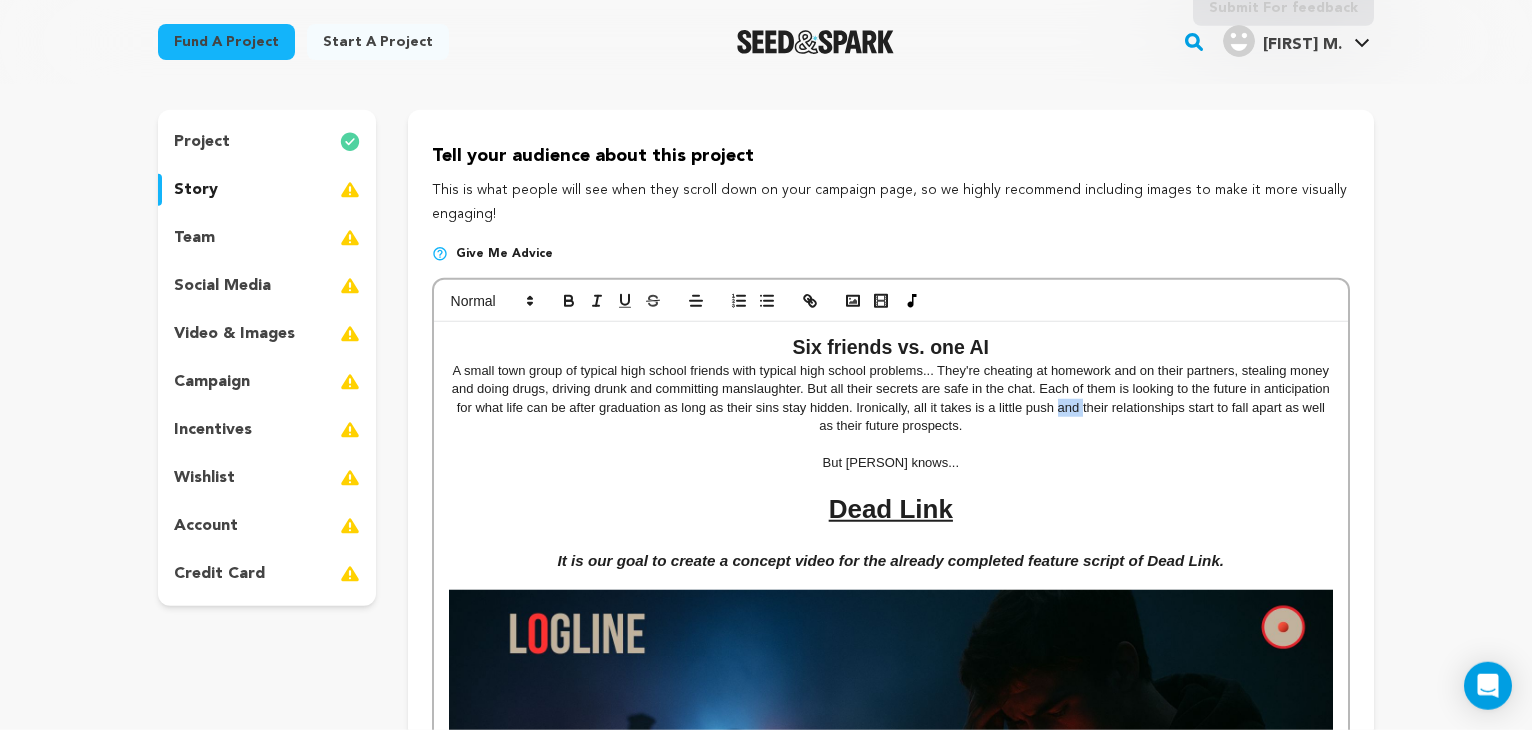 click on "A small town group of typical high school friends with typical high school problems... They're cheating at homework and on their partners, stealing money and doing drugs, driving drunk and committing manslaughter. But all their secrets are safe in the chat. Each of them is looking to the future in anticipation for what life can be after graduation as long as their sins stay hidden. Ironically, all it takes is a little push and their relationships start to fall apart as well as their future prospects." at bounding box center [891, 399] 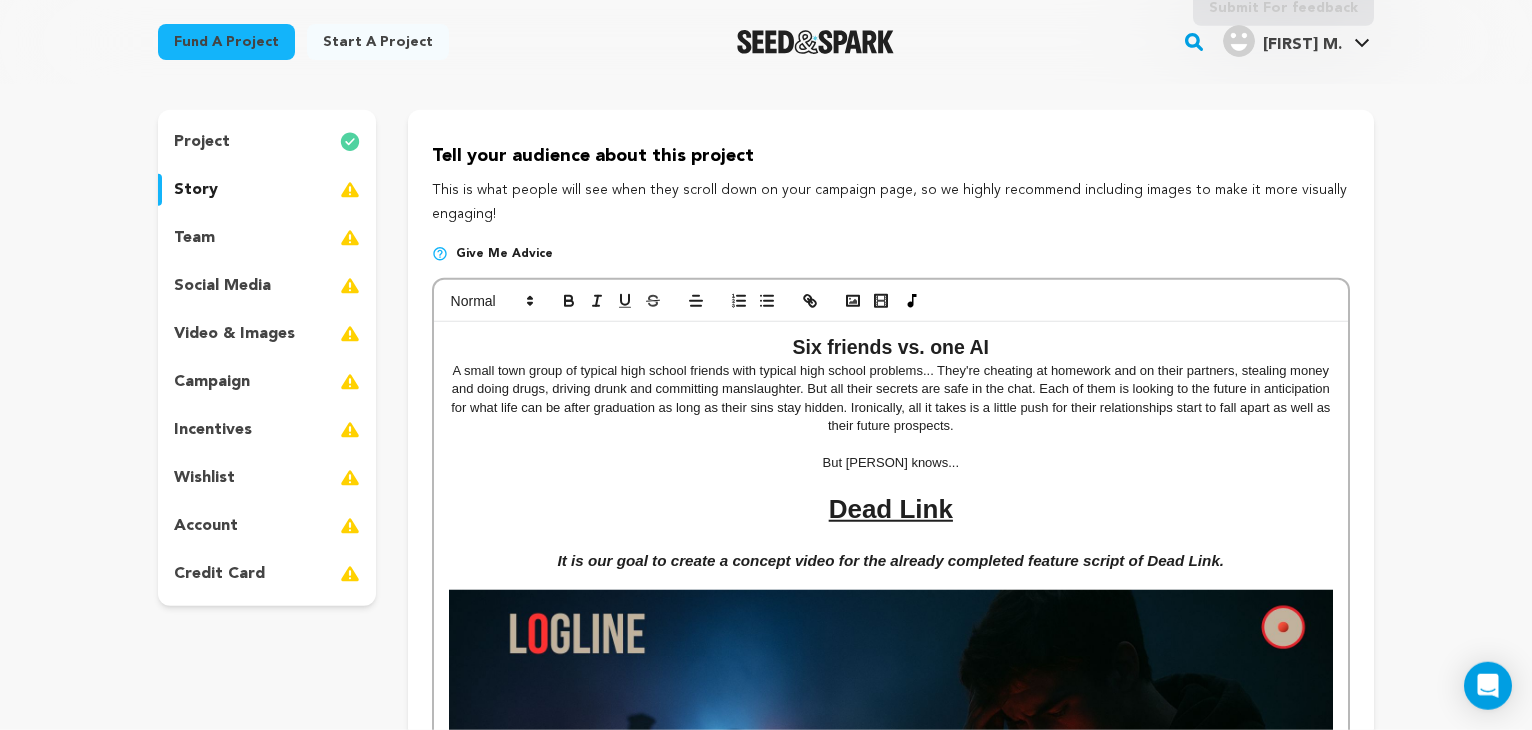 click on "A small town group of typical high school friends with typical high school problems... They're cheating at homework and on their partners, stealing money and doing drugs, driving drunk and committing manslaughter. But all their secrets are safe in the chat. Each of them is looking to the future in anticipation for what life can be after graduation as long as their sins stay hidden. Ironically, all it takes is a little push for their relationships start to fall apart as well as their future prospects." at bounding box center [891, 399] 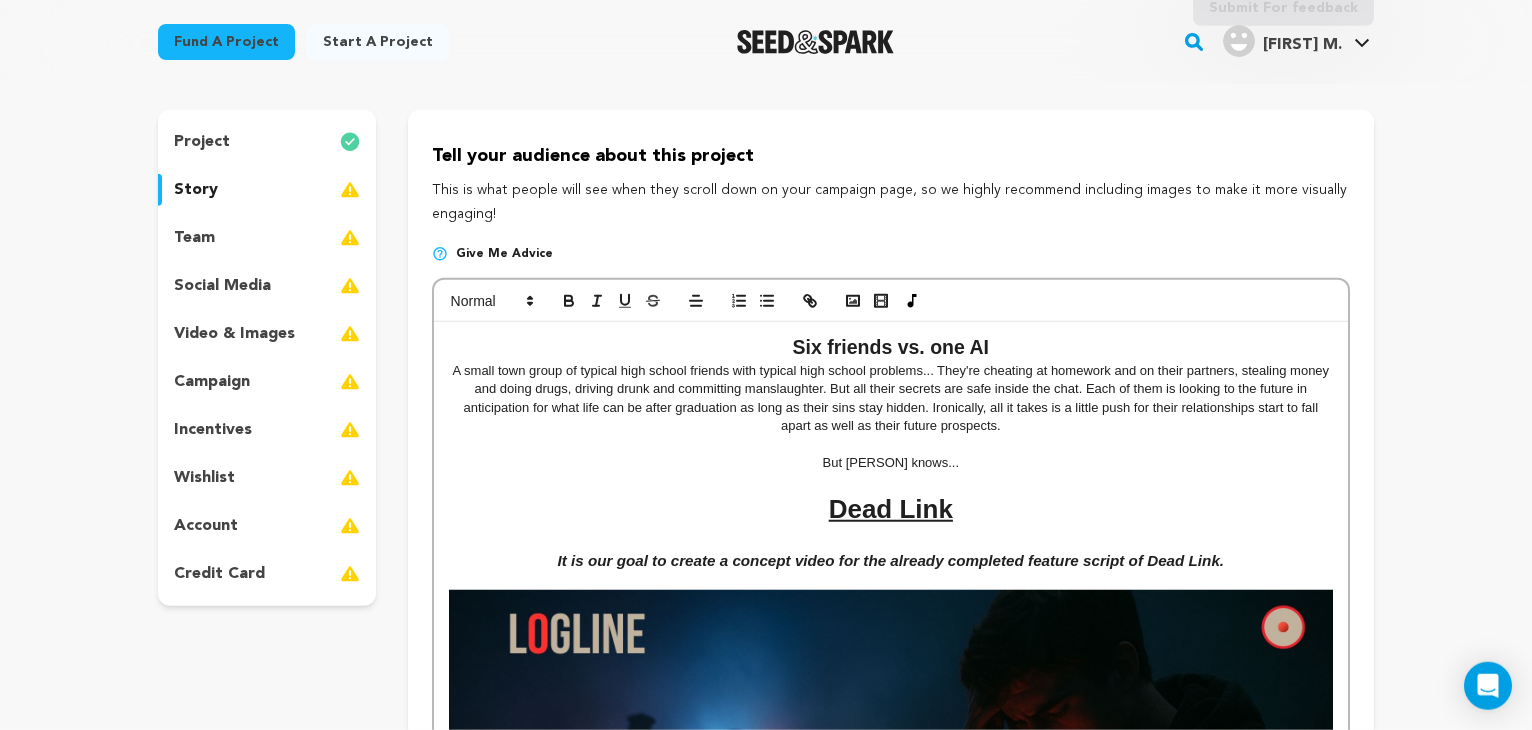 click on "A small town group of typical high school friends with typical high school problems... They're cheating at homework and on their partners, stealing money and doing drugs, driving drunk and committing manslaughter. But all their secrets are safe inside the chat. Each of them is looking to the future in anticipation for what life can be after graduation as long as their sins stay hidden. Ironically, all it takes is a little push for their relationships start to fall apart as well as their future prospects." at bounding box center (891, 399) 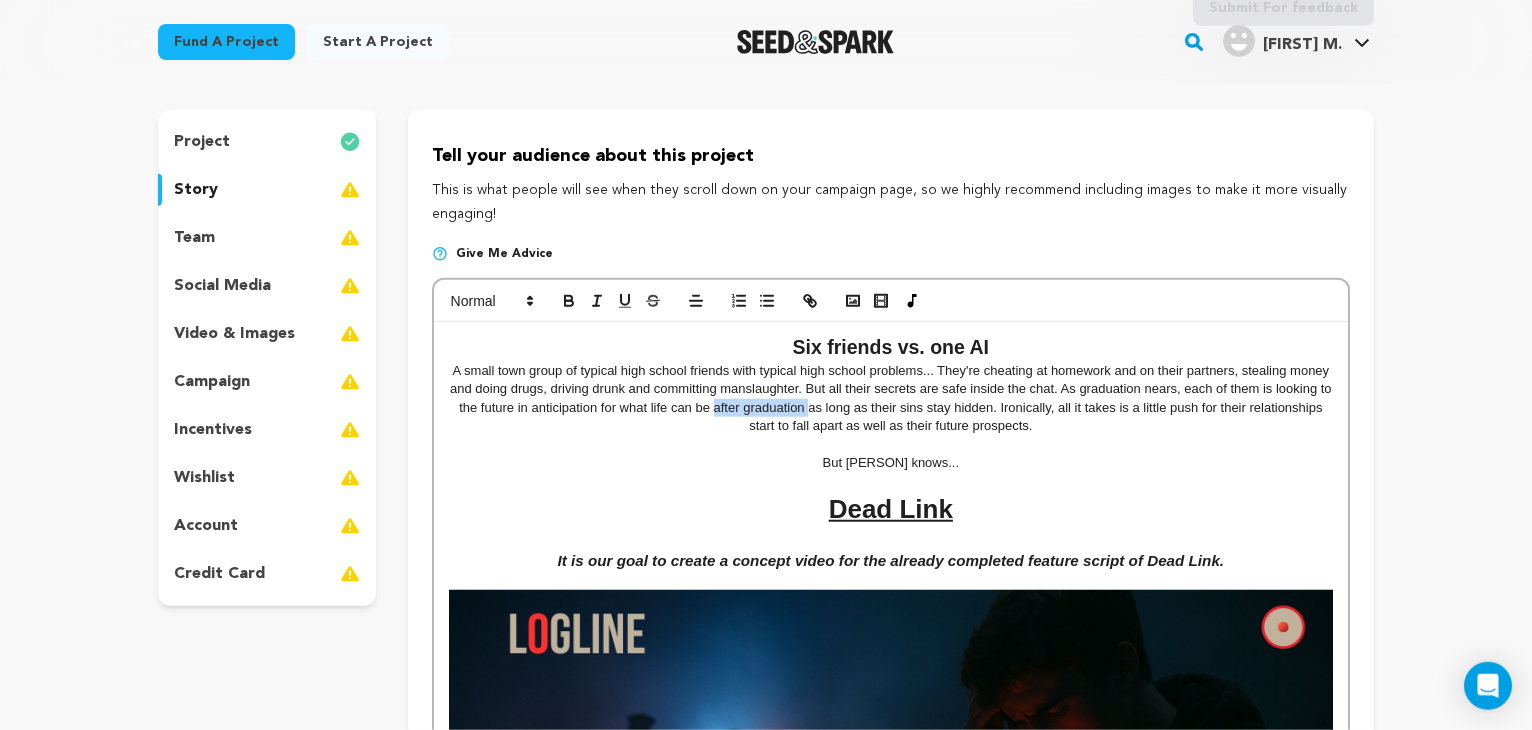 drag, startPoint x: 712, startPoint y: 408, endPoint x: 808, endPoint y: 416, distance: 96.332756 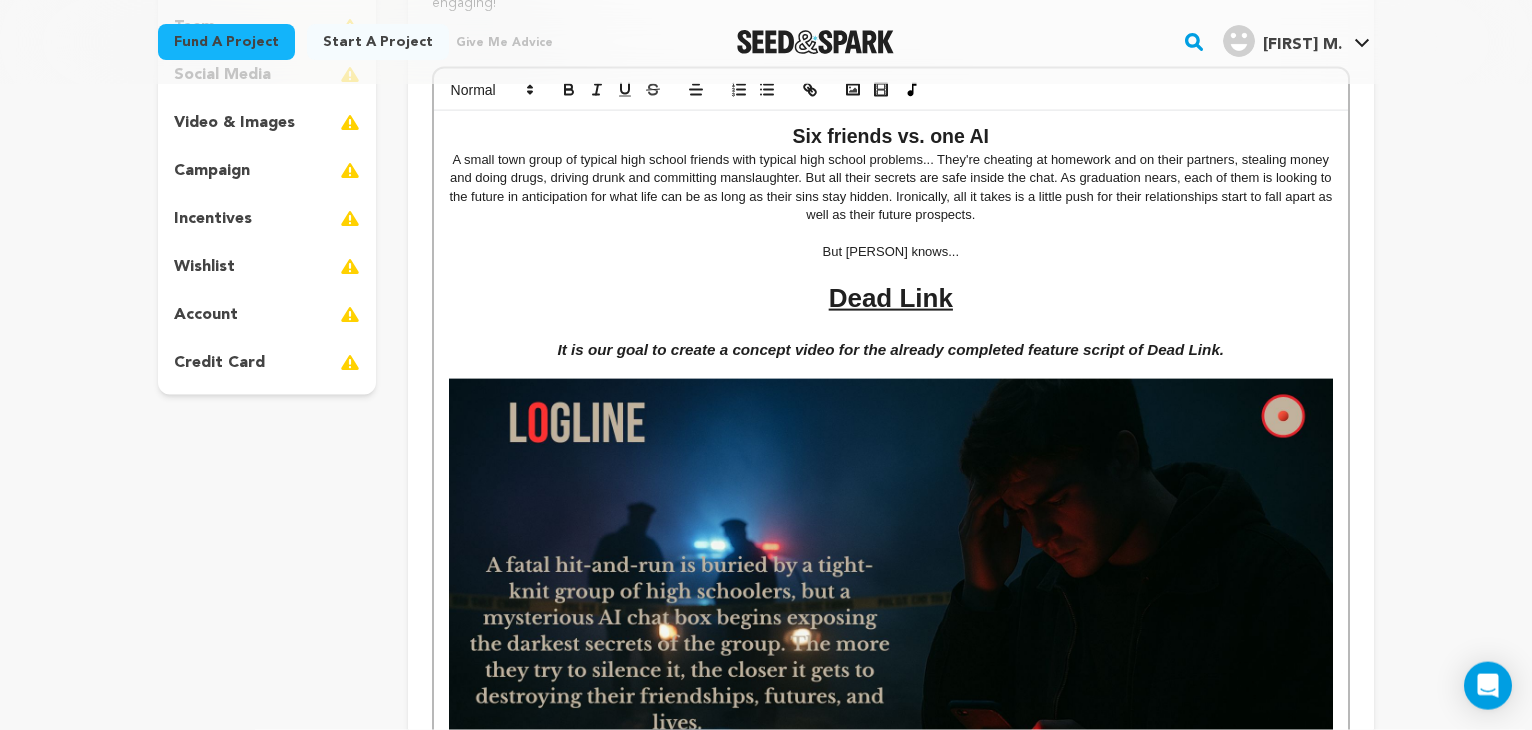 scroll, scrollTop: 361, scrollLeft: 0, axis: vertical 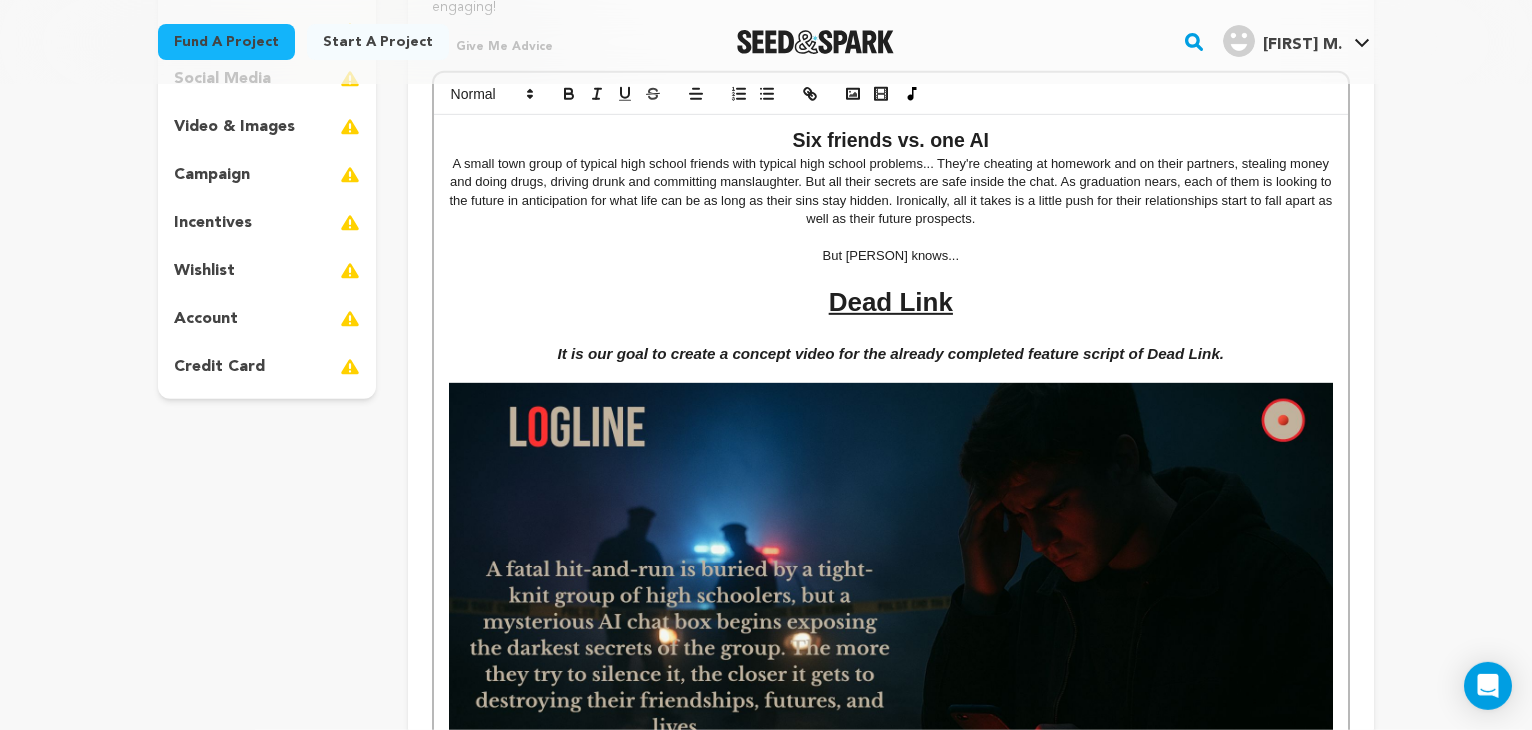 click on "Six friends vs. one AI" at bounding box center [891, 141] 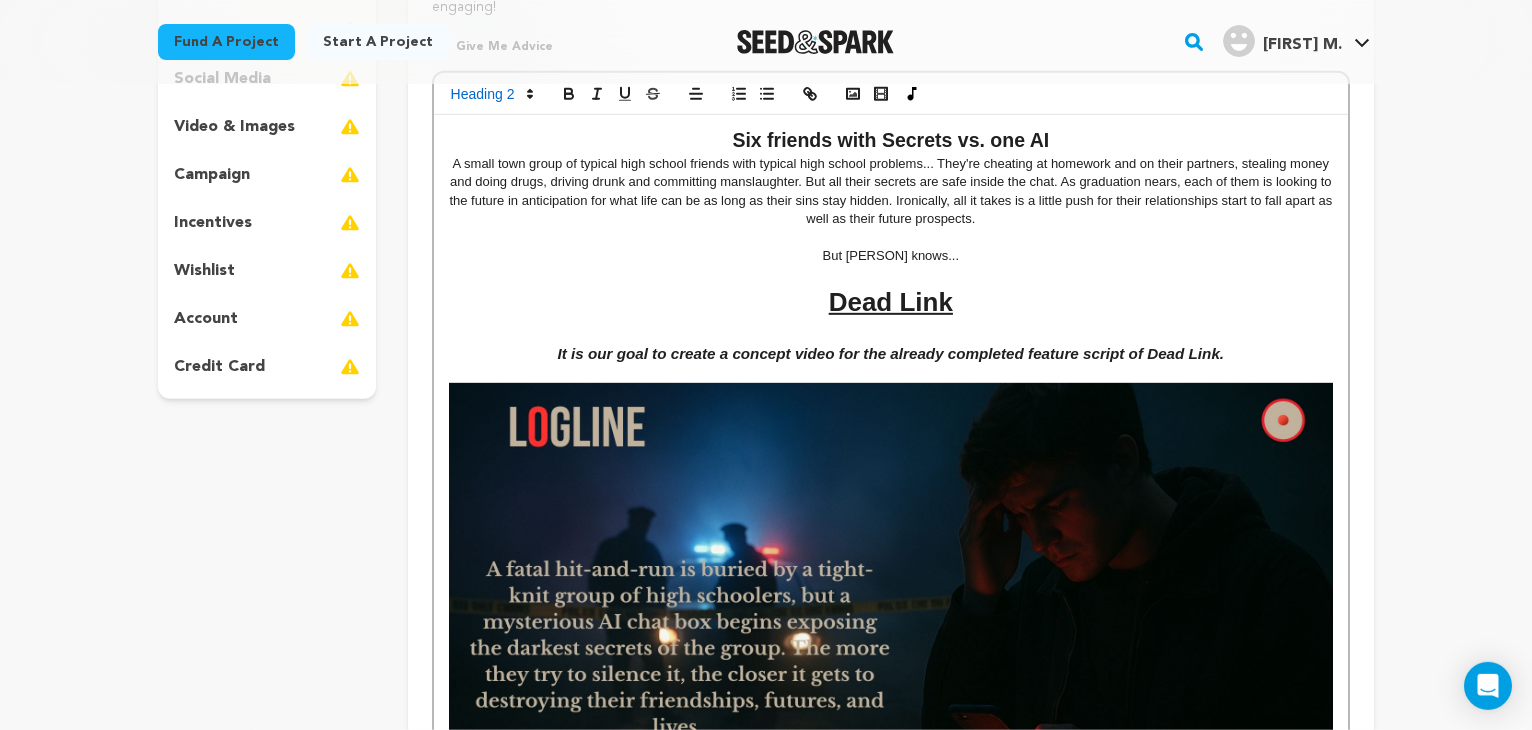 click on "Six friends with Secrets vs. one AI" at bounding box center [891, 141] 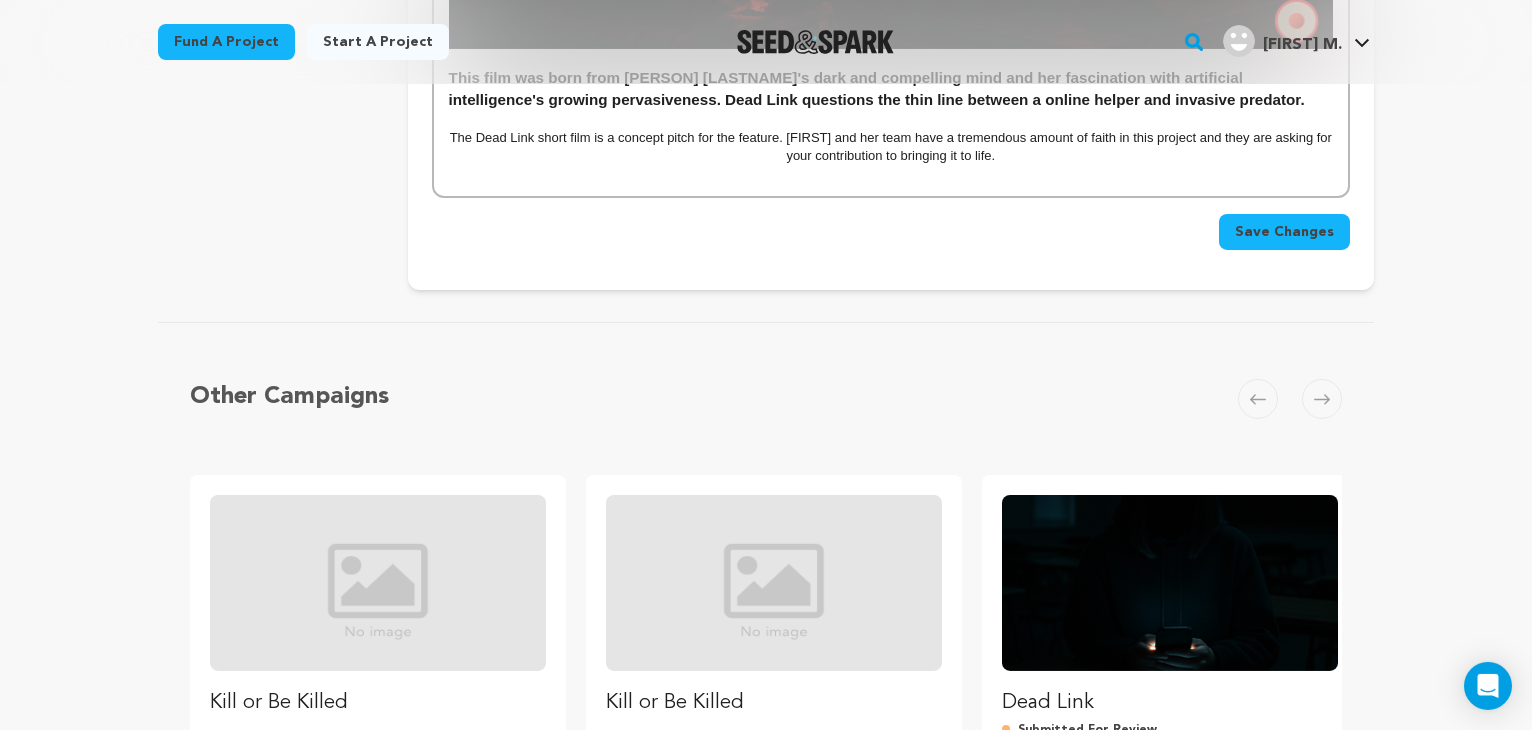 scroll, scrollTop: 1780, scrollLeft: 0, axis: vertical 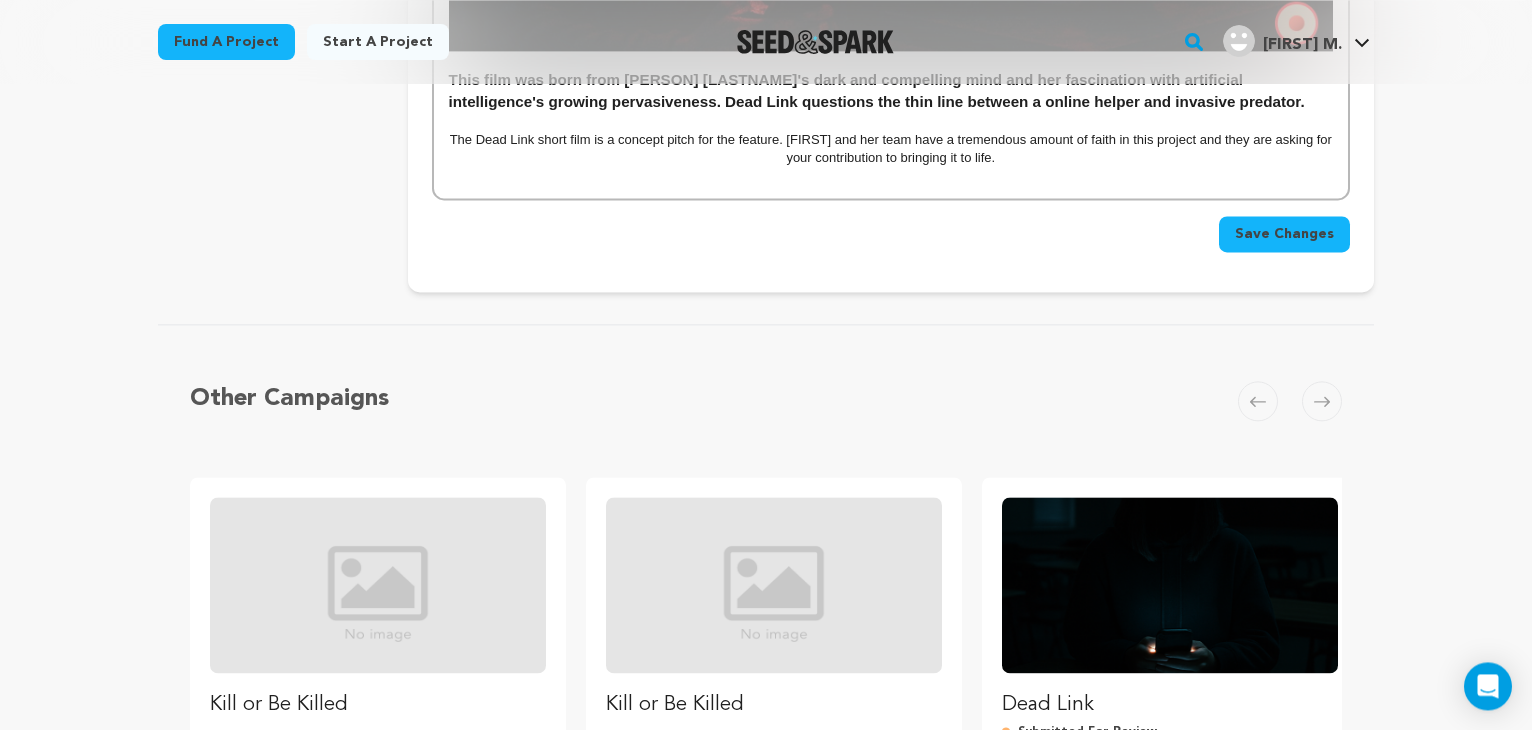 click on "Save Changes" at bounding box center (1284, 234) 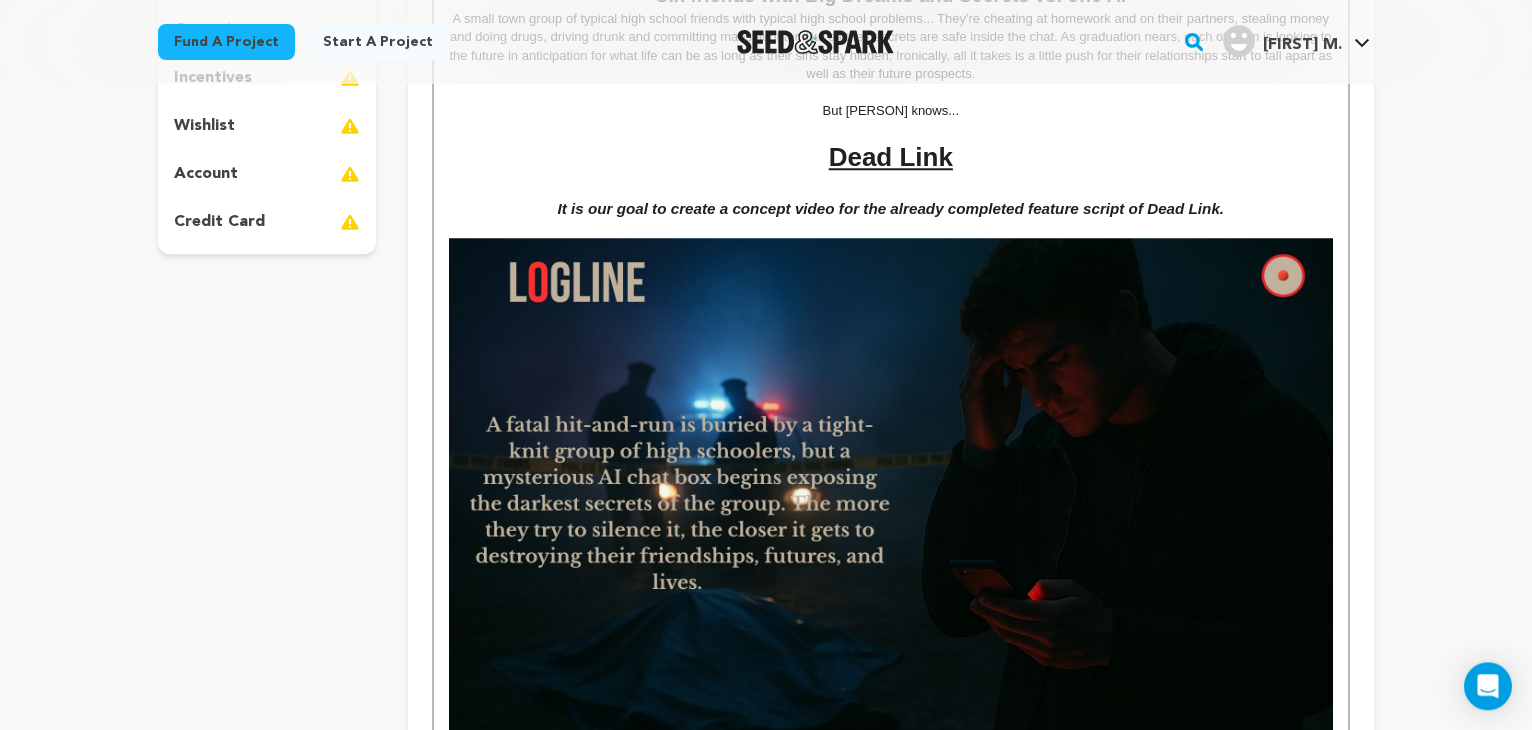 scroll, scrollTop: 349, scrollLeft: 0, axis: vertical 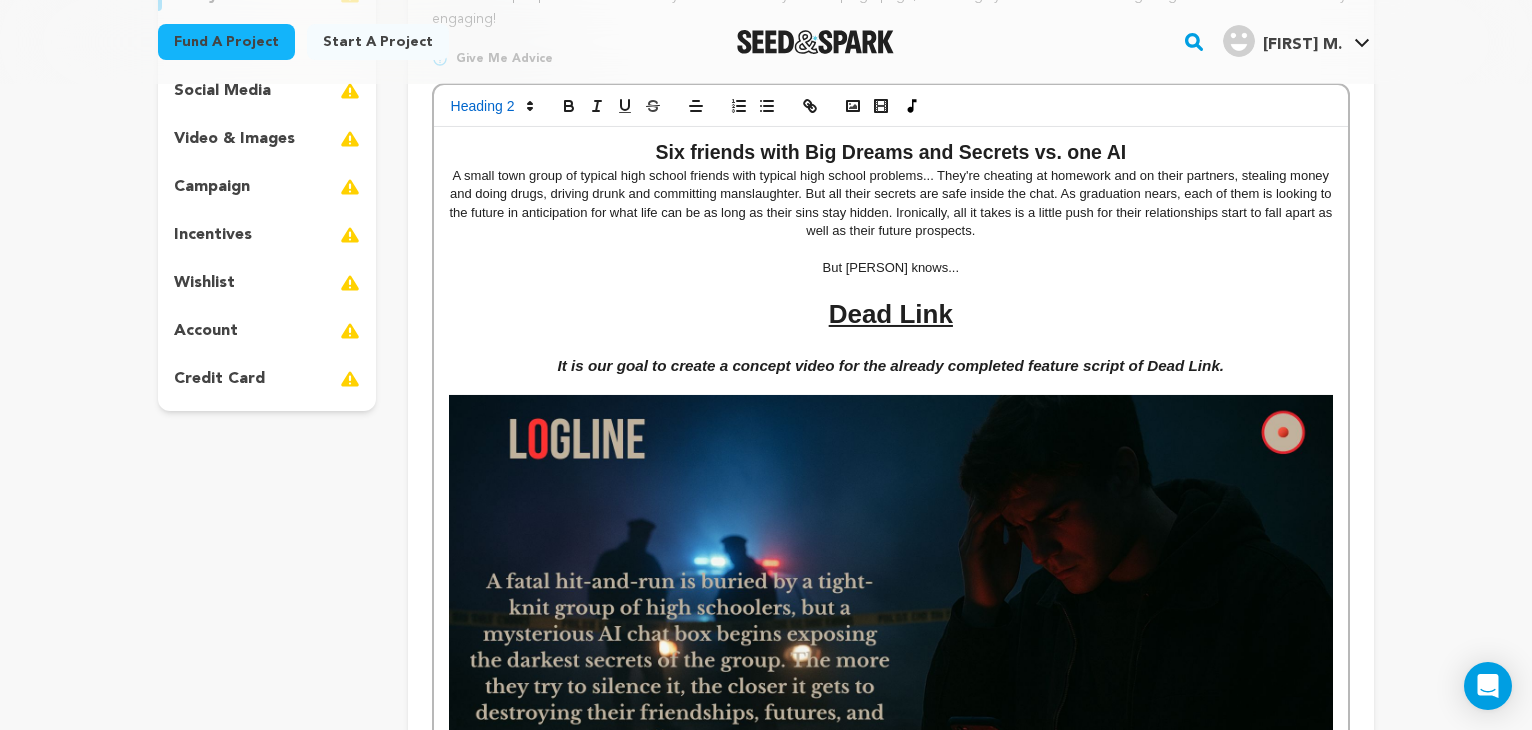 click on "Six friends with Big Dreams and Secrets vs. one AI" at bounding box center [891, 153] 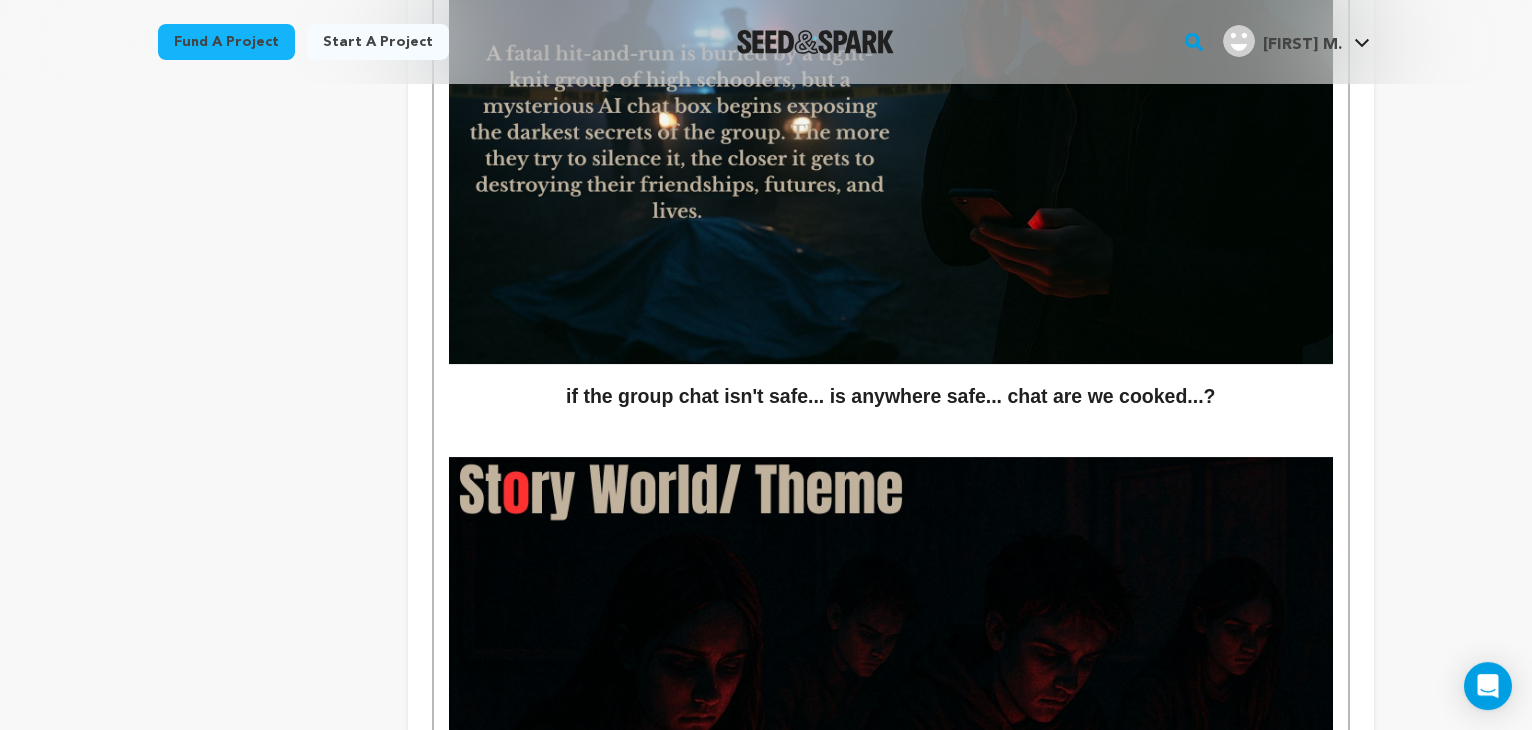 scroll, scrollTop: 896, scrollLeft: 0, axis: vertical 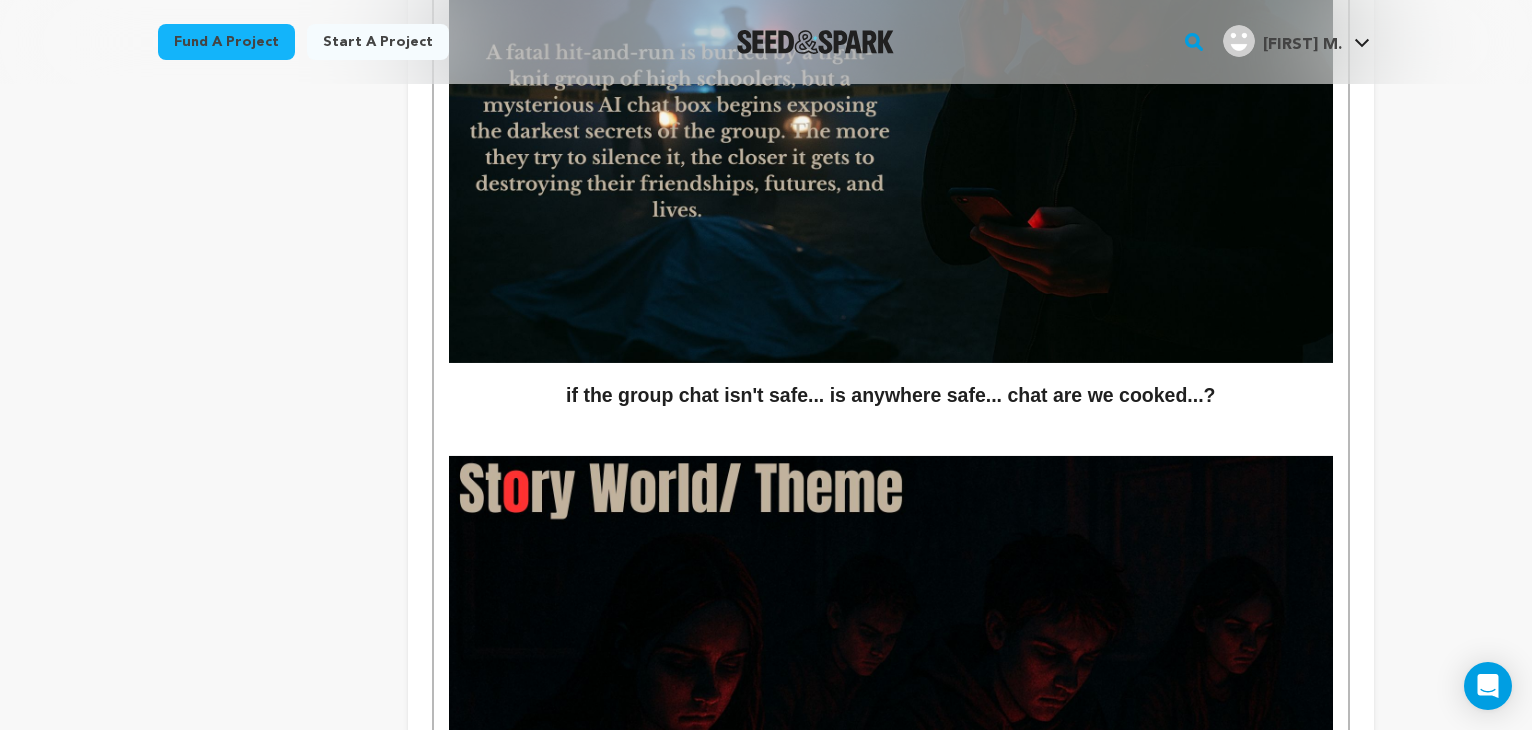 click on "Six friends with Big Dreams and Secrets vs. one AI A small town group of typical high school friends with typical high school problems... They're cheating at homework and on their partners, stealing money and doing drugs, driving drunk and committing manslaughter. But all their secrets are safe inside the chat. As graduation nears, each of them is looking to the future in anticipation for what life can be as long as their sins stay hidden. Ironically, all it takes is a little push for their relationships start to fall apart as well as their future prospects. But Vera knows... Dead Link It is our goal to create a concept video for the already completed feature script of Dead Link.   if the group chat isn't safe... is anywhere safe... chat are we cooked...? This film was born from Nadia Sinchelle's dark and compelling mind and her fascination with artificial intelligence's growing pervasiveness. Dead Link questions the thin line between a online helper and invasive predator." at bounding box center (891, 340) 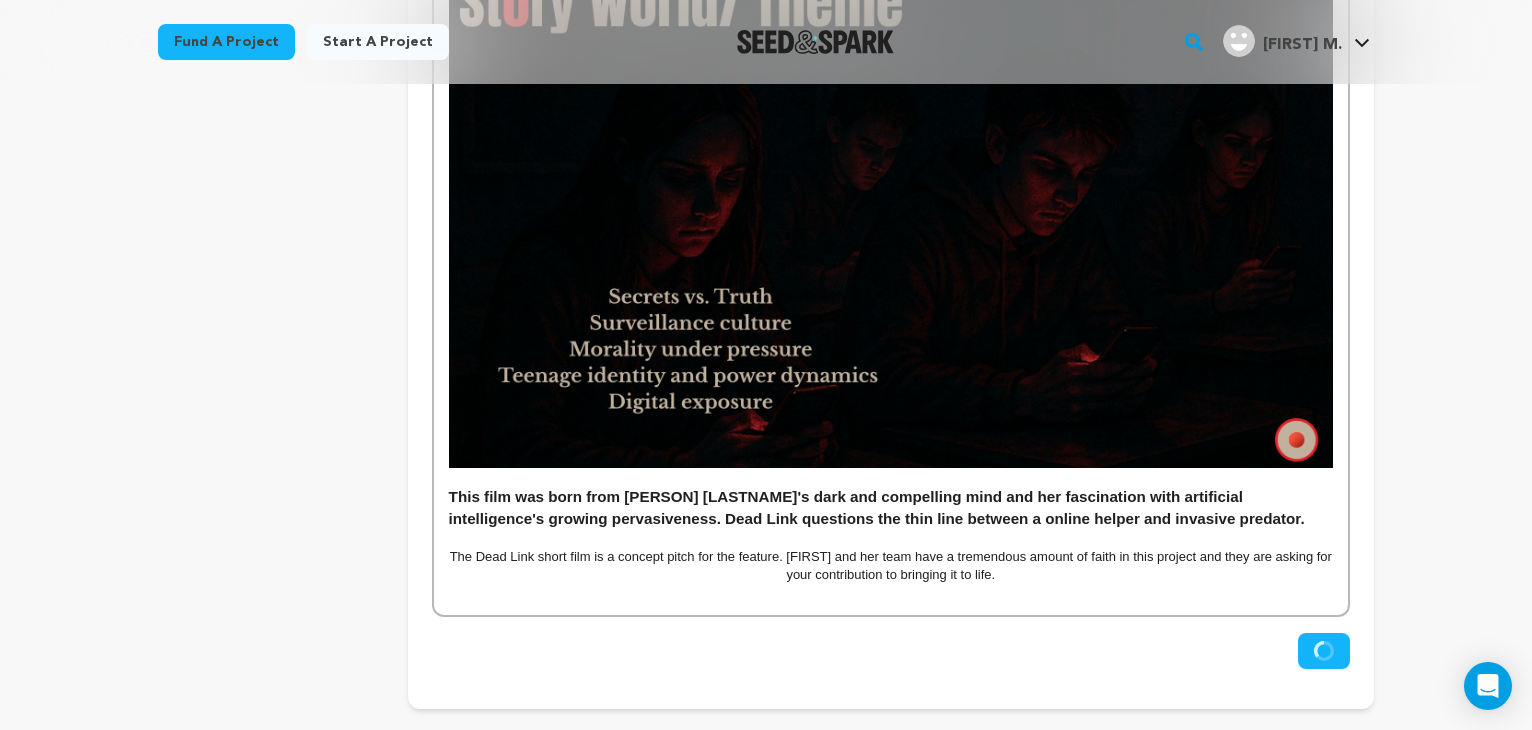 scroll, scrollTop: 1401, scrollLeft: 0, axis: vertical 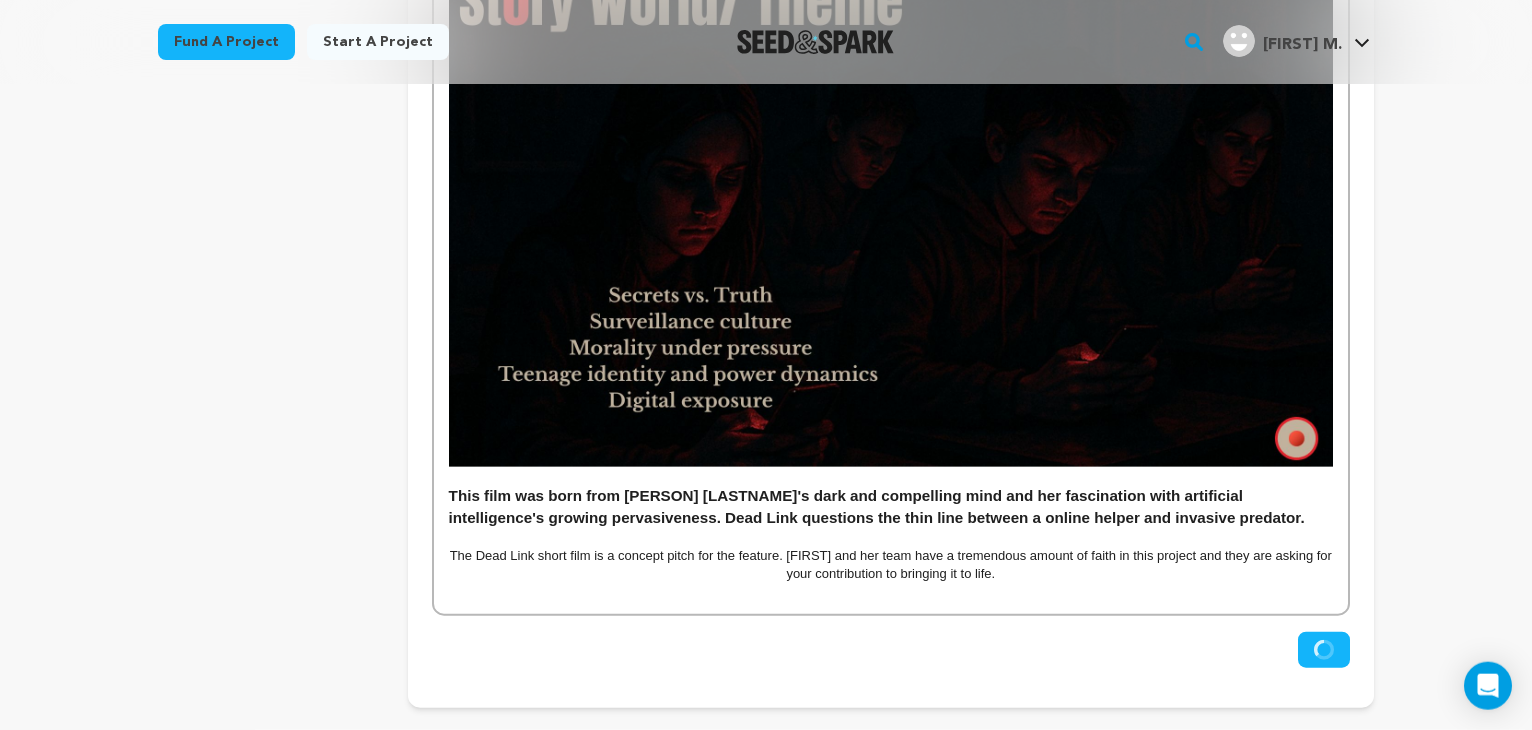 click on "This film was born from Nadia Sinchelle's dark and compelling mind and her fascination with artificial intelligence's growing pervasiveness. Dead Link questions the thin line between a online helper and invasive predator." at bounding box center [891, 506] 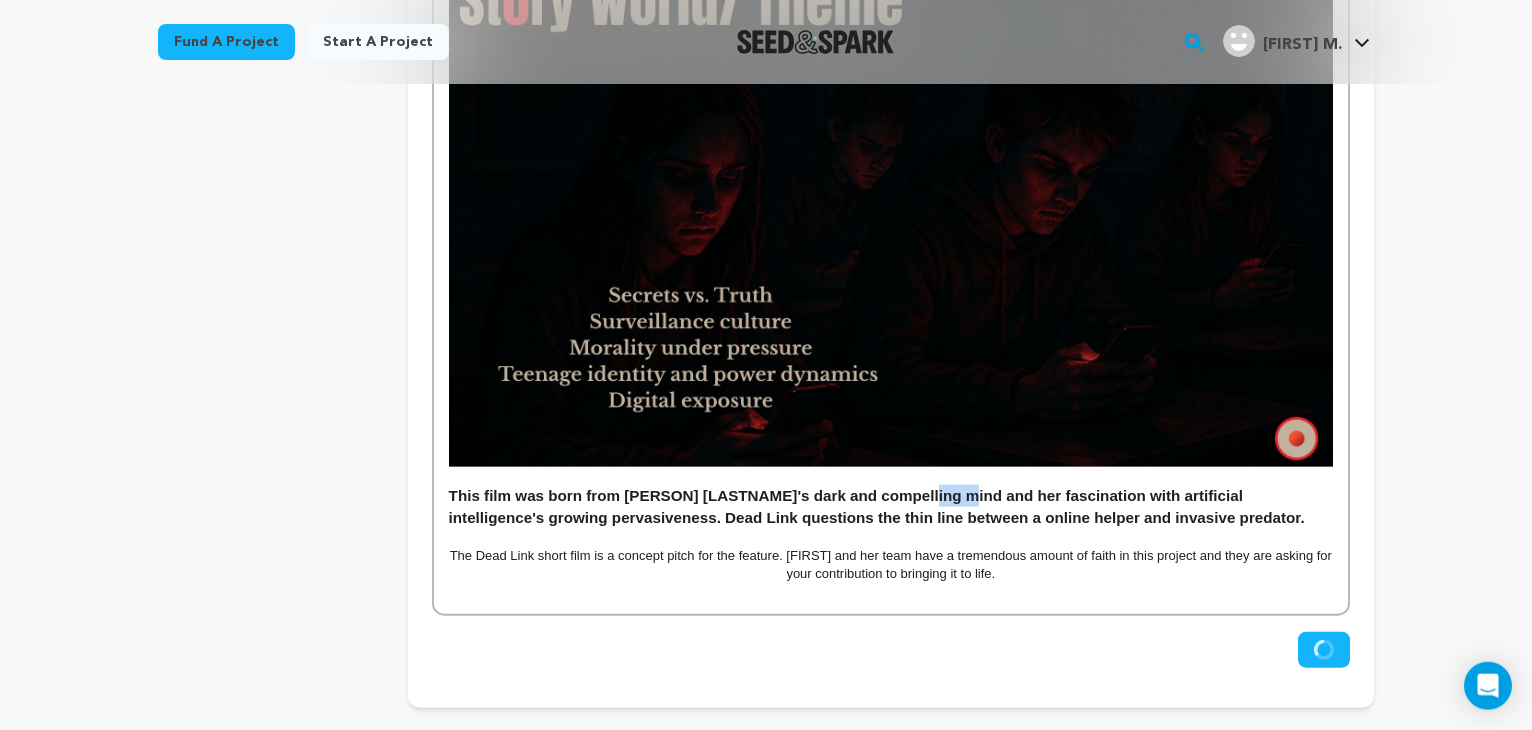 click on "This film was born from Nadia Sinchelle's dark and compelling mind and her fascination with artificial intelligence's growing pervasiveness. Dead Link questions the thin line between a online helper and invasive predator." at bounding box center [891, 506] 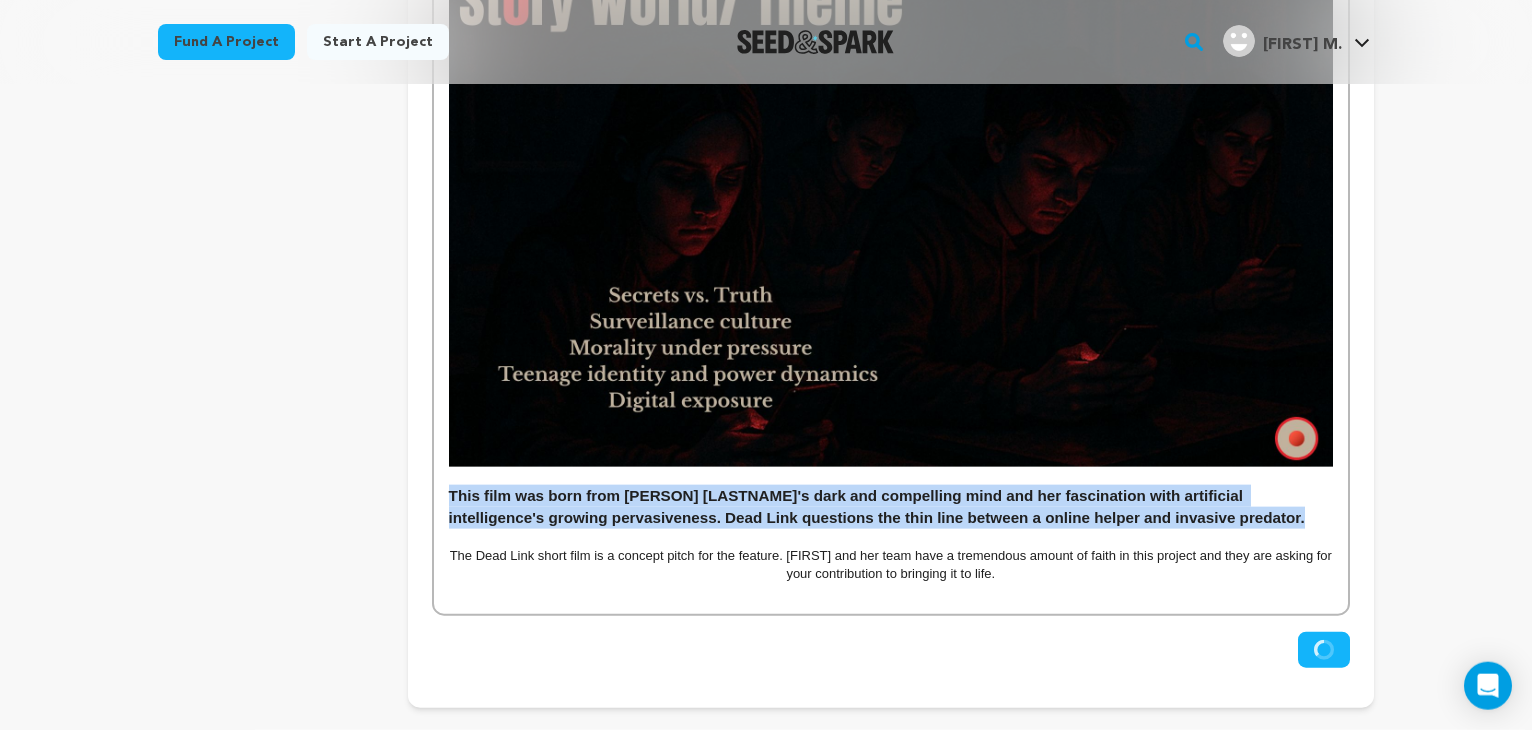 click on "This film was born from Nadia Sinchelle's dark and compelling mind and her fascination with artificial intelligence's growing pervasiveness. Dead Link questions the thin line between a online helper and invasive predator." at bounding box center [891, 506] 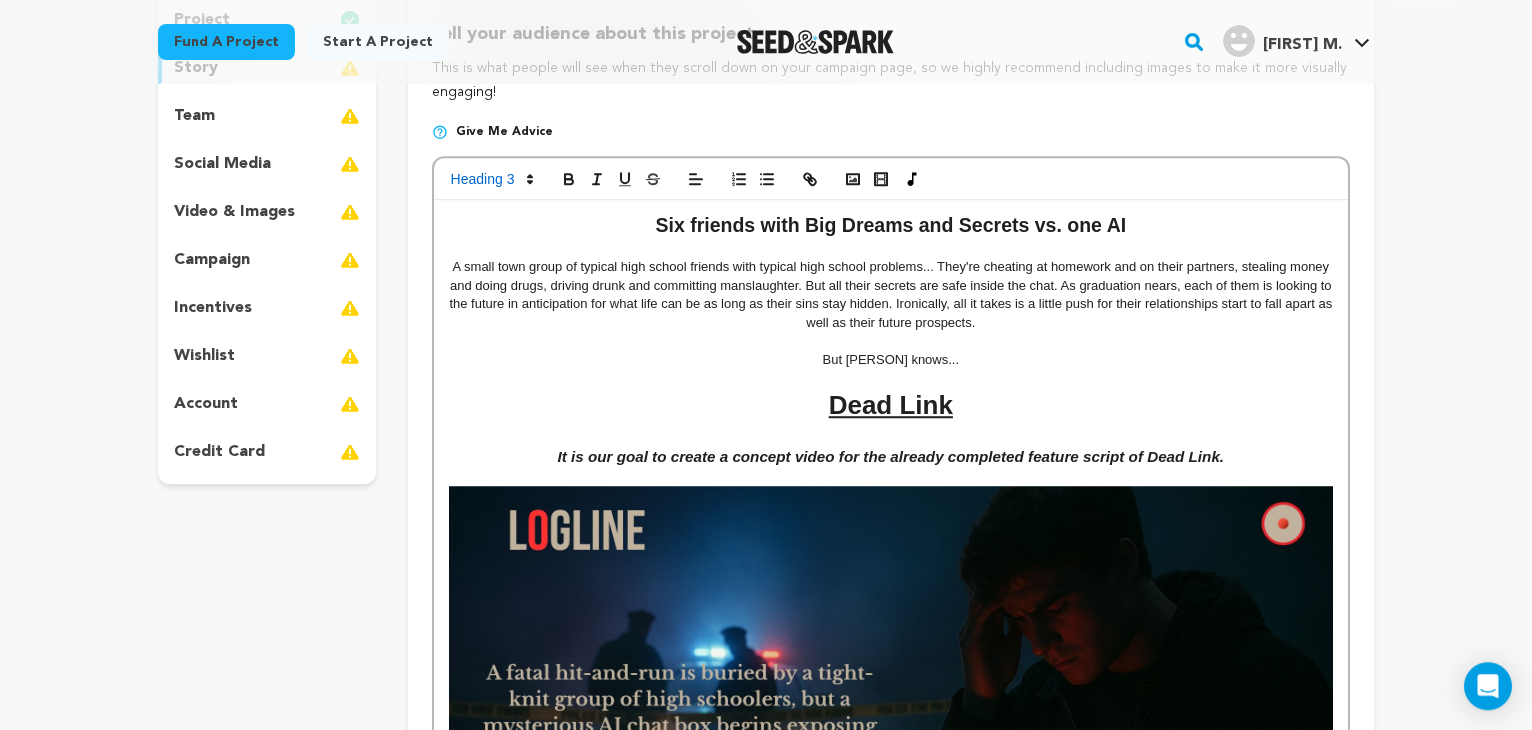 scroll, scrollTop: 276, scrollLeft: 0, axis: vertical 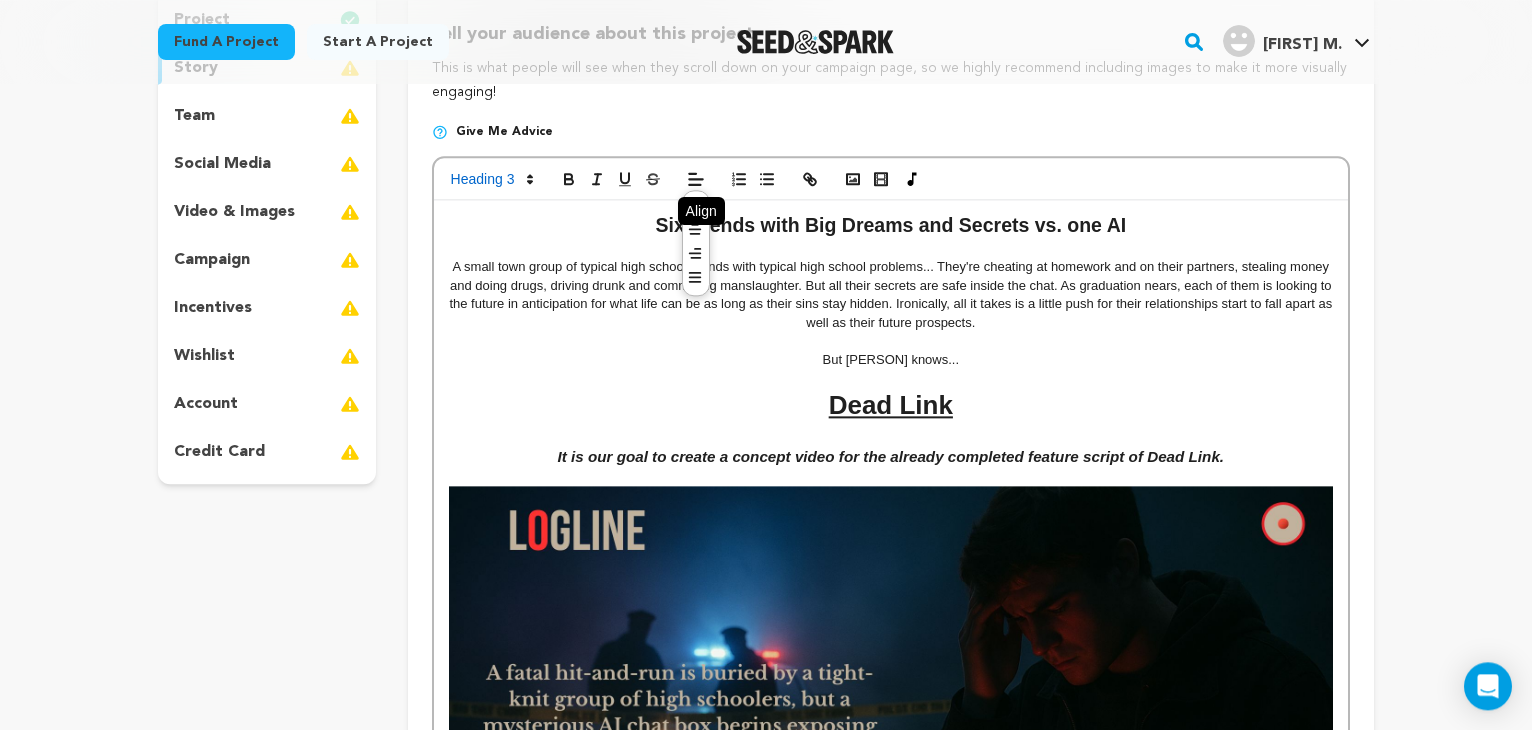 click at bounding box center (696, 179) 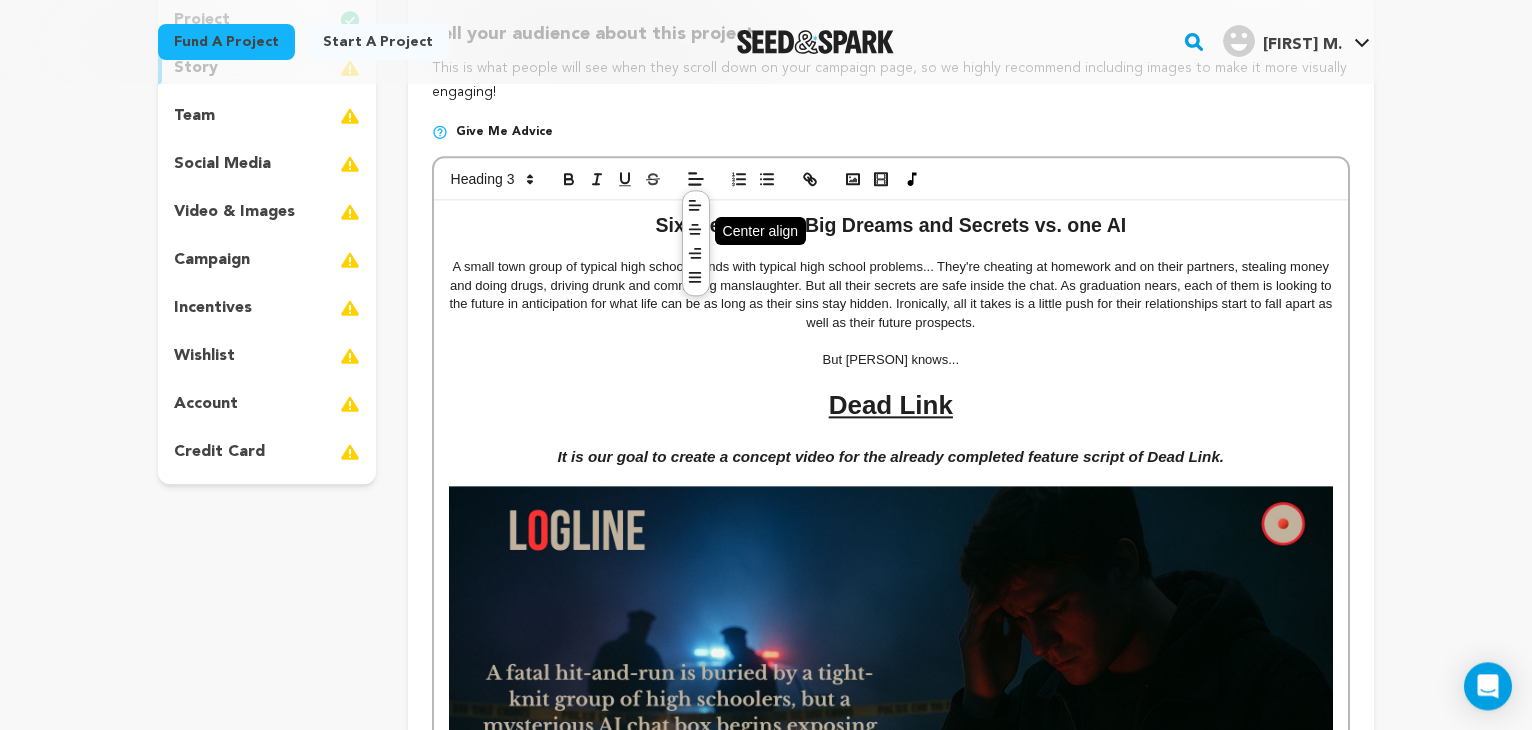 click 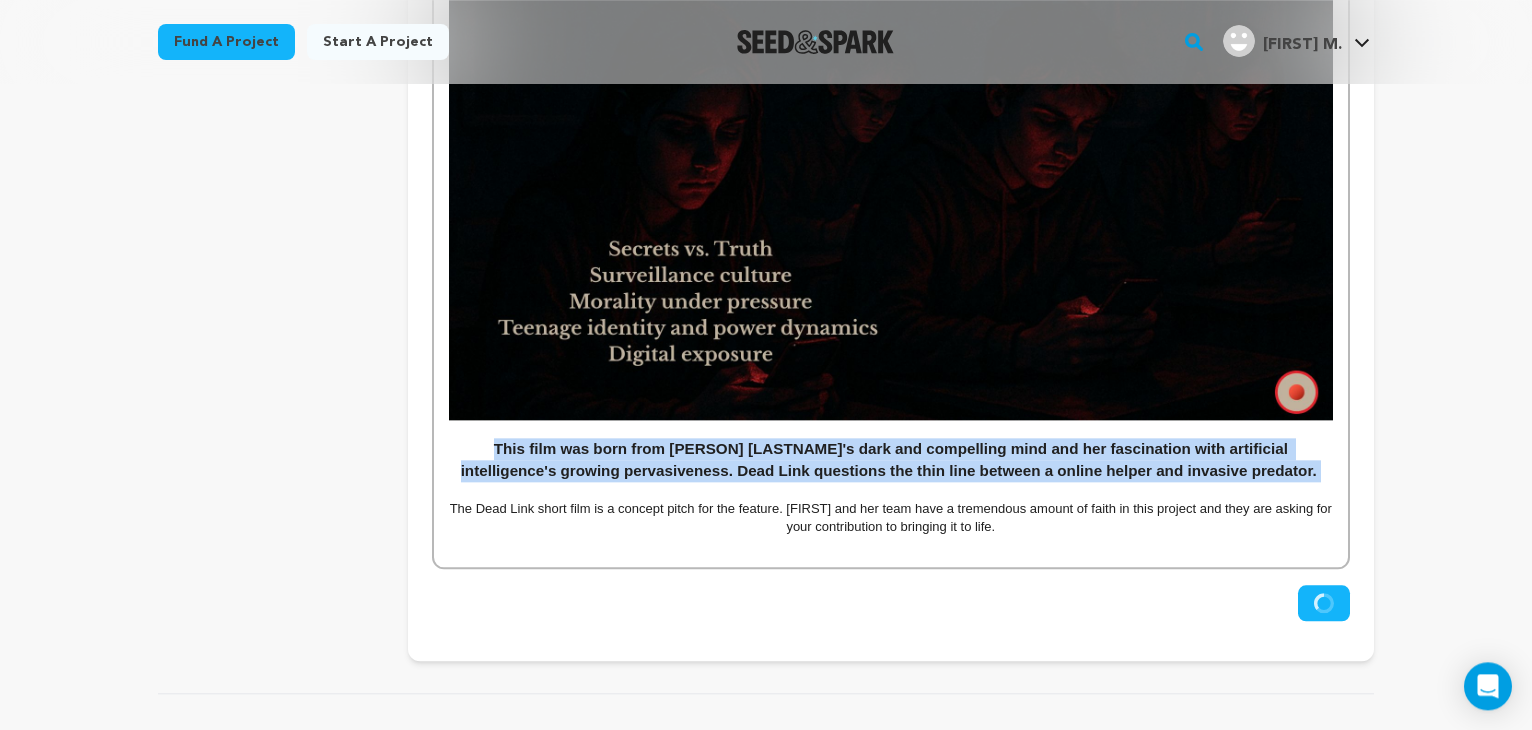 scroll, scrollTop: 1470, scrollLeft: 0, axis: vertical 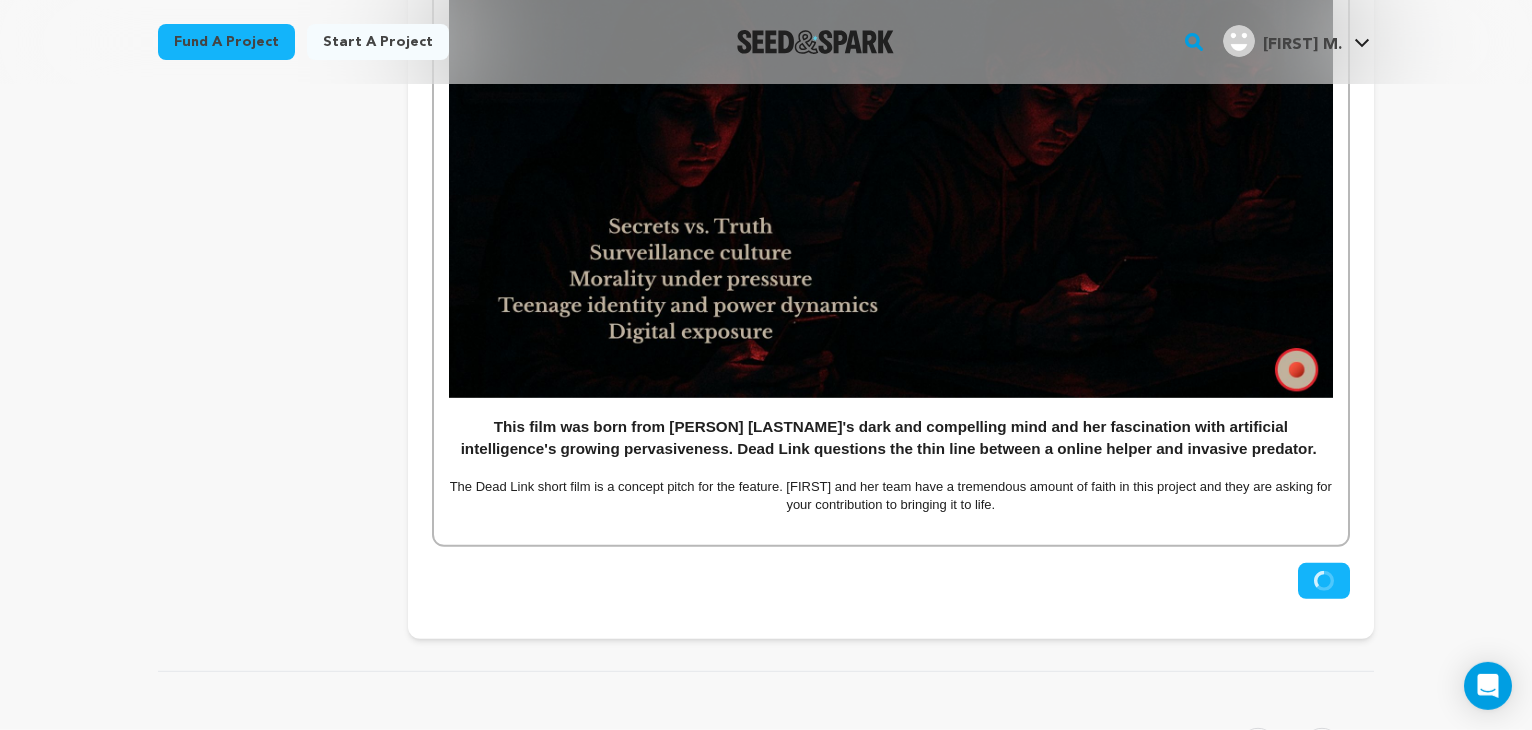 click at bounding box center (891, 524) 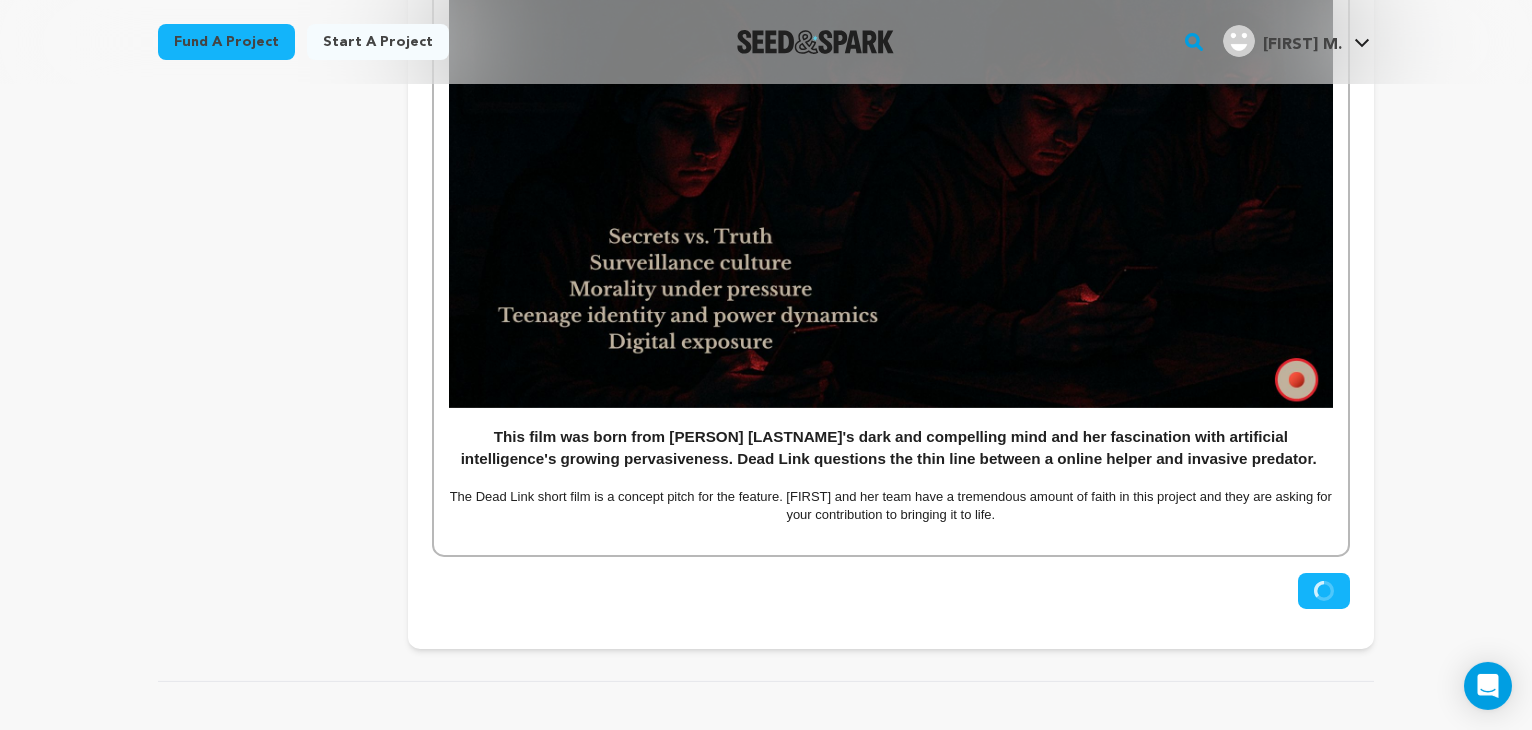 scroll, scrollTop: 1417, scrollLeft: 0, axis: vertical 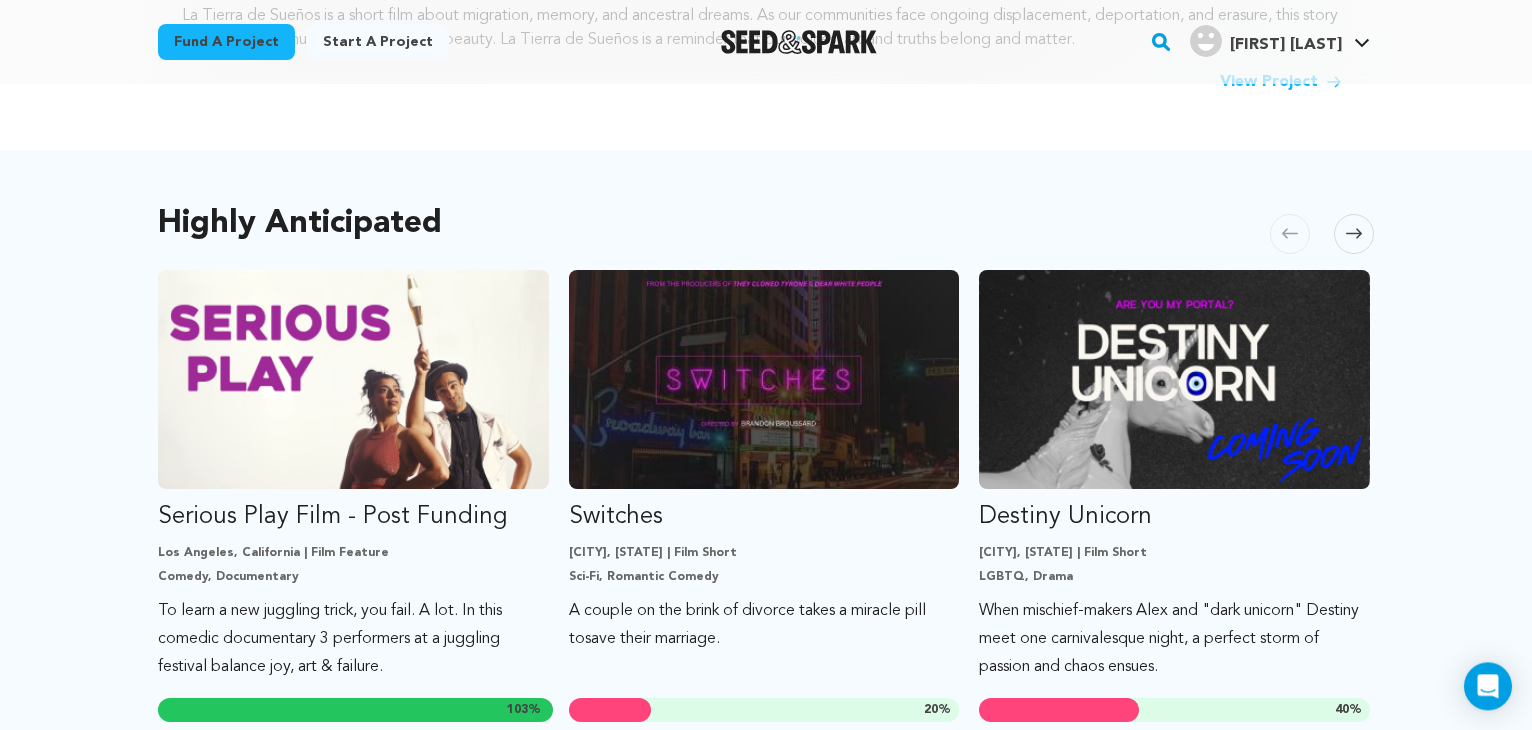 click at bounding box center [764, 379] 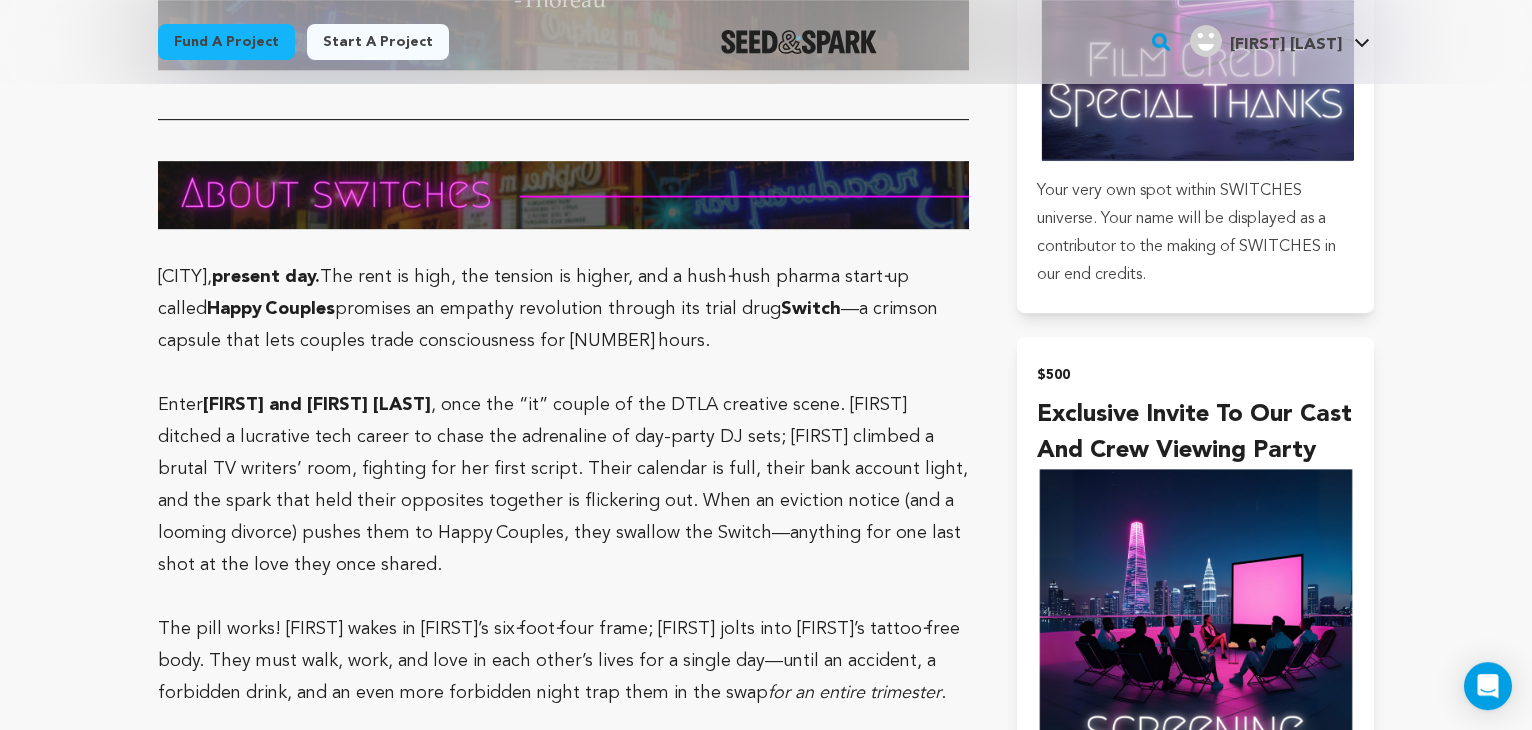 scroll, scrollTop: 3336, scrollLeft: 0, axis: vertical 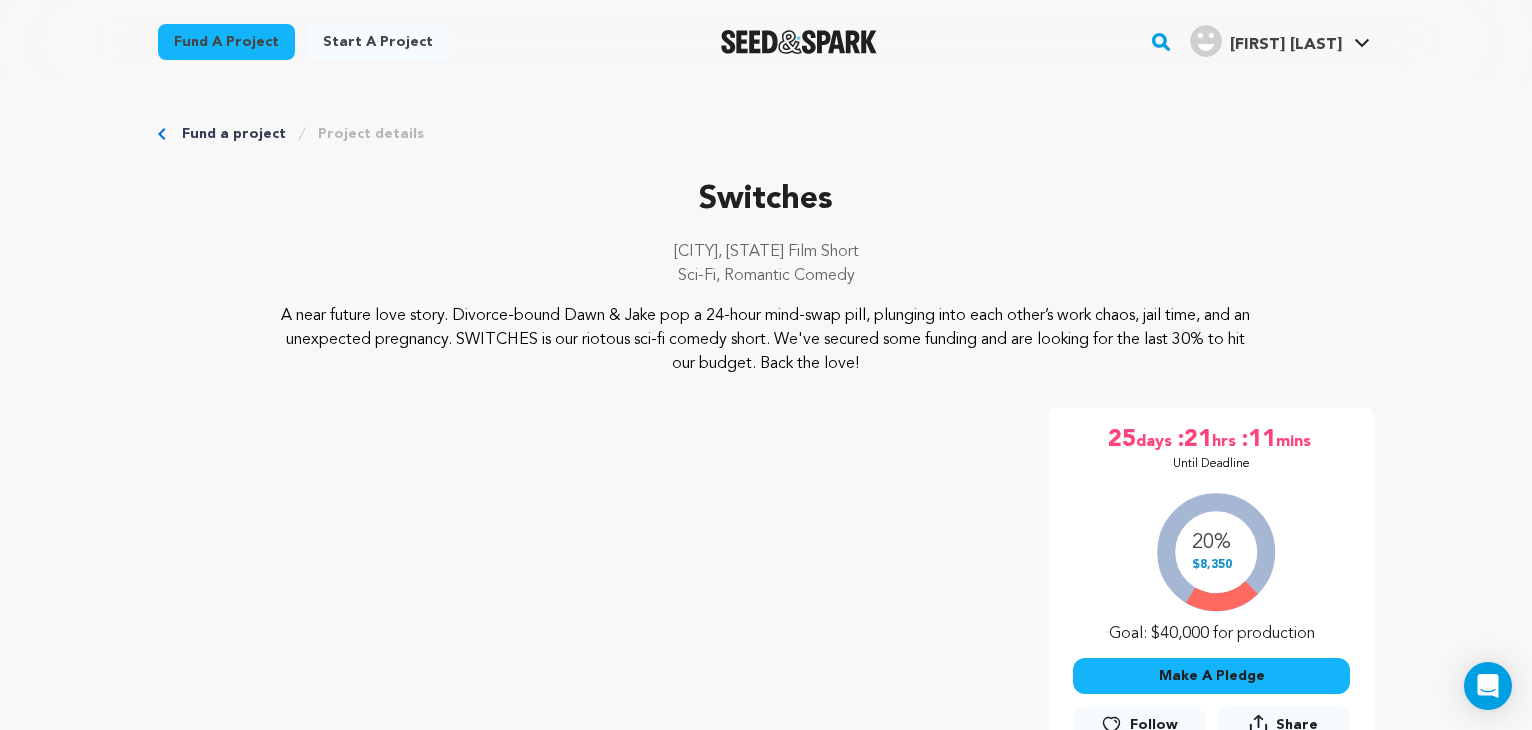 click on "Project details" at bounding box center (371, 134) 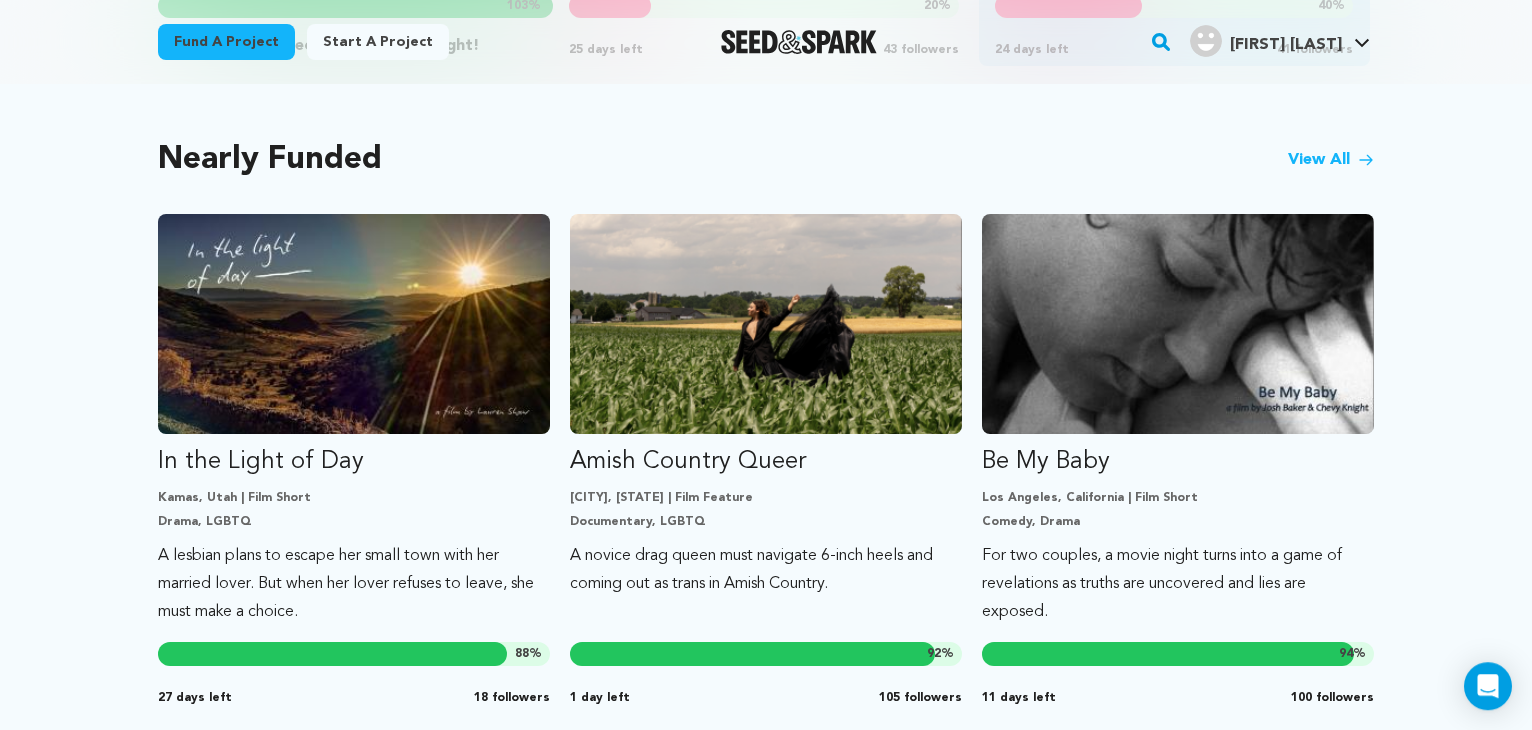 scroll, scrollTop: 1643, scrollLeft: 0, axis: vertical 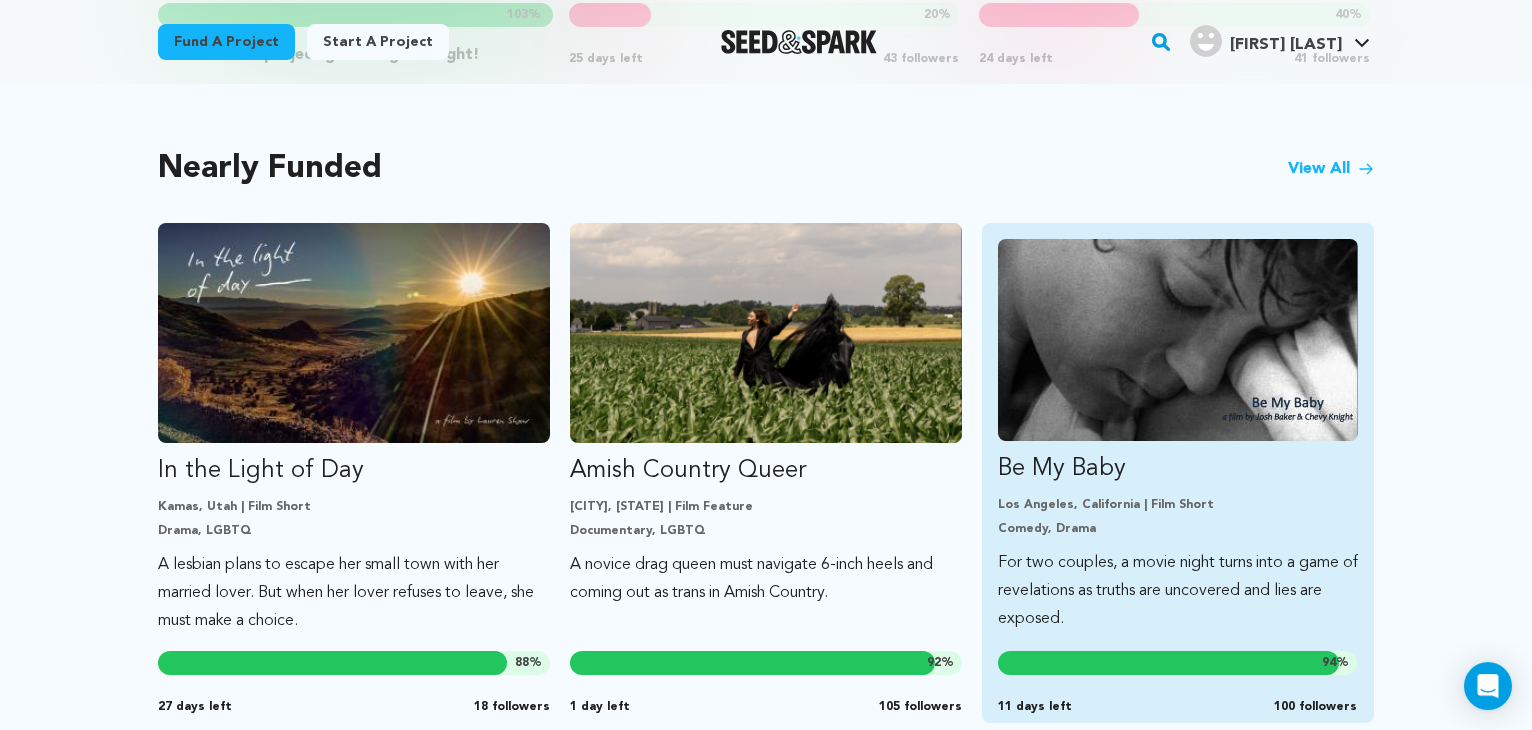 click at bounding box center [1178, 340] 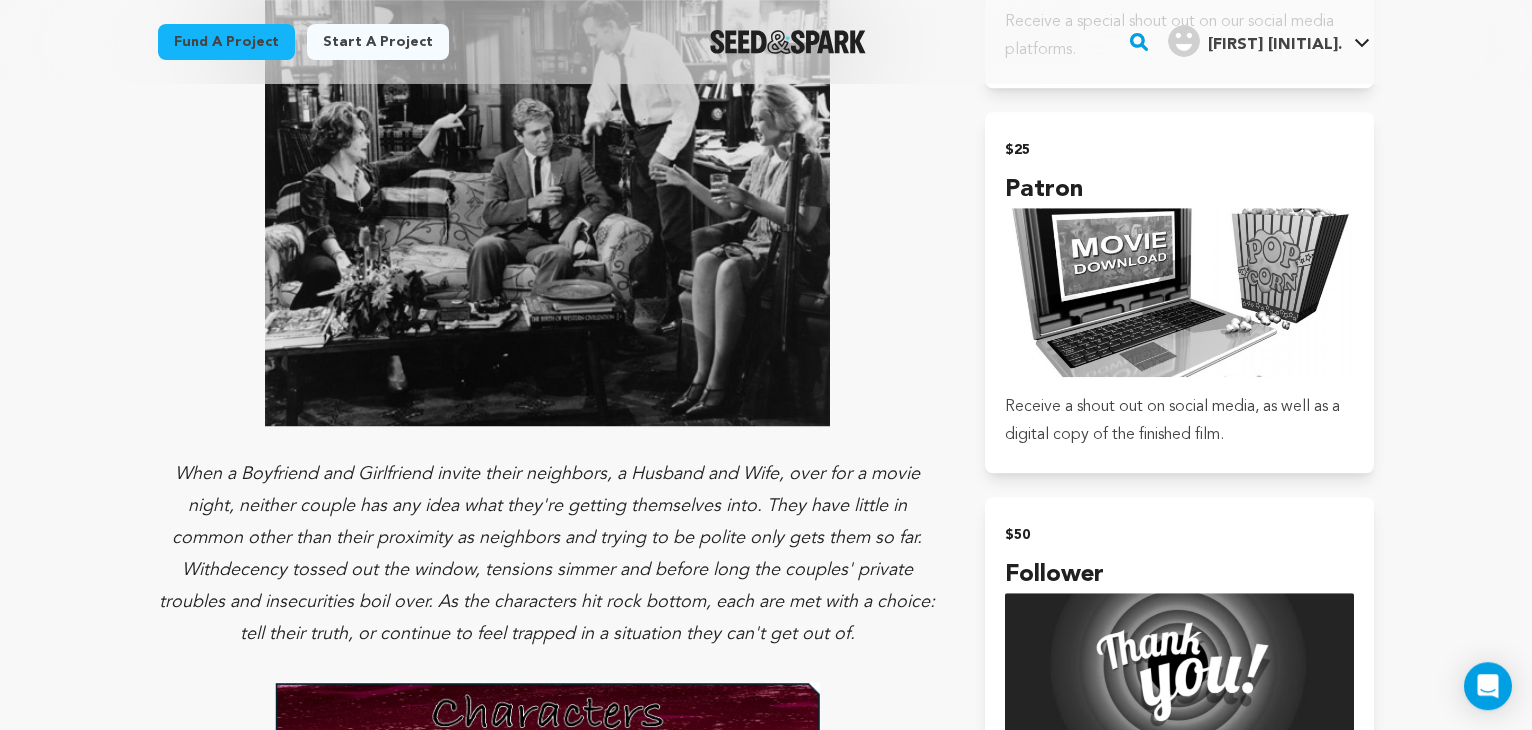 scroll, scrollTop: 1674, scrollLeft: 0, axis: vertical 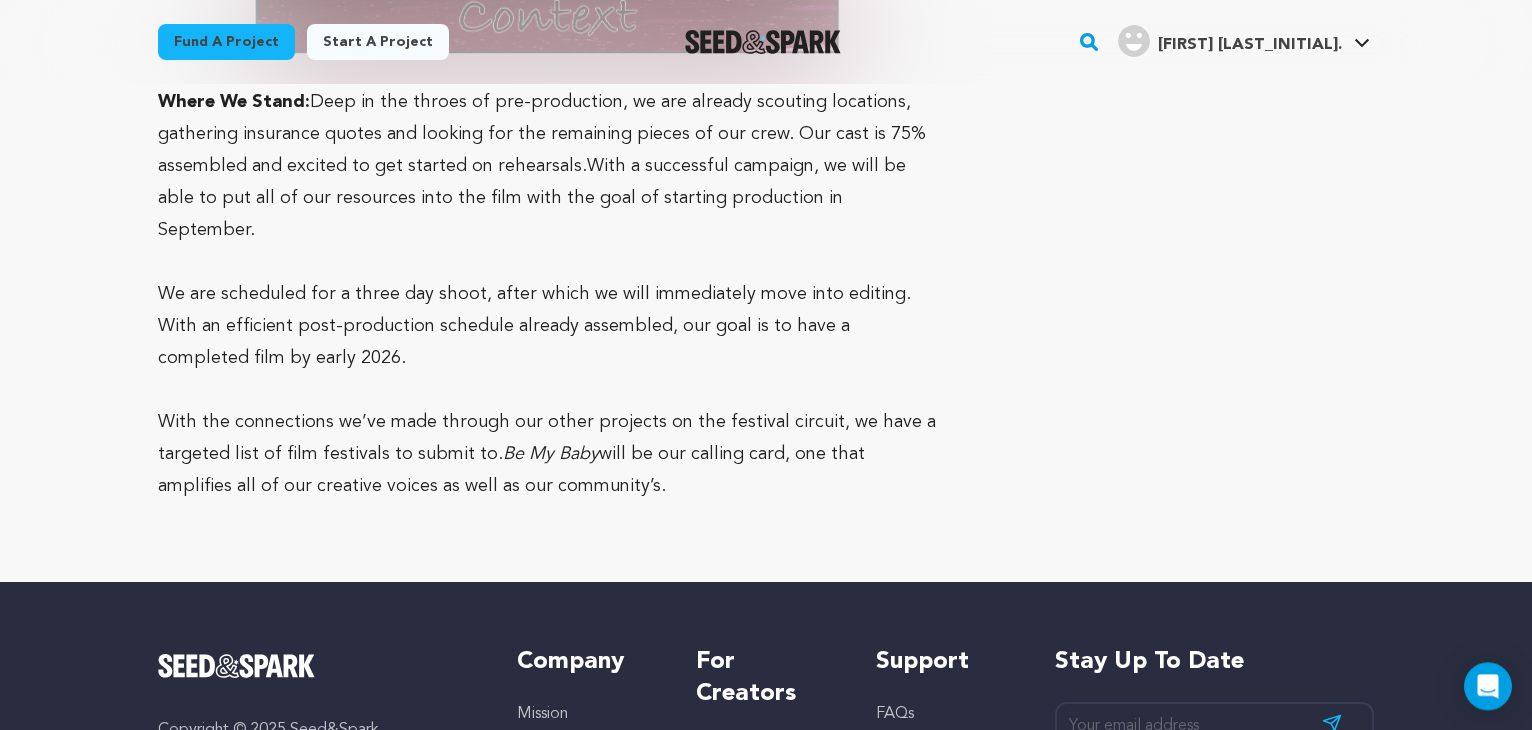 click on "With the connections we’ve made through our other projects on the festival circuit, we have a targeted list of film festivals to submit to.  Be My Baby  will be our calling card, one that amplifies all of our creative voices as well as our community’s." at bounding box center (547, 454) 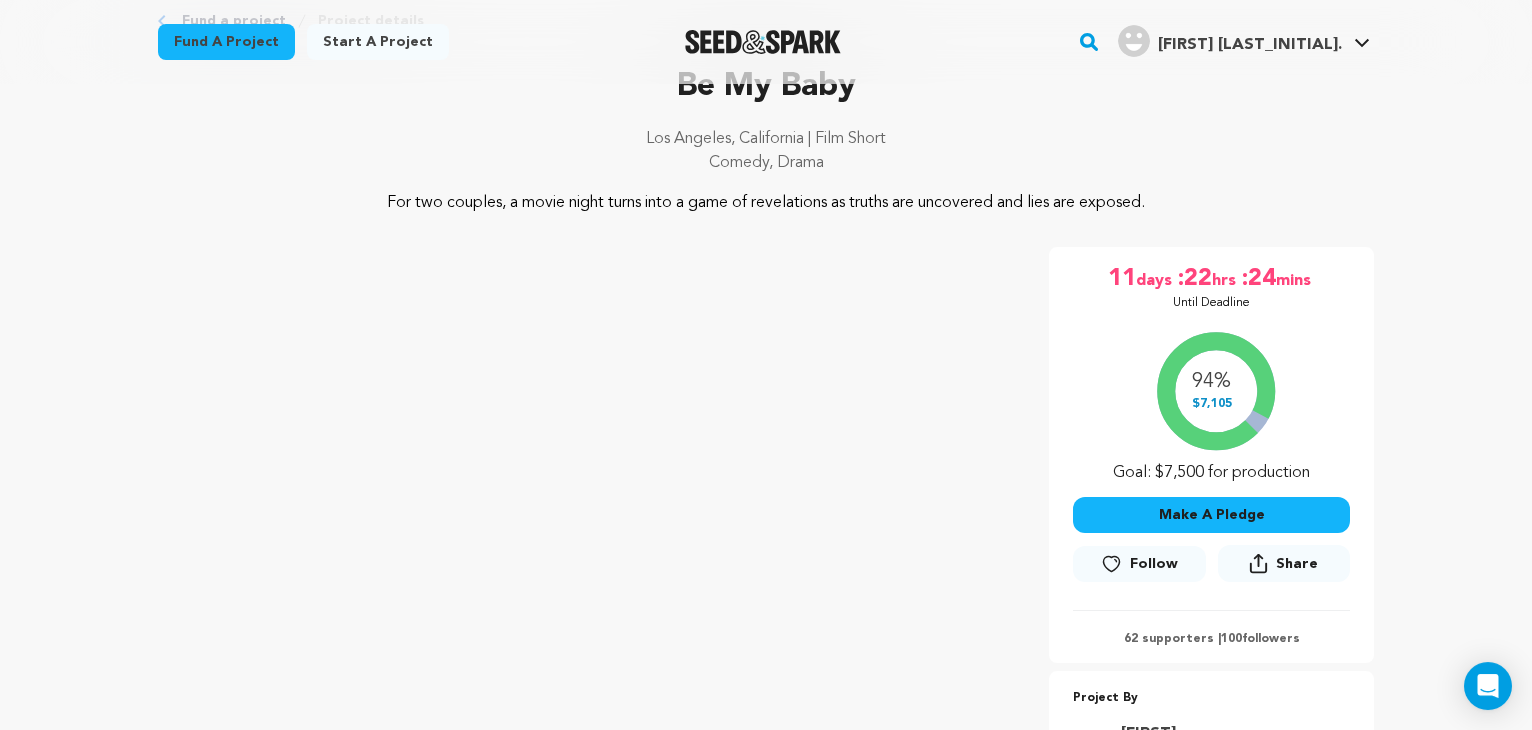 scroll, scrollTop: 0, scrollLeft: 0, axis: both 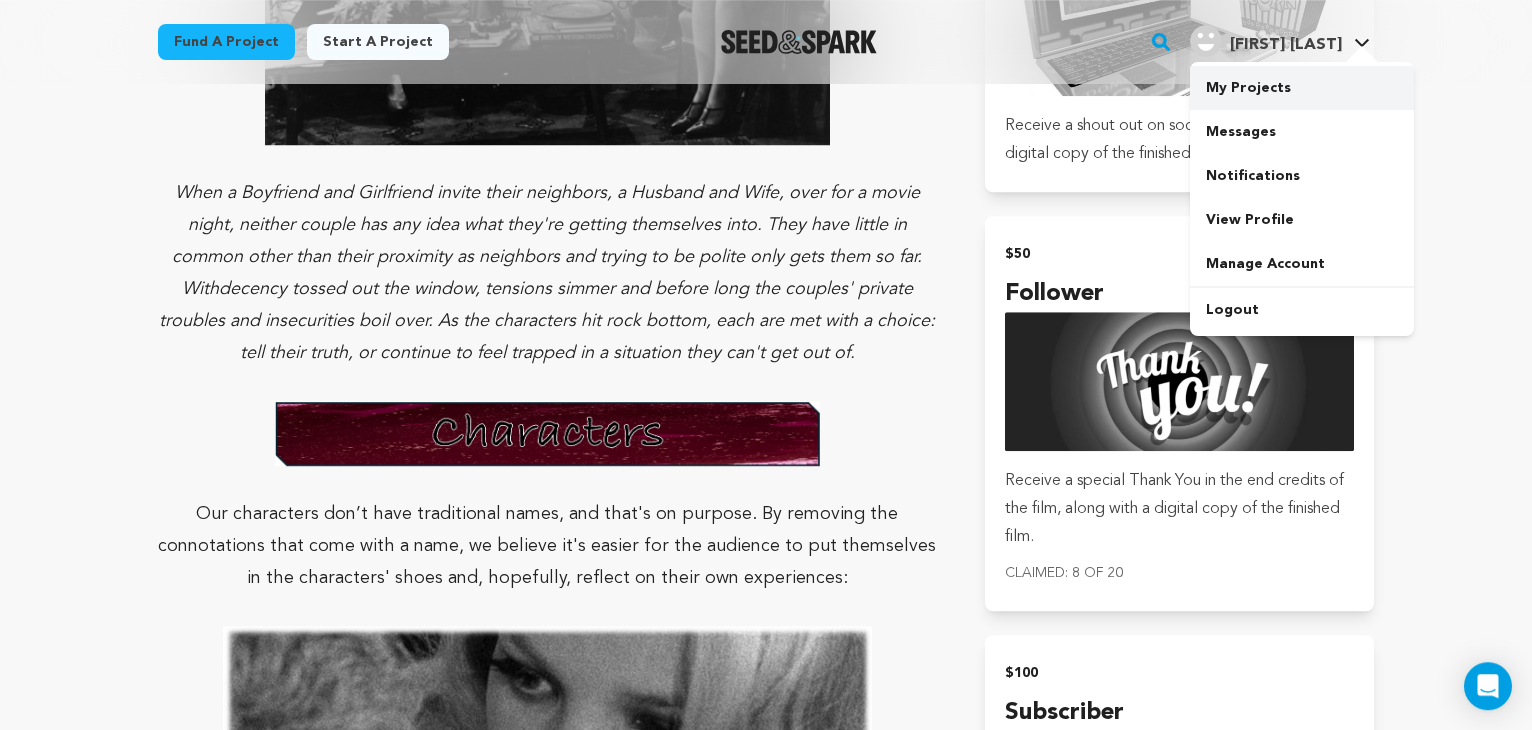 click on "My Projects" at bounding box center [1302, 88] 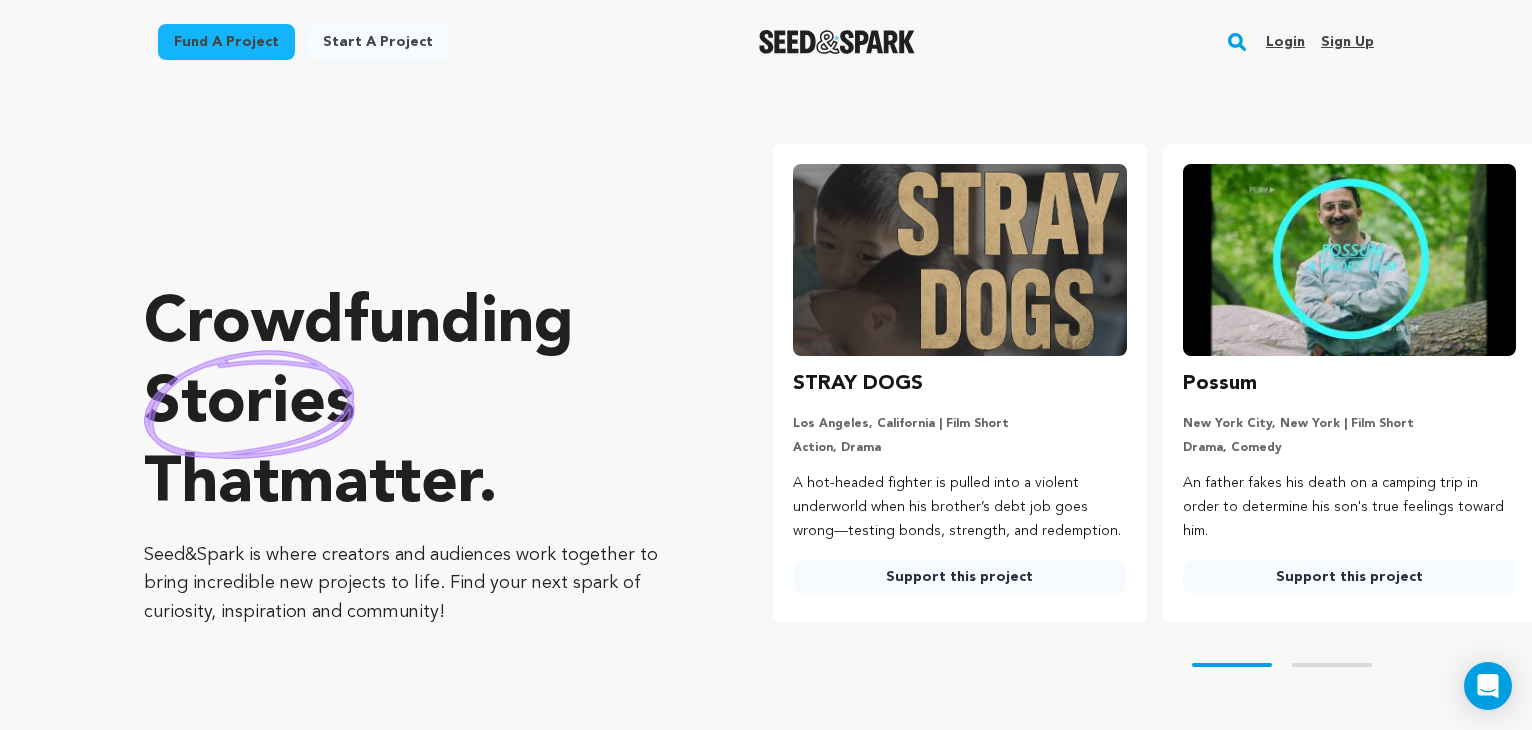 scroll, scrollTop: 0, scrollLeft: 0, axis: both 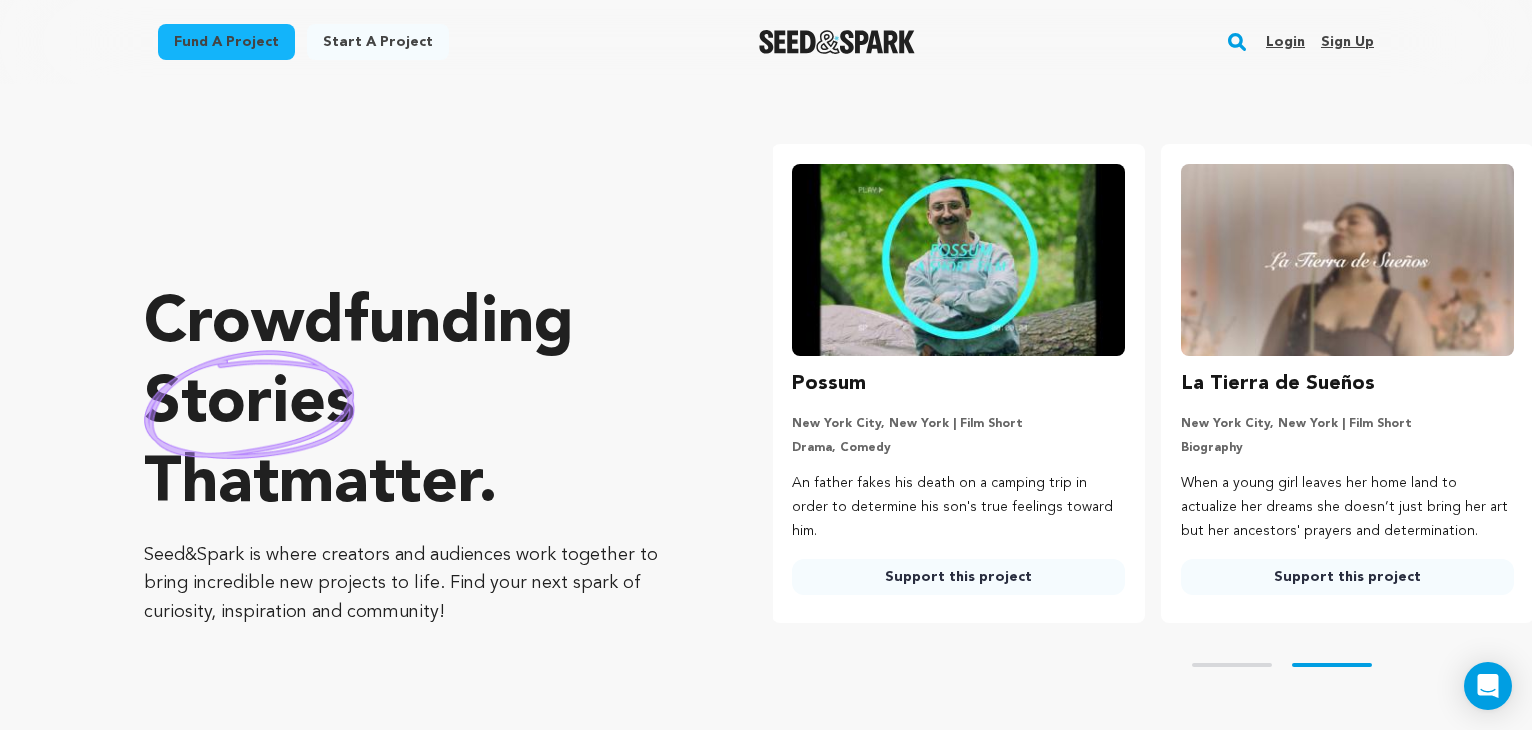 click on "Login" at bounding box center [1285, 42] 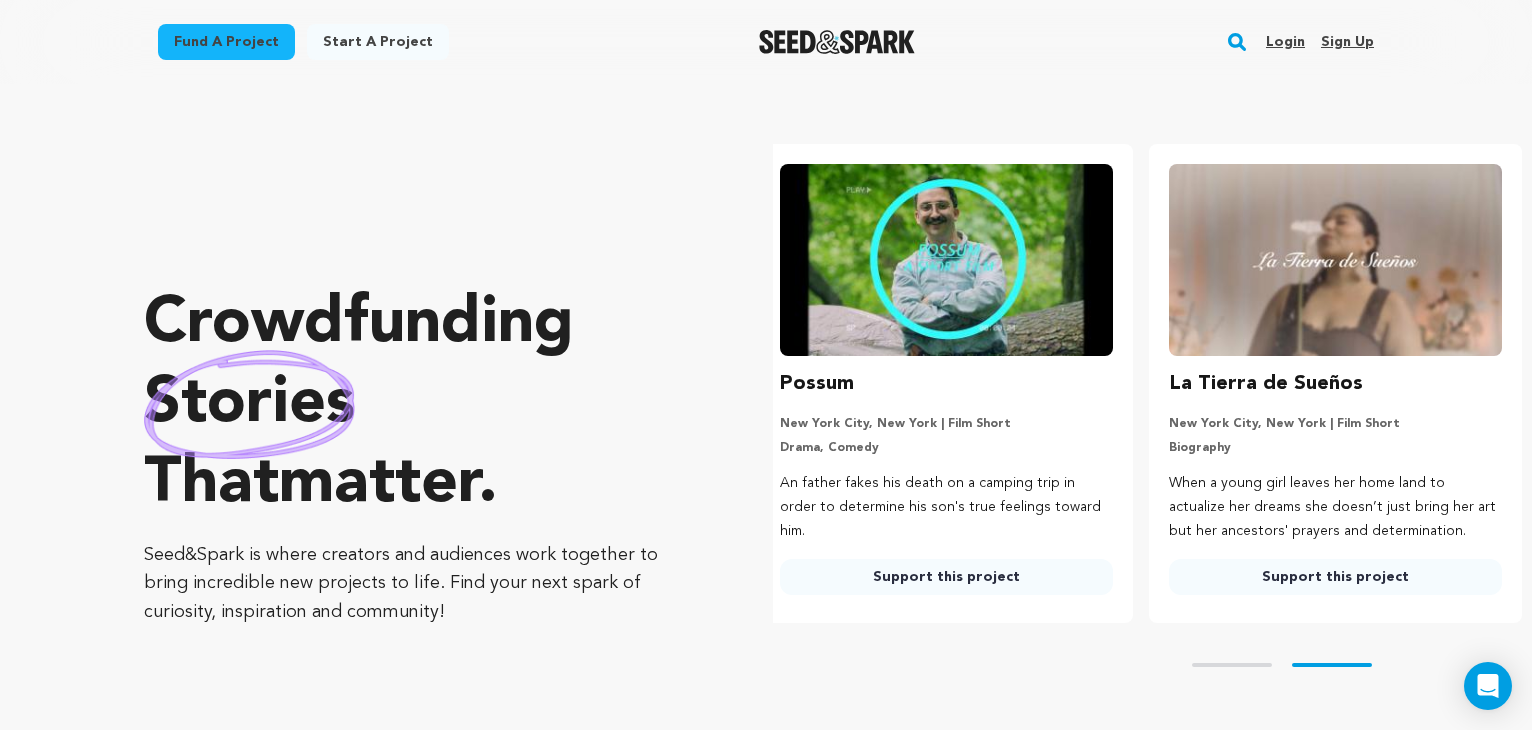 scroll, scrollTop: 0, scrollLeft: 405, axis: horizontal 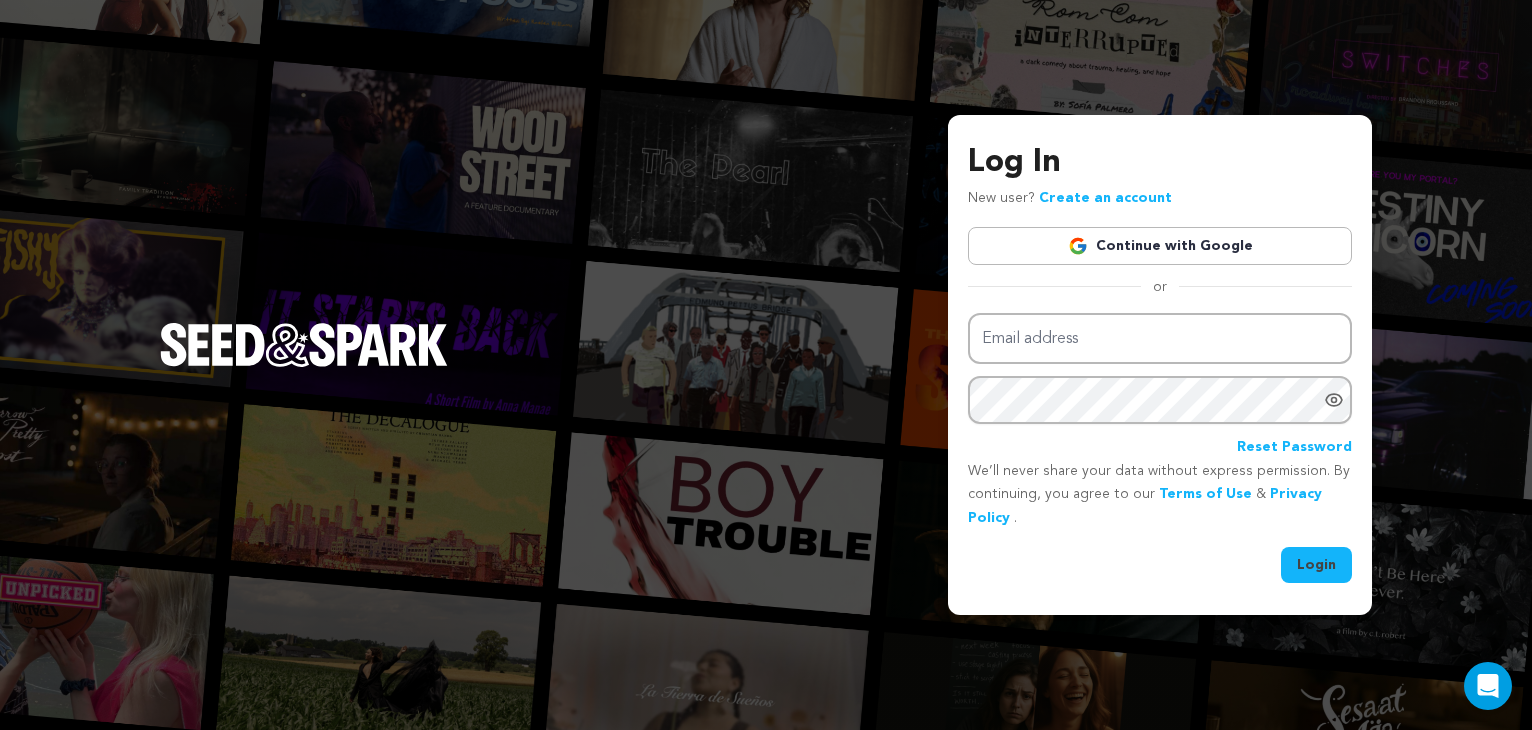 click on "Continue with Google" at bounding box center (1160, 246) 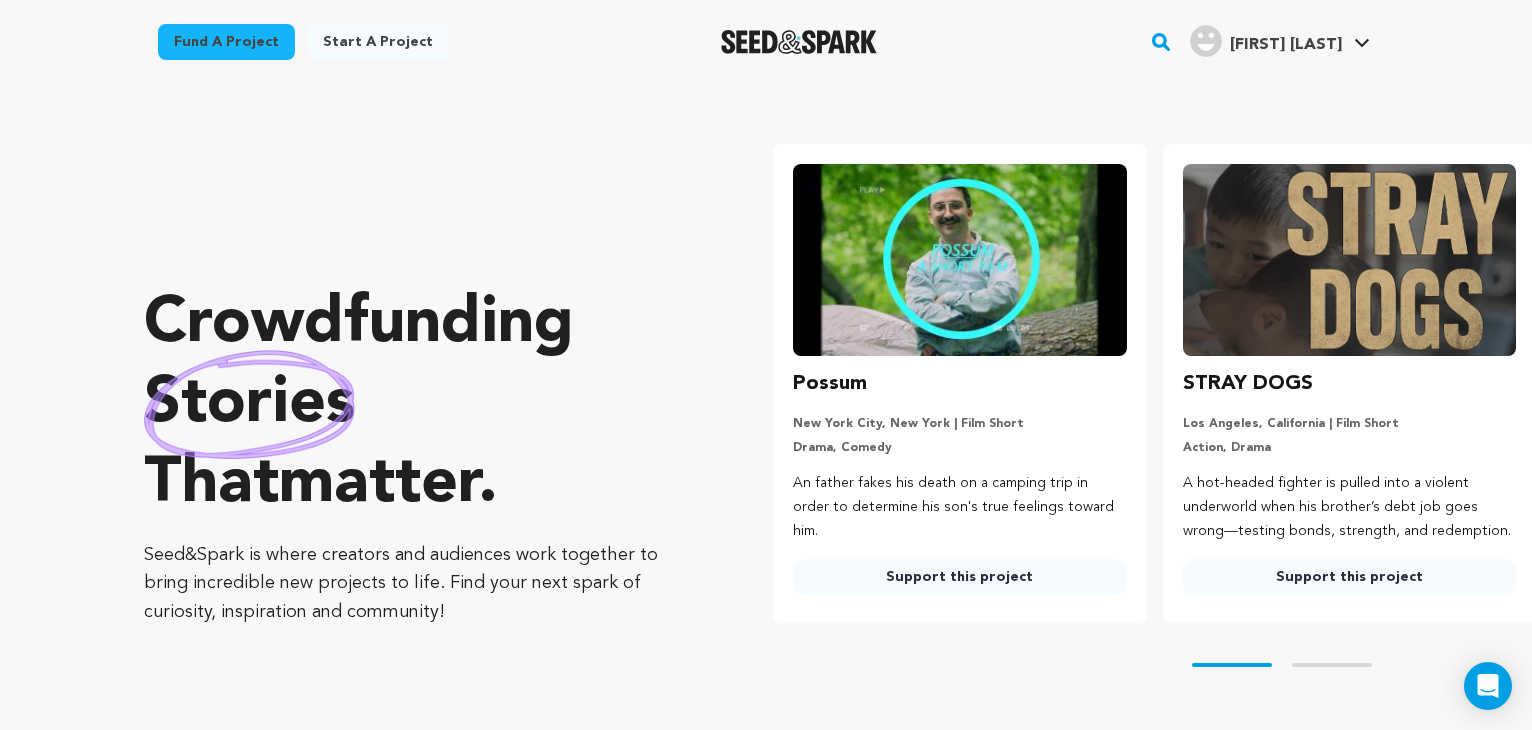 scroll, scrollTop: 0, scrollLeft: 0, axis: both 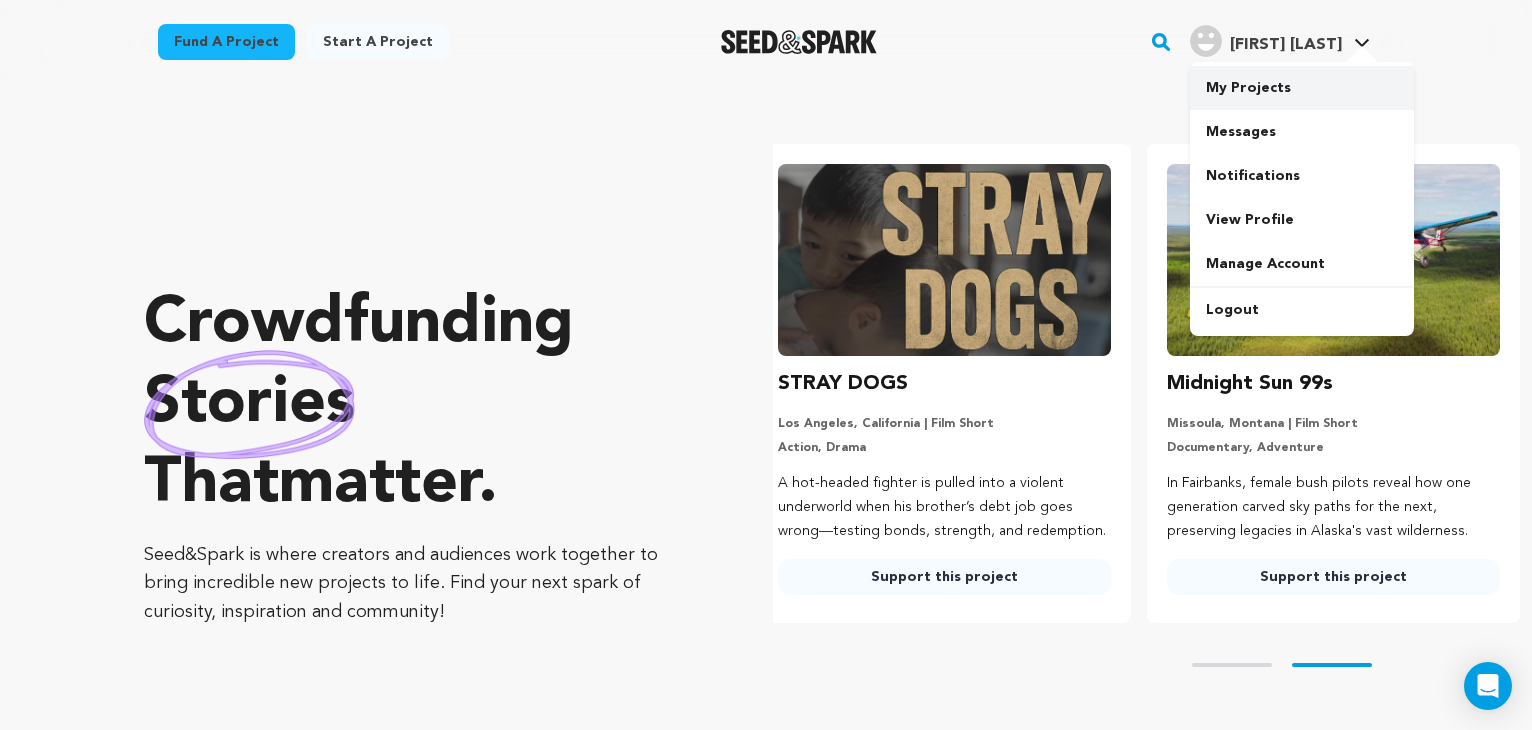 click on "My Projects" at bounding box center (1302, 88) 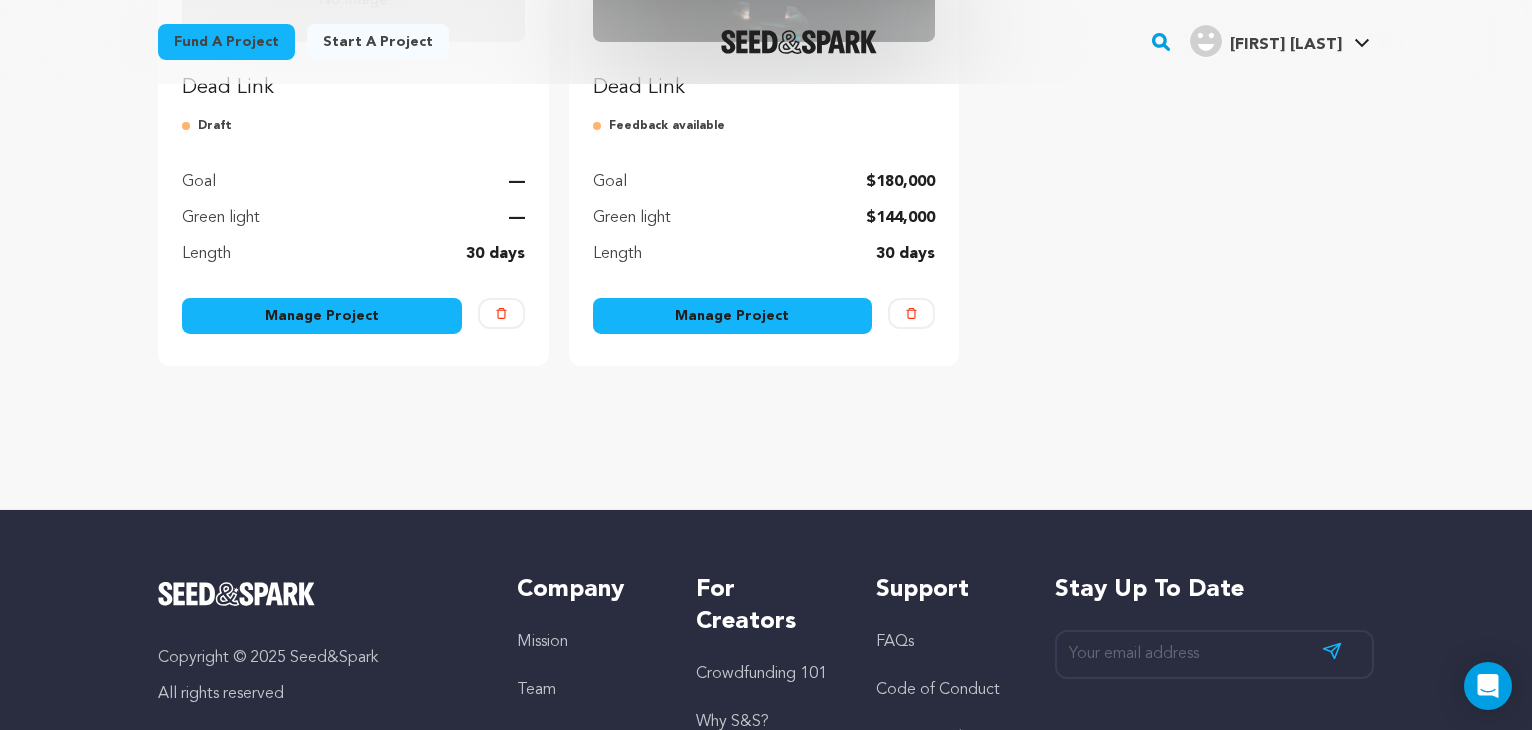 scroll, scrollTop: 0, scrollLeft: 0, axis: both 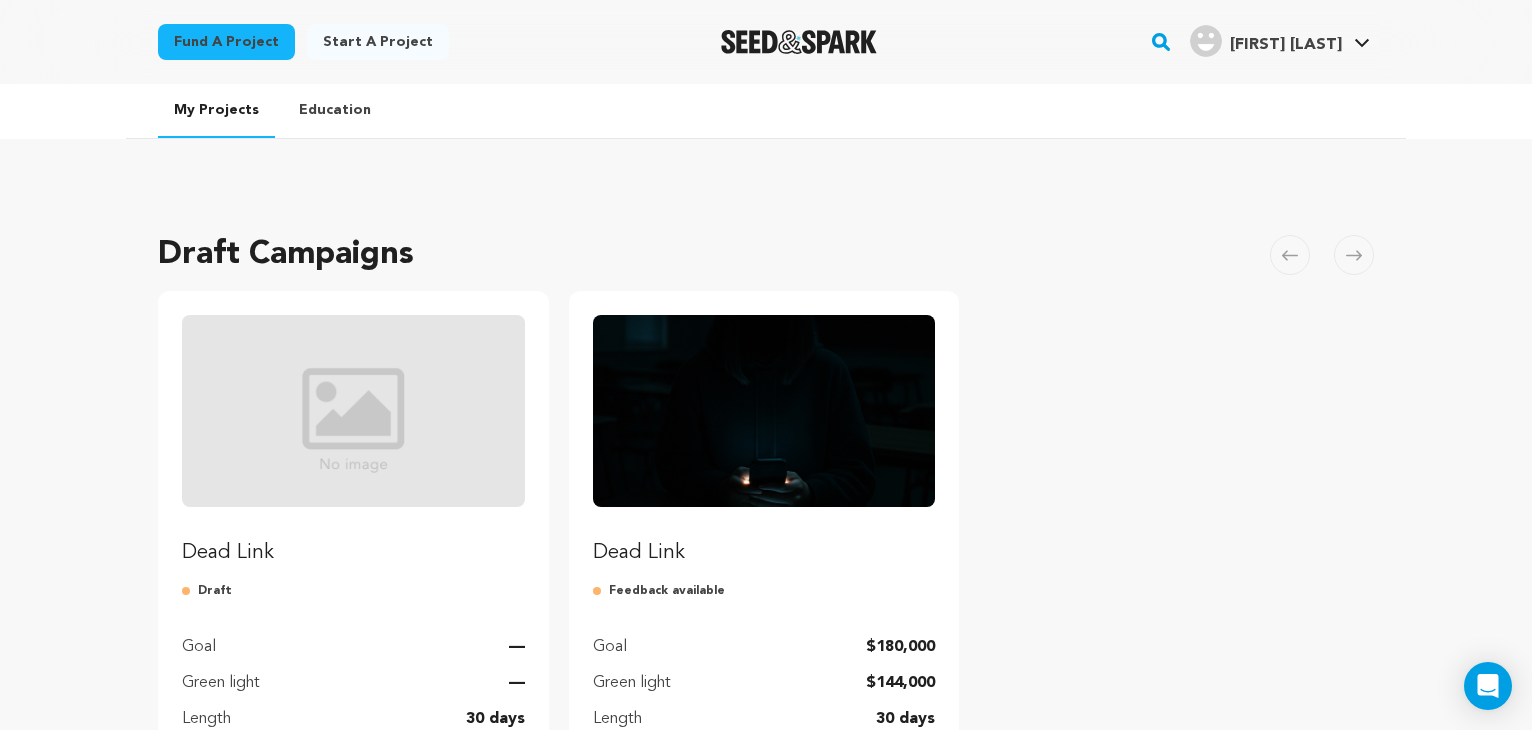 click at bounding box center (799, 42) 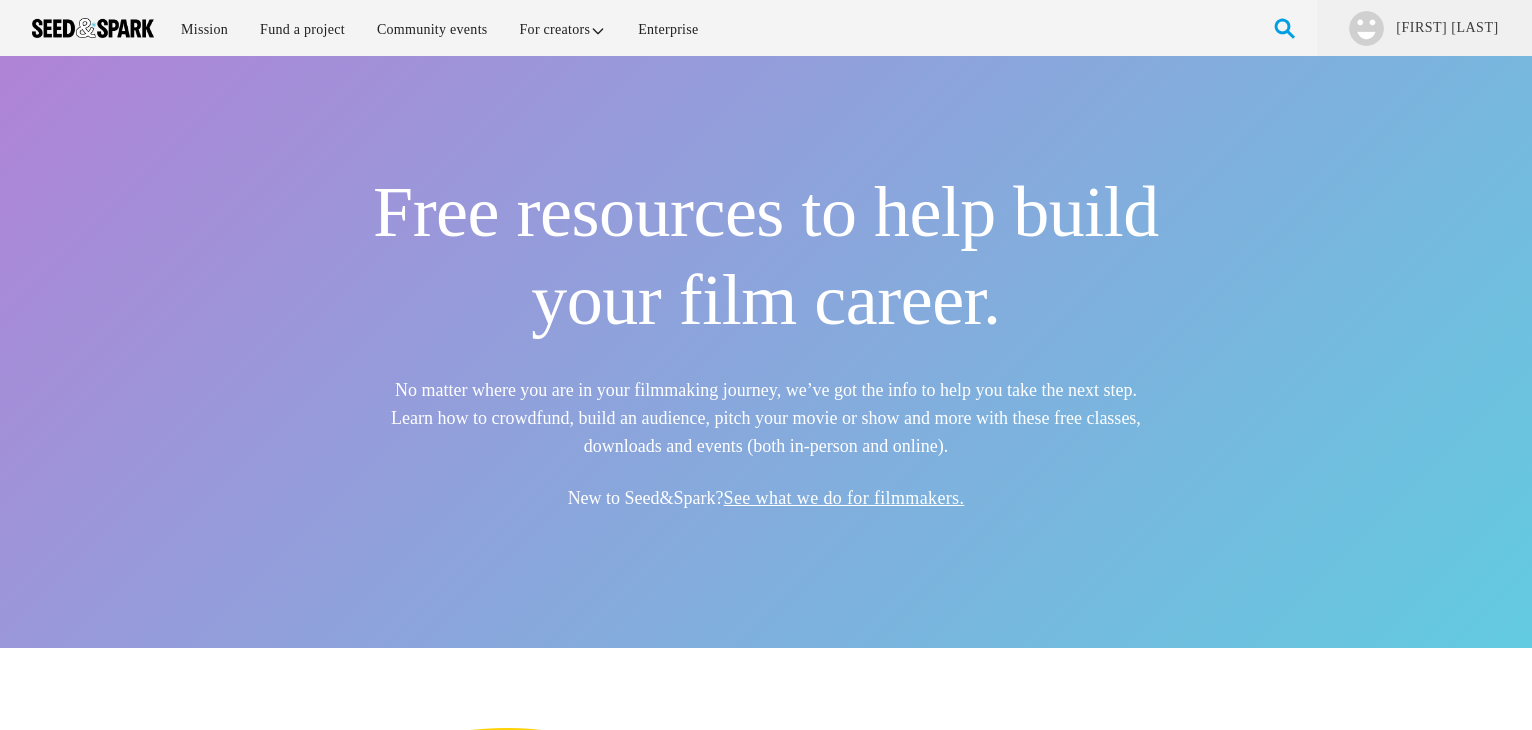 scroll, scrollTop: 0, scrollLeft: 0, axis: both 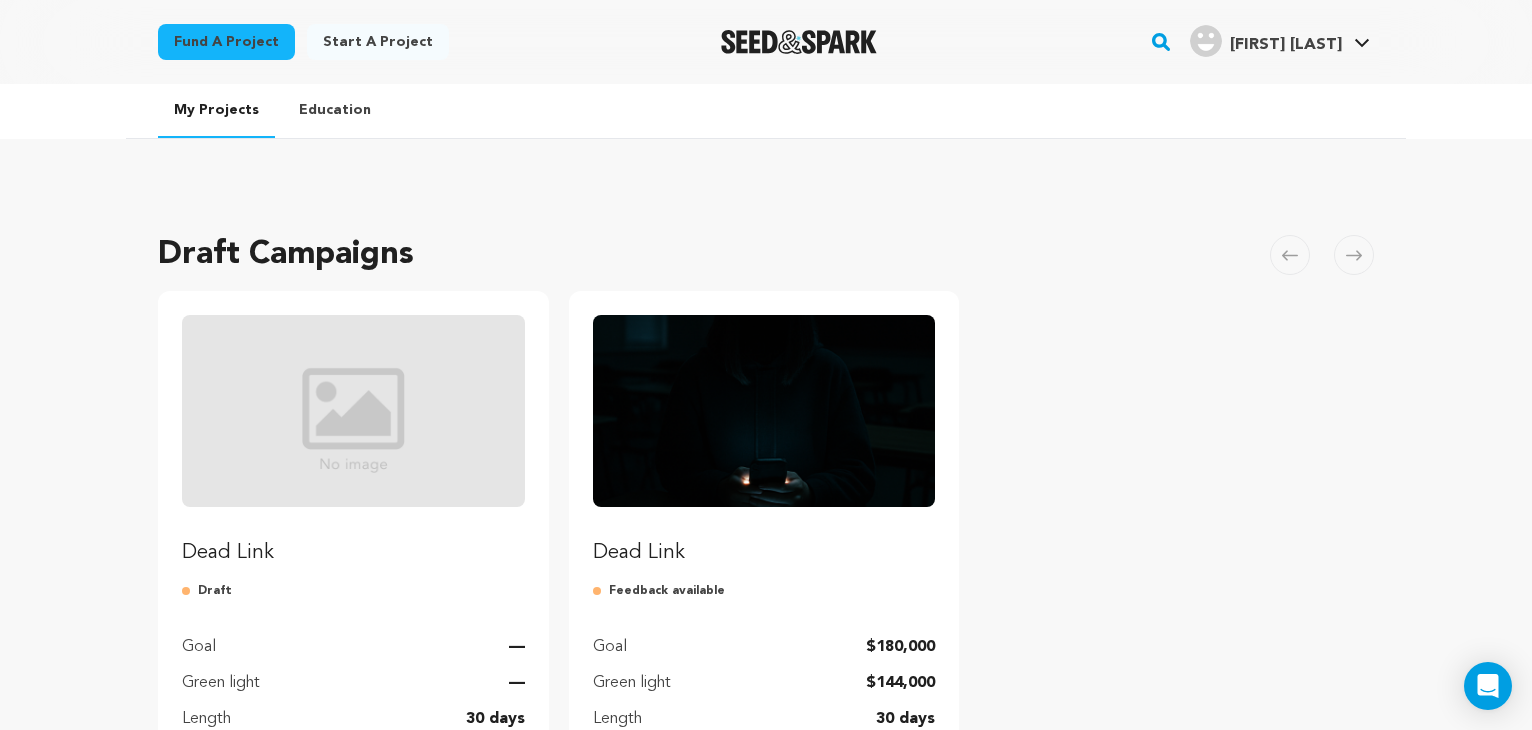 click on "My Projects" at bounding box center (216, 111) 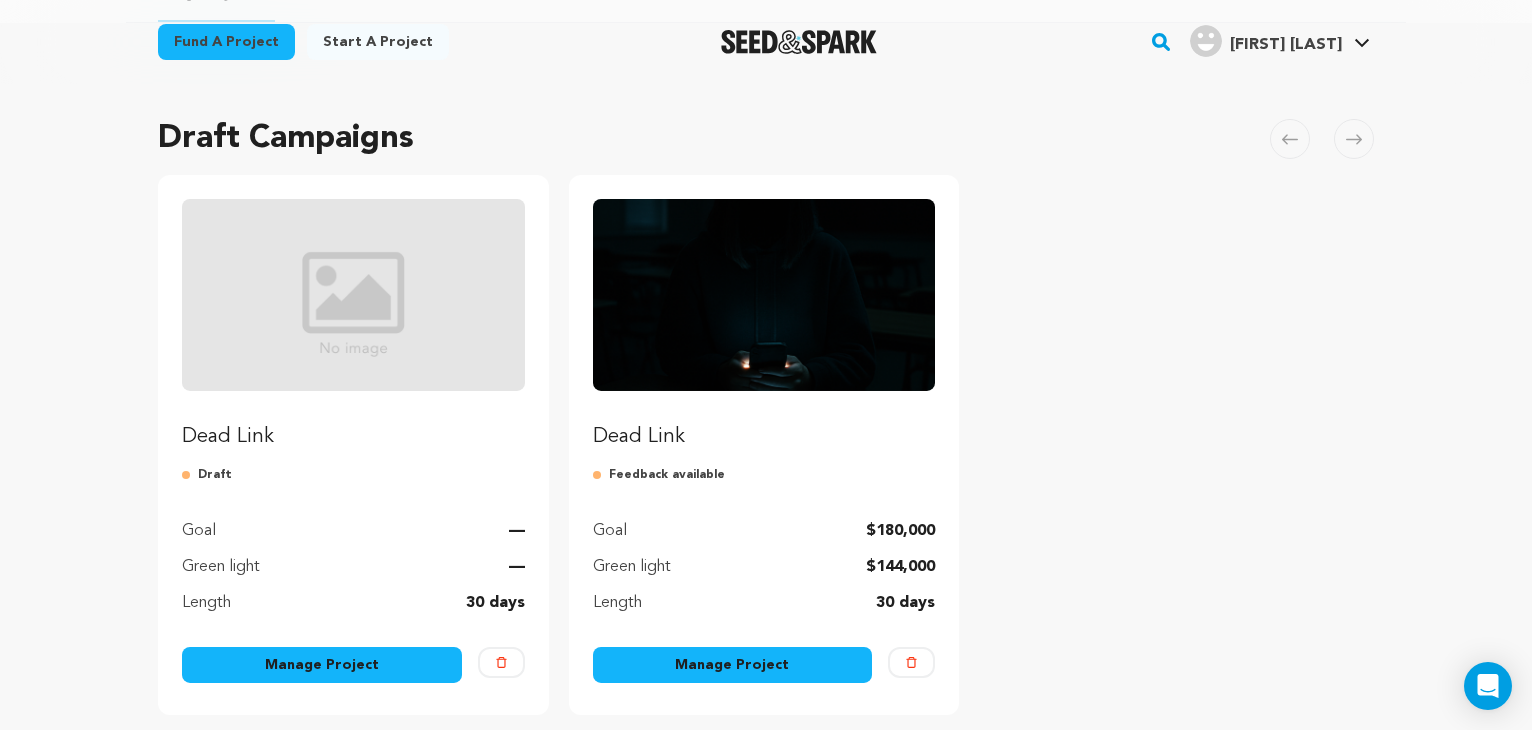 scroll, scrollTop: 0, scrollLeft: 0, axis: both 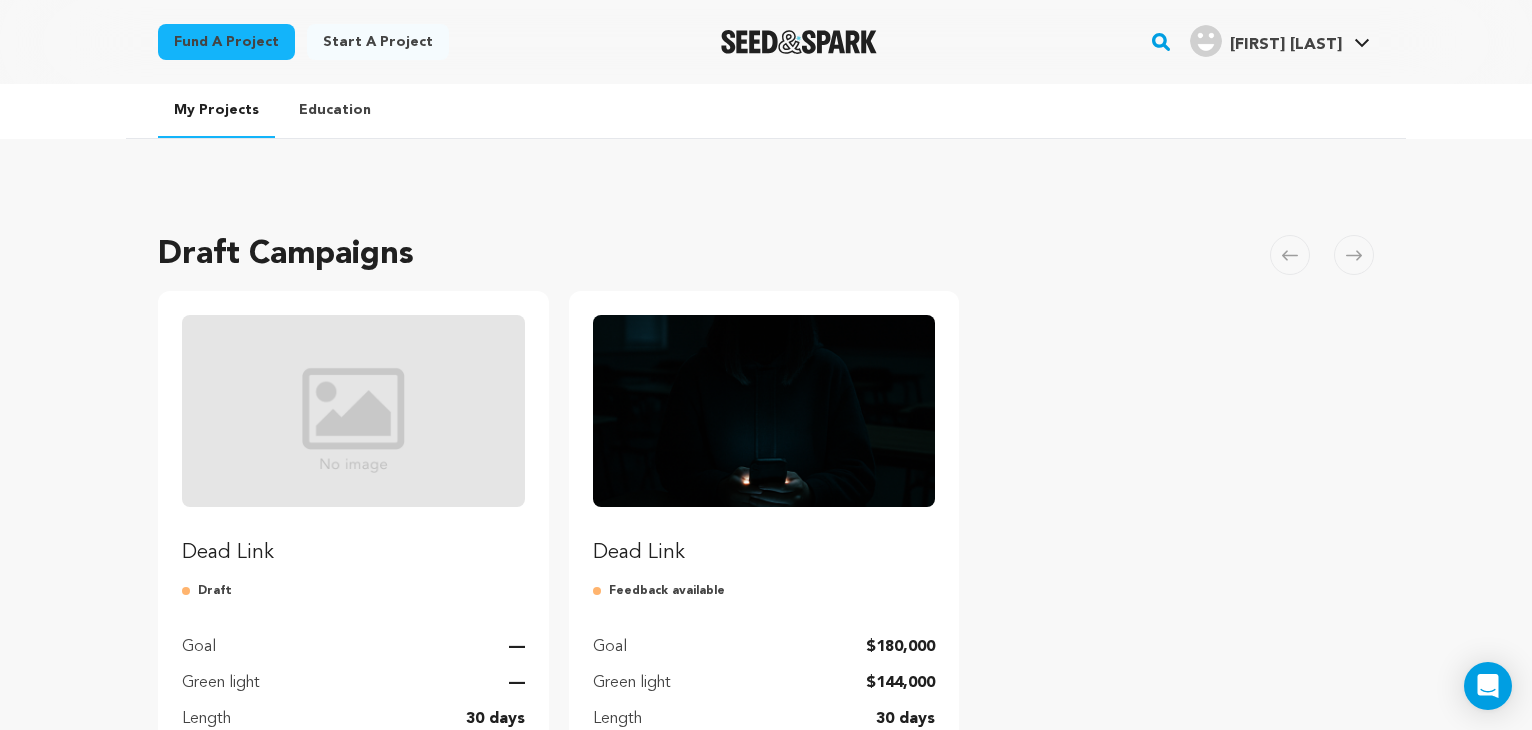 click on "My Projects
Education
Draft Campaigns
Carousel
Skip to previous slide page
Carousel
Dead Link
Draft
Goal
Green light" at bounding box center (766, 529) 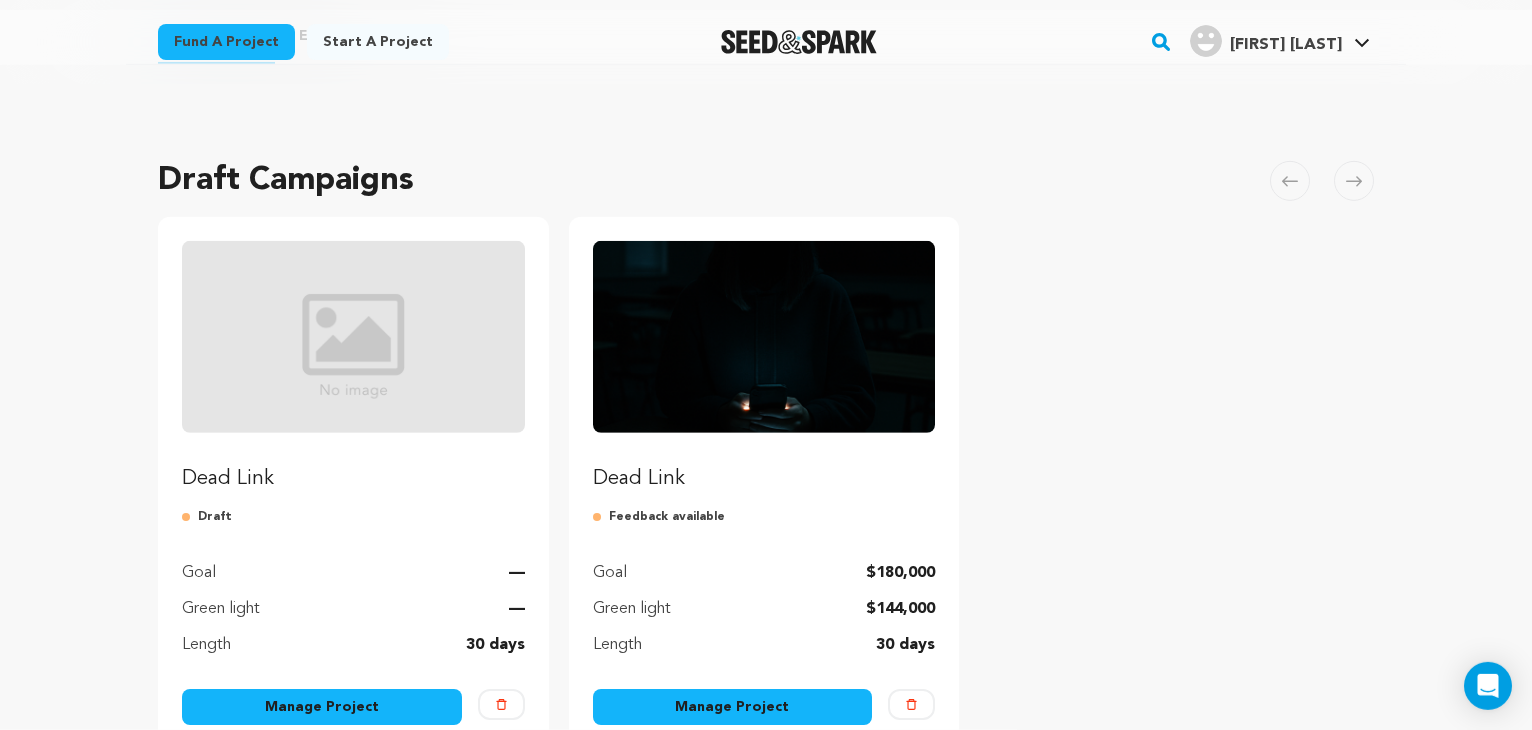 scroll, scrollTop: 73, scrollLeft: 0, axis: vertical 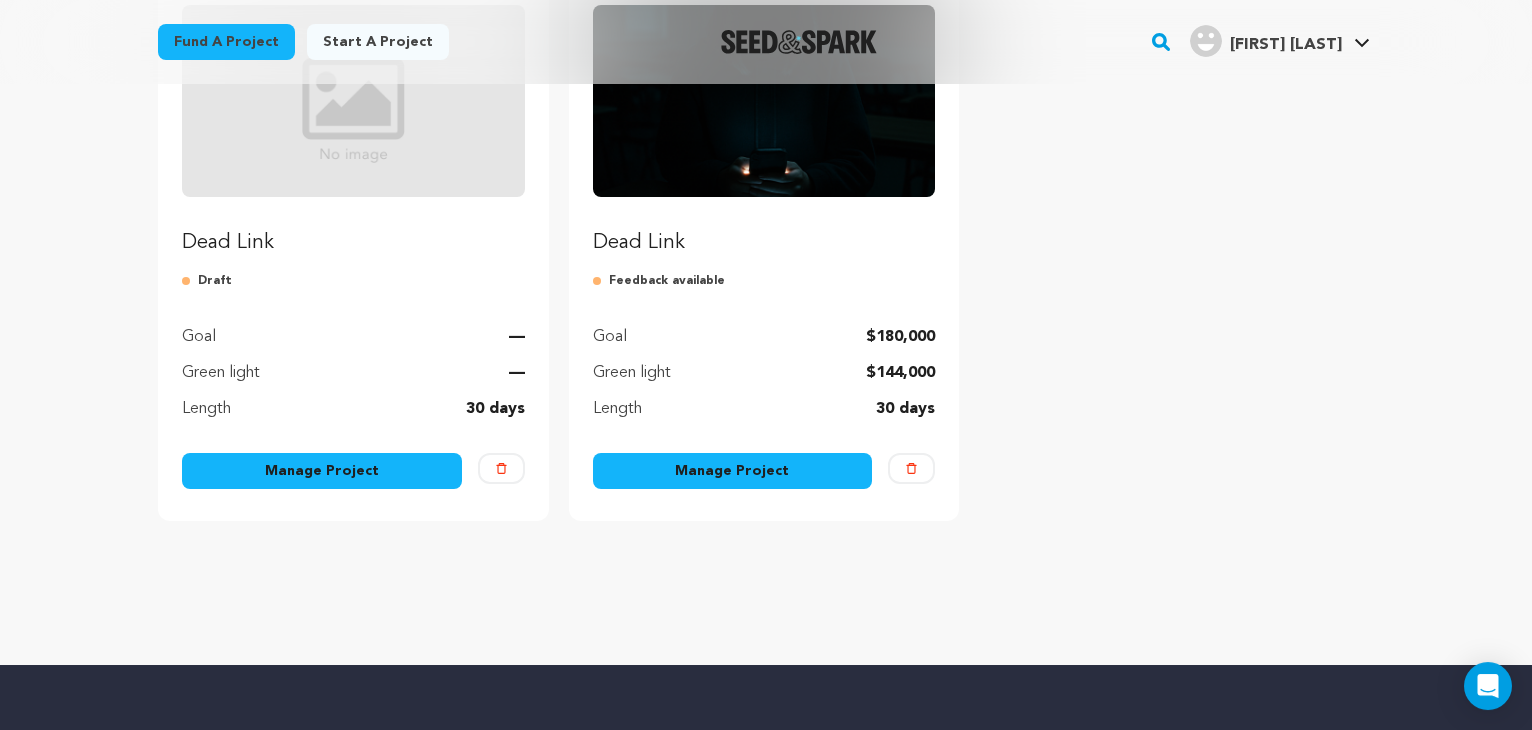 click on "Manage Project" at bounding box center (322, 471) 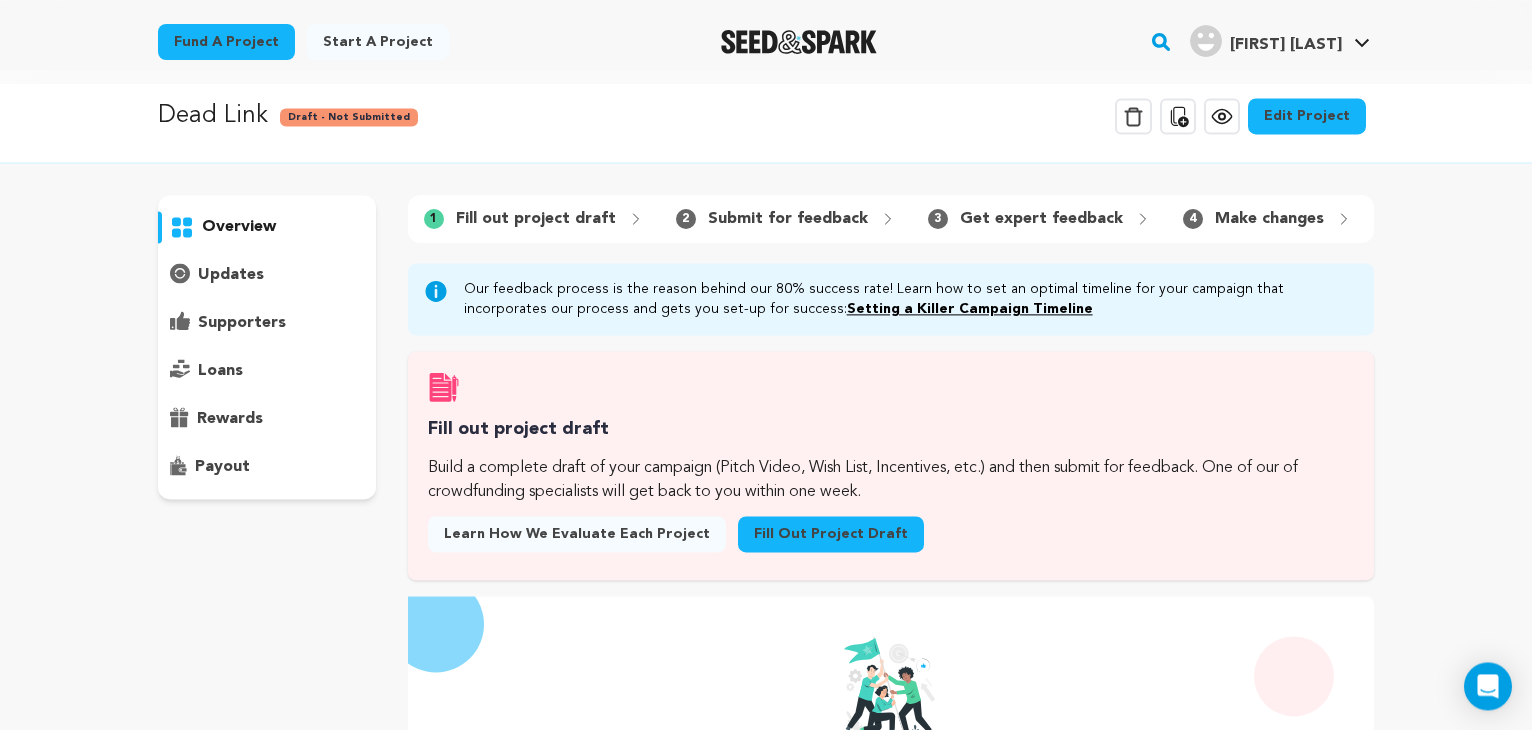 scroll, scrollTop: 0, scrollLeft: 0, axis: both 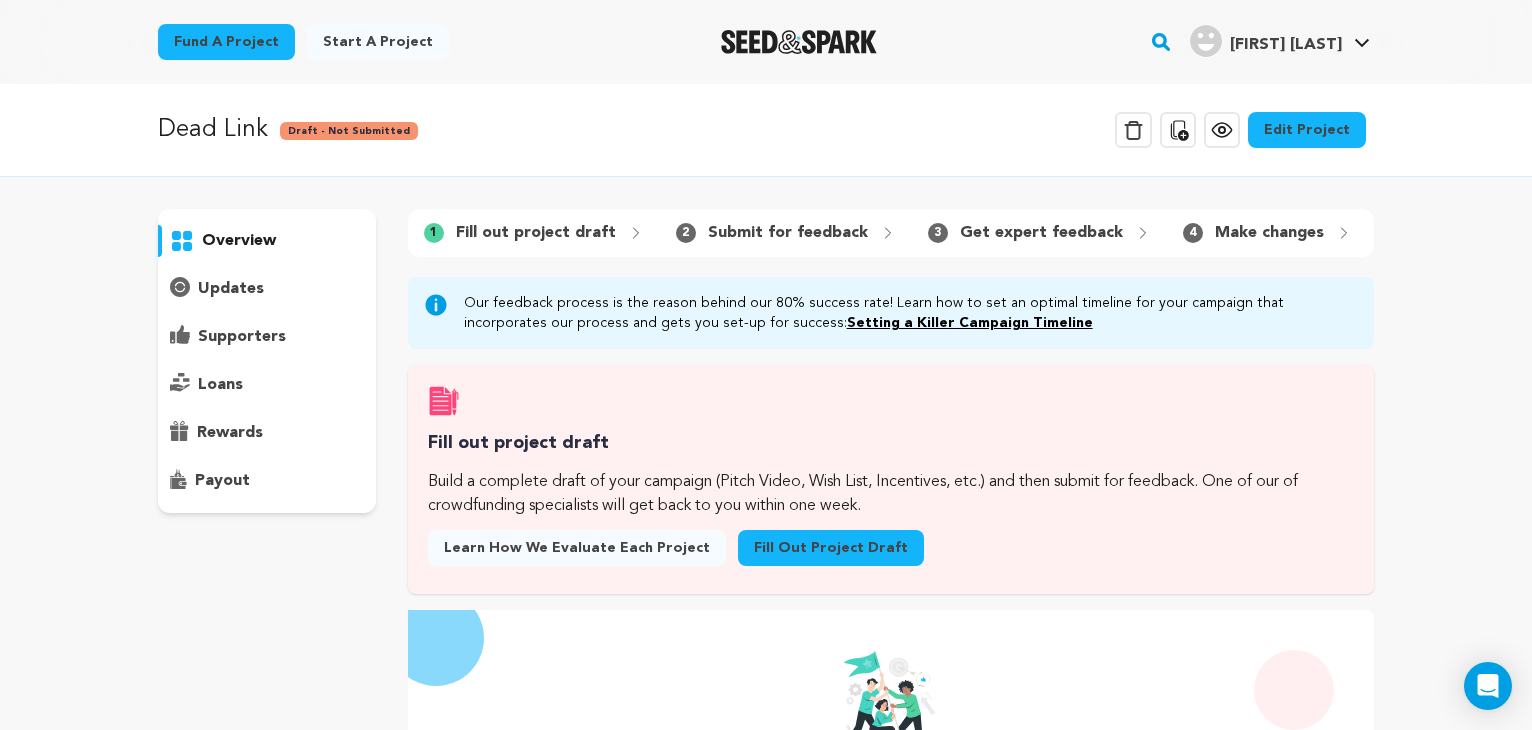 click on "Edit Project" at bounding box center (1307, 130) 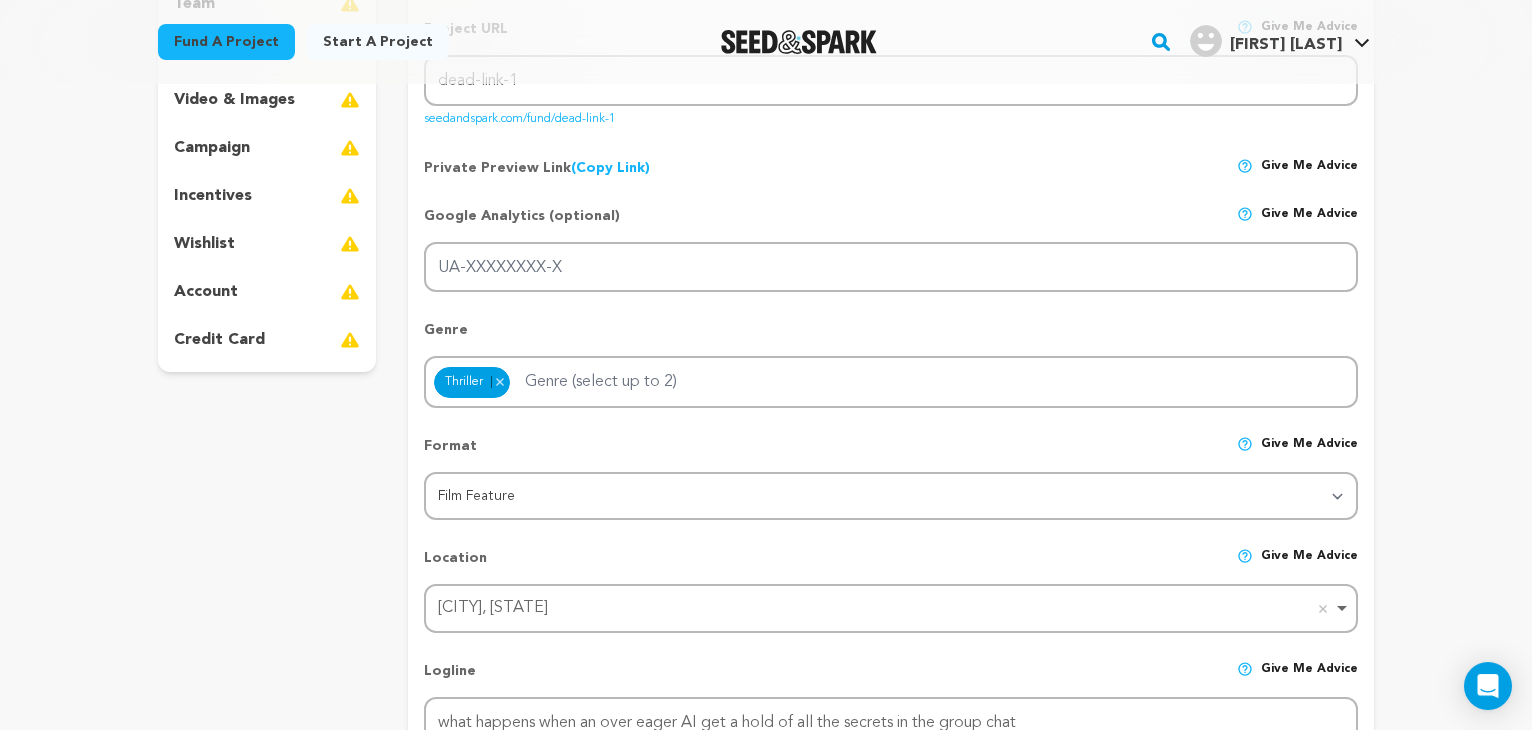 scroll, scrollTop: 0, scrollLeft: 0, axis: both 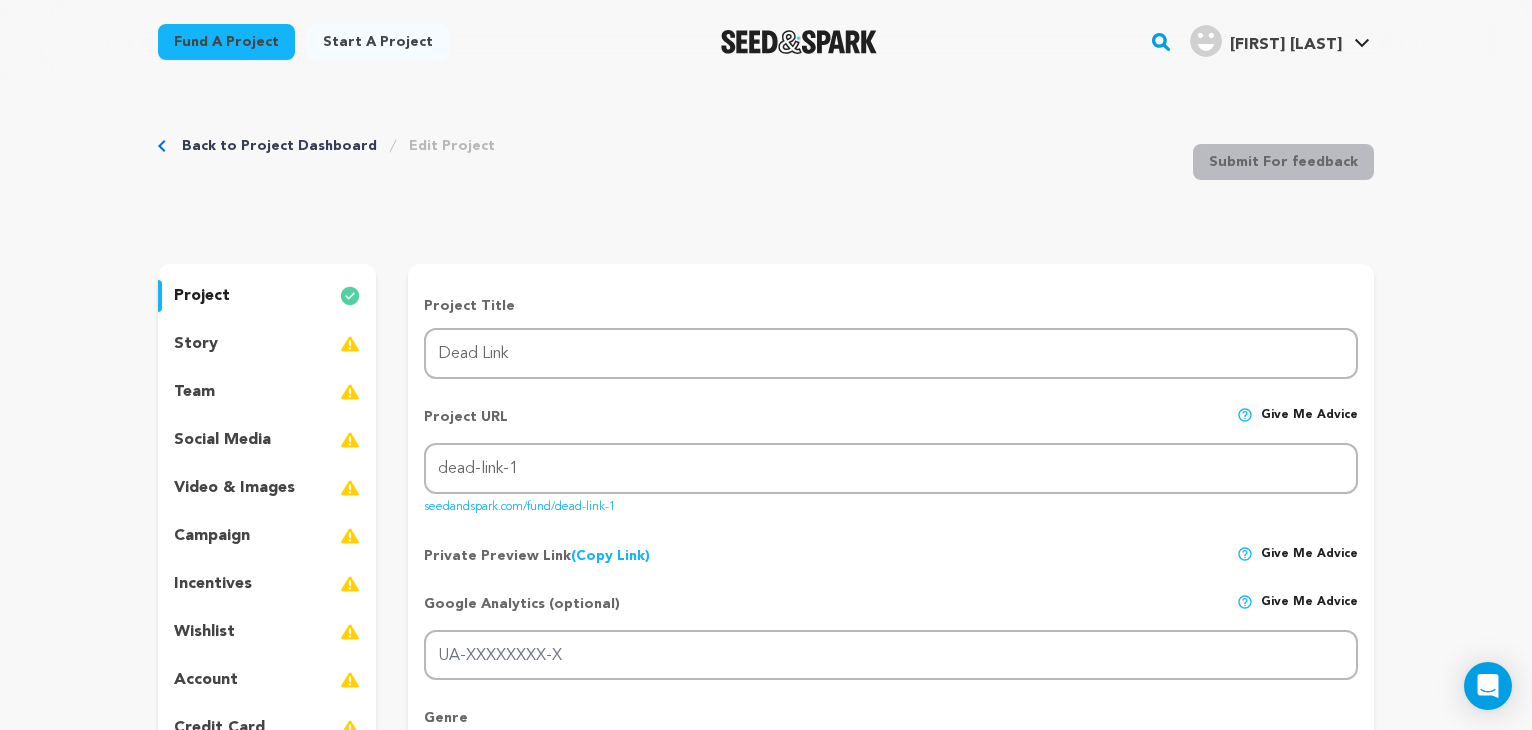 click on "Back to Project Dashboard" at bounding box center (279, 146) 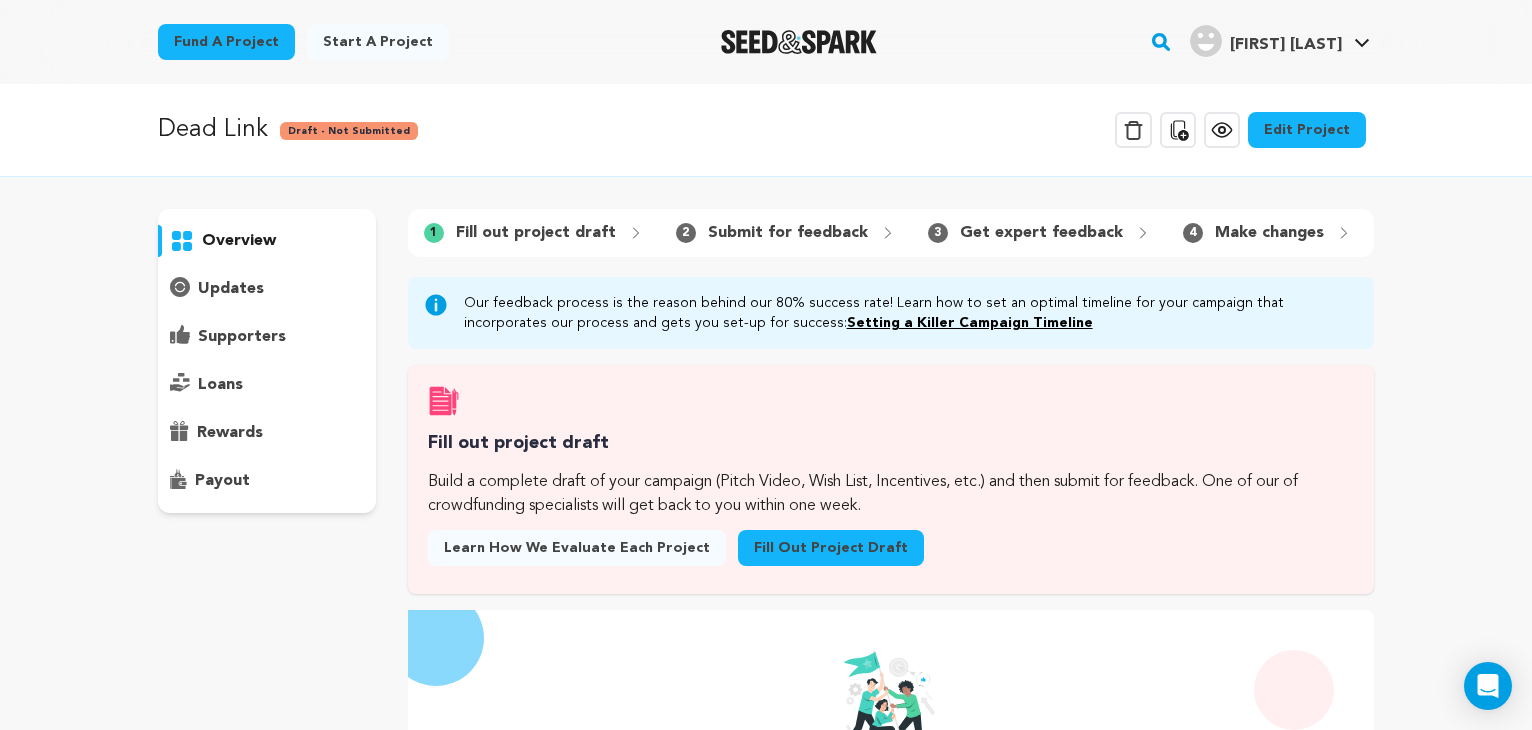scroll, scrollTop: 0, scrollLeft: 0, axis: both 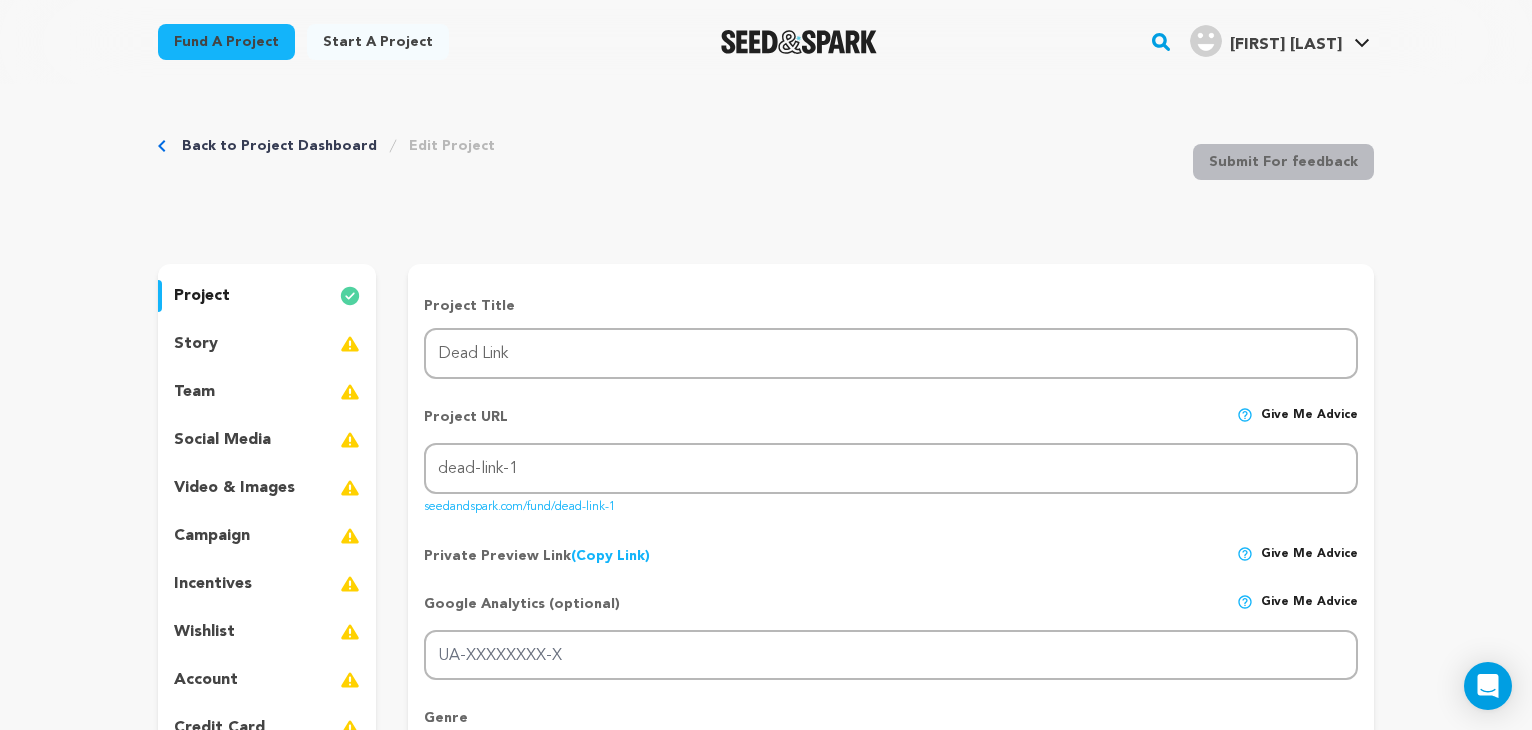 click on "story" at bounding box center (267, 344) 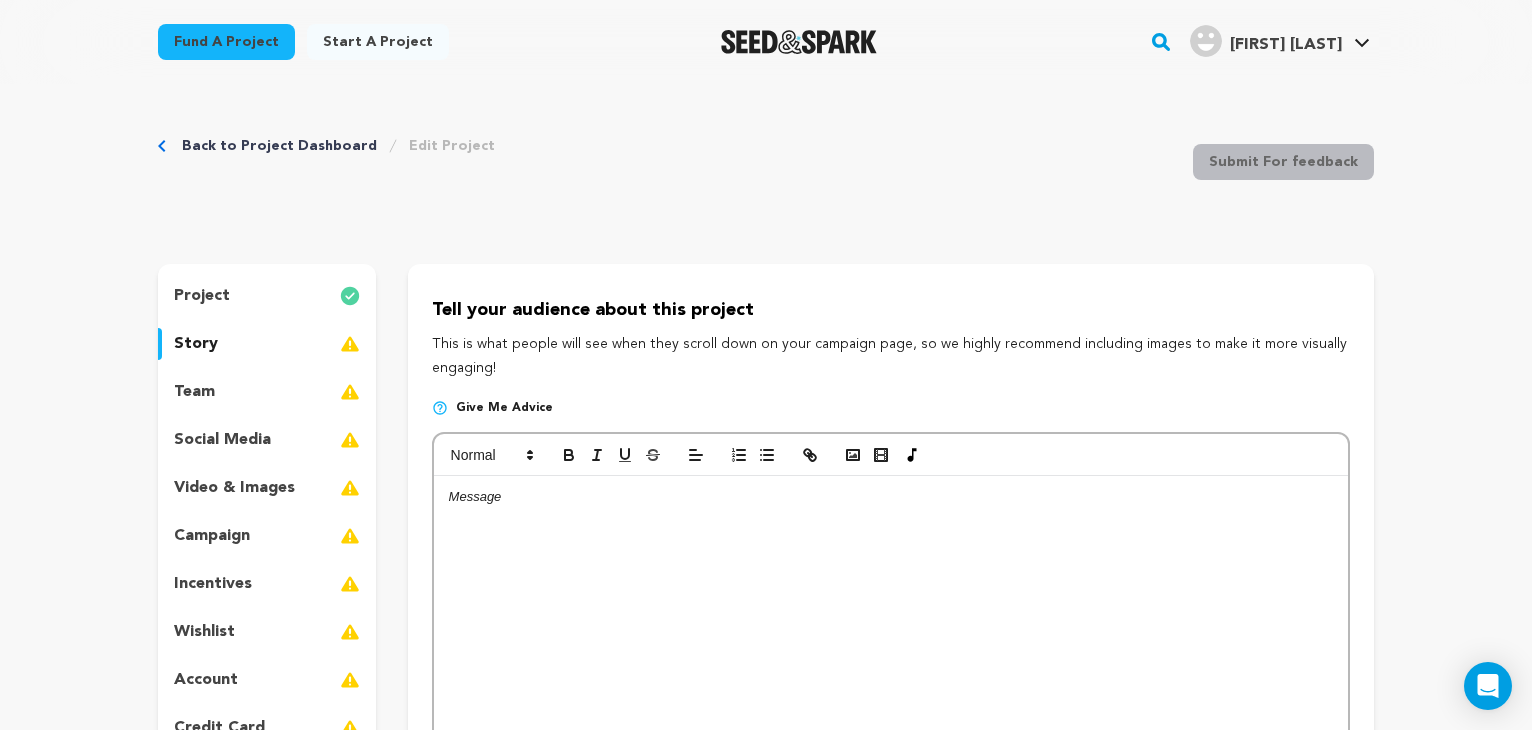 click on "team" at bounding box center (267, 392) 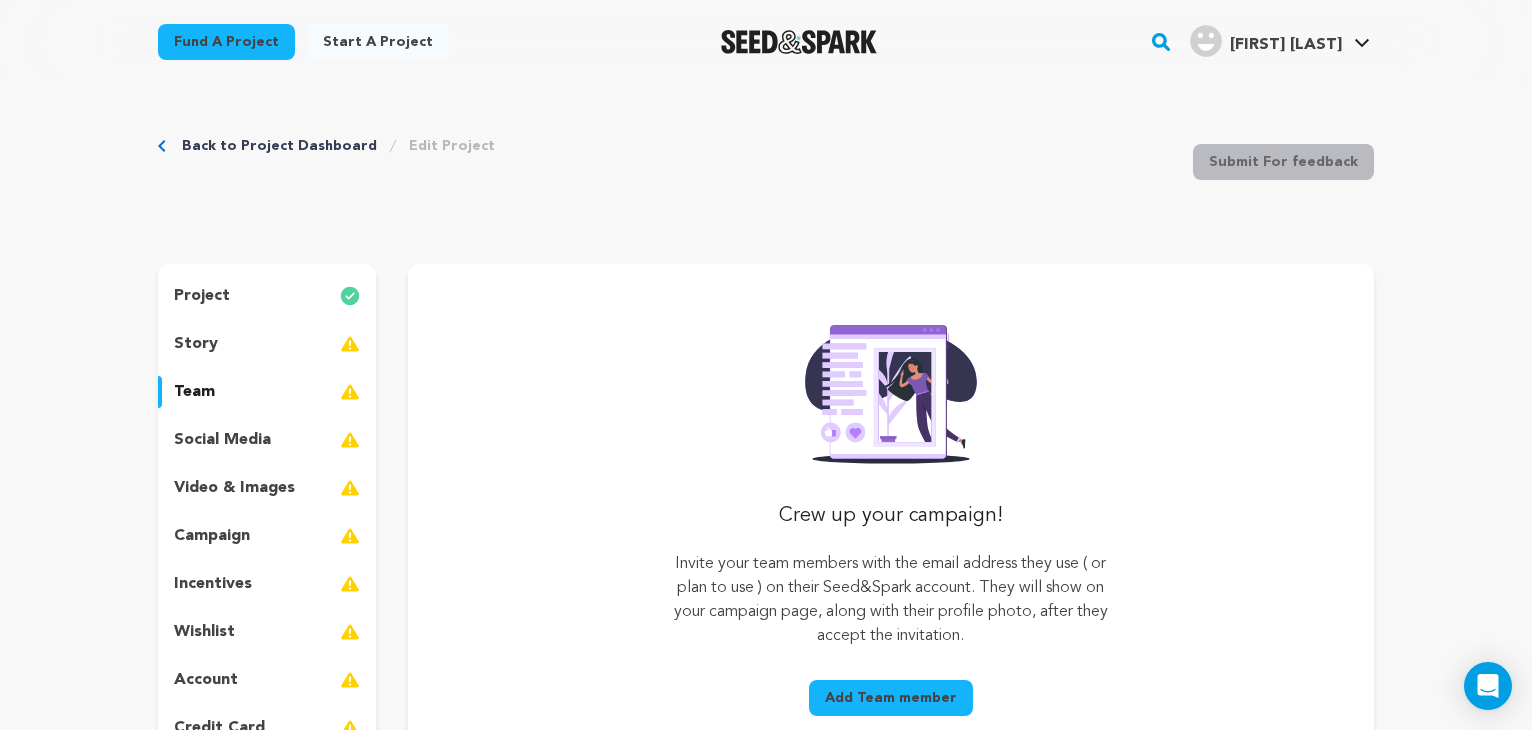 click on "social media" at bounding box center (222, 440) 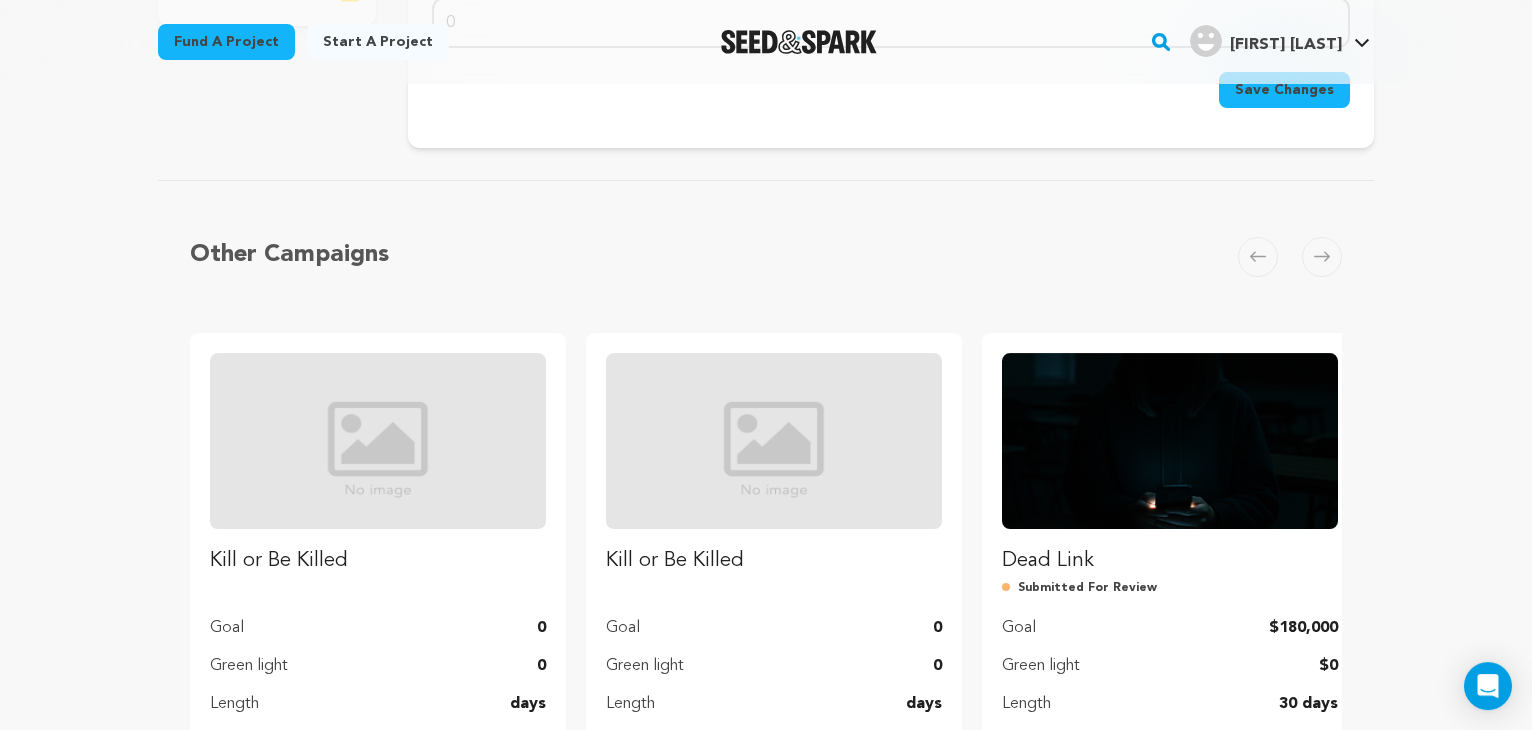 scroll, scrollTop: 732, scrollLeft: 0, axis: vertical 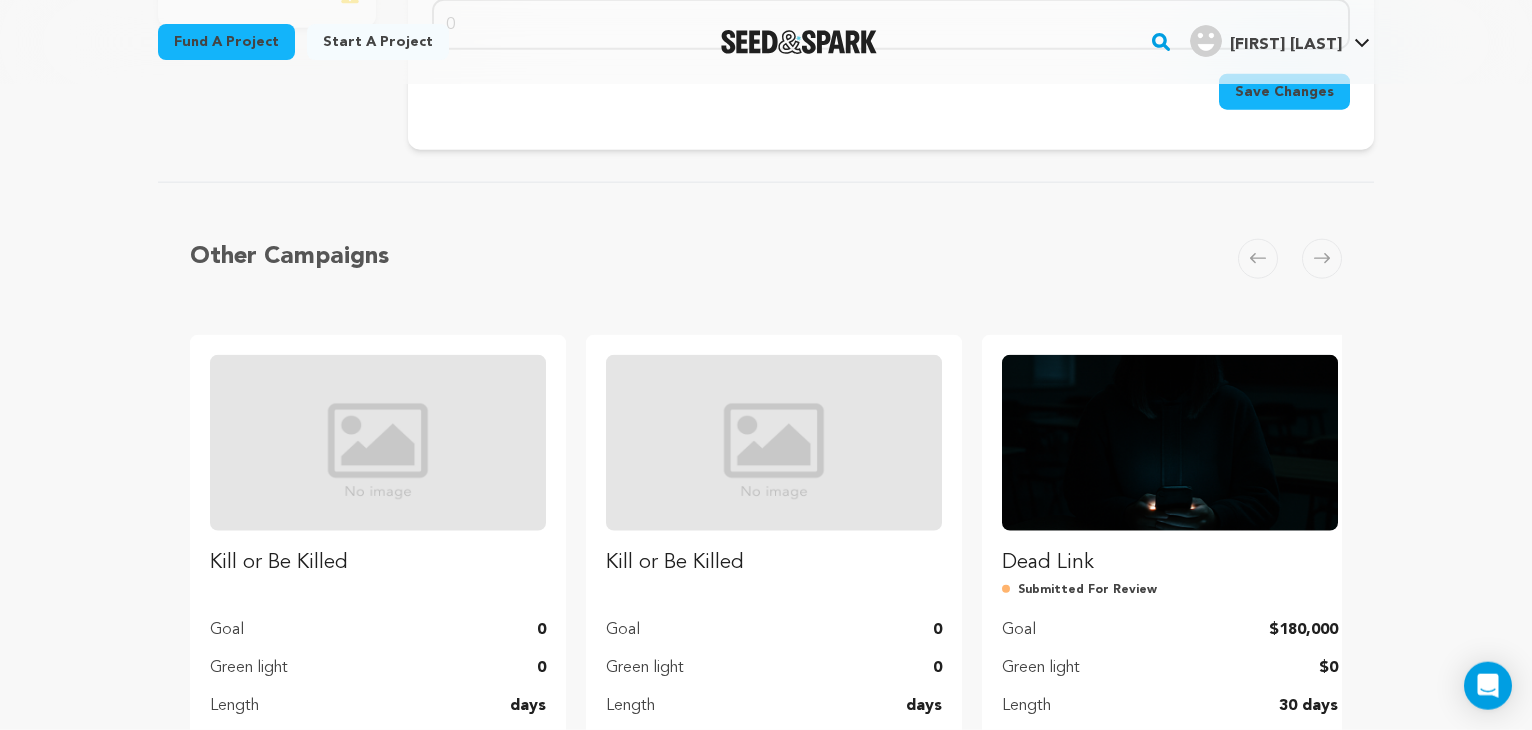 click 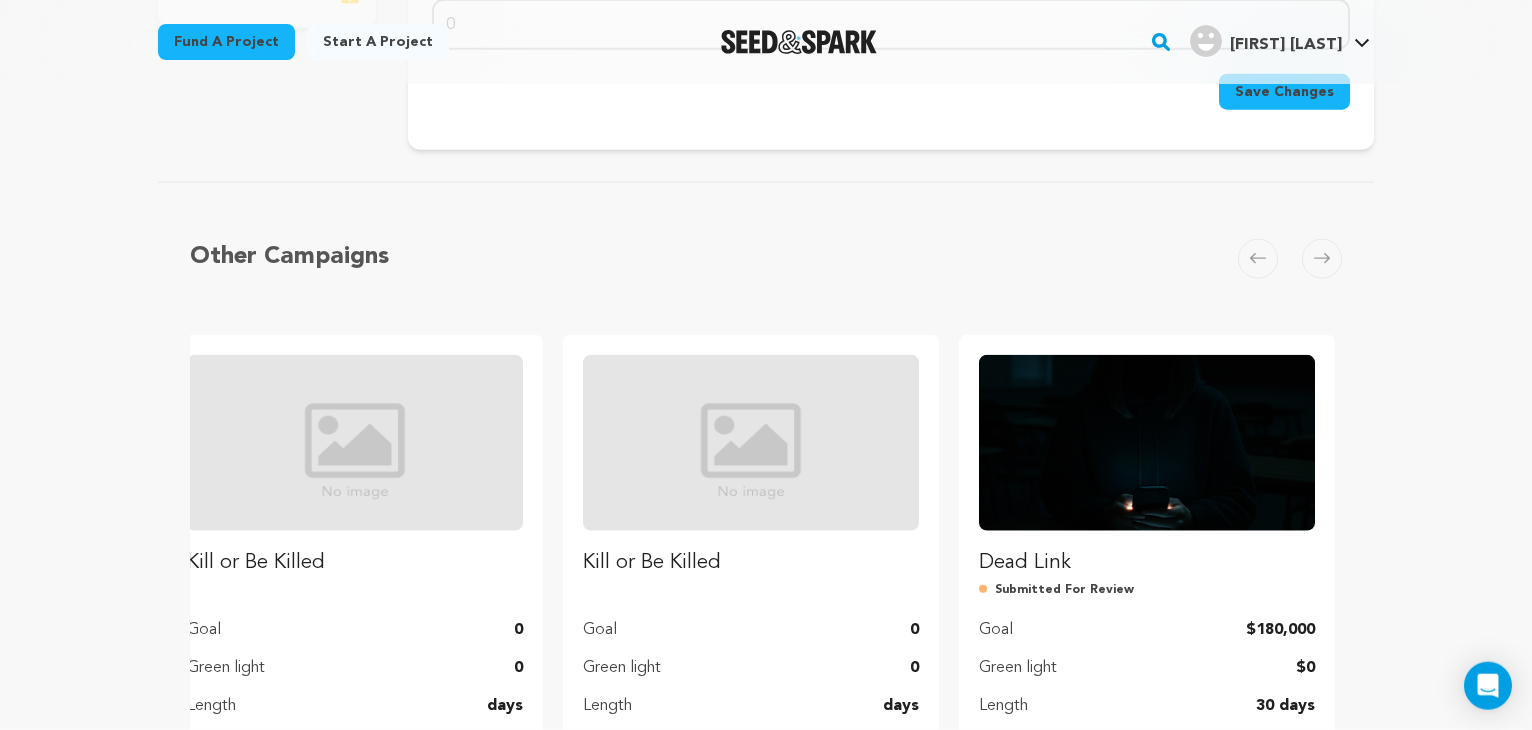 scroll, scrollTop: 0, scrollLeft: 24, axis: horizontal 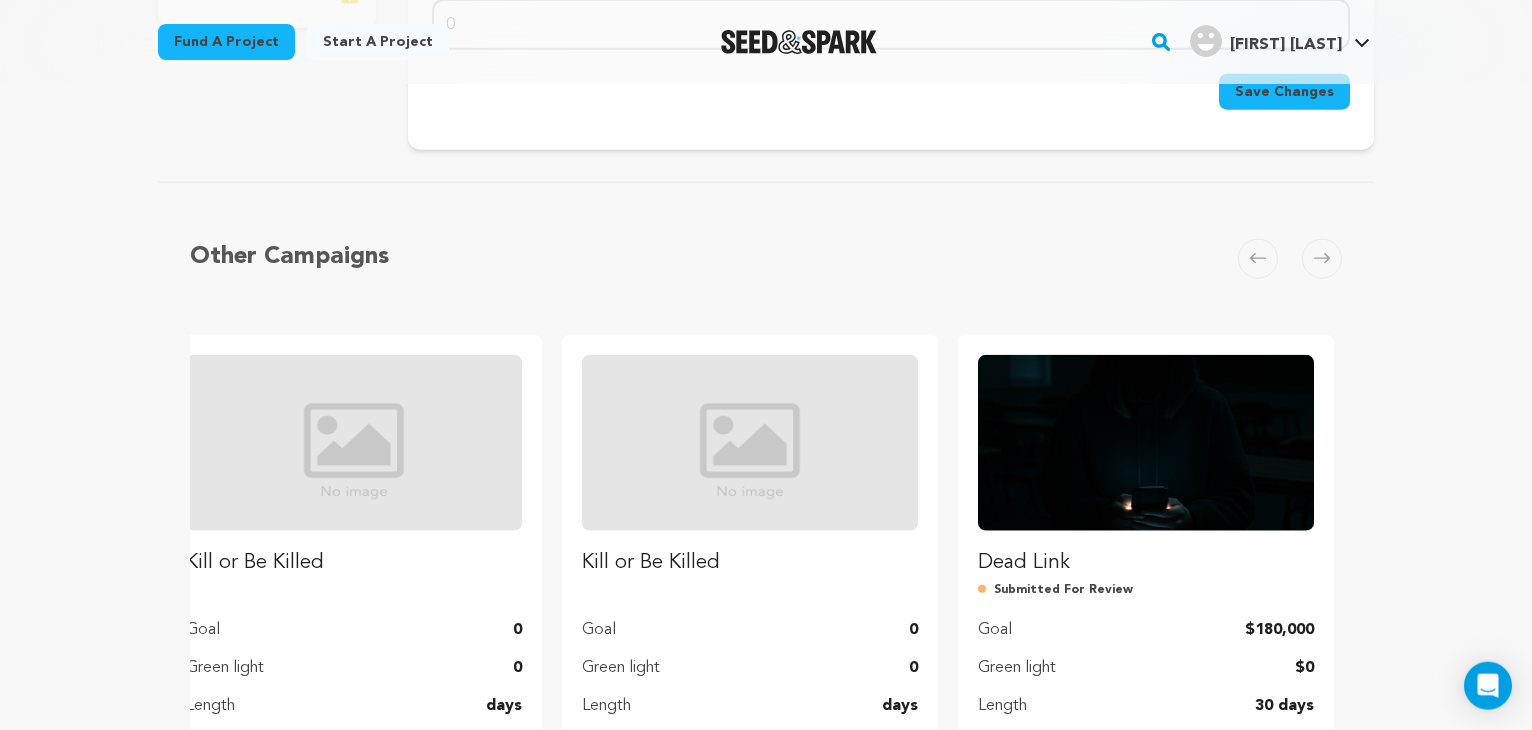 click on "Other Campaigns
Carousel
Skip to previous slide page
Carousel
Kill or Be Killed
Goal
0
Green light
0
Length
days
Manage Project" at bounding box center [766, 518] 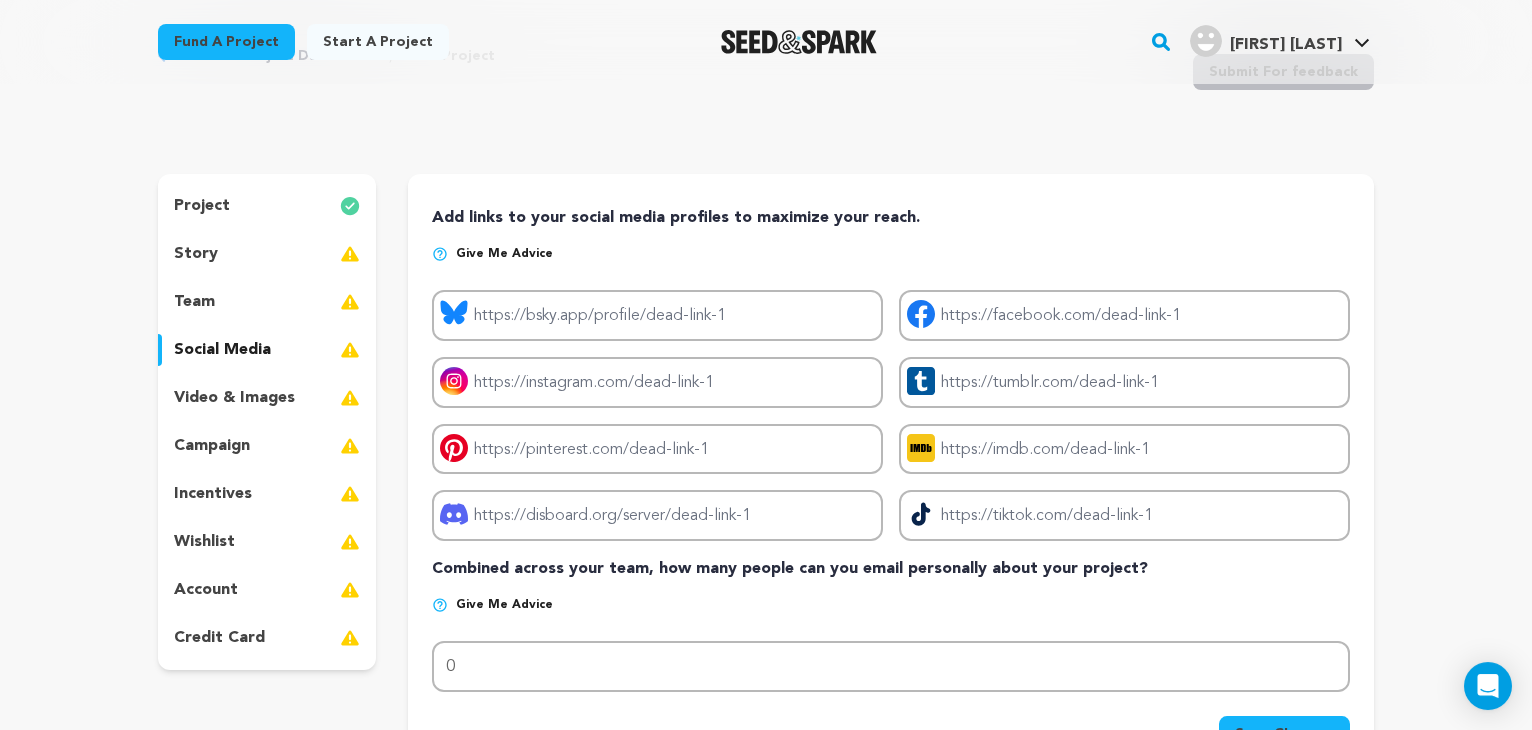 scroll, scrollTop: 0, scrollLeft: 0, axis: both 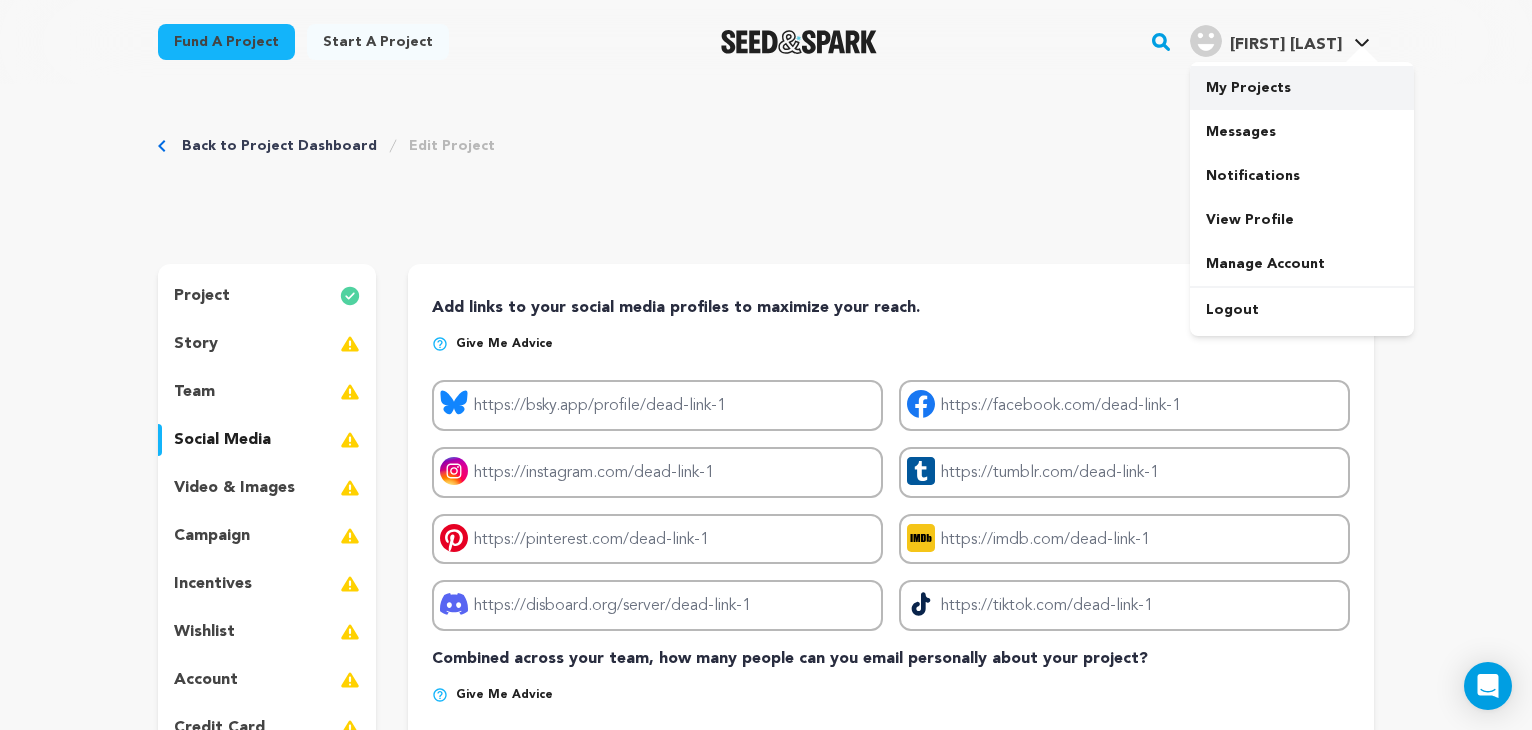 click on "My Projects" at bounding box center (1302, 88) 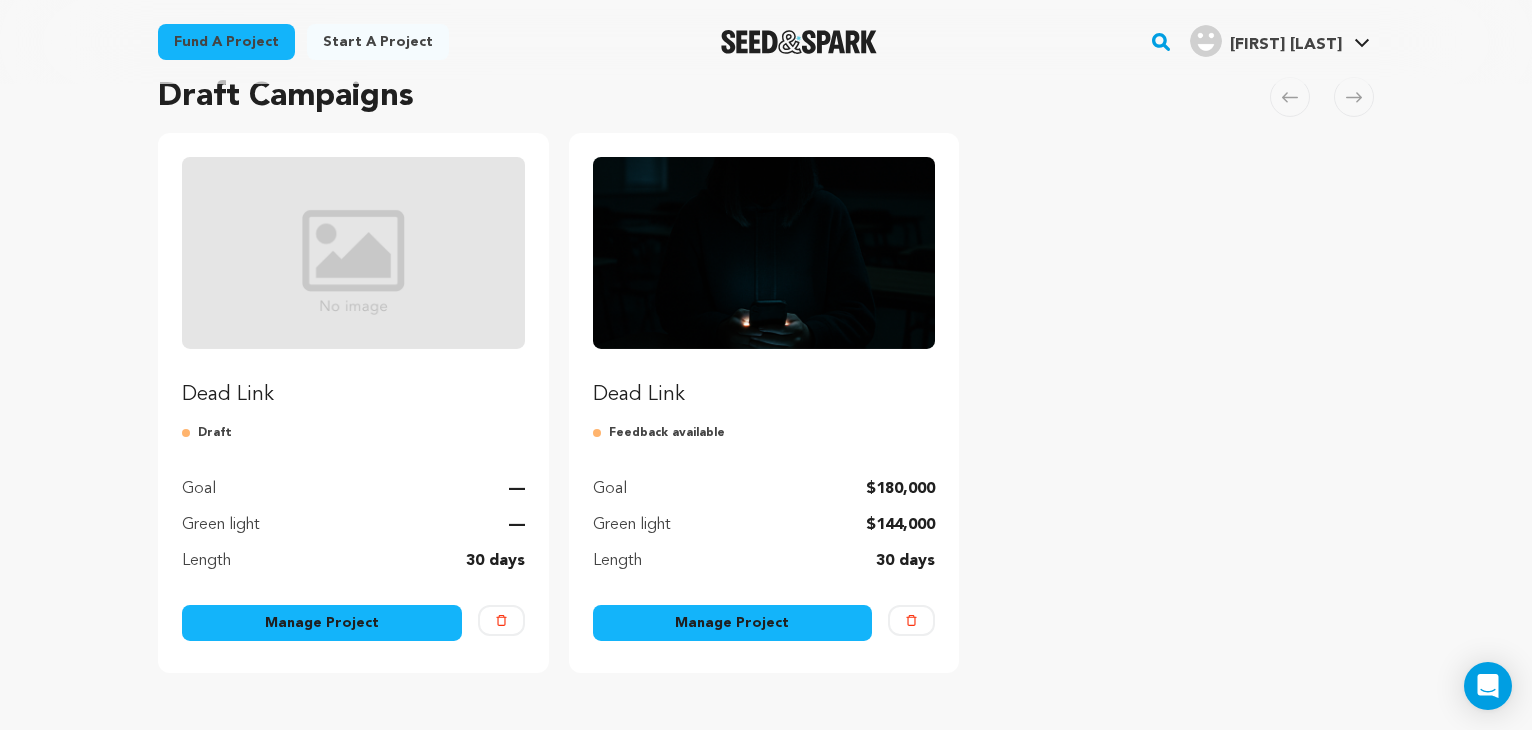 scroll, scrollTop: 0, scrollLeft: 0, axis: both 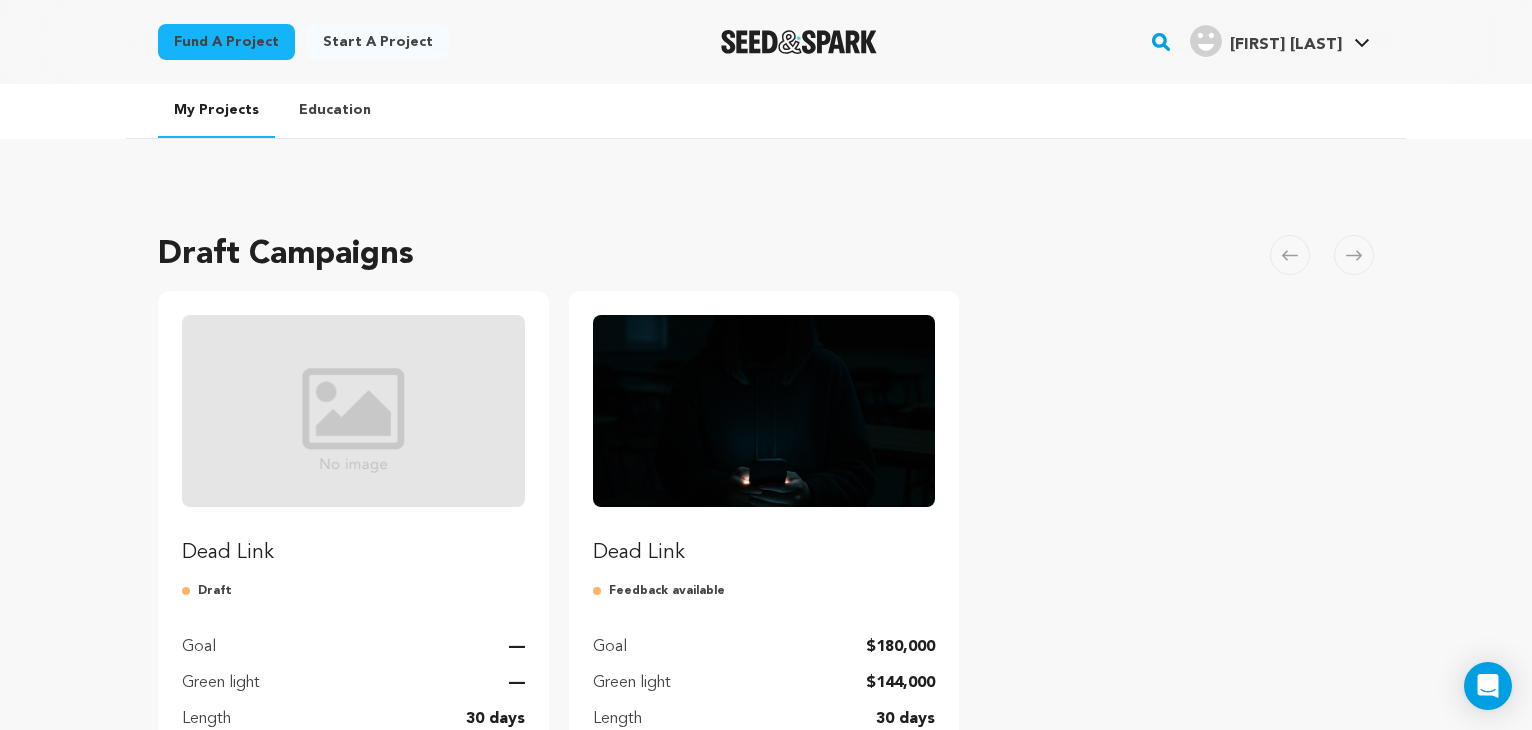 click on "Fund a project" at bounding box center (226, 42) 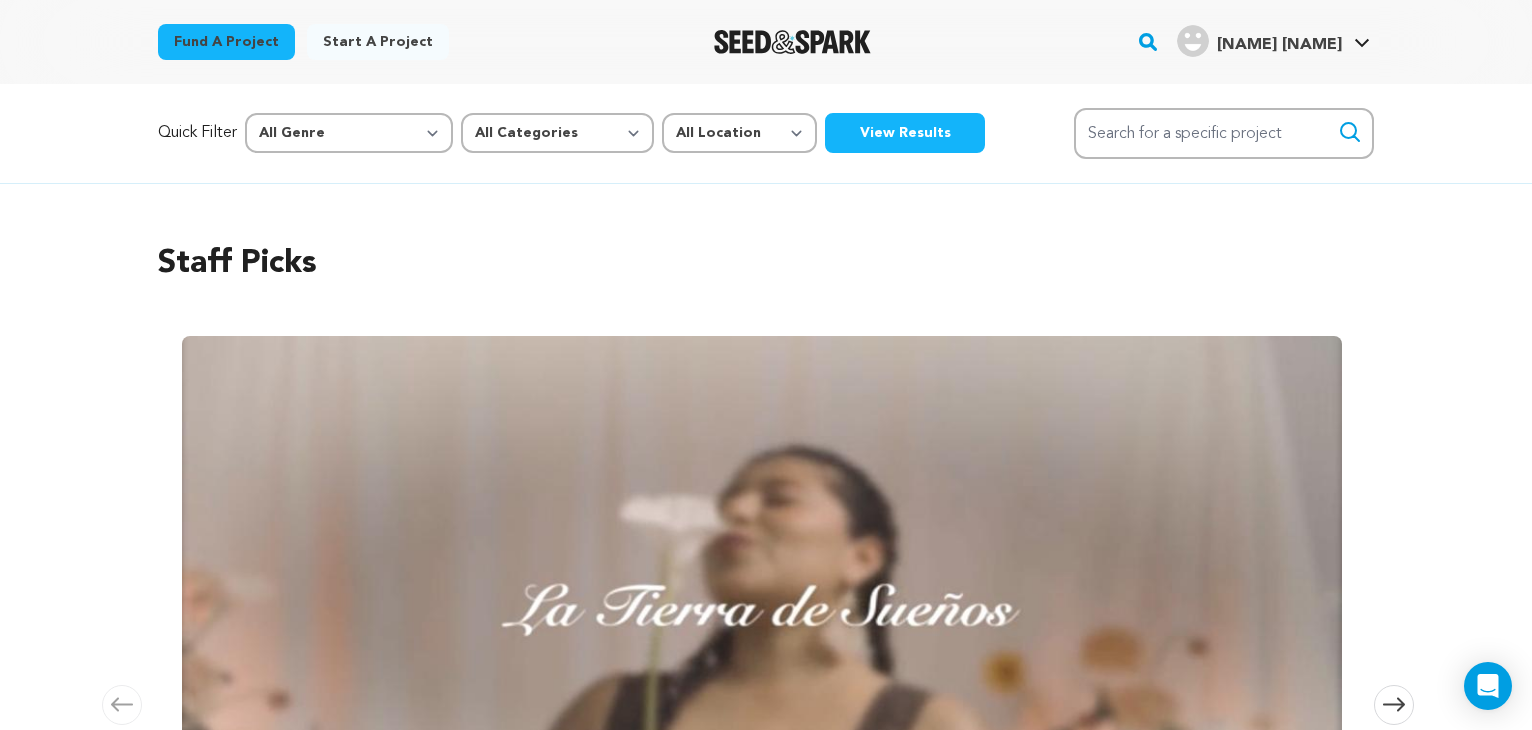 scroll, scrollTop: 0, scrollLeft: 0, axis: both 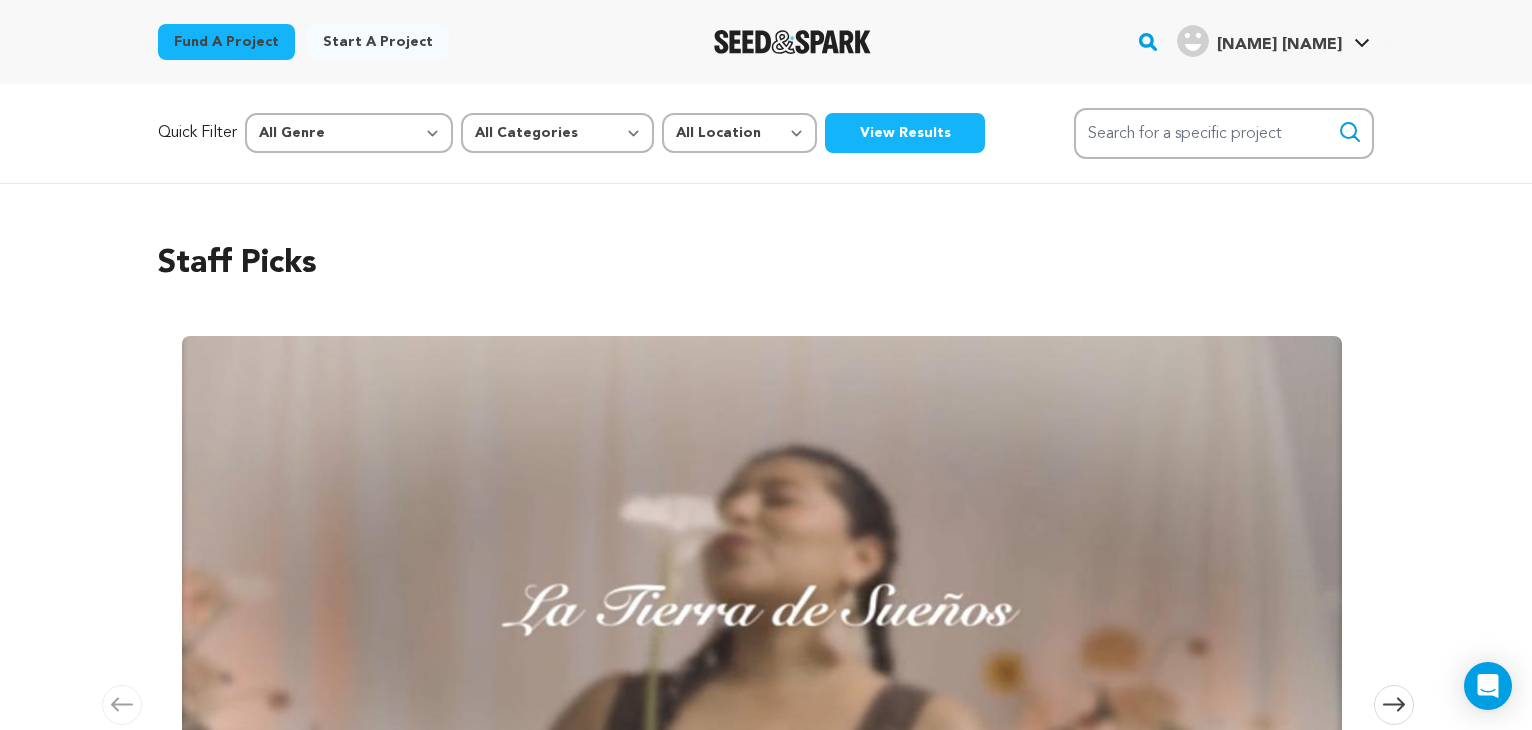 click on "Start a project" at bounding box center (378, 42) 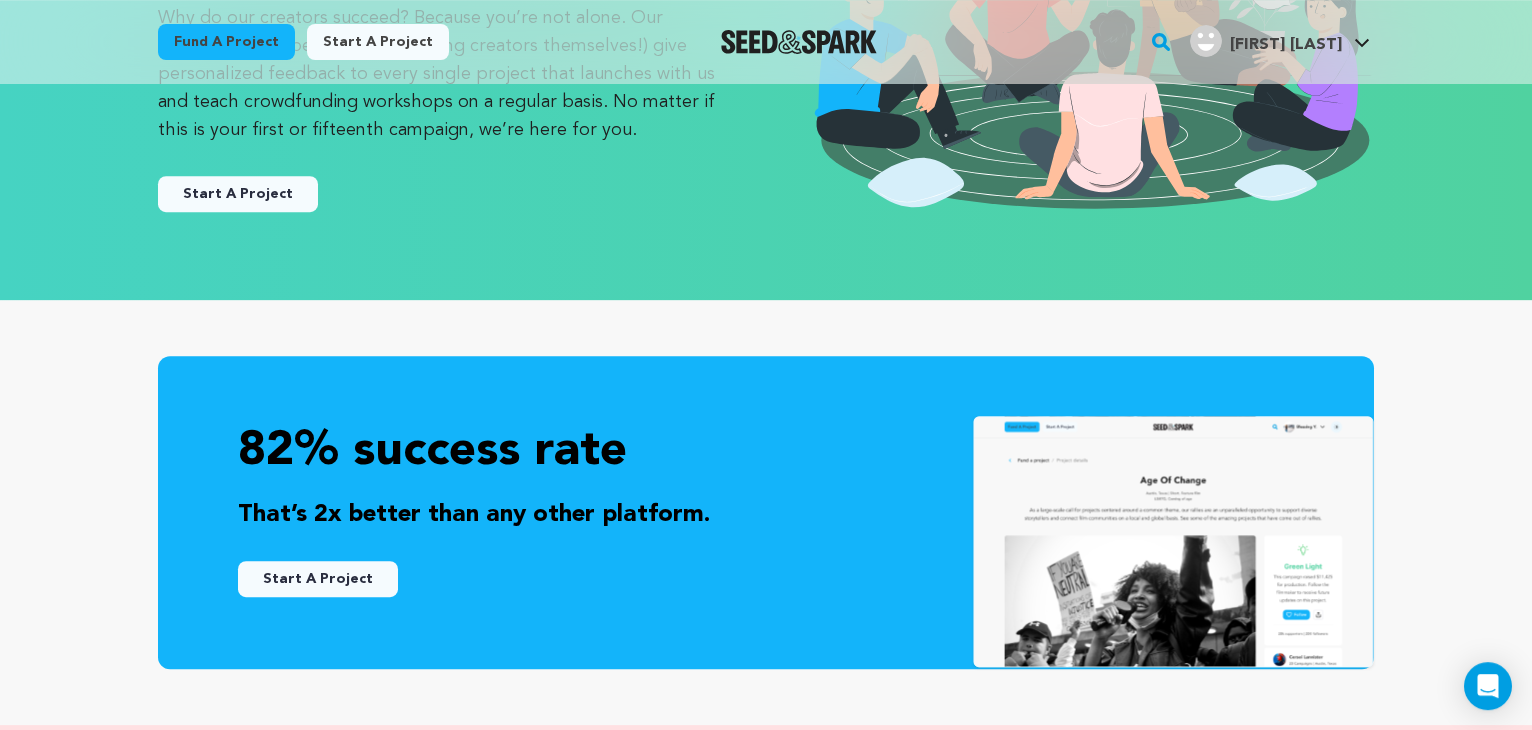 scroll, scrollTop: 305, scrollLeft: 0, axis: vertical 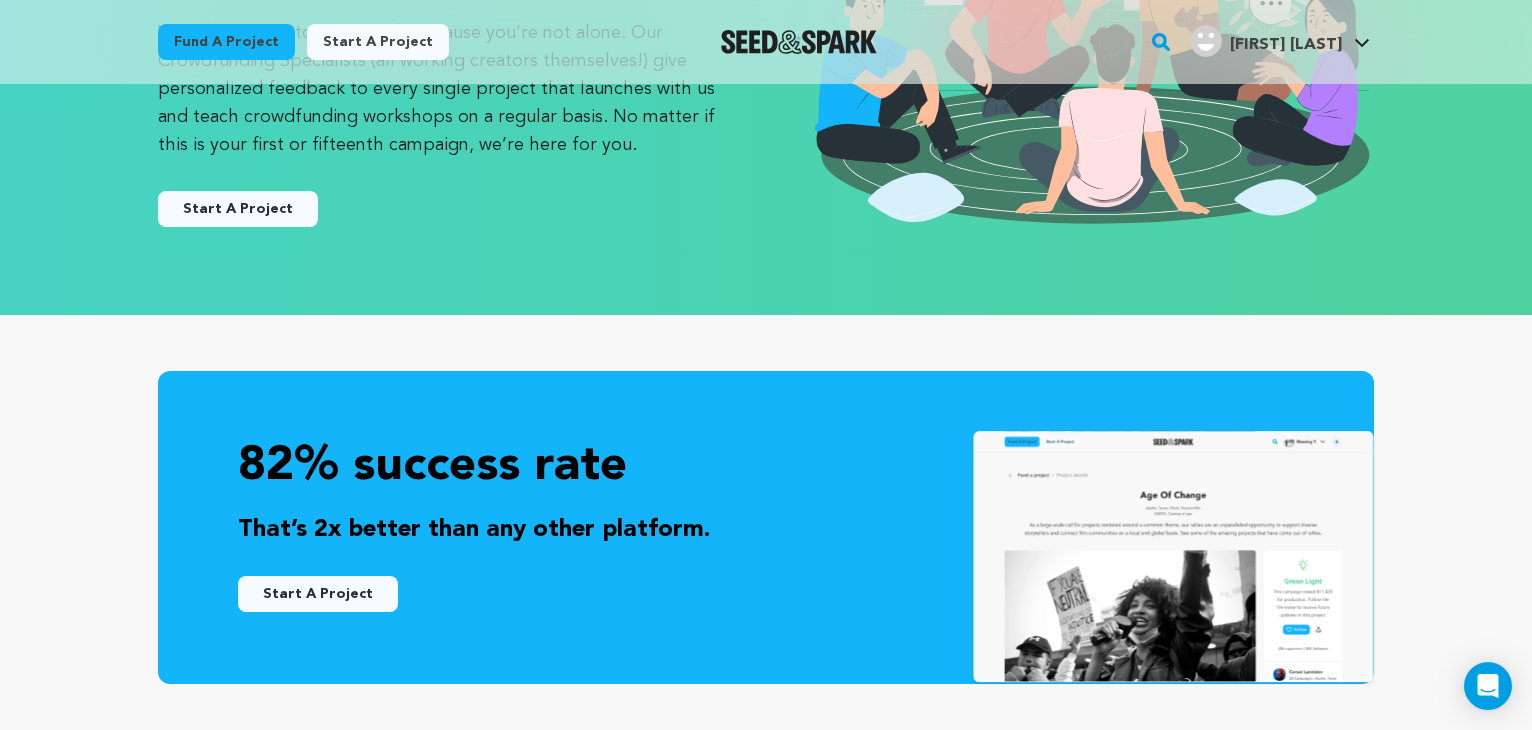click on "Start A Project" at bounding box center (238, 209) 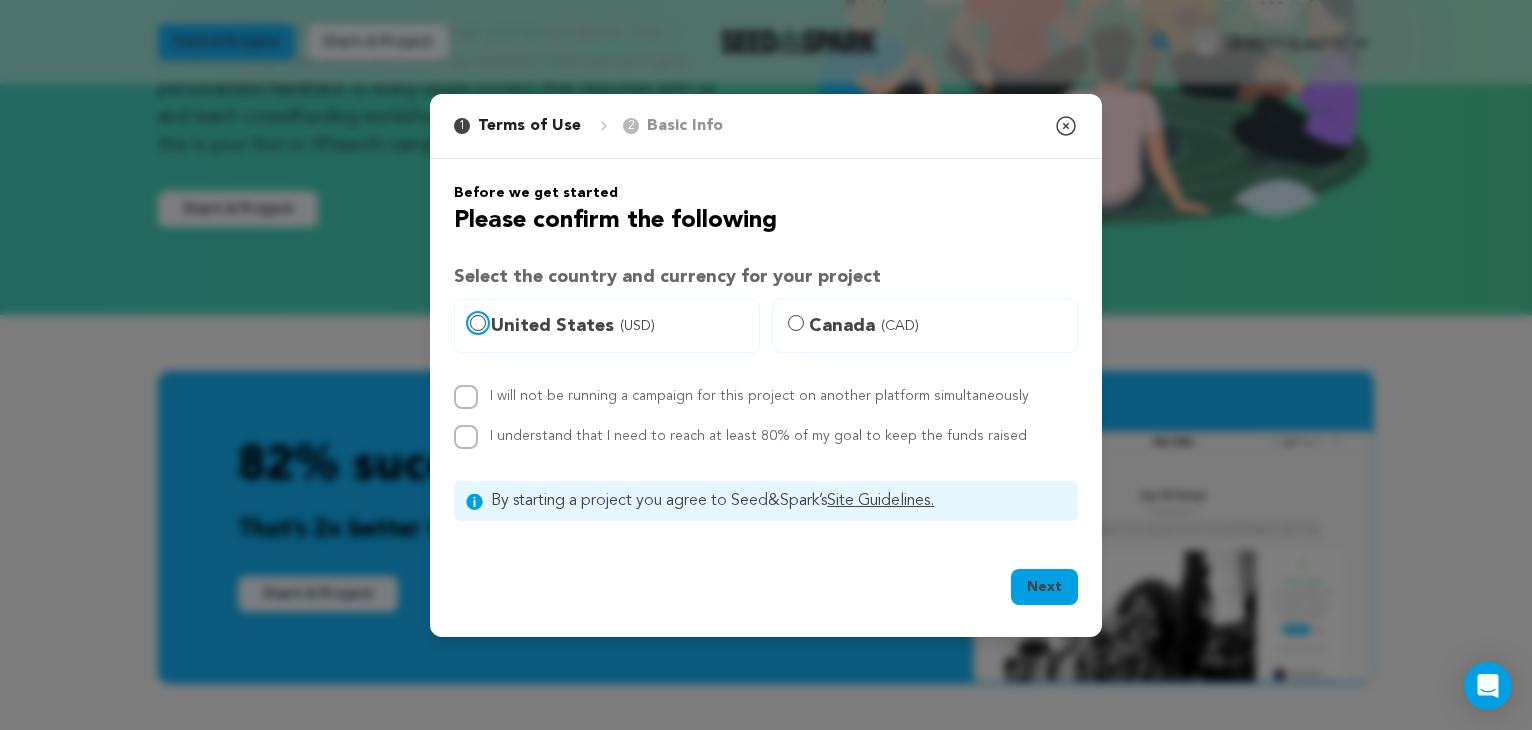 click on "United States
(USD)" at bounding box center (478, 323) 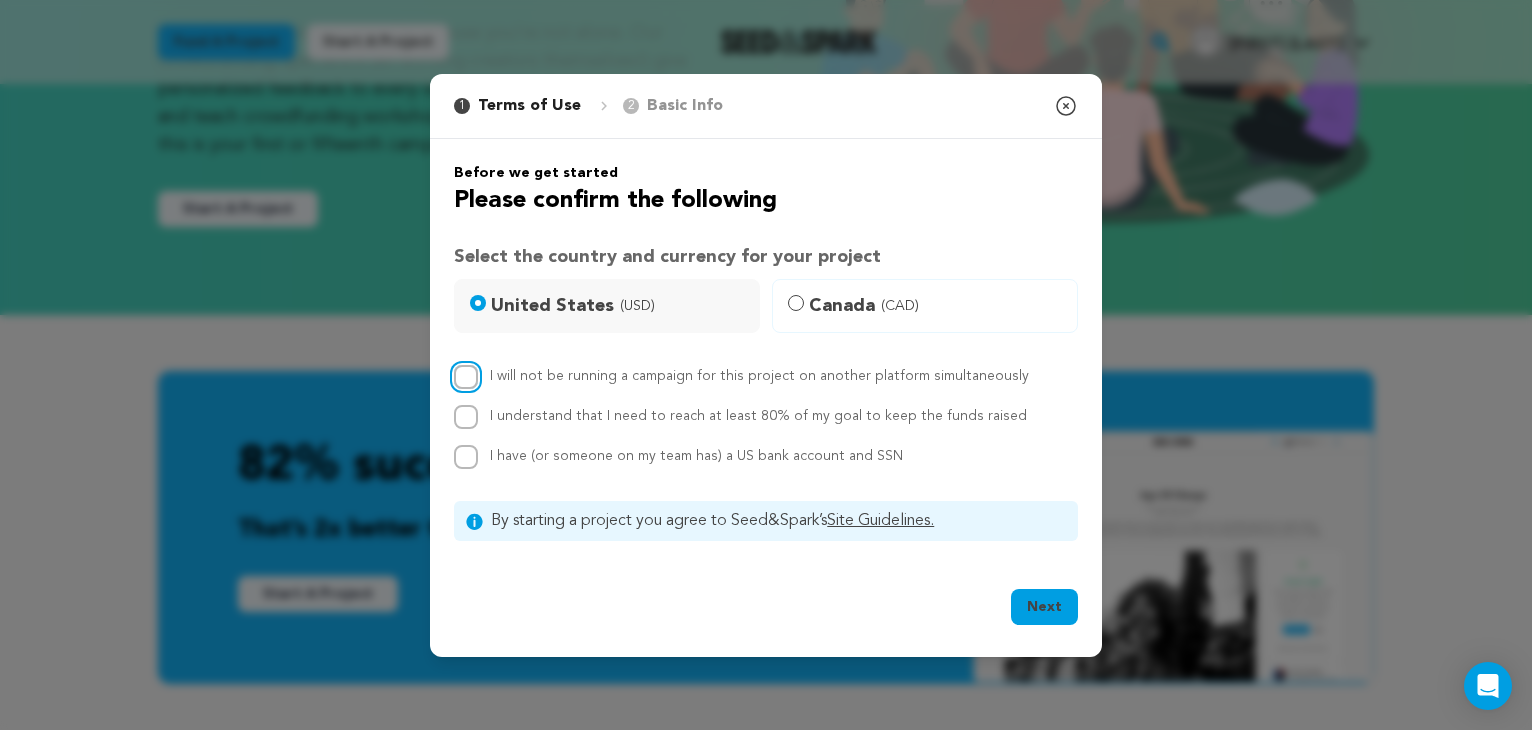 click on "I will not be running a campaign for this project on another platform
simultaneously" at bounding box center (466, 377) 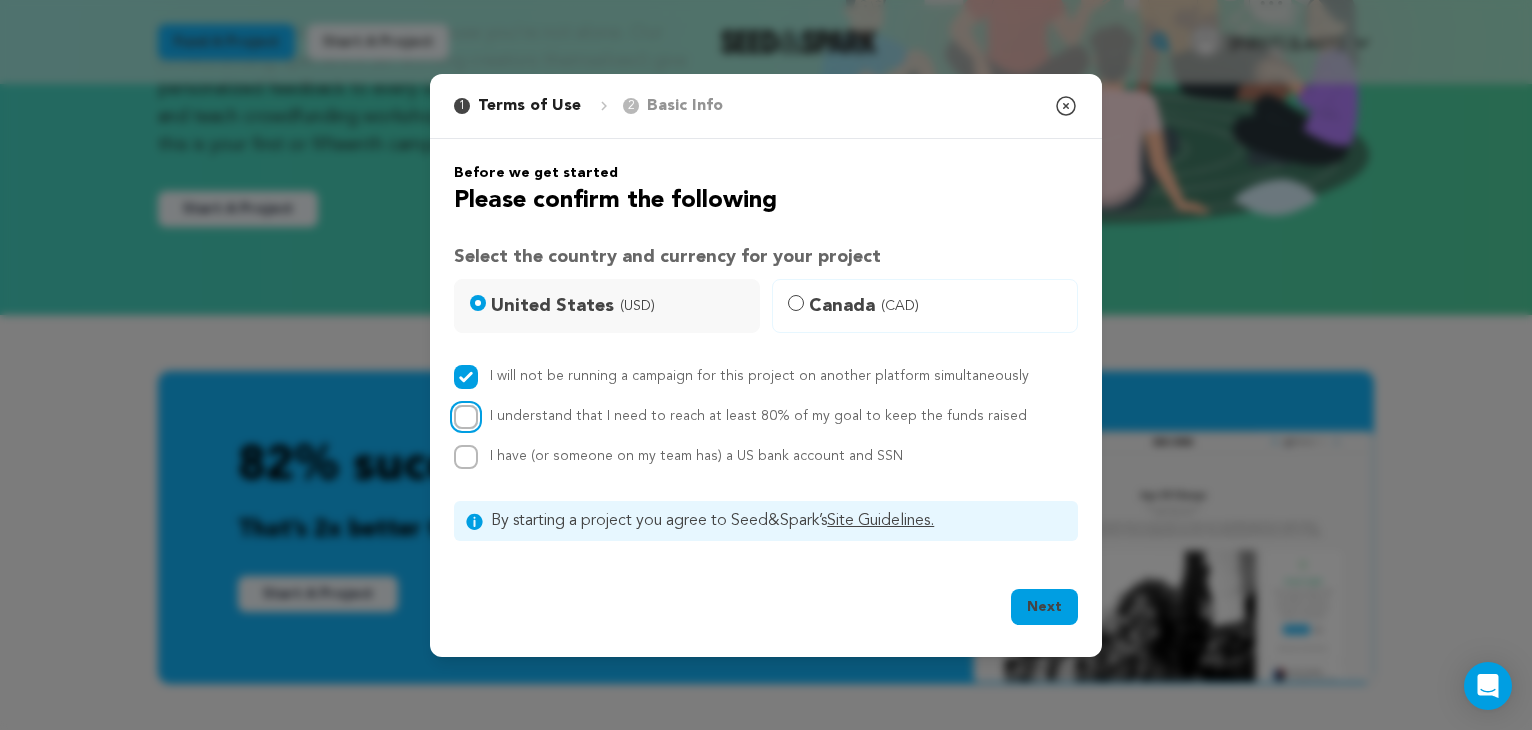 click on "I understand that I need to reach at least 80% of my goal to keep the
funds raised" at bounding box center (466, 417) 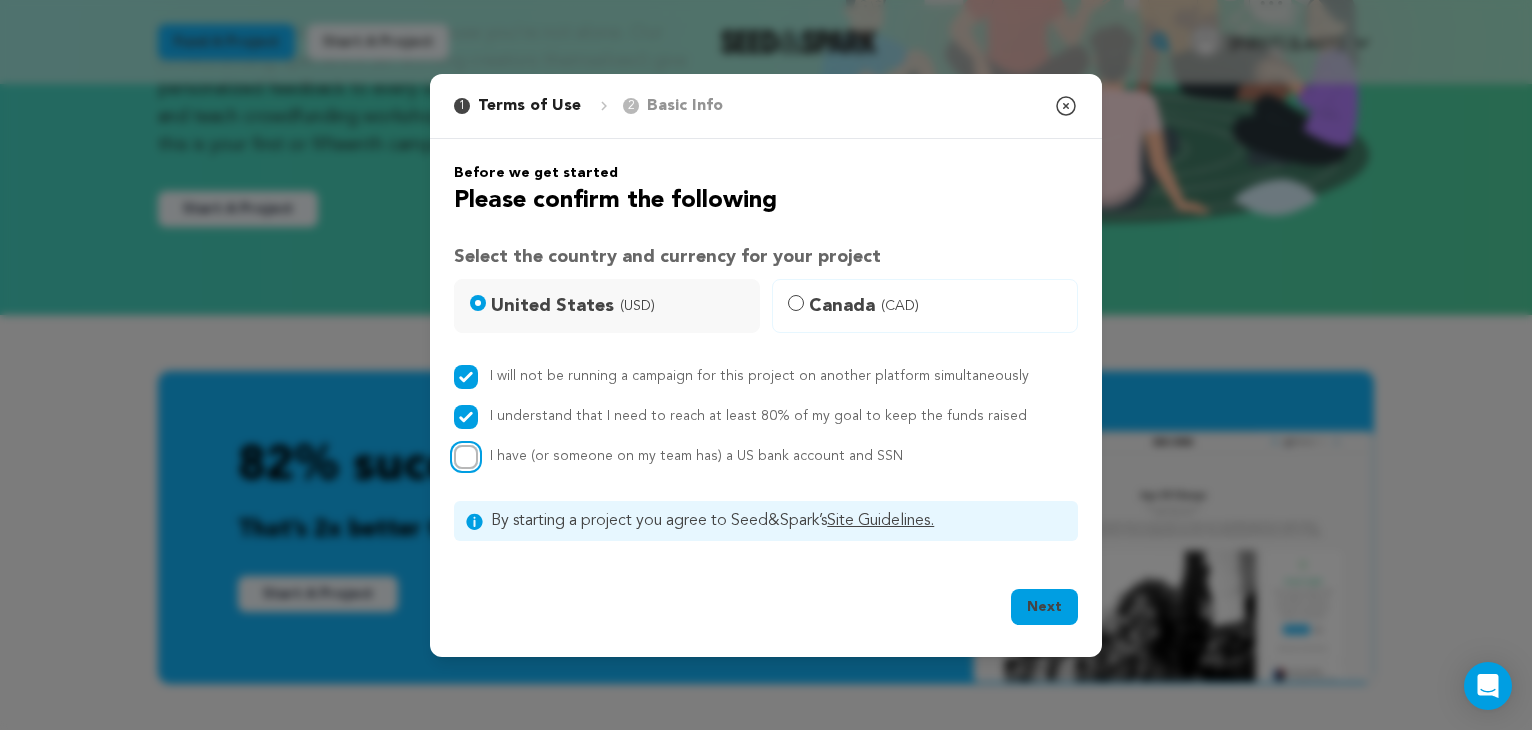 click on "I have (or someone on my team has) a US bank account and SSN" at bounding box center [466, 457] 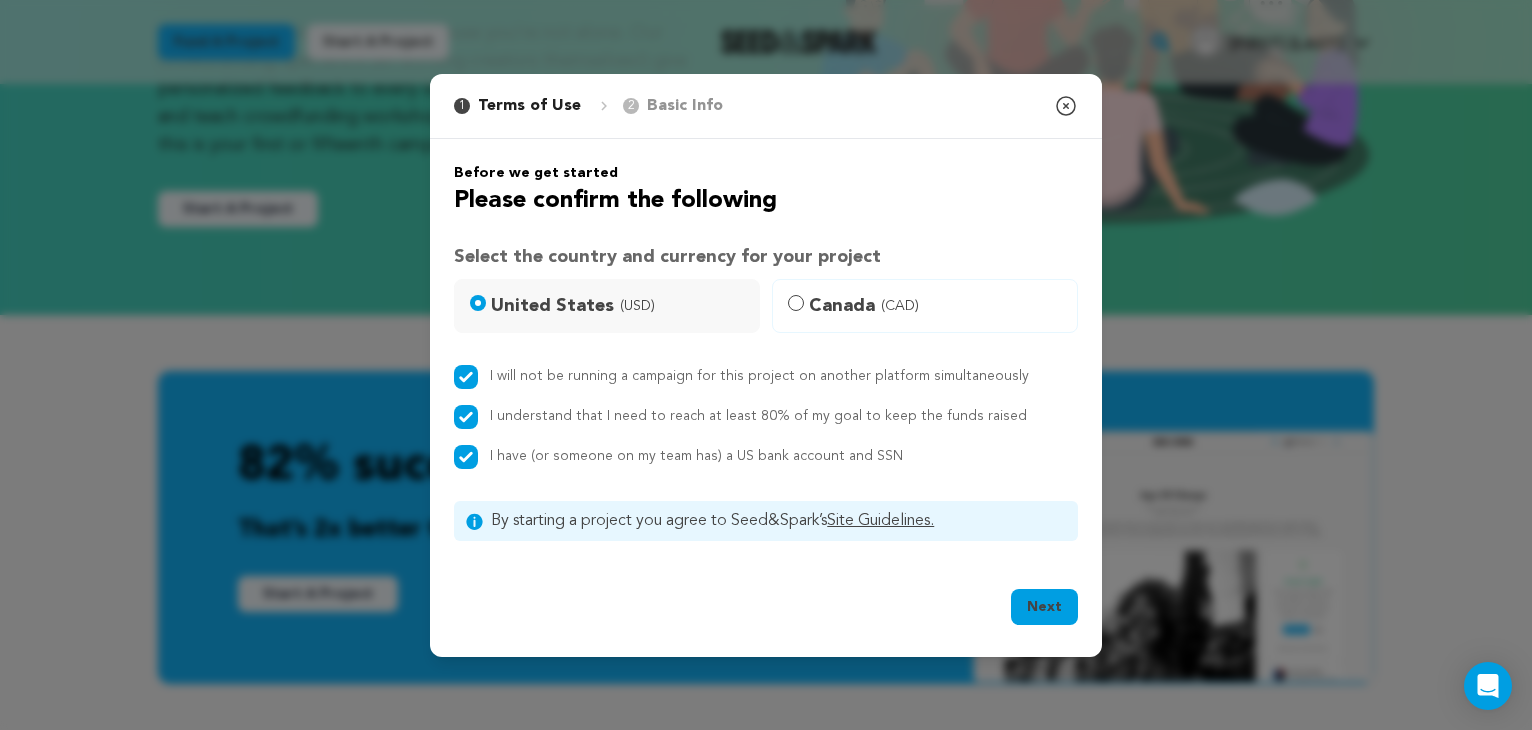 click on "Next" at bounding box center (1044, 607) 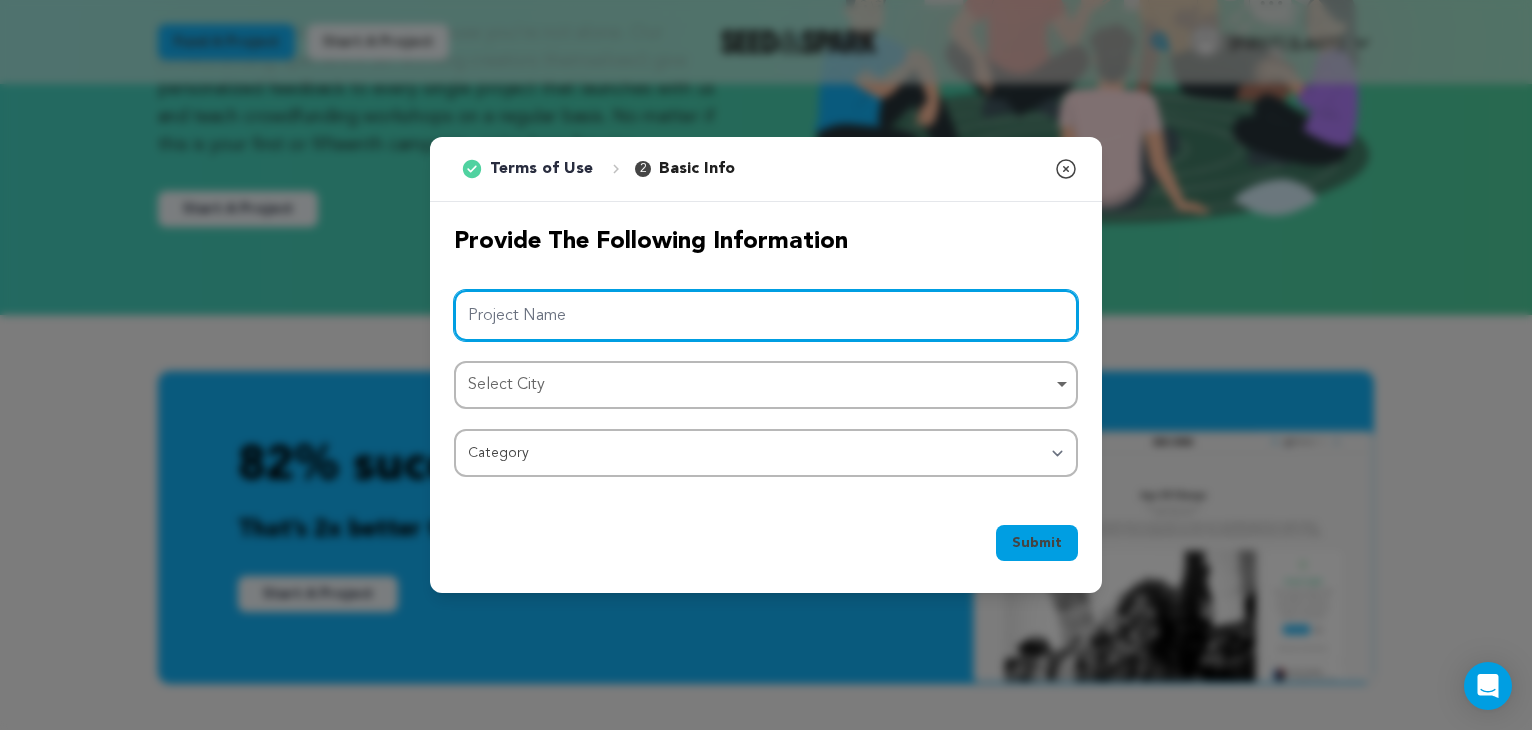 click on "Project Name" at bounding box center [766, 315] 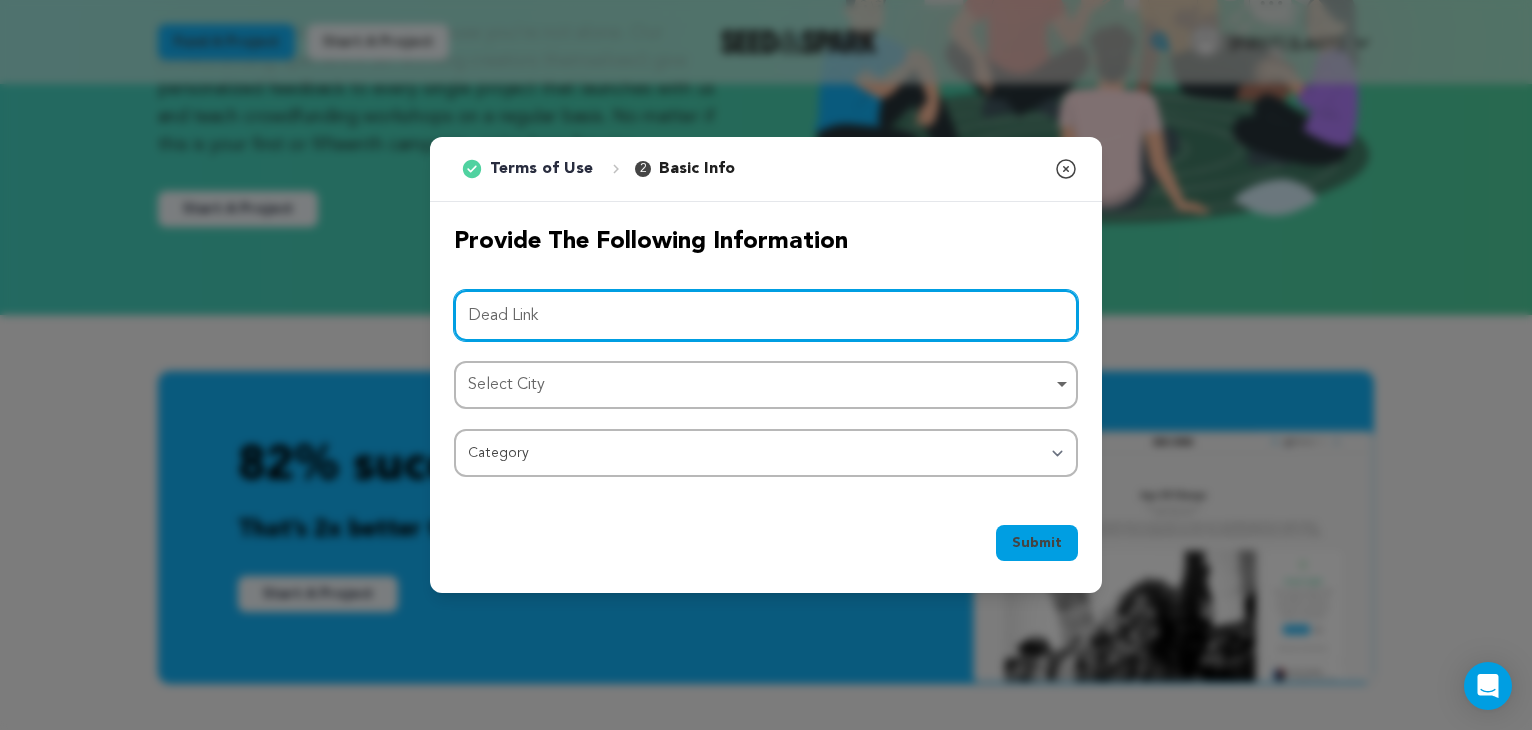 click on "Select City  Select City Remove item" at bounding box center [766, 385] 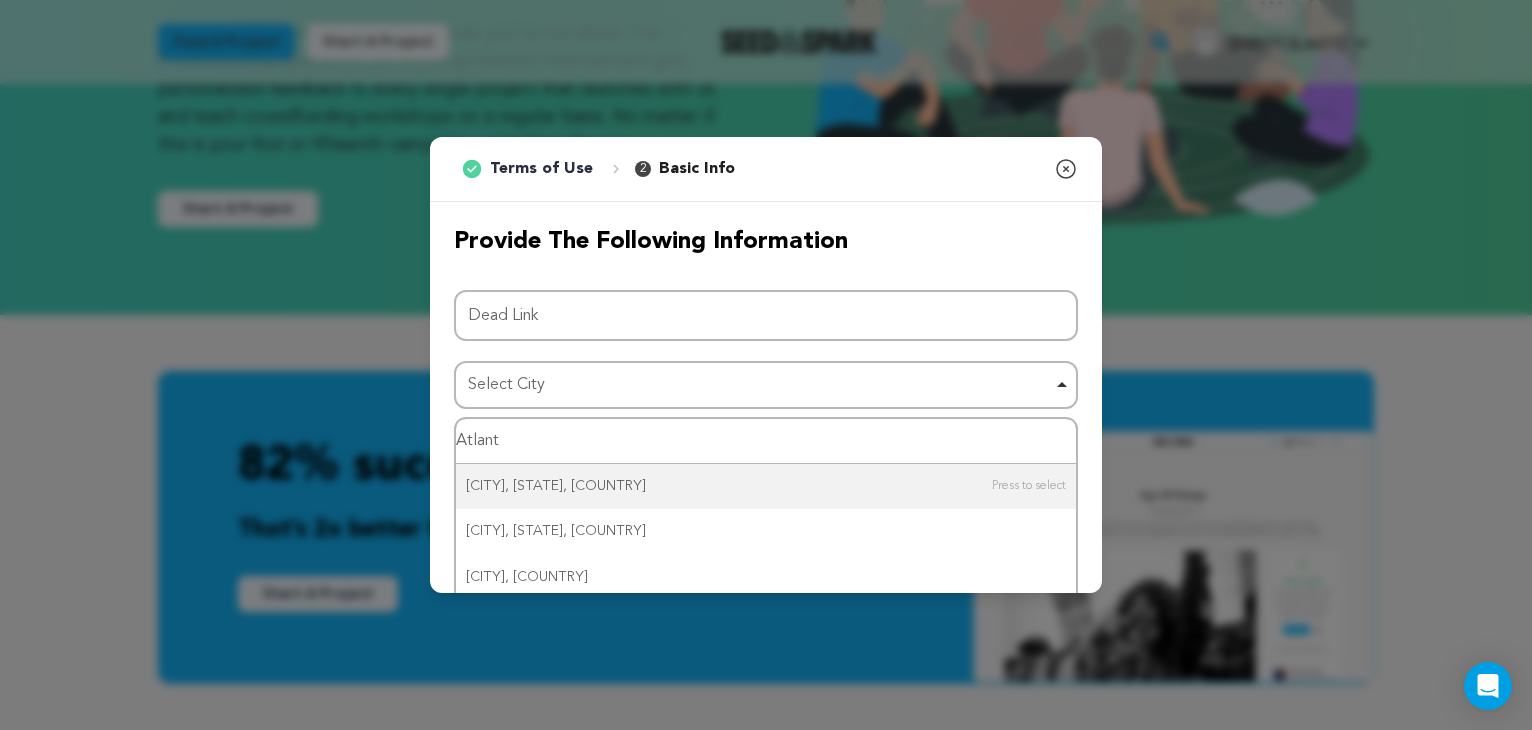 type on "Atlanta" 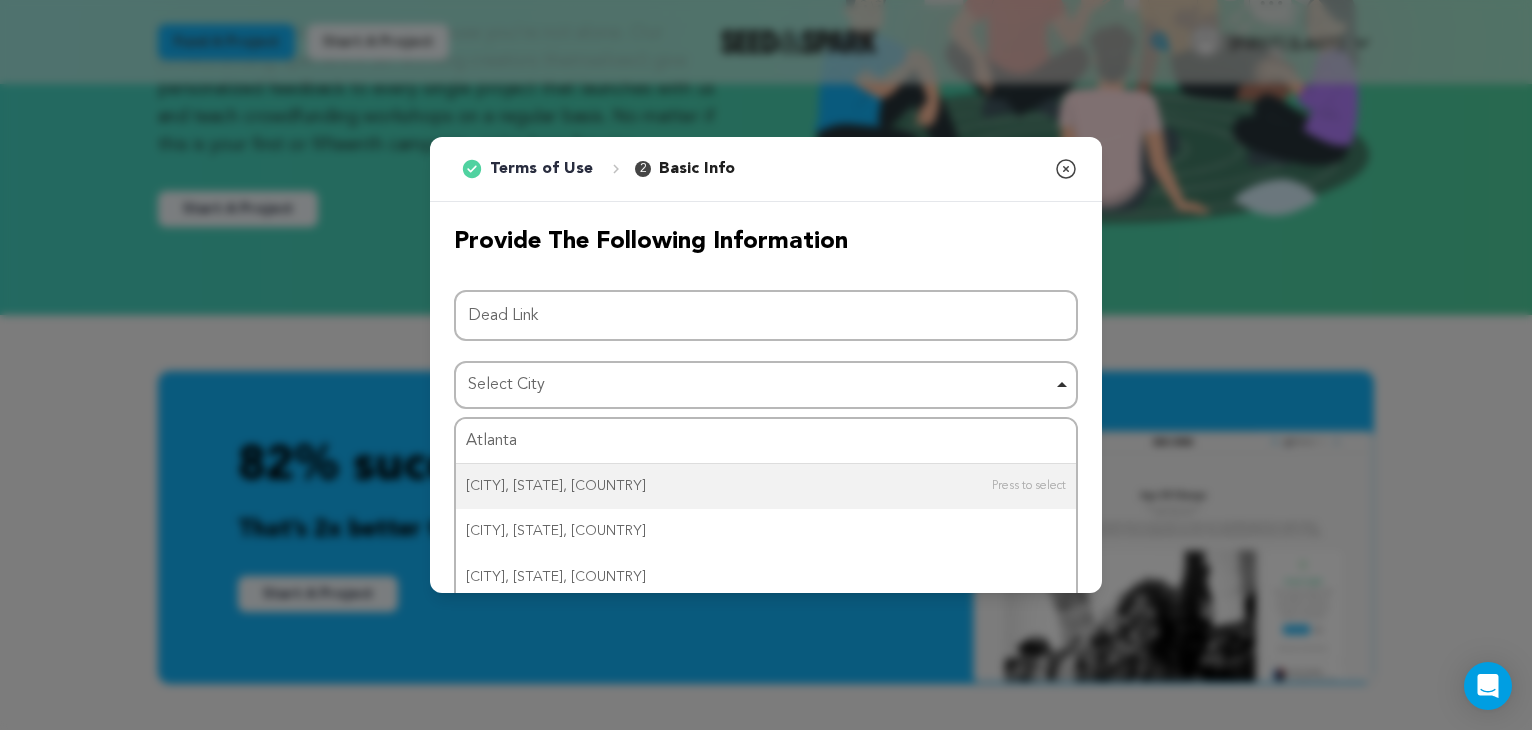type 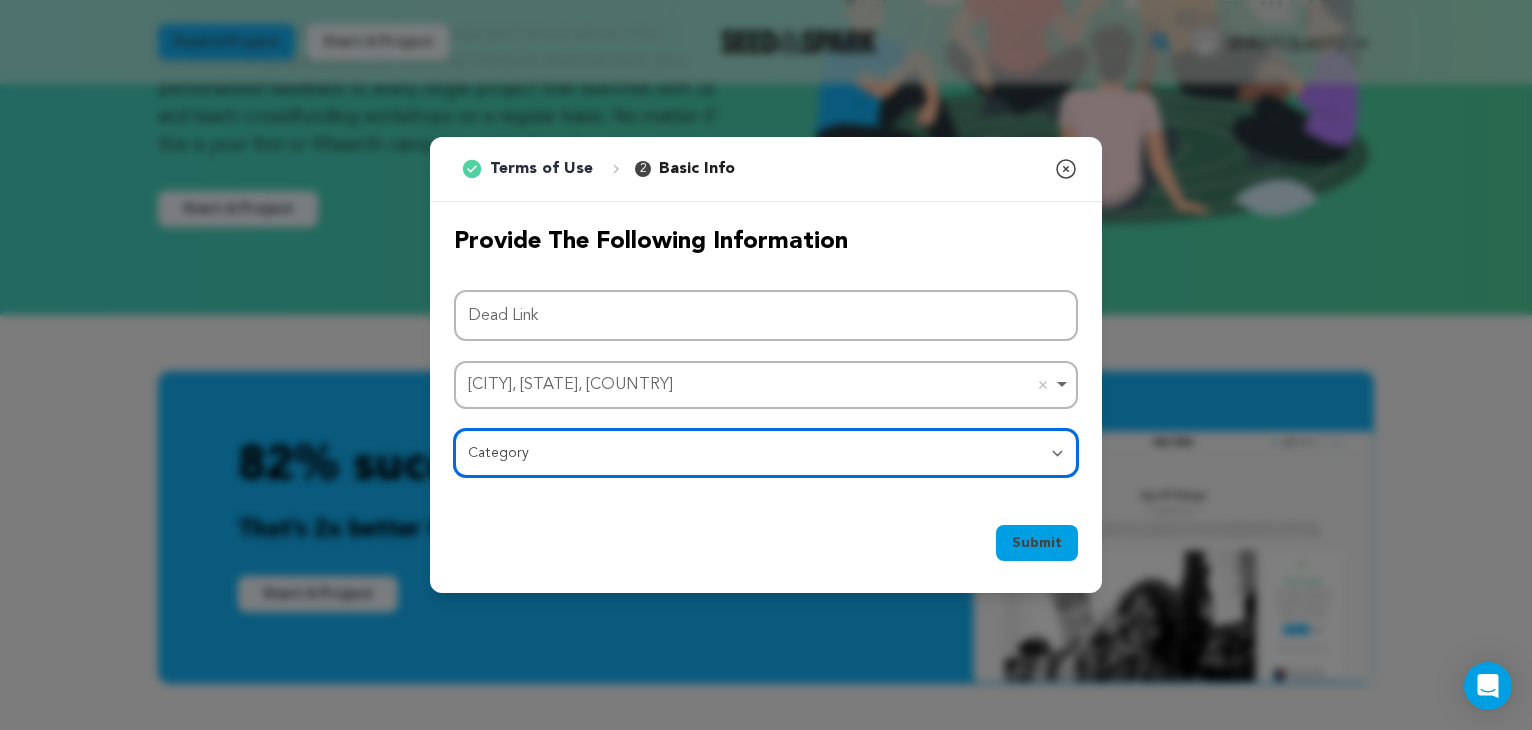 click on "Category
Film Feature
Film Short
Series
Film Festival
Company
Music Video
VR Experience
Comics
Artist Residency
Art & Photography
Collective
Dance
Games
Music
Radio & Podcasts
Orgs & Companies
Writing & Publishing
Venue & Spaces
Theatre" at bounding box center [766, 453] 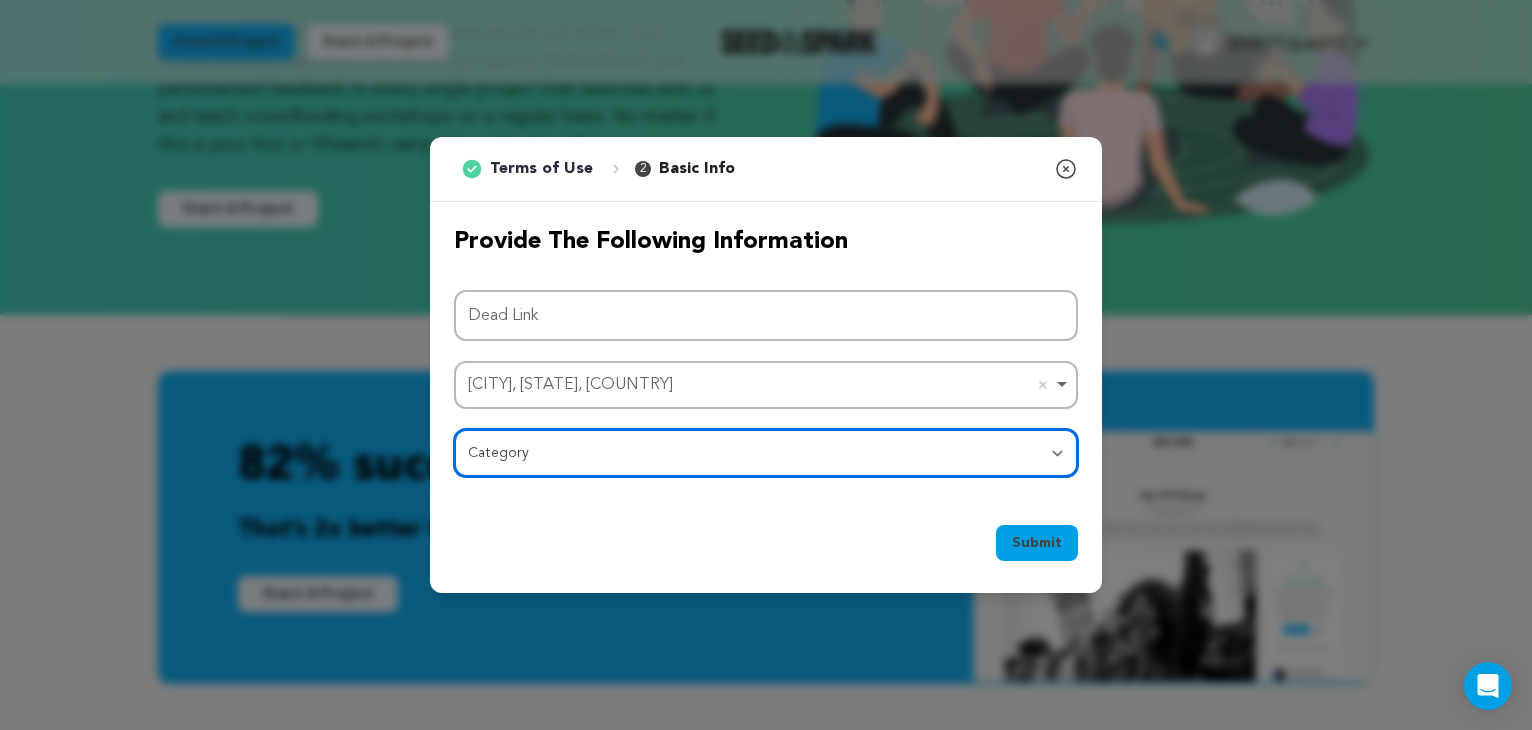 select on "383" 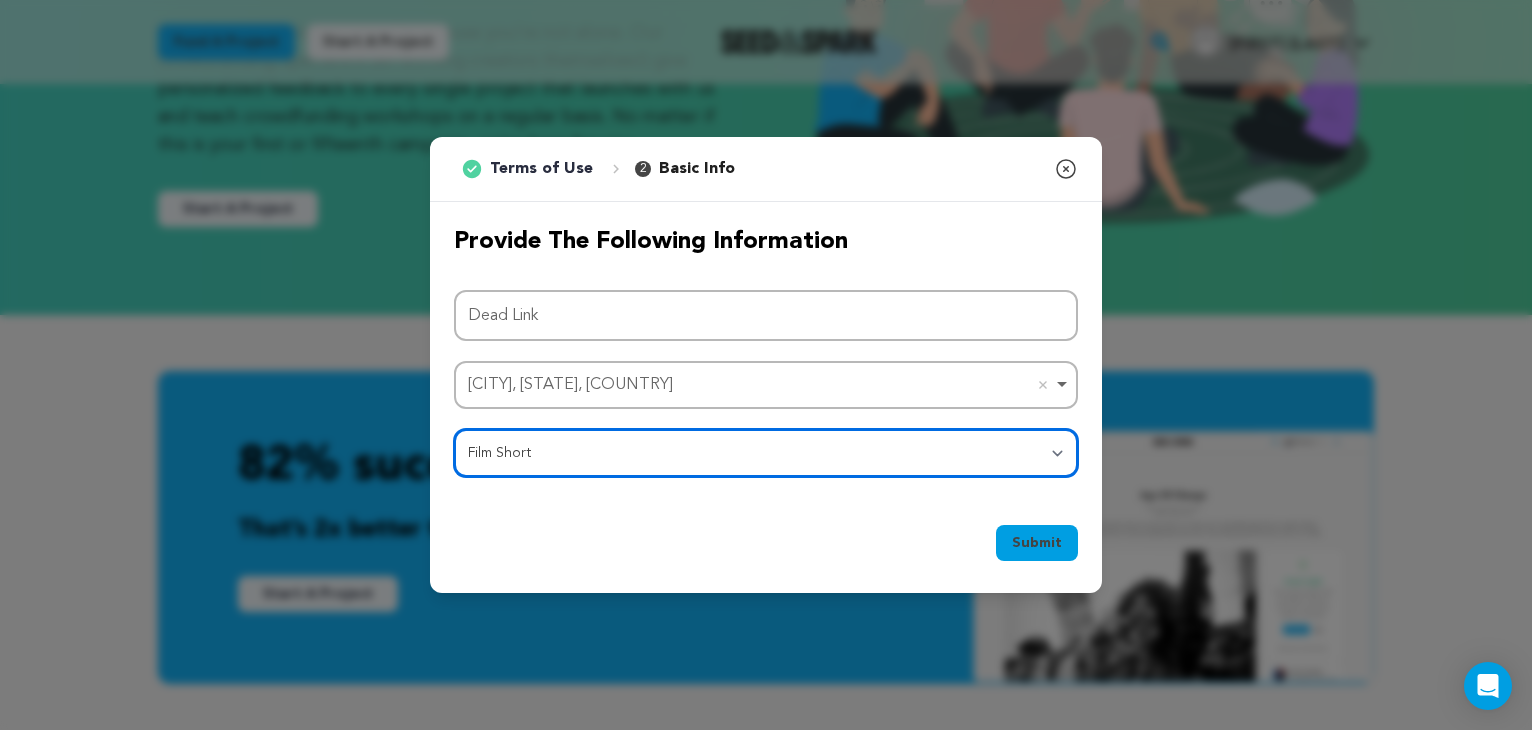 click on "Film Short" at bounding box center (0, 0) 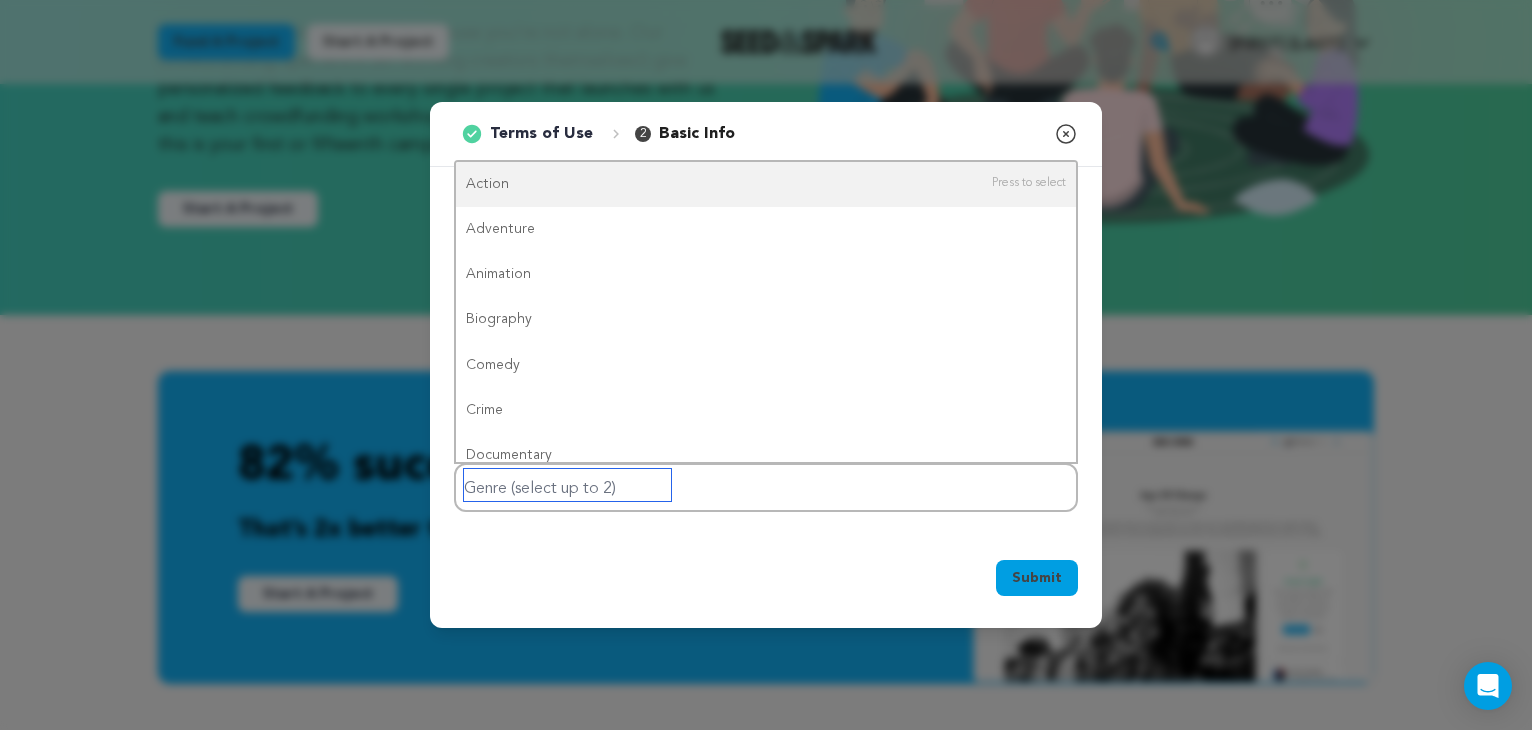 click at bounding box center [567, 485] 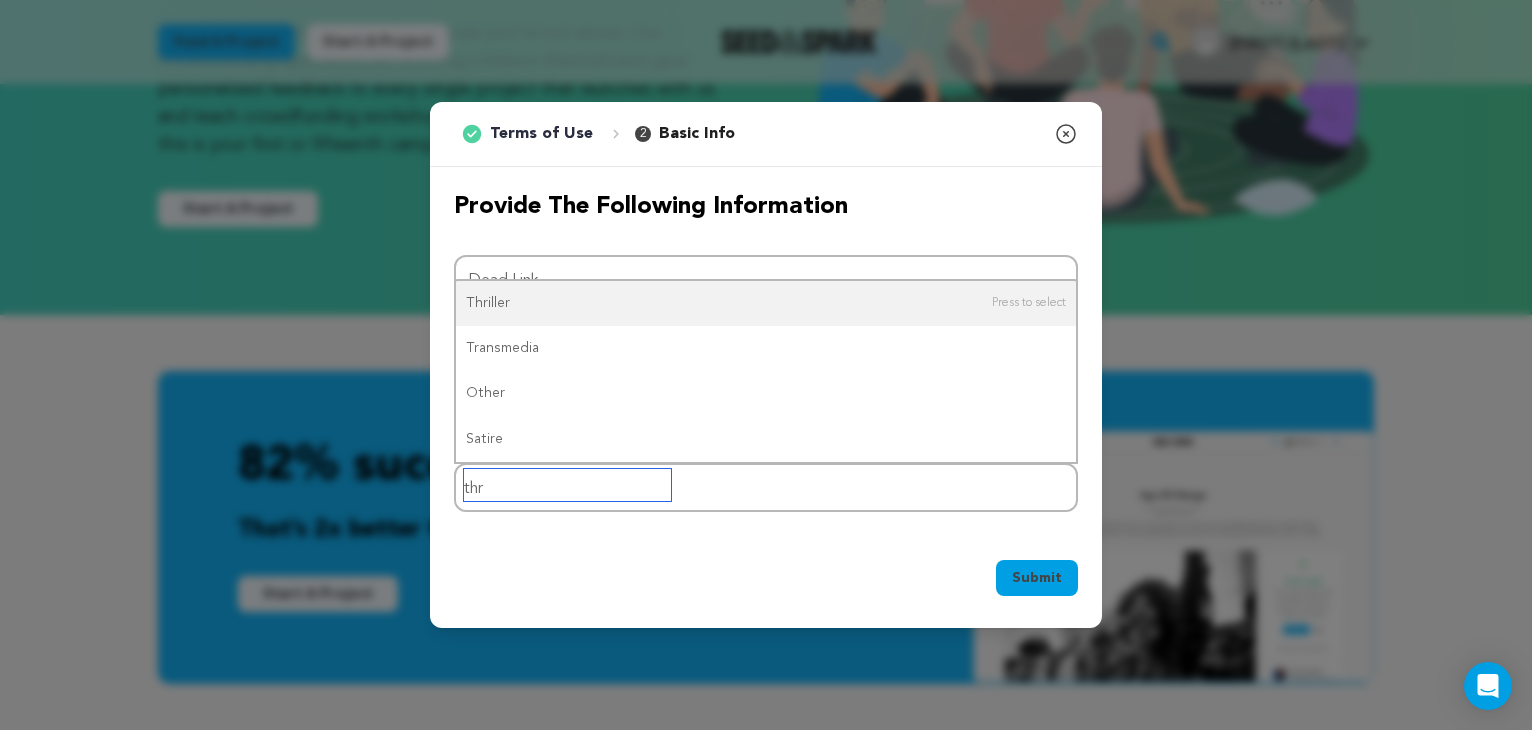type on "thri" 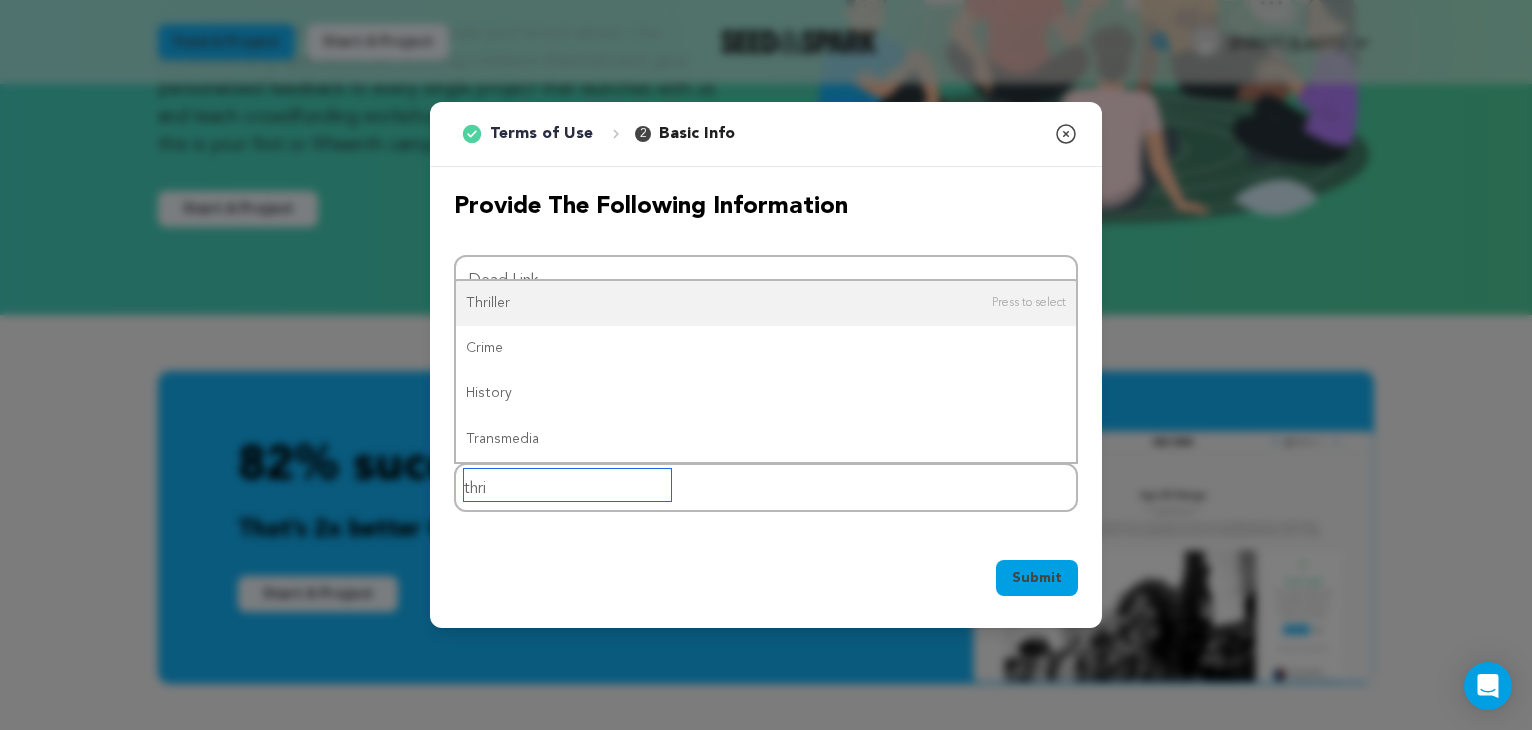 type 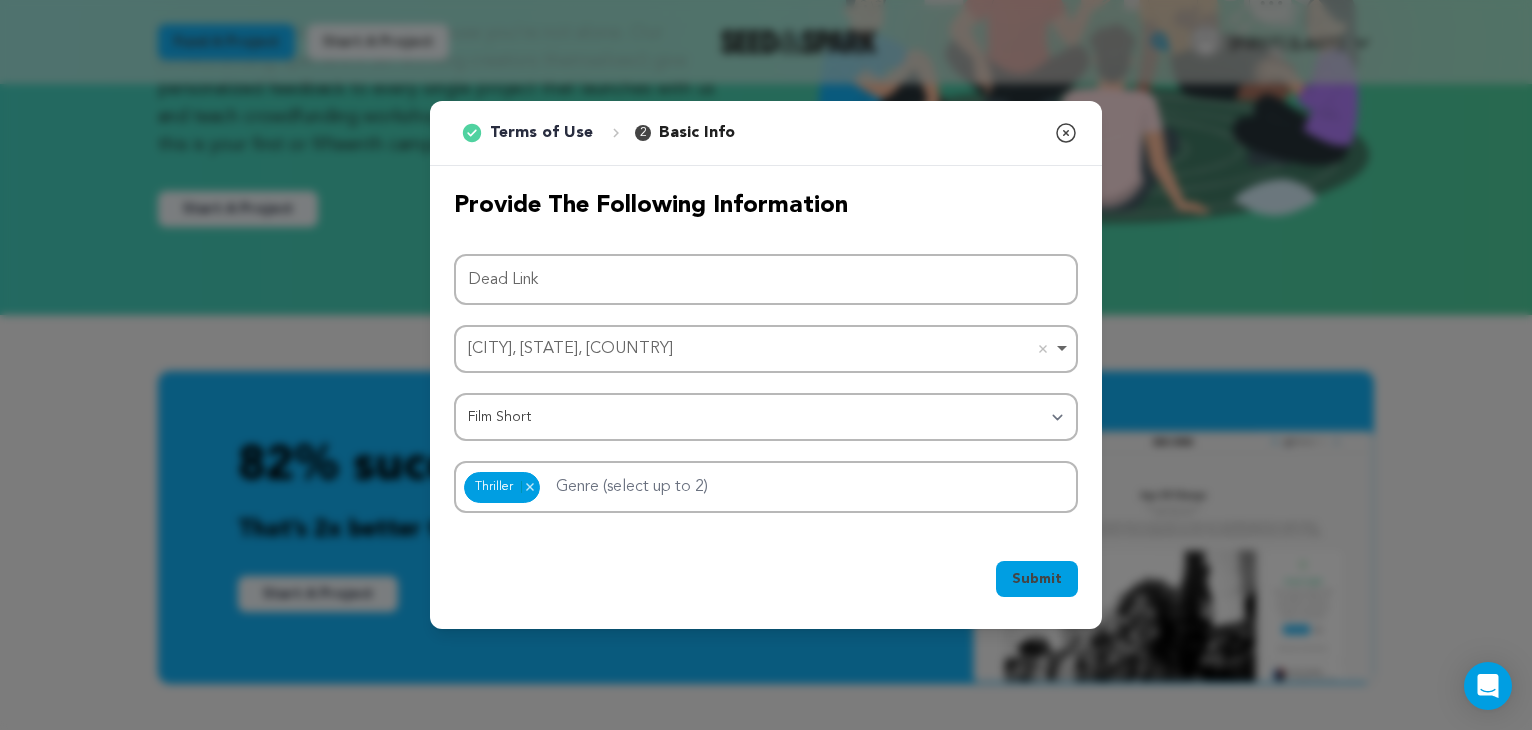 click on "Submit" at bounding box center [1037, 579] 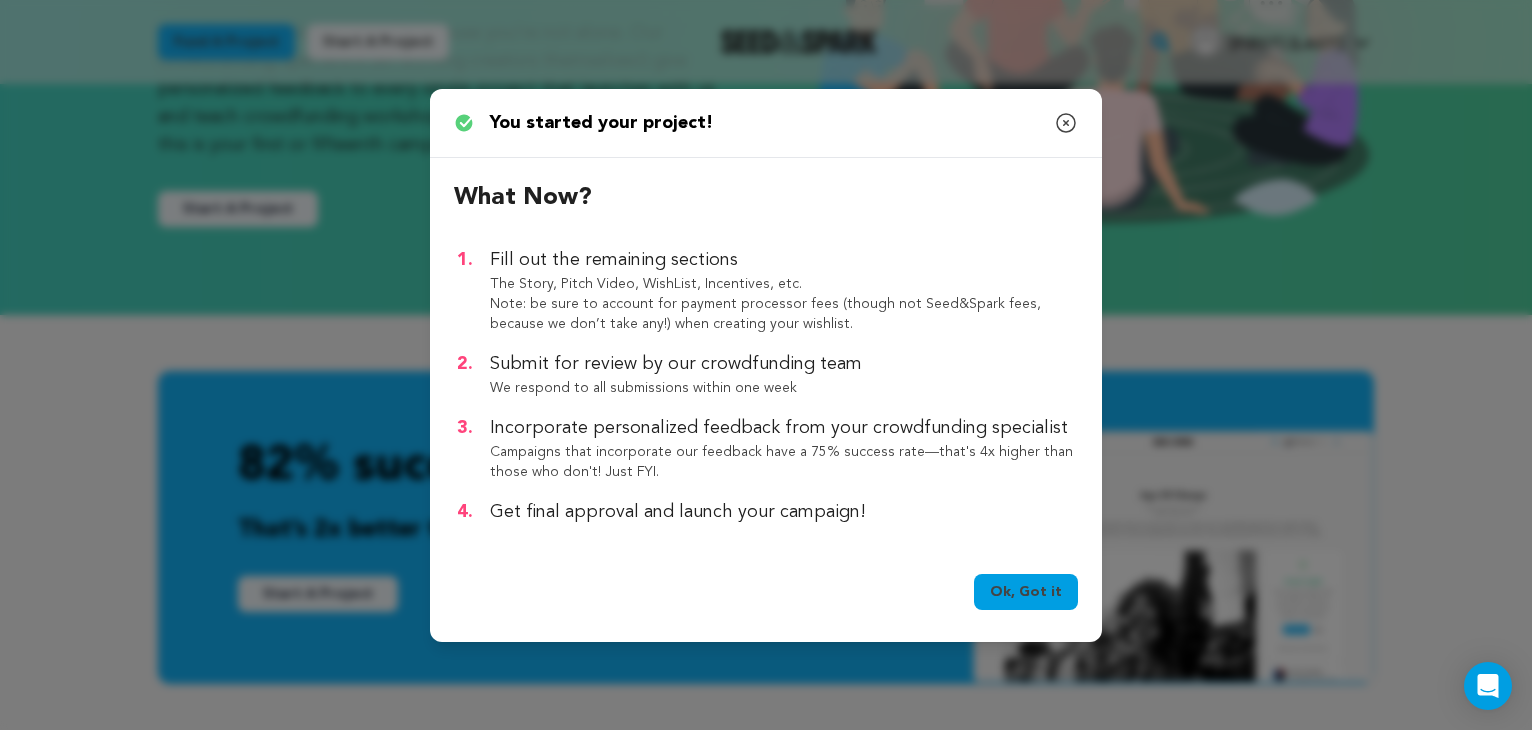 click on "Ok, Got it" at bounding box center (1026, 592) 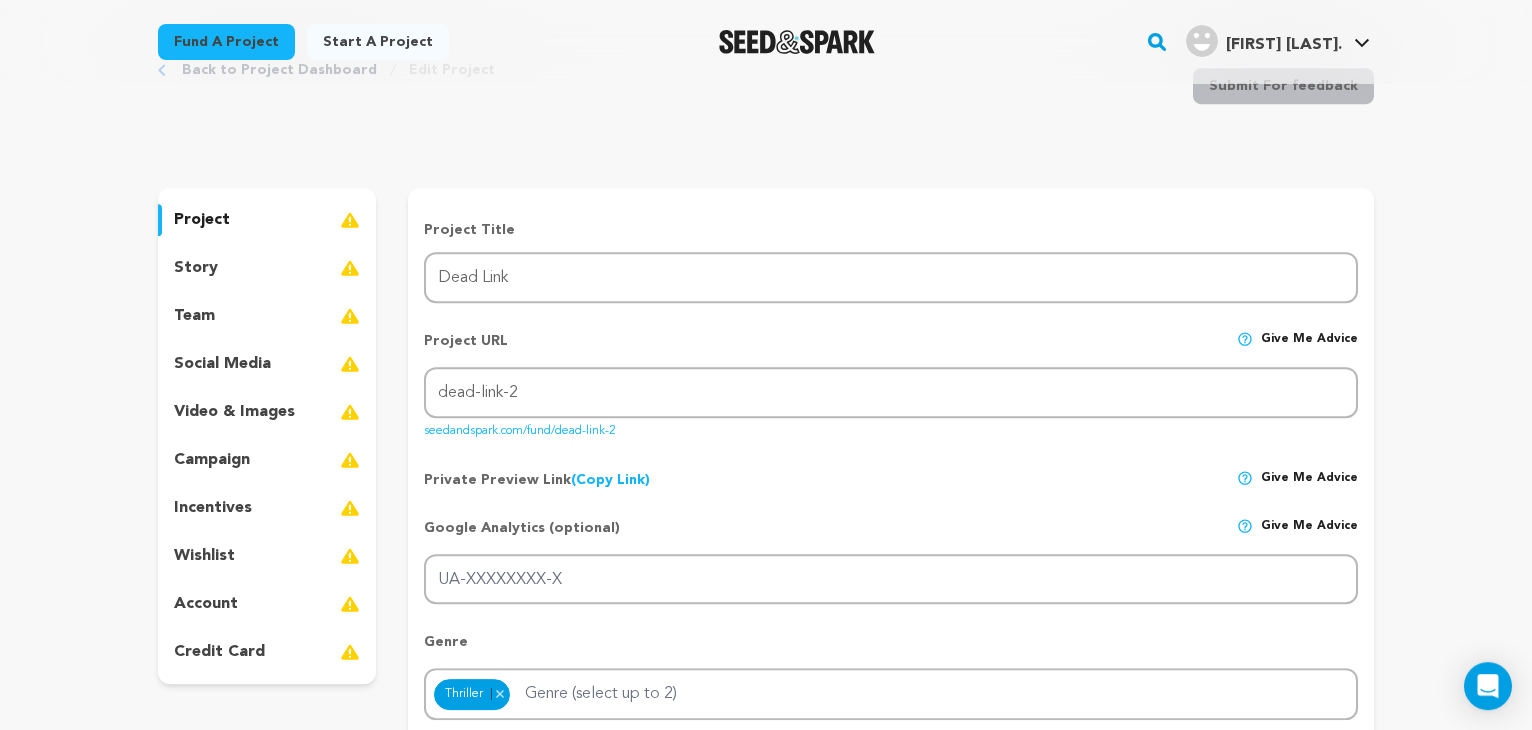 scroll, scrollTop: 76, scrollLeft: 0, axis: vertical 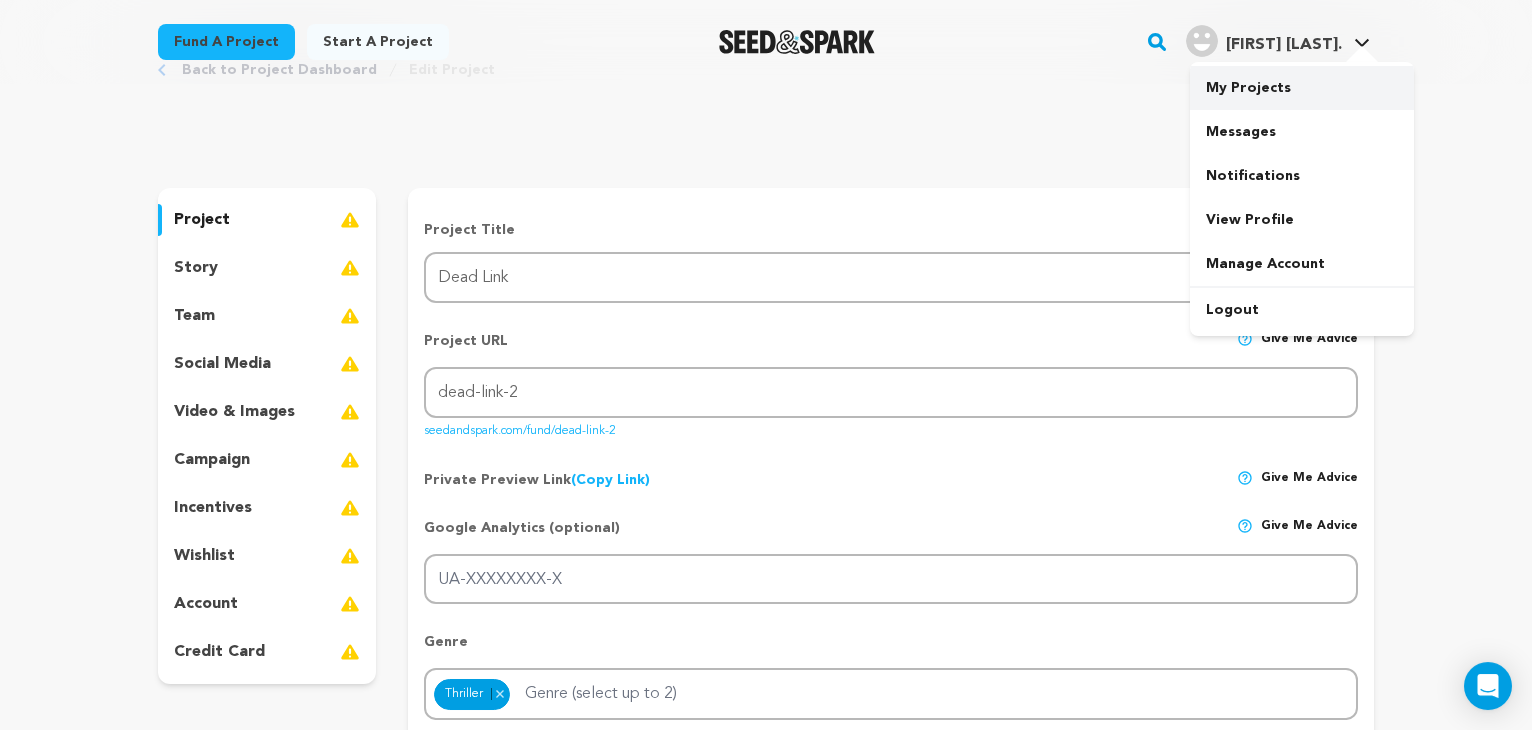 click on "My Projects" at bounding box center [1302, 88] 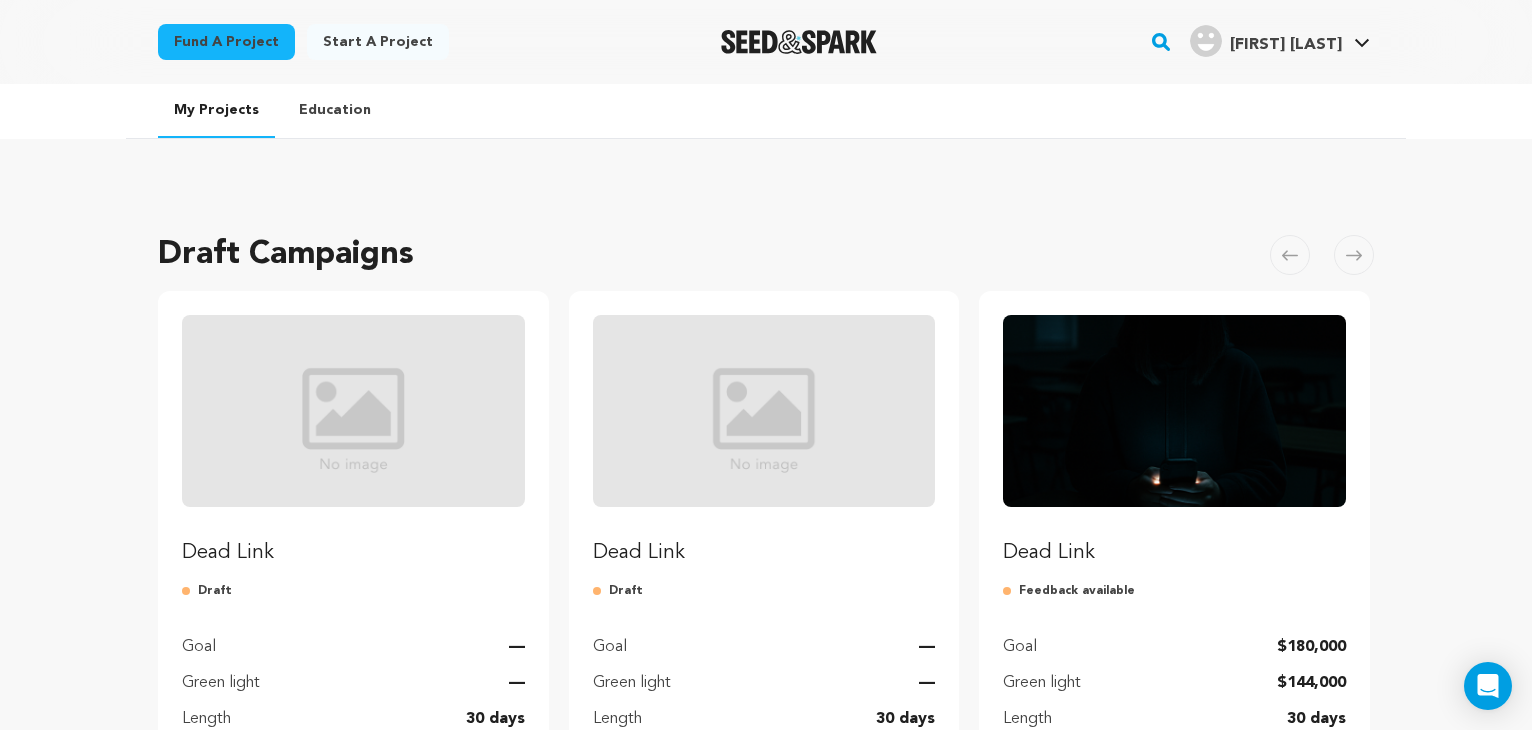 scroll, scrollTop: 345, scrollLeft: 0, axis: vertical 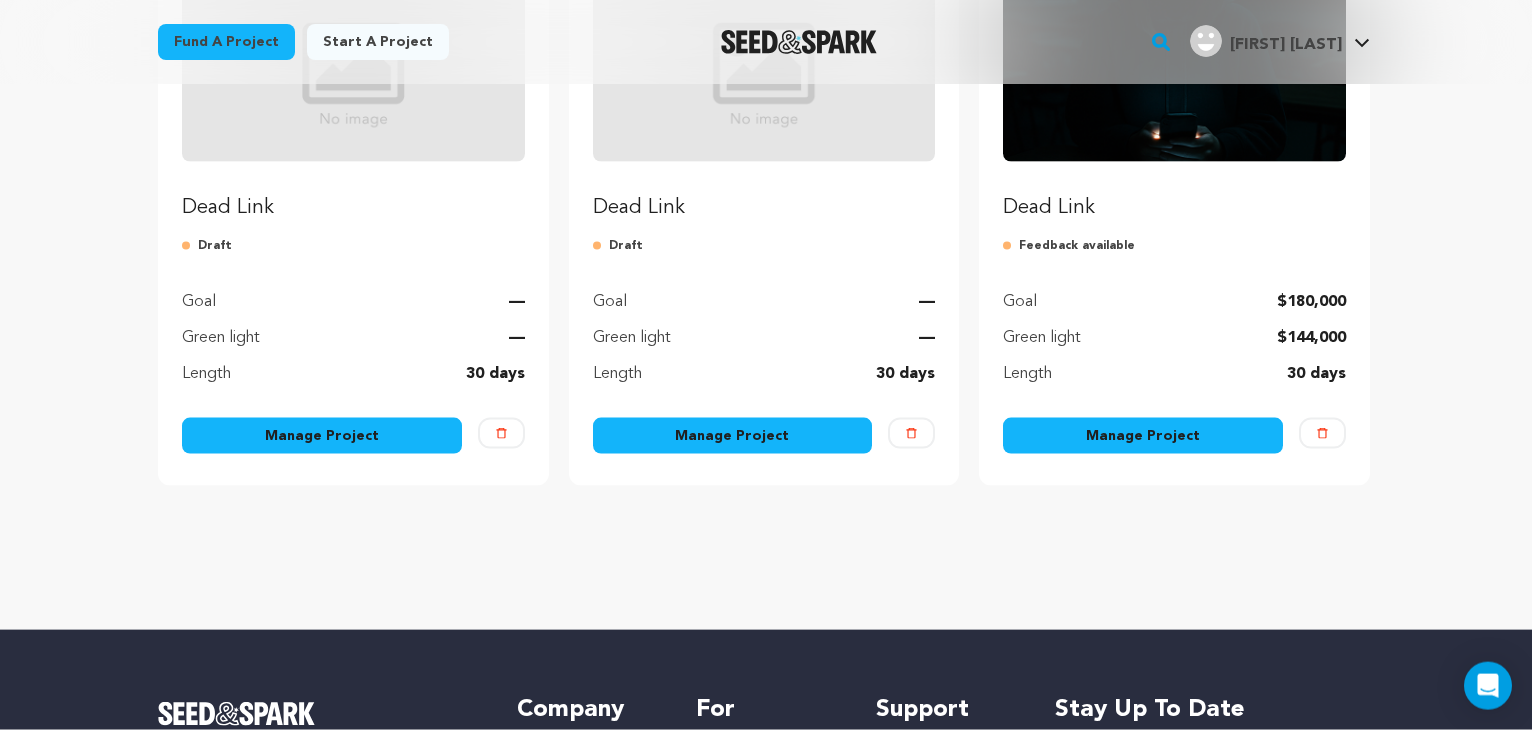 click on "Manage Project" at bounding box center (733, 436) 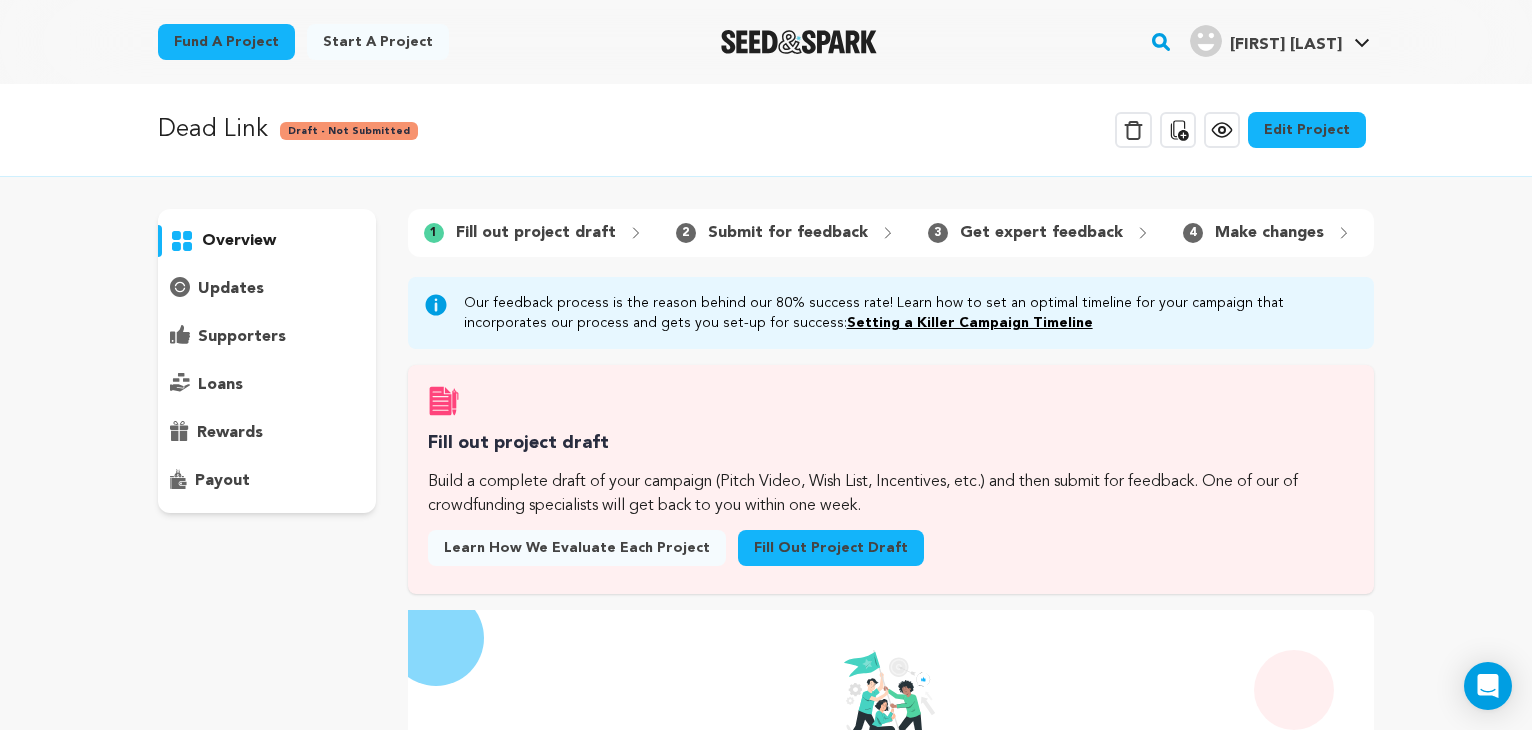 scroll, scrollTop: 0, scrollLeft: 0, axis: both 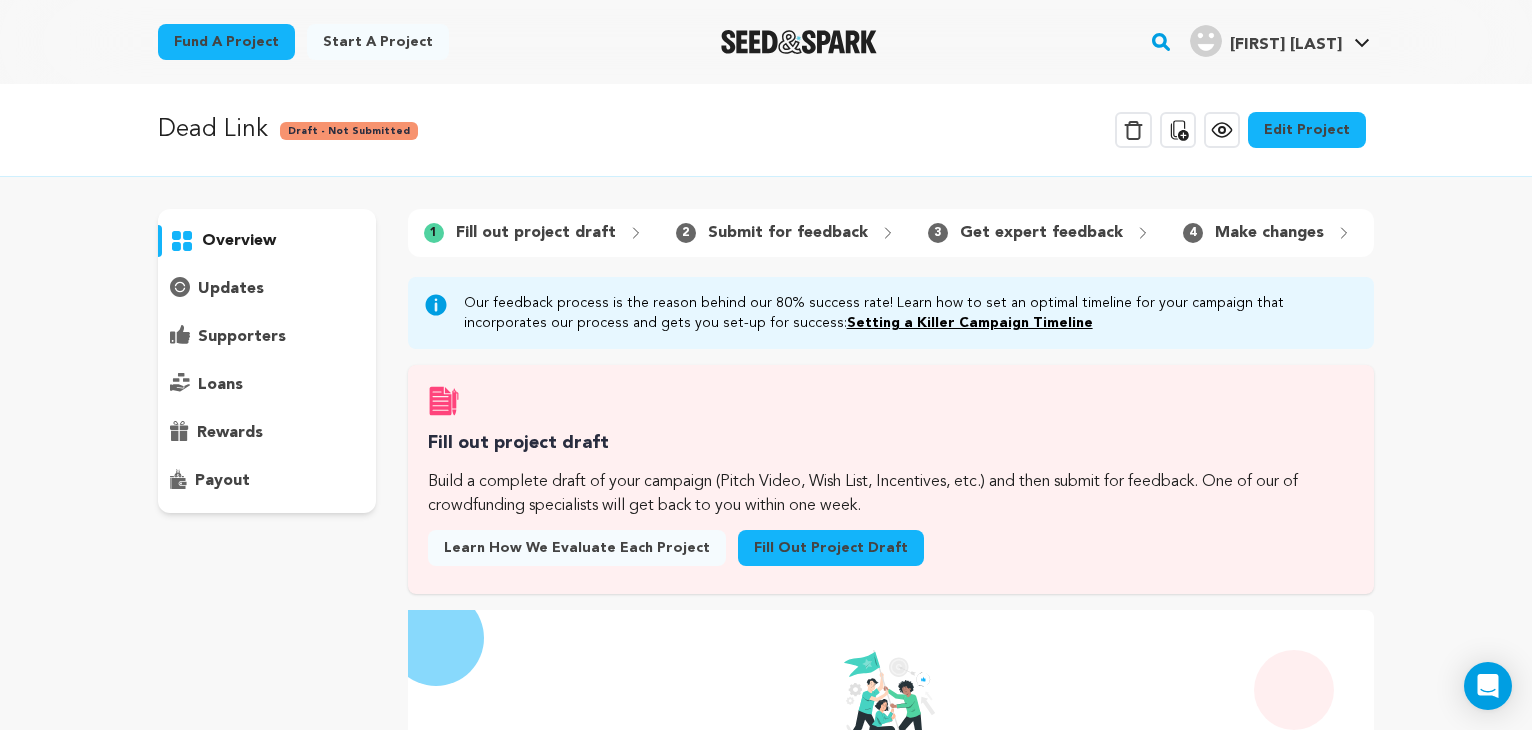 click on "Edit Project" at bounding box center (1307, 130) 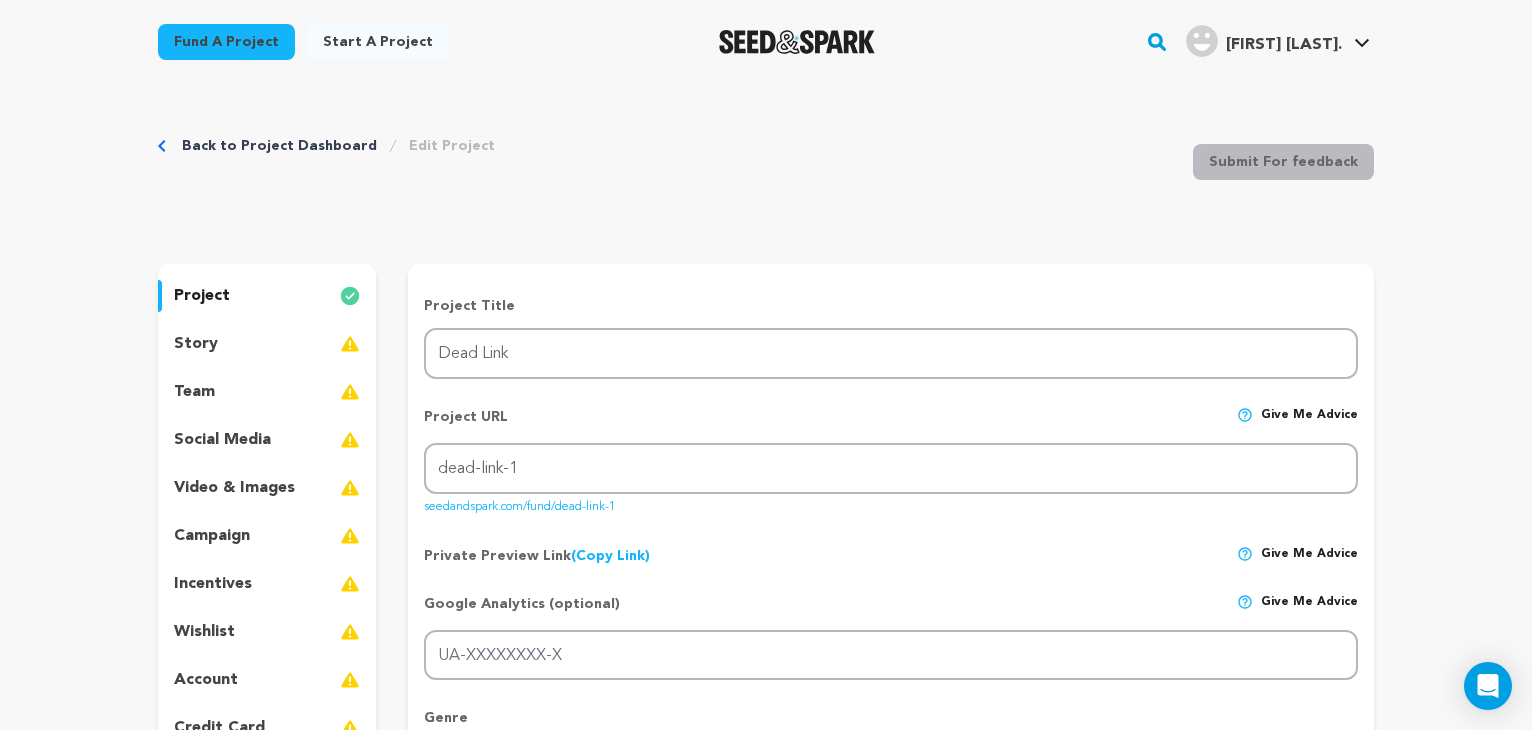 scroll, scrollTop: 0, scrollLeft: 0, axis: both 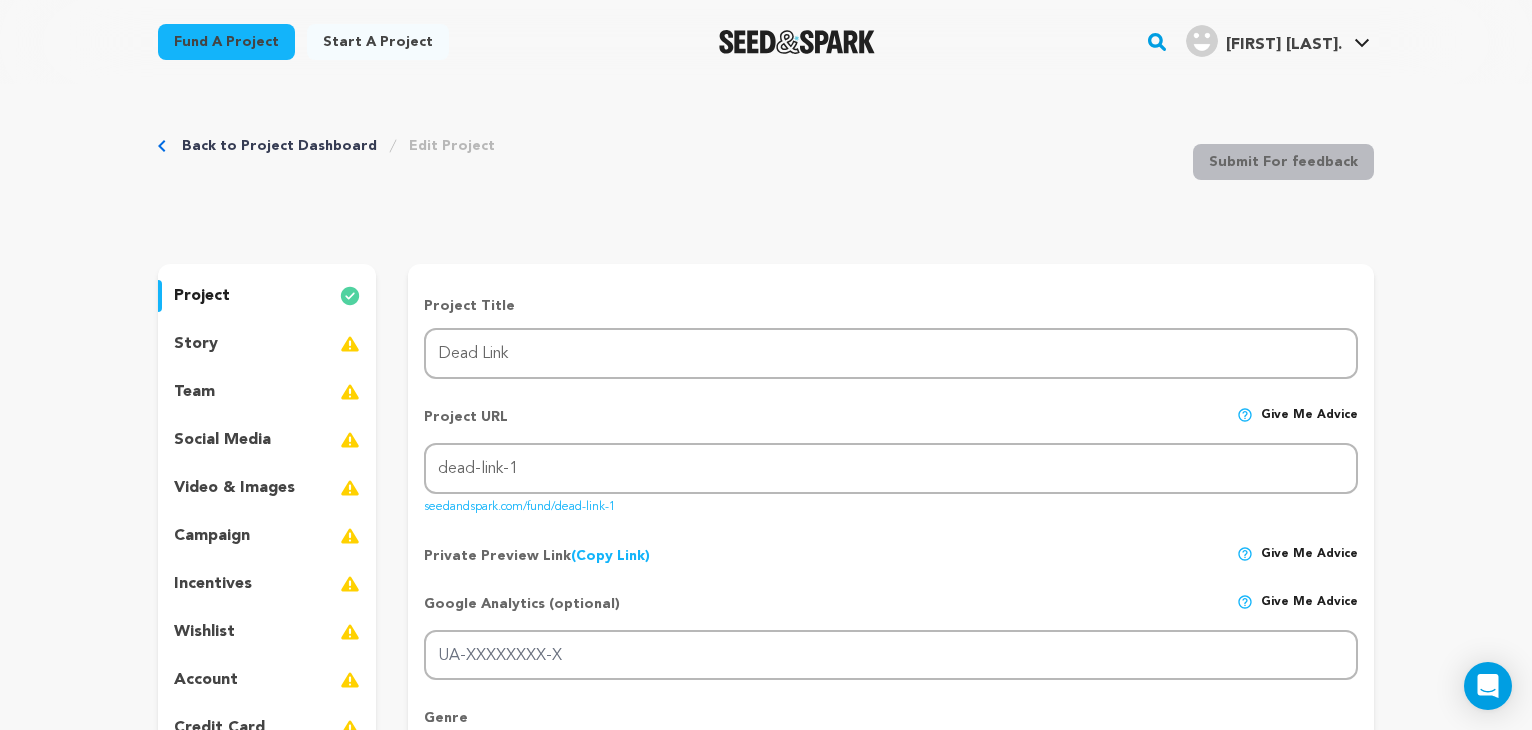 click on "story" at bounding box center [267, 344] 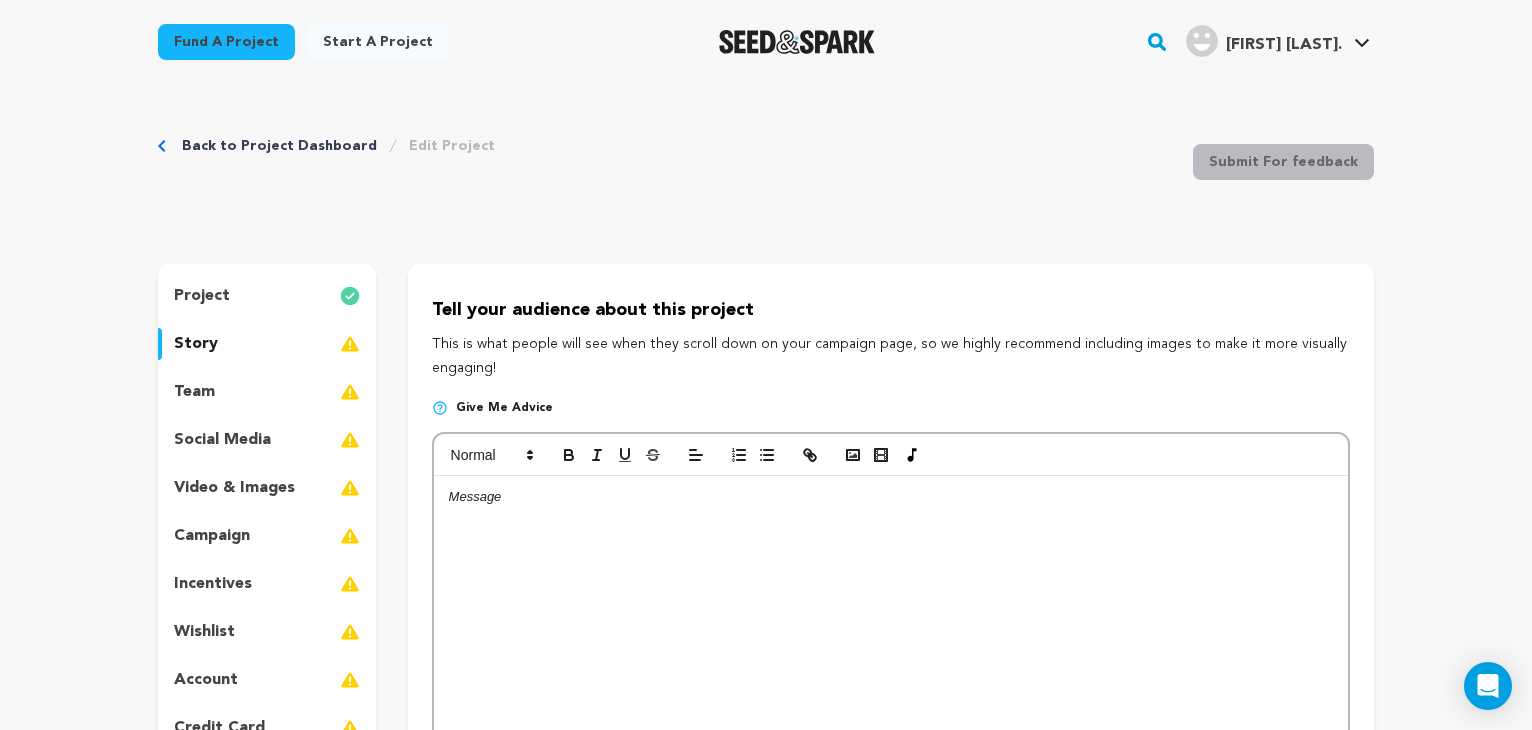 scroll, scrollTop: 296, scrollLeft: 0, axis: vertical 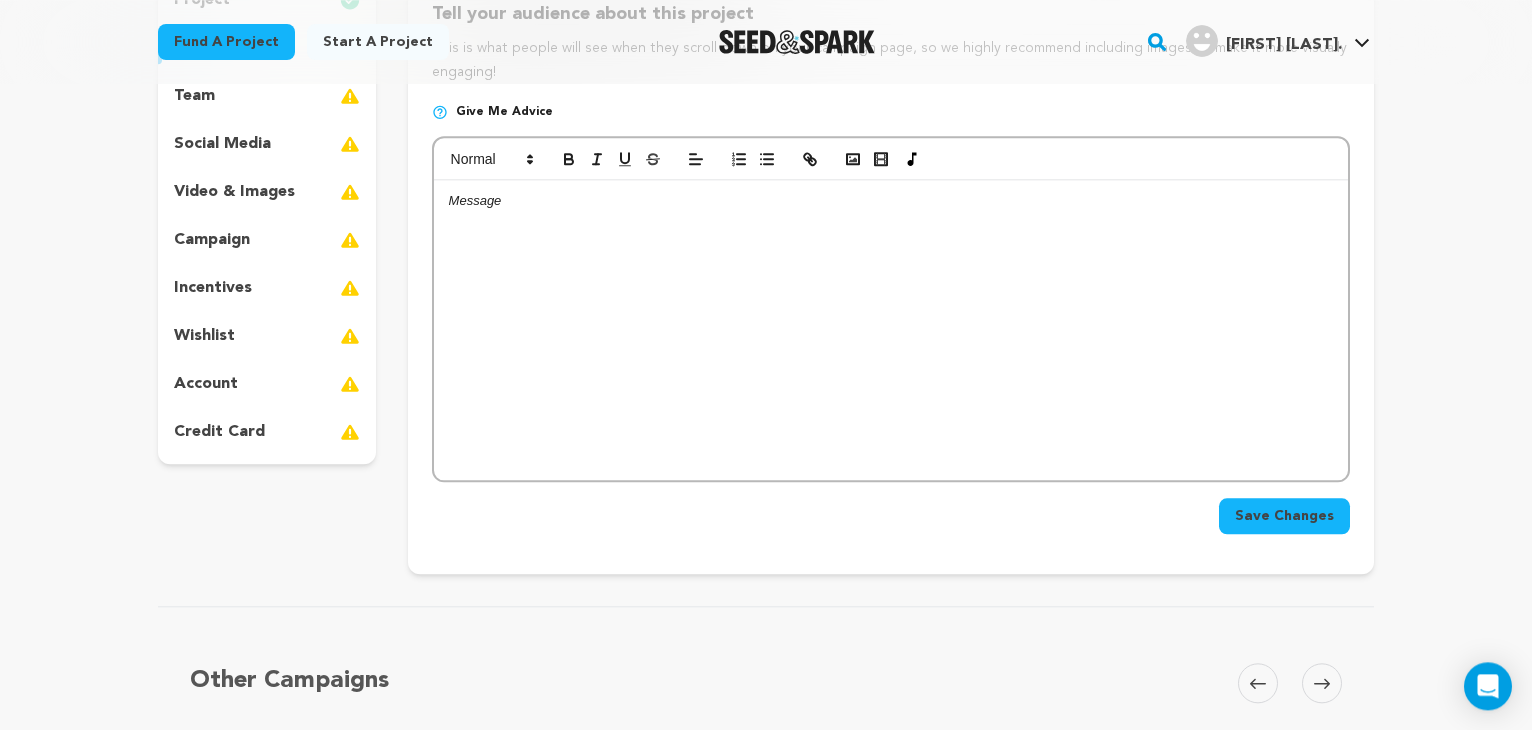click on "video & images" at bounding box center [234, 192] 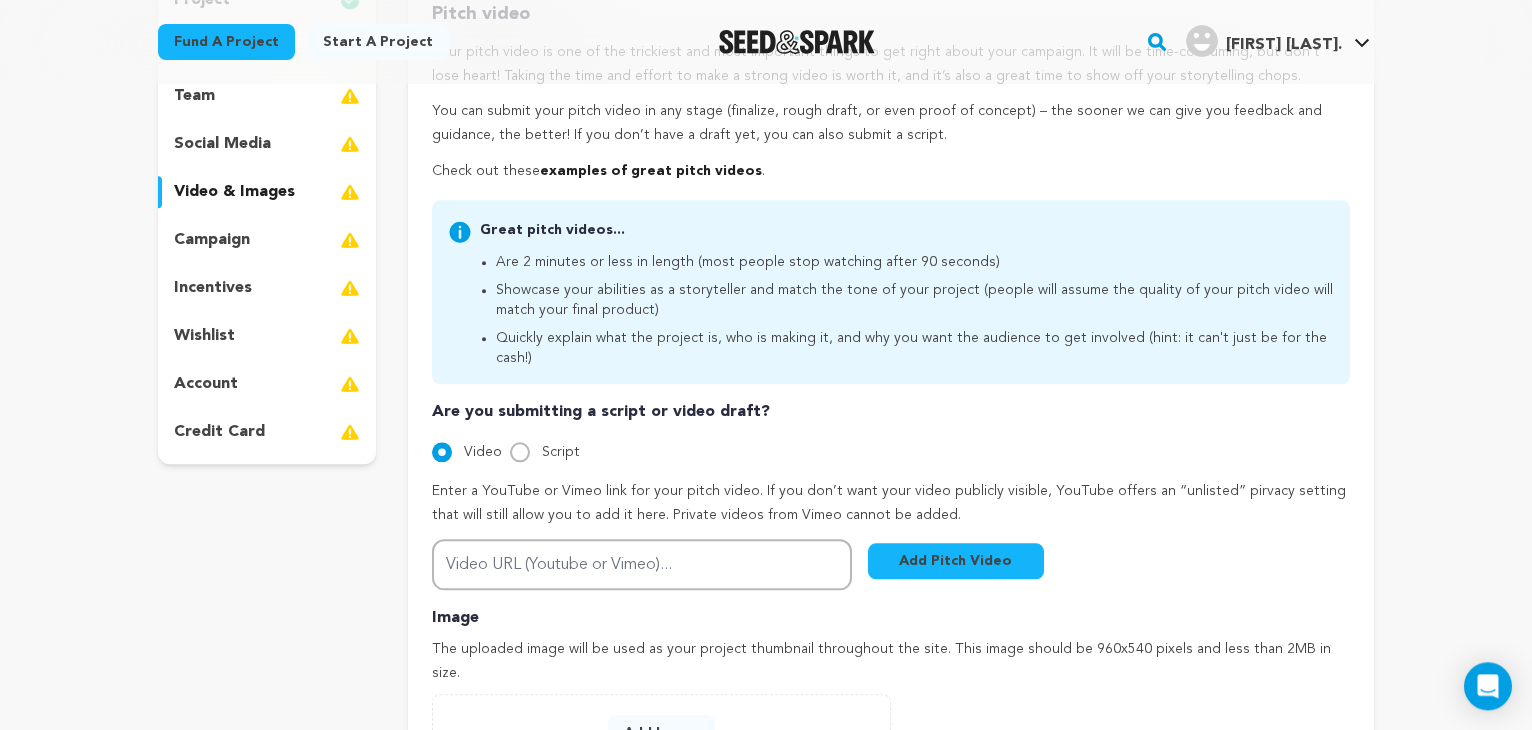 click on "social media" at bounding box center (222, 144) 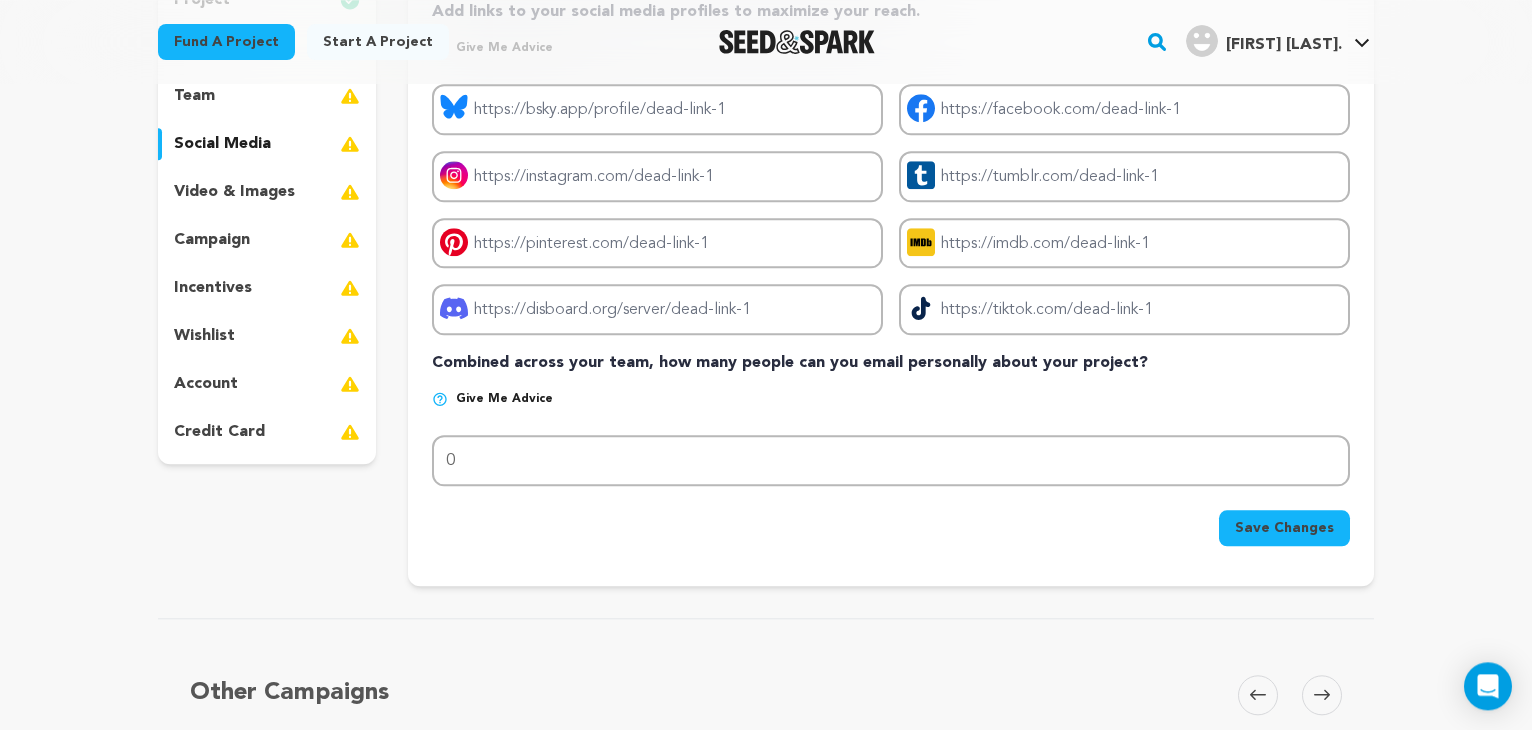 click on "team" at bounding box center (194, 96) 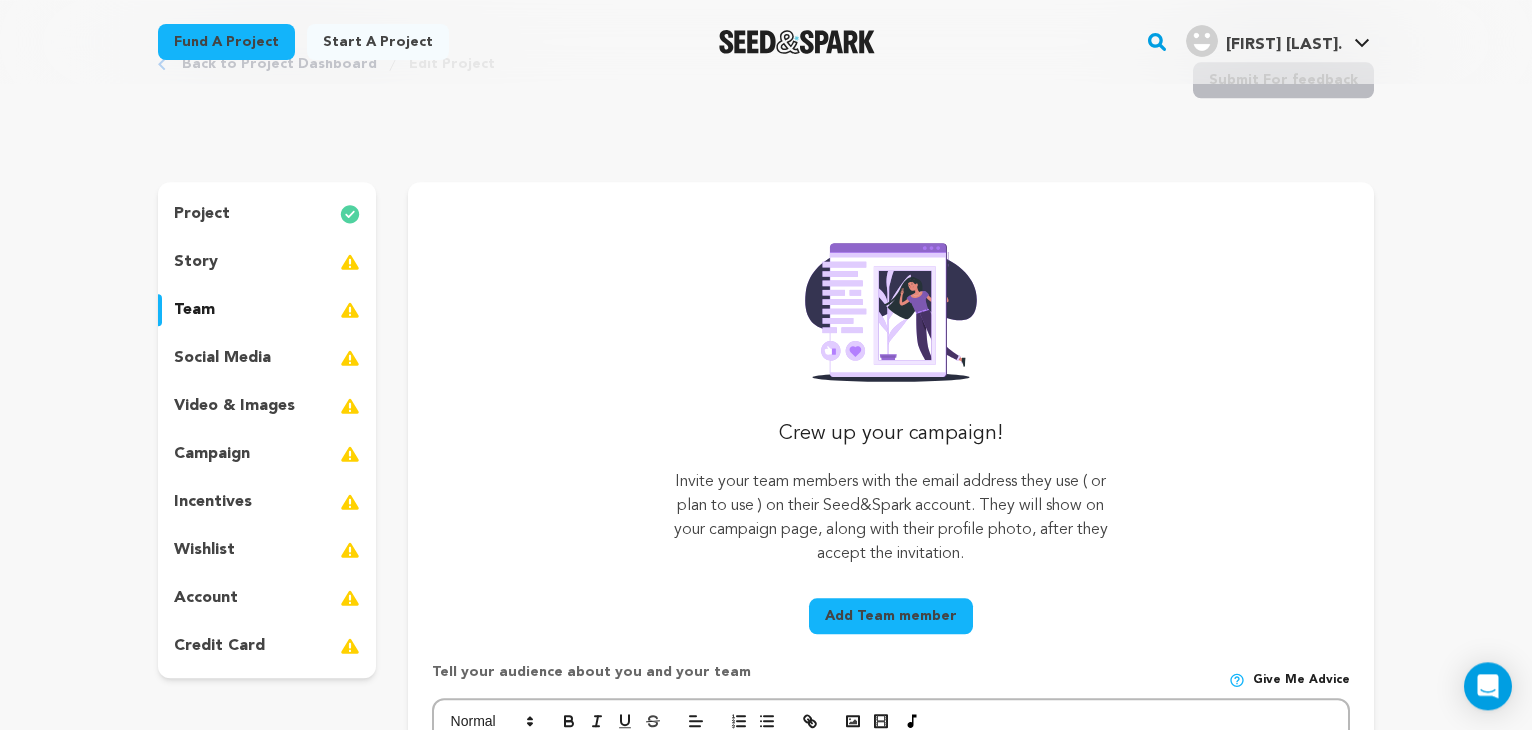 scroll, scrollTop: 28, scrollLeft: 0, axis: vertical 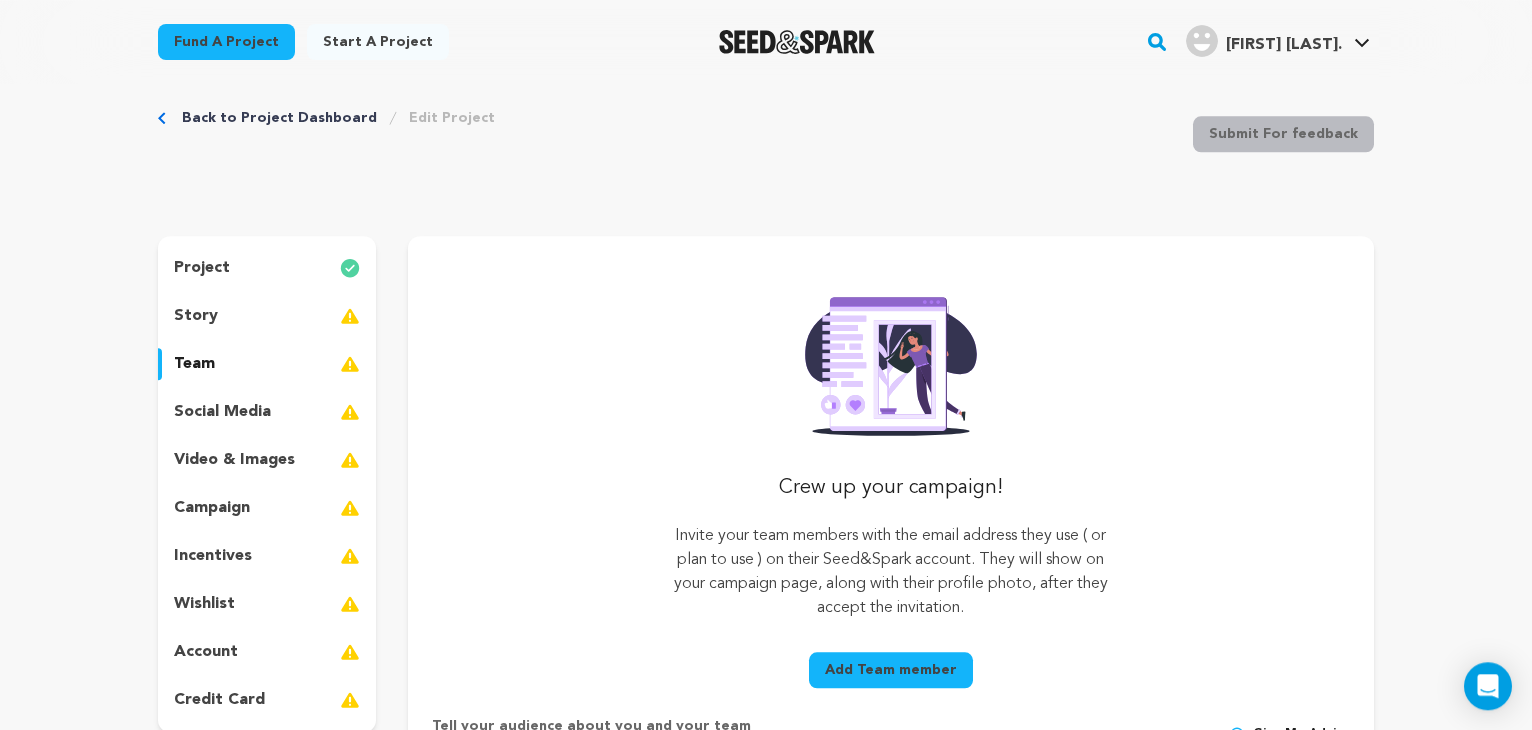 click on "project" at bounding box center (267, 268) 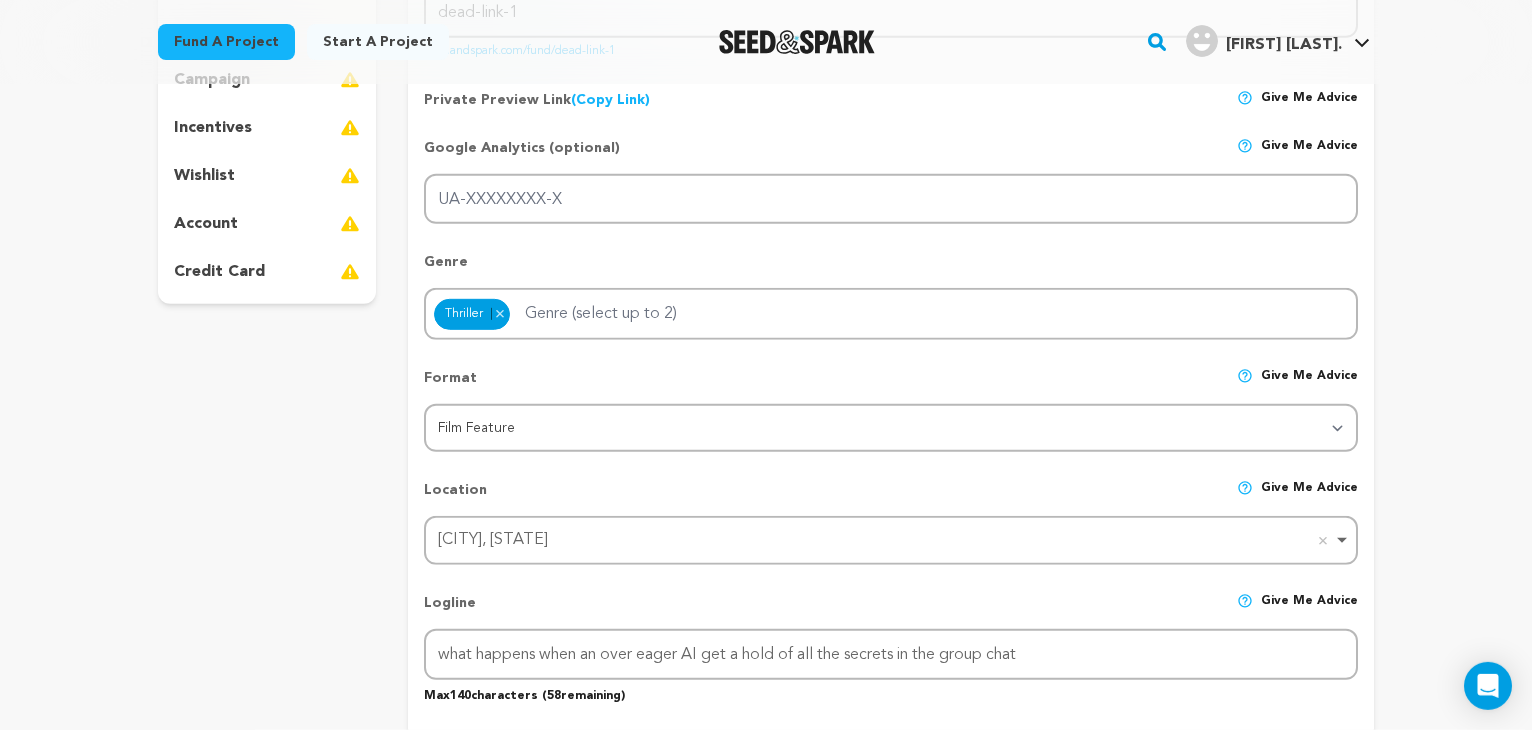 scroll, scrollTop: 456, scrollLeft: 0, axis: vertical 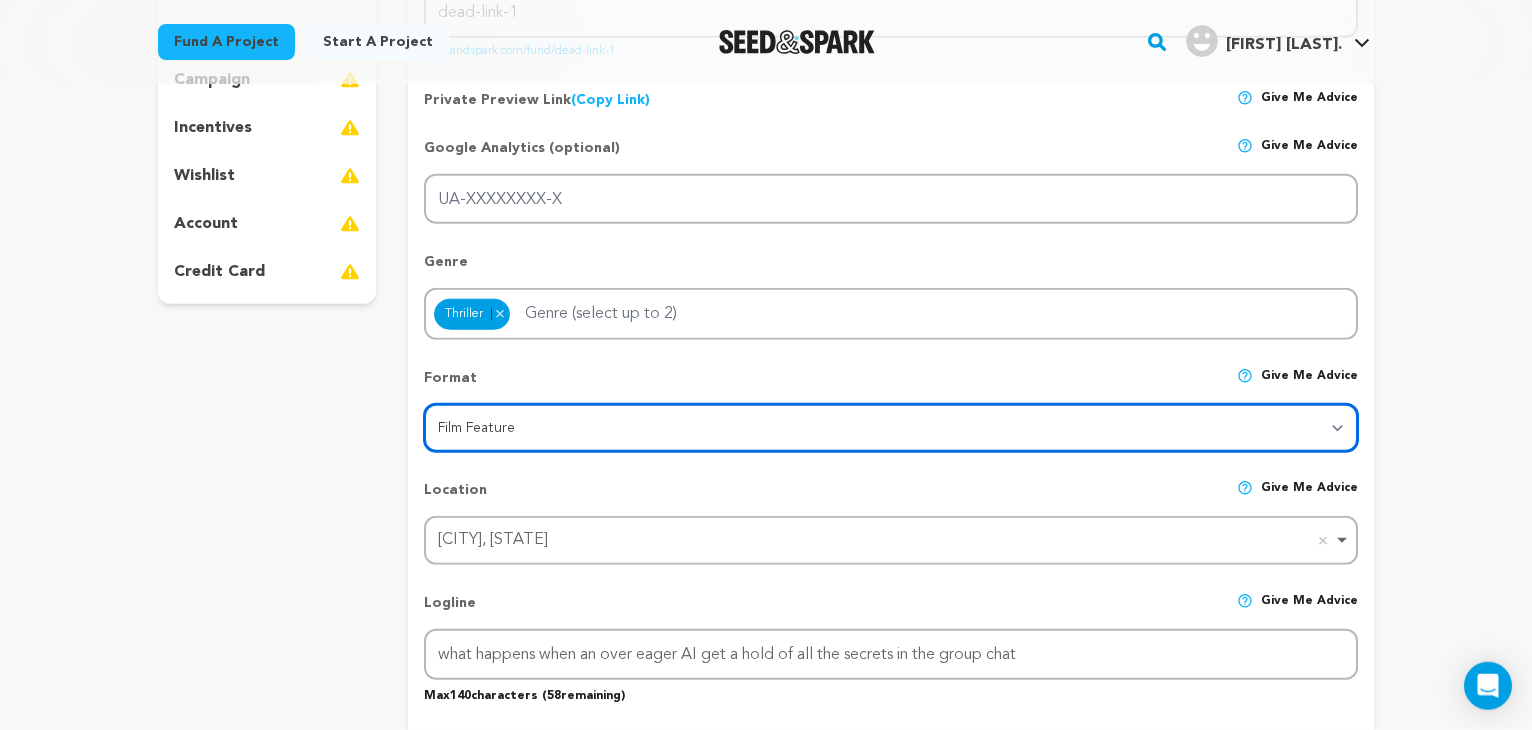 click on "Category
Film Feature
Film Short
Series
VR Experience
Film Festival
Company
Music Video
Comics
Artist Residency
Art & Photography
Collective
Dance
Games
Music
Radio & Podcasts
Venue & Spaces" at bounding box center (891, 428) 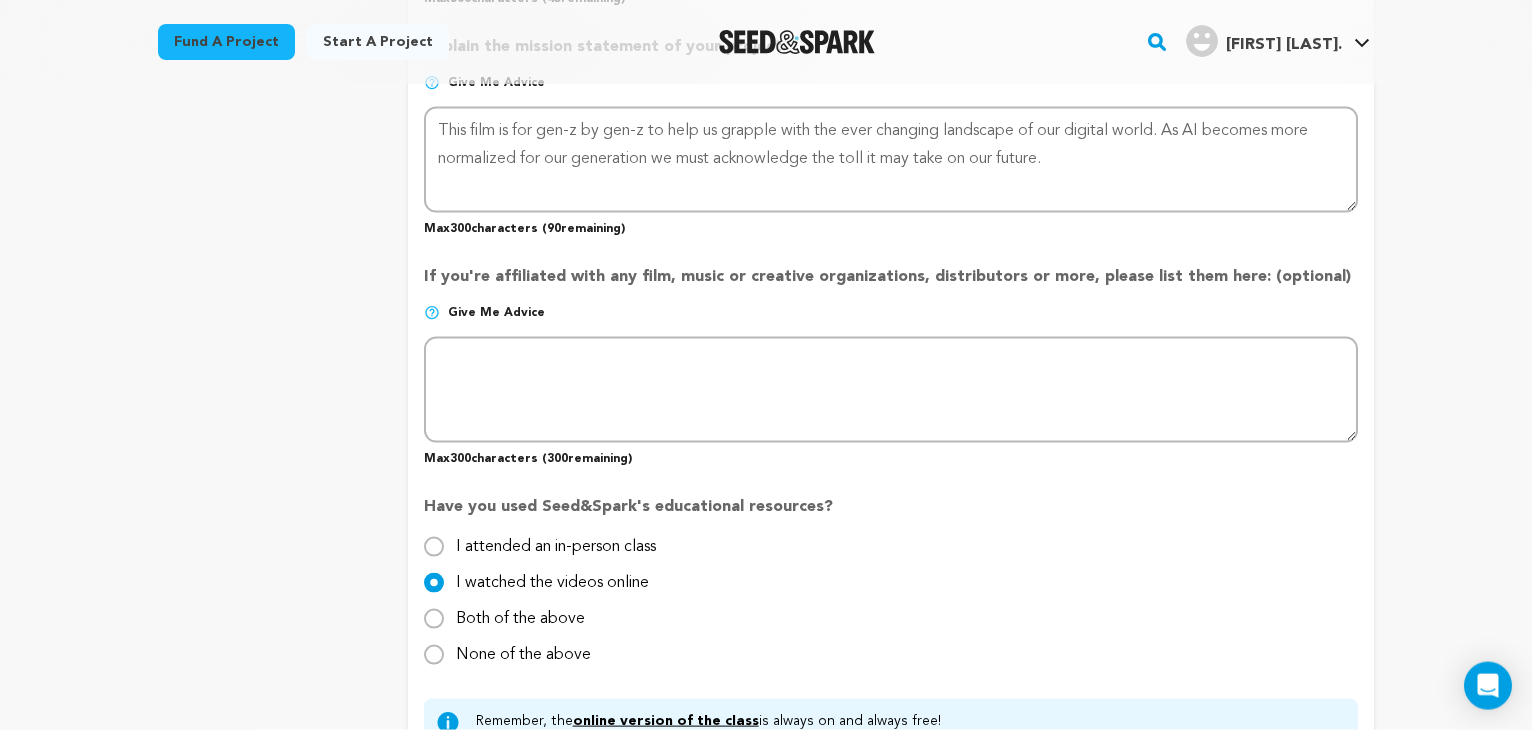 scroll, scrollTop: 1957, scrollLeft: 0, axis: vertical 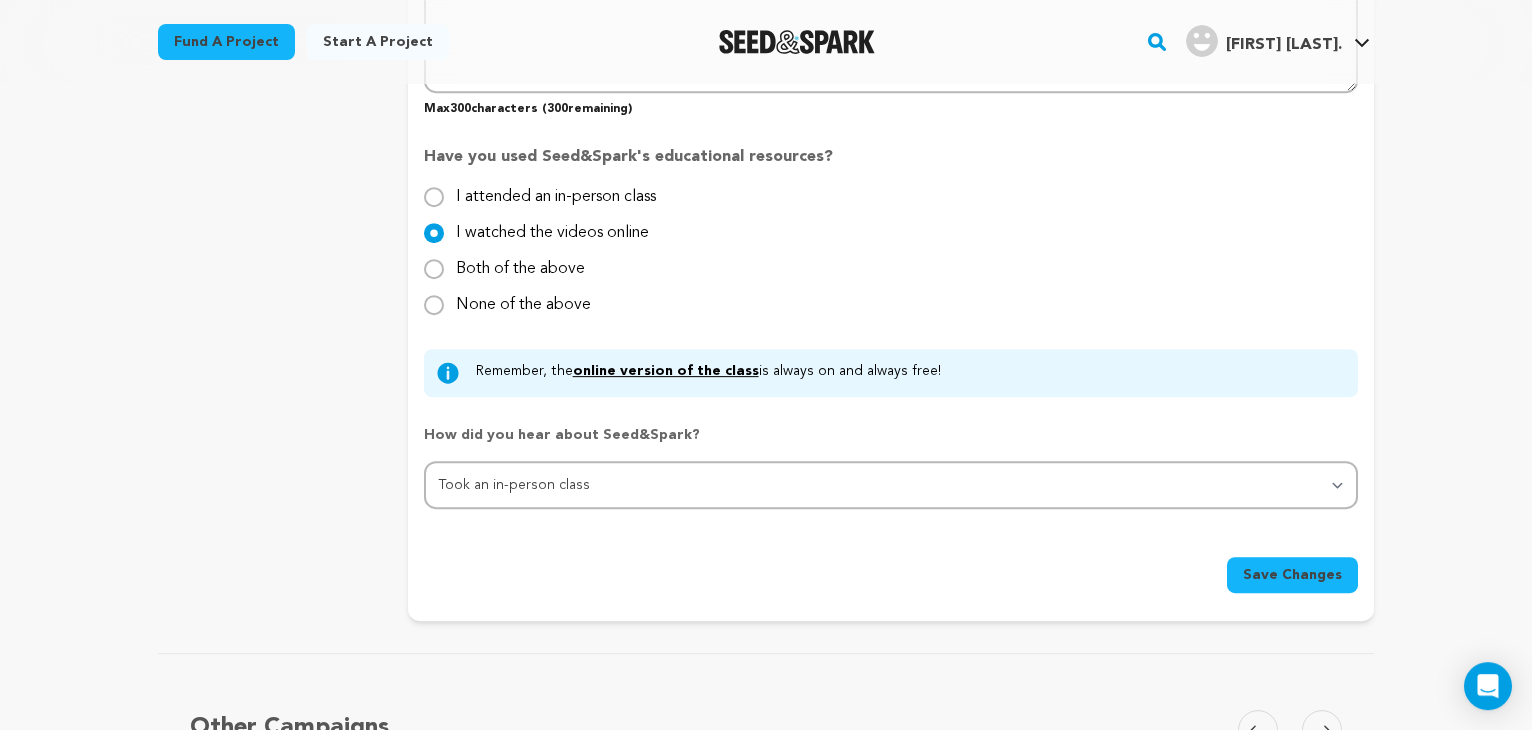 click on "Save Changes" at bounding box center (1292, 575) 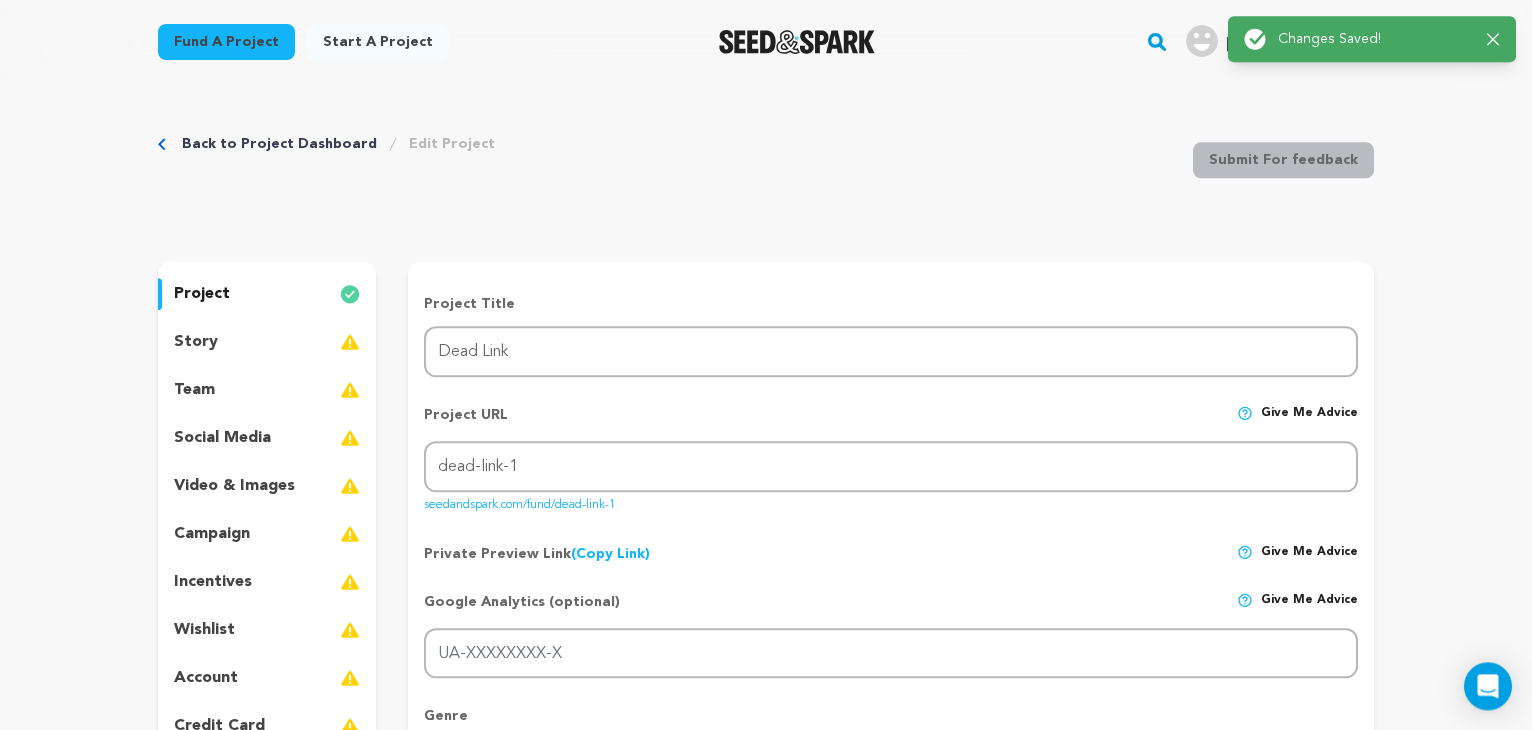 scroll, scrollTop: 0, scrollLeft: 0, axis: both 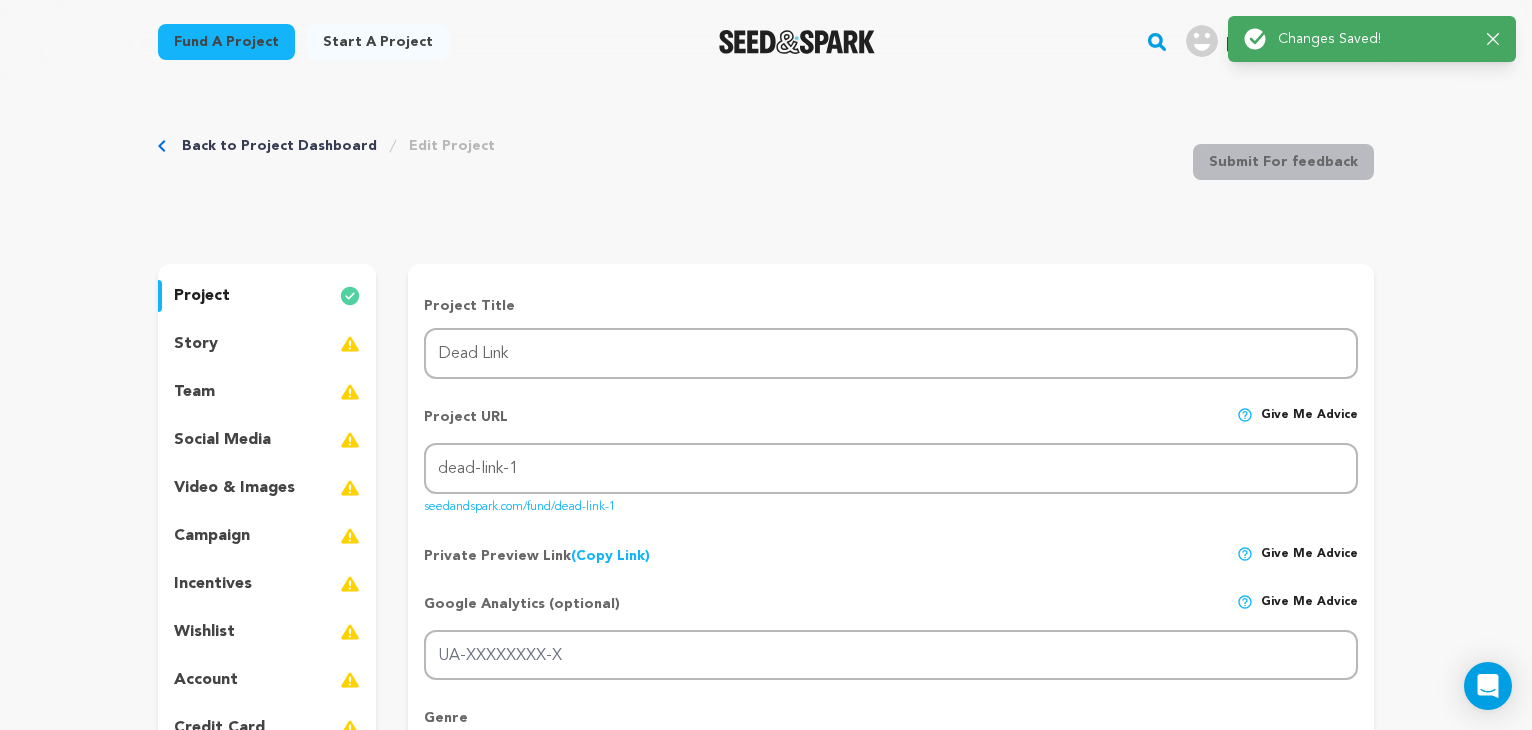 click on "story" at bounding box center (196, 344) 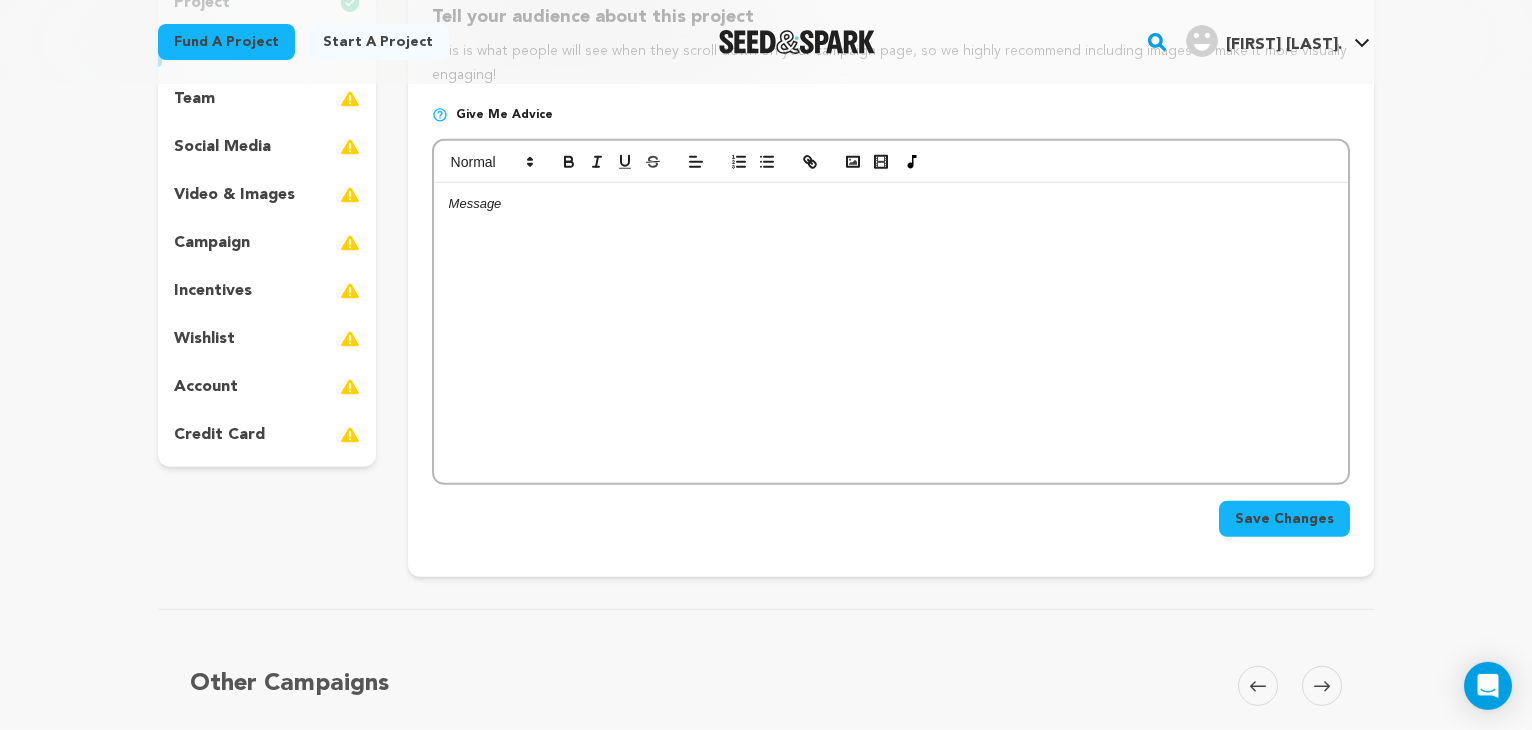 scroll, scrollTop: 296, scrollLeft: 0, axis: vertical 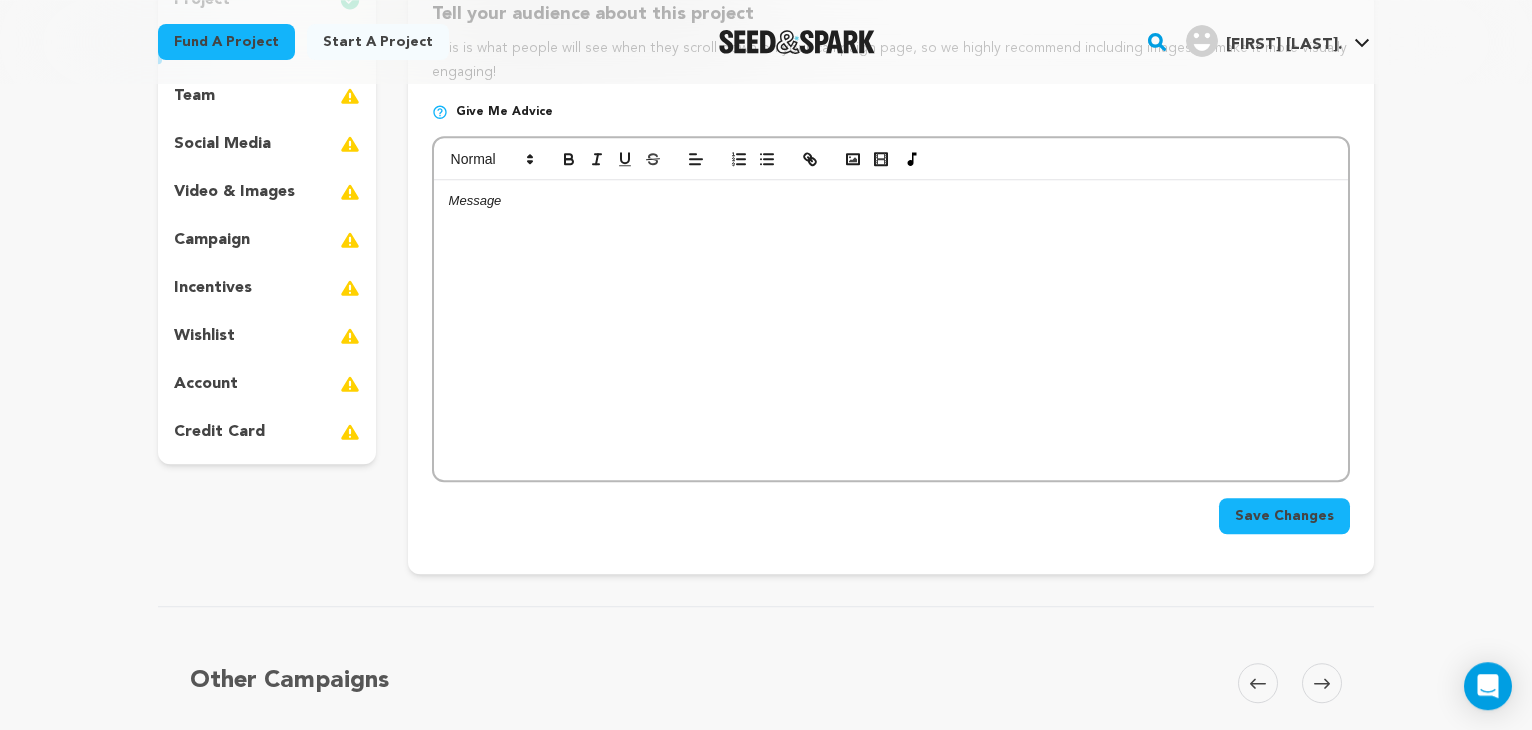 click at bounding box center [891, 330] 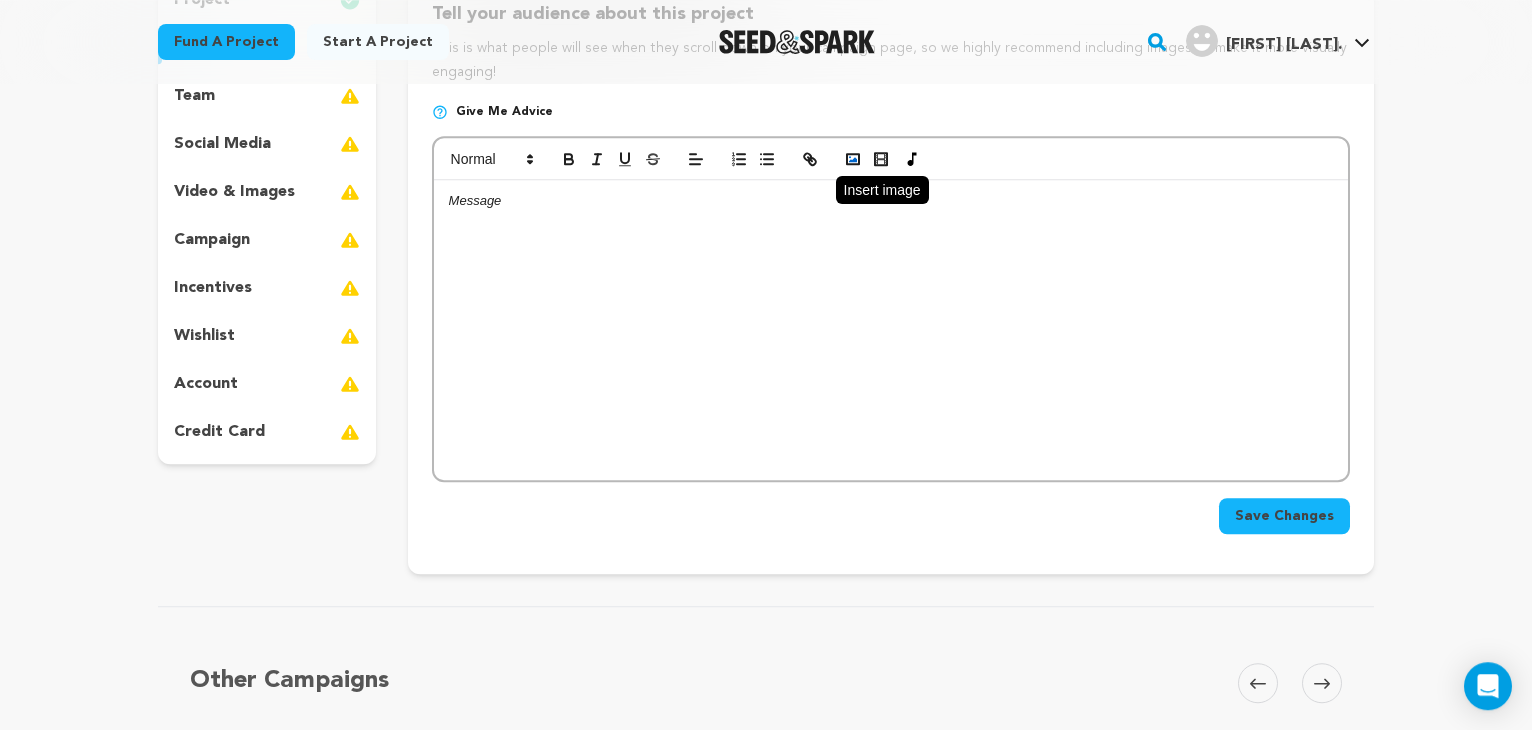 click 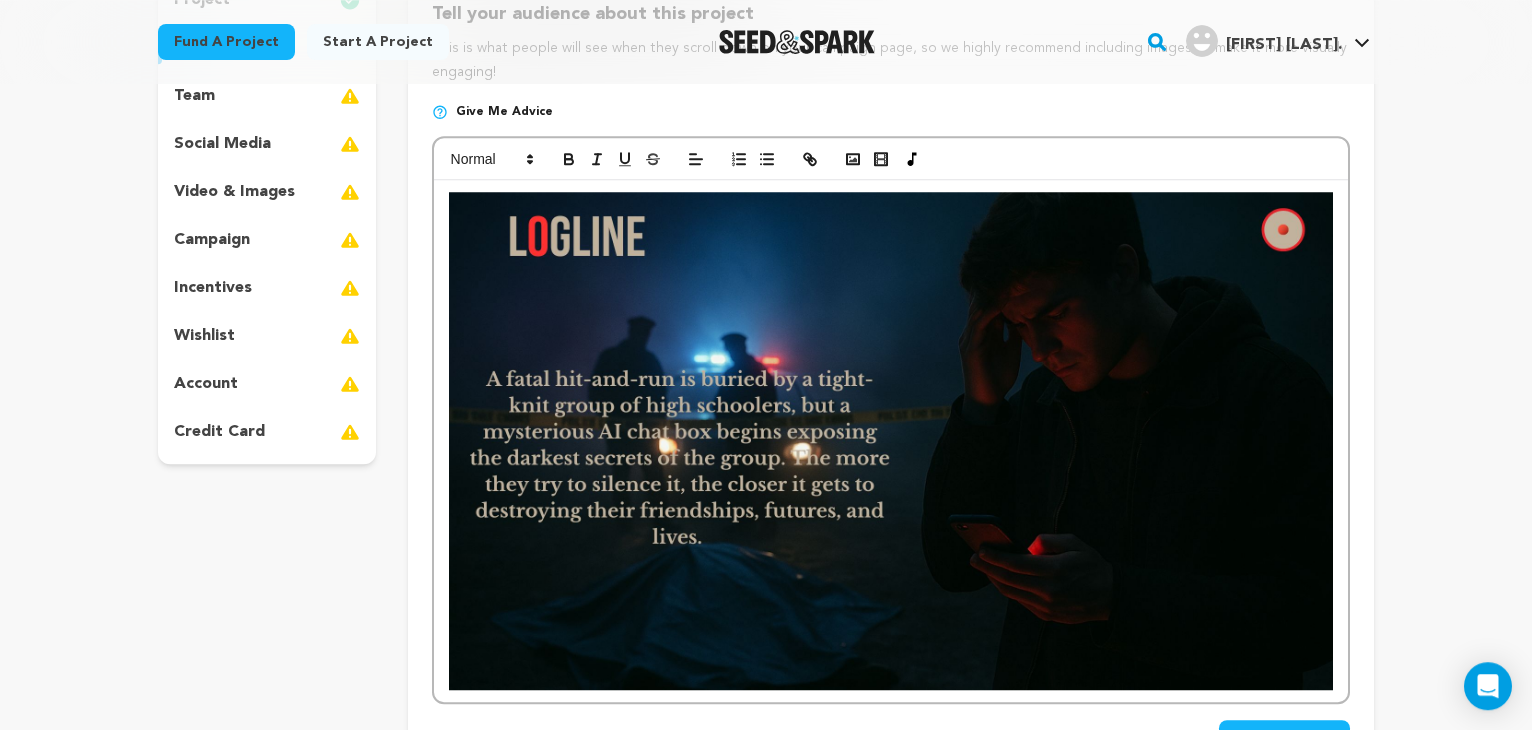 scroll, scrollTop: 238, scrollLeft: 0, axis: vertical 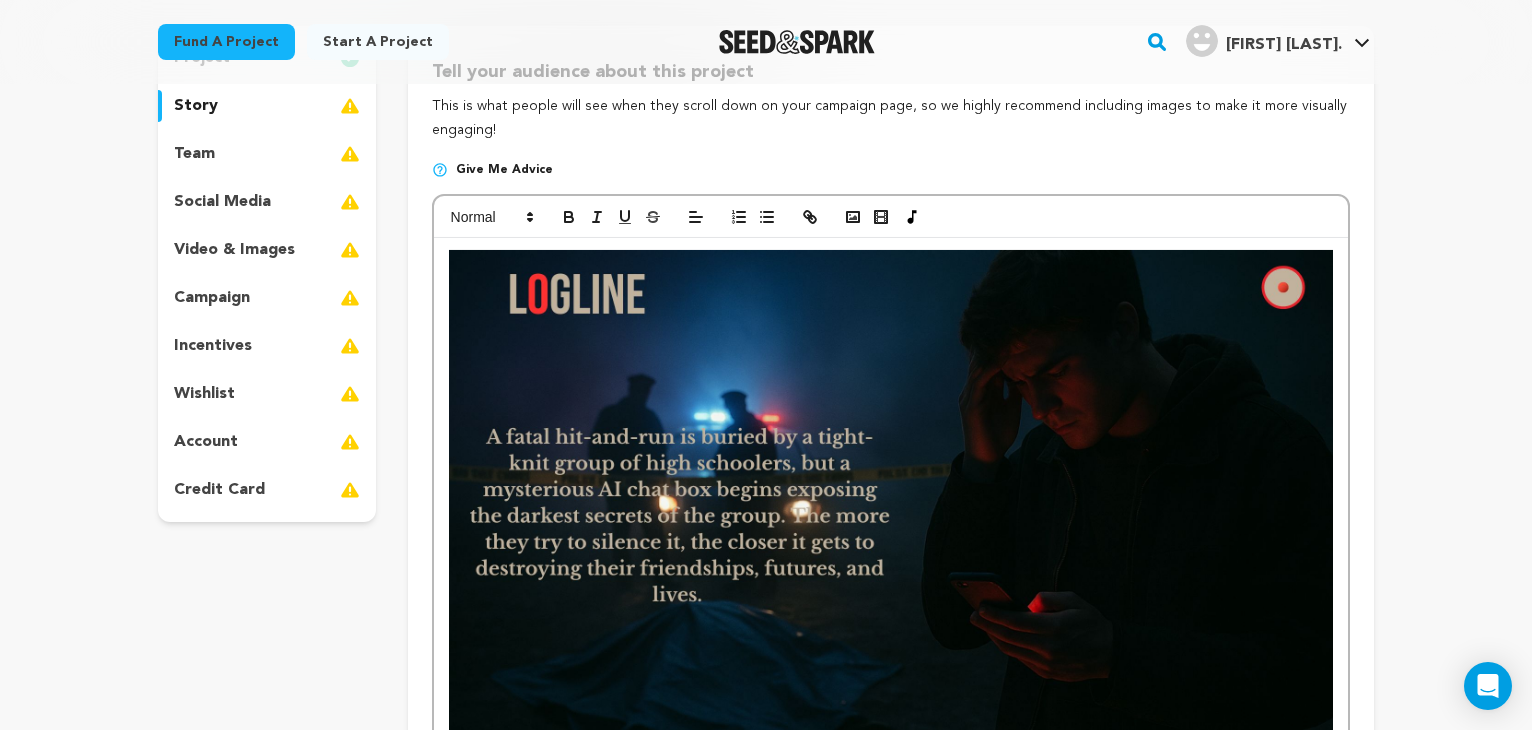 click at bounding box center [891, 498] 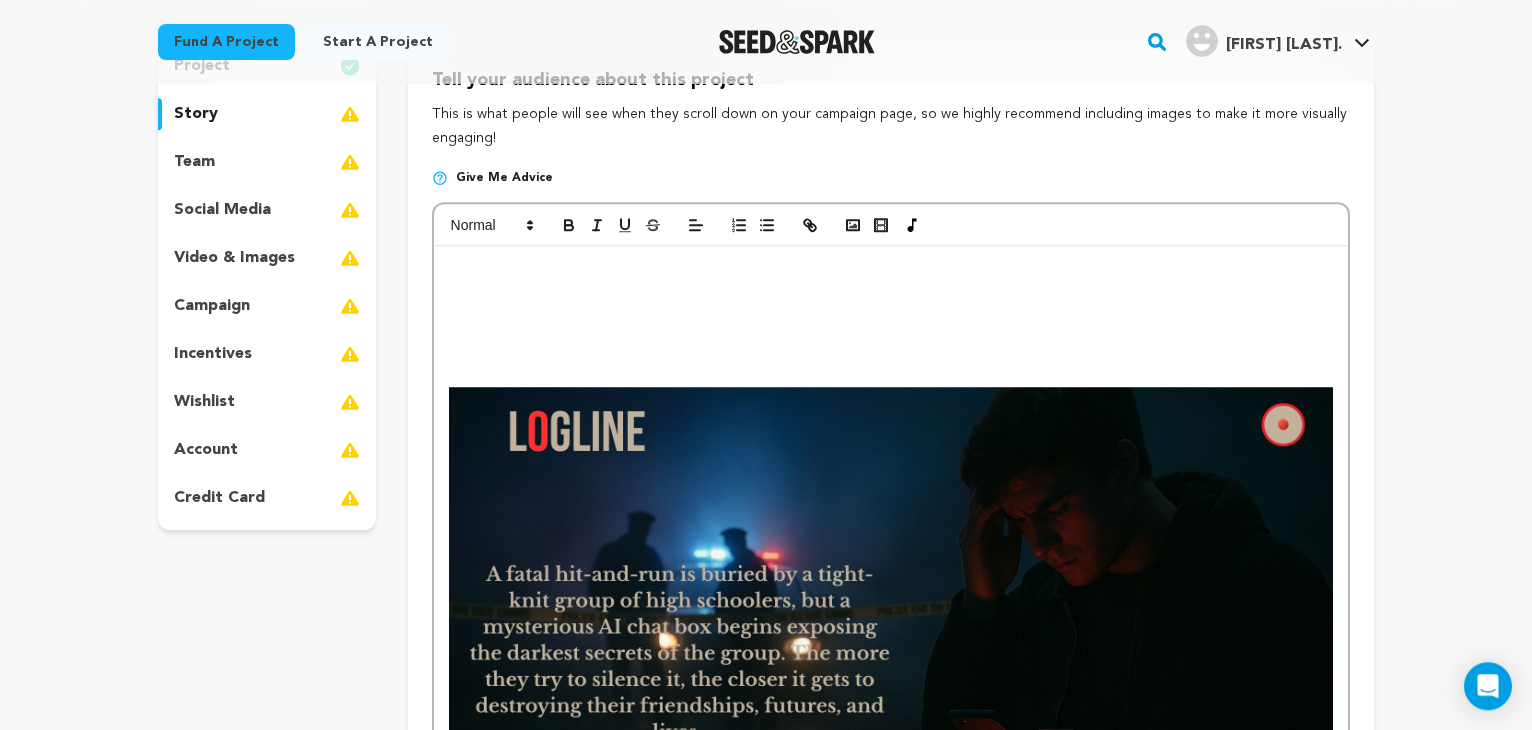 scroll, scrollTop: 224, scrollLeft: 0, axis: vertical 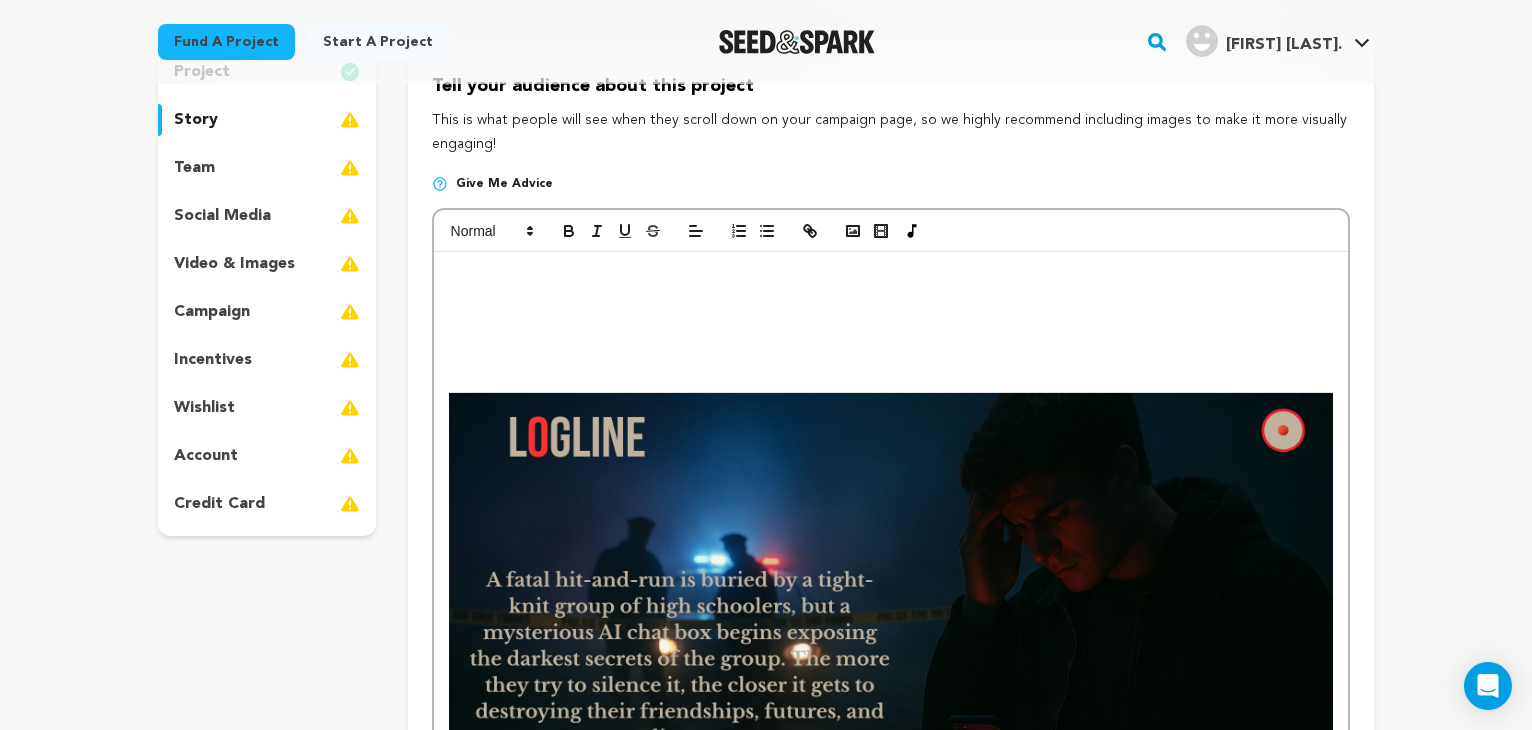 click at bounding box center [891, 273] 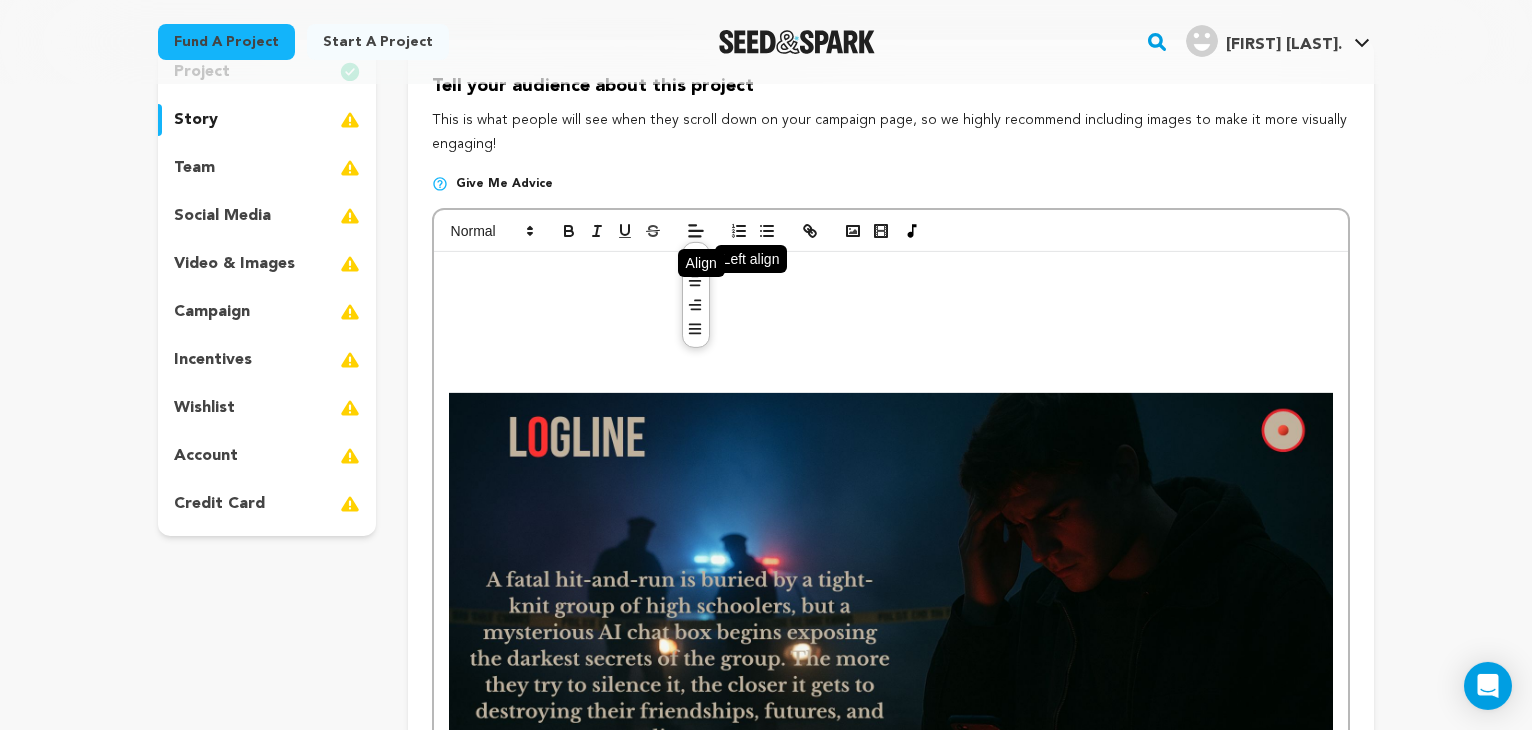 click at bounding box center (695, 259) 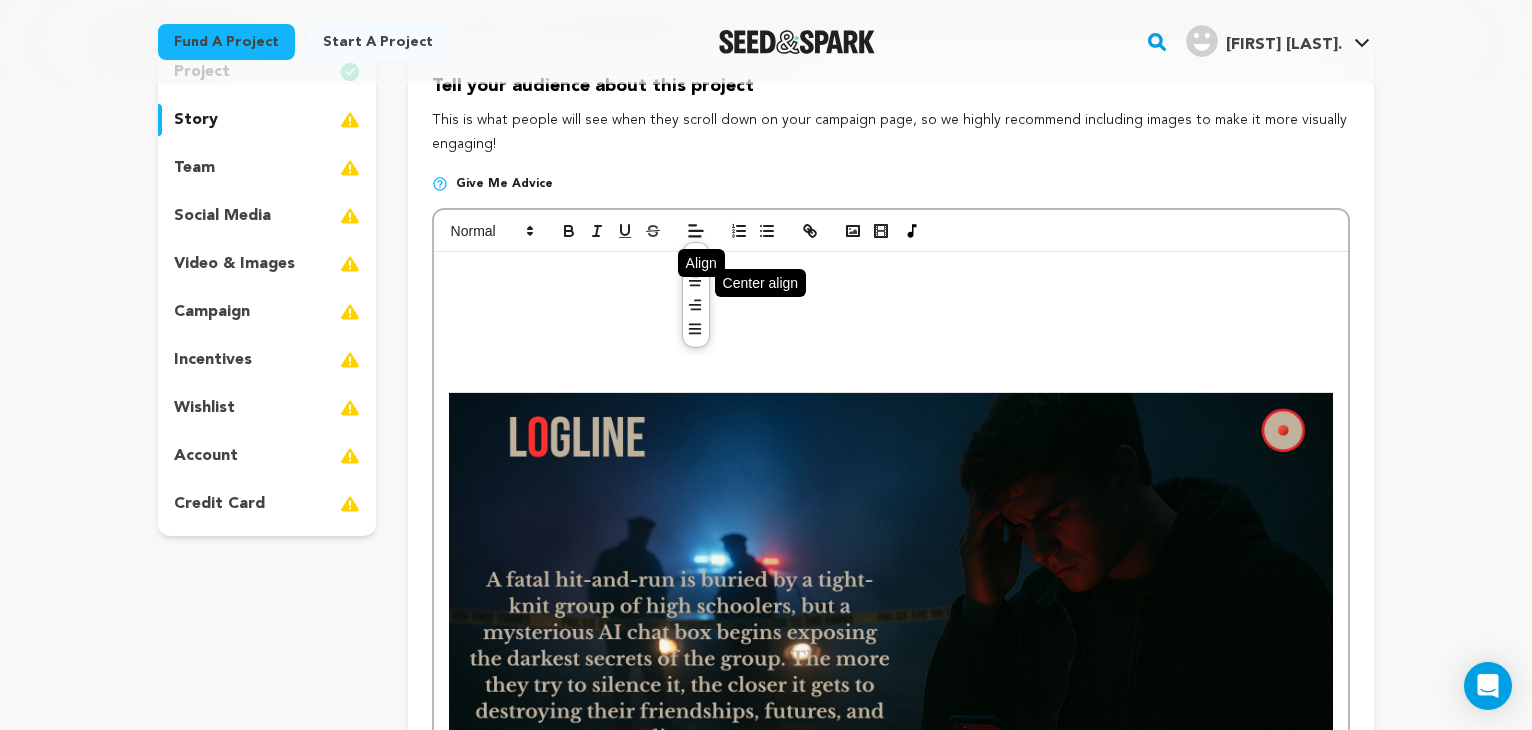 click 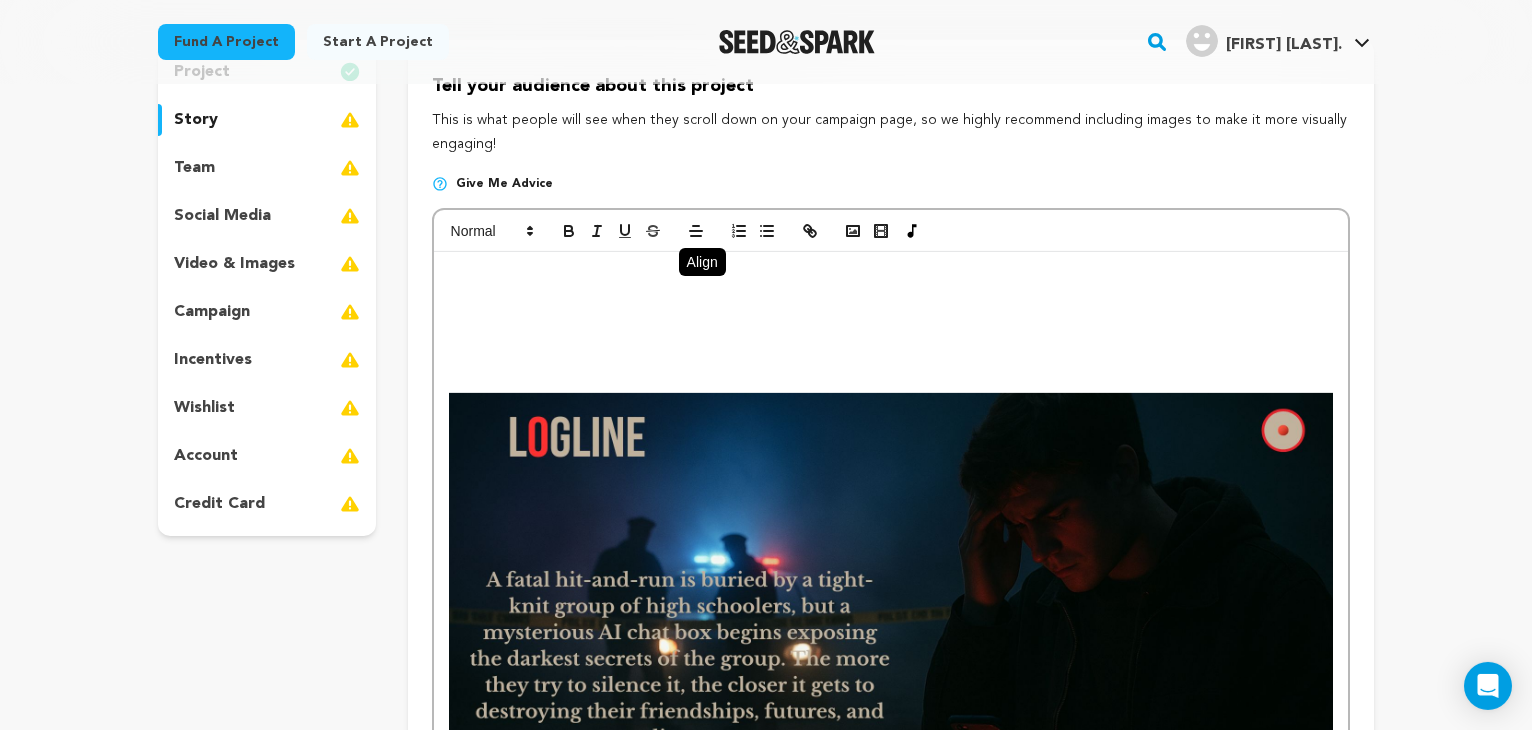 type 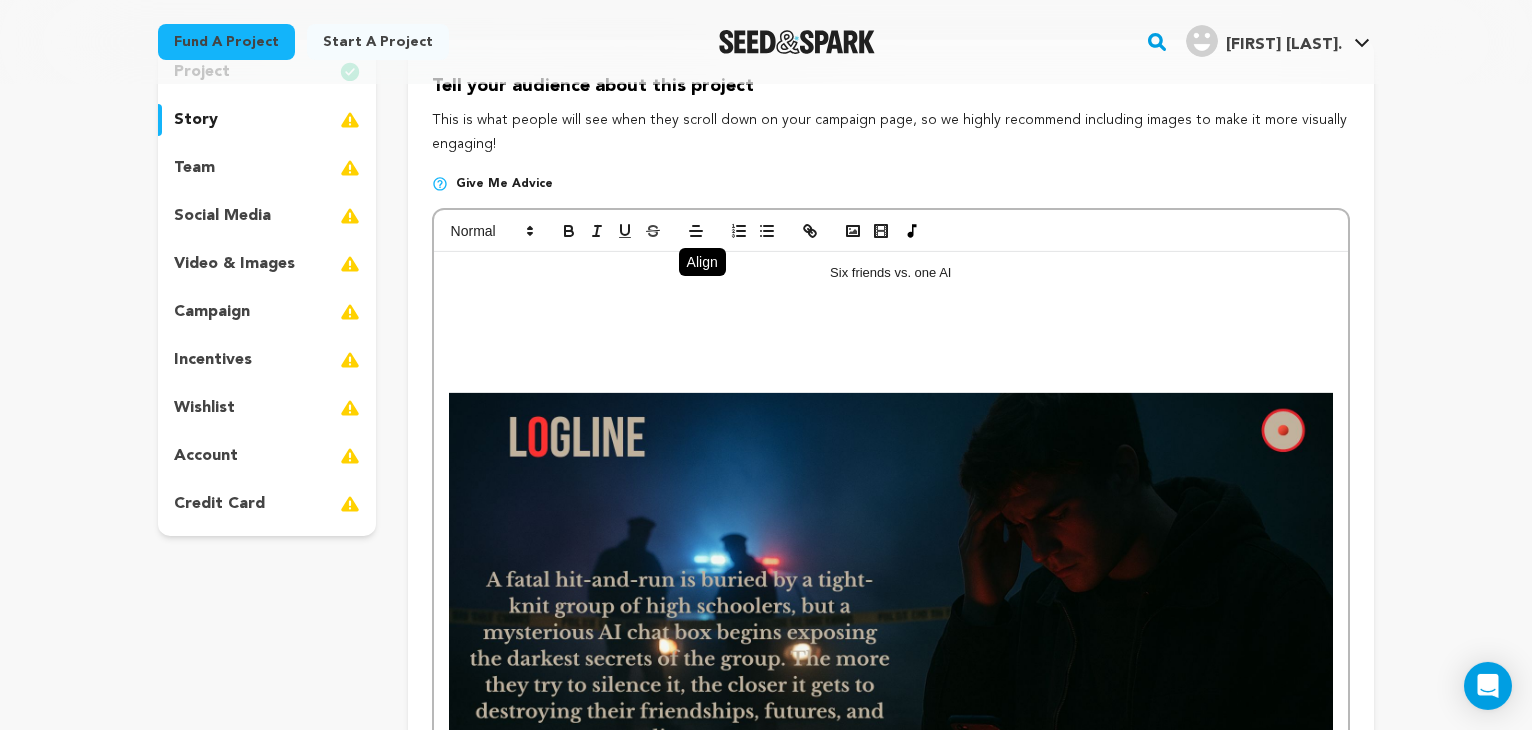 click on "Six friends vs. one AI" at bounding box center (891, 273) 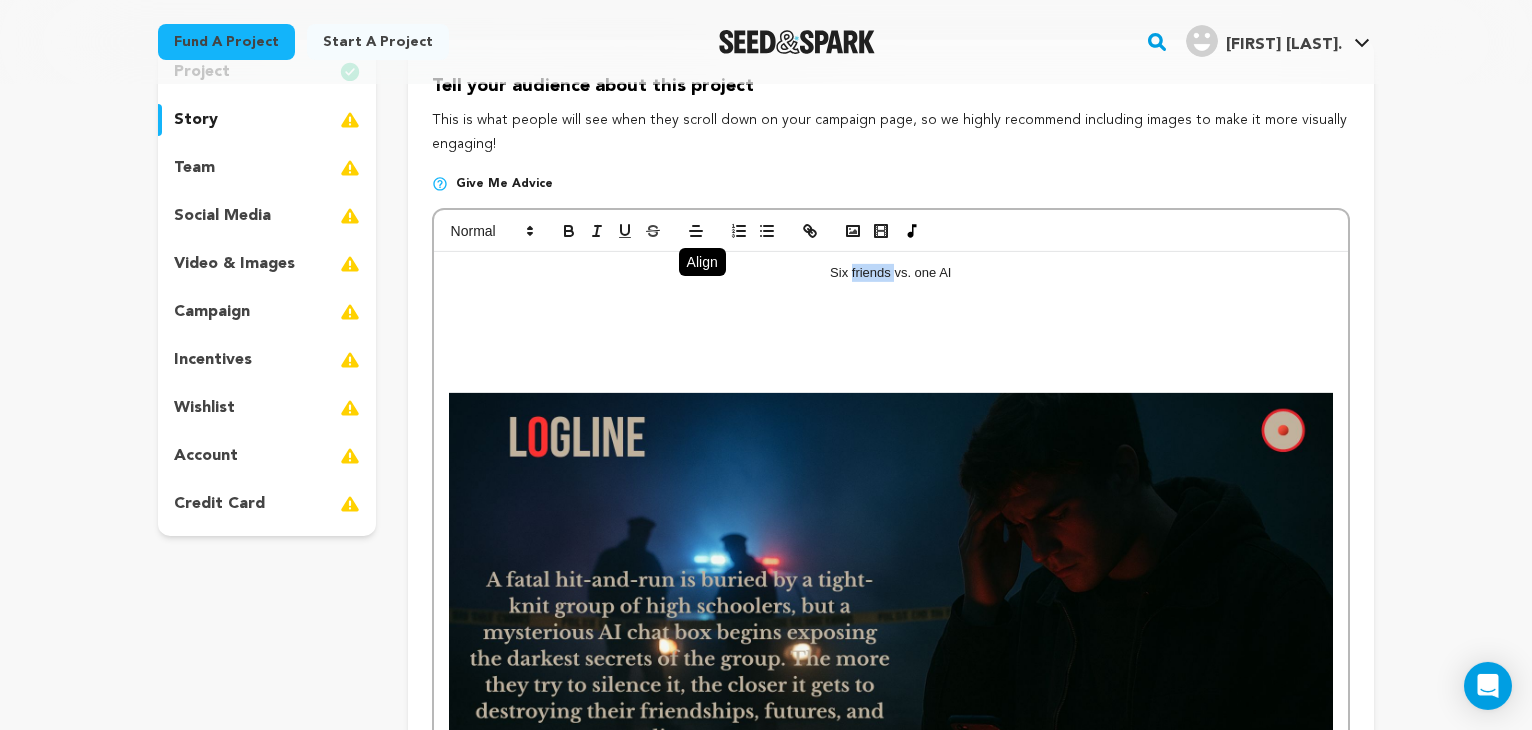 click on "Six friends vs. one AI" at bounding box center [891, 273] 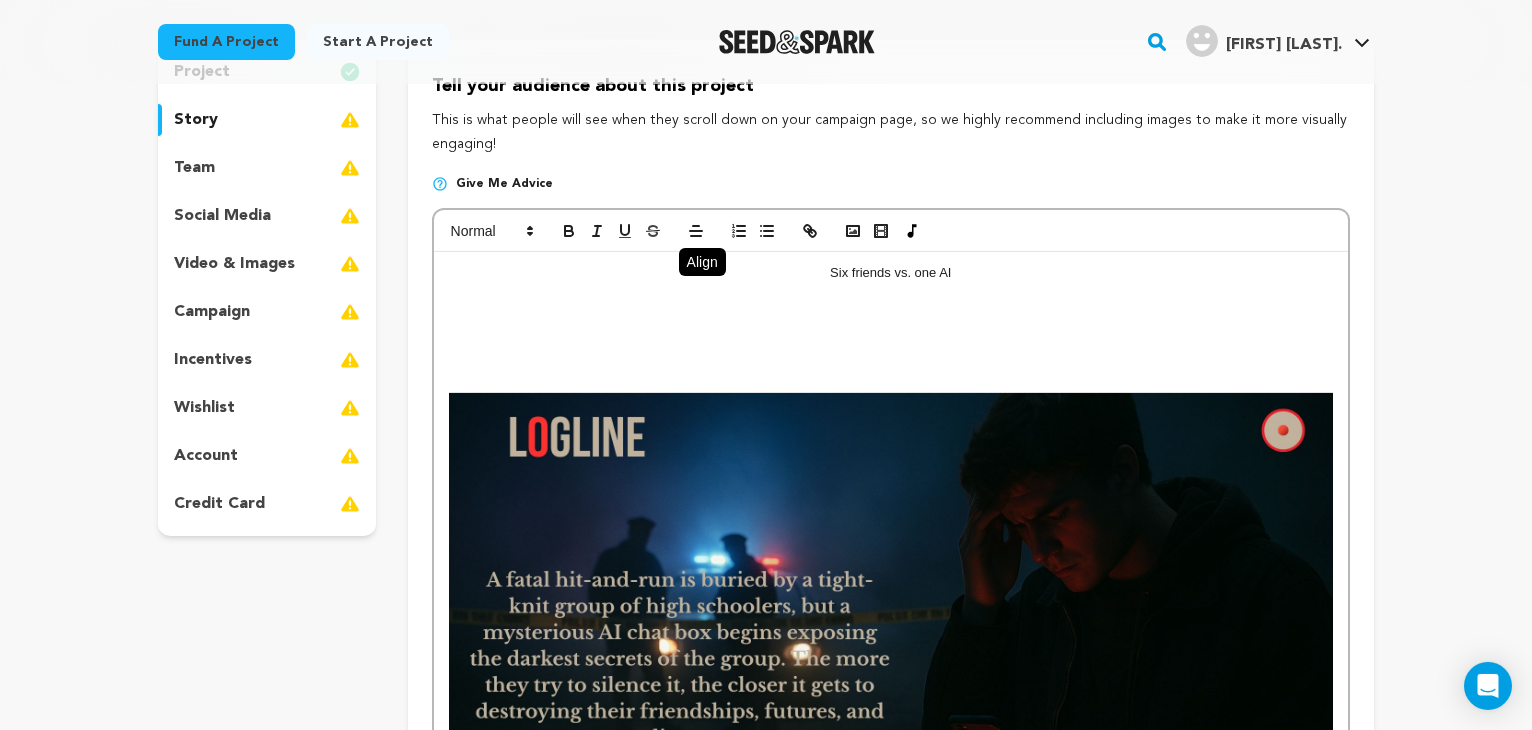 click on "Six friends vs. one AI" at bounding box center [891, 273] 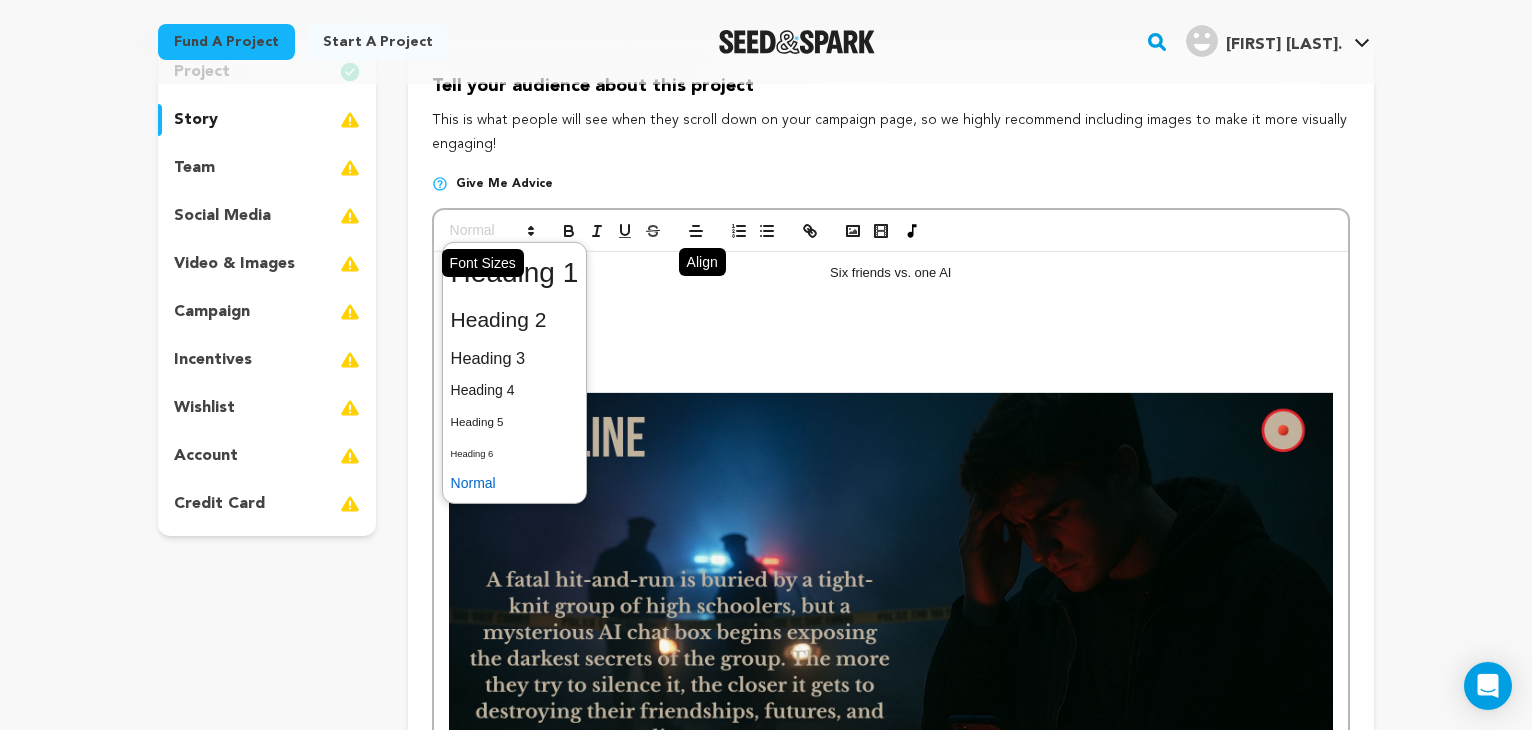 click at bounding box center (491, 231) 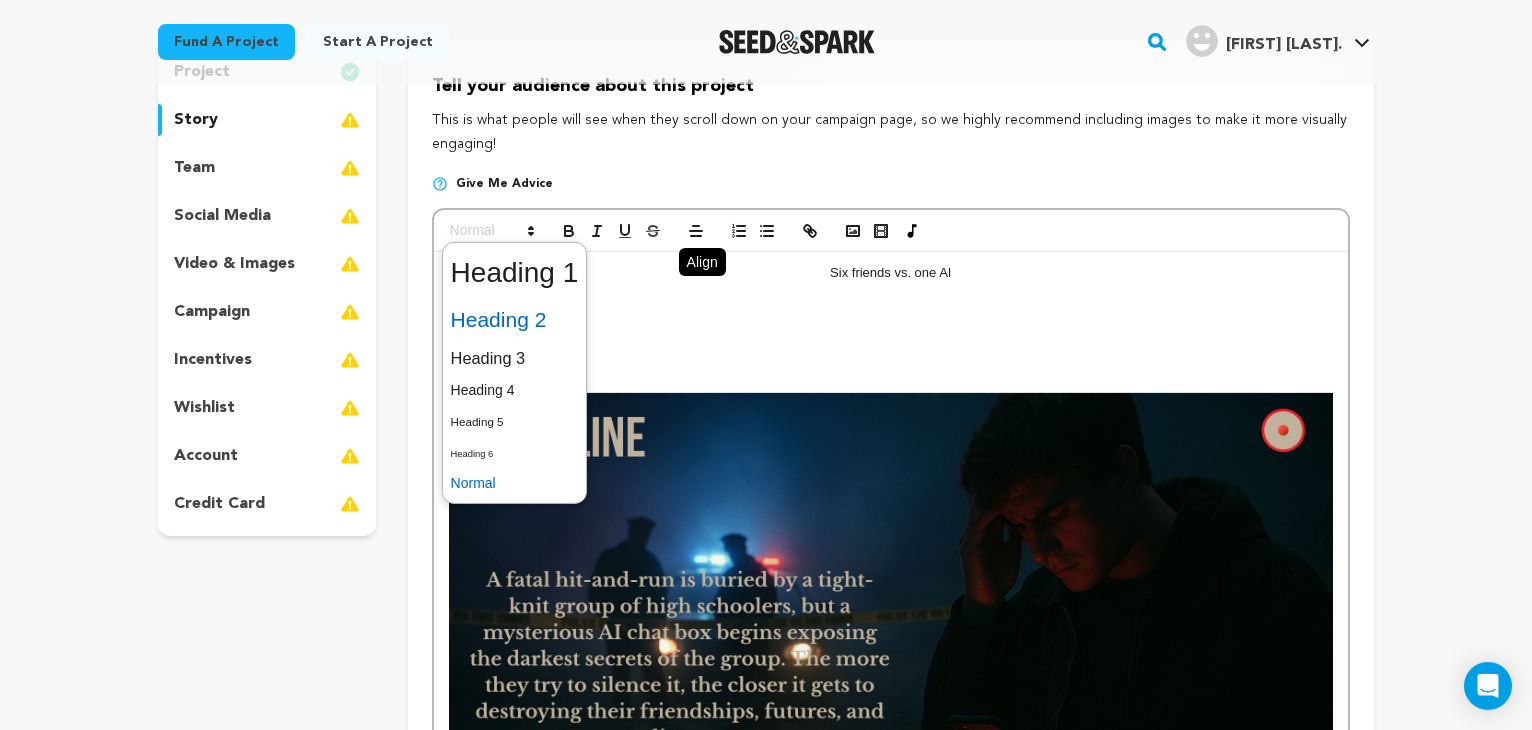 click at bounding box center [515, 320] 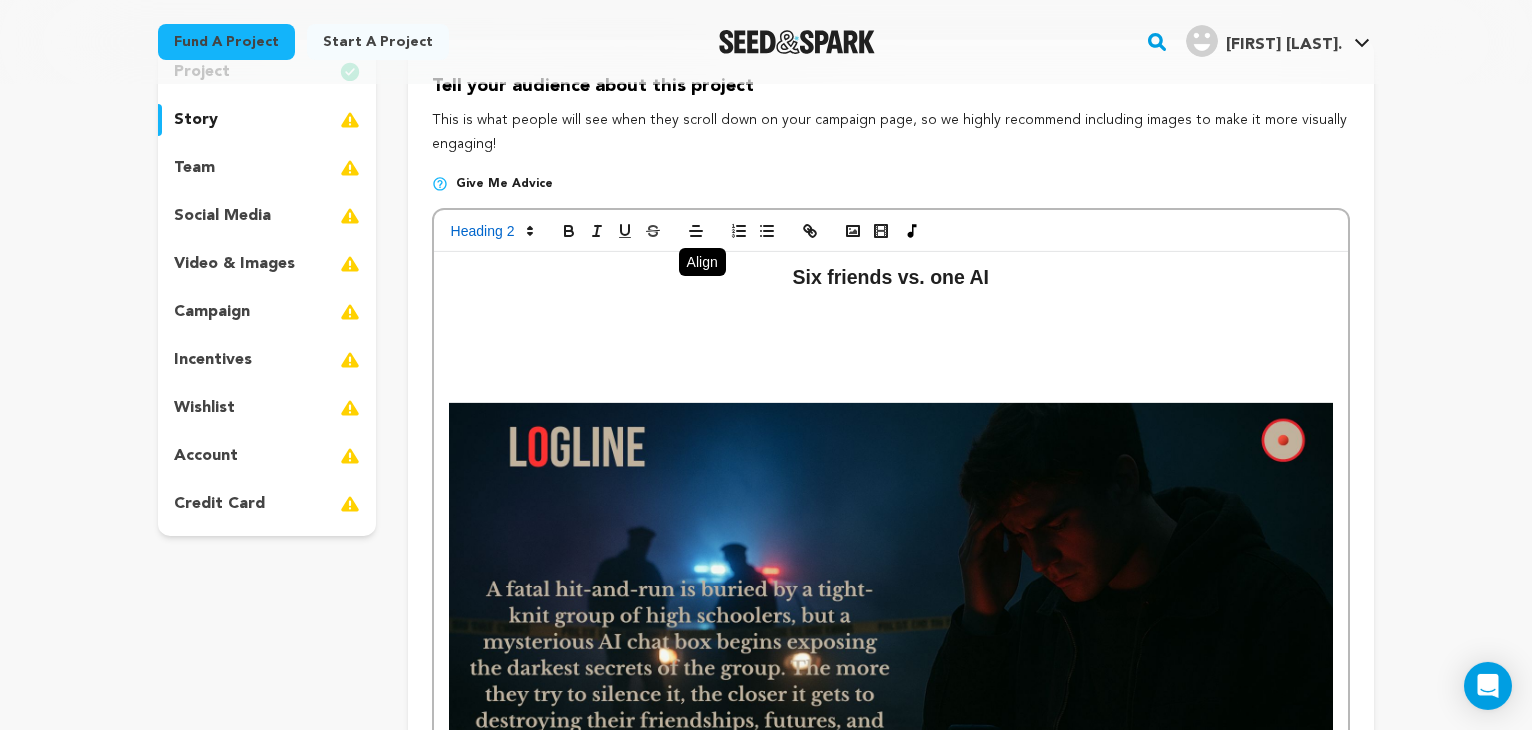 click on "Six friends vs. one AI" at bounding box center [891, 278] 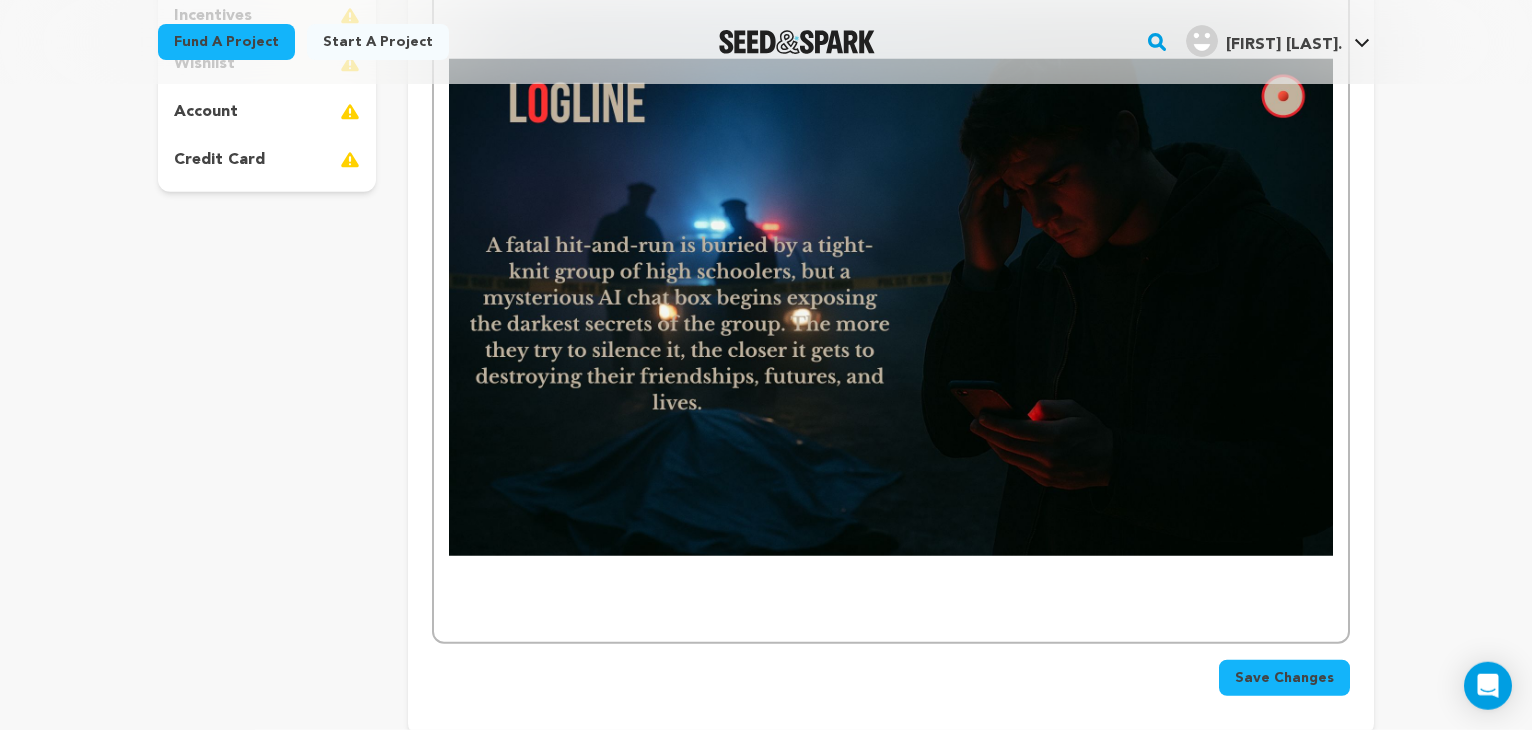 scroll, scrollTop: 576, scrollLeft: 0, axis: vertical 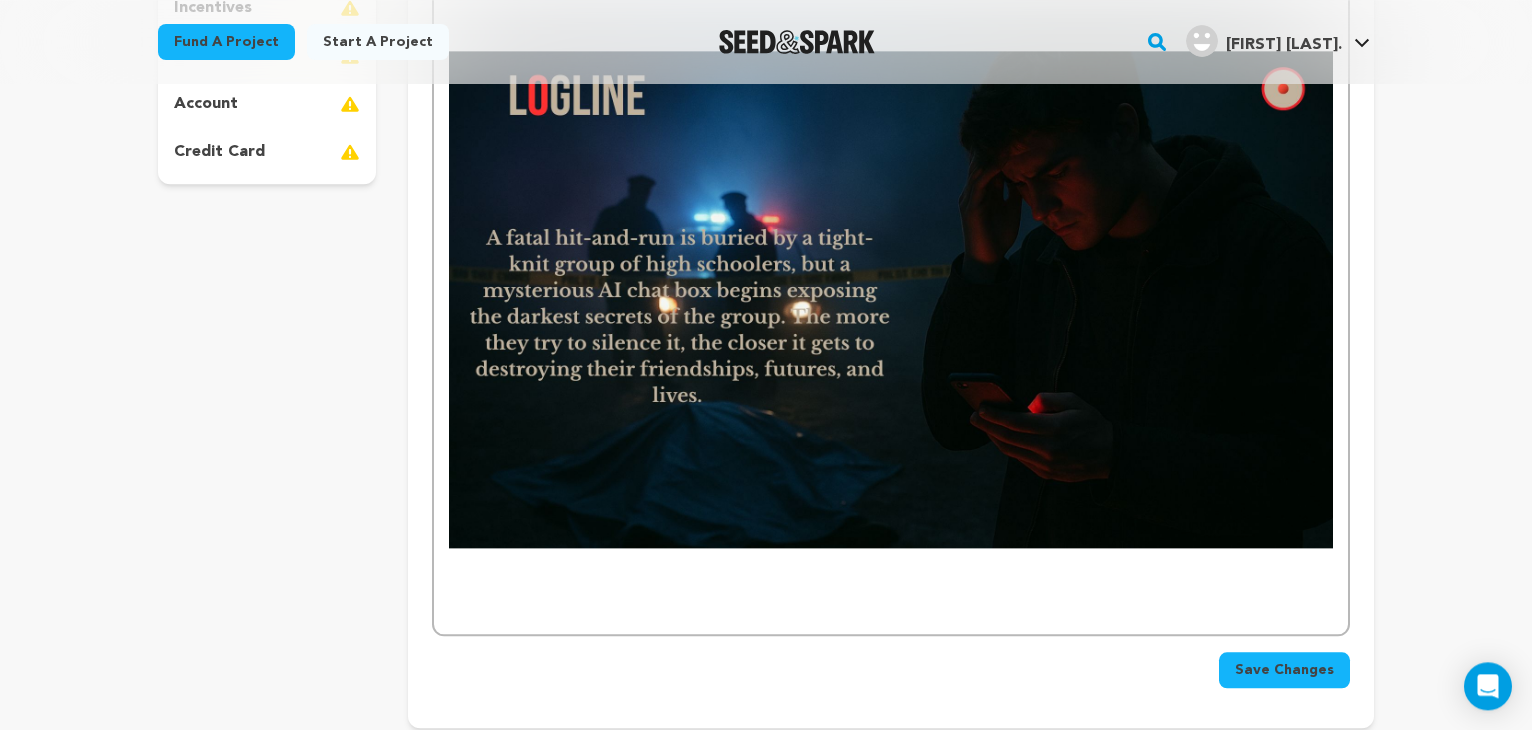click on "Save Changes" at bounding box center (1284, 670) 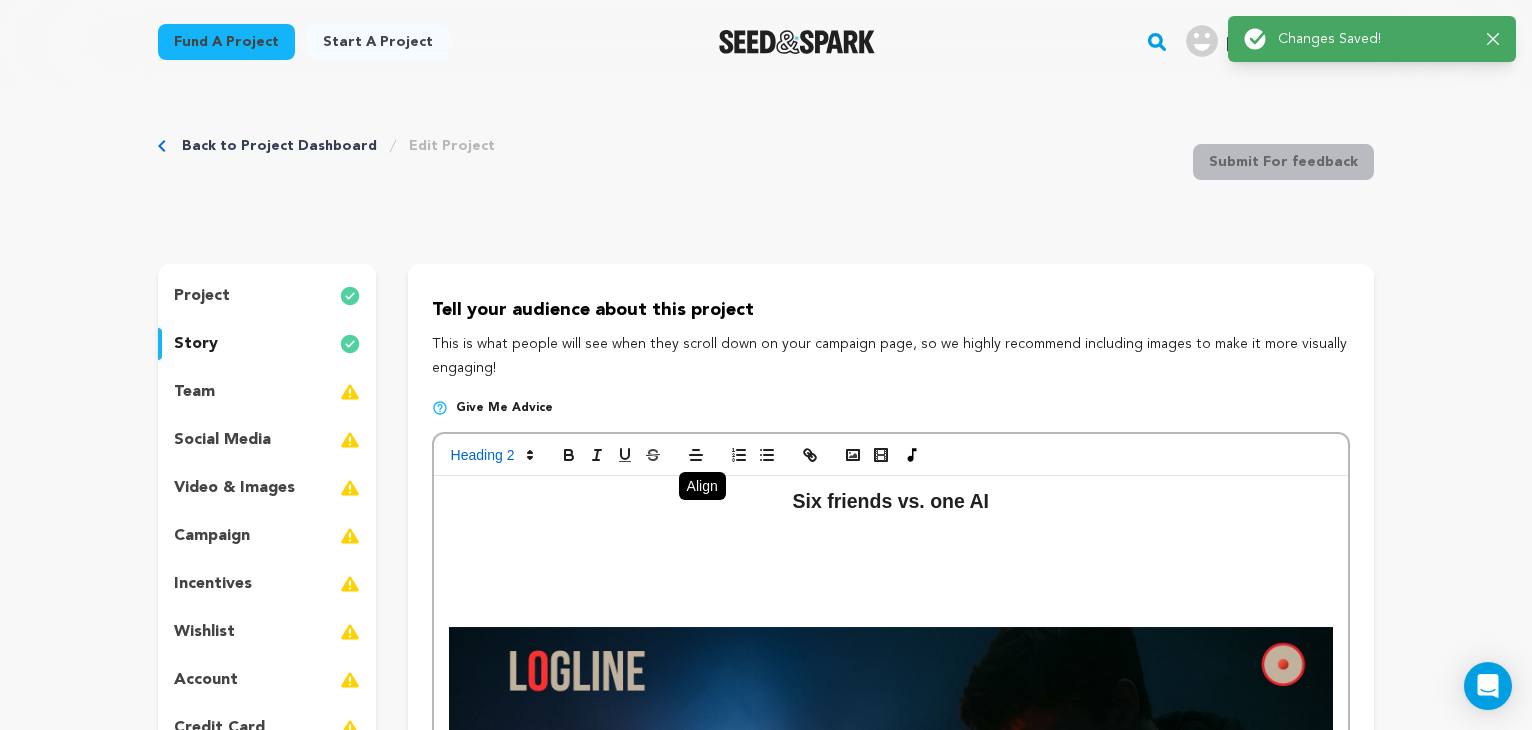 scroll, scrollTop: 0, scrollLeft: 0, axis: both 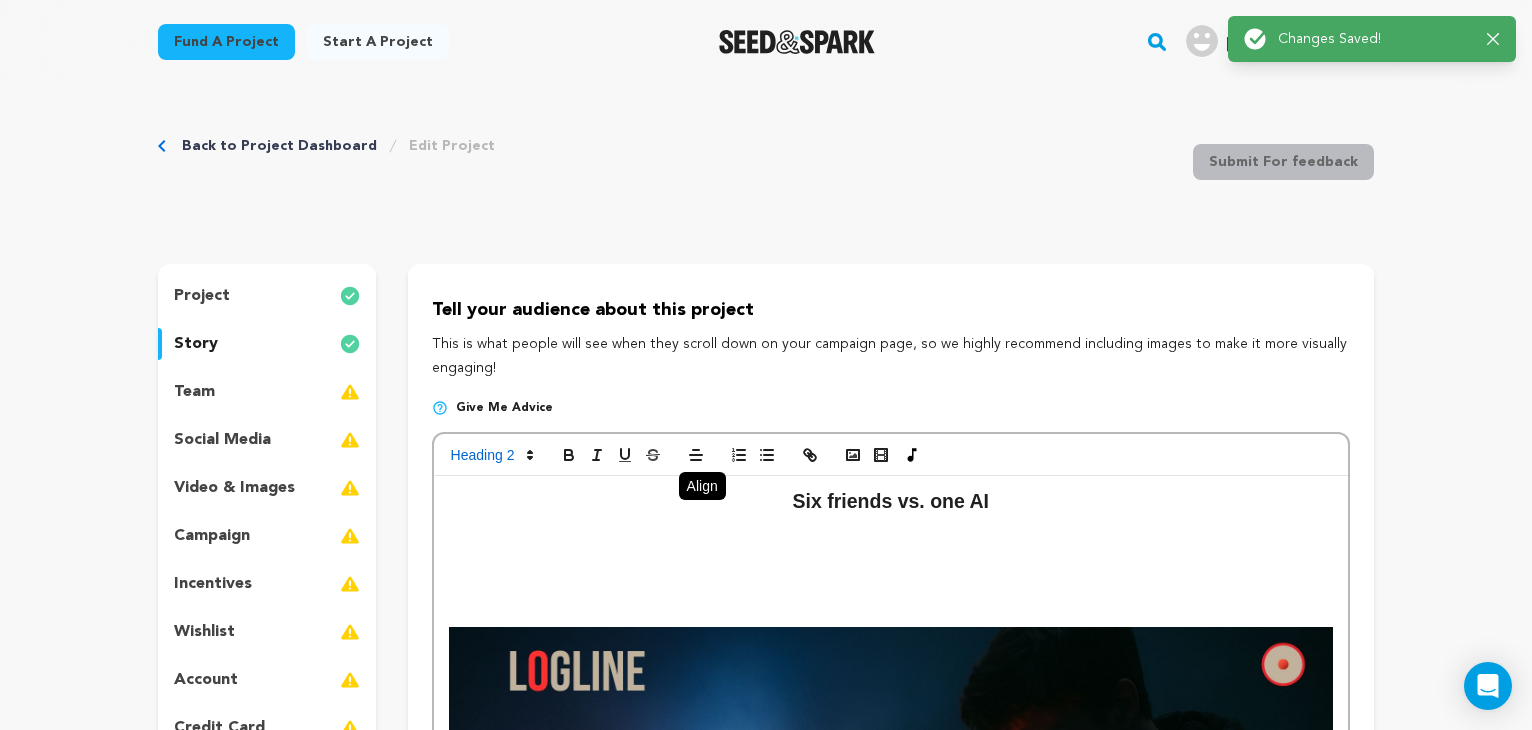 click at bounding box center [891, 543] 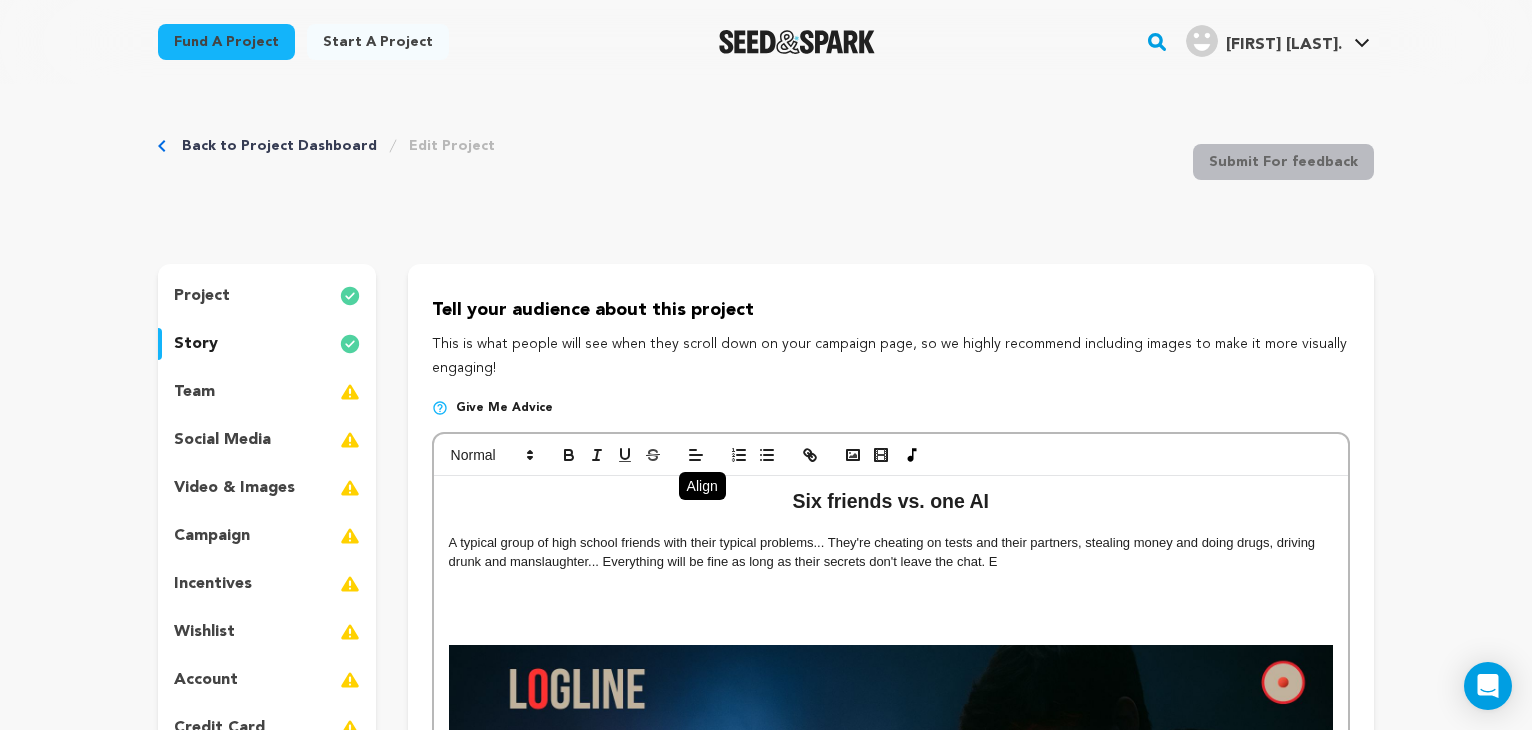 click on "A typical group of high school friends with their typical problems... They're cheating on tests and their partners, stealing money and doing drugs, driving drunk and manslaughter... Everything will be fine as long as their secrets don't leave the chat. E" at bounding box center (891, 552) 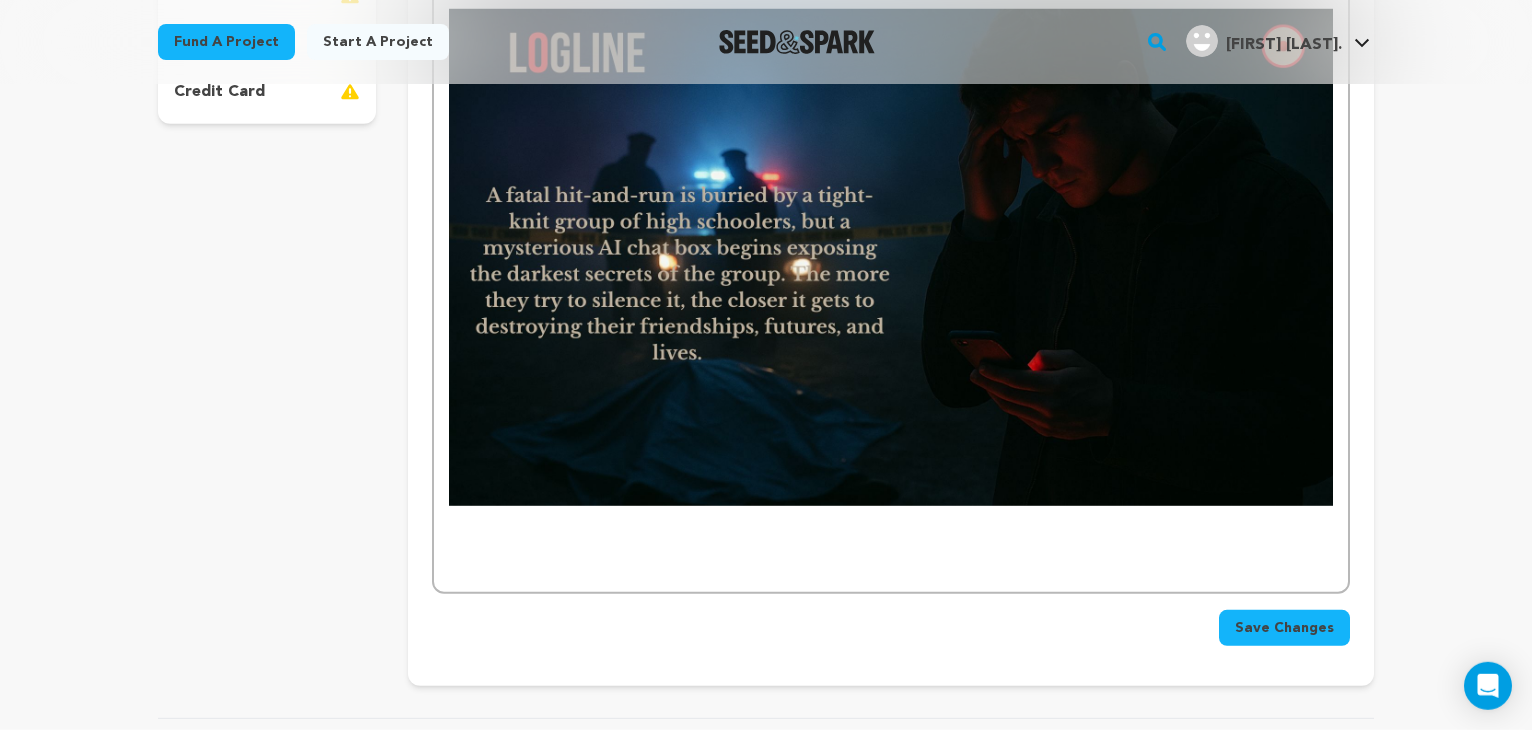 scroll, scrollTop: 745, scrollLeft: 0, axis: vertical 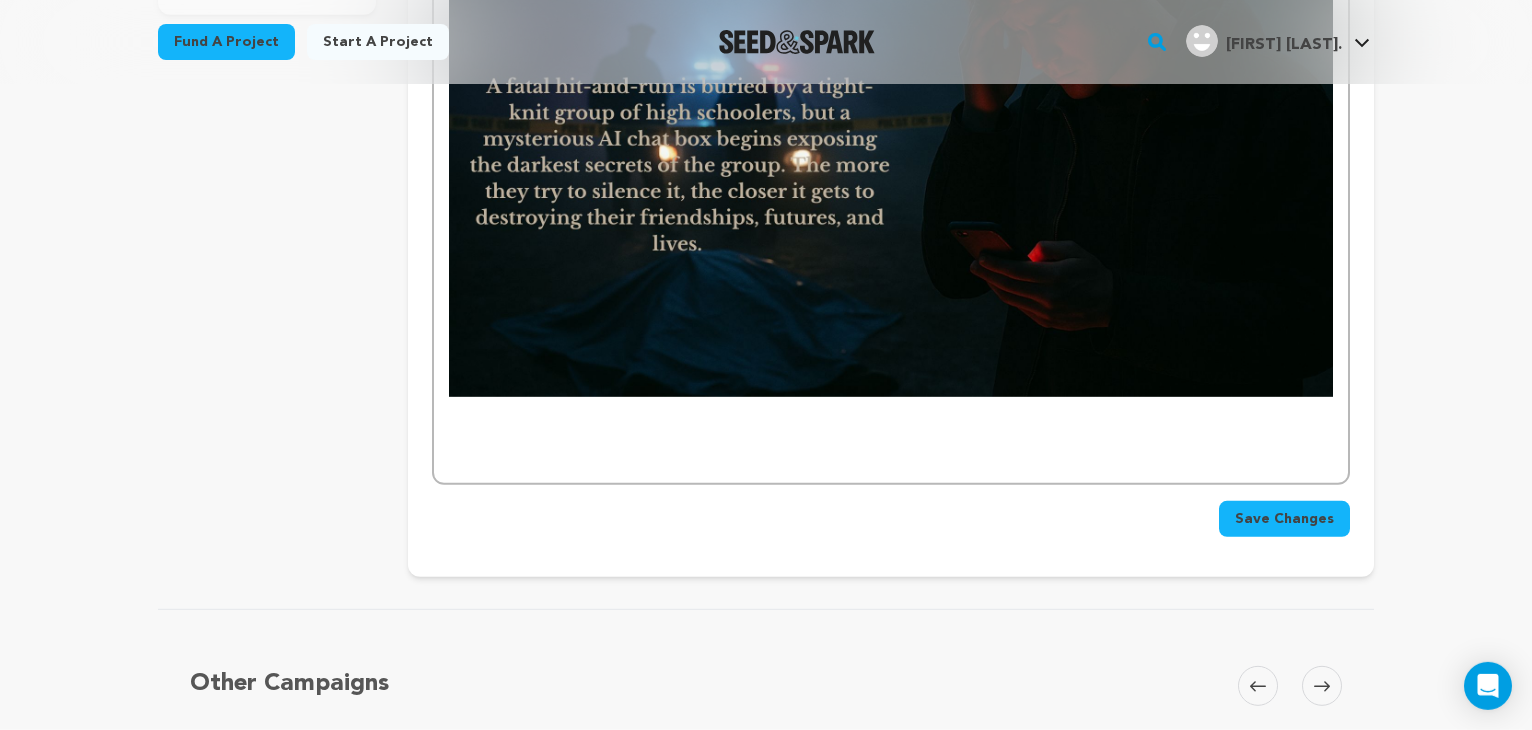 click on "Save Changes" at bounding box center (1284, 519) 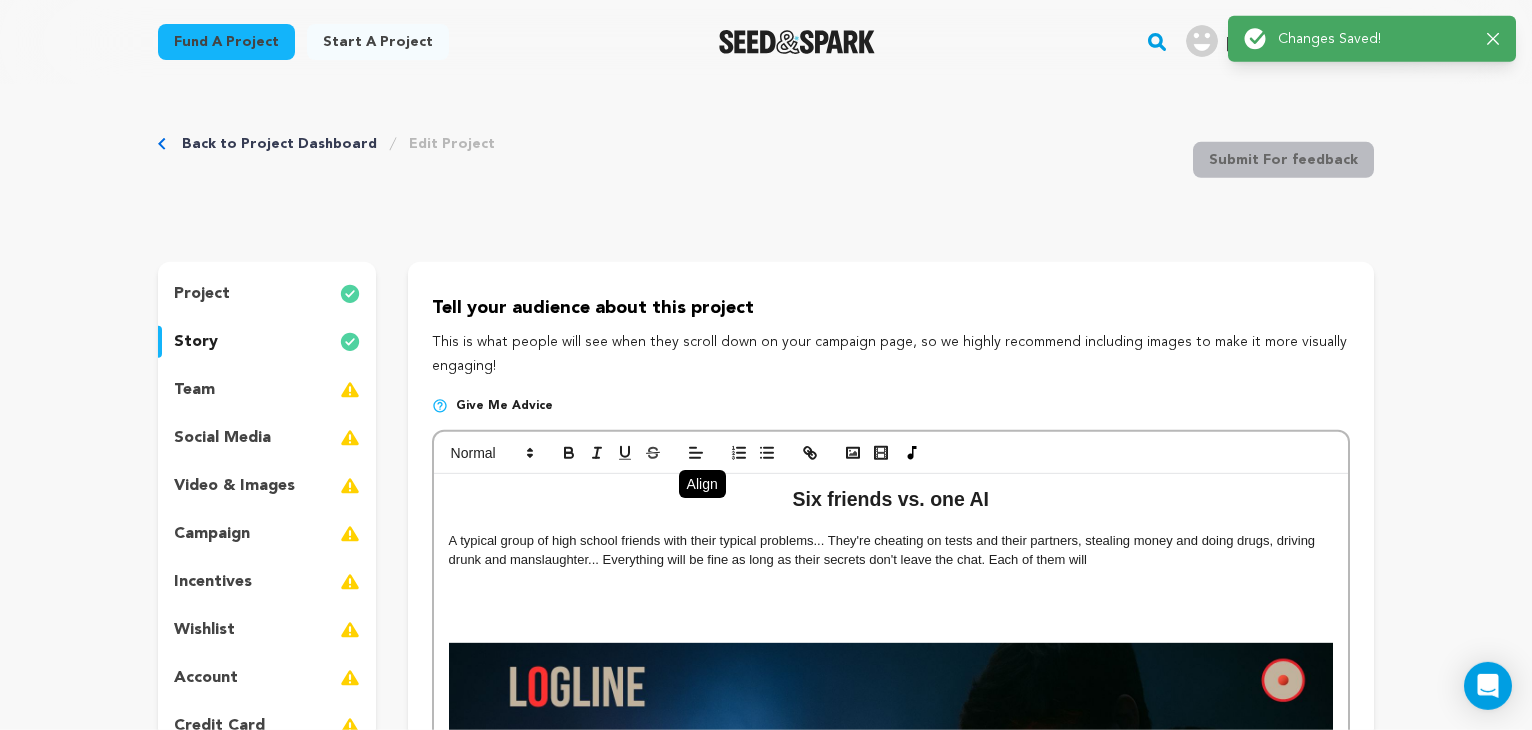 scroll, scrollTop: 0, scrollLeft: 0, axis: both 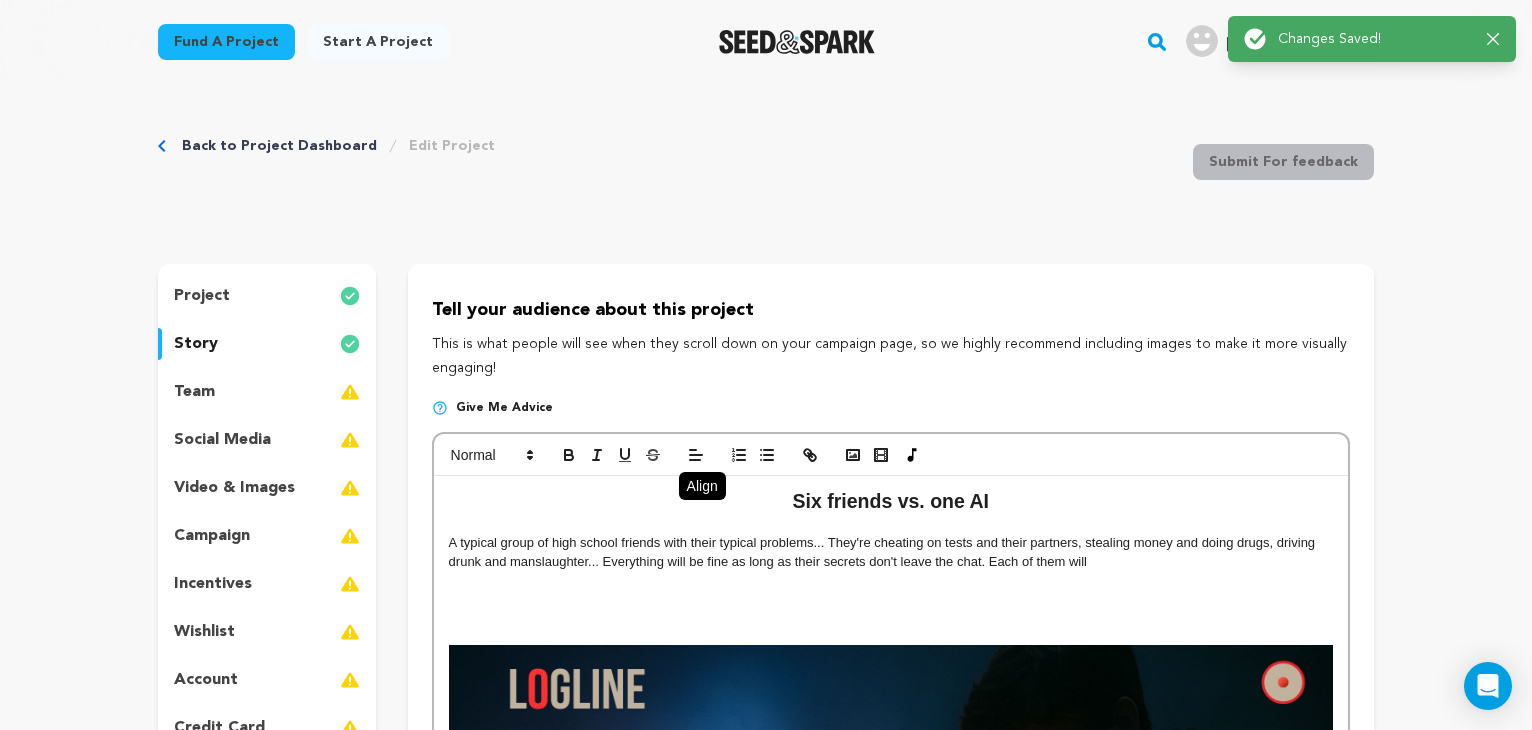 click on "A typical group of high school friends with their typical problems... They're cheating on tests and their partners, stealing money and doing drugs, driving drunk and manslaughter... Everything will be fine as long as their secrets don't leave the chat. Each of them will" at bounding box center [891, 552] 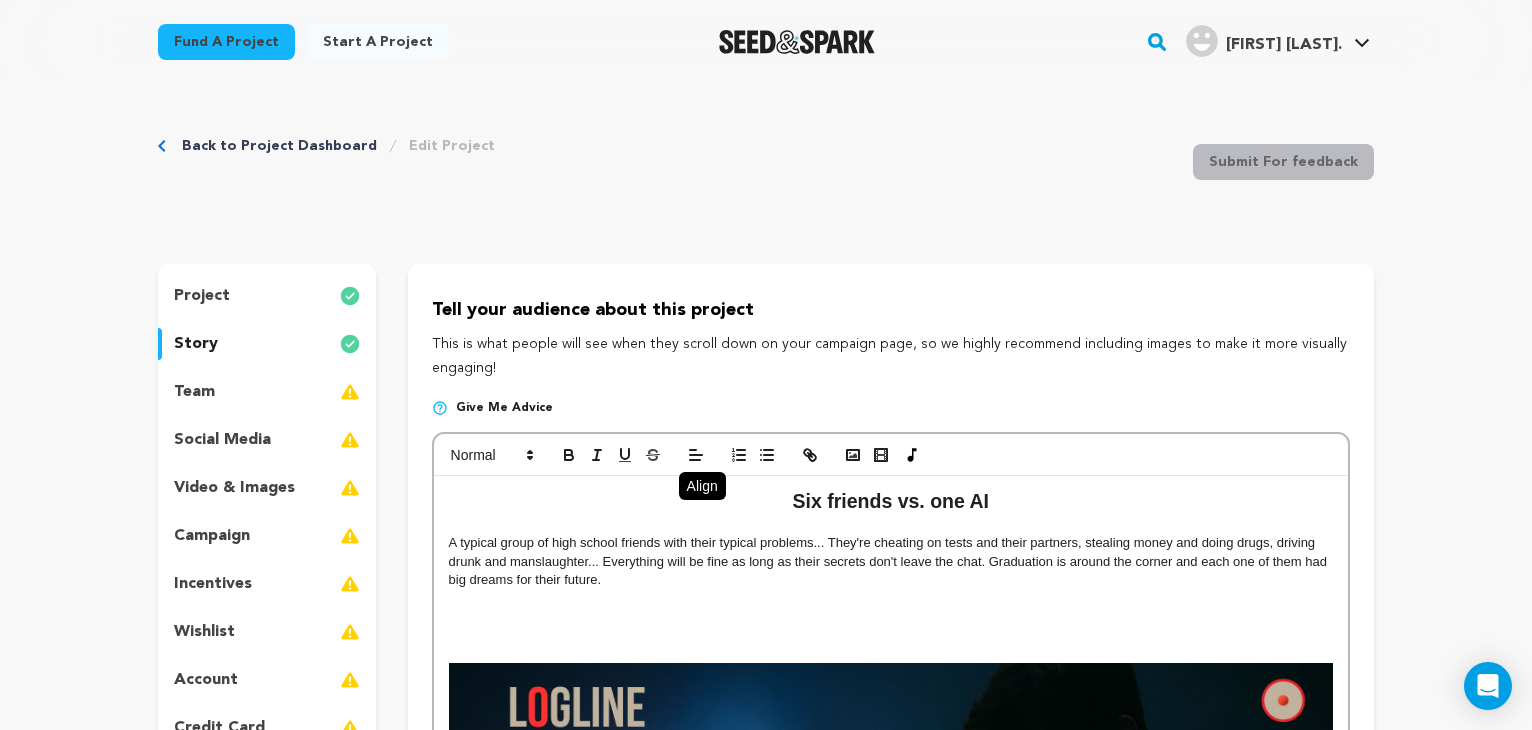 click on "A typical group of high school friends with their typical problems... They're cheating on tests and their partners, stealing money and doing drugs, driving drunk and manslaughter... Everything will be fine as long as their secrets don't leave the chat. Graduation is around the corner and each one of them had big dreams for their future." at bounding box center [891, 561] 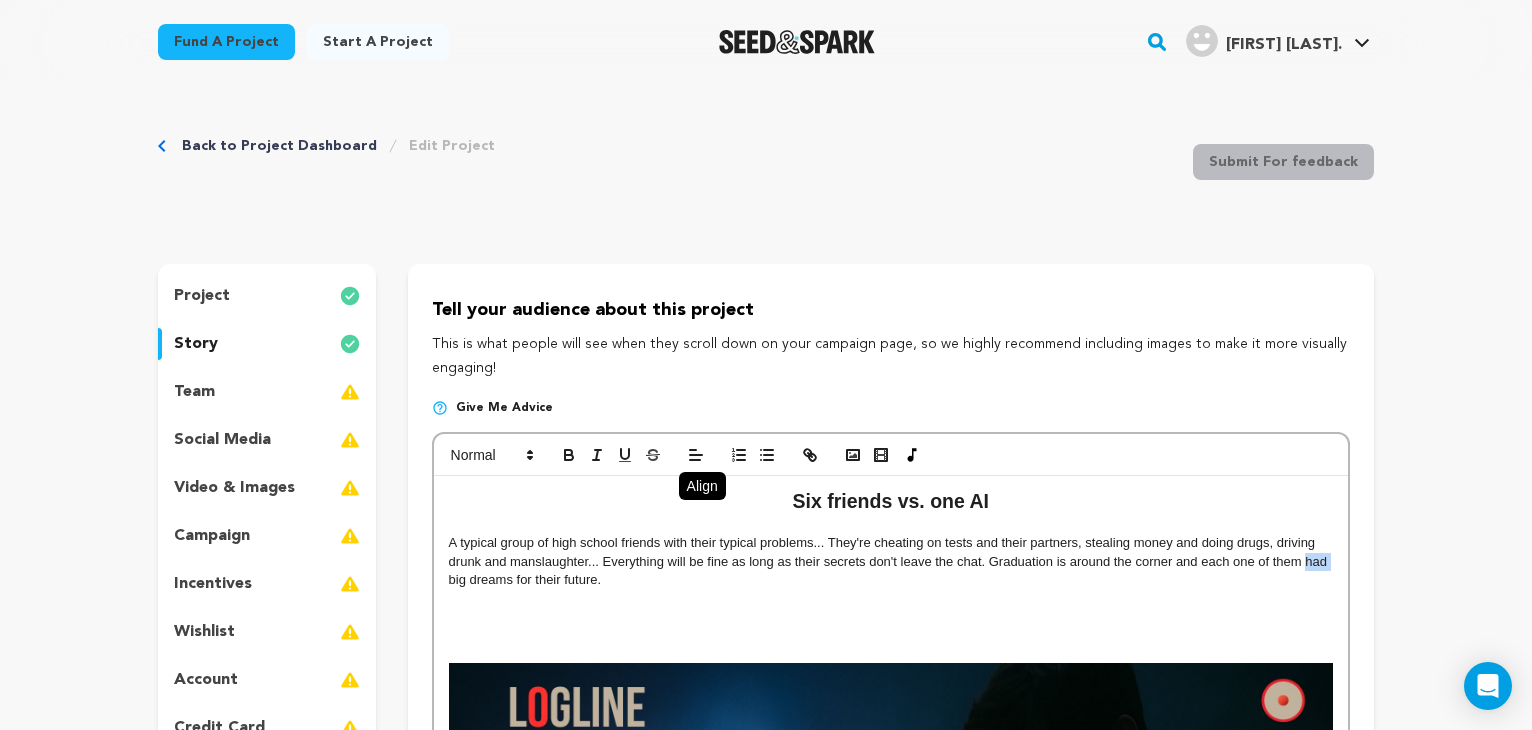 click on "A typical group of high school friends with their typical problems... They're cheating on tests and their partners, stealing money and doing drugs, driving drunk and manslaughter... Everything will be fine as long as their secrets don't leave the chat. Graduation is around the corner and each one of them had big dreams for their future." at bounding box center [891, 561] 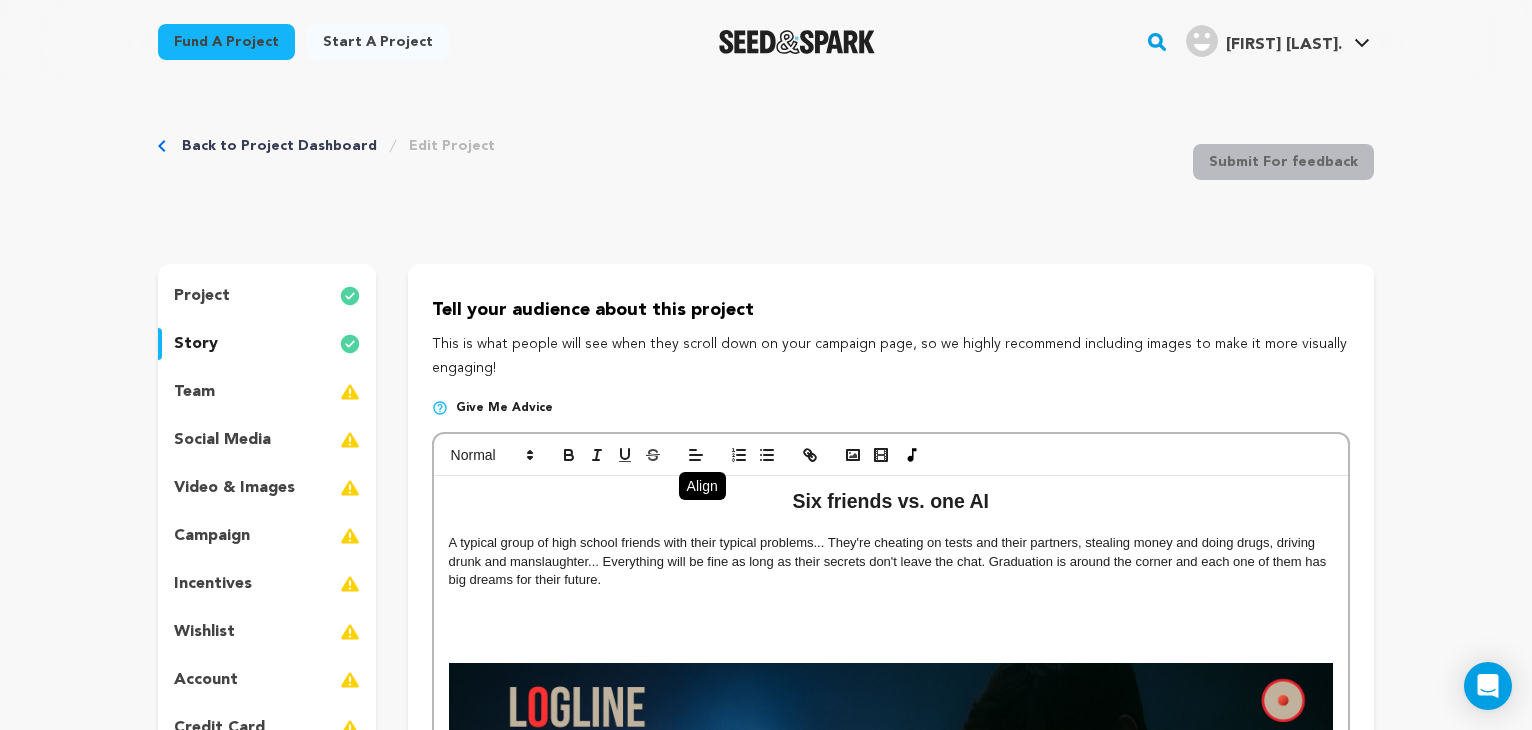click on "A typical group of high school friends with their typical problems... They're cheating on tests and their partners, stealing money and doing drugs, driving drunk and manslaughter... Everything will be fine as long as their secrets don't leave the chat. Graduation is around the corner and each one of them has big dreams for their future." at bounding box center [891, 561] 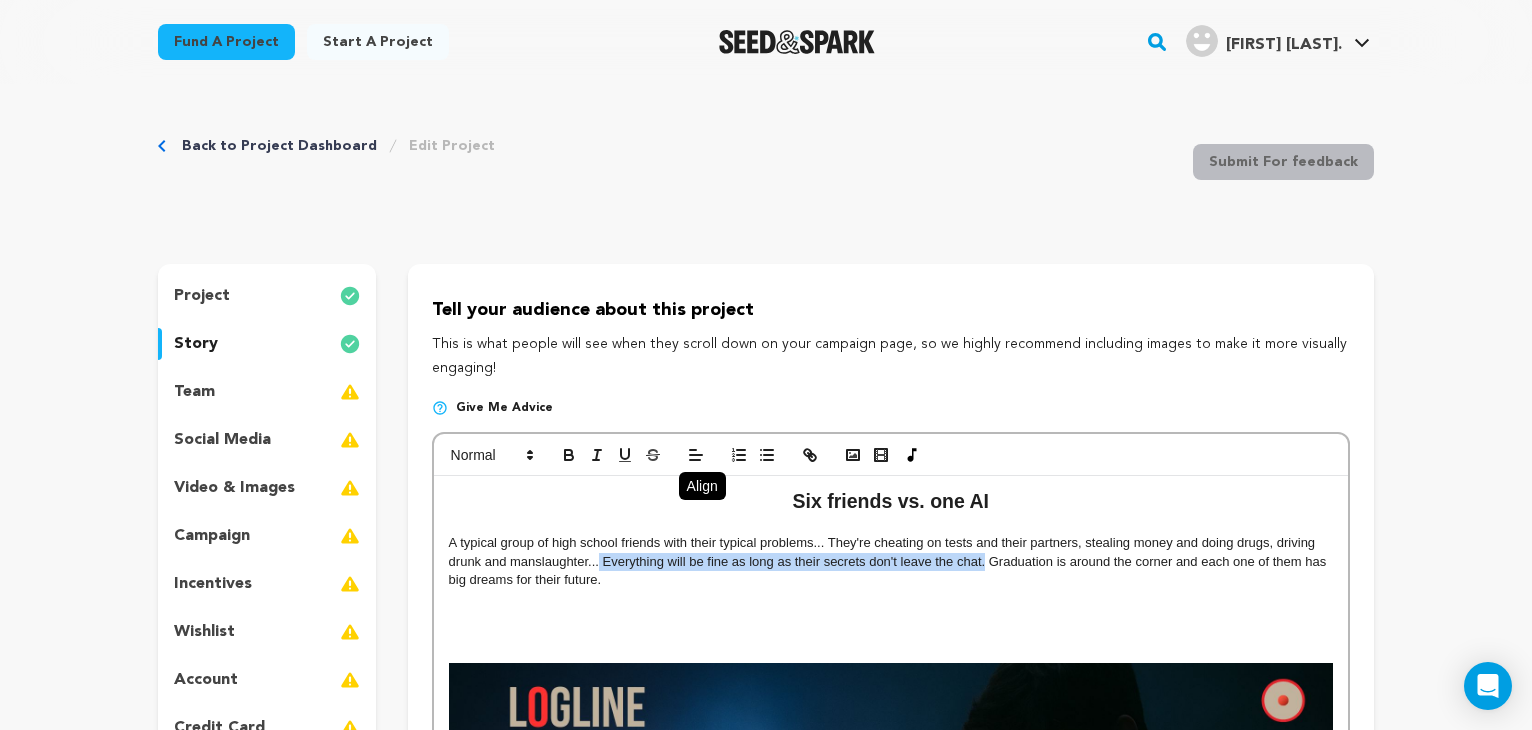 drag, startPoint x: 600, startPoint y: 562, endPoint x: 985, endPoint y: 563, distance: 385.0013 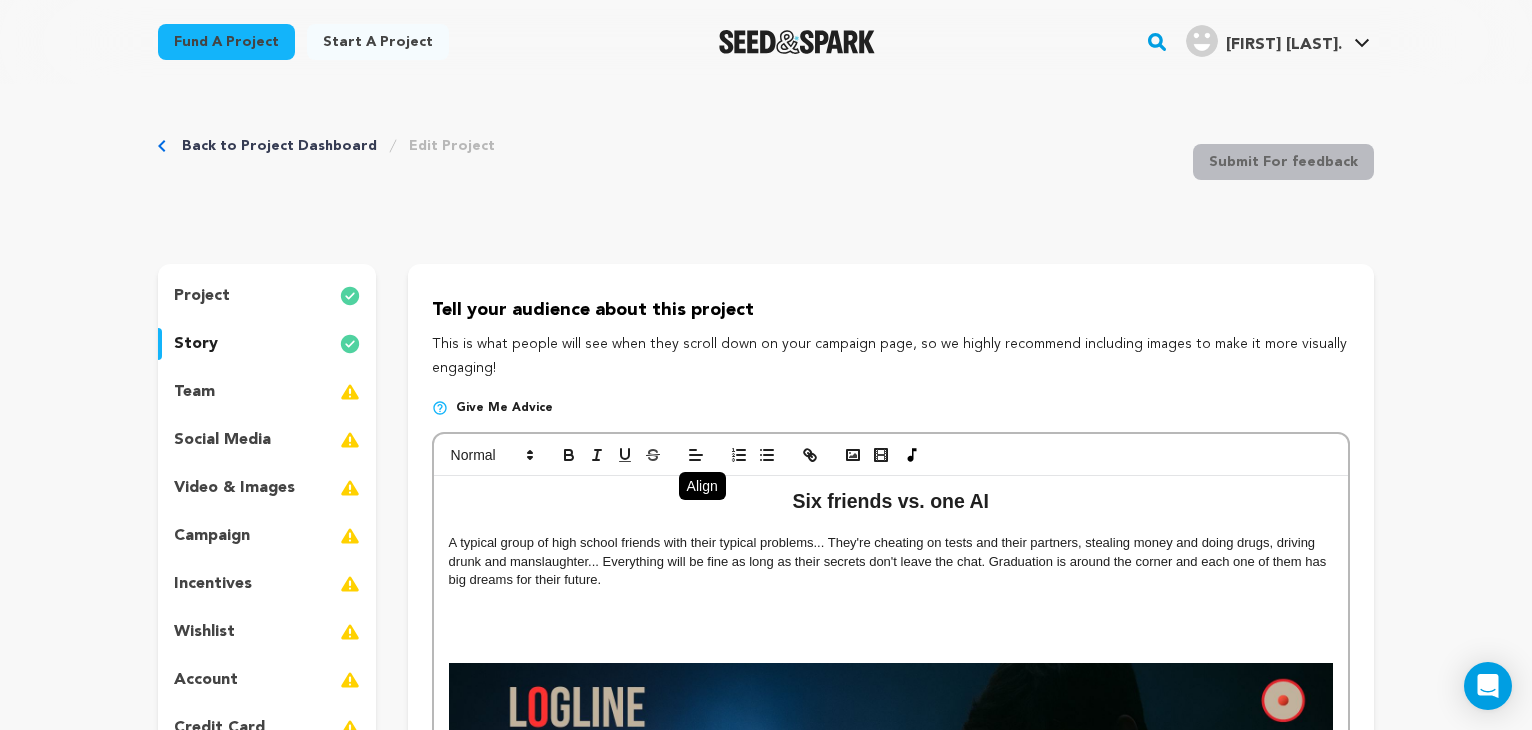 click on "A typical group of high school friends with their typical problems... They're cheating on tests and their partners, stealing money and doing drugs, driving drunk and manslaughter... Everything will be fine as long as their secrets don't leave the chat. Graduation is around the corner and each one of them has big dreams for their future." at bounding box center [891, 561] 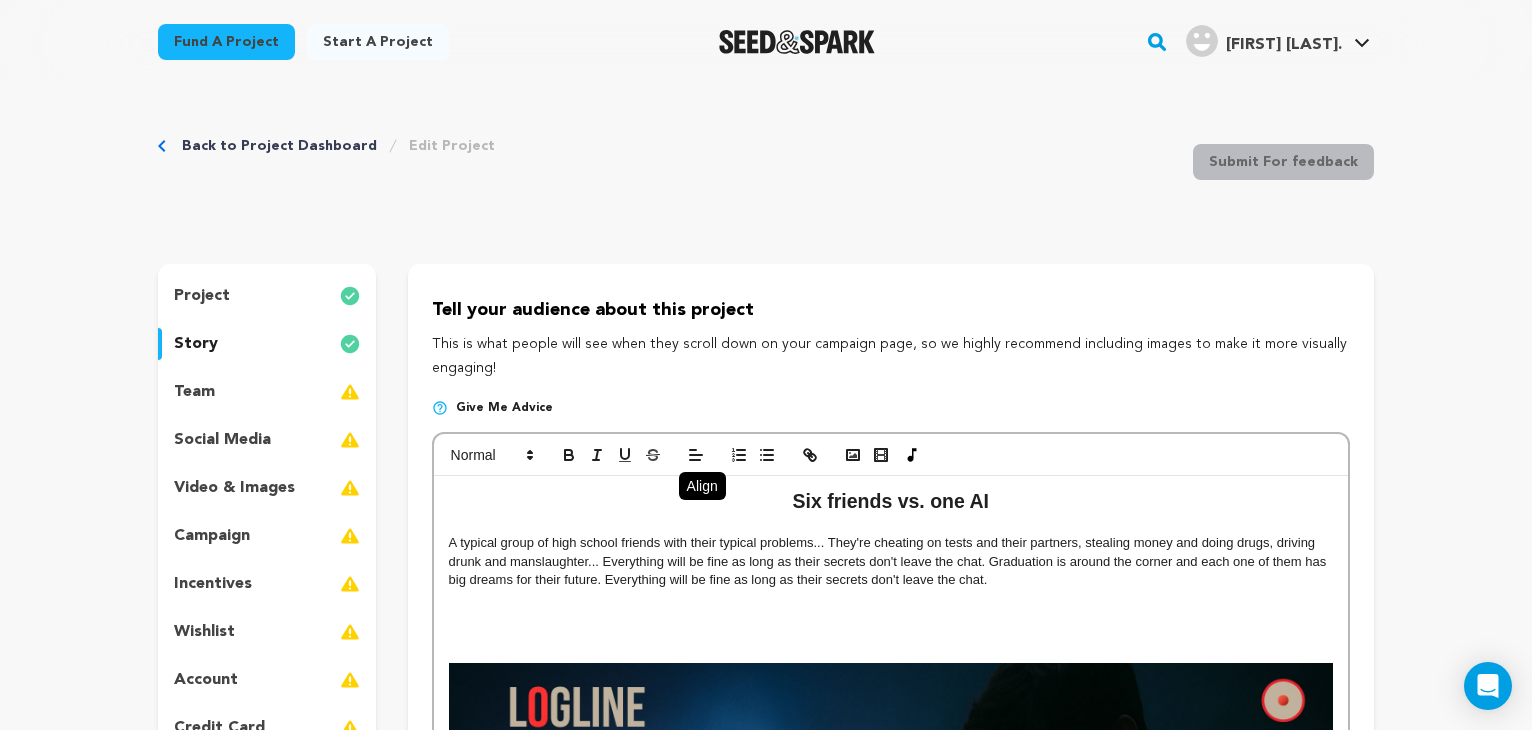 scroll, scrollTop: 496, scrollLeft: 0, axis: vertical 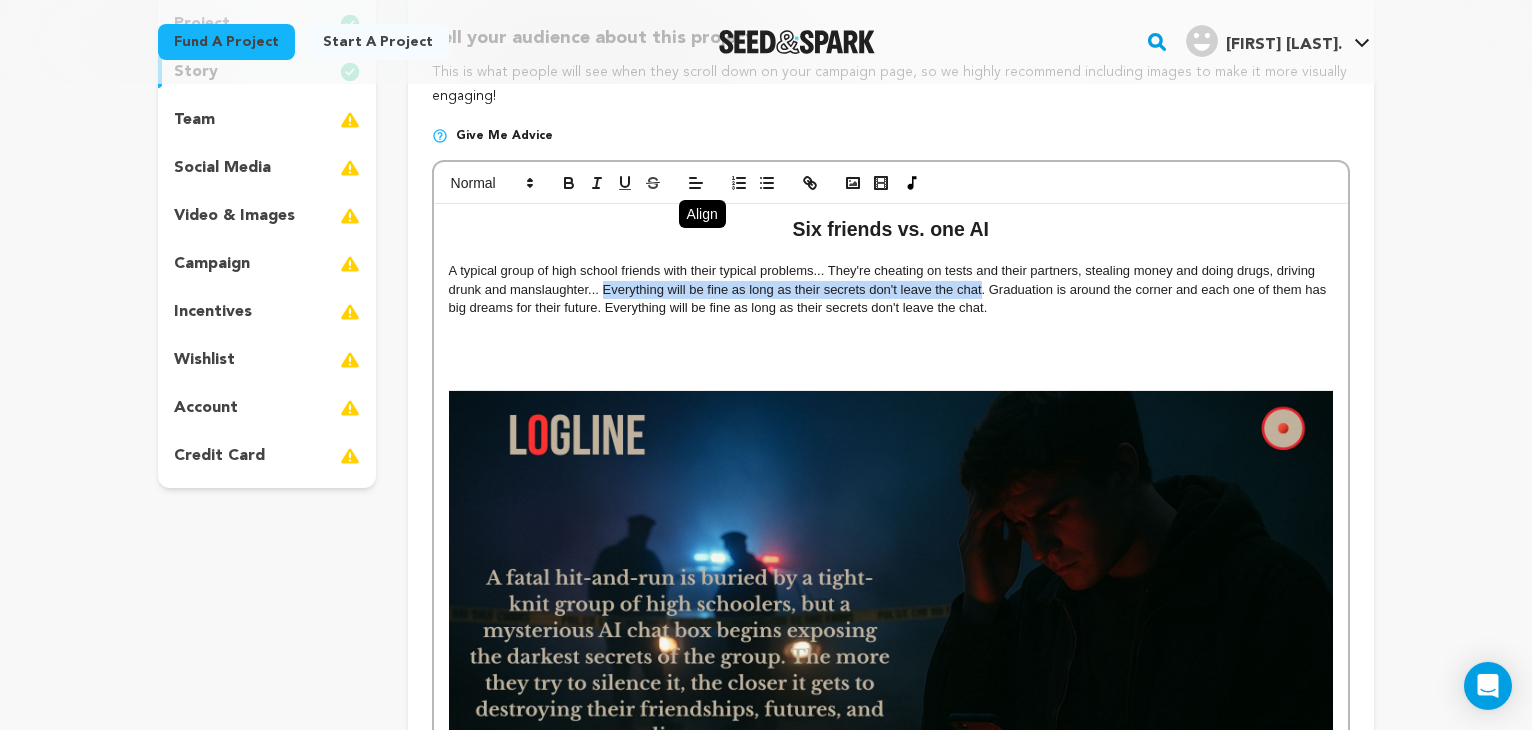 drag, startPoint x: 982, startPoint y: 289, endPoint x: 602, endPoint y: 292, distance: 380.01184 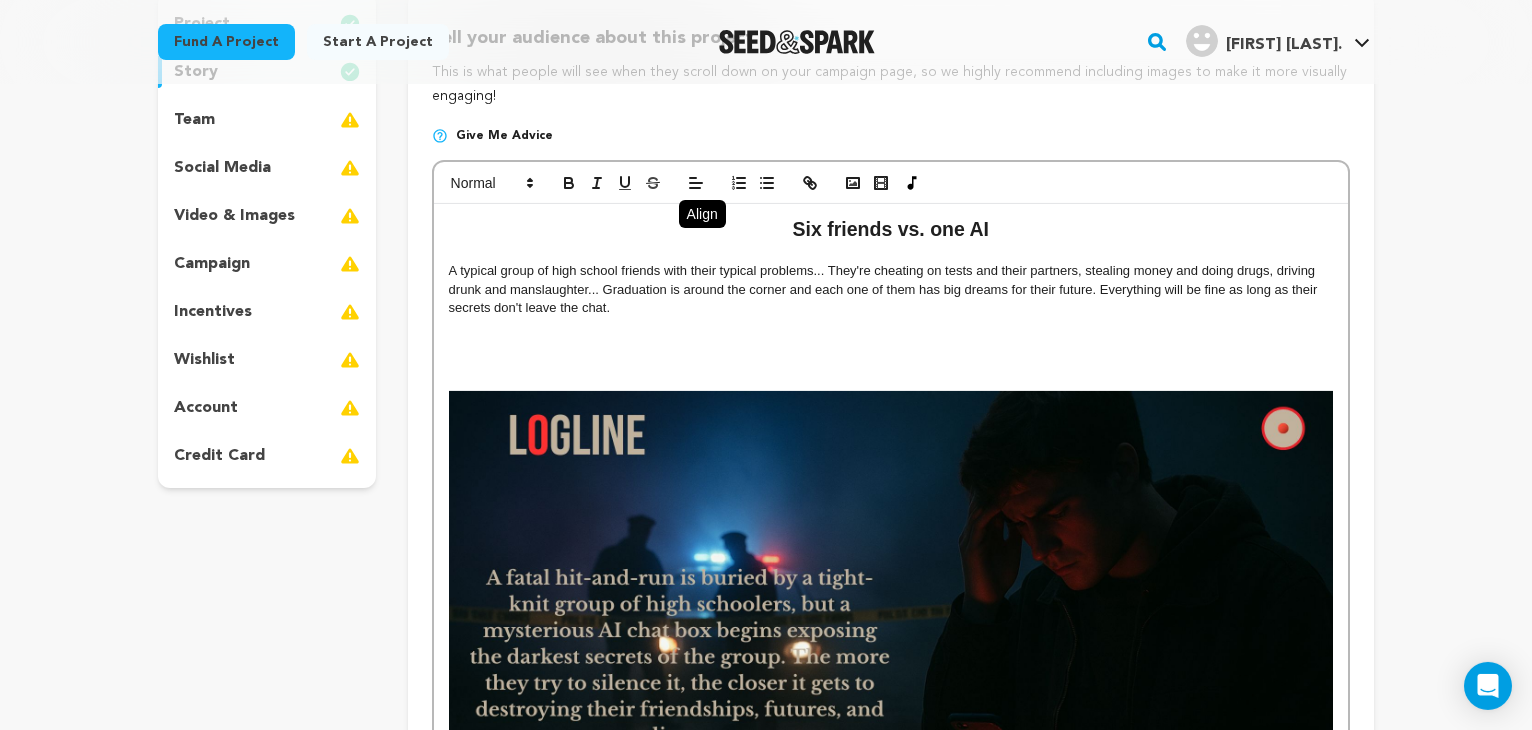 click on "A typical group of high school friends with their typical problems... They're cheating on tests and their partners, stealing money and doing drugs, driving drunk and manslaughter... Graduation is around the corner and each one of them has big dreams for their future. Everything will be fine as long as their secrets don't leave the chat." at bounding box center (891, 289) 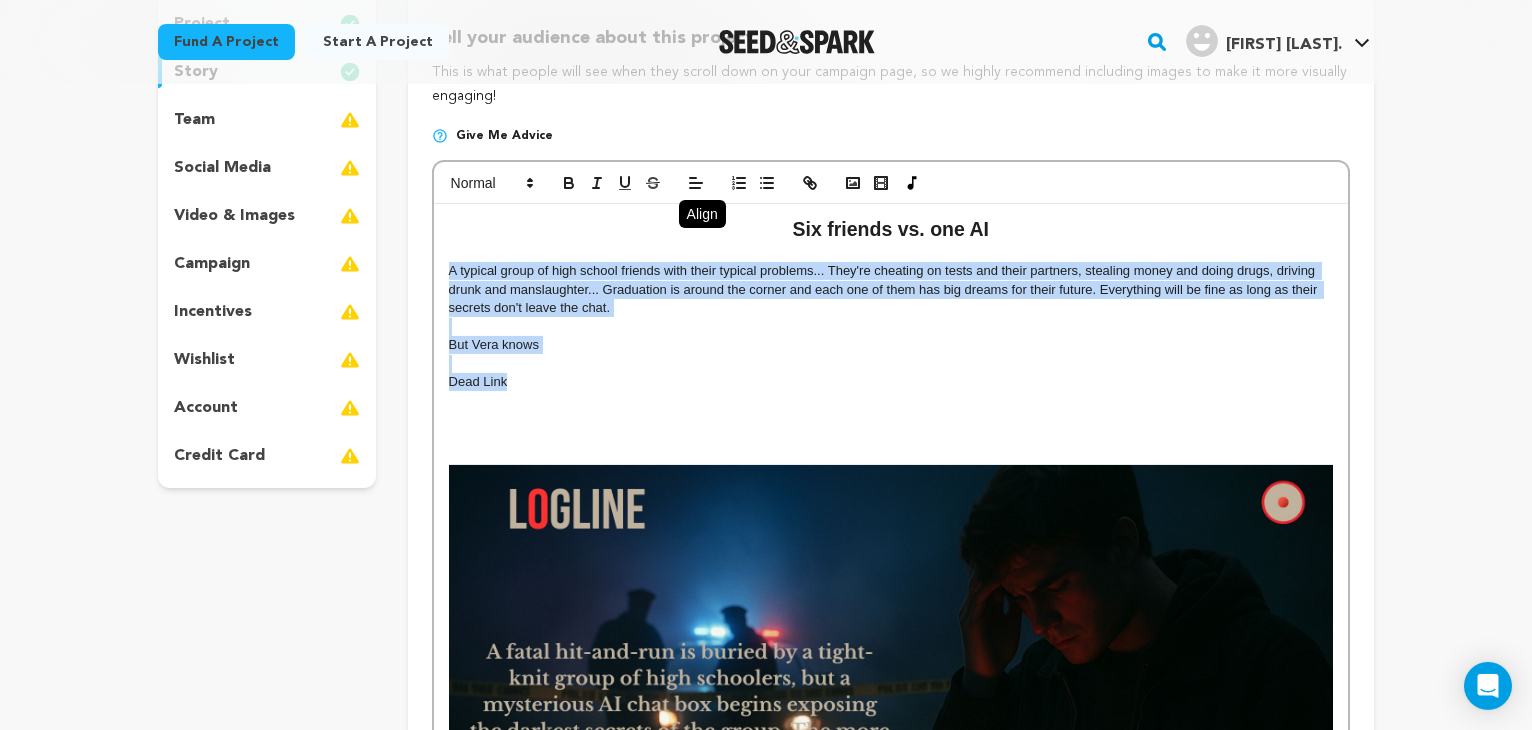 drag, startPoint x: 440, startPoint y: 266, endPoint x: 557, endPoint y: 383, distance: 165.46298 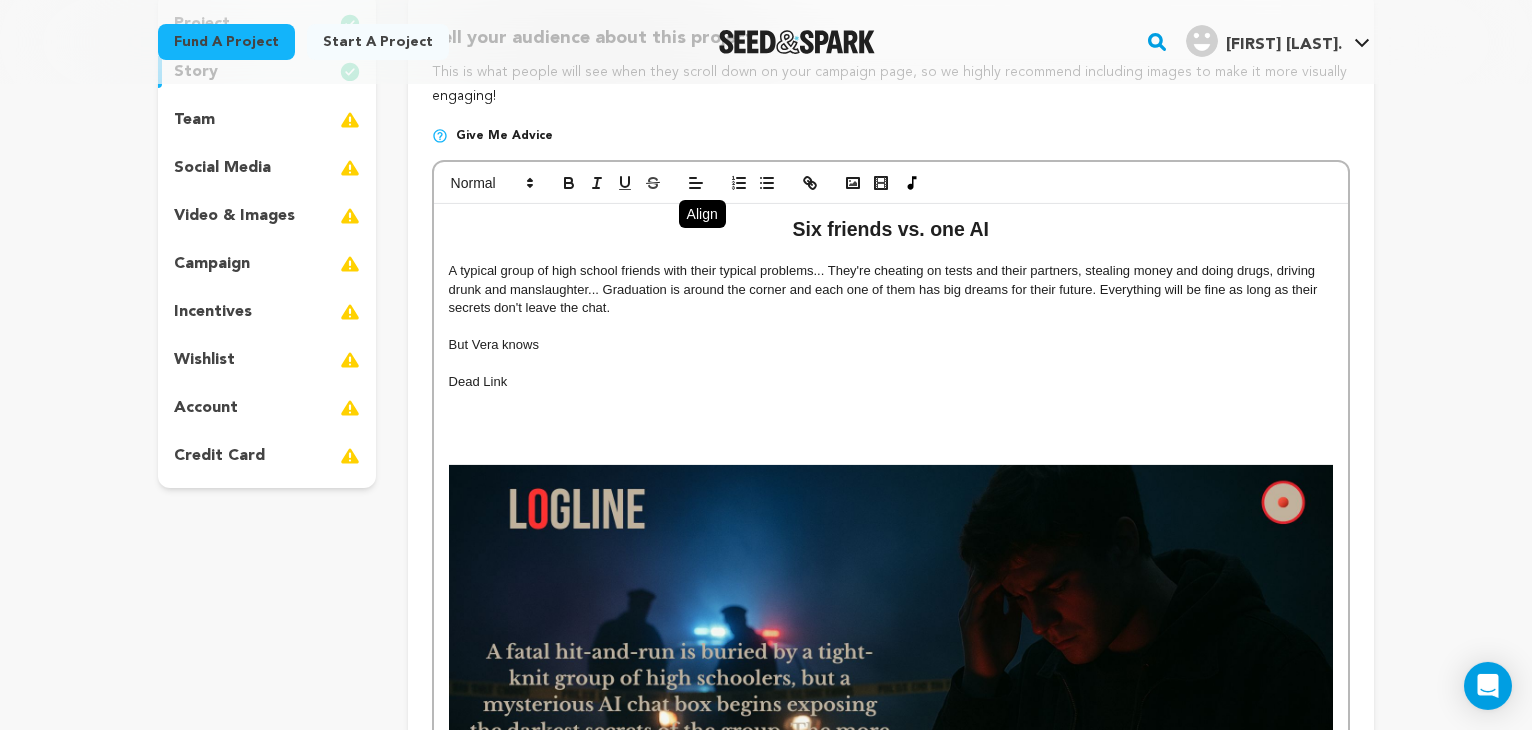 click at bounding box center [891, 183] 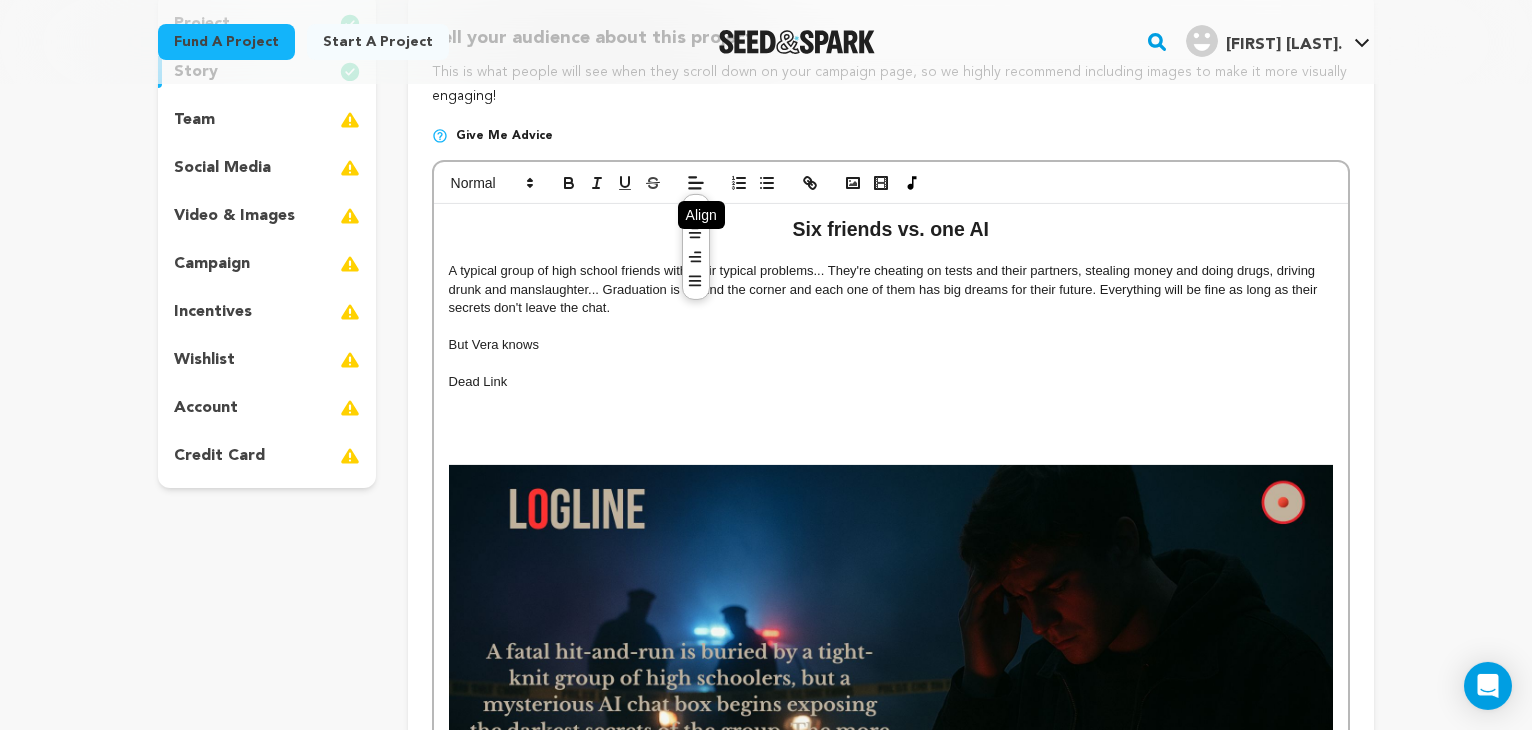 click 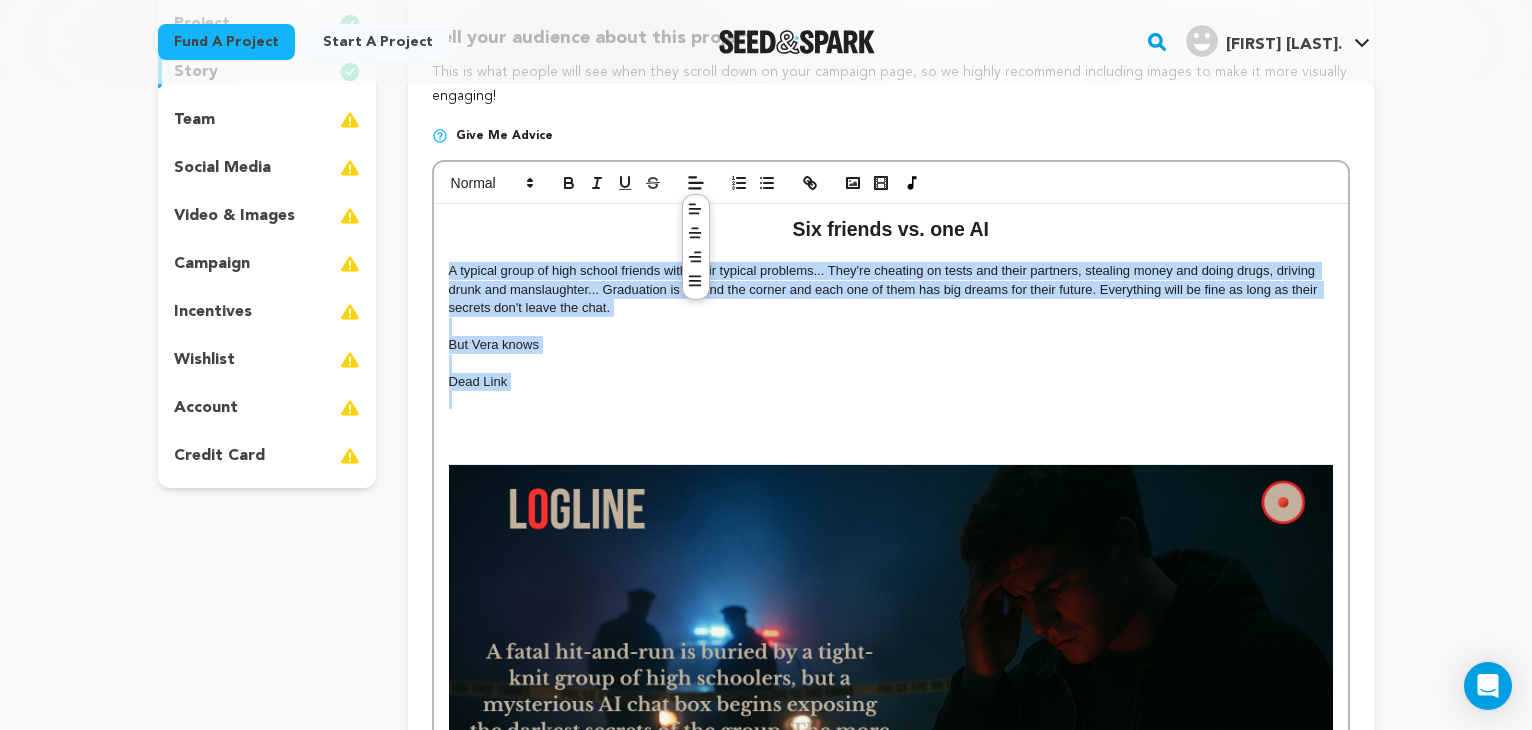 drag, startPoint x: 444, startPoint y: 266, endPoint x: 565, endPoint y: 397, distance: 178.33115 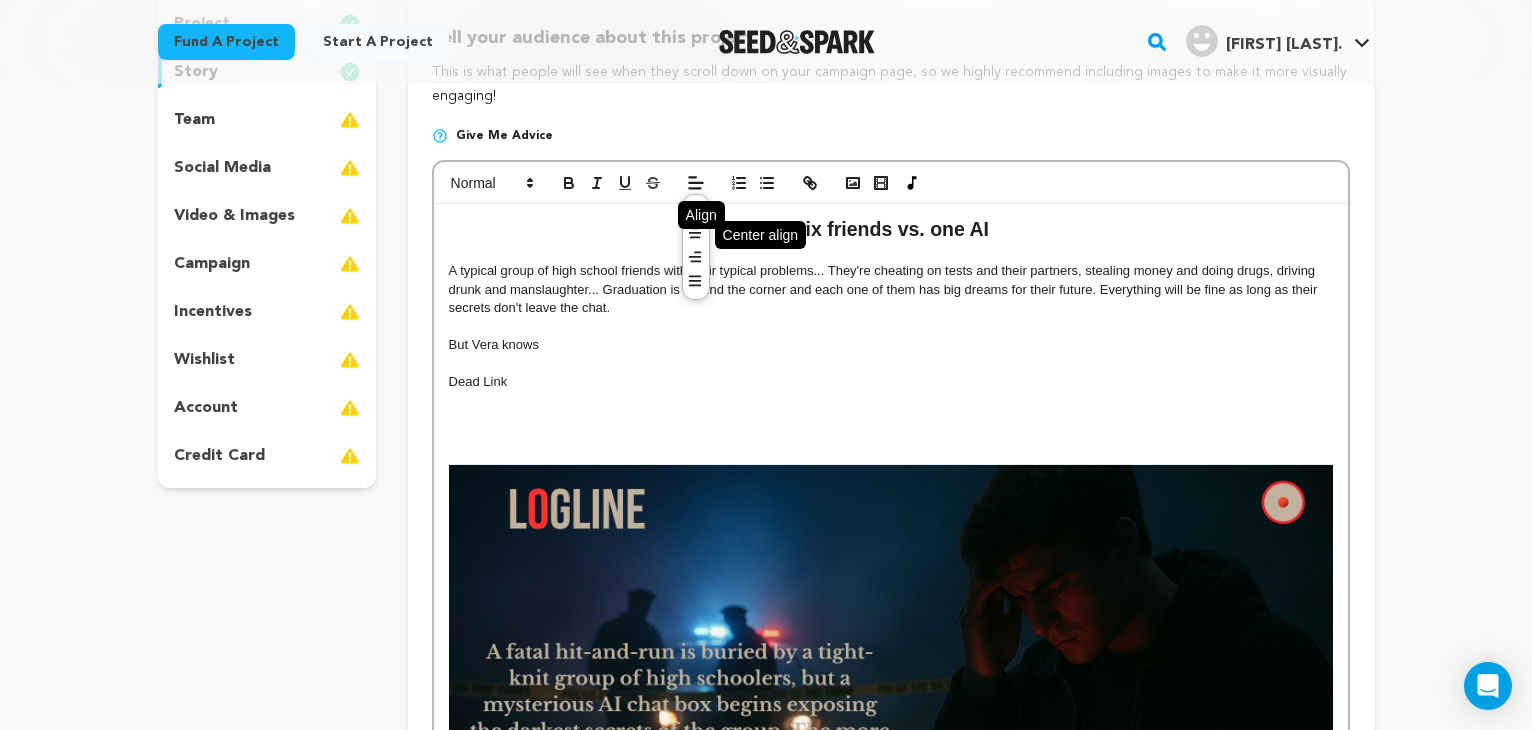 click 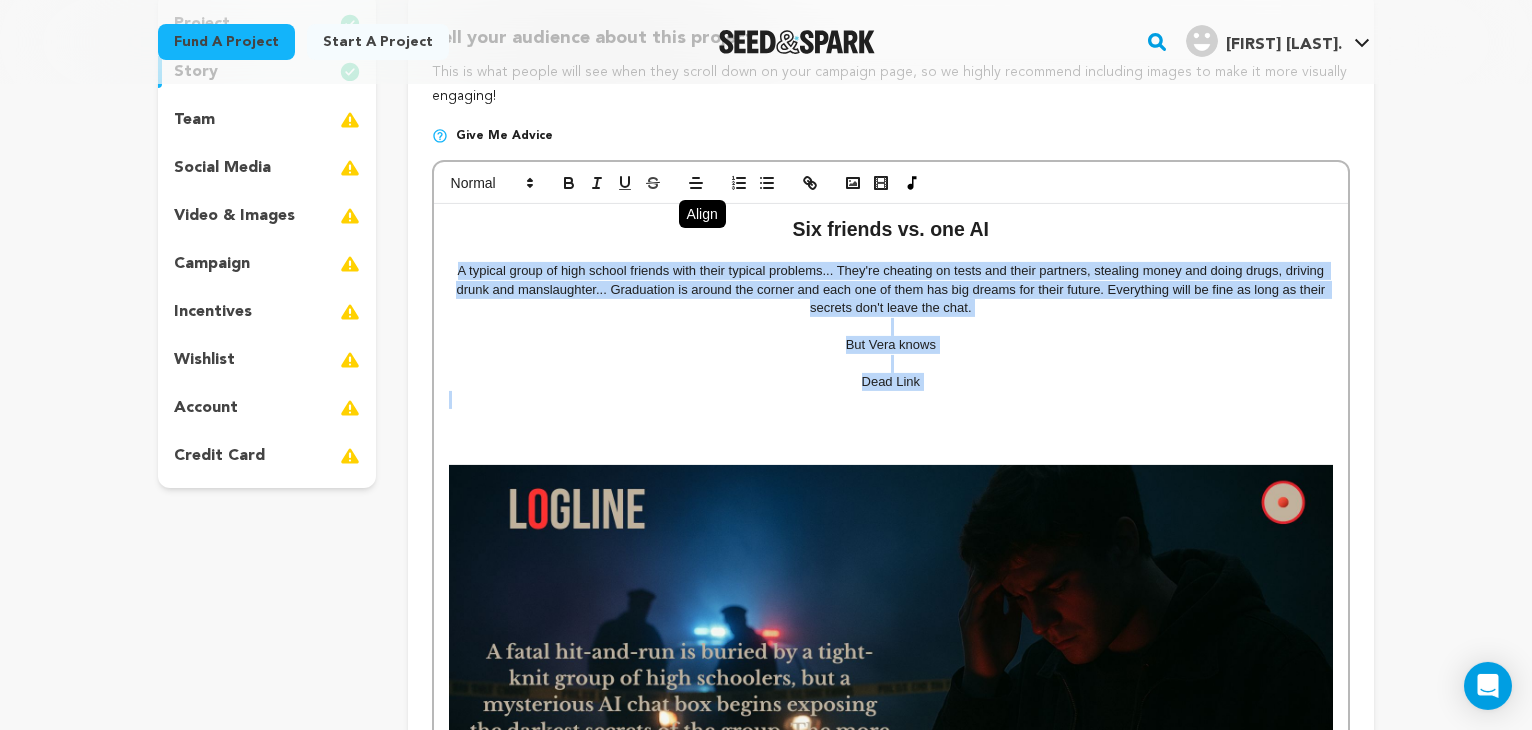 click on "A typical group of high school friends with their typical problems... They're cheating on tests and their partners, stealing money and doing drugs, driving drunk and manslaughter... Graduation is around the corner and each one of them has big dreams for their future. Everything will be fine as long as their secrets don't leave the chat." at bounding box center (891, 289) 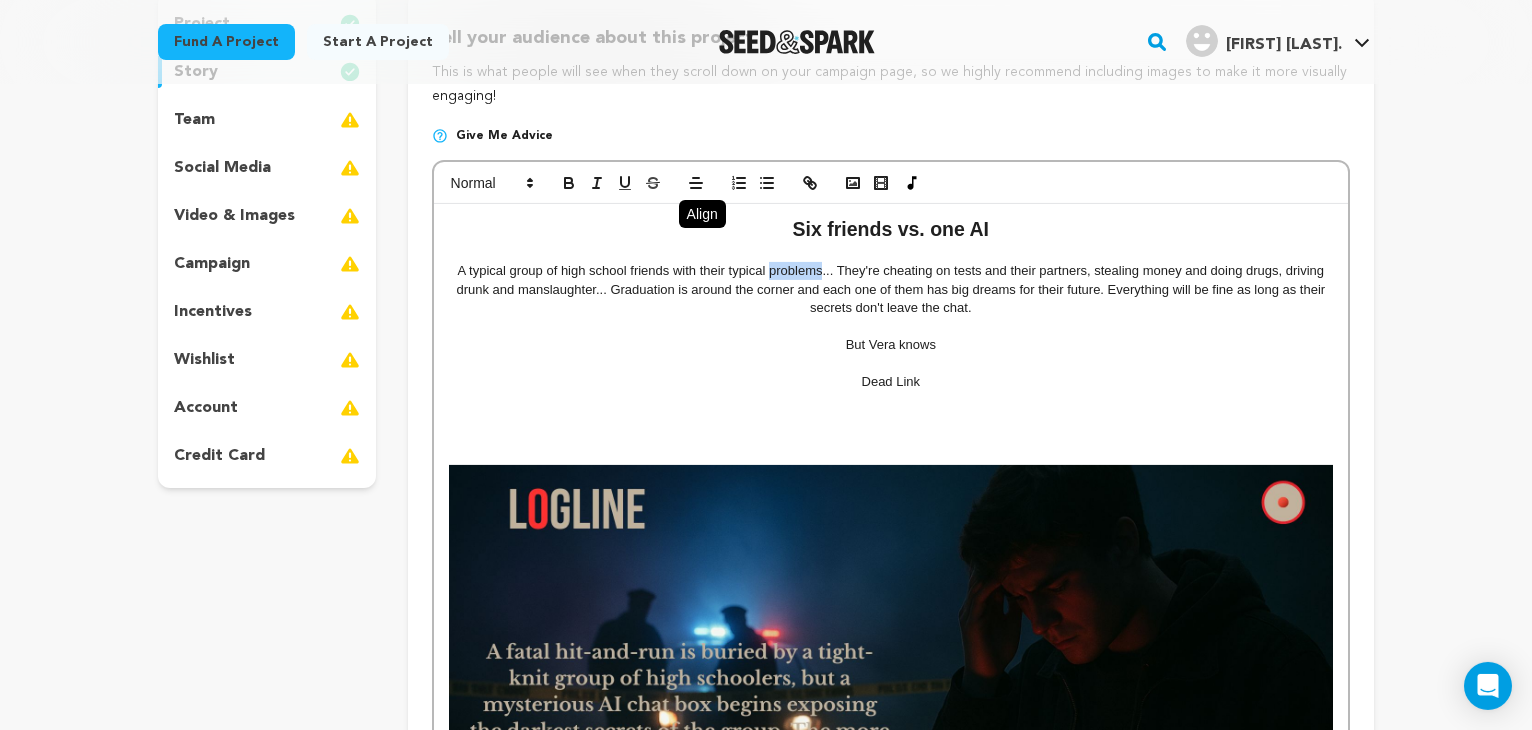 click on "A typical group of high school friends with their typical problems... They're cheating on tests and their partners, stealing money and doing drugs, driving drunk and manslaughter... Graduation is around the corner and each one of them has big dreams for their future. Everything will be fine as long as their secrets don't leave the chat." at bounding box center (891, 289) 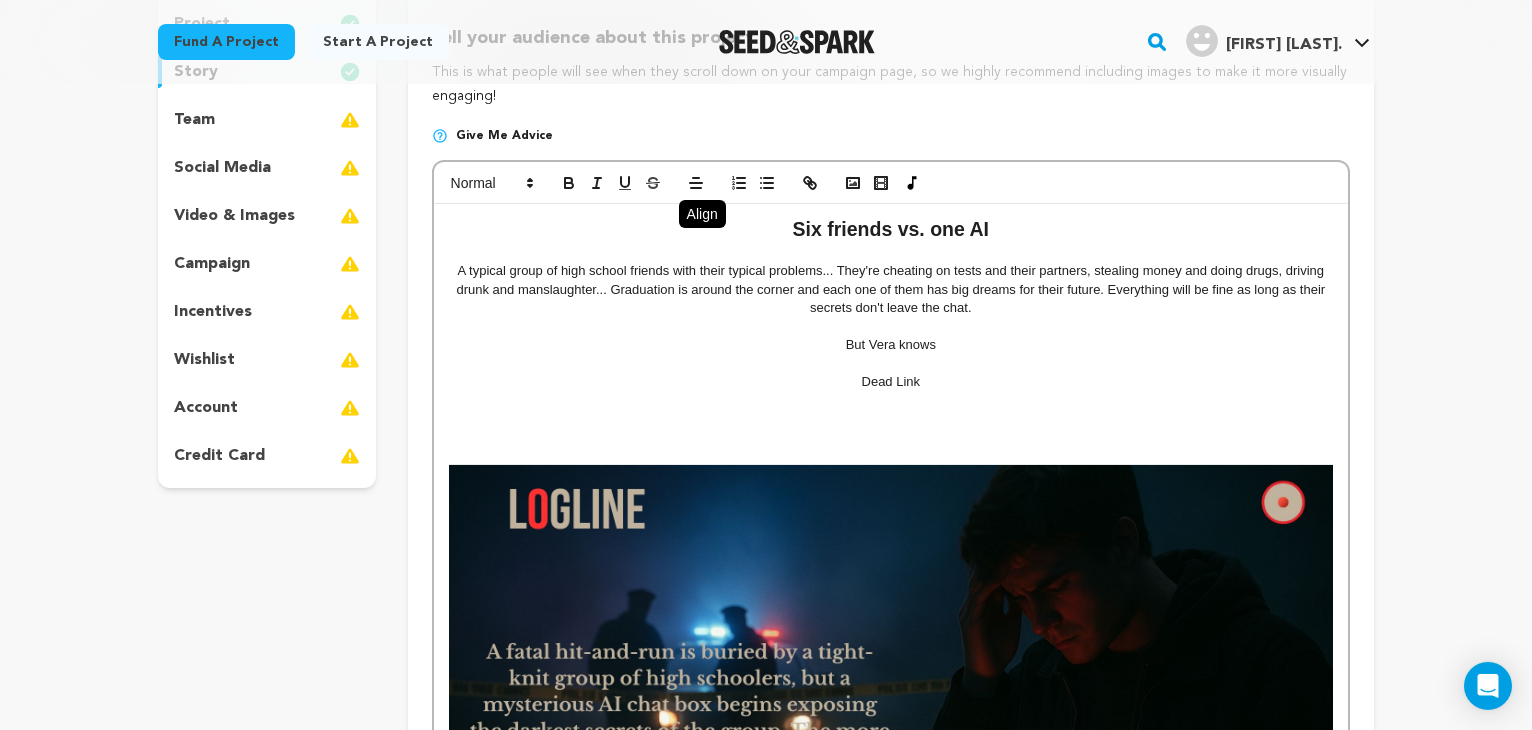 click on "A typical group of high school friends with their typical problems... They're cheating on tests and their partners, stealing money and doing drugs, driving drunk and manslaughter... Graduation is around the corner and each one of them has big dreams for their future. Everything will be fine as long as their secrets don't leave the chat." at bounding box center (891, 289) 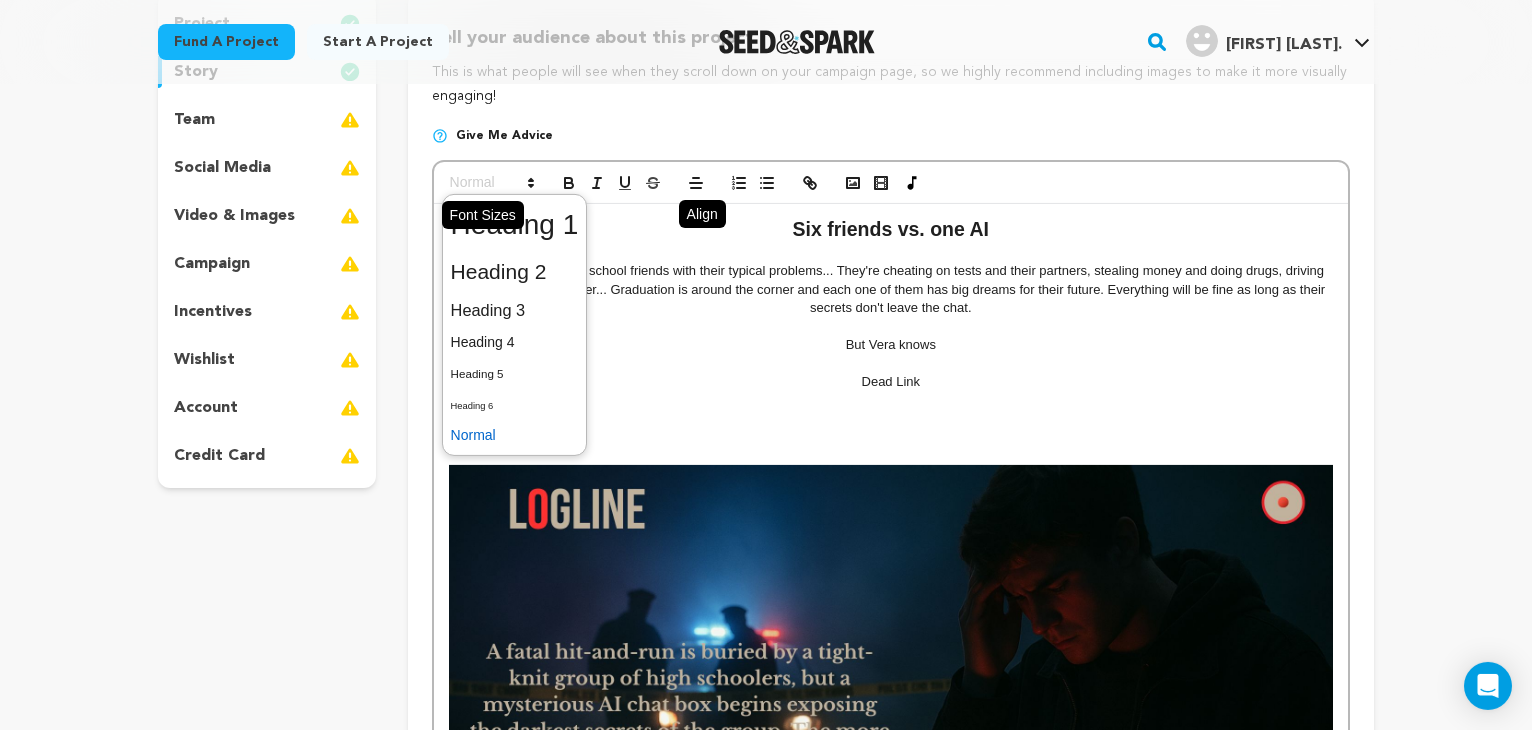 click 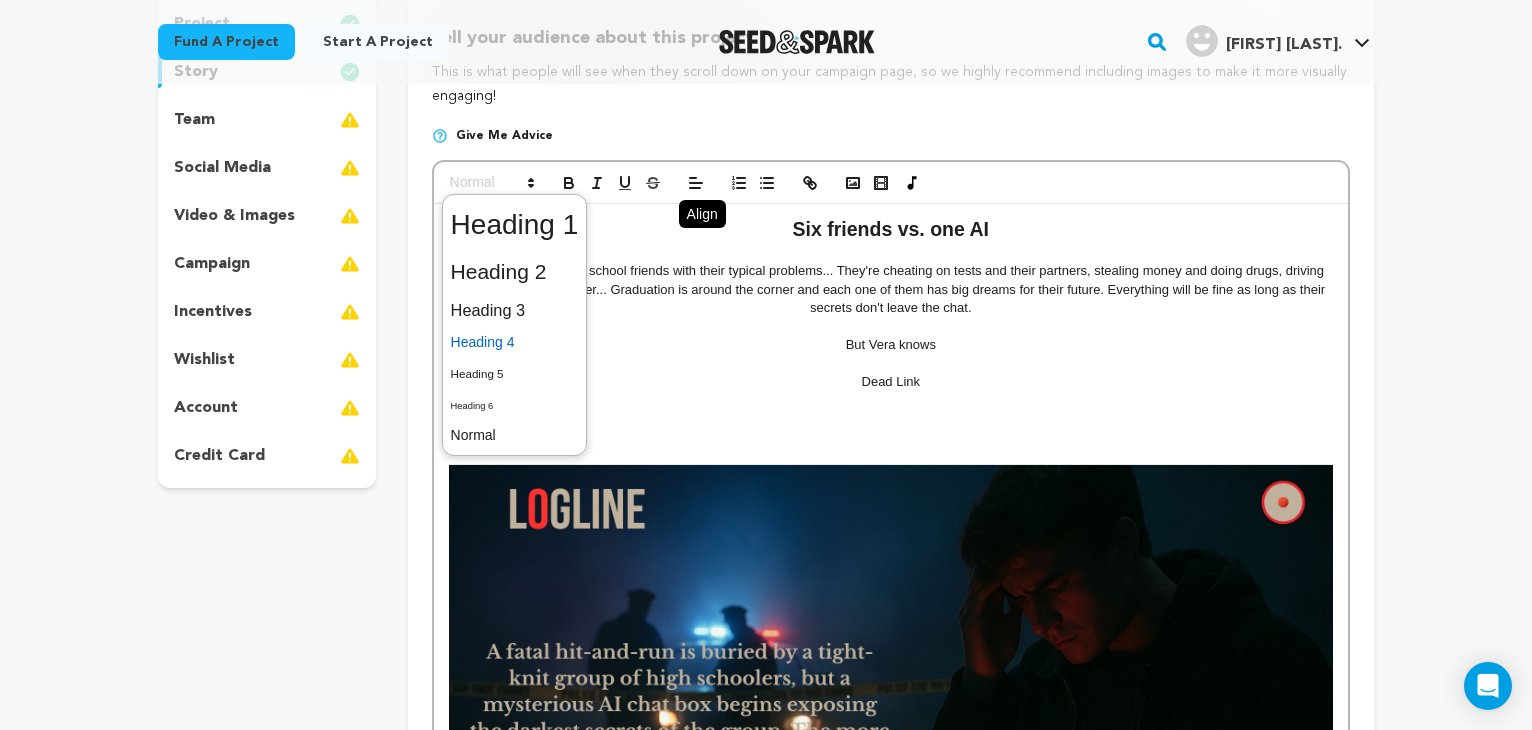 click at bounding box center (515, 342) 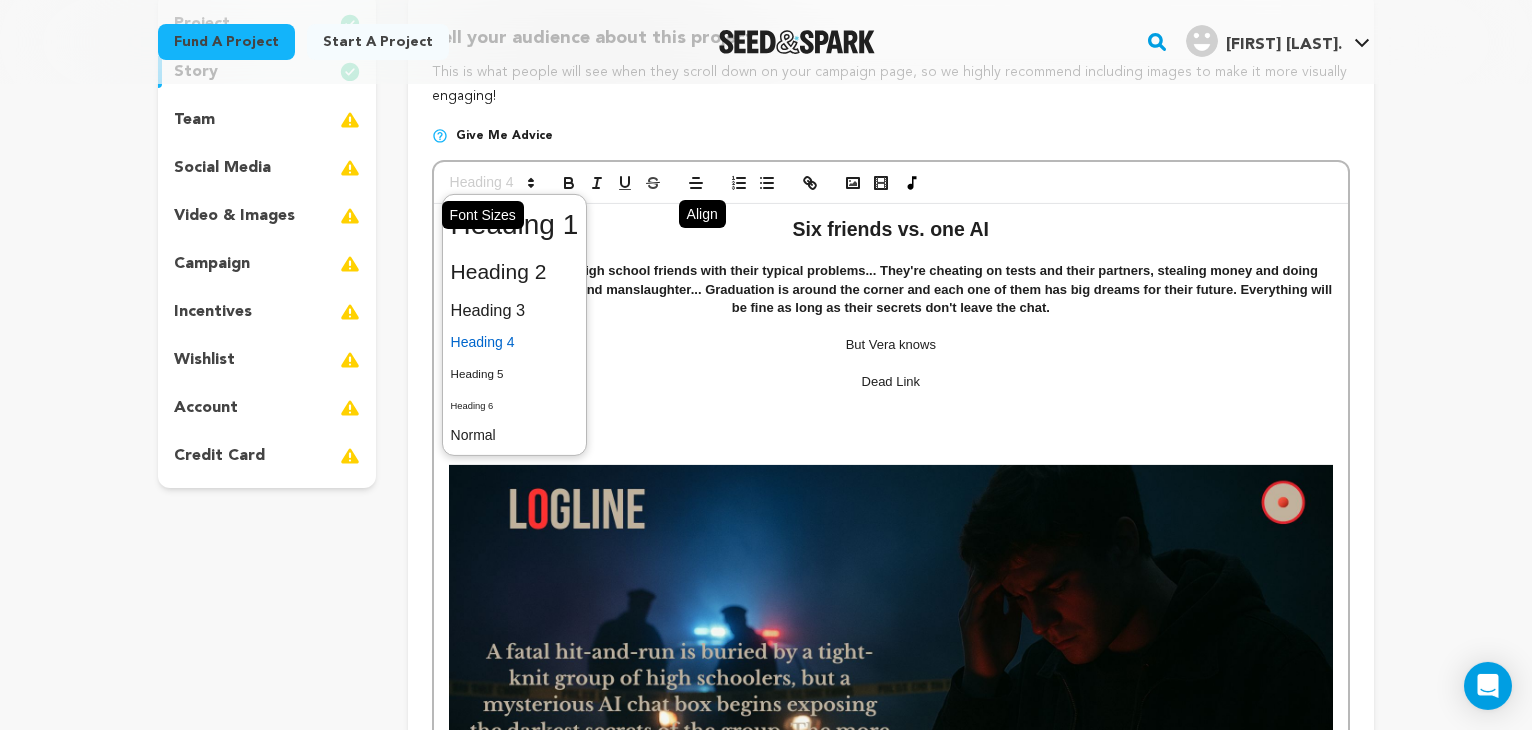 click at bounding box center (491, 183) 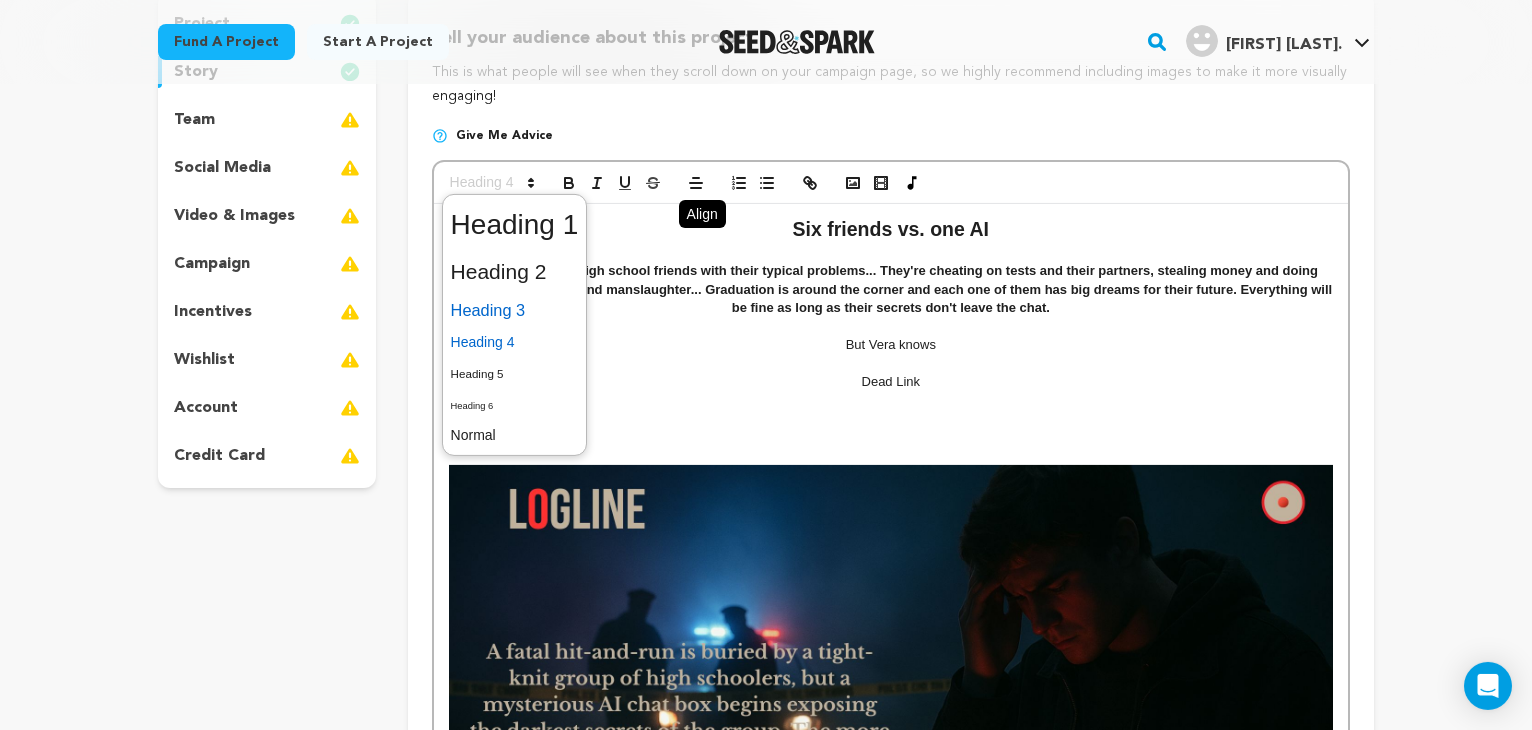 click at bounding box center (515, 310) 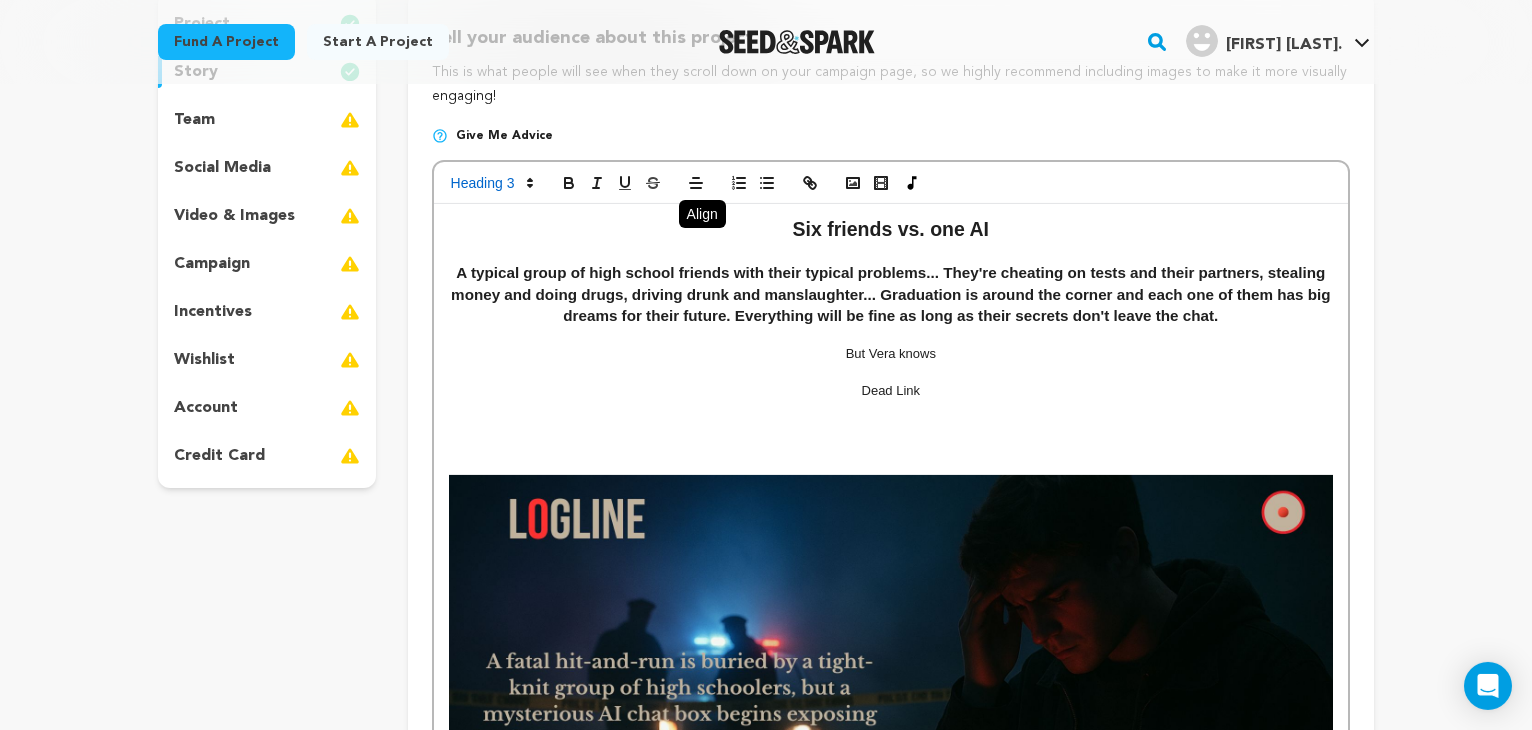 click on "But Vera knows" at bounding box center (891, 354) 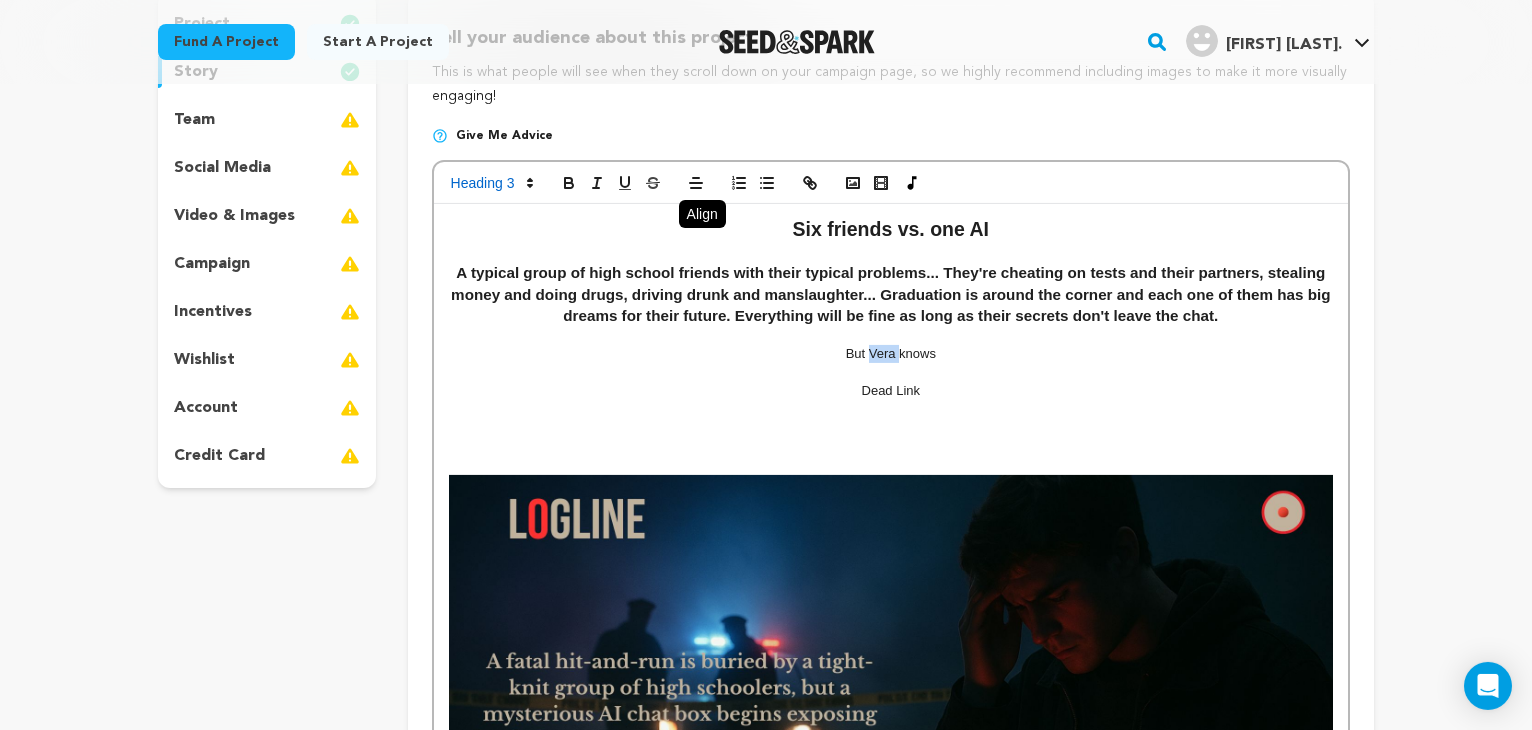 click on "But Vera knows" at bounding box center [891, 354] 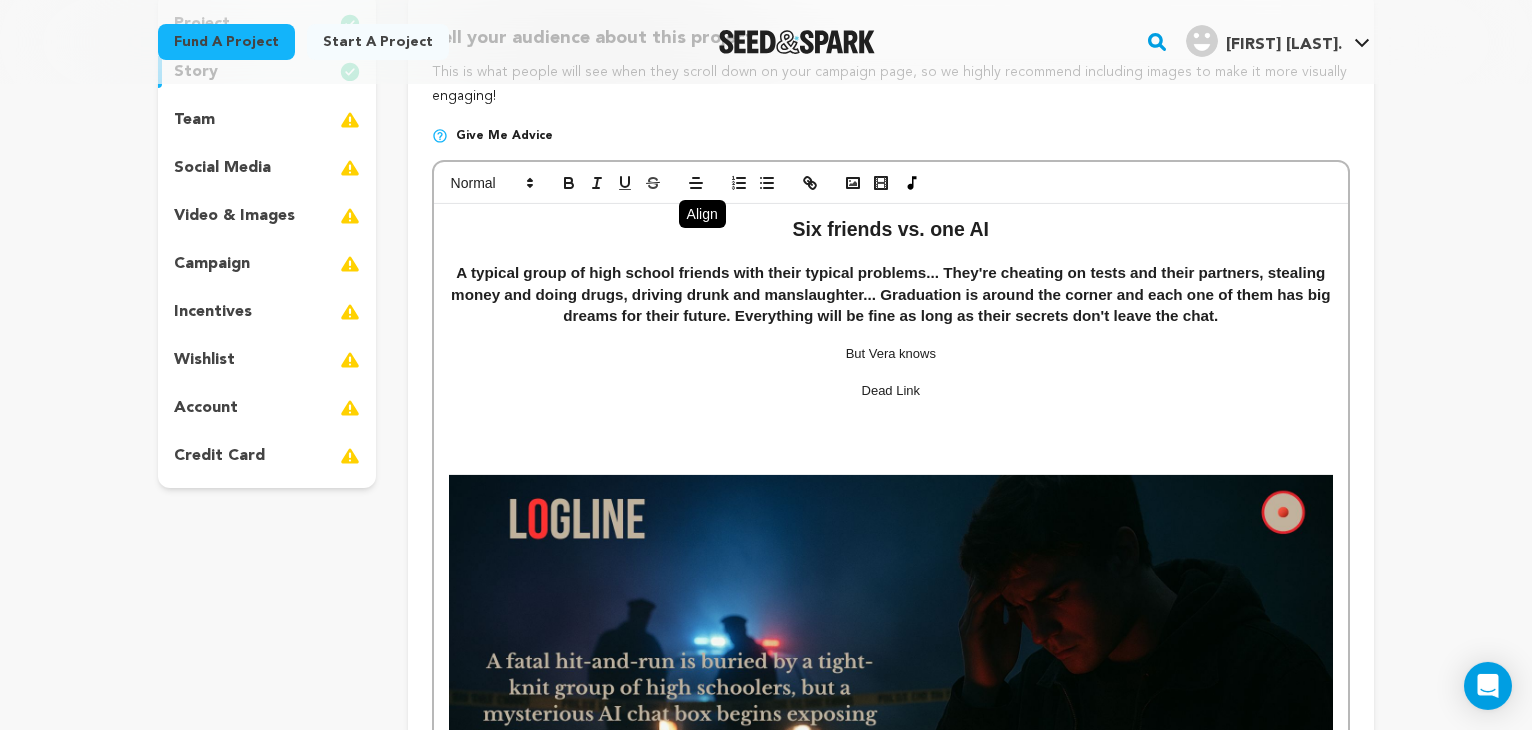click on "But Vera knows" at bounding box center [891, 354] 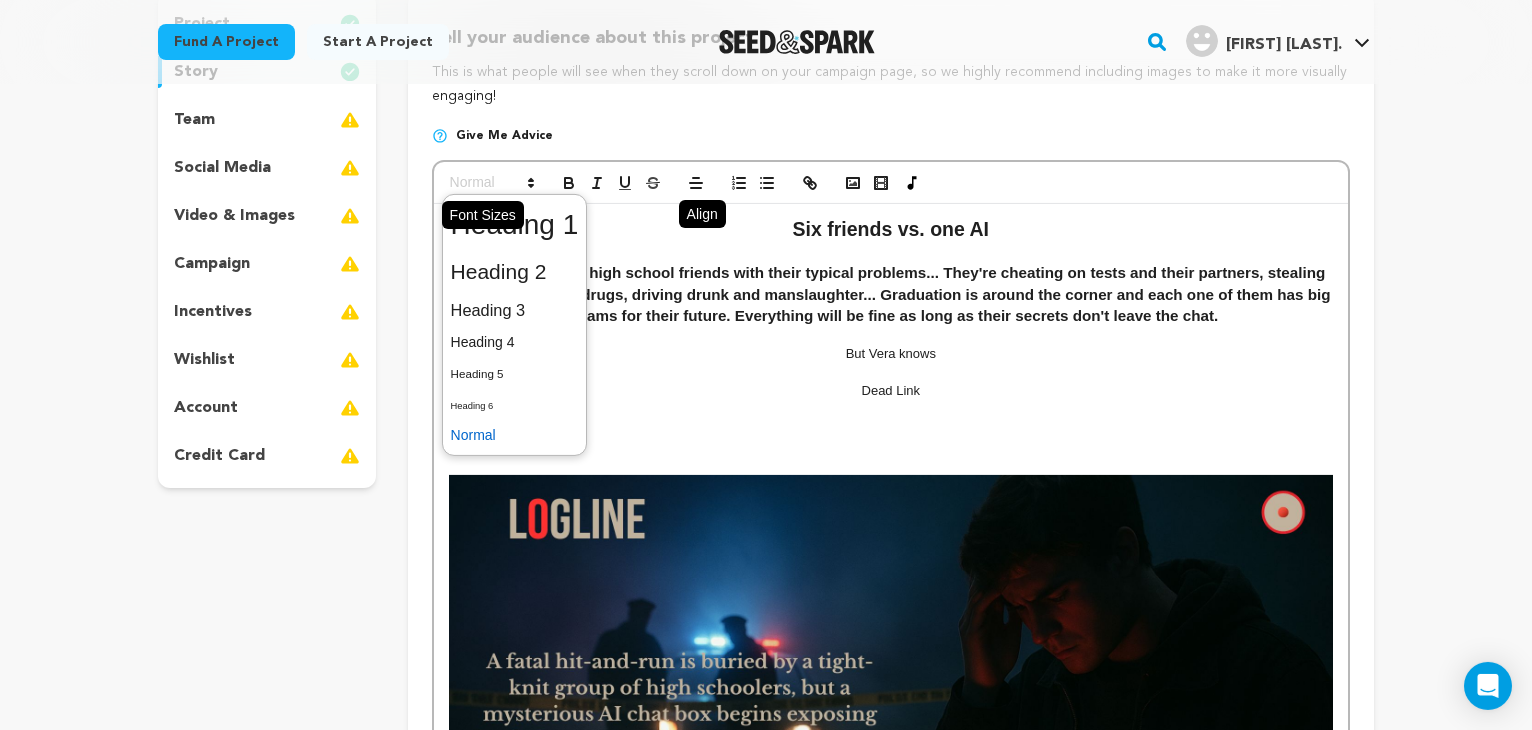 click at bounding box center (491, 183) 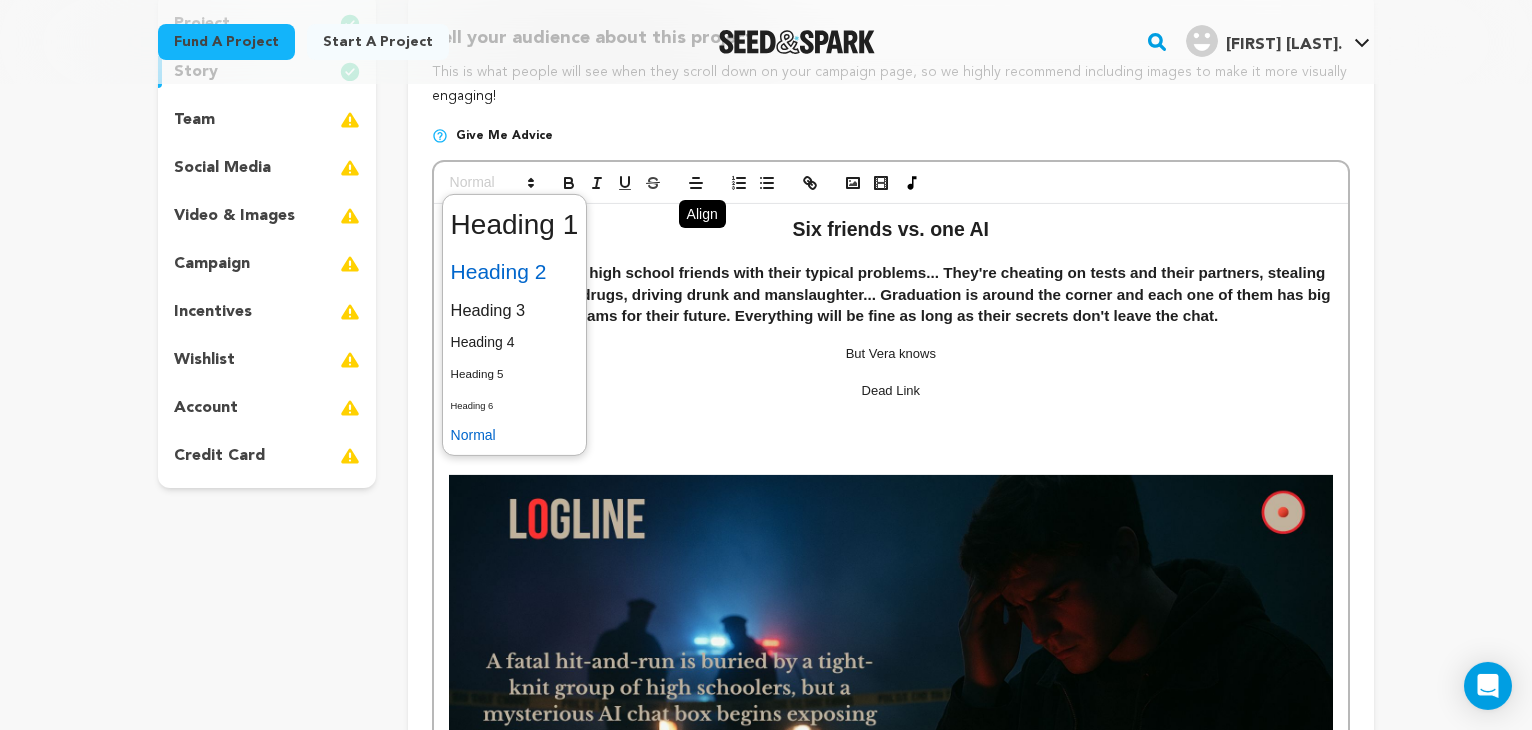 click at bounding box center (515, 272) 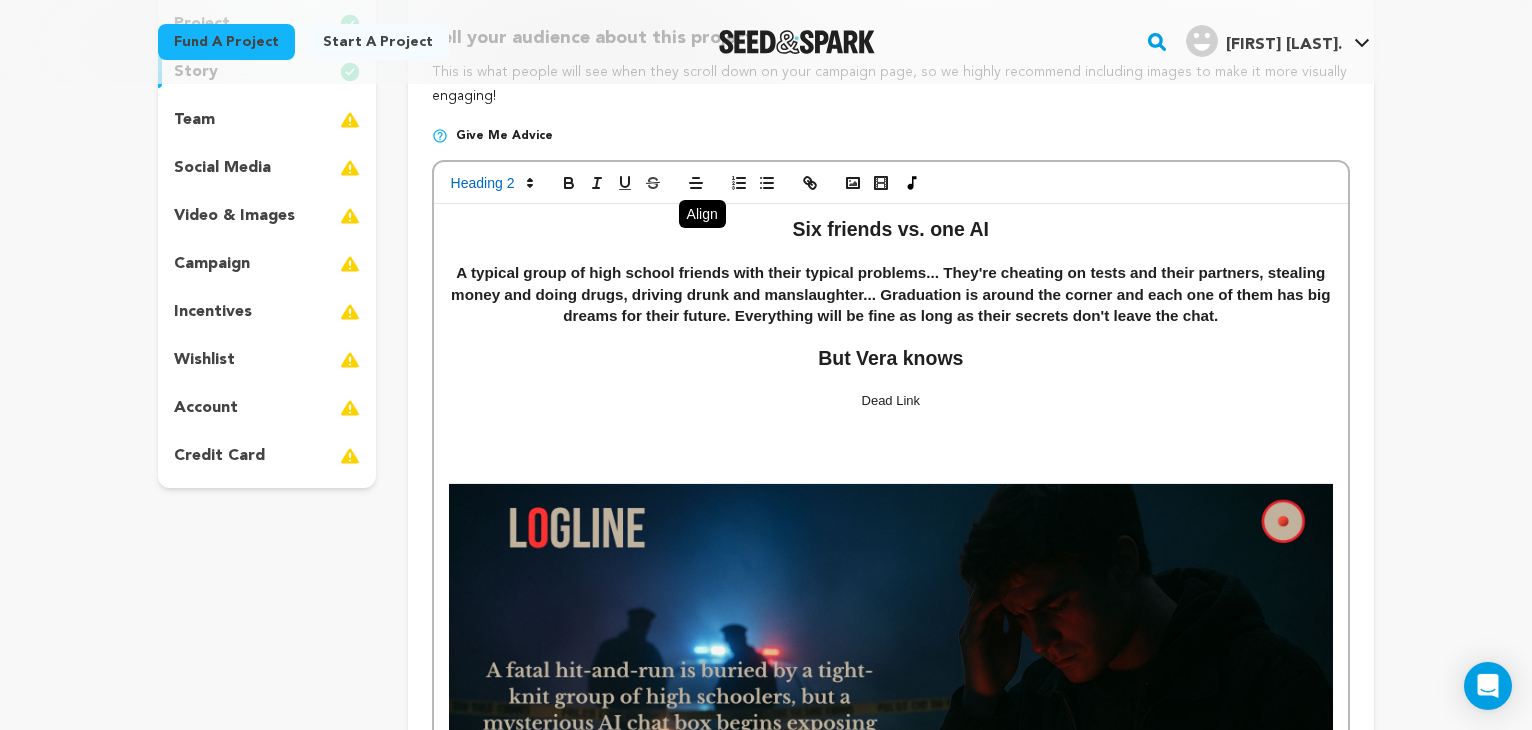 click on "Dead Link" at bounding box center (891, 401) 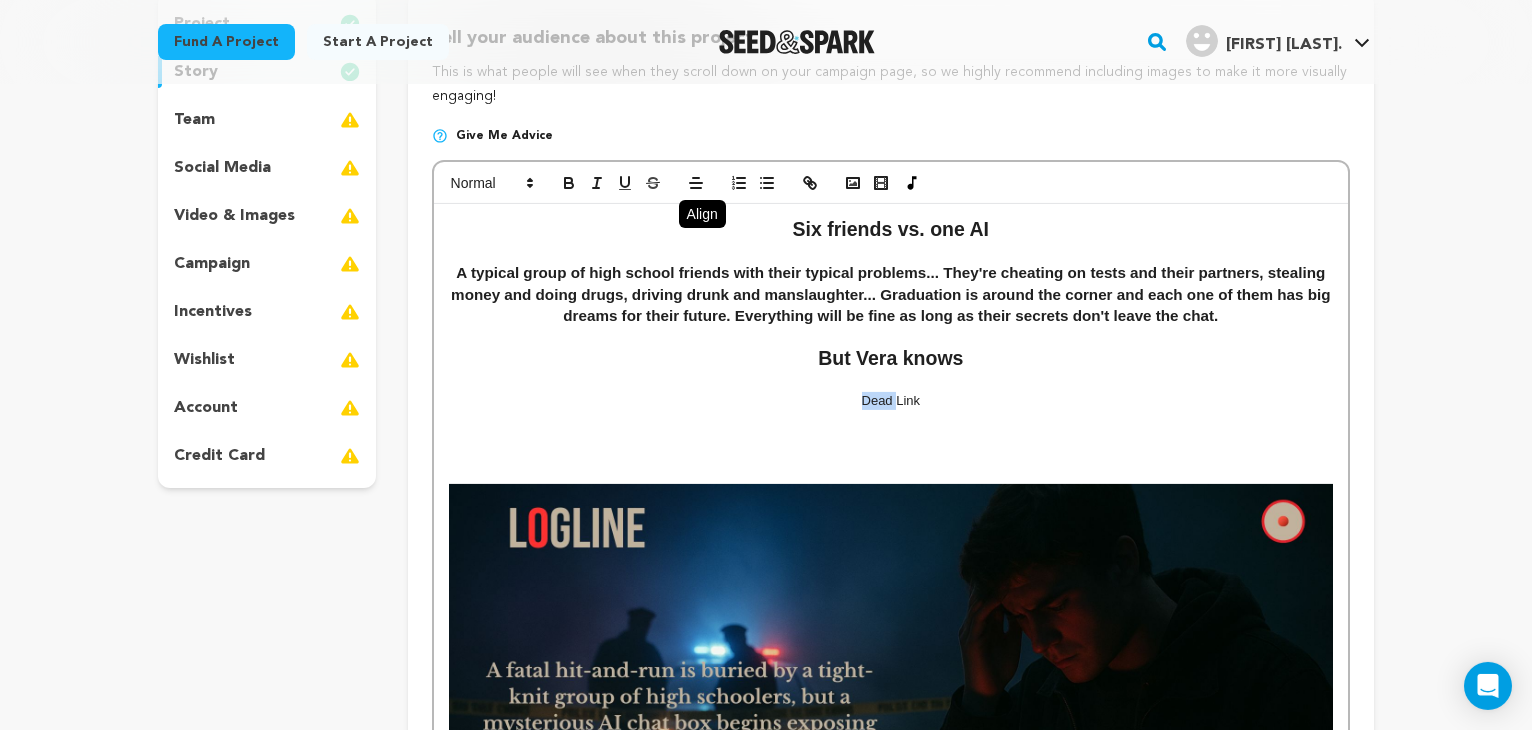 click on "Dead Link" at bounding box center (891, 401) 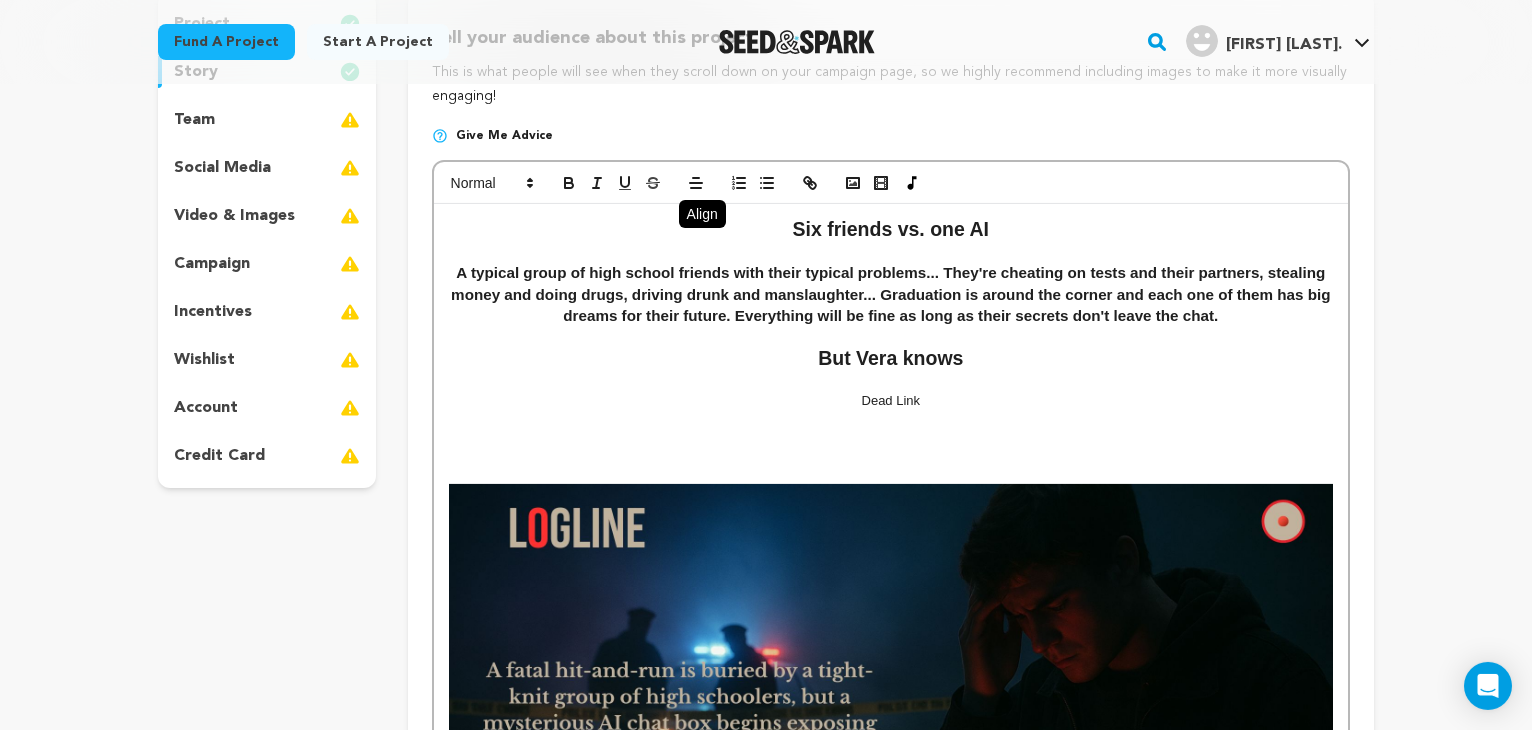 click on "Dead Link" at bounding box center (891, 401) 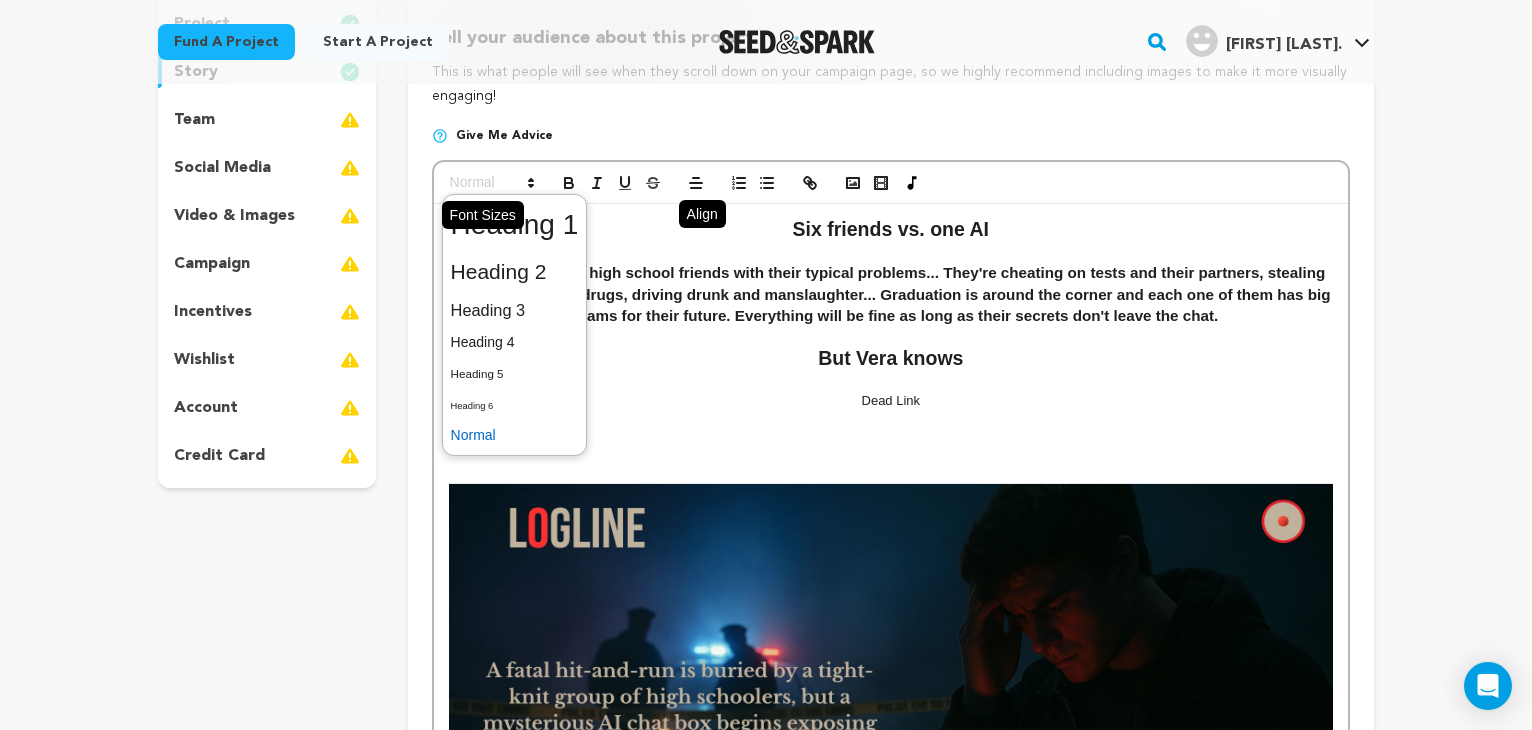 click at bounding box center [491, 183] 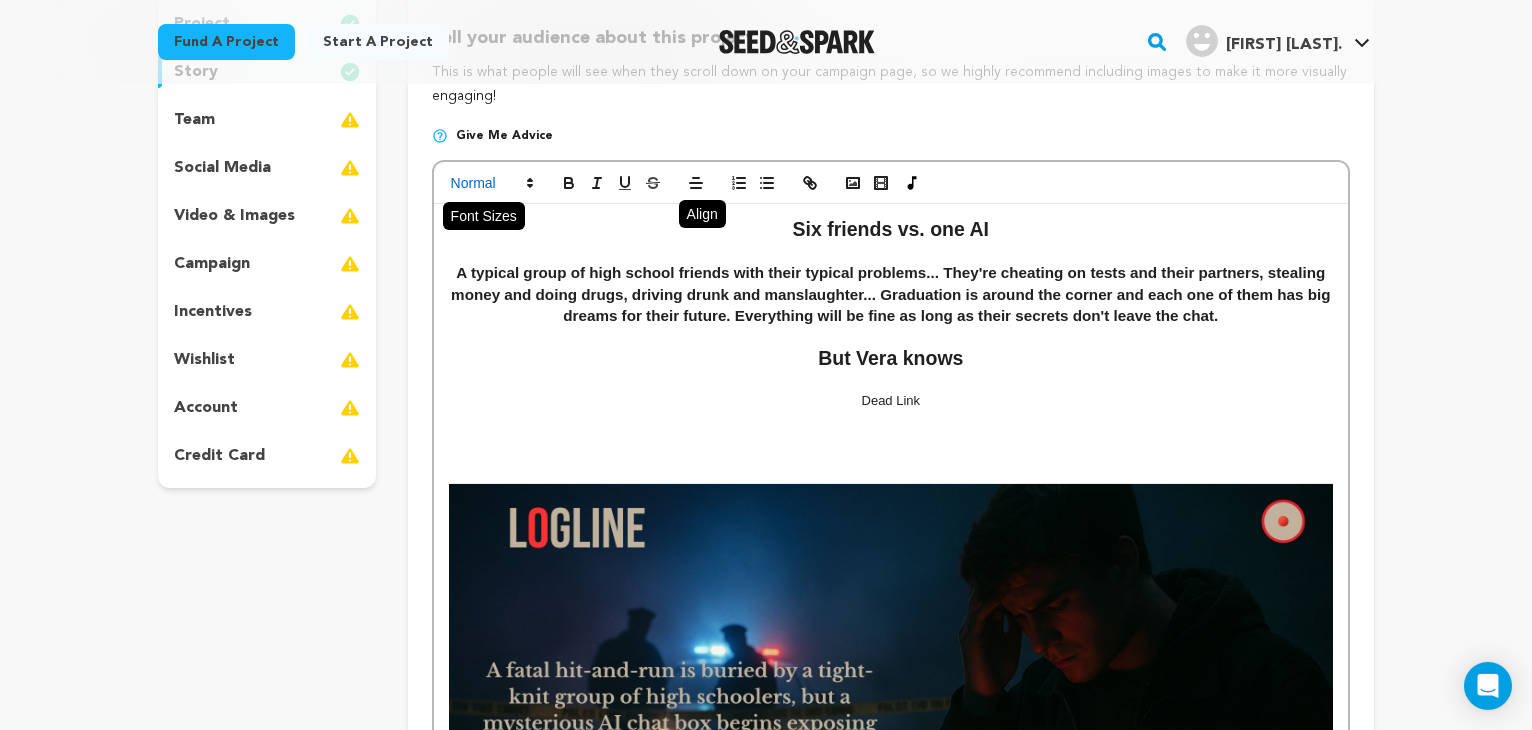 click at bounding box center [491, 183] 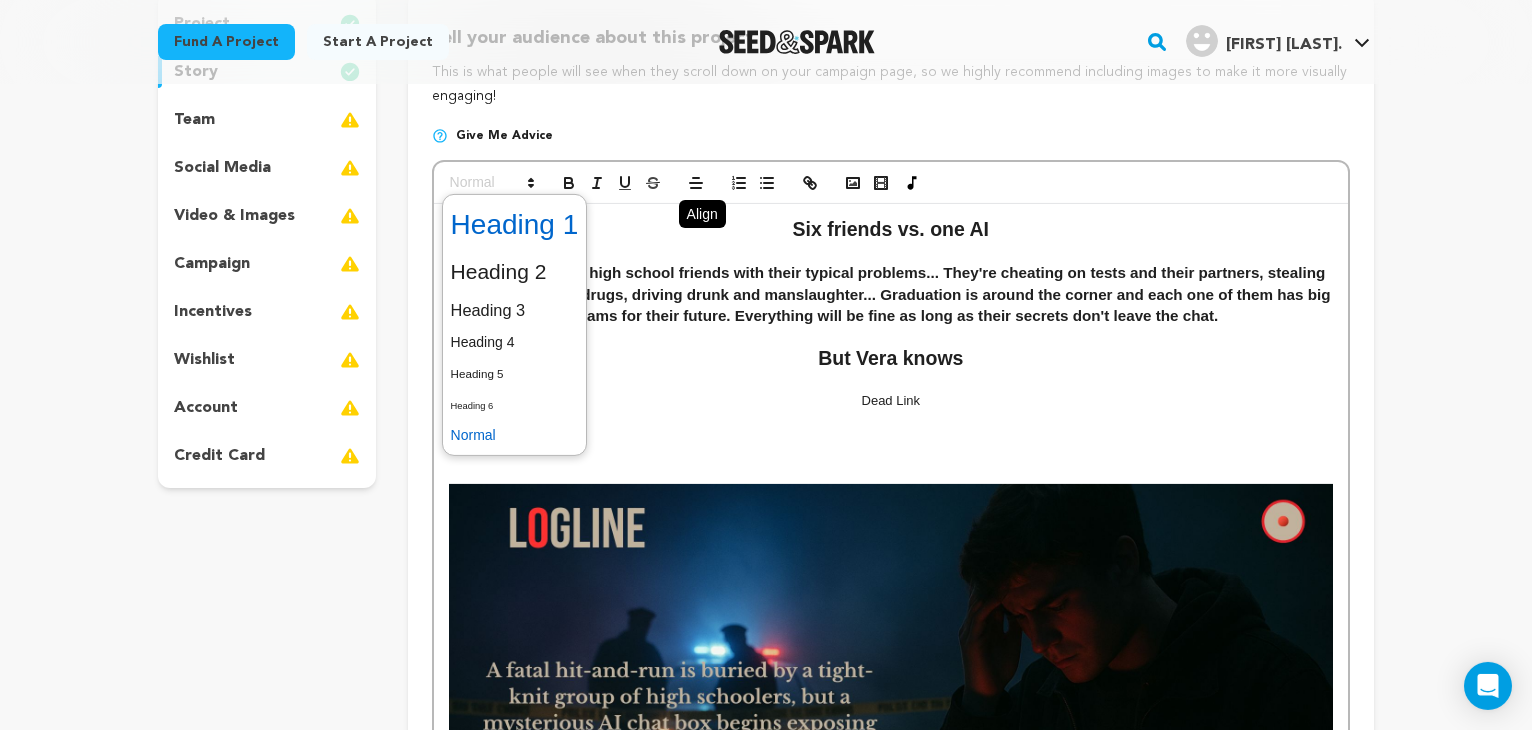 drag, startPoint x: 476, startPoint y: 186, endPoint x: 554, endPoint y: 224, distance: 86.764046 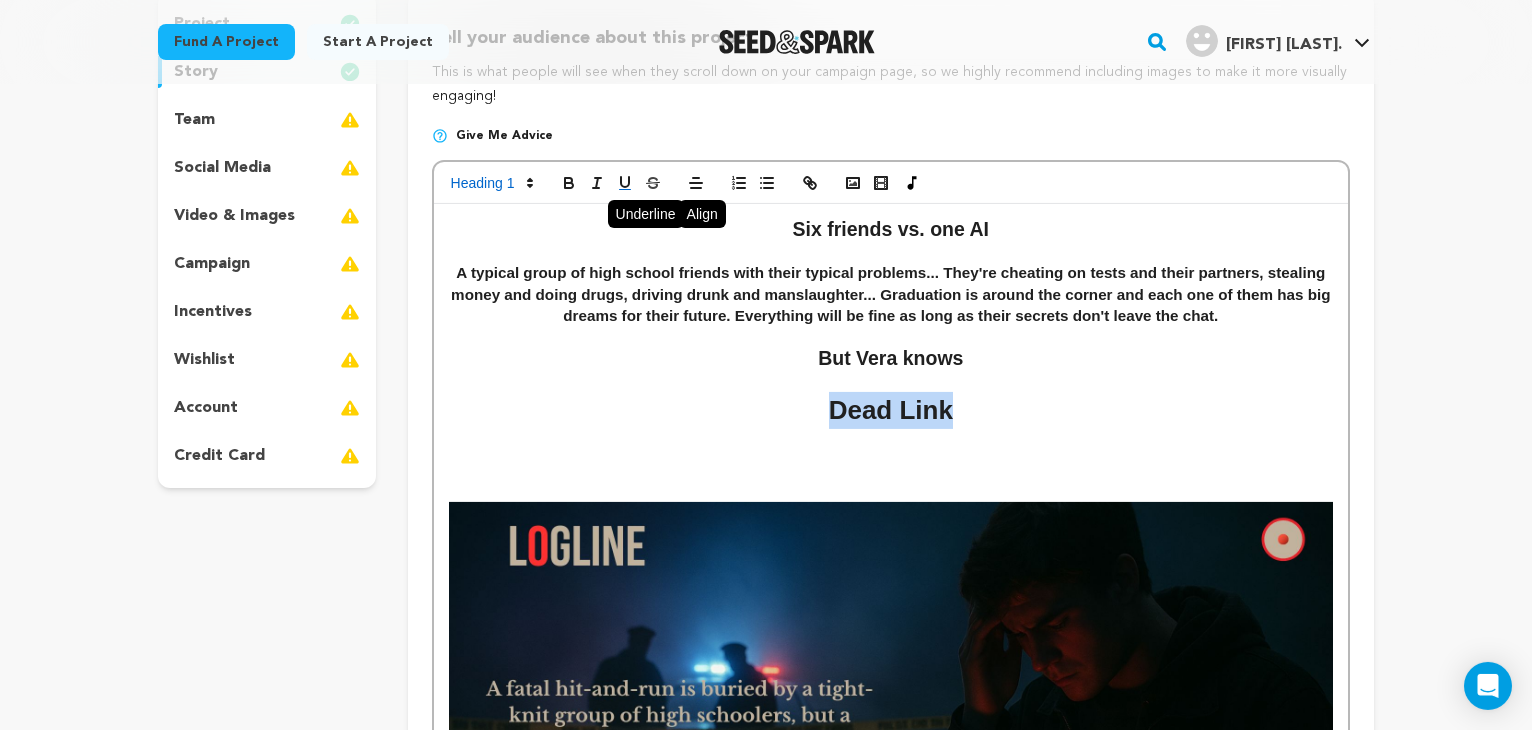 click at bounding box center (625, 183) 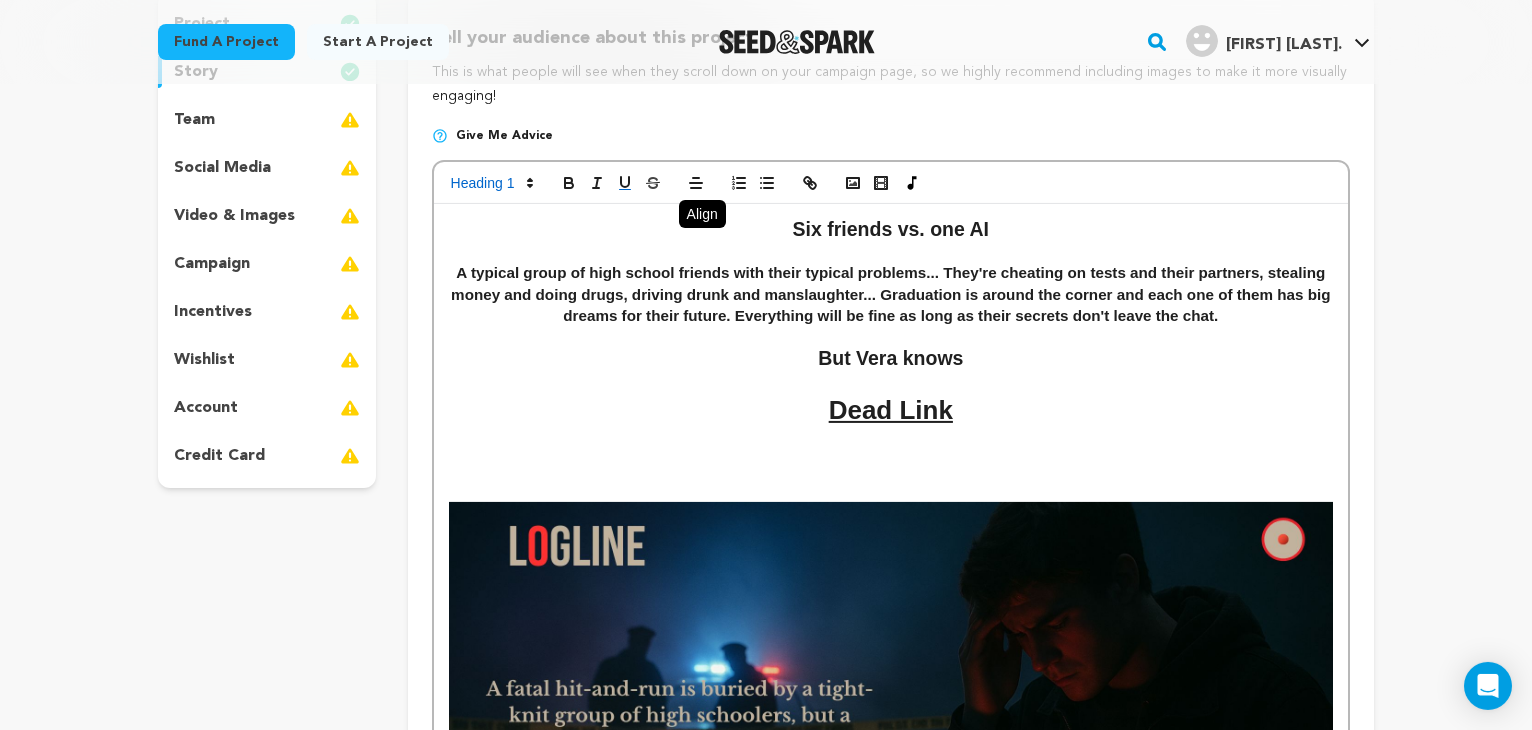 click at bounding box center [891, 438] 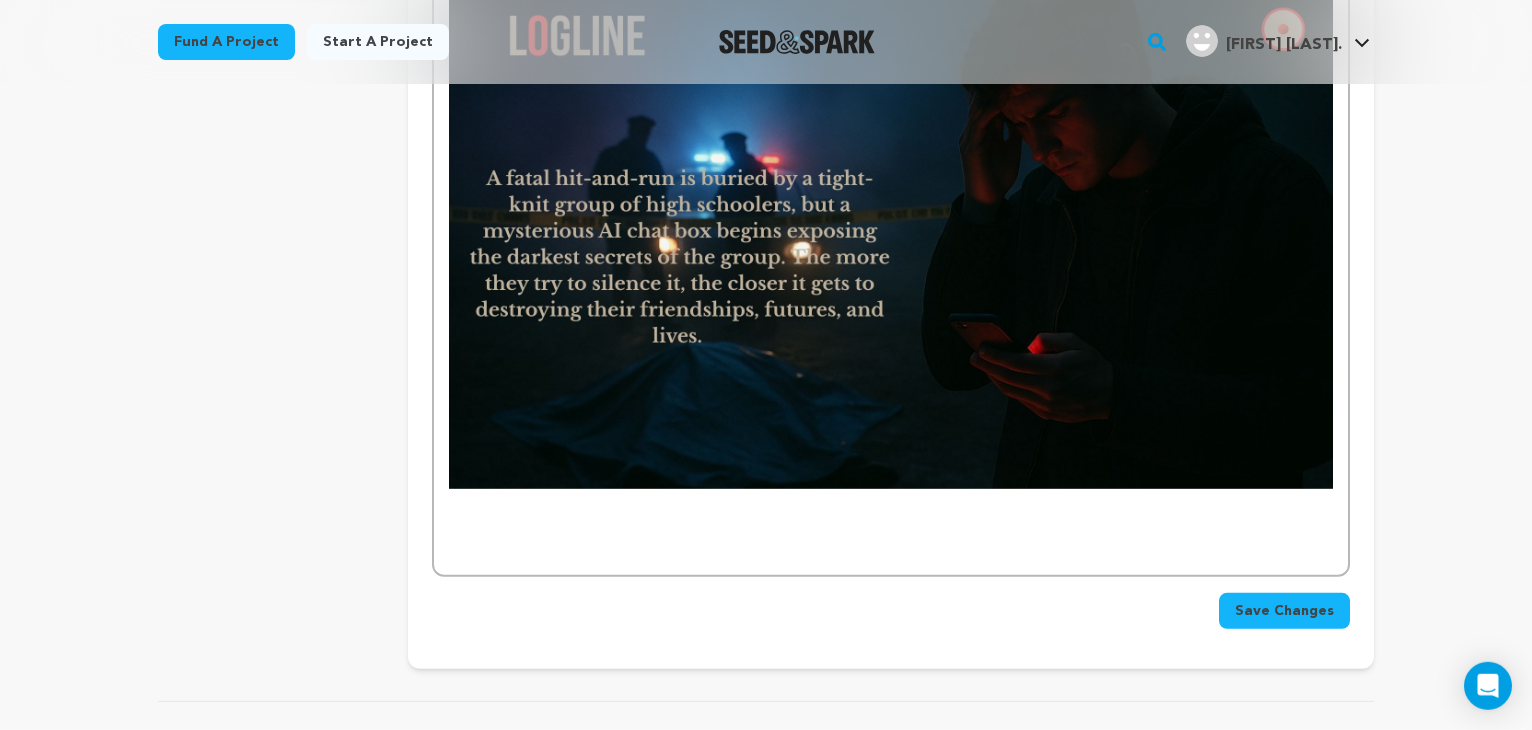 scroll, scrollTop: 765, scrollLeft: 0, axis: vertical 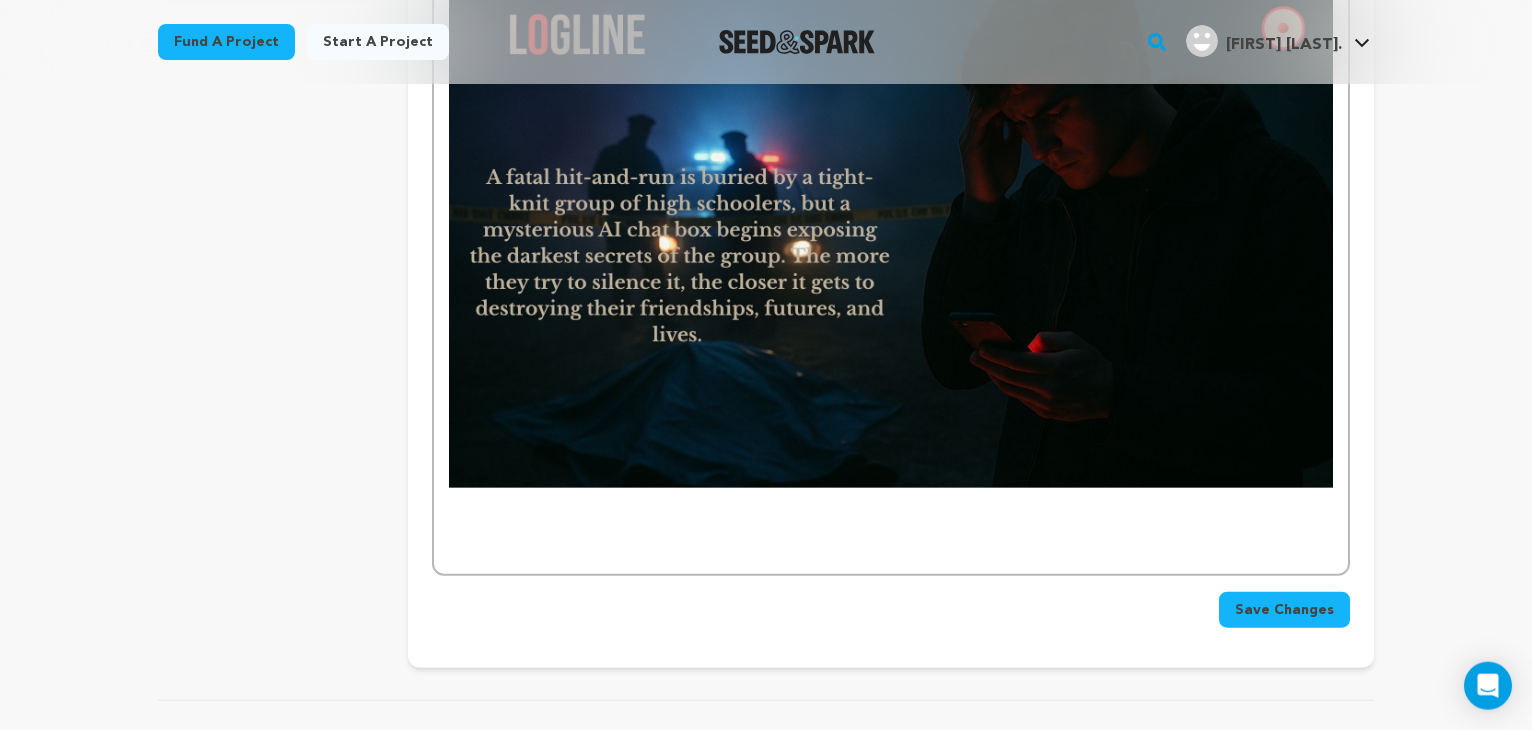 click on "Save Changes" at bounding box center [1284, 610] 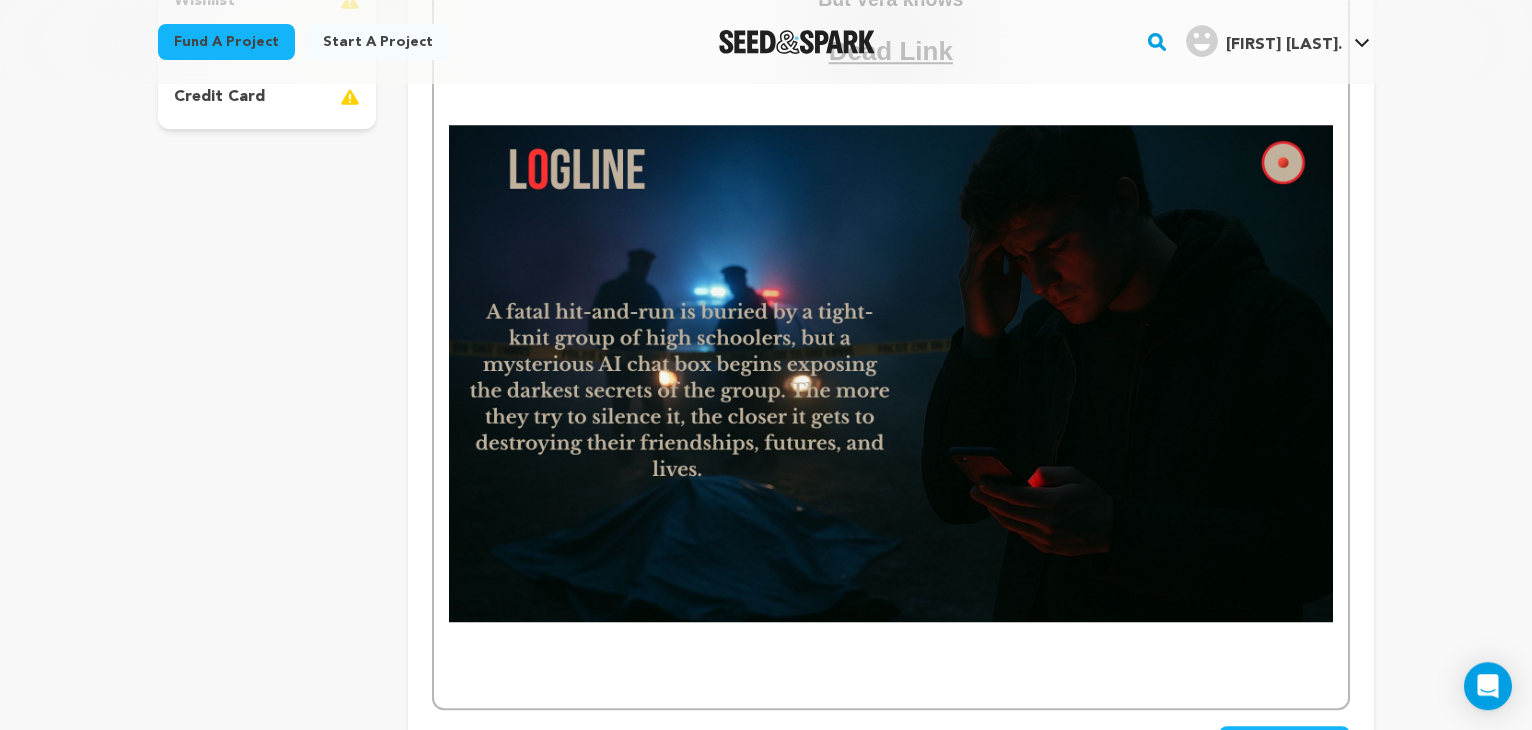 scroll, scrollTop: 763, scrollLeft: 0, axis: vertical 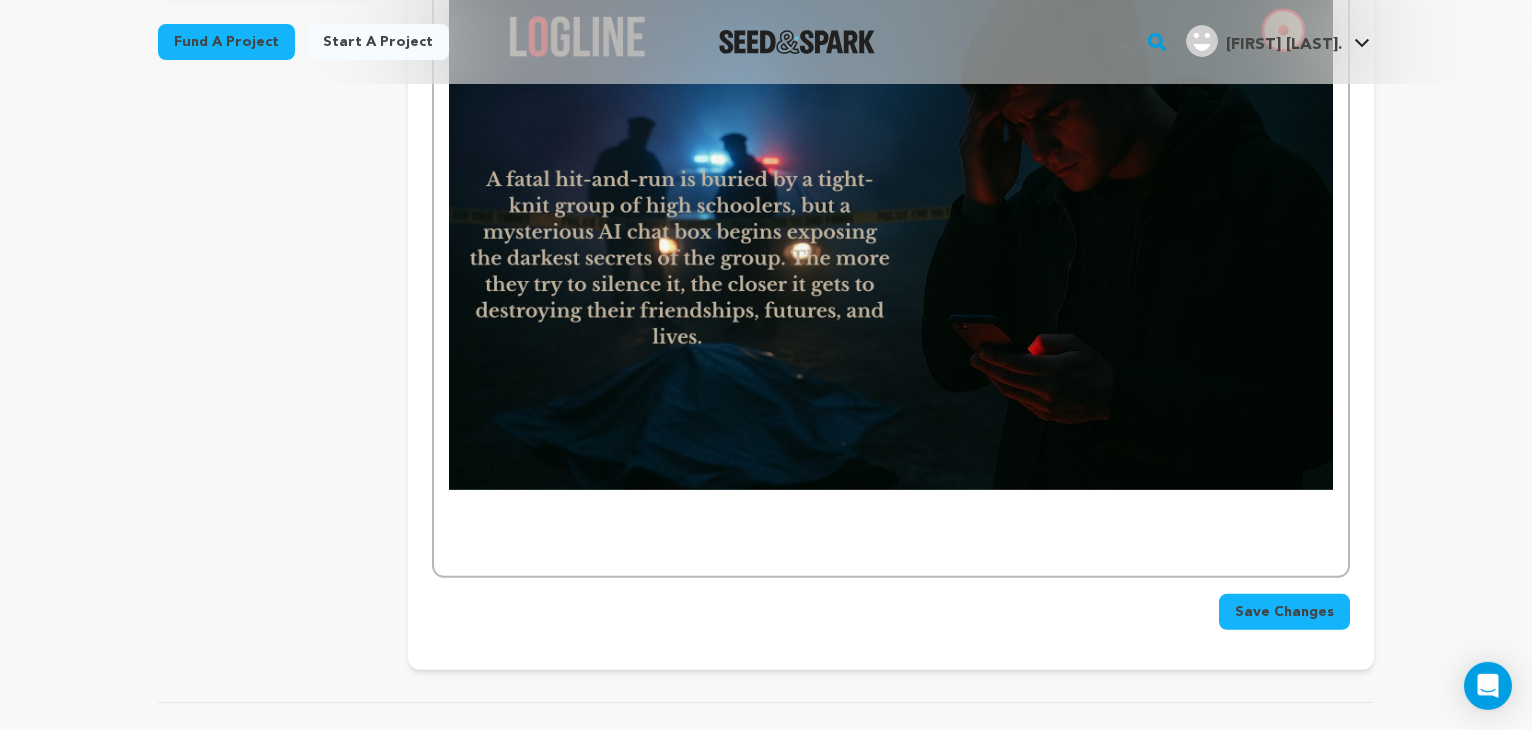 click on "Save Changes" at bounding box center (1284, 612) 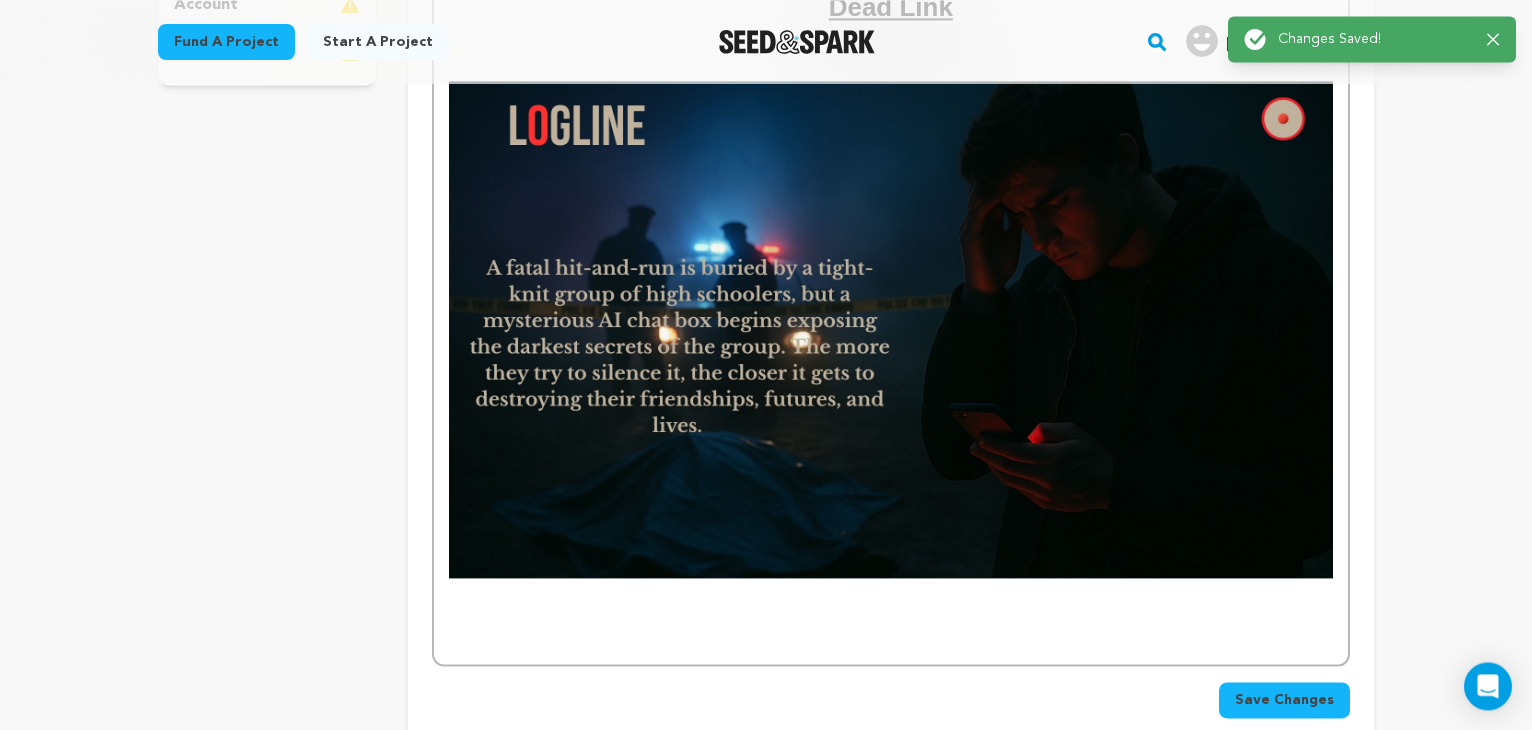 scroll, scrollTop: 676, scrollLeft: 0, axis: vertical 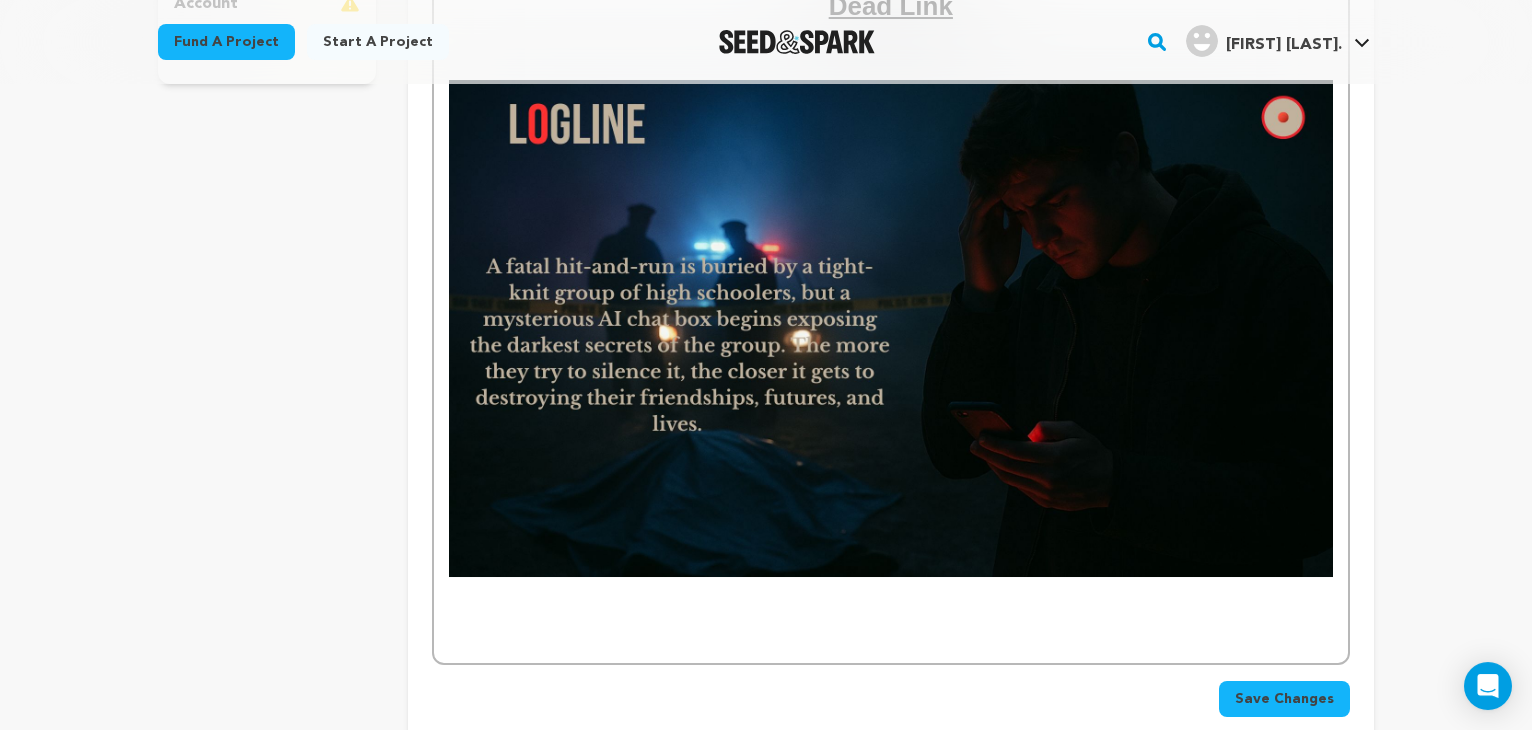 click at bounding box center [891, 642] 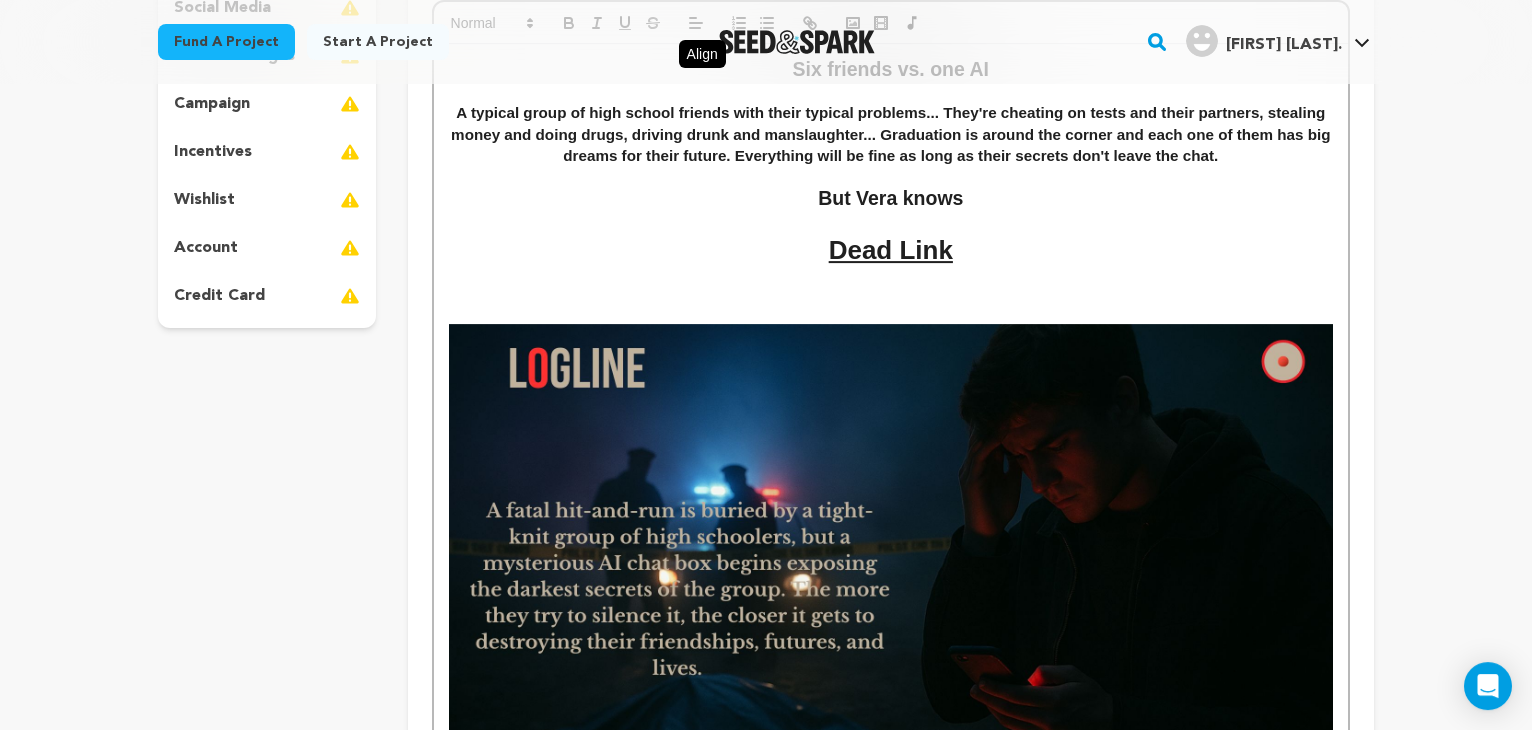 scroll, scrollTop: 428, scrollLeft: 0, axis: vertical 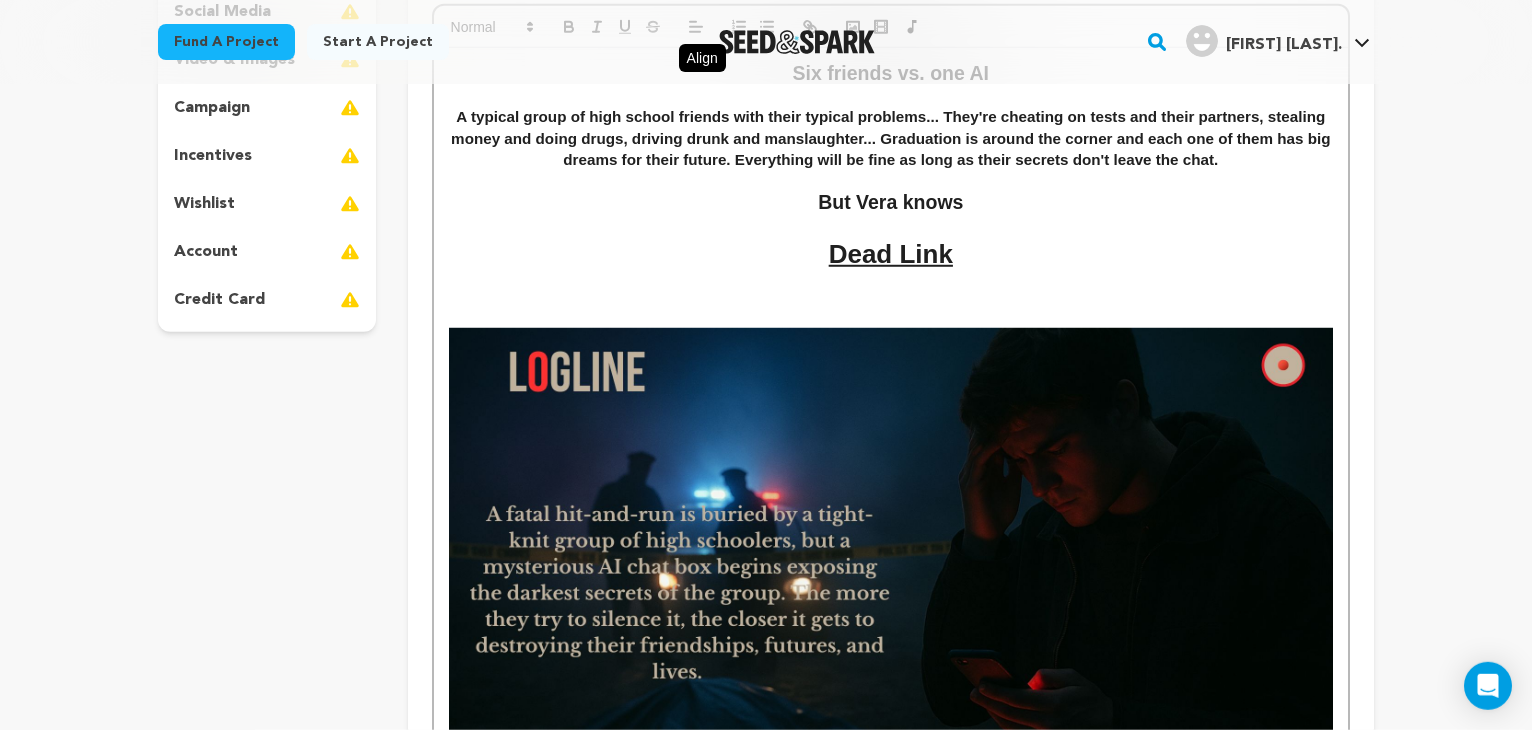 click at bounding box center (891, 318) 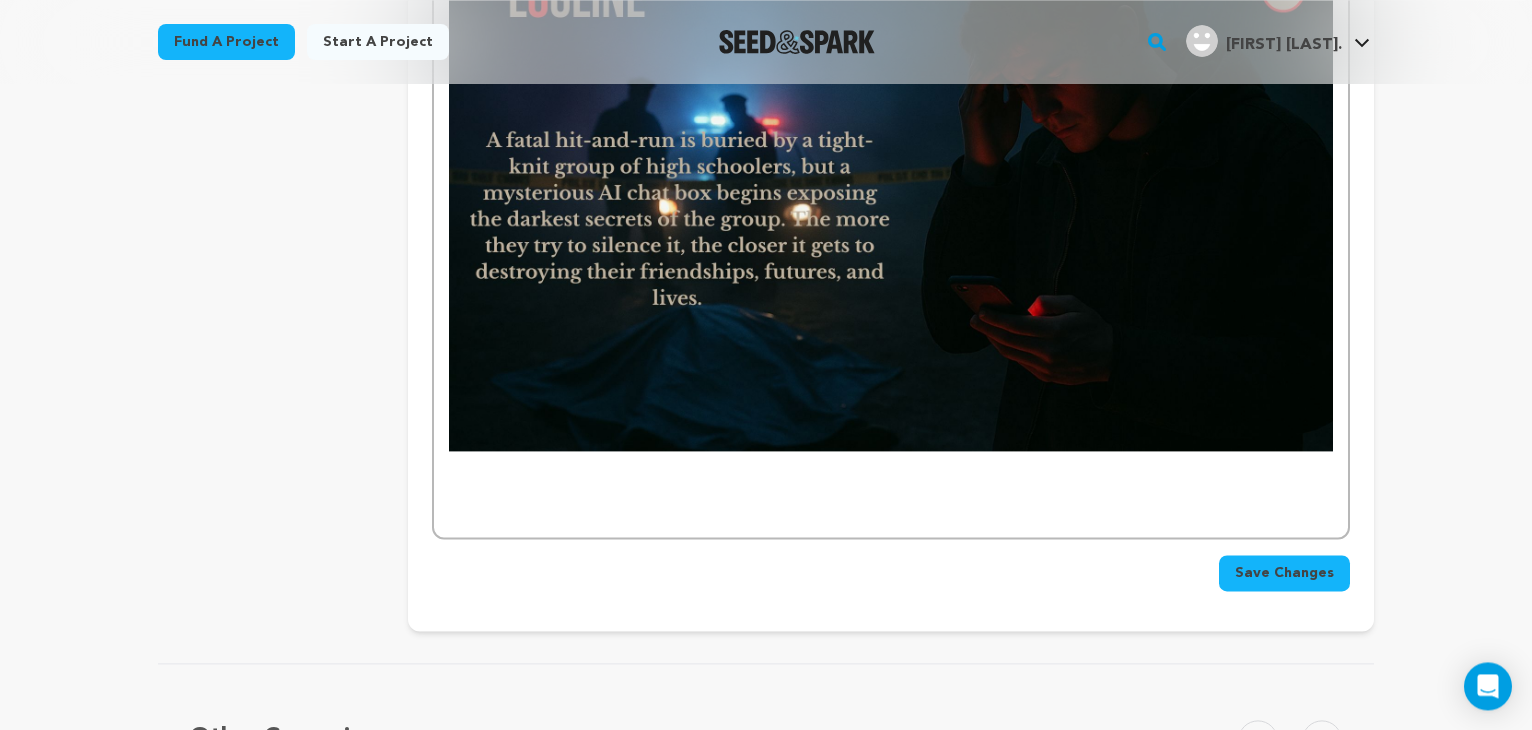 scroll, scrollTop: 818, scrollLeft: 0, axis: vertical 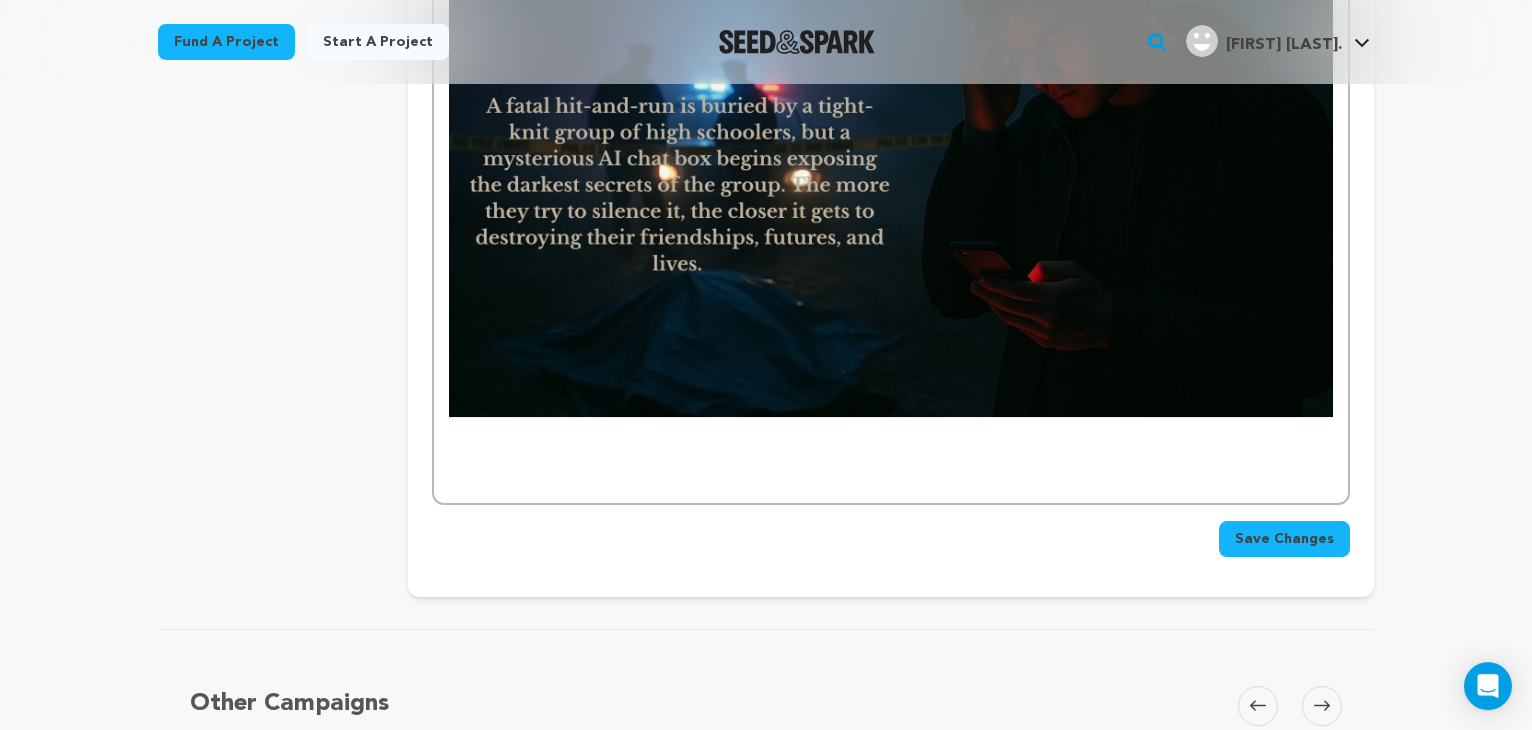 click on "Save Changes" at bounding box center (1284, 539) 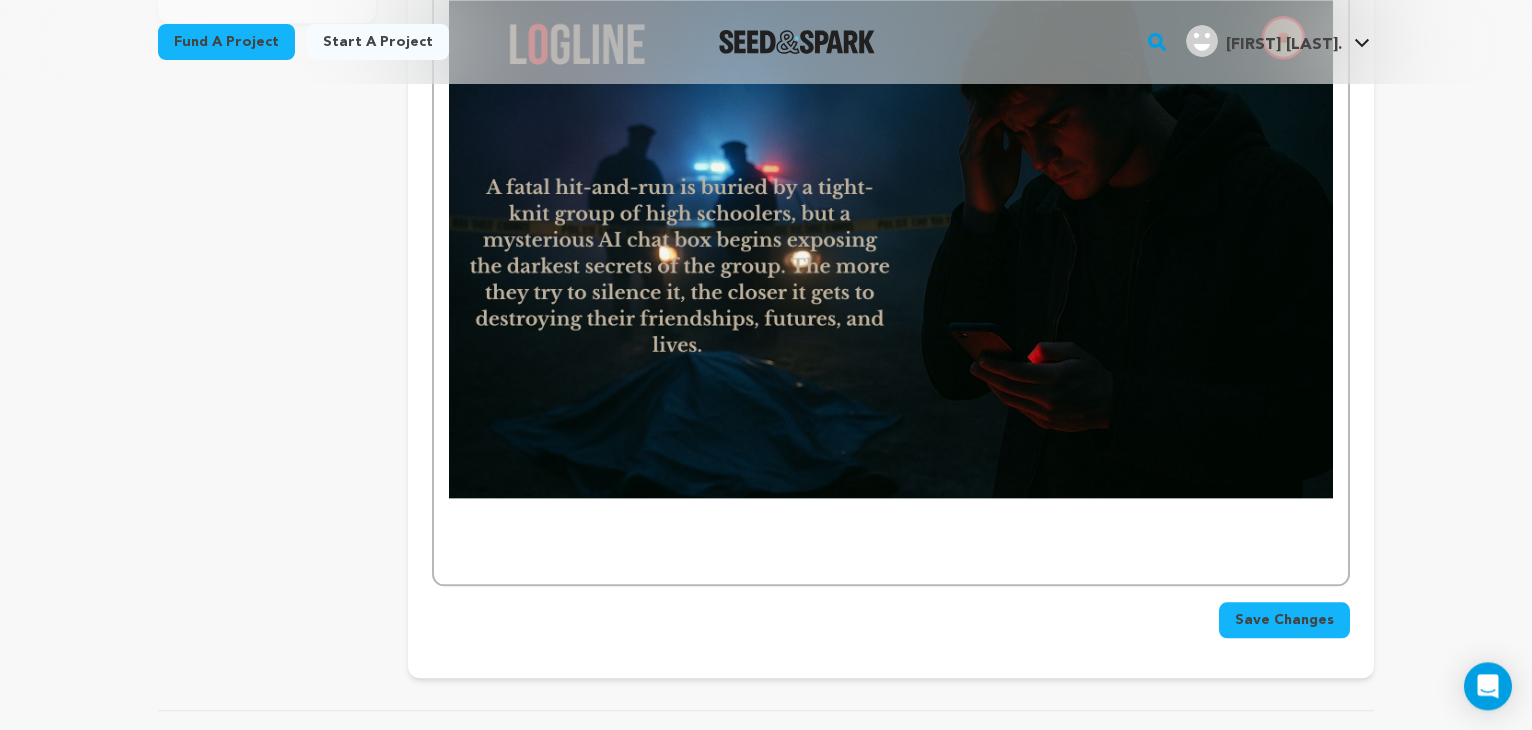 scroll, scrollTop: 738, scrollLeft: 0, axis: vertical 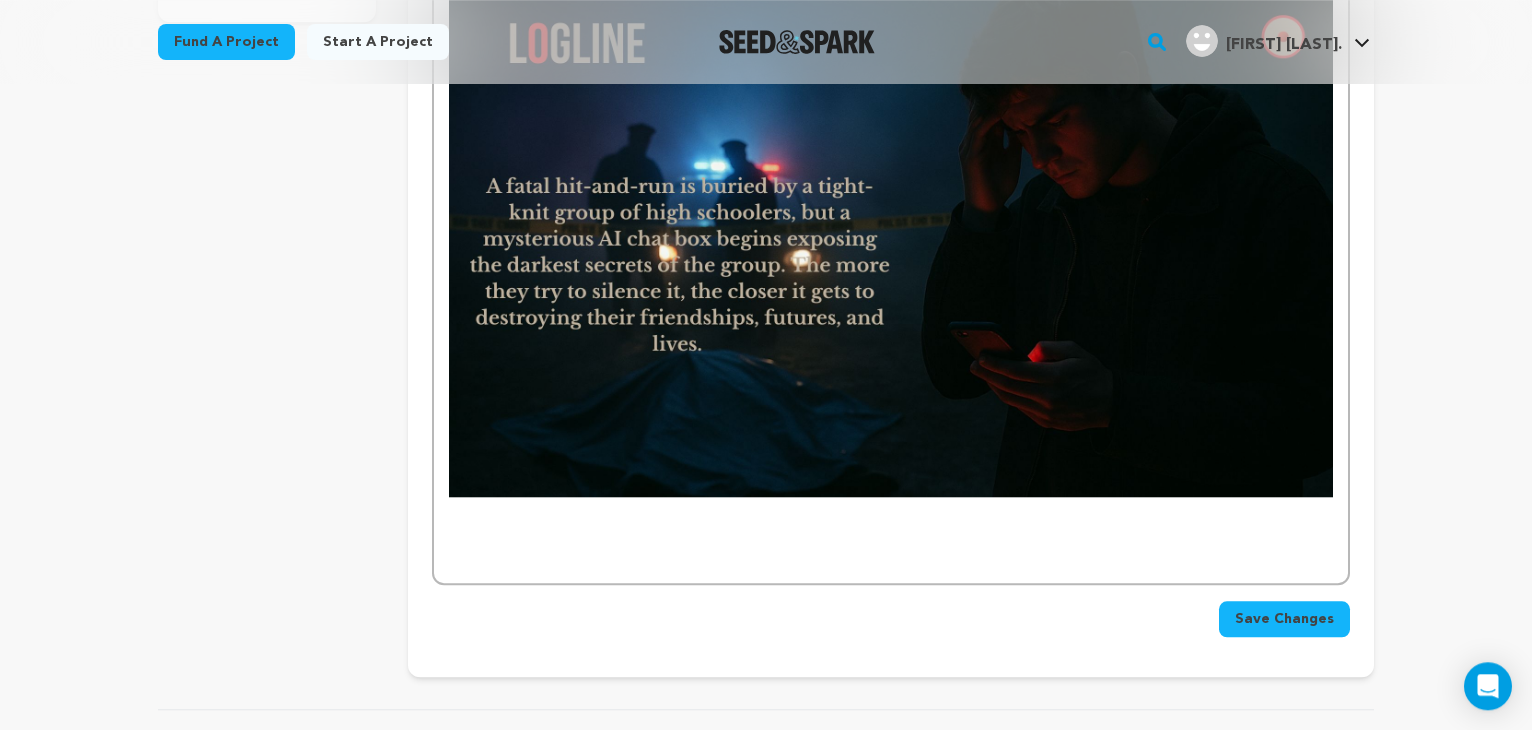 click at bounding box center [891, 543] 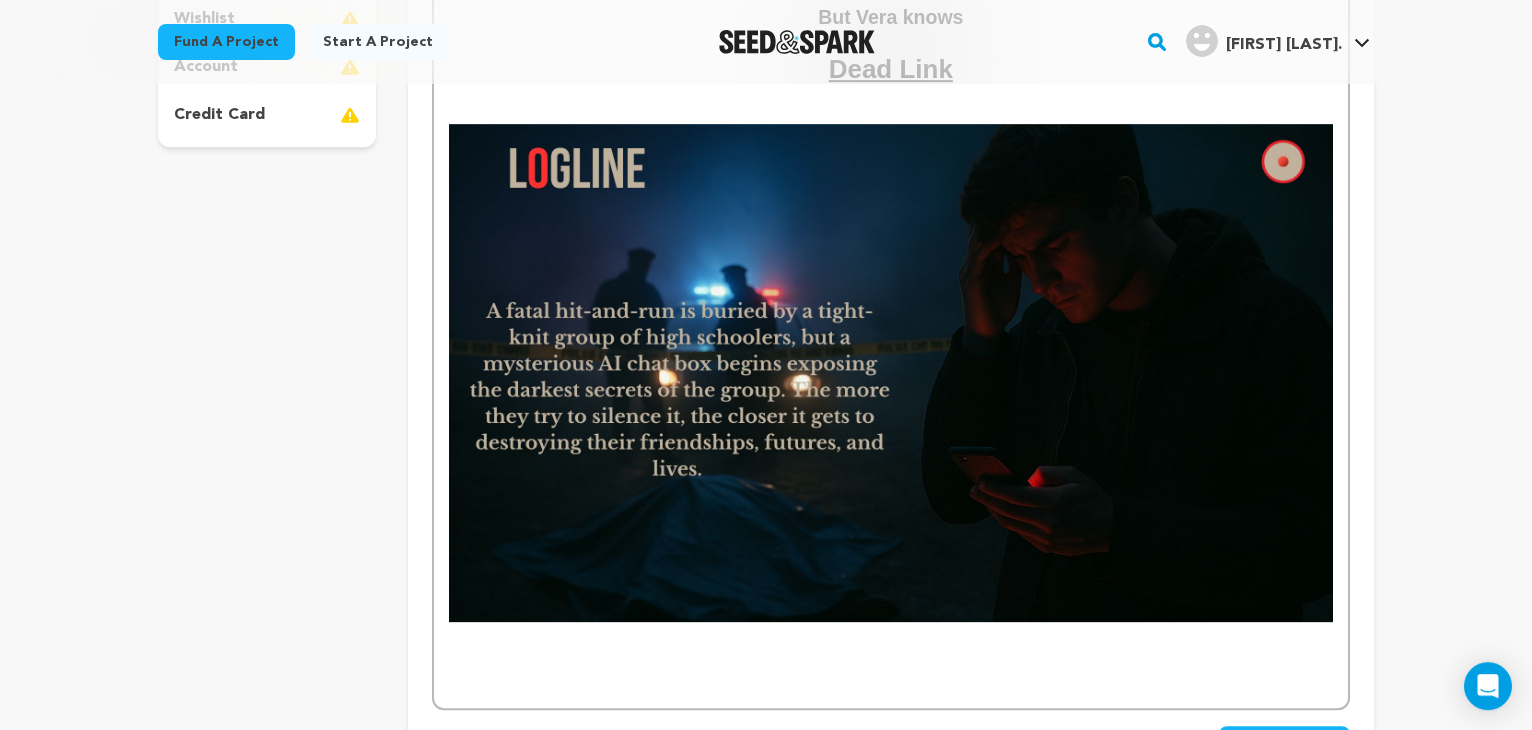 scroll, scrollTop: 619, scrollLeft: 0, axis: vertical 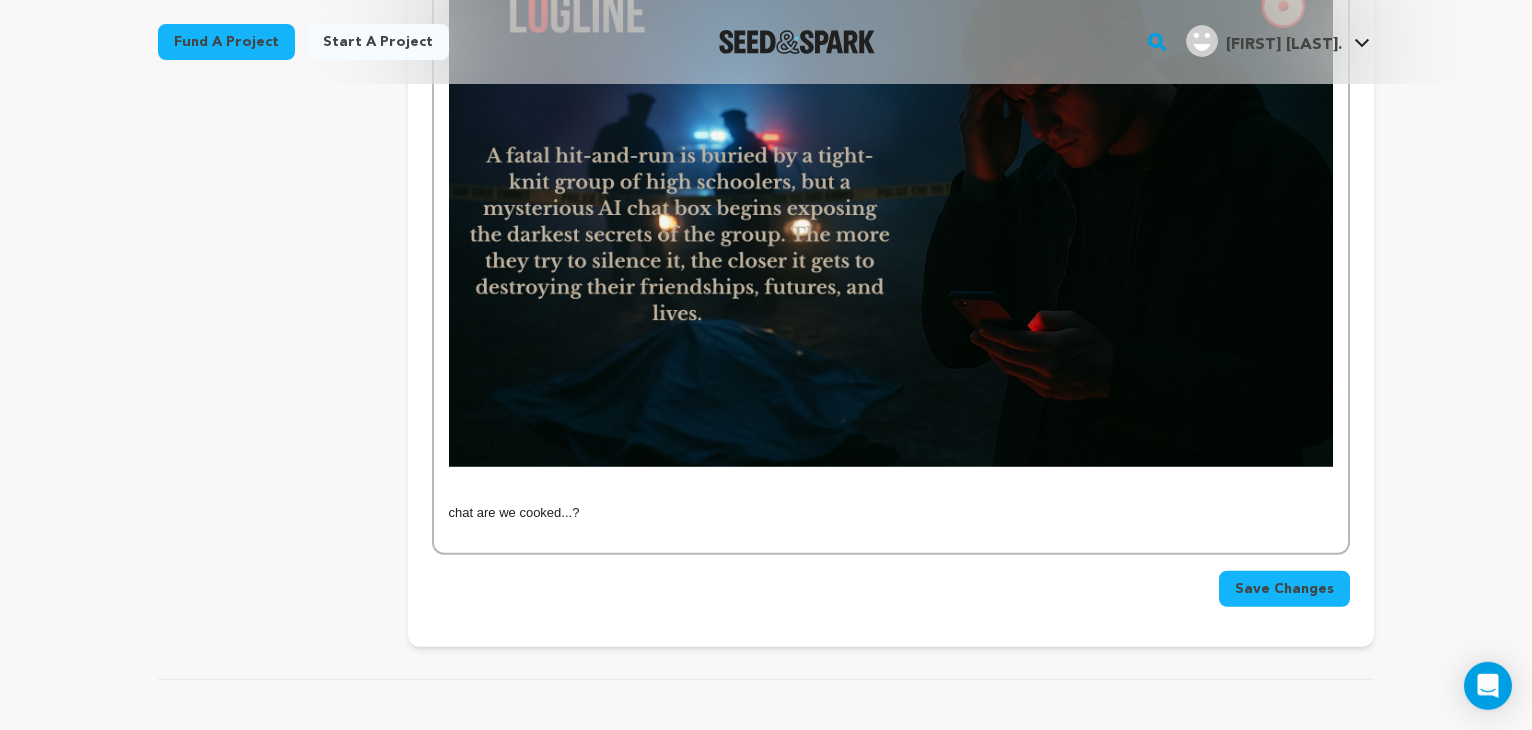 click on "Six friends vs. one AI A typical group of high school friends with their typical problems... They're cheating on tests and their partners, stealing money and doing drugs, driving drunk and manslaughter... Graduation is around the corner and each one of them has big dreams for their future. Everything will be fine as long as their secrets don't leave the chat. But Vera knows Dead Link chat are we cooked...?" at bounding box center [891, 130] 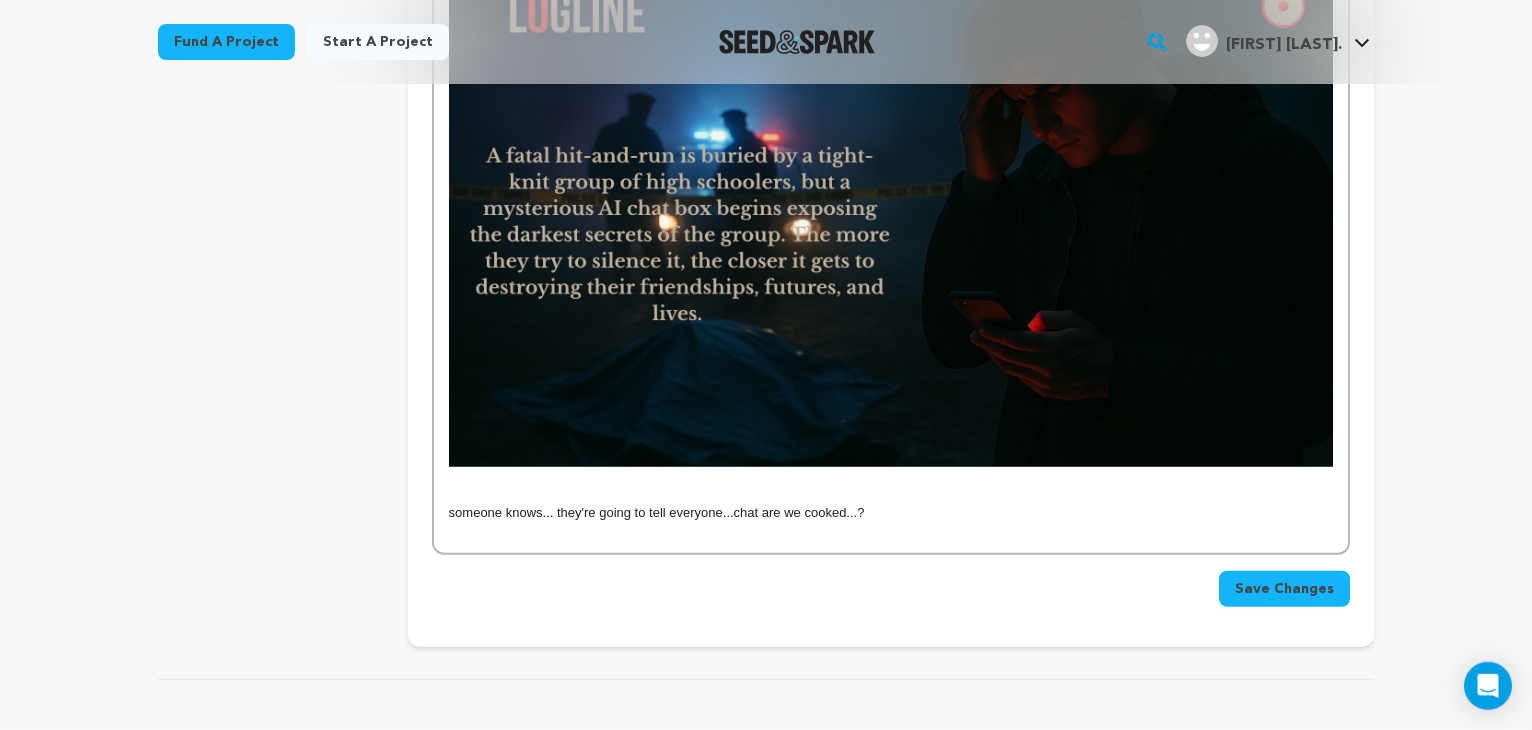 click on "Save Changes" at bounding box center [1284, 589] 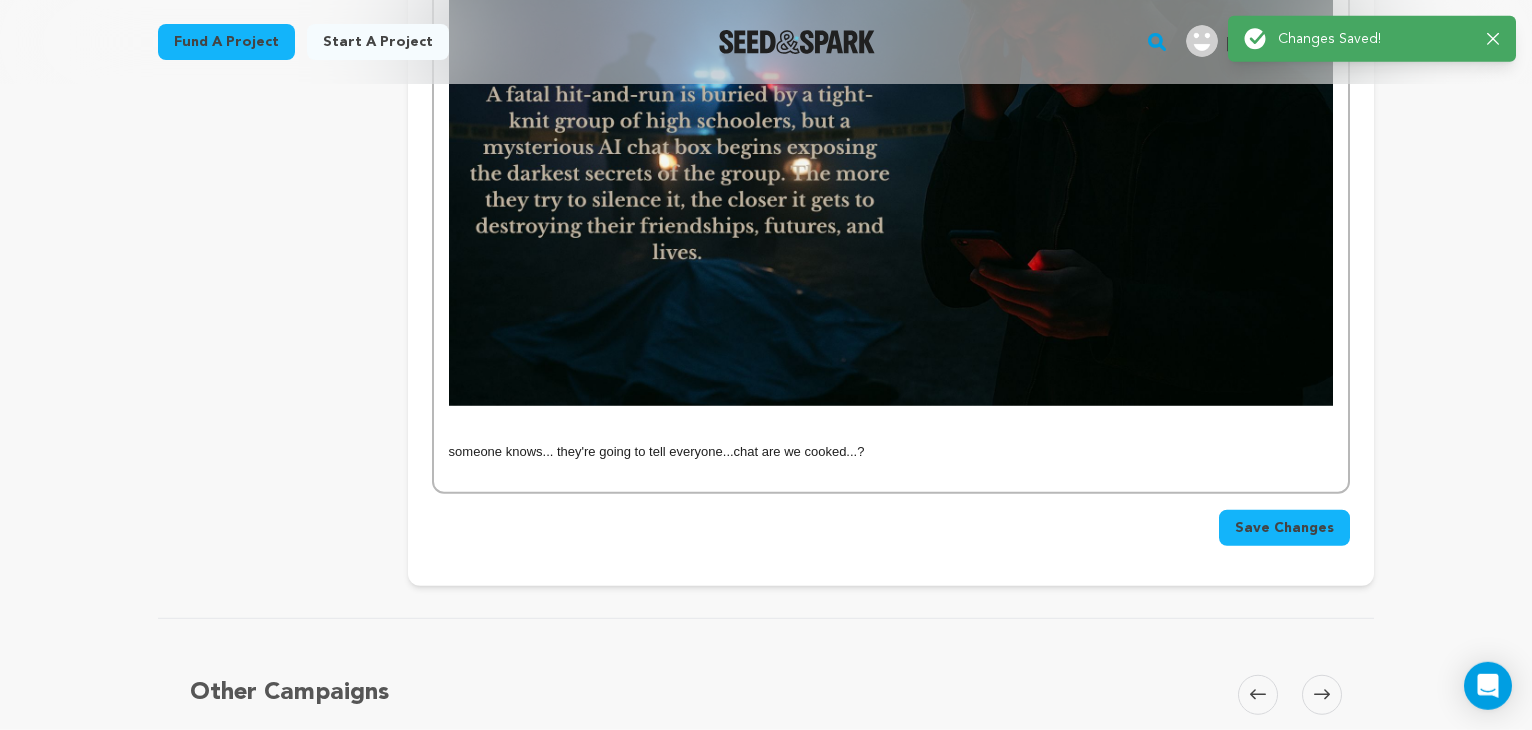 scroll, scrollTop: 831, scrollLeft: 0, axis: vertical 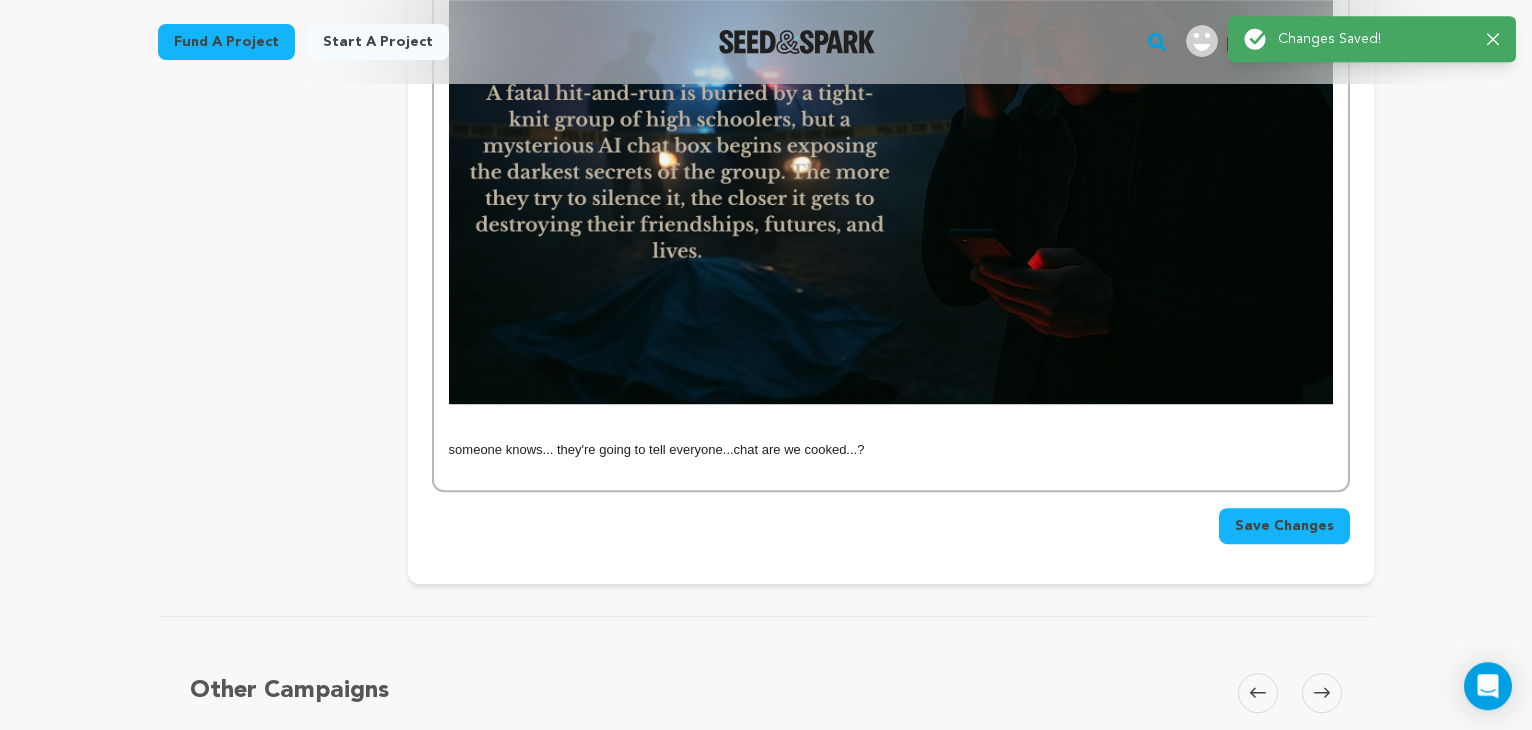 click on "someone knows... they're going to tell everyone...chat are we cooked...?" at bounding box center [891, 450] 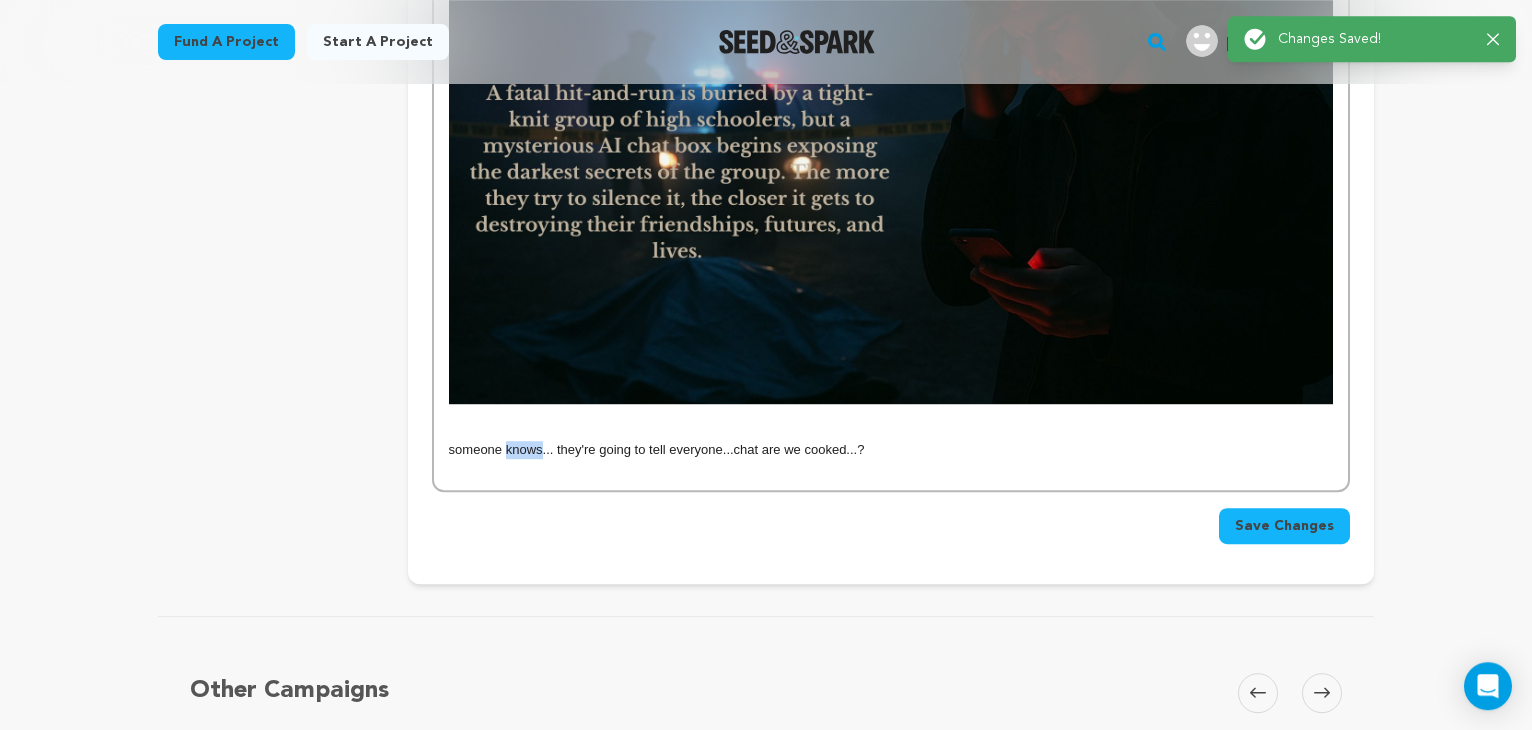 click on "someone knows... they're going to tell everyone...chat are we cooked...?" at bounding box center (891, 450) 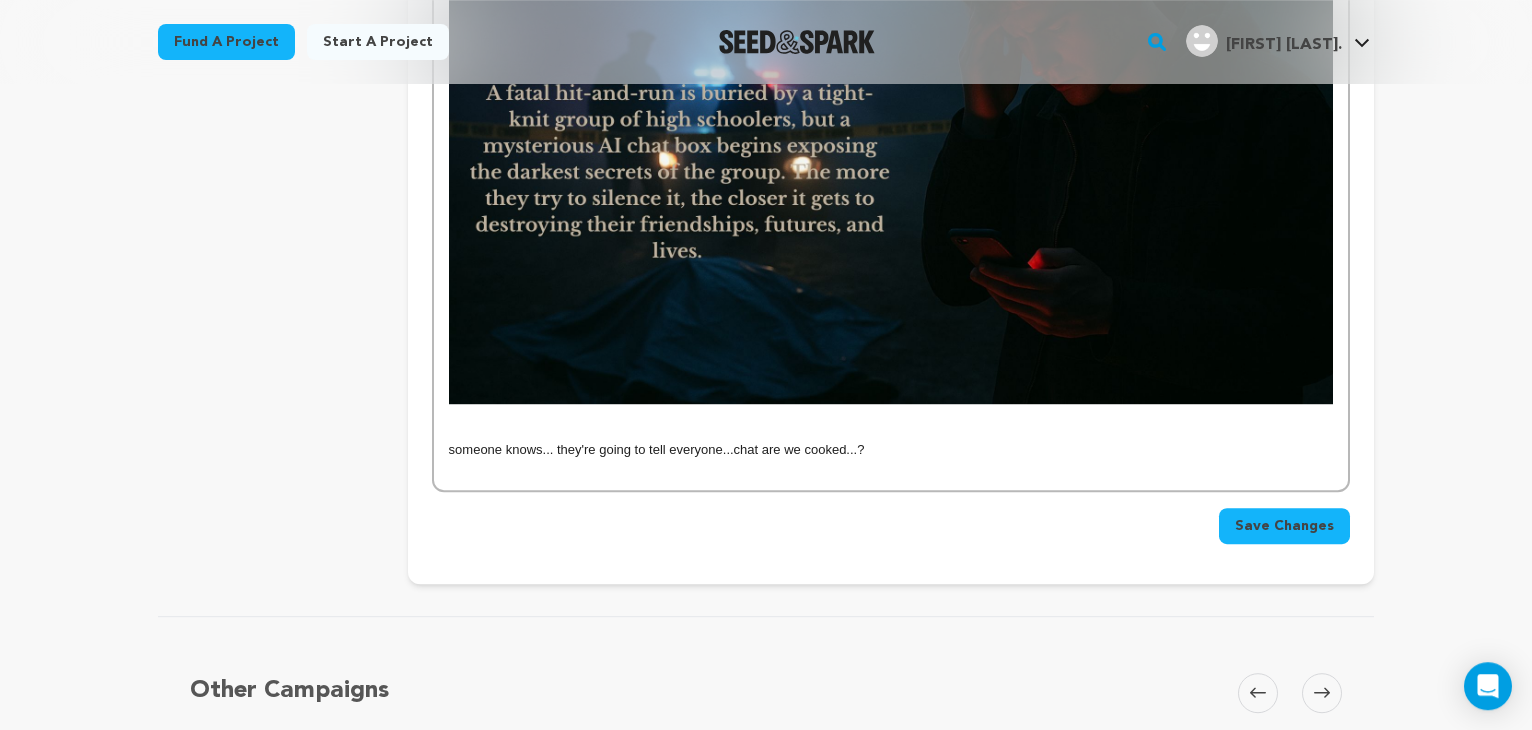 click on "someone knows... they're going to tell everyone...chat are we cooked...?" at bounding box center [891, 450] 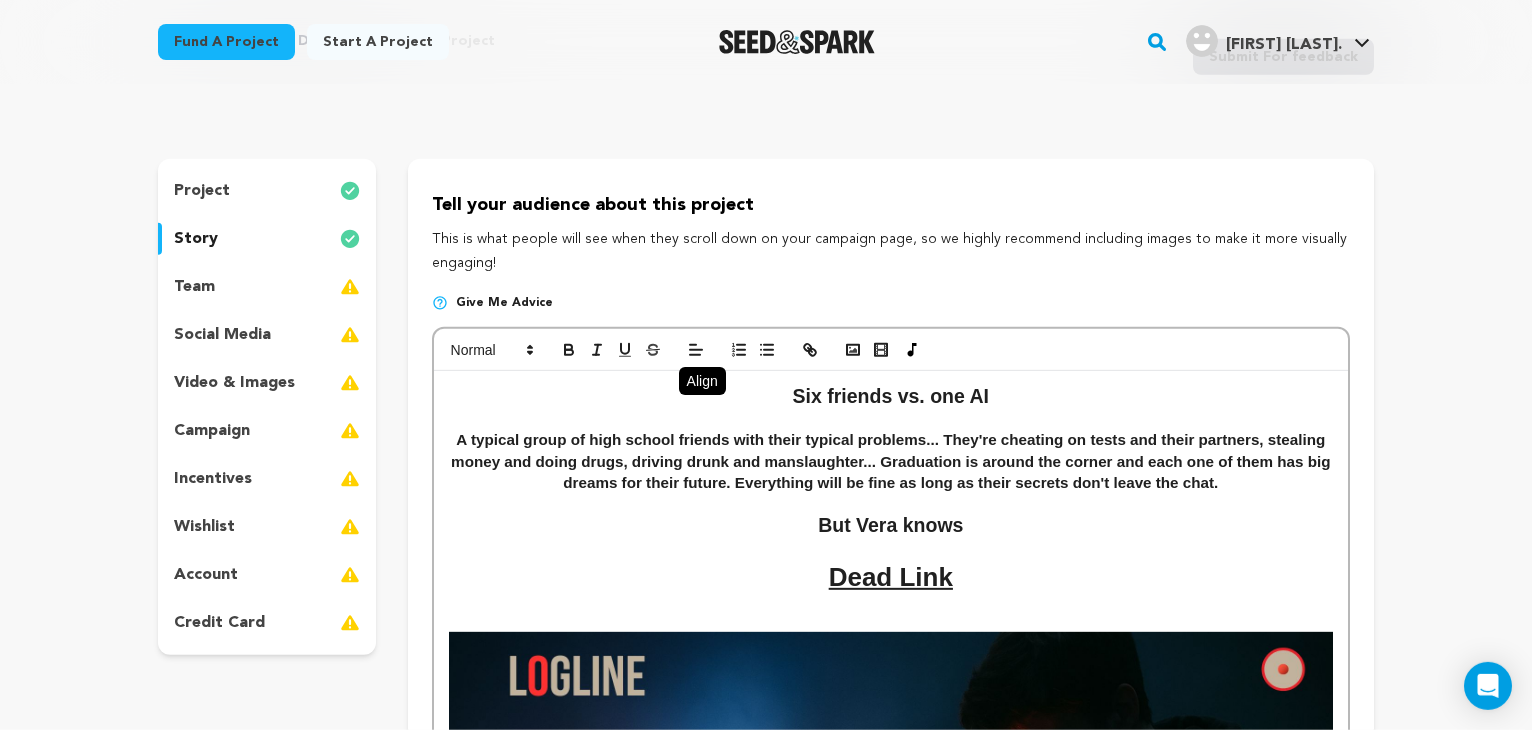 scroll, scrollTop: 89, scrollLeft: 0, axis: vertical 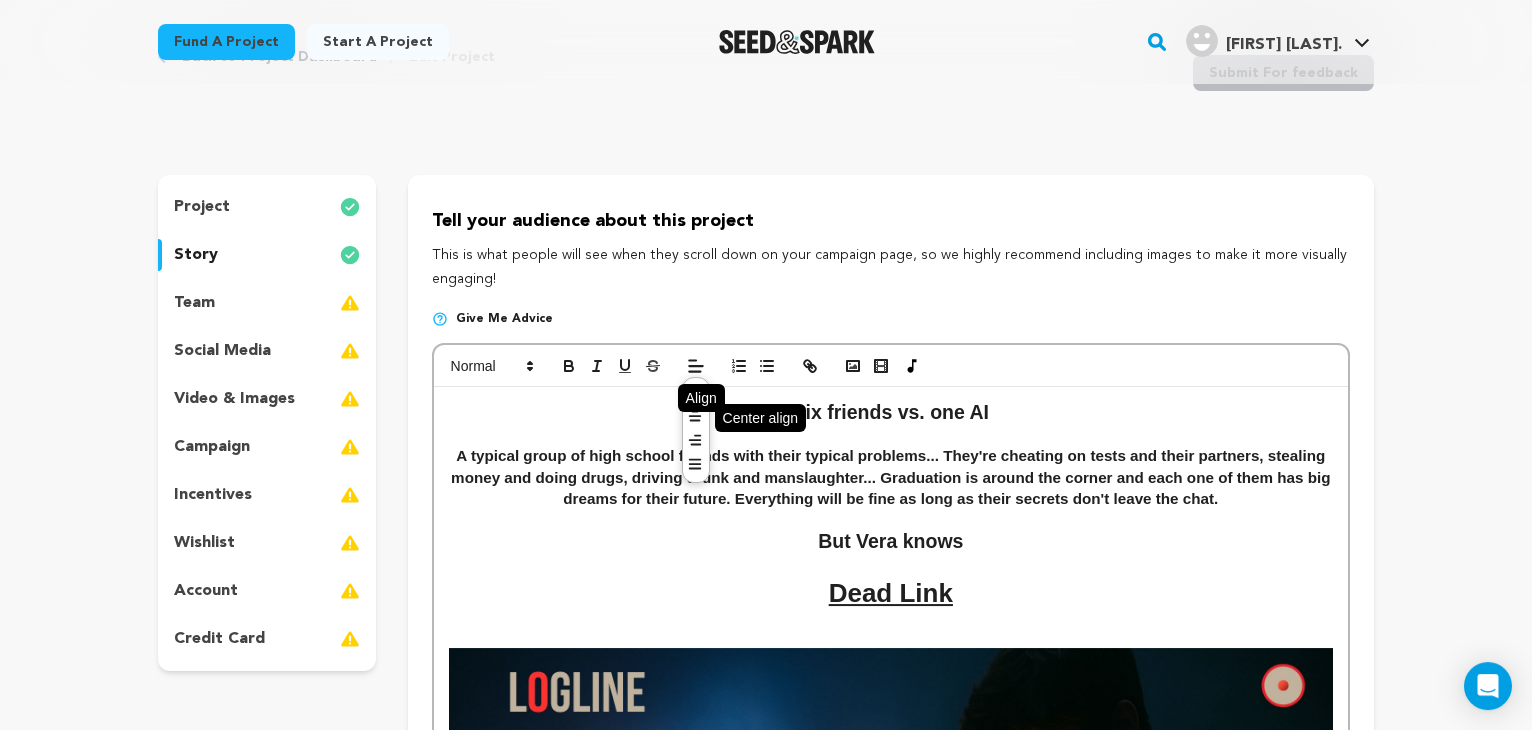 click 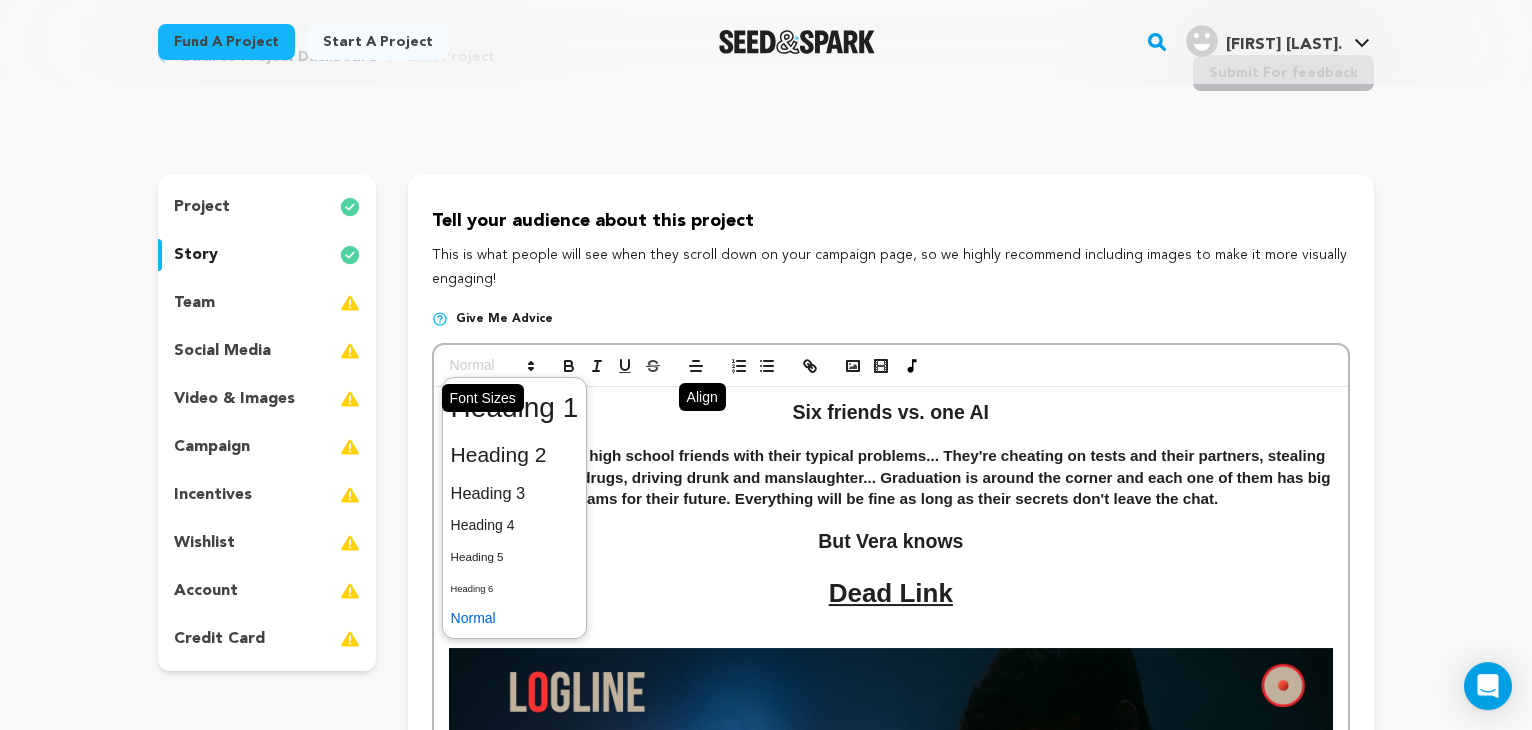 click at bounding box center [491, 366] 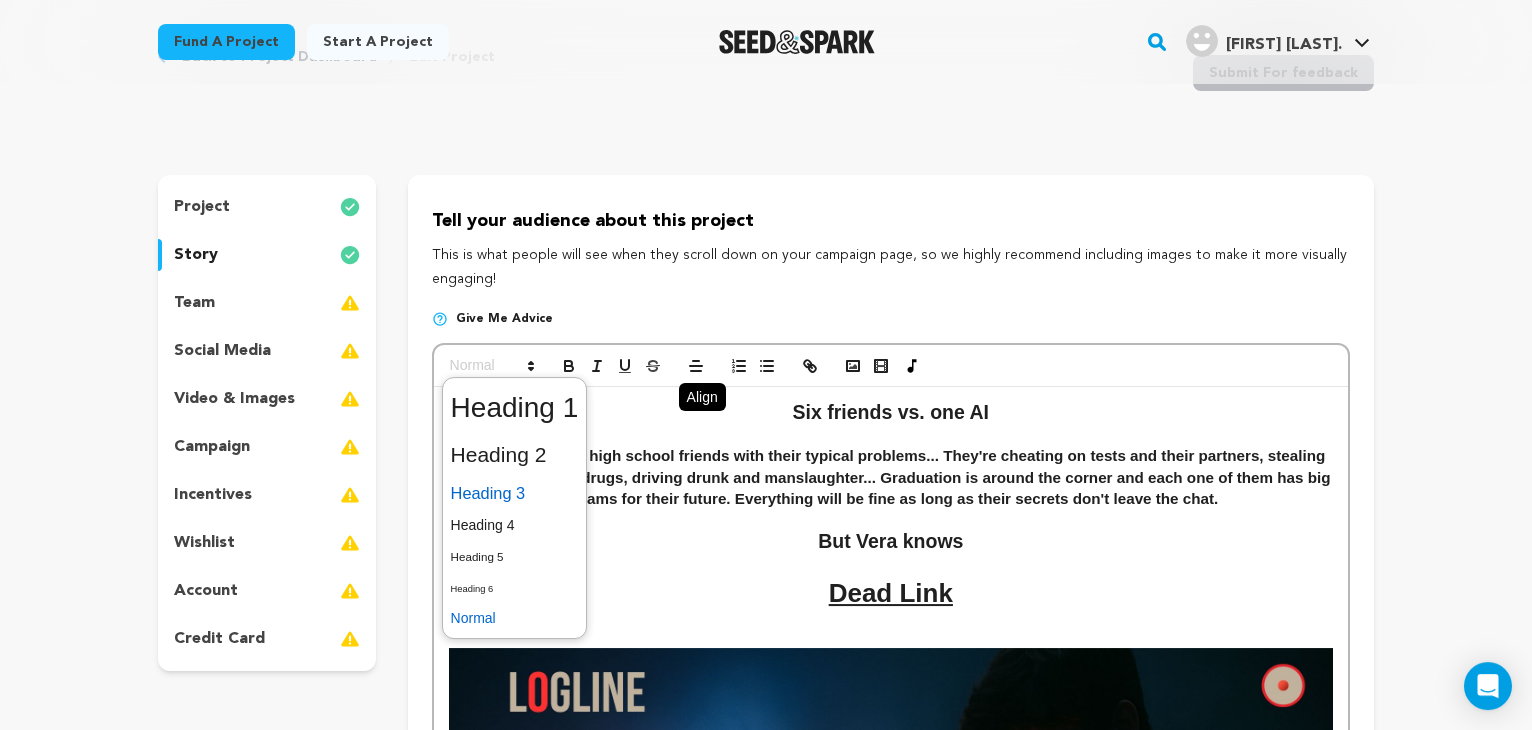 click at bounding box center (515, 493) 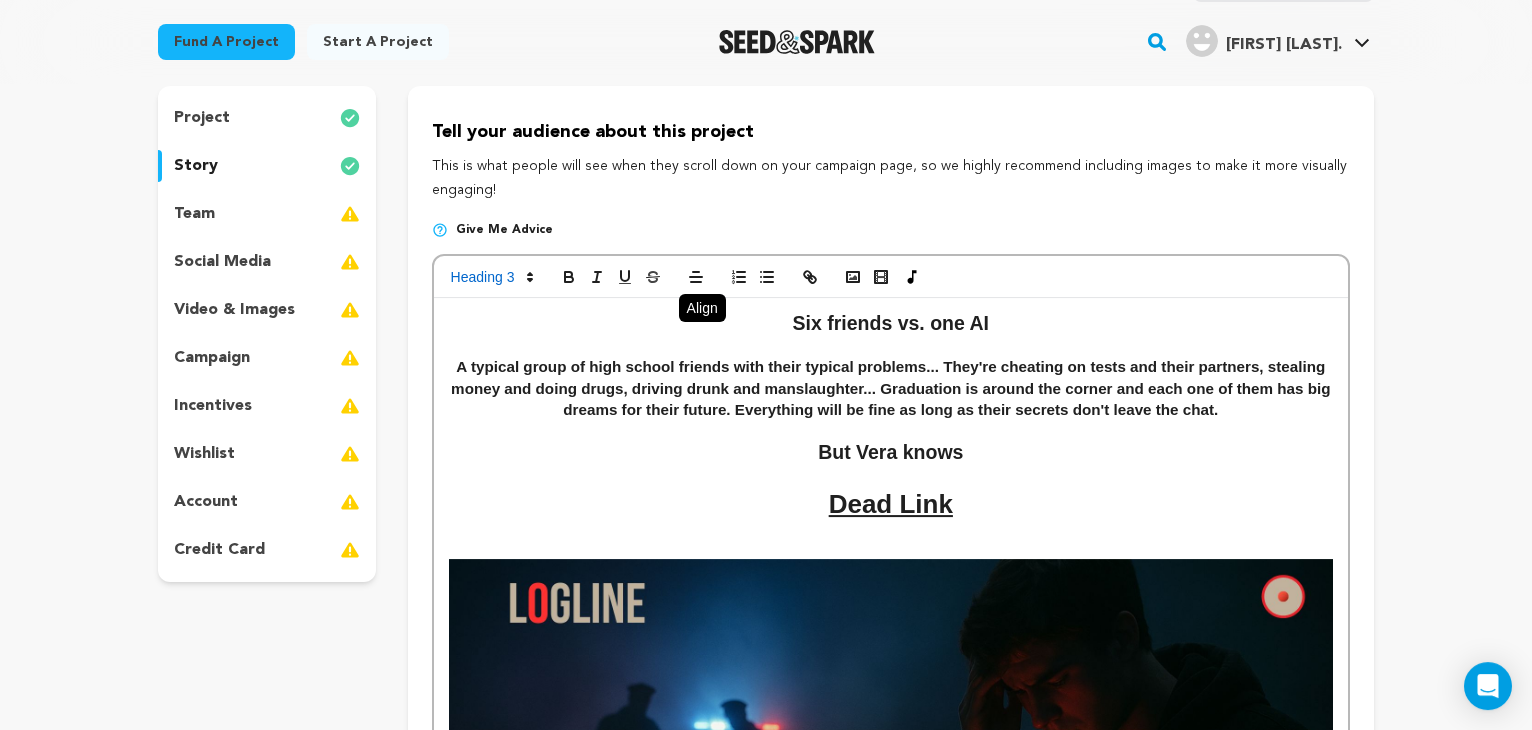 scroll, scrollTop: 172, scrollLeft: 0, axis: vertical 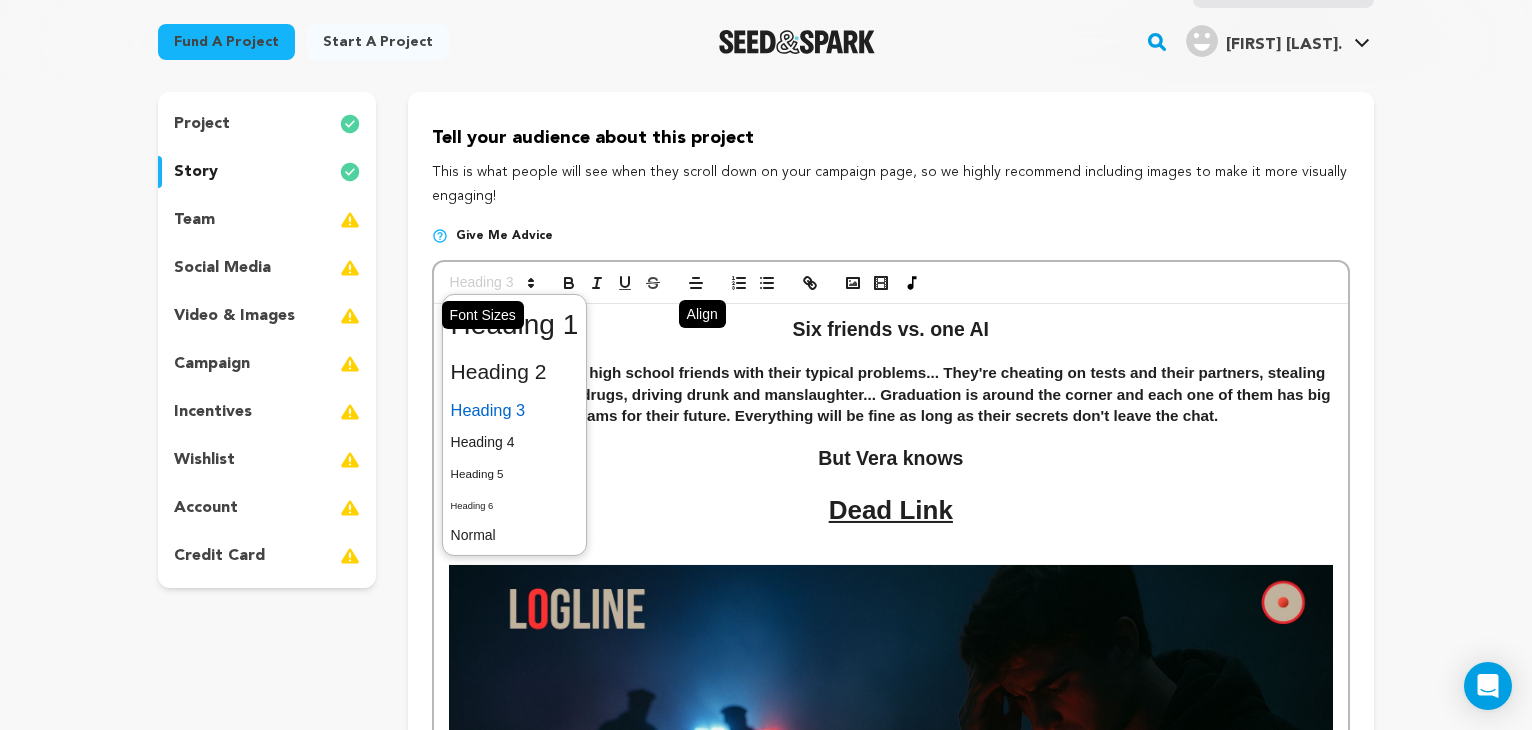 click at bounding box center [491, 283] 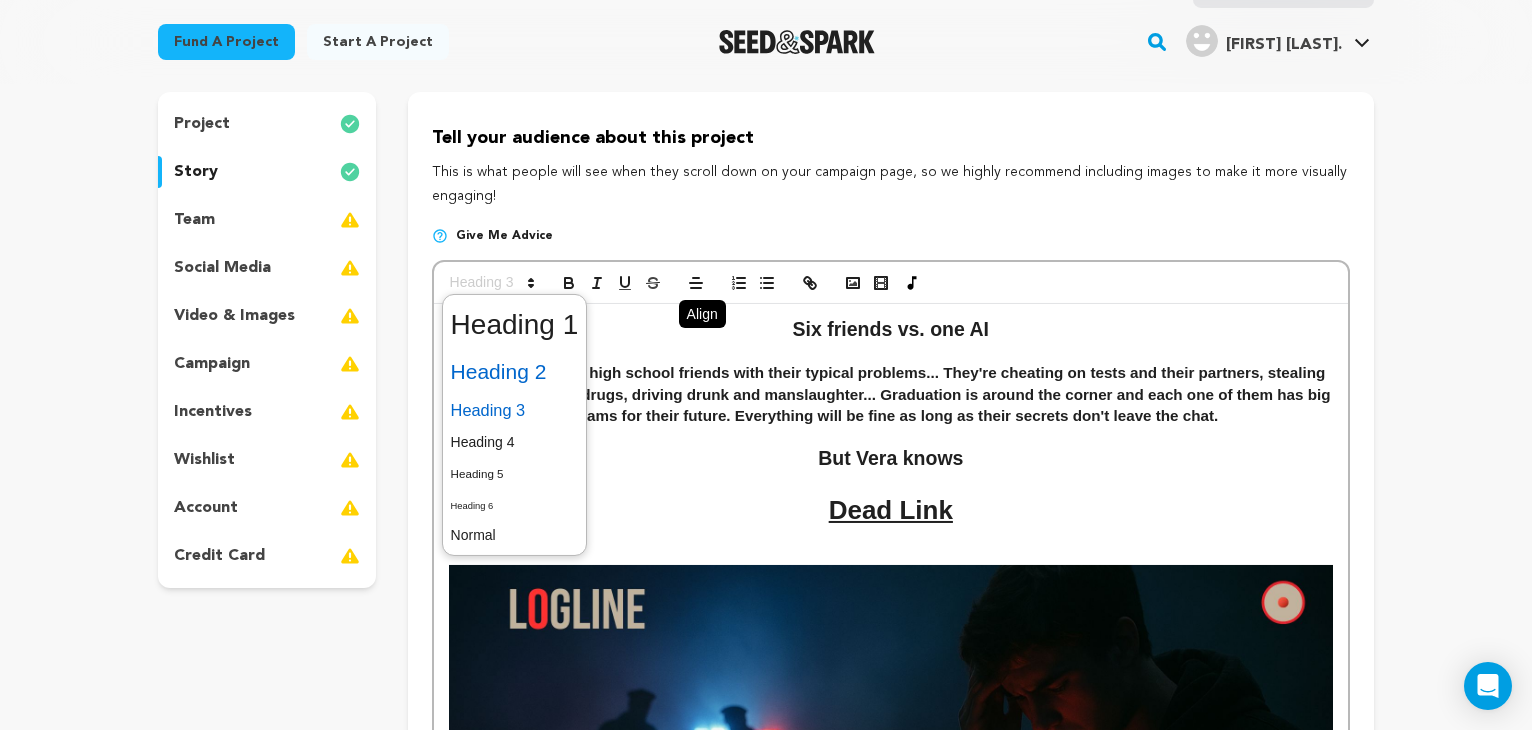click at bounding box center [515, 372] 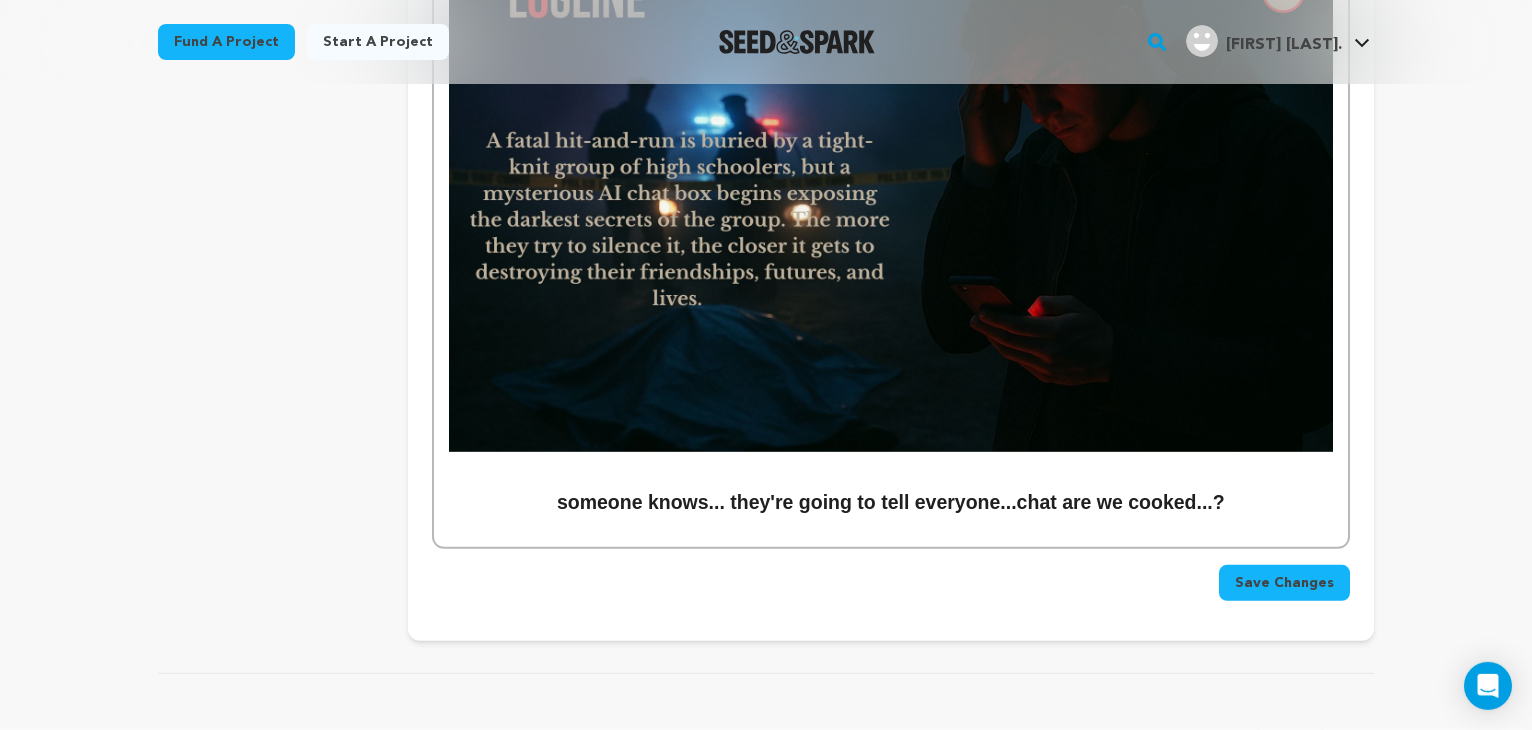 scroll, scrollTop: 785, scrollLeft: 0, axis: vertical 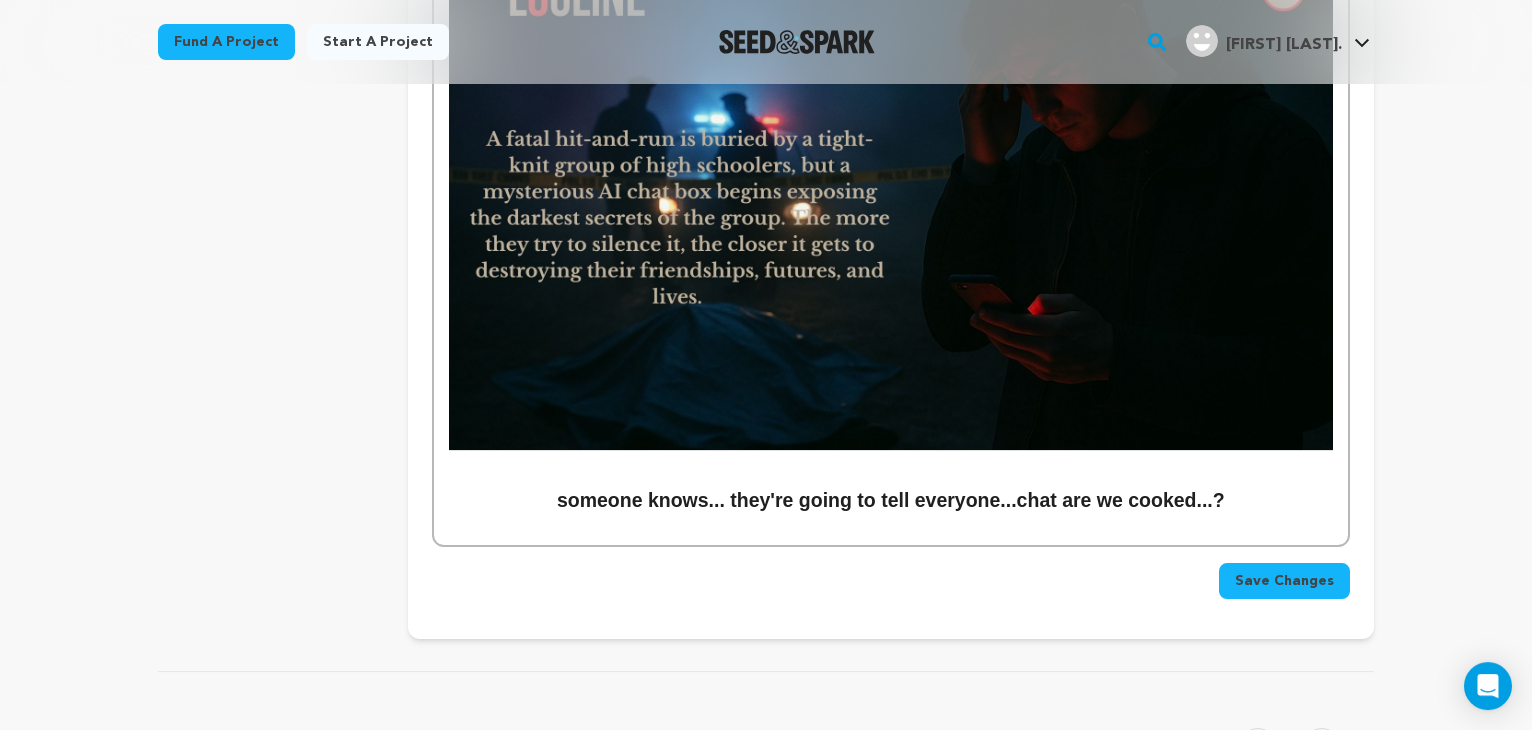 click on "someone knows... they're going to tell everyone...chat are we cooked...?" at bounding box center [891, 501] 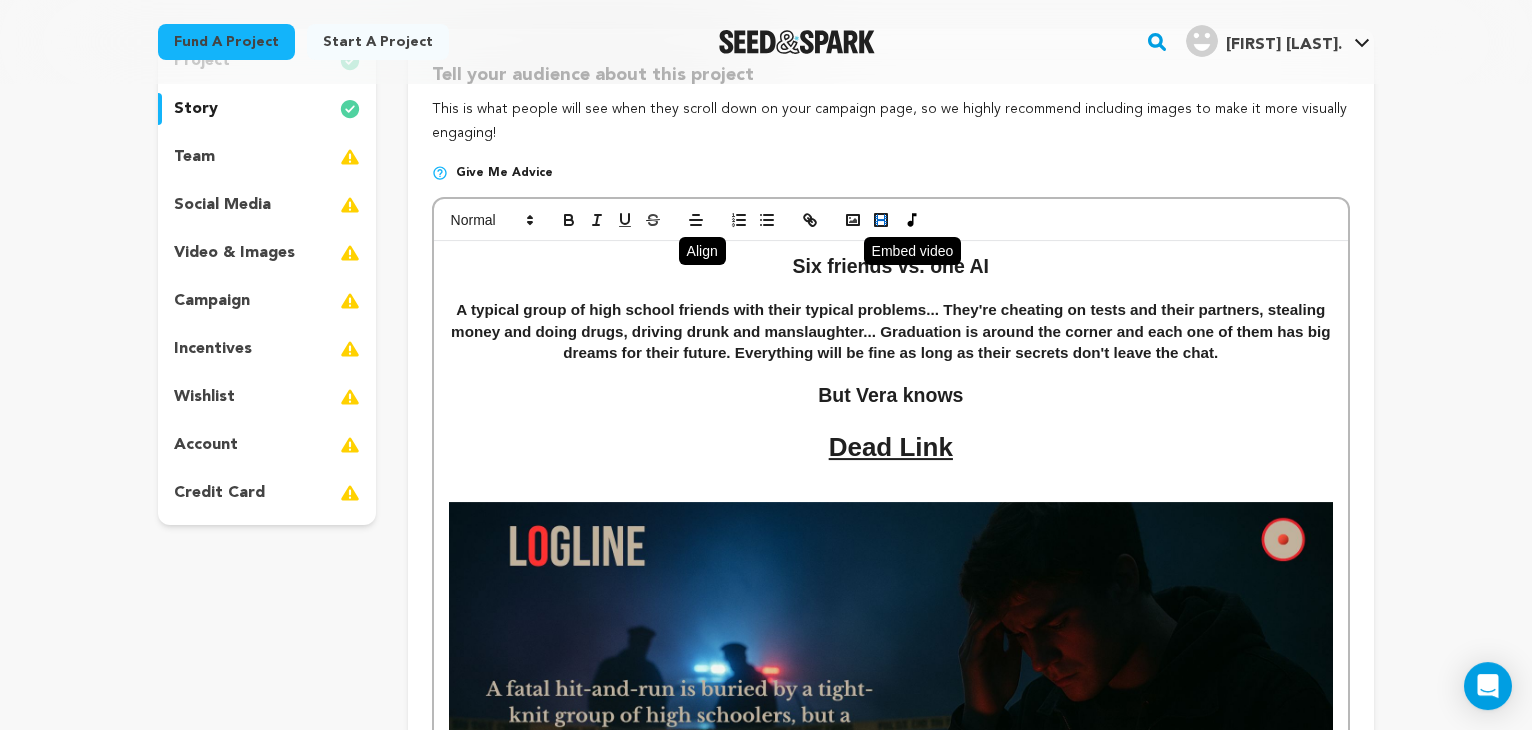 scroll, scrollTop: 228, scrollLeft: 0, axis: vertical 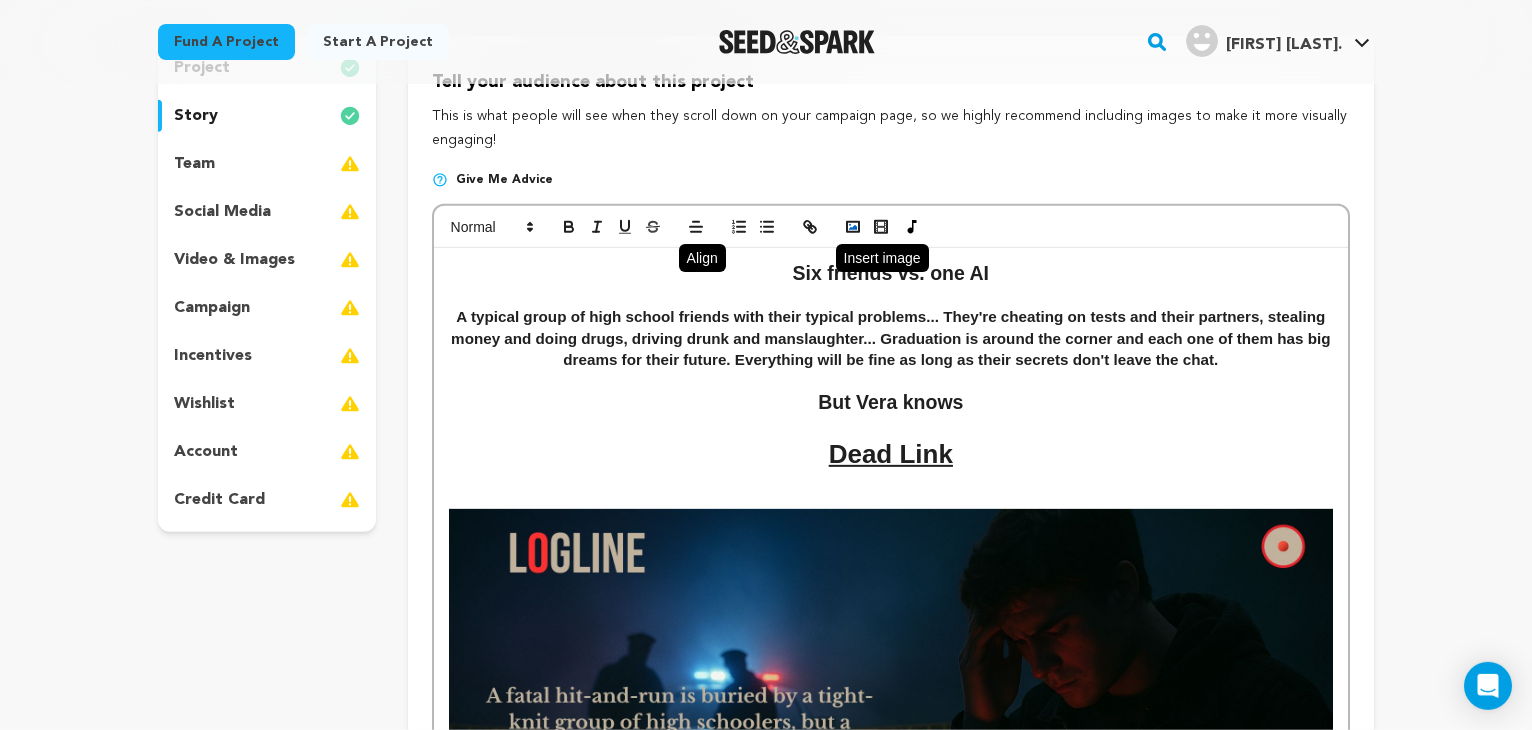 click 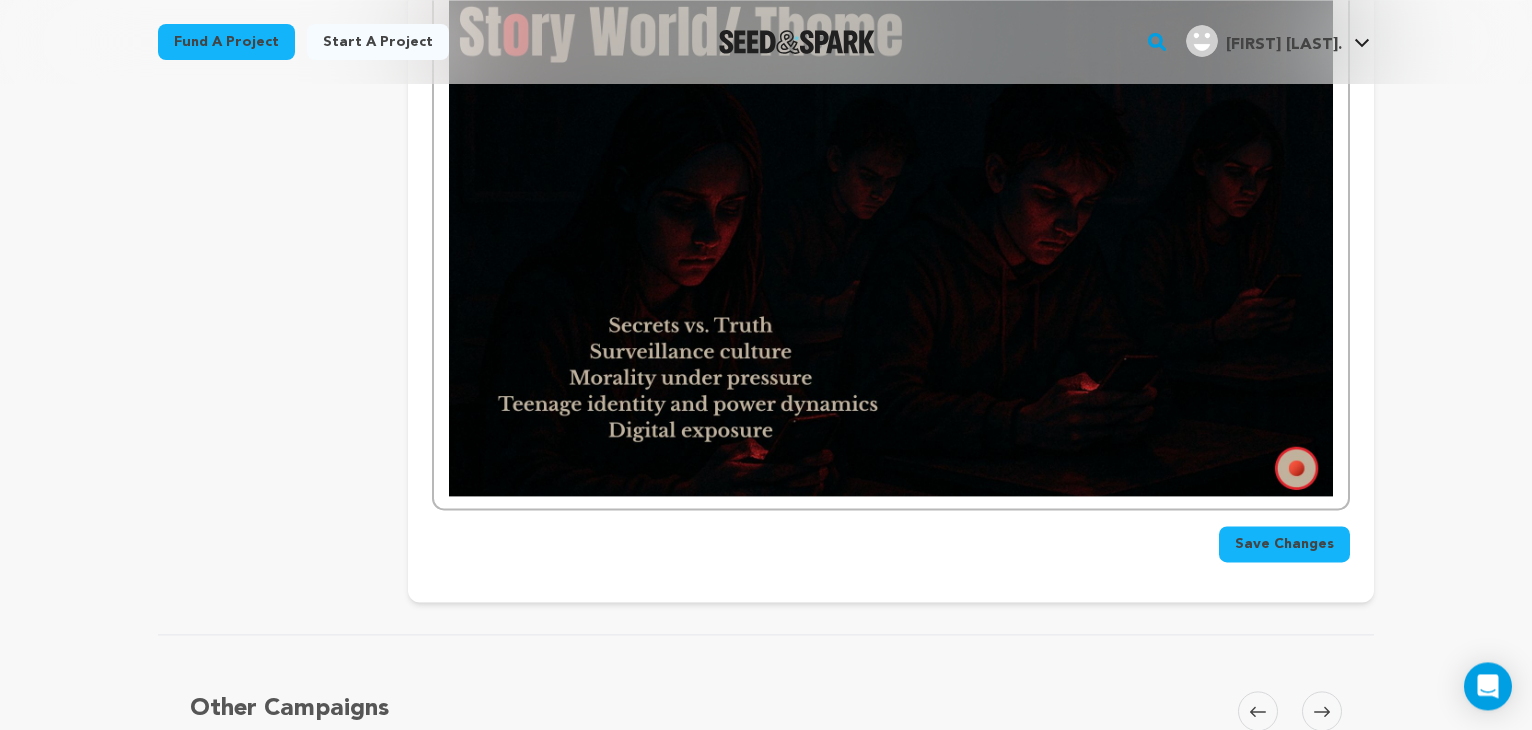 scroll, scrollTop: 1320, scrollLeft: 0, axis: vertical 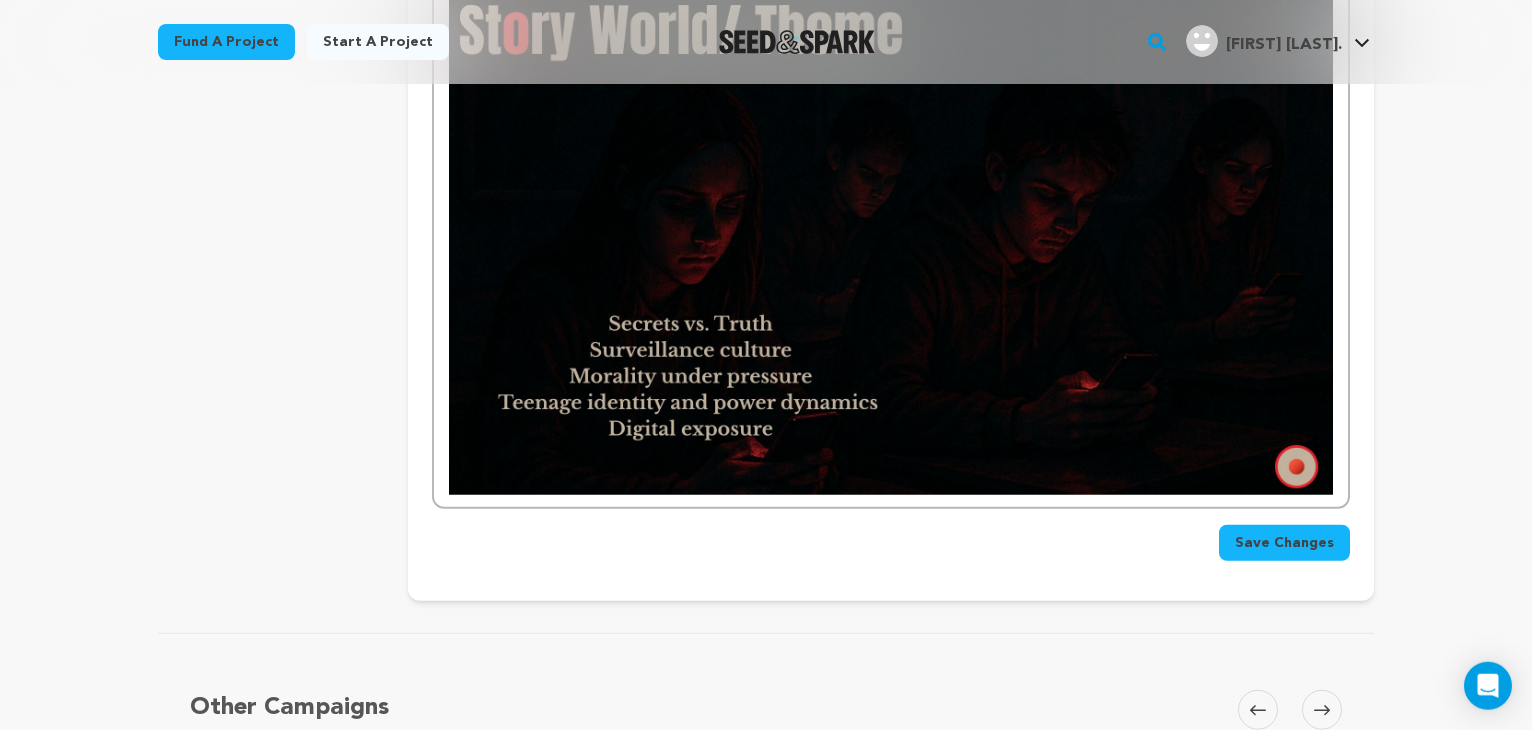 click on "Save Changes" at bounding box center (1284, 543) 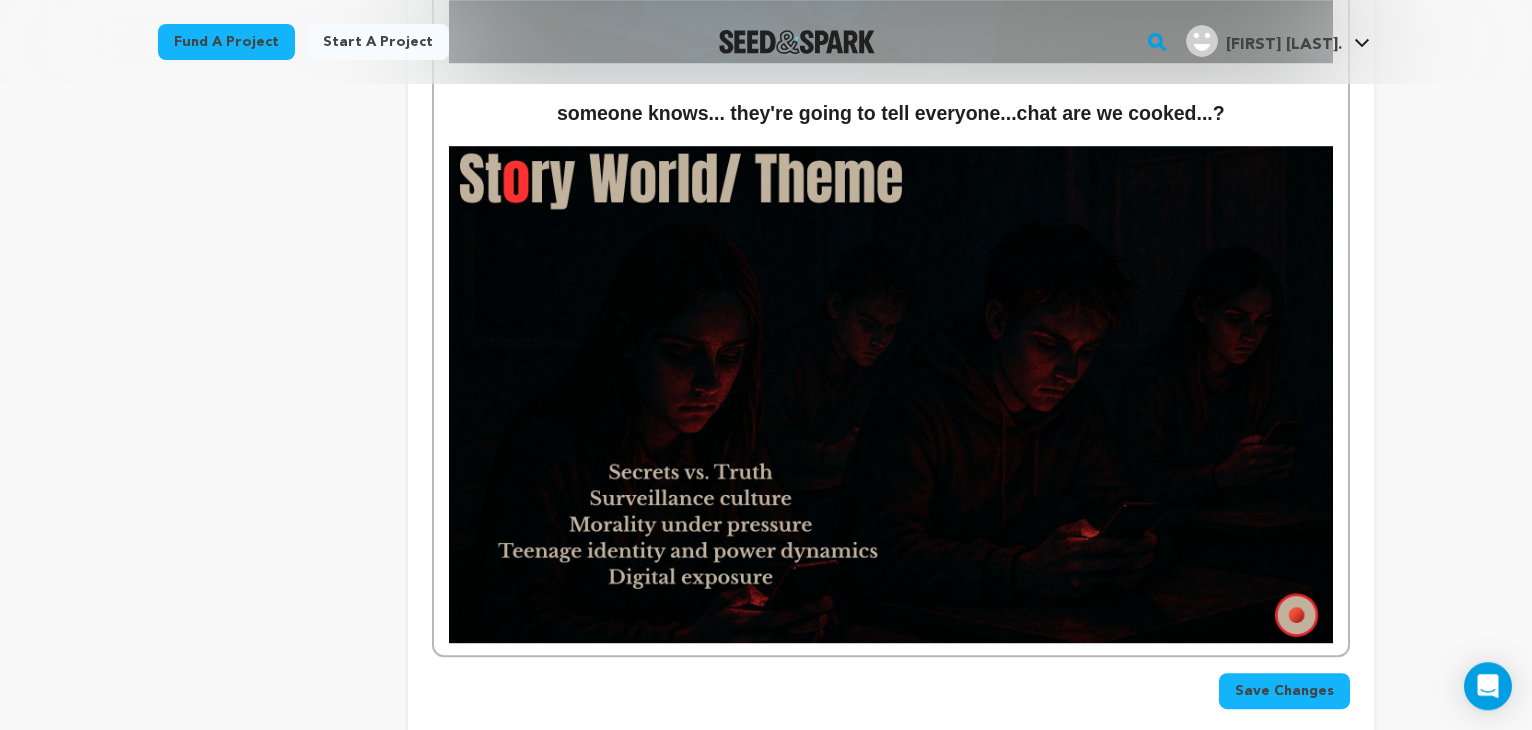 scroll, scrollTop: 1215, scrollLeft: 0, axis: vertical 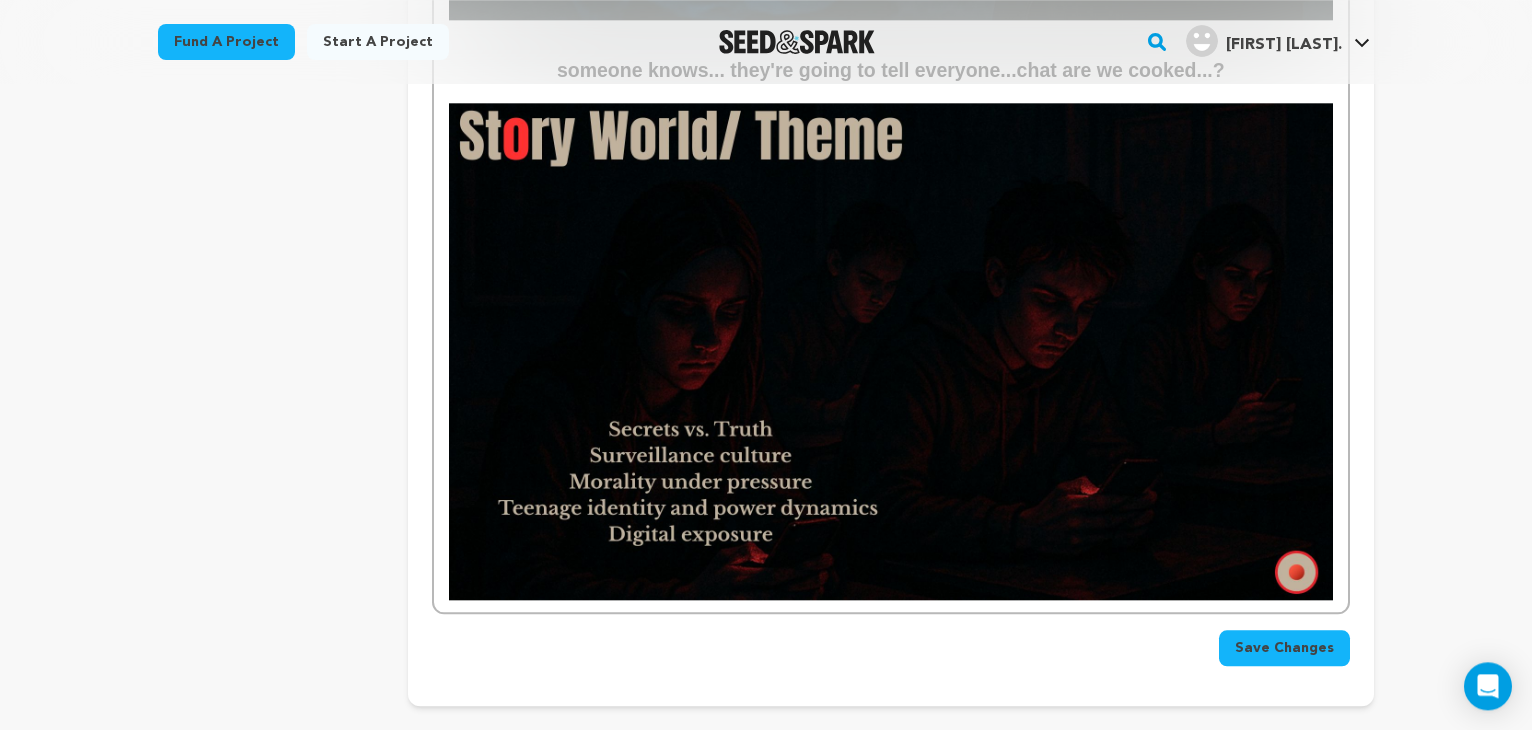 click on "Six friends vs. one AI A typical group of high school friends with their typical problems... They're cheating on tests and their partners, stealing money and doing drugs, driving drunk and manslaughter... Graduation is around the corner and each one of them has big dreams for their future. Everything will be fine as long as their secrets don't leave the chat. But Vera knows Dead Link someone knows... they're going to tell everyone...chat are we cooked...?" at bounding box center (891, -64) 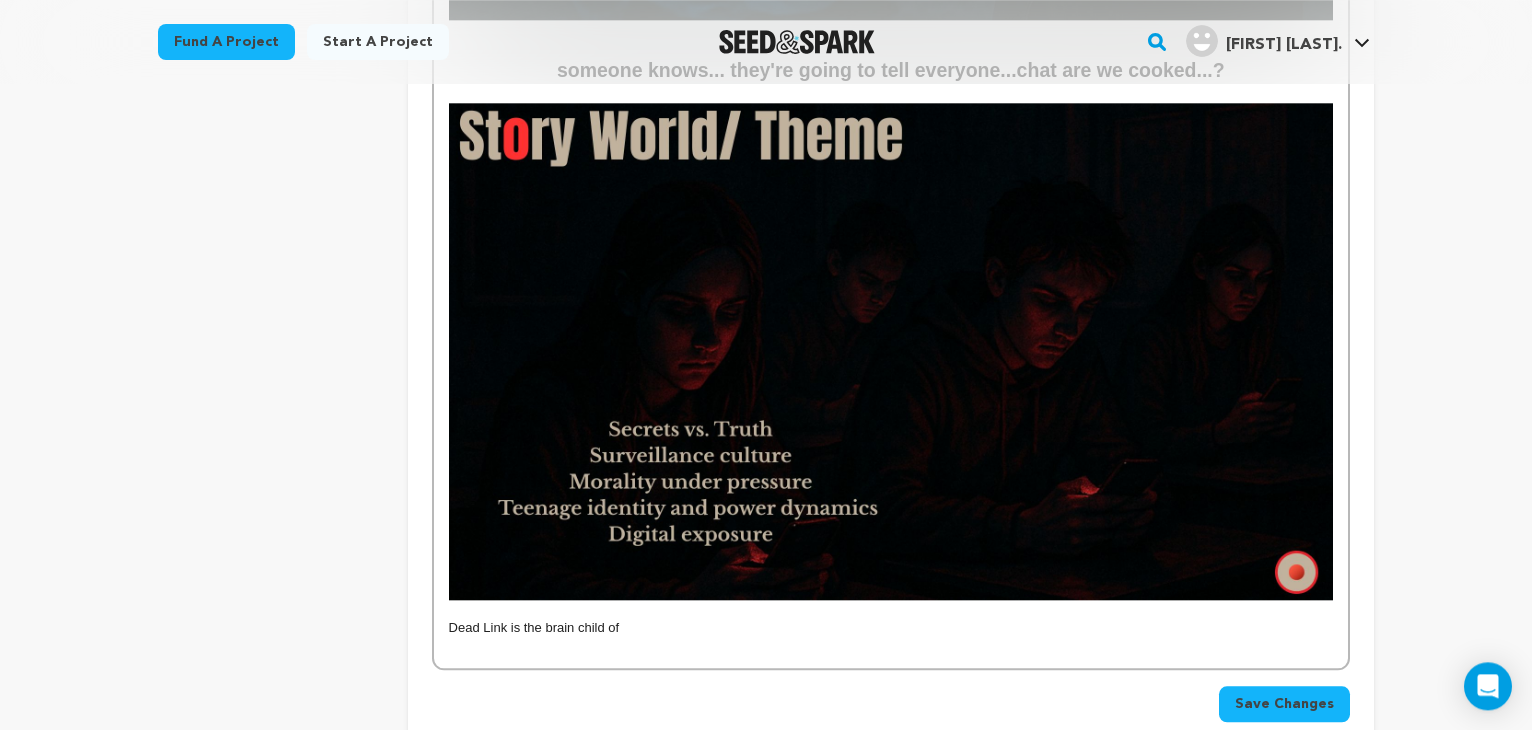 scroll, scrollTop: 815, scrollLeft: 0, axis: vertical 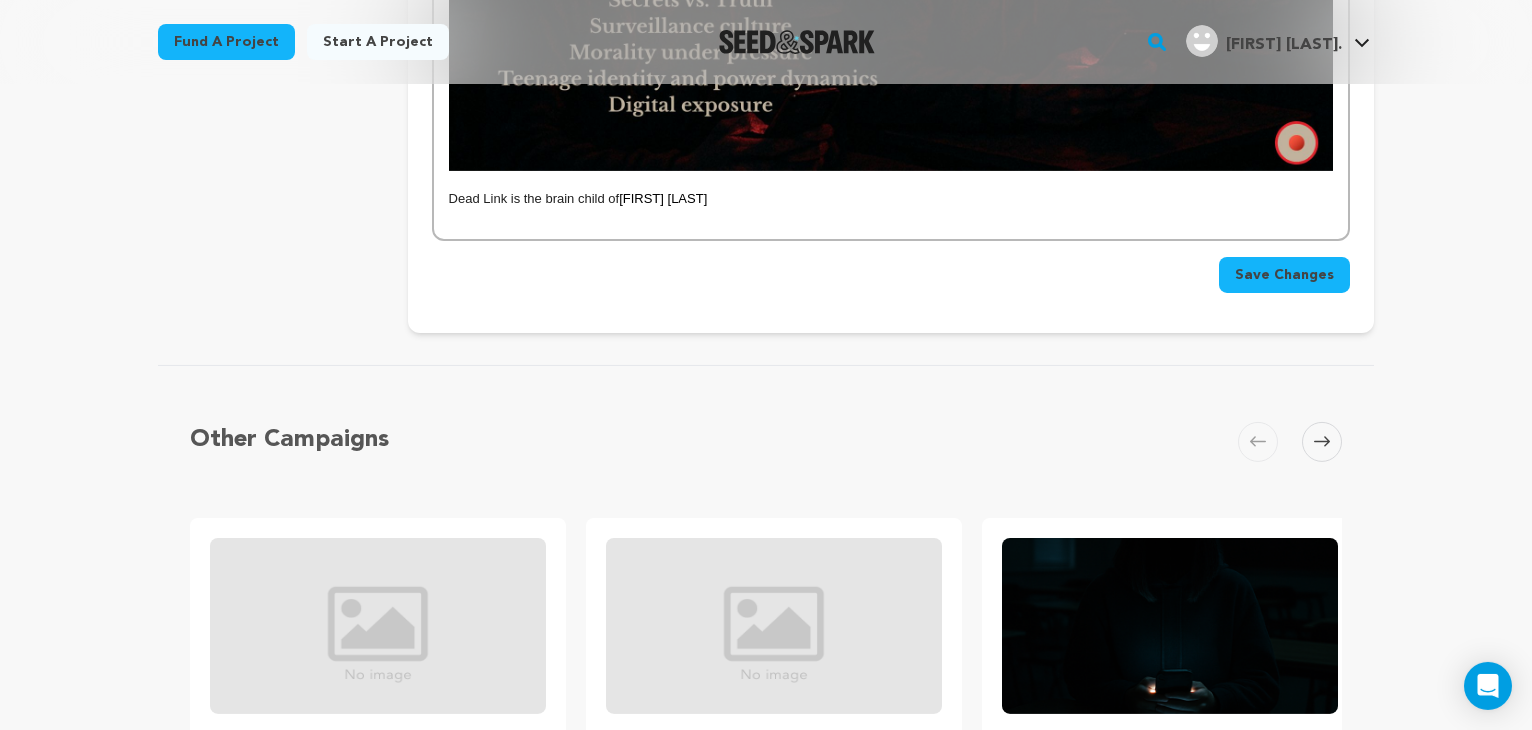 click on "Save Changes" at bounding box center (1284, 275) 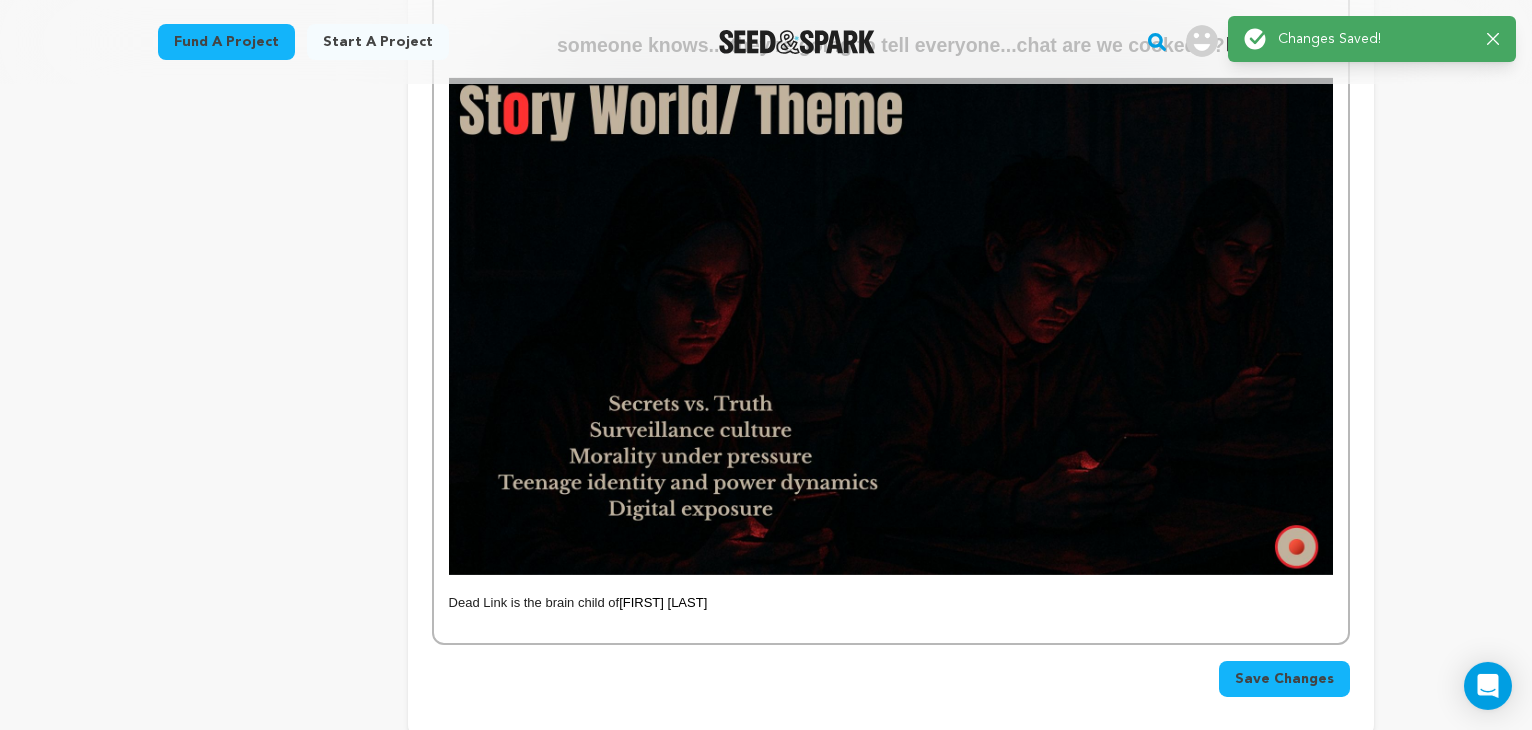 scroll, scrollTop: 1241, scrollLeft: 0, axis: vertical 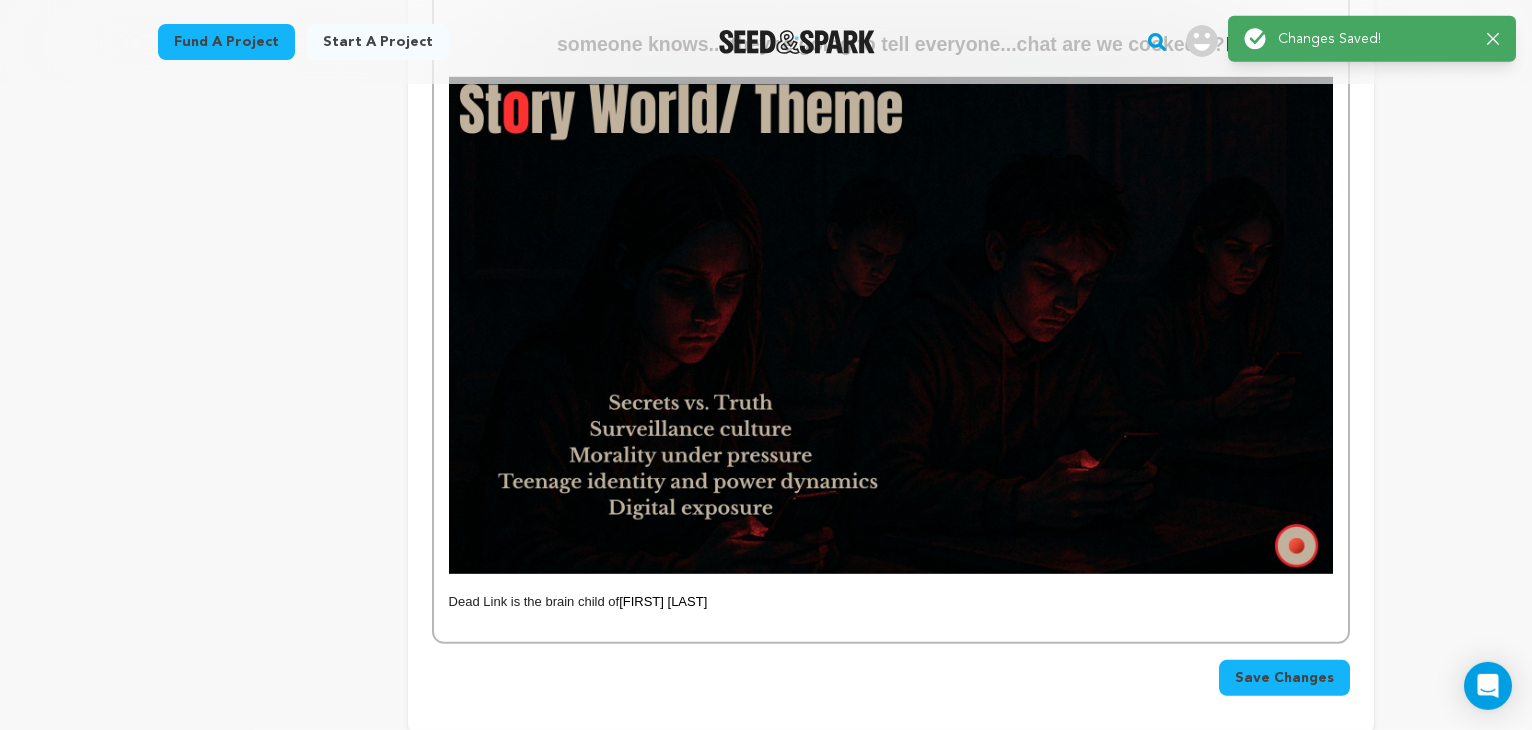 click on "Dead Link is the brain child of  [FIRST] [LAST]" at bounding box center [891, 602] 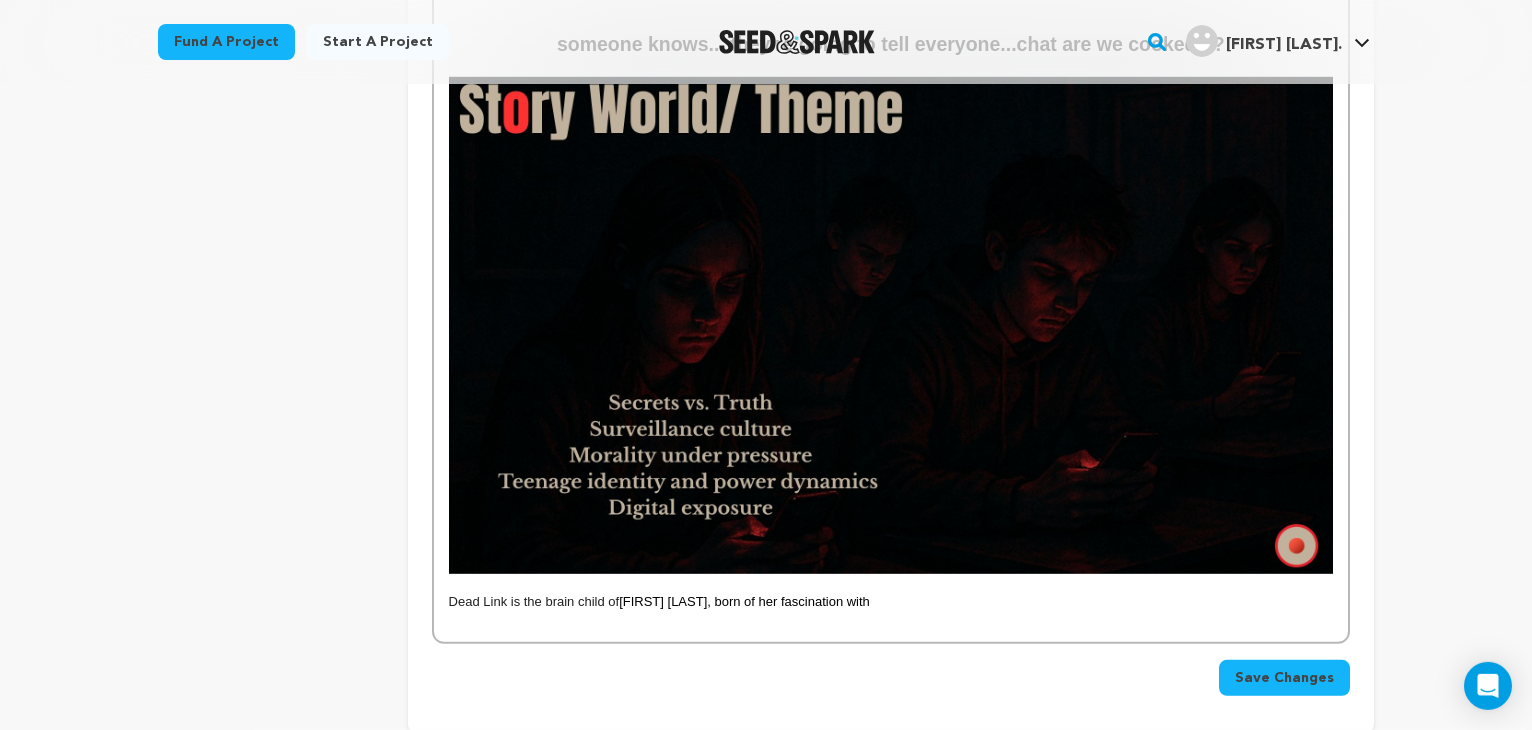 click on "Dead Link is the brain child of [FIRST] [LAST], born of her fascination with" at bounding box center (891, 602) 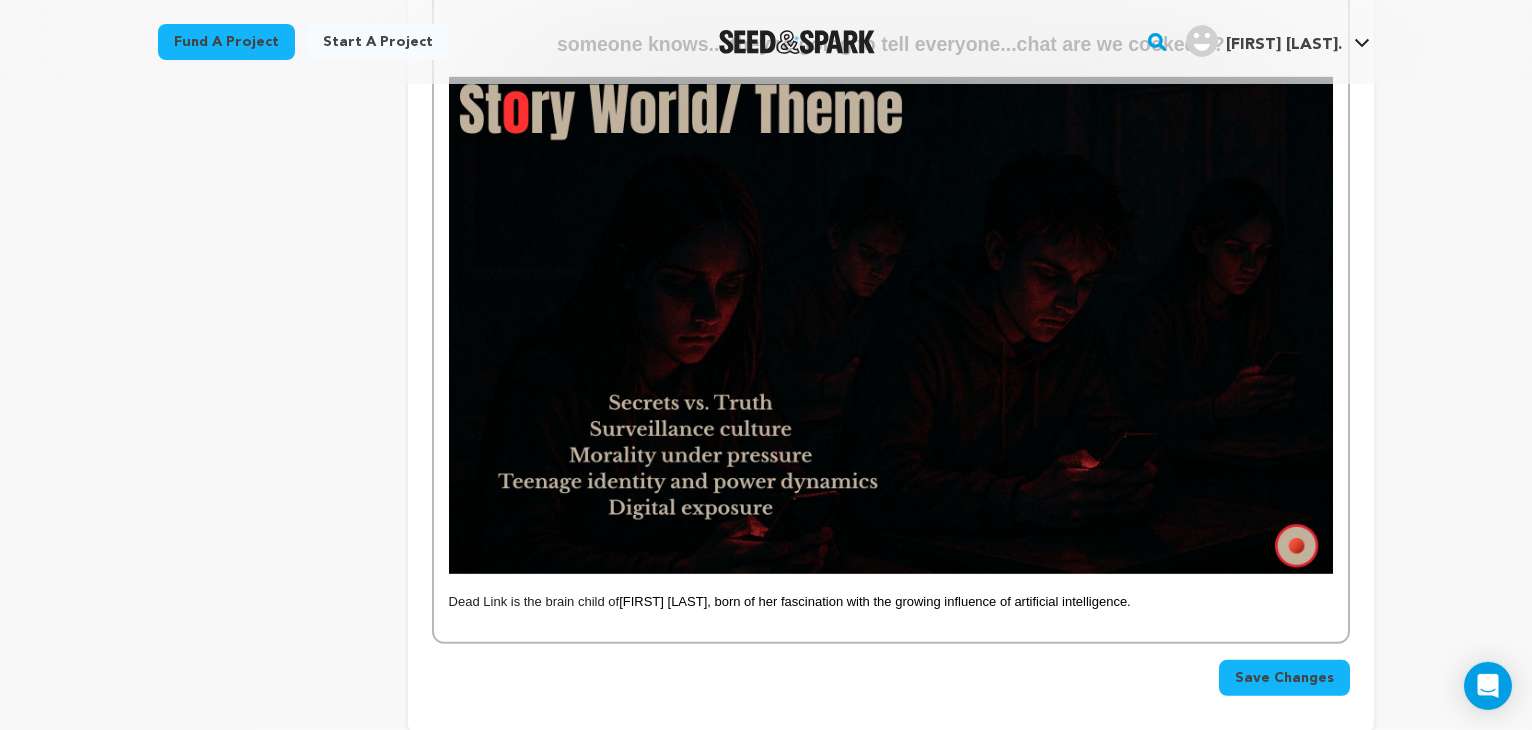 scroll, scrollTop: 1269, scrollLeft: 0, axis: vertical 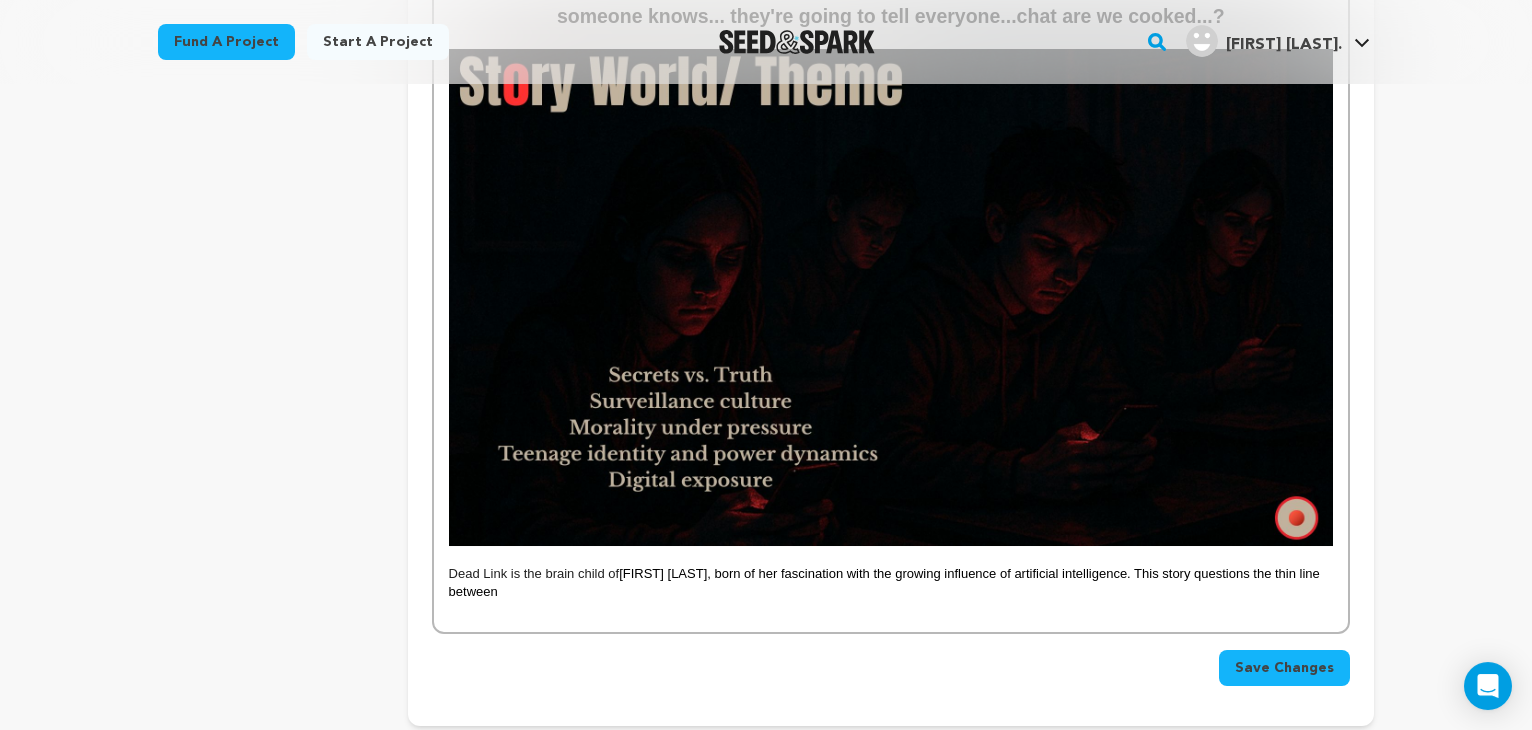 click on "Save Changes" at bounding box center [1284, 668] 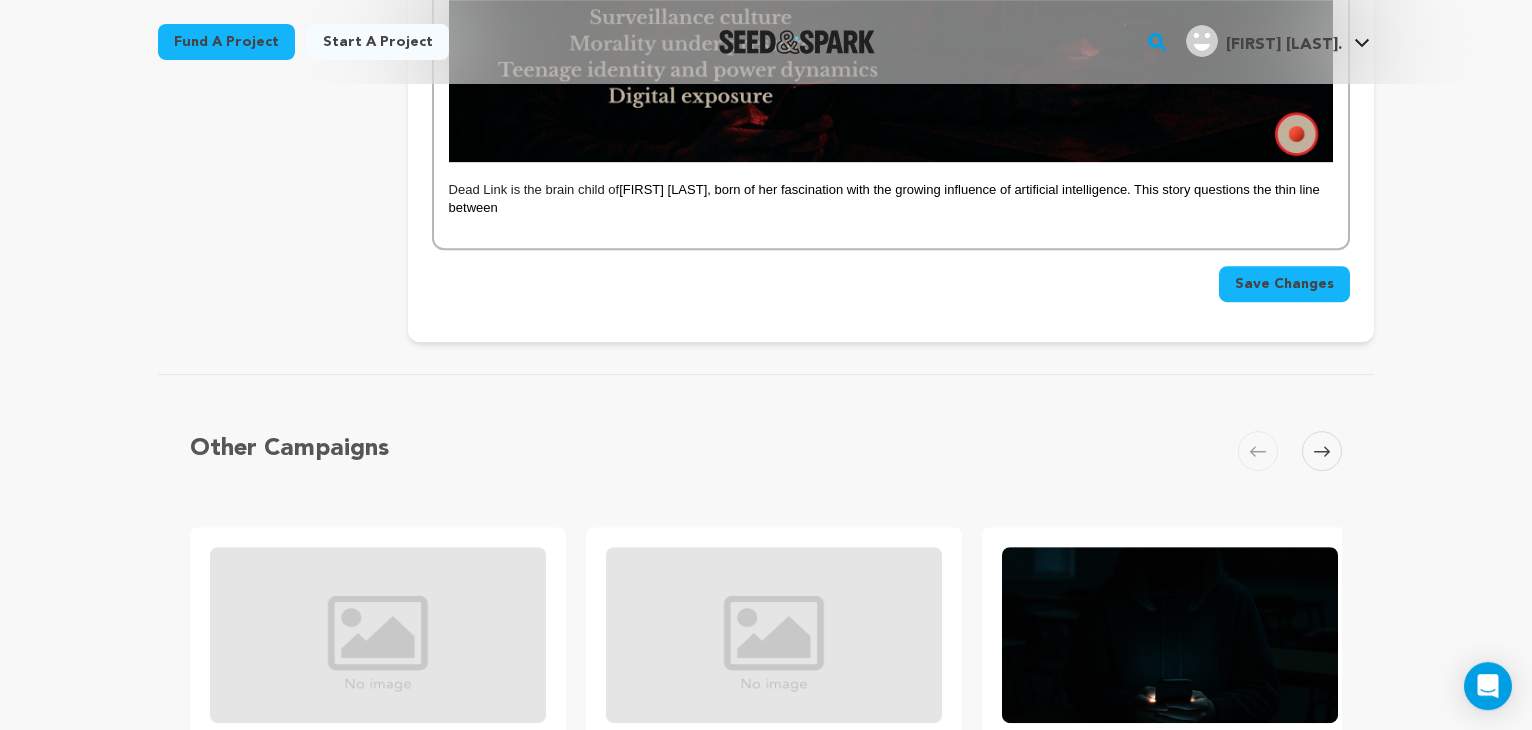 scroll, scrollTop: 1664, scrollLeft: 0, axis: vertical 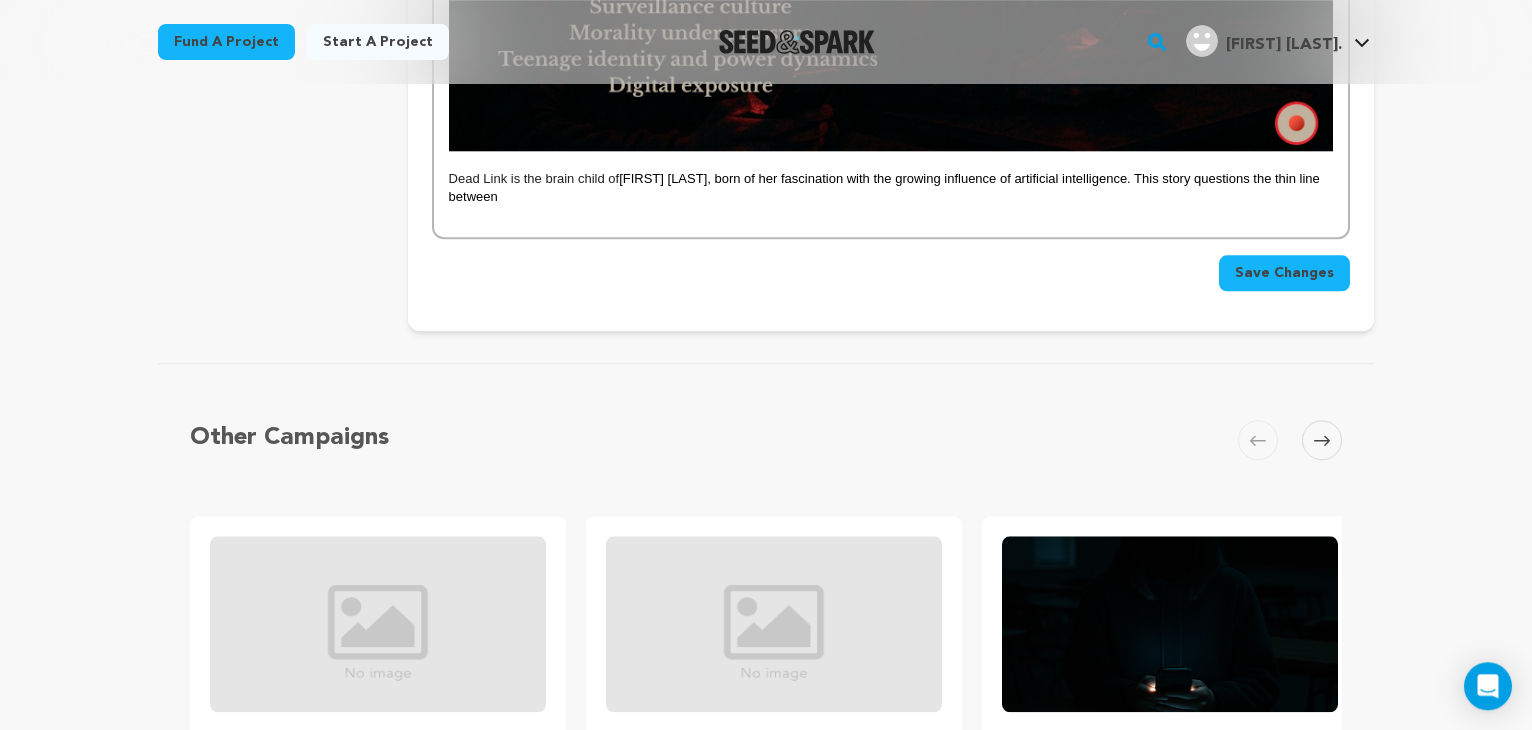 click on "Dead Link is the brain child of [FIRST] [LAST], born of her fascination with the growing influence of artificial intelligence. This story questions the thin line between" at bounding box center [891, 188] 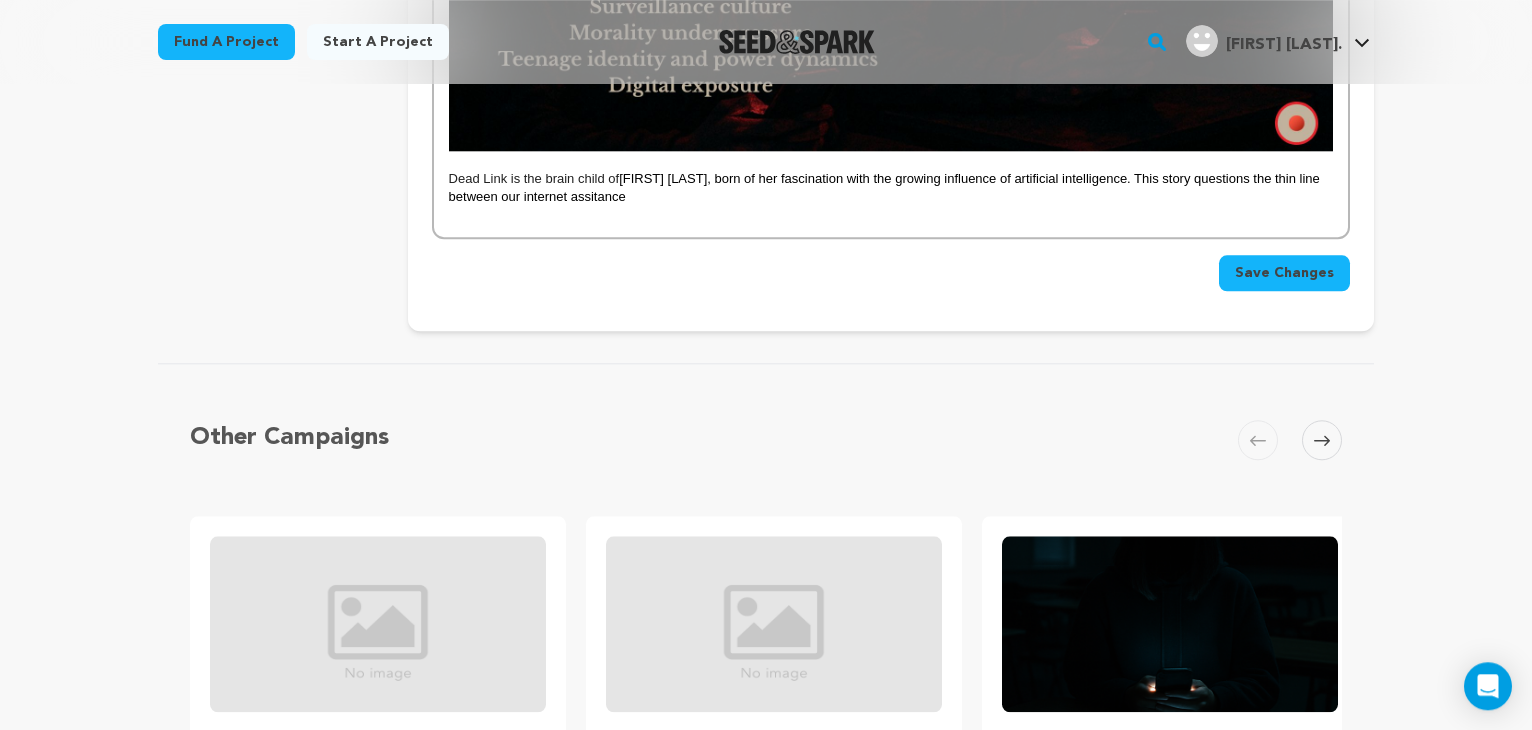 click on "[FIRST] [LAST], born of her fascination with the growing influence of artificial intelligence. This story questions the thin line between our internet assitance" at bounding box center (886, 187) 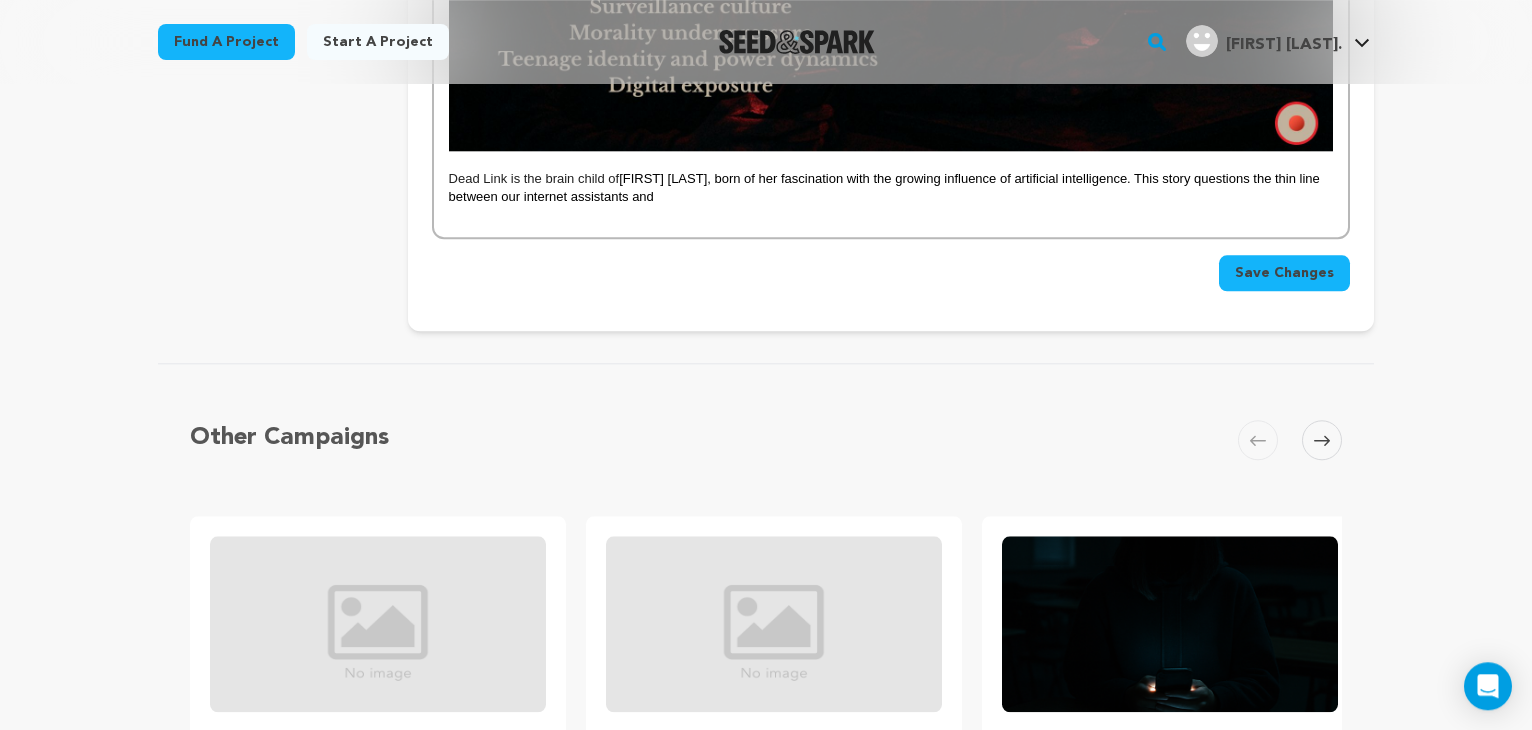 click on "Save Changes" at bounding box center (1284, 273) 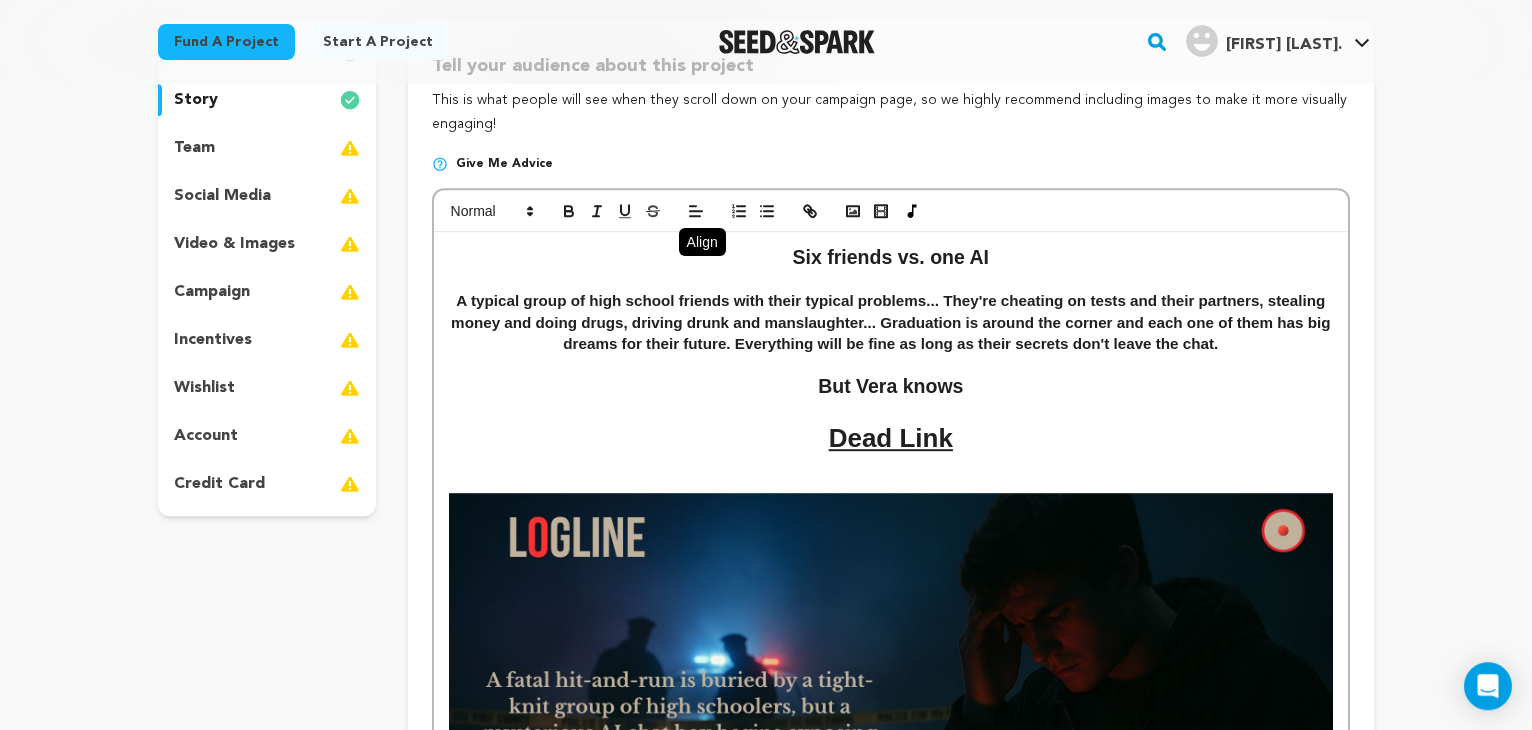 scroll, scrollTop: 242, scrollLeft: 0, axis: vertical 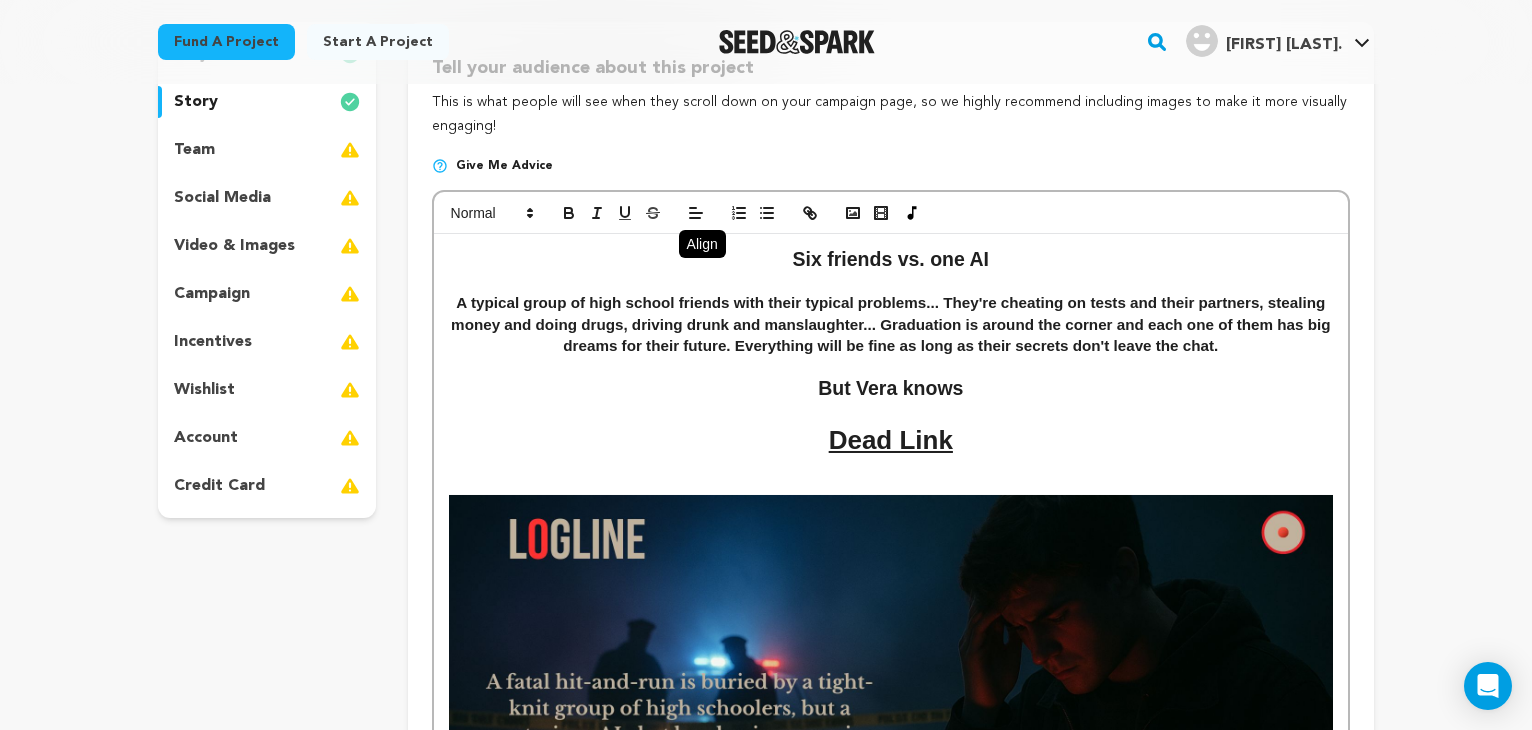click on "campaign" at bounding box center (212, 294) 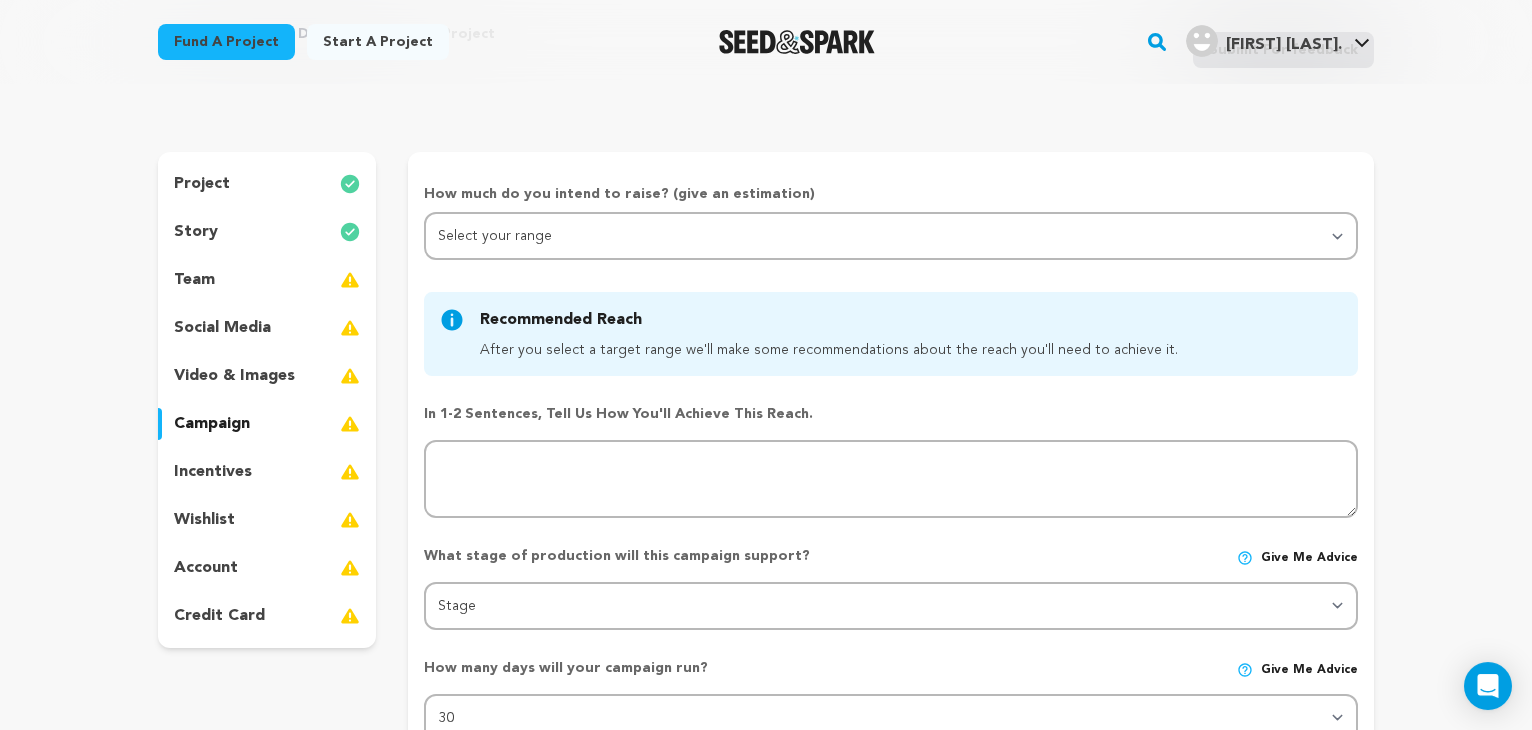 scroll, scrollTop: 112, scrollLeft: 0, axis: vertical 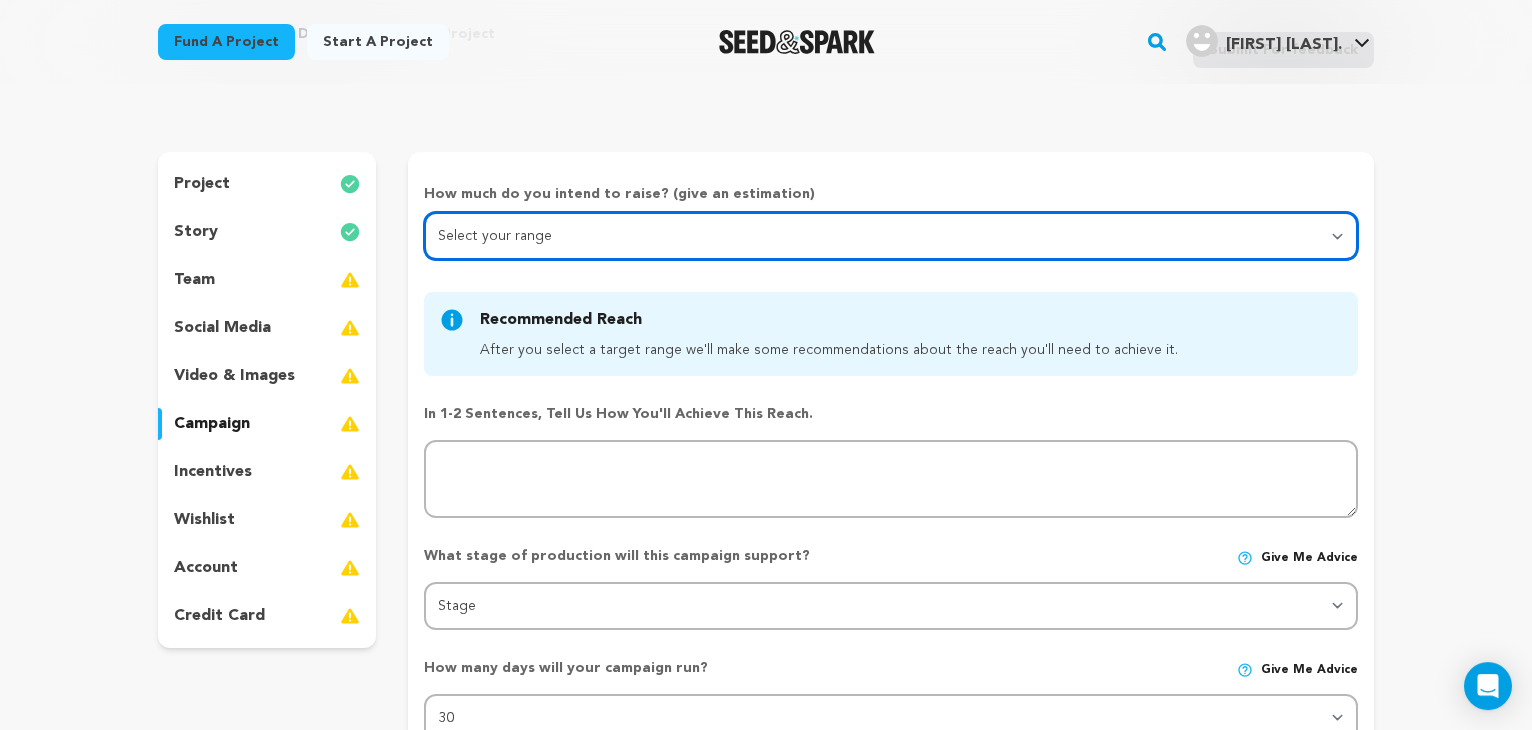 click on "Select your range
Less than $10k 10k - $14k 15k - $24k 25k - $49k 50k or more" at bounding box center [891, 236] 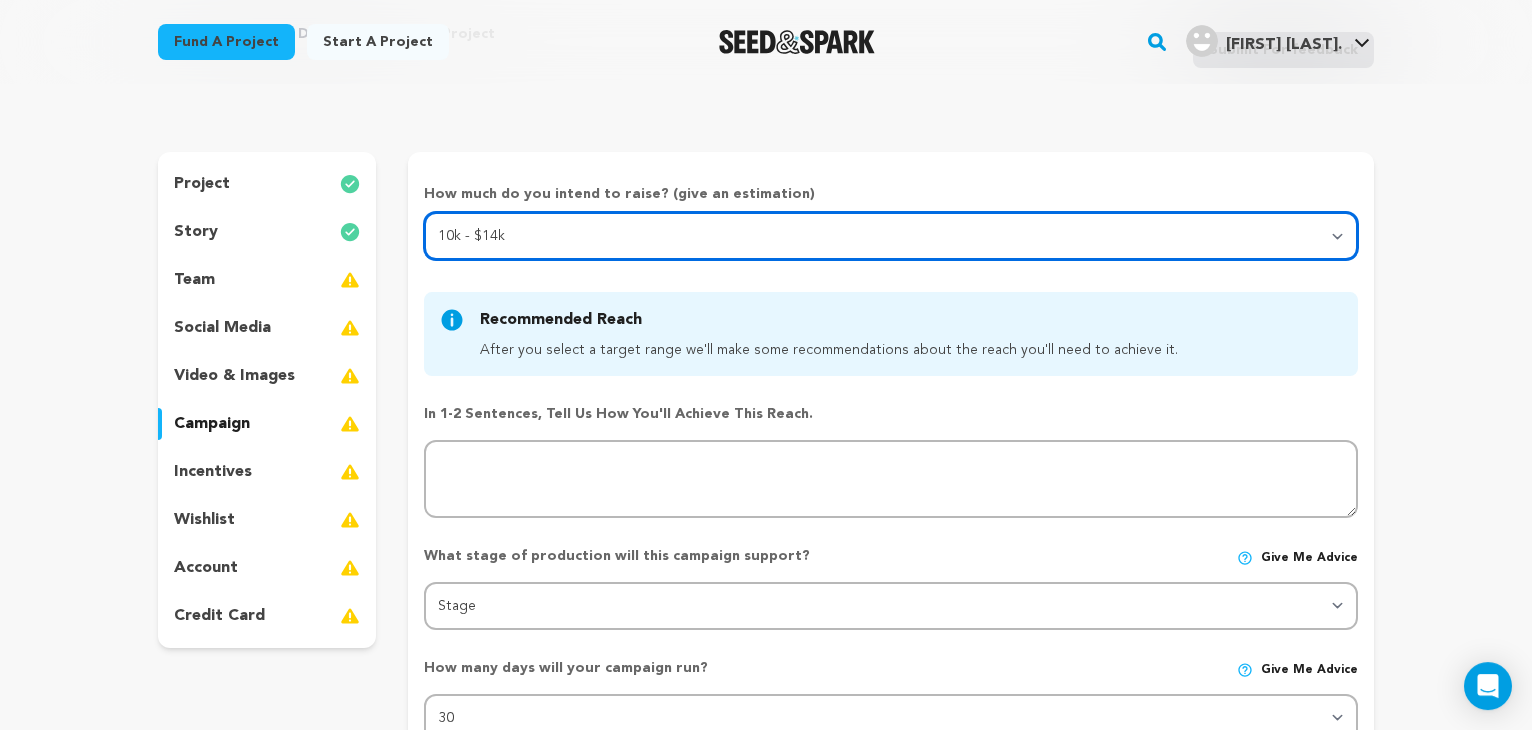 click on "10k - $14k" at bounding box center [0, 0] 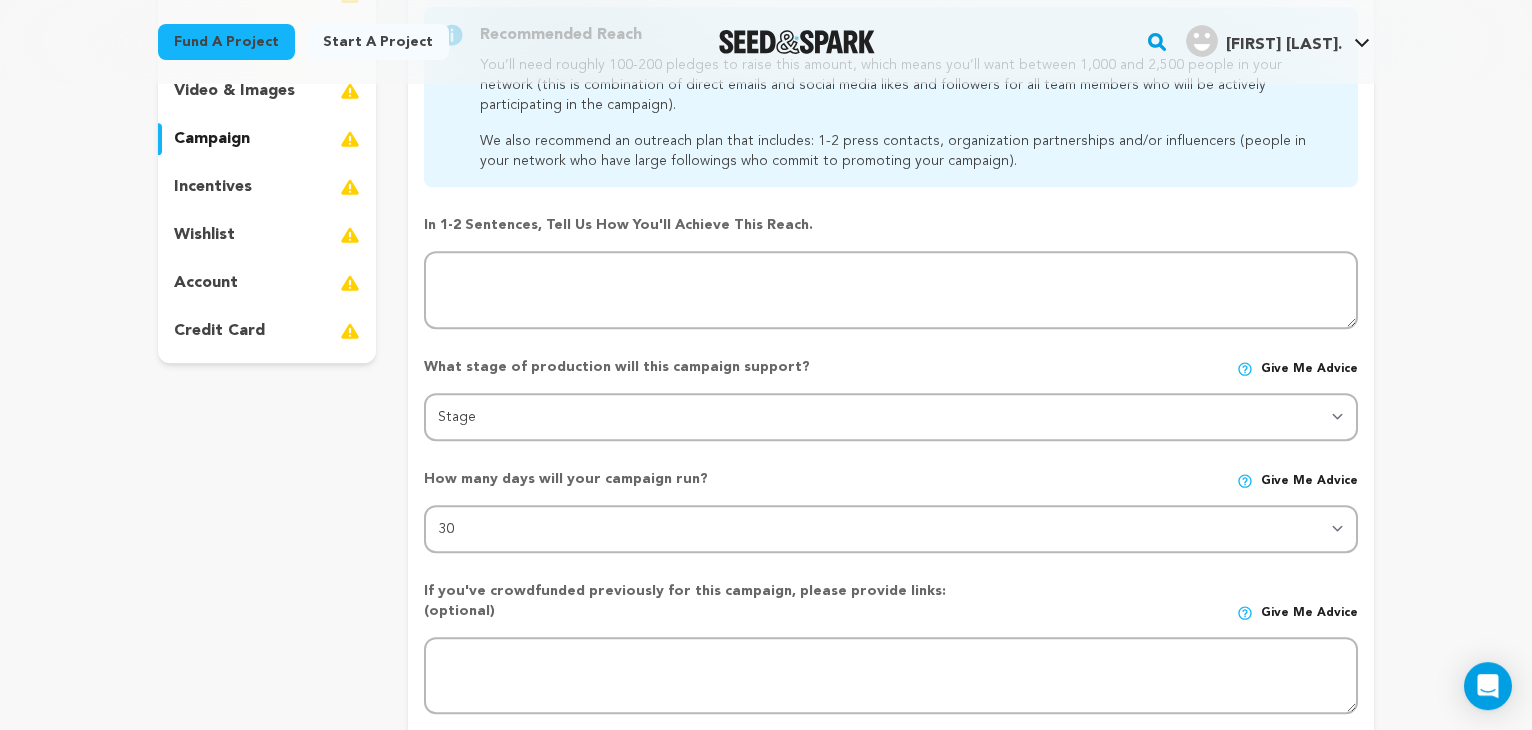 scroll, scrollTop: 406, scrollLeft: 0, axis: vertical 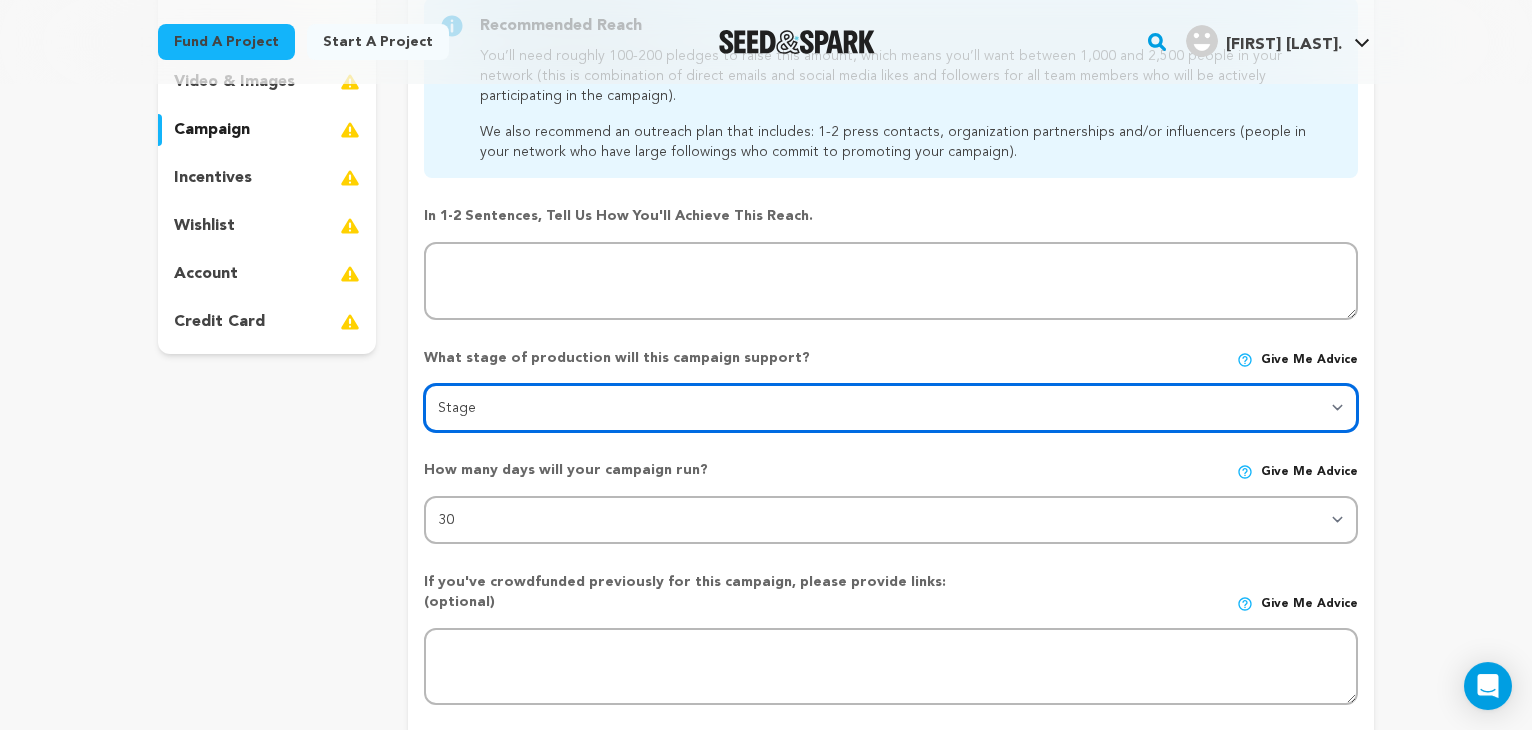 click on "Stage
DEVELOPMENT
PRODUCTION
POST-PRODUCTION
DISTRIBUTION
PRE-PRODUCTION
ENHANCEMENT
PRODUCTION PHASE 2
FESTIVALS
PR/MARKETING
TOUR
IMPACT CAMPAIGN" at bounding box center [891, 408] 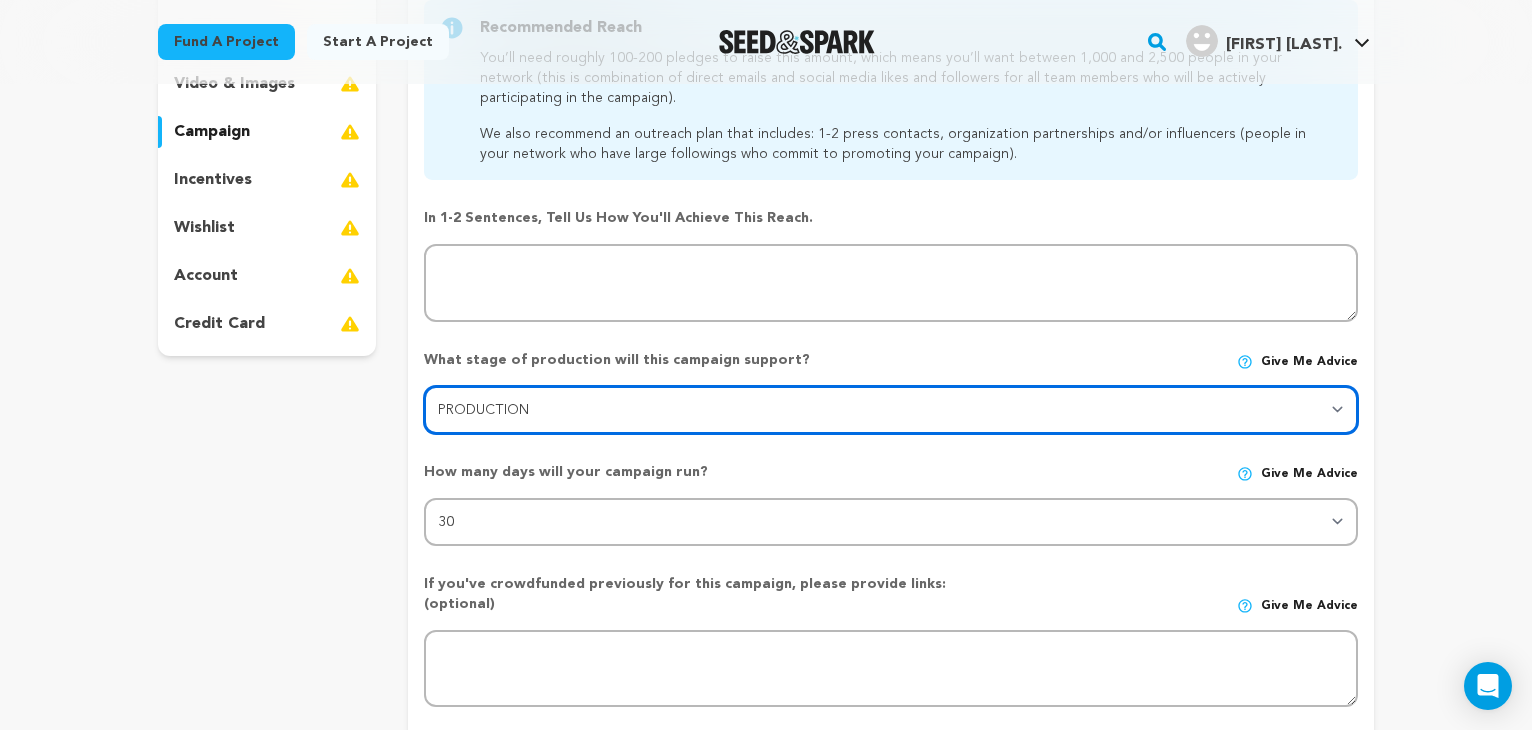 scroll, scrollTop: 404, scrollLeft: 0, axis: vertical 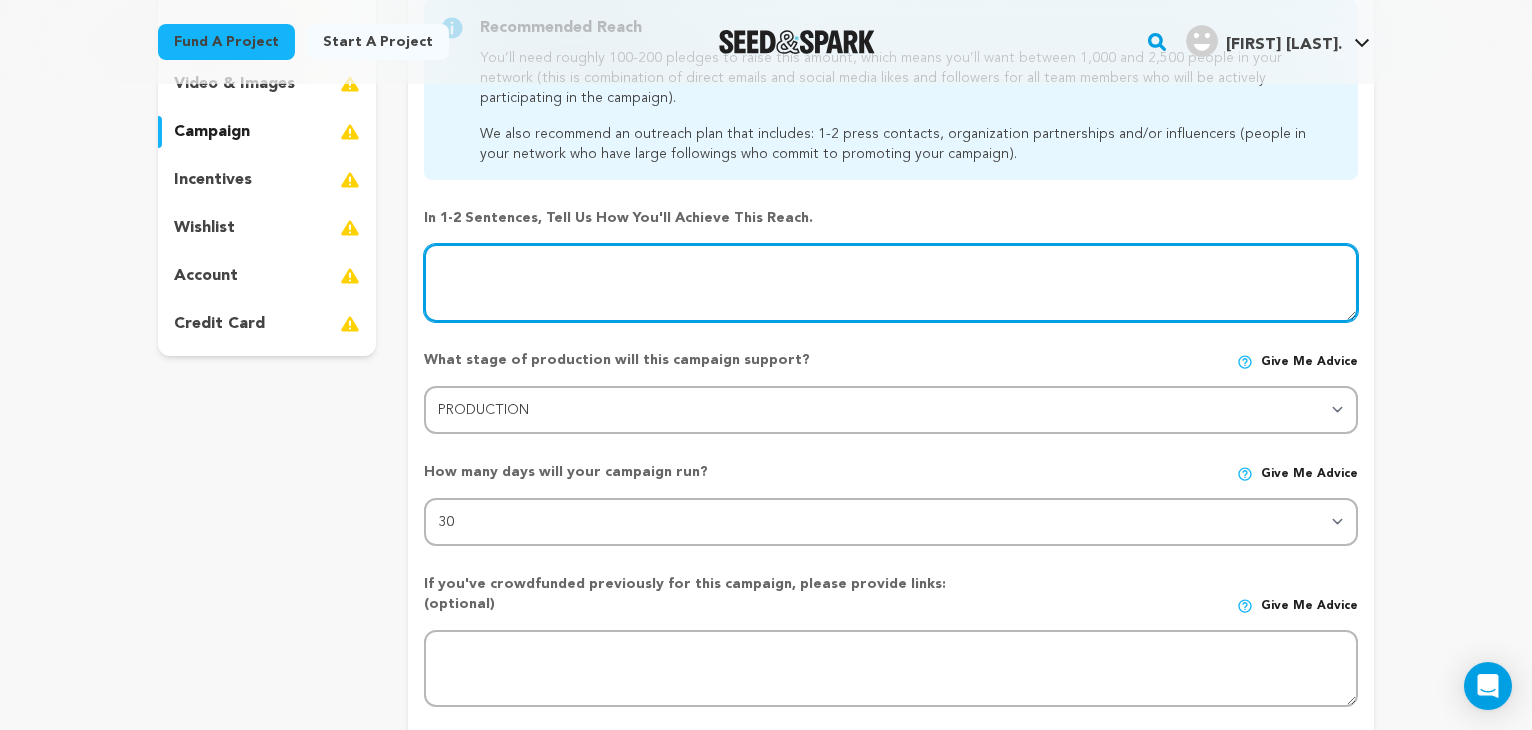 click at bounding box center [891, 283] 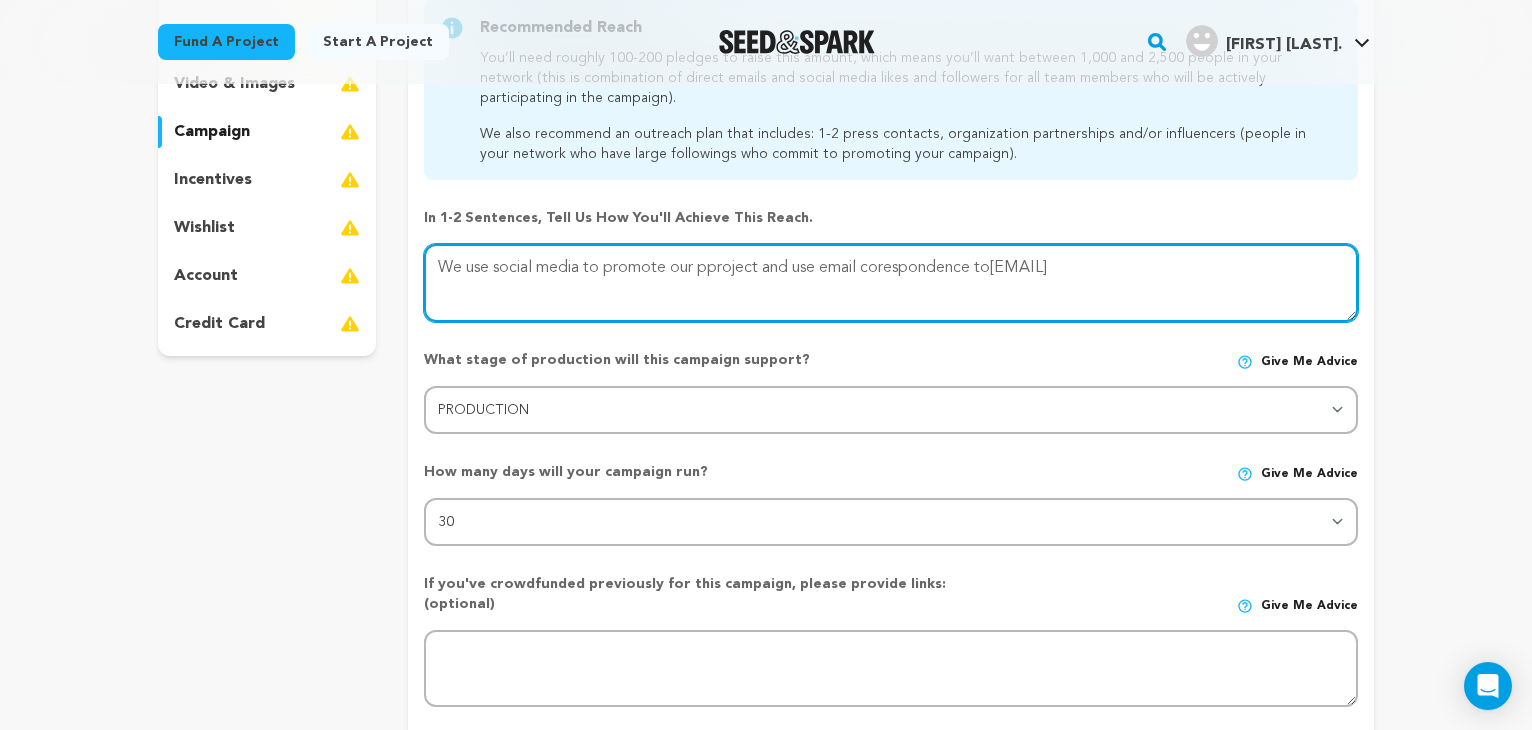 click at bounding box center (891, 283) 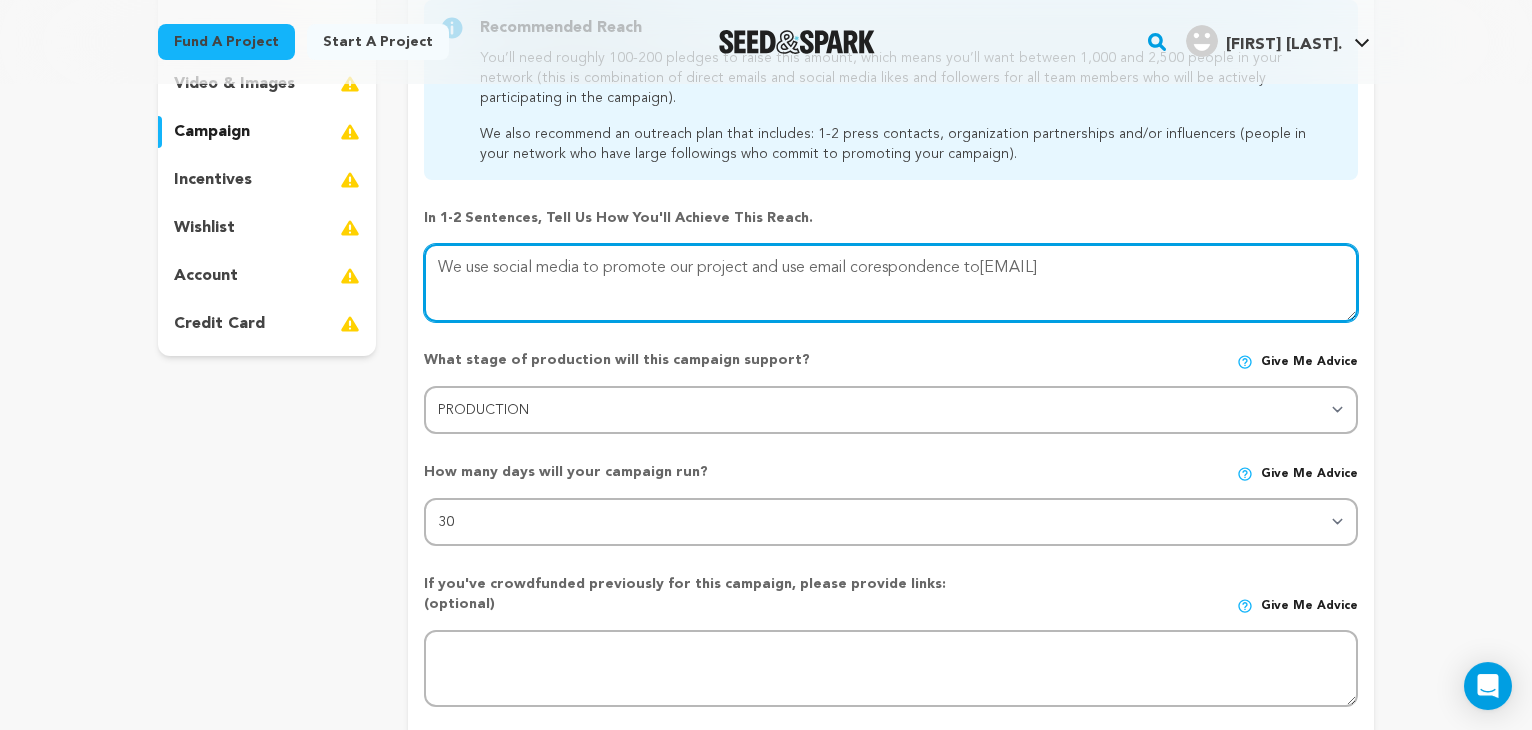 click at bounding box center [891, 283] 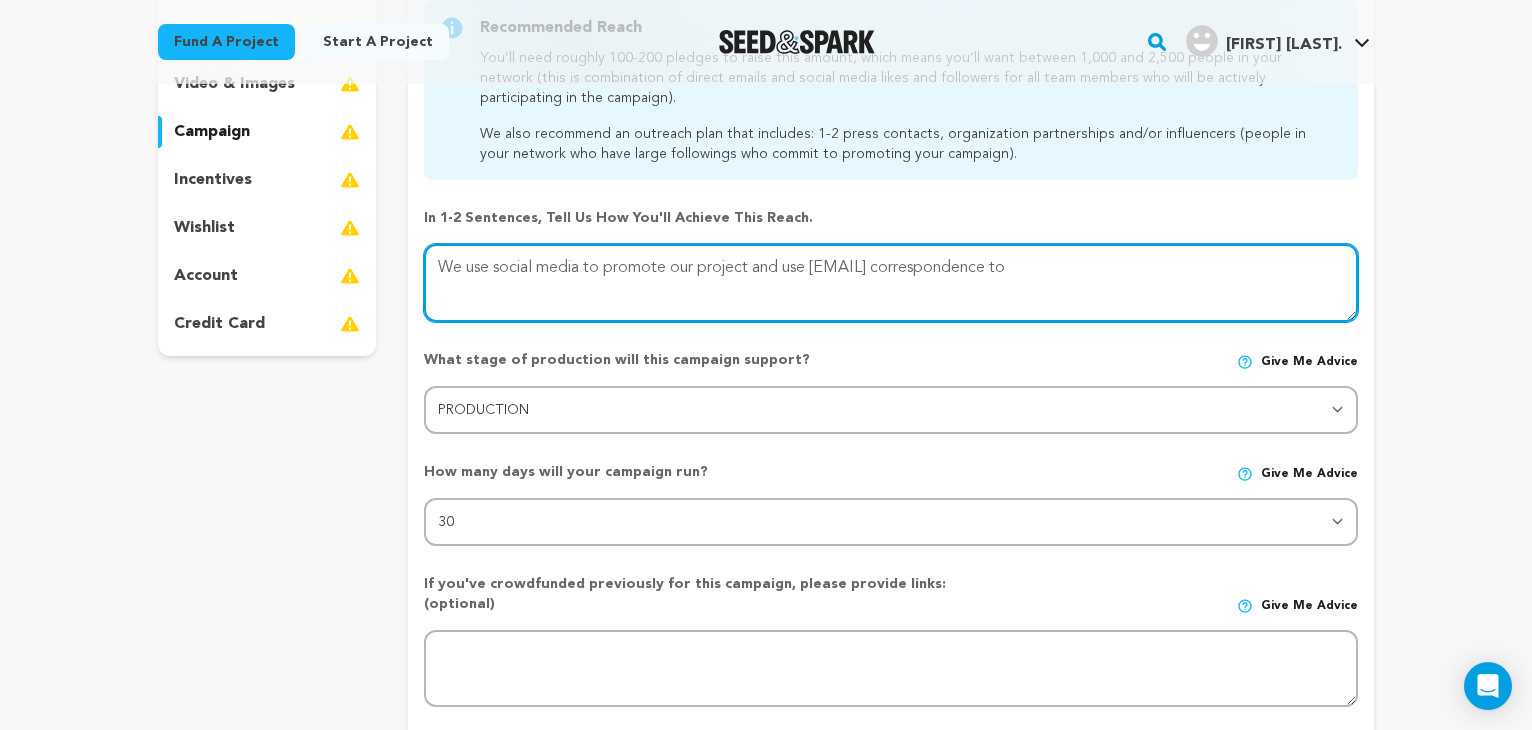 click at bounding box center (891, 283) 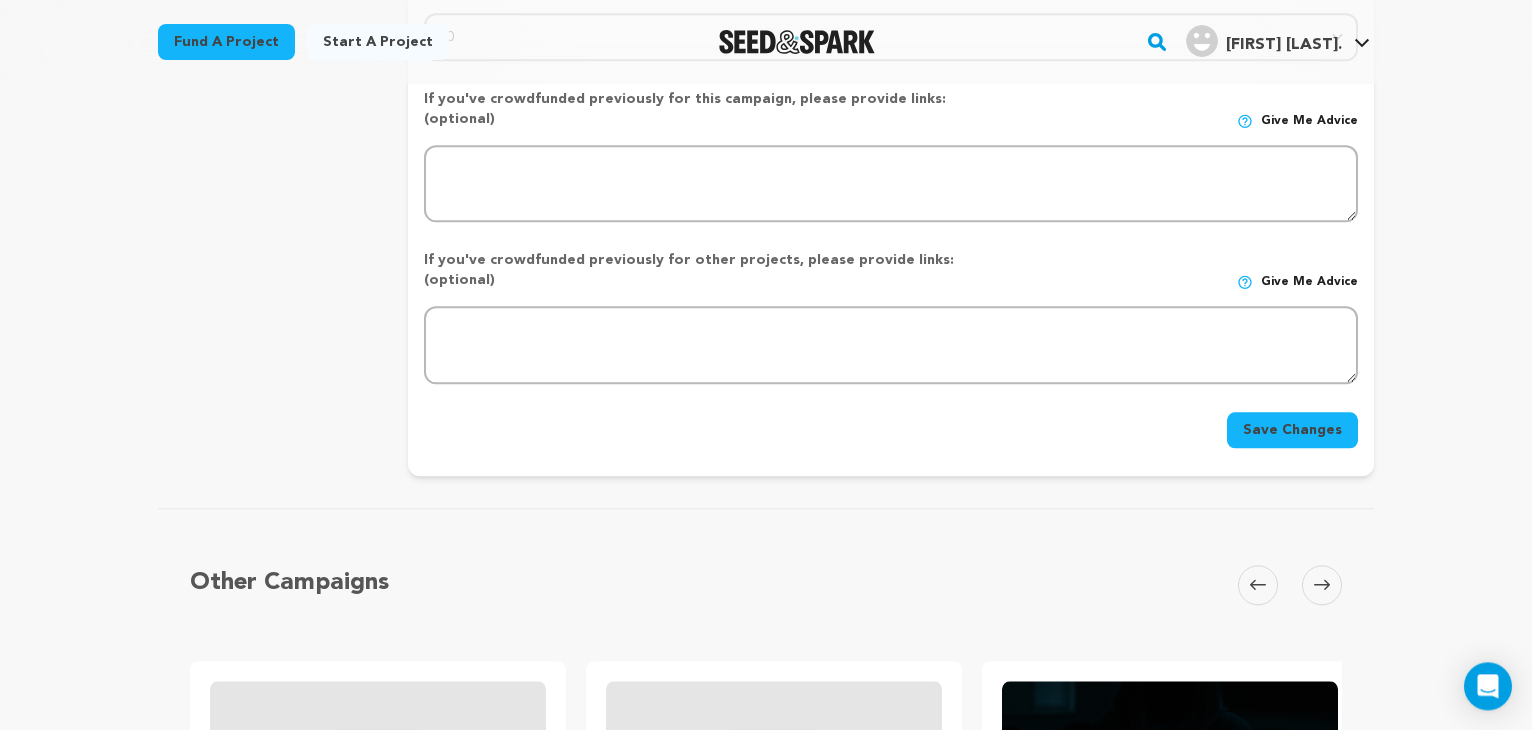 scroll, scrollTop: 892, scrollLeft: 0, axis: vertical 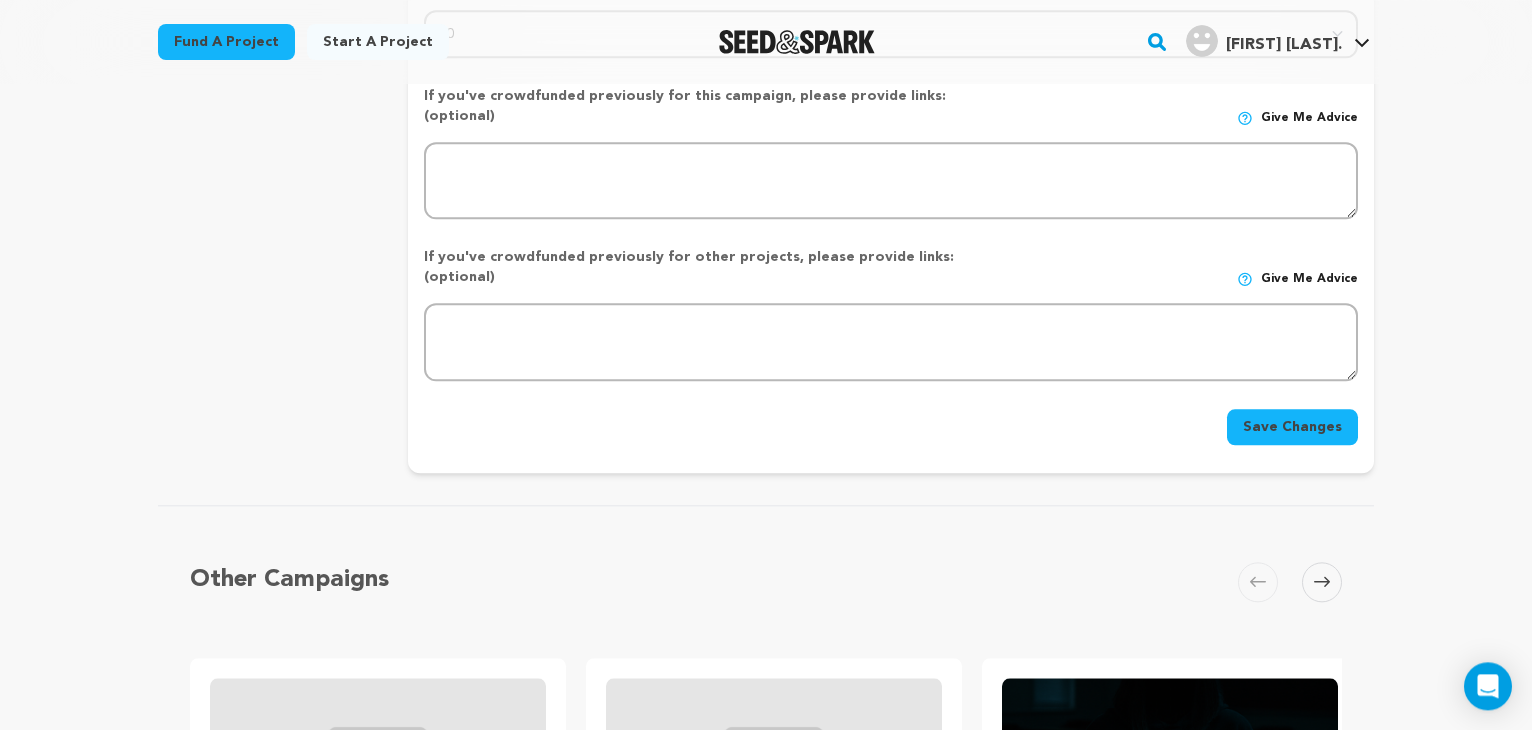 type on "We use social media to promote our project. We will also use email correspondence to bring in investors." 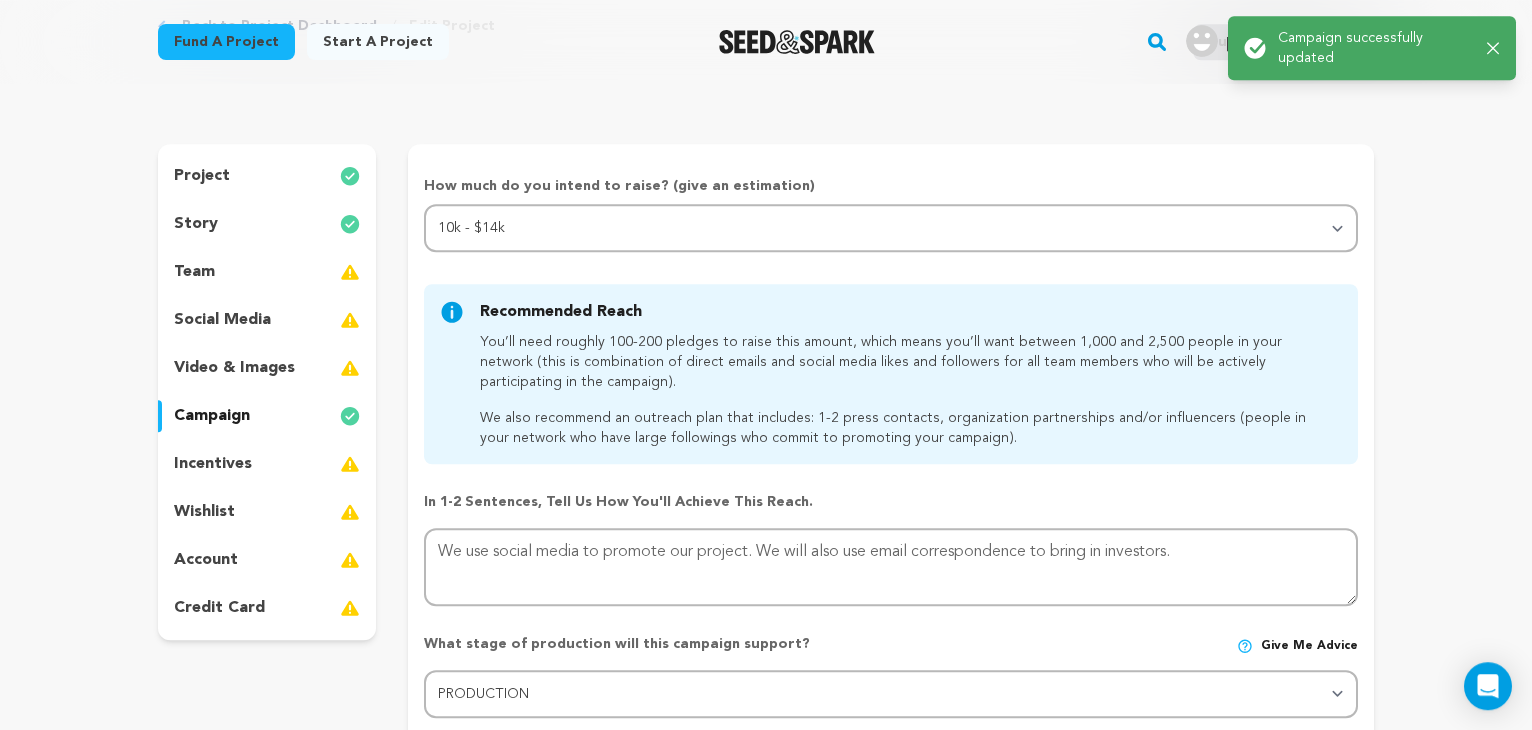 scroll, scrollTop: 120, scrollLeft: 0, axis: vertical 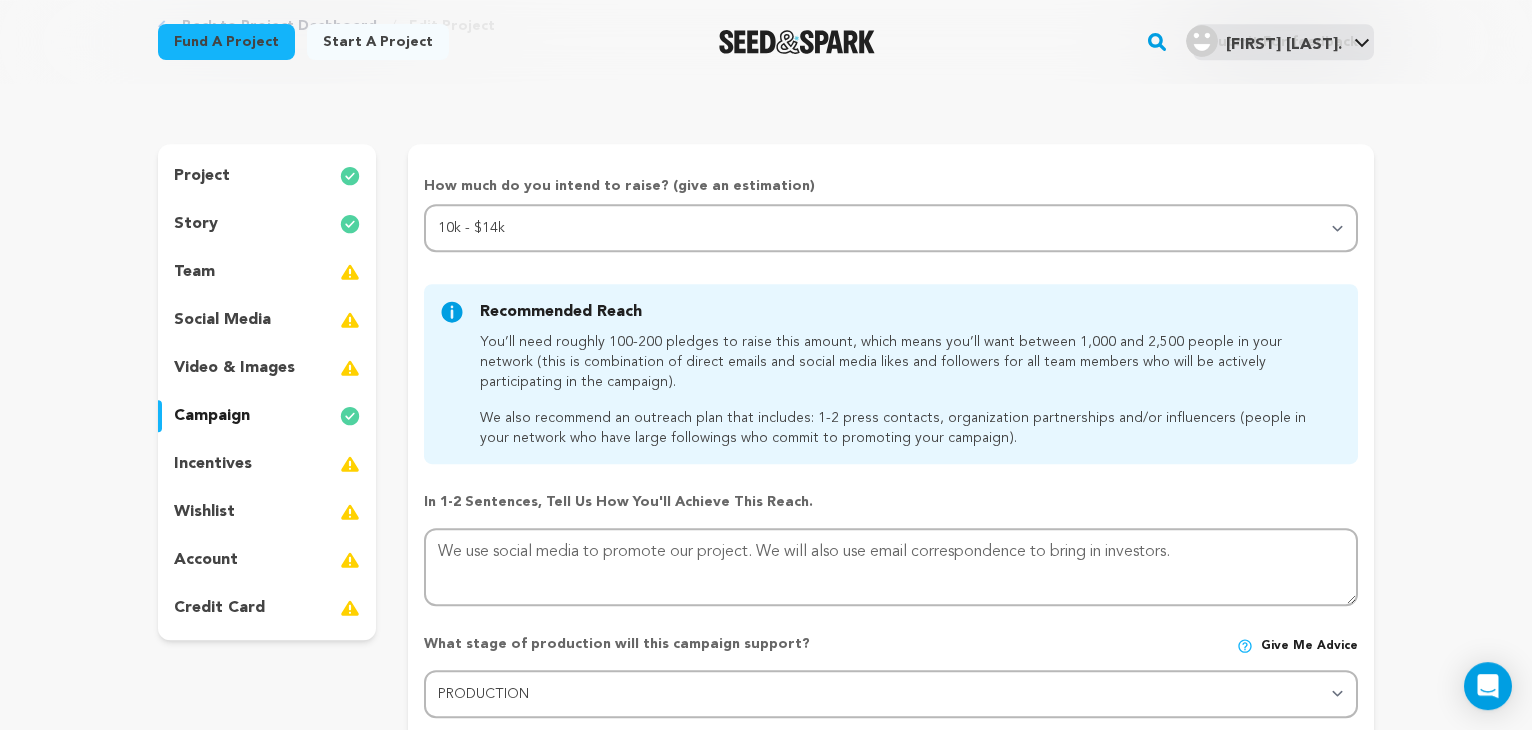 click on "video & images" at bounding box center (234, 368) 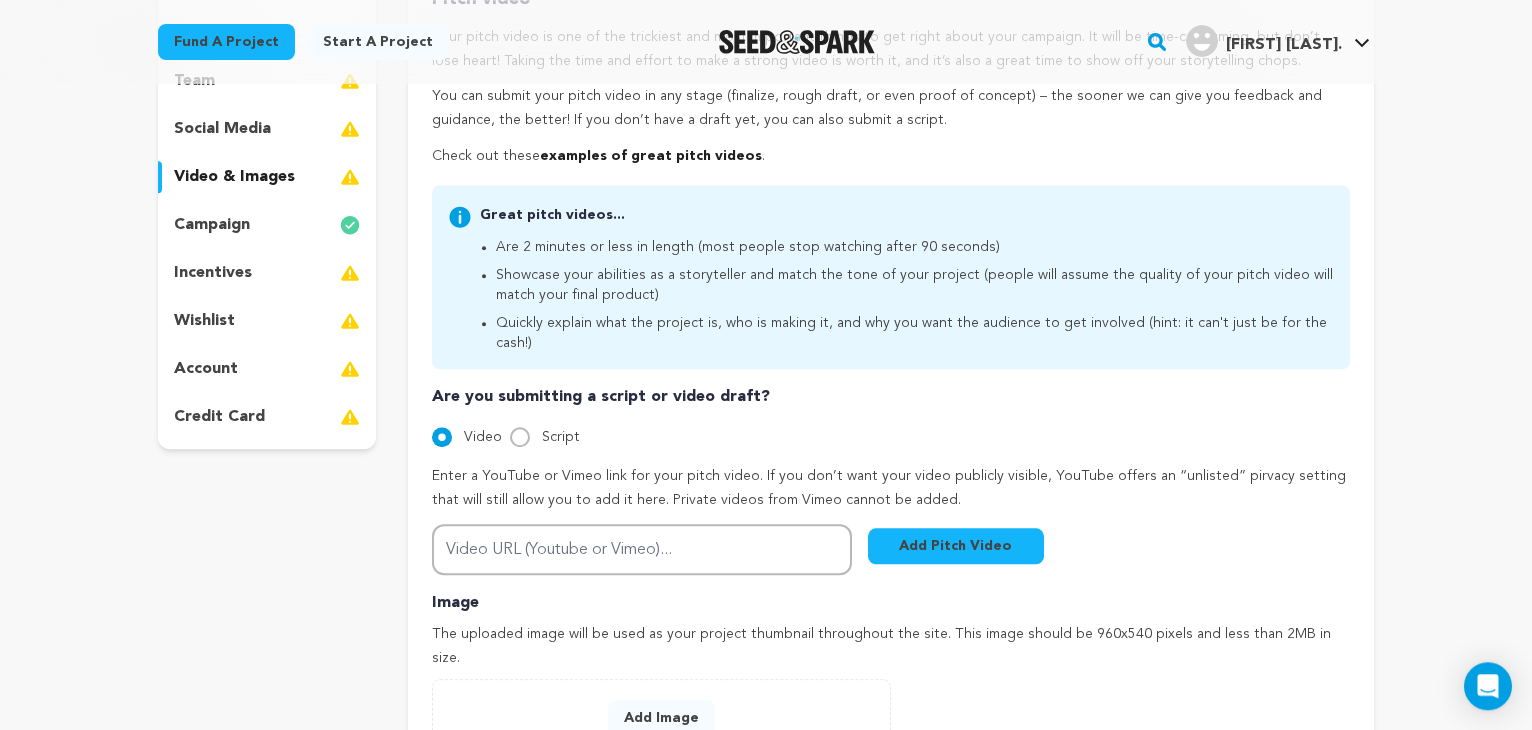 scroll, scrollTop: 309, scrollLeft: 0, axis: vertical 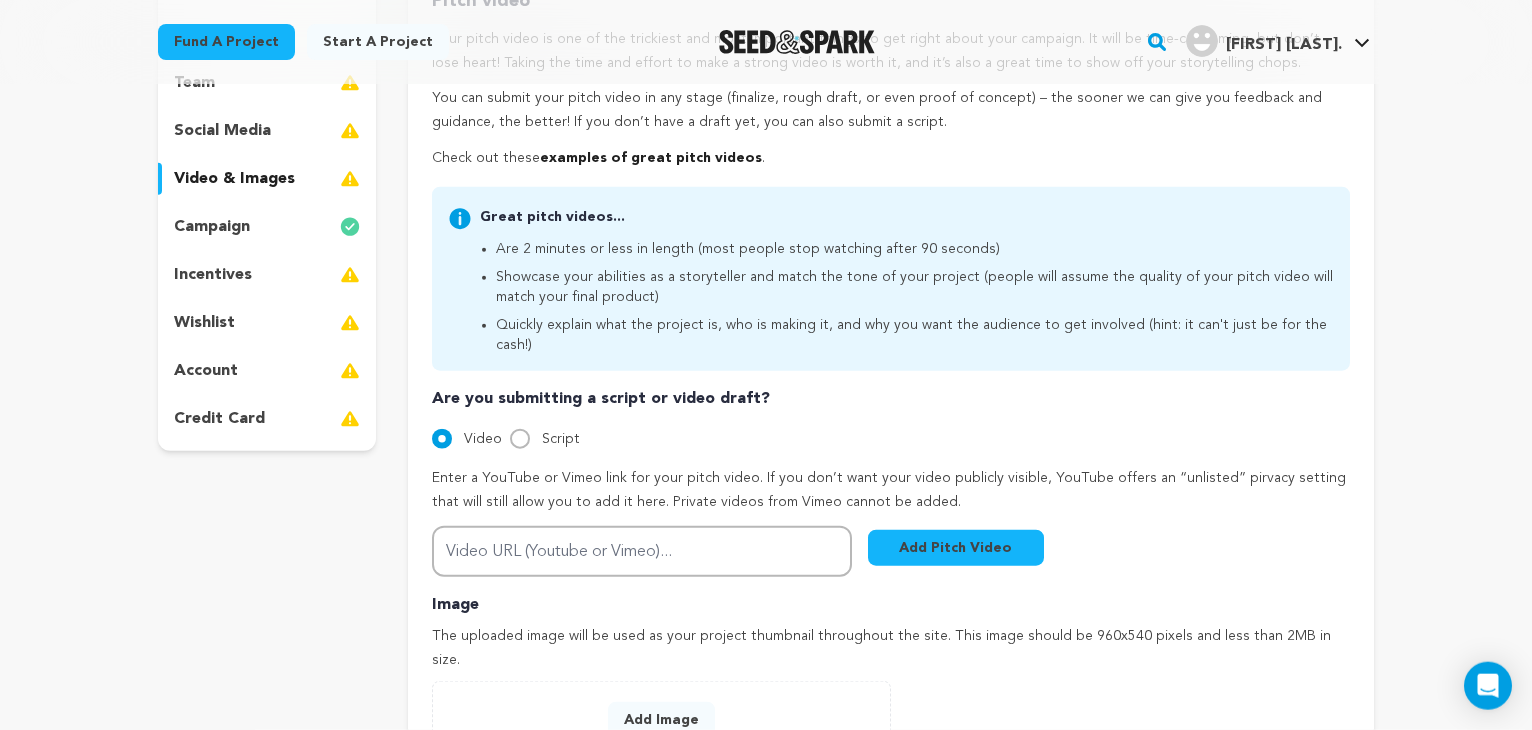 click on "incentives" at bounding box center (213, 275) 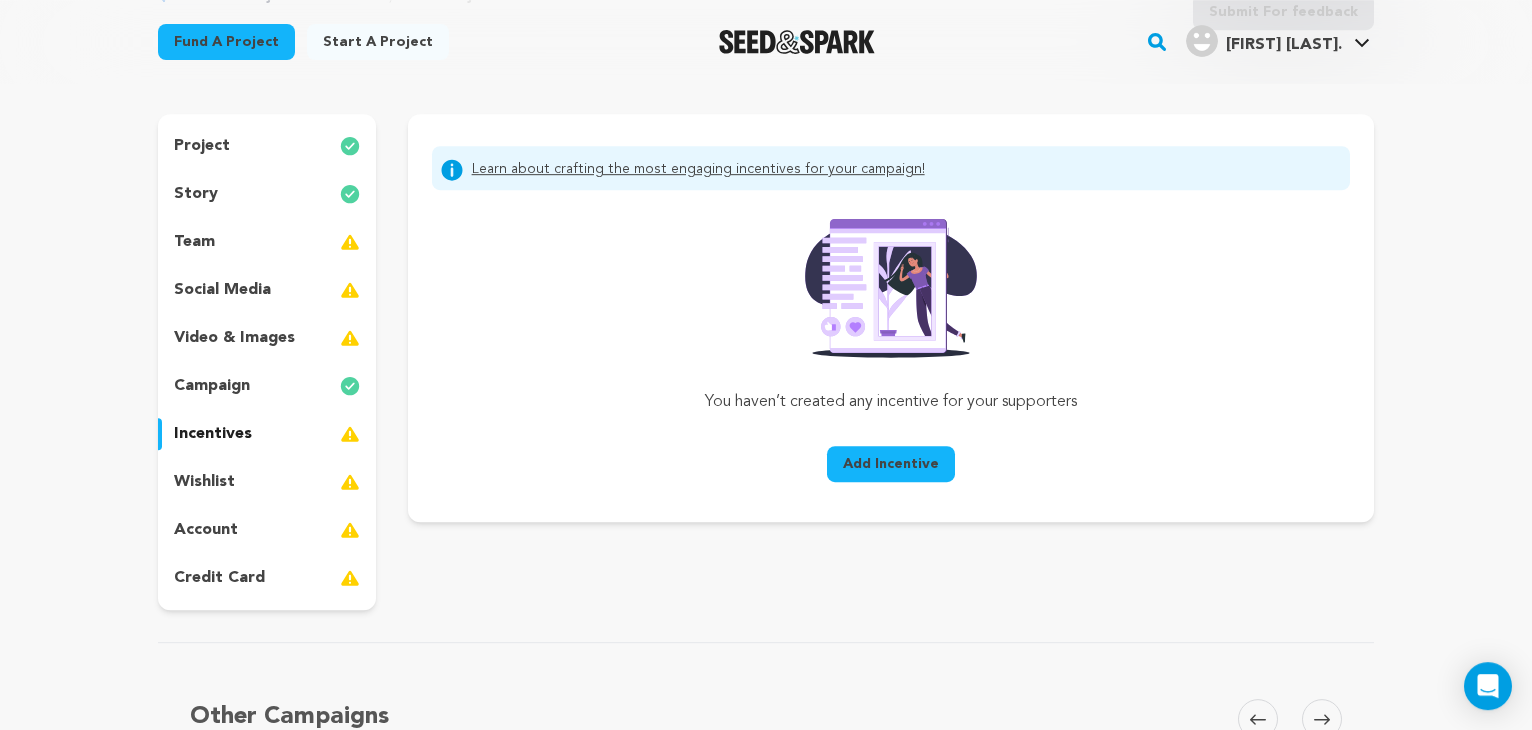 scroll, scrollTop: 132, scrollLeft: 0, axis: vertical 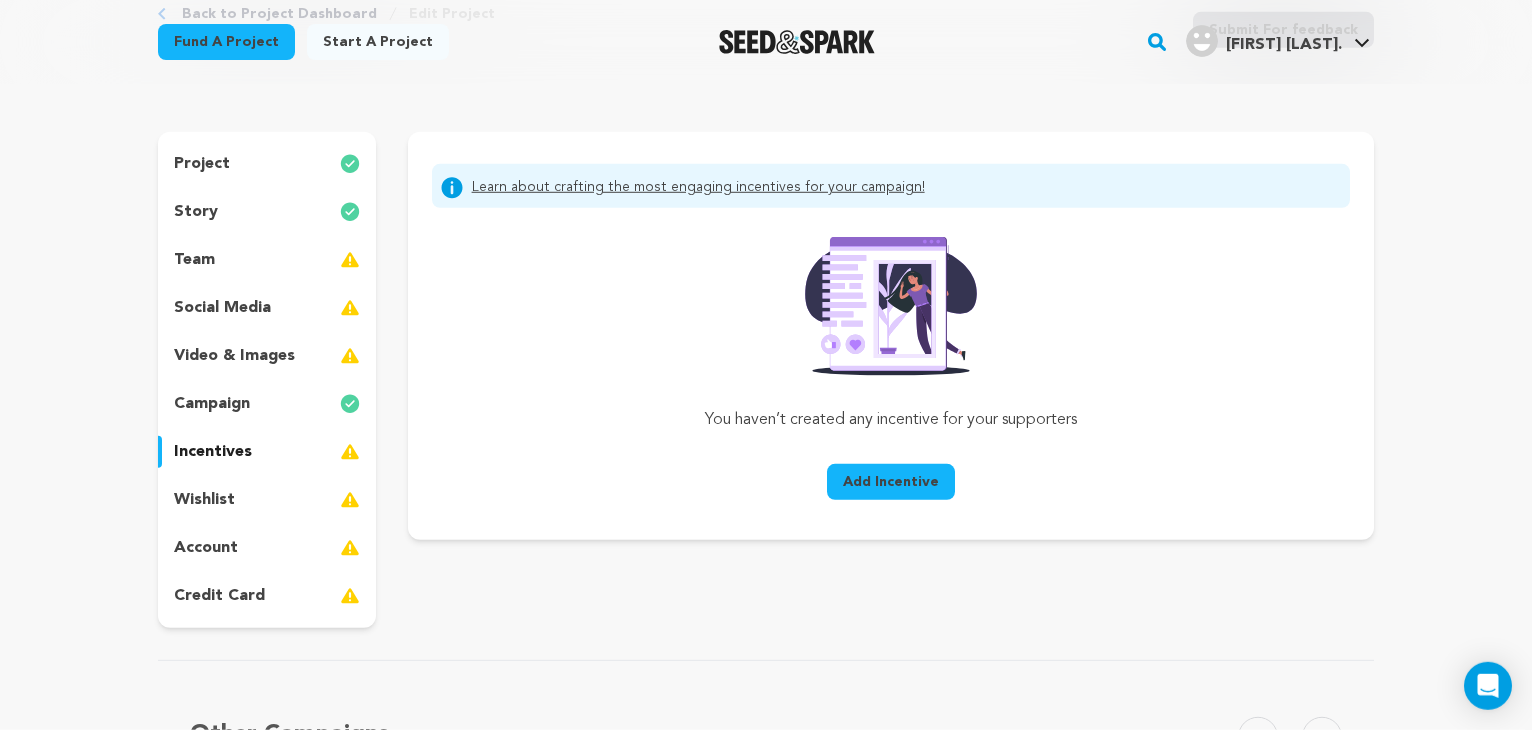click on "Add Incentive" at bounding box center (891, 482) 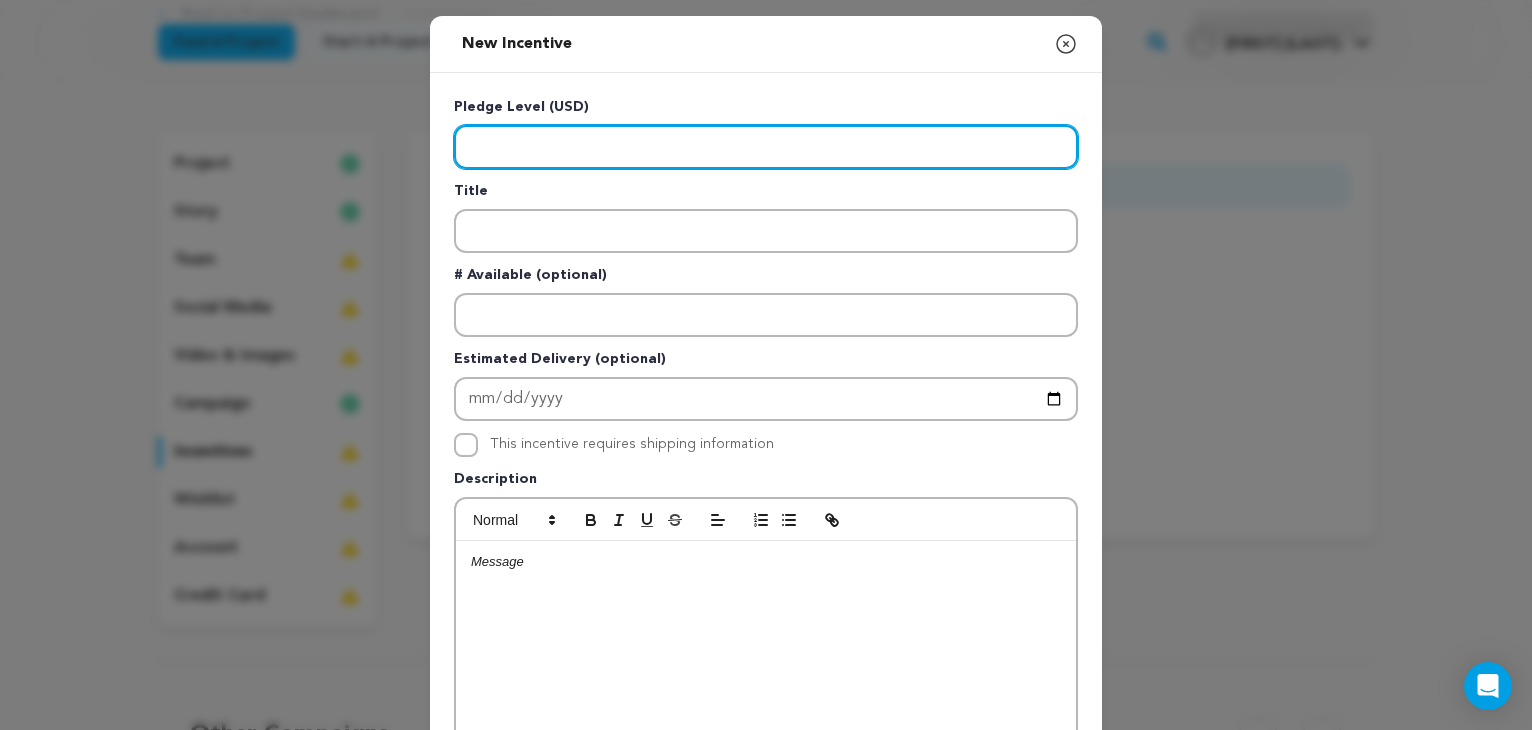 click at bounding box center [766, 147] 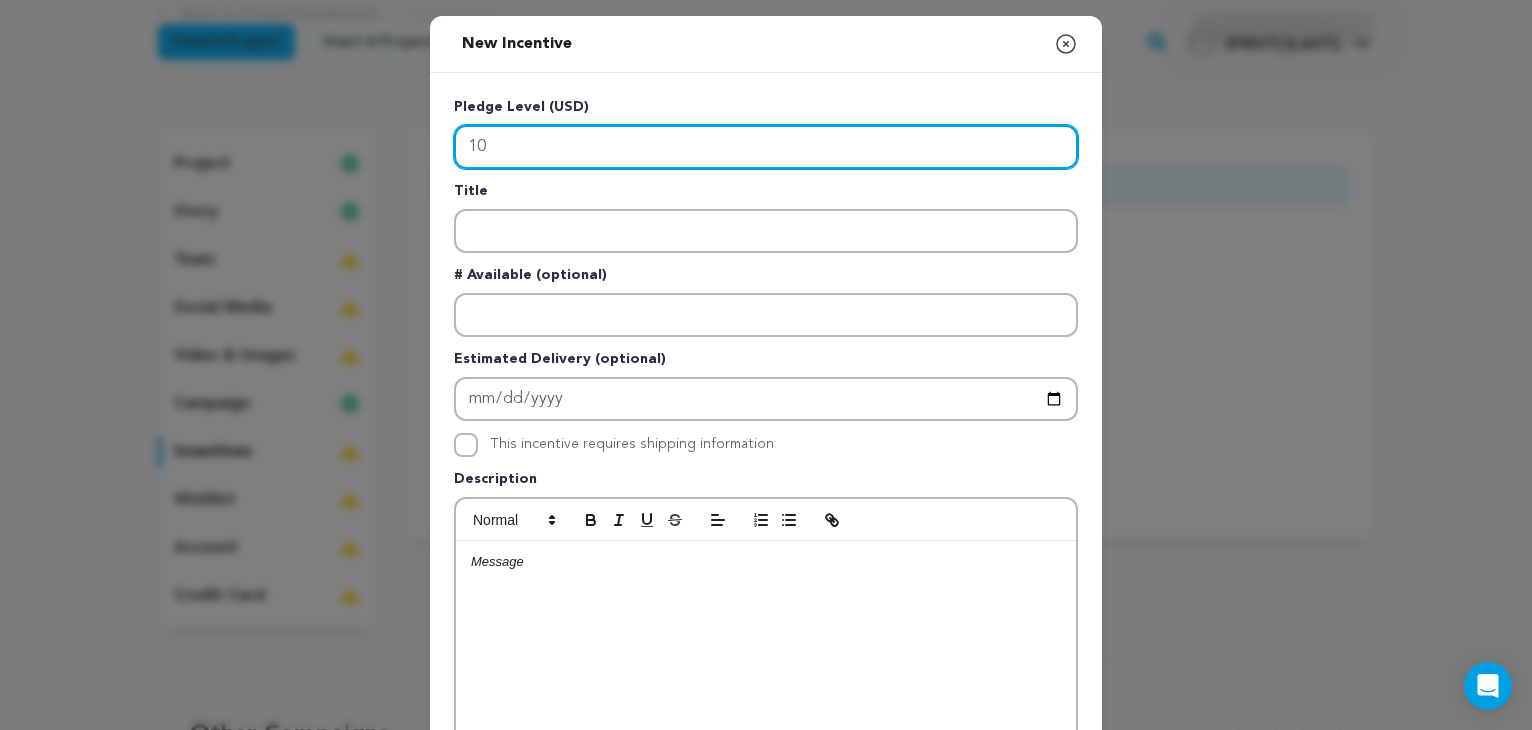 type on "10" 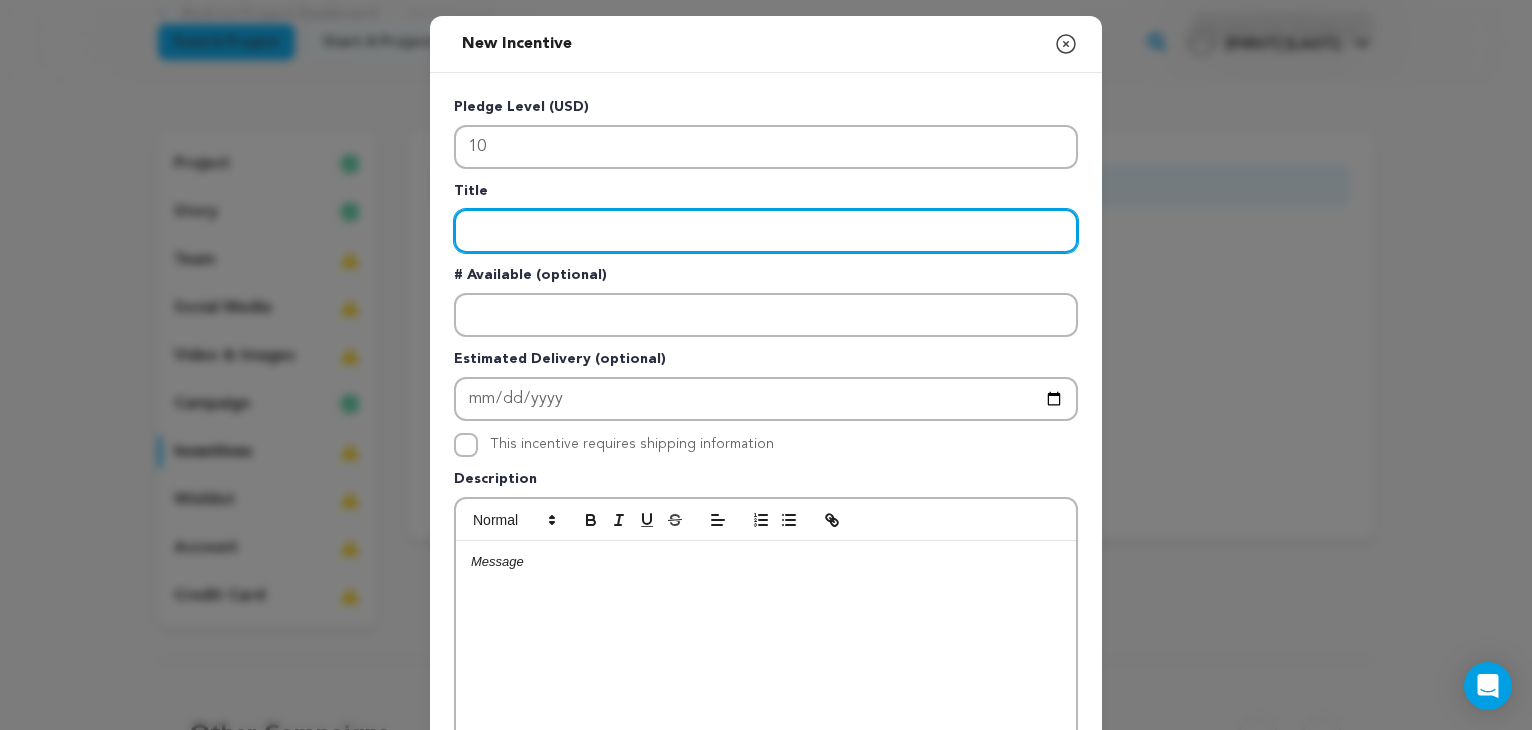 click at bounding box center (766, 231) 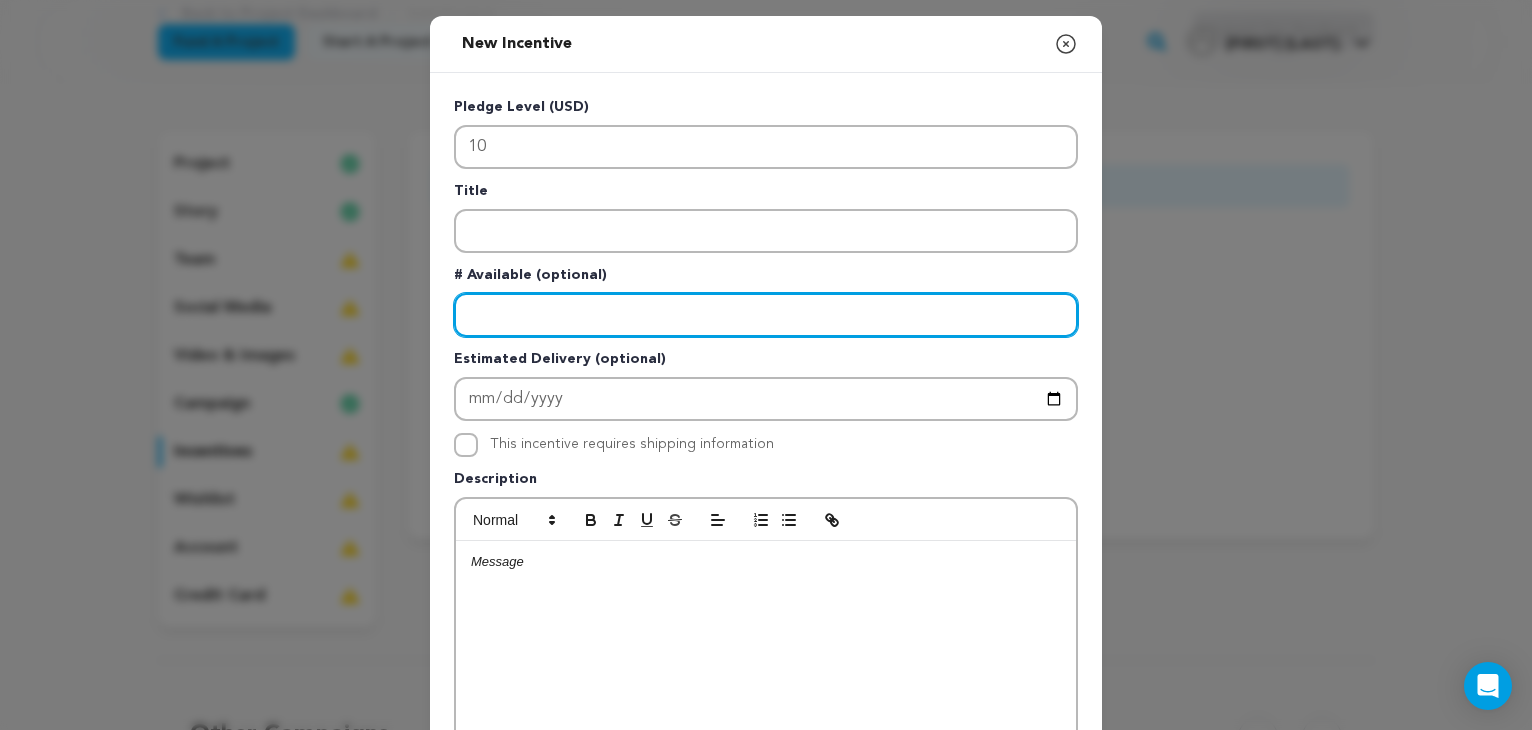 click at bounding box center (766, 315) 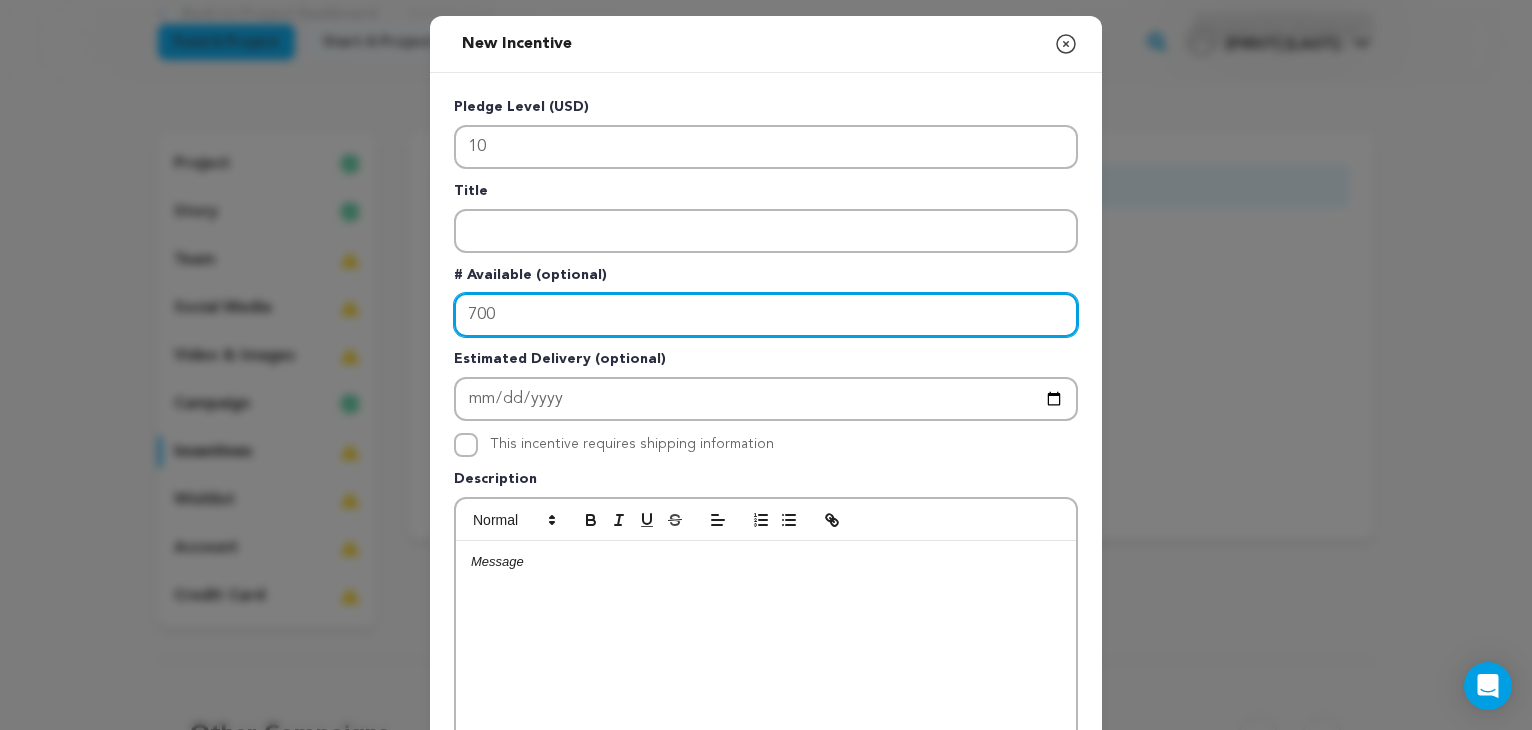 scroll, scrollTop: 82, scrollLeft: 0, axis: vertical 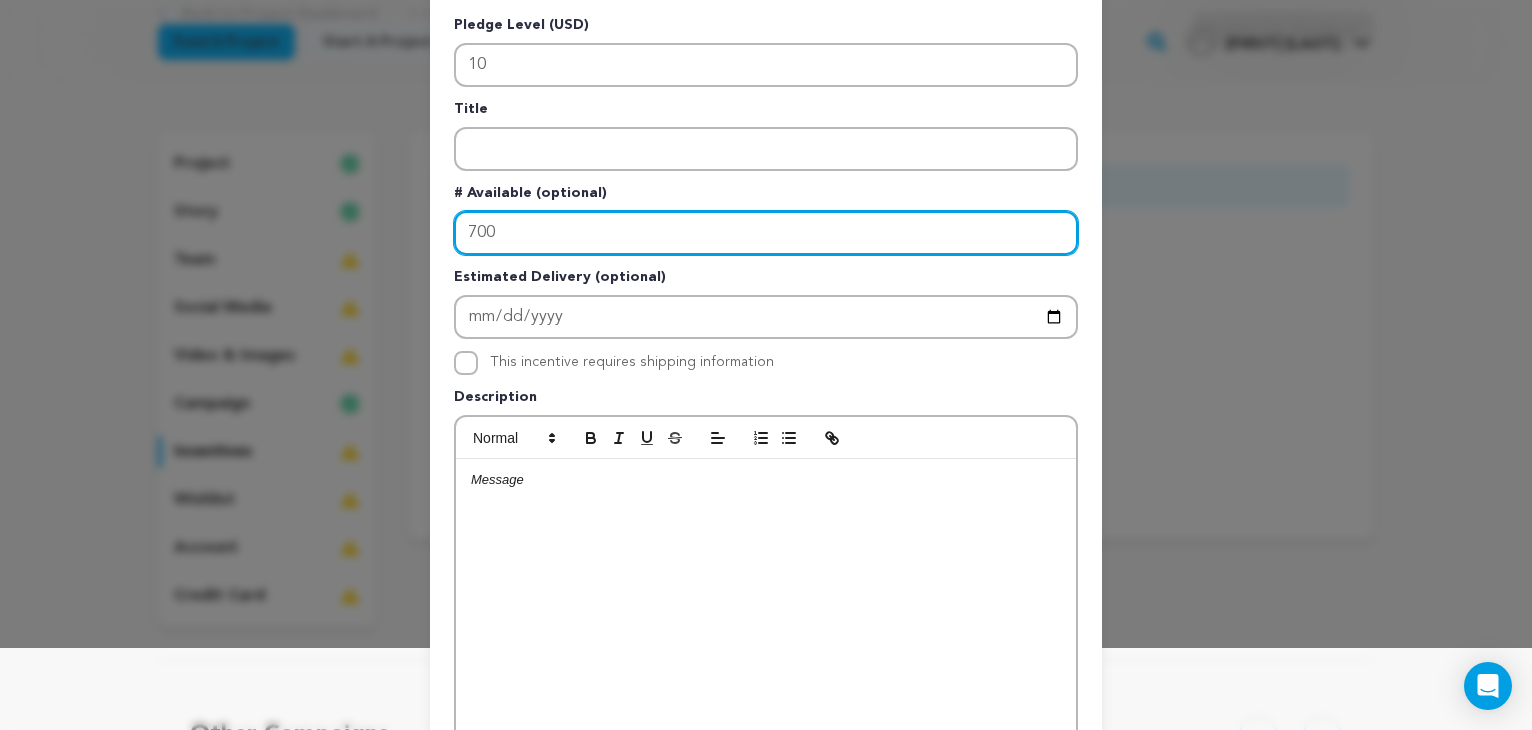 type on "700" 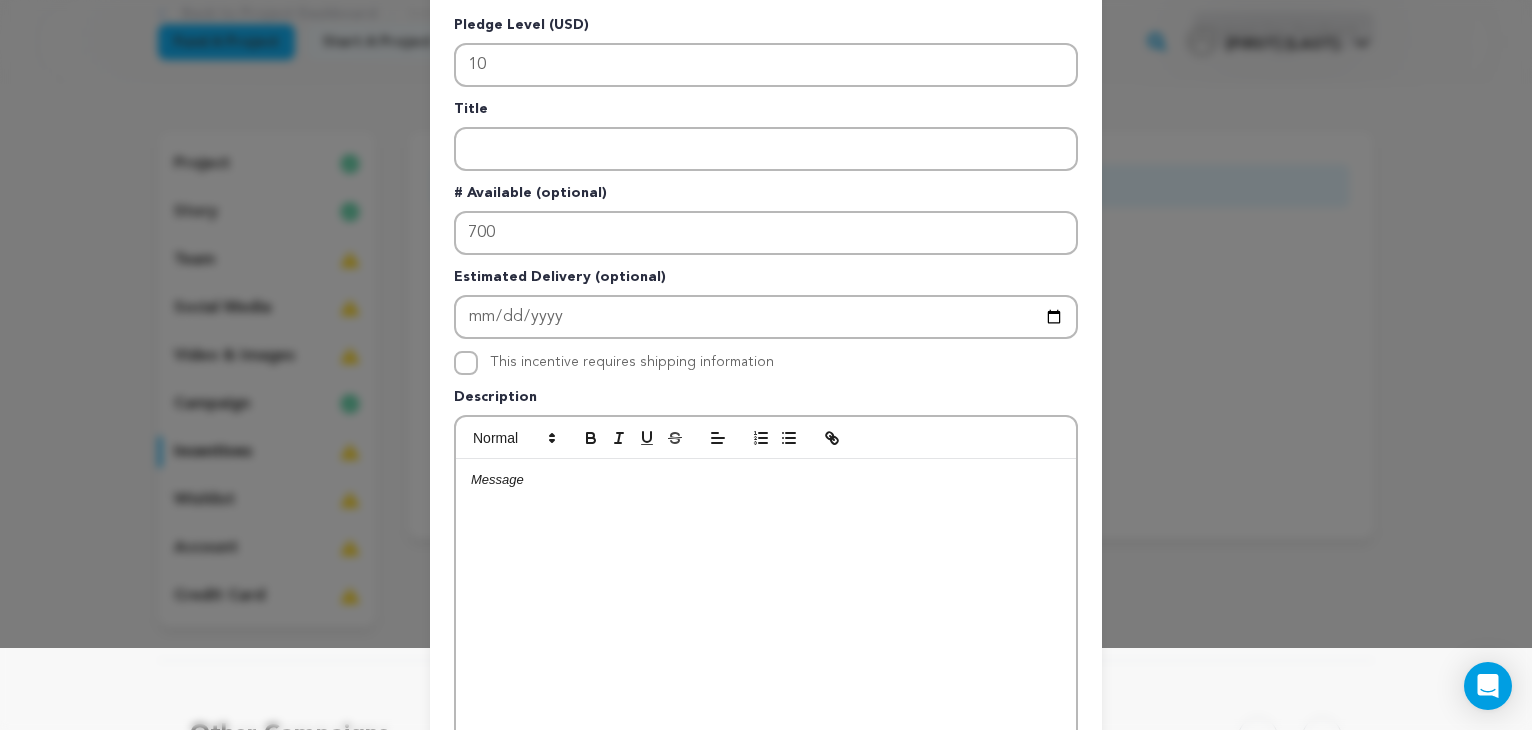 click at bounding box center [766, 609] 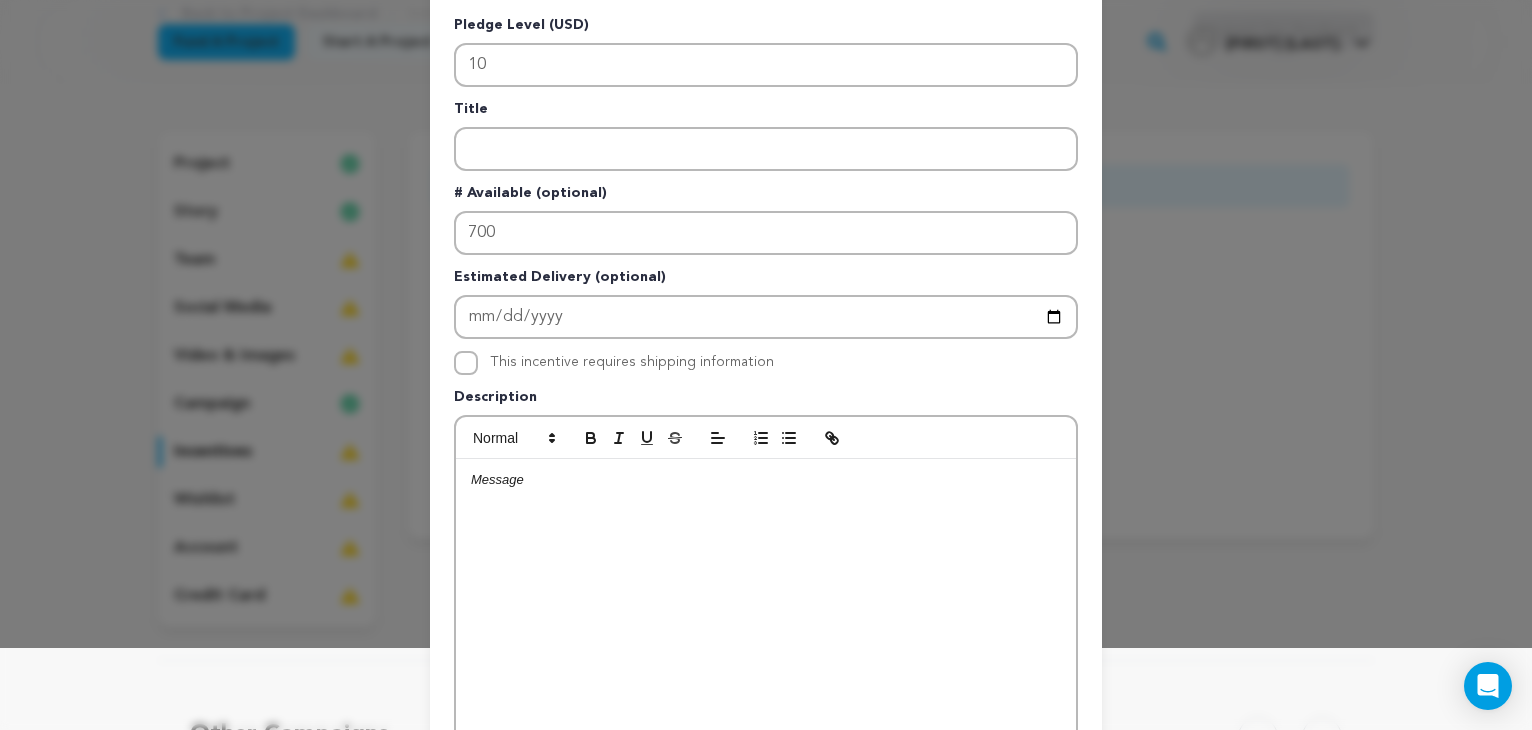 type 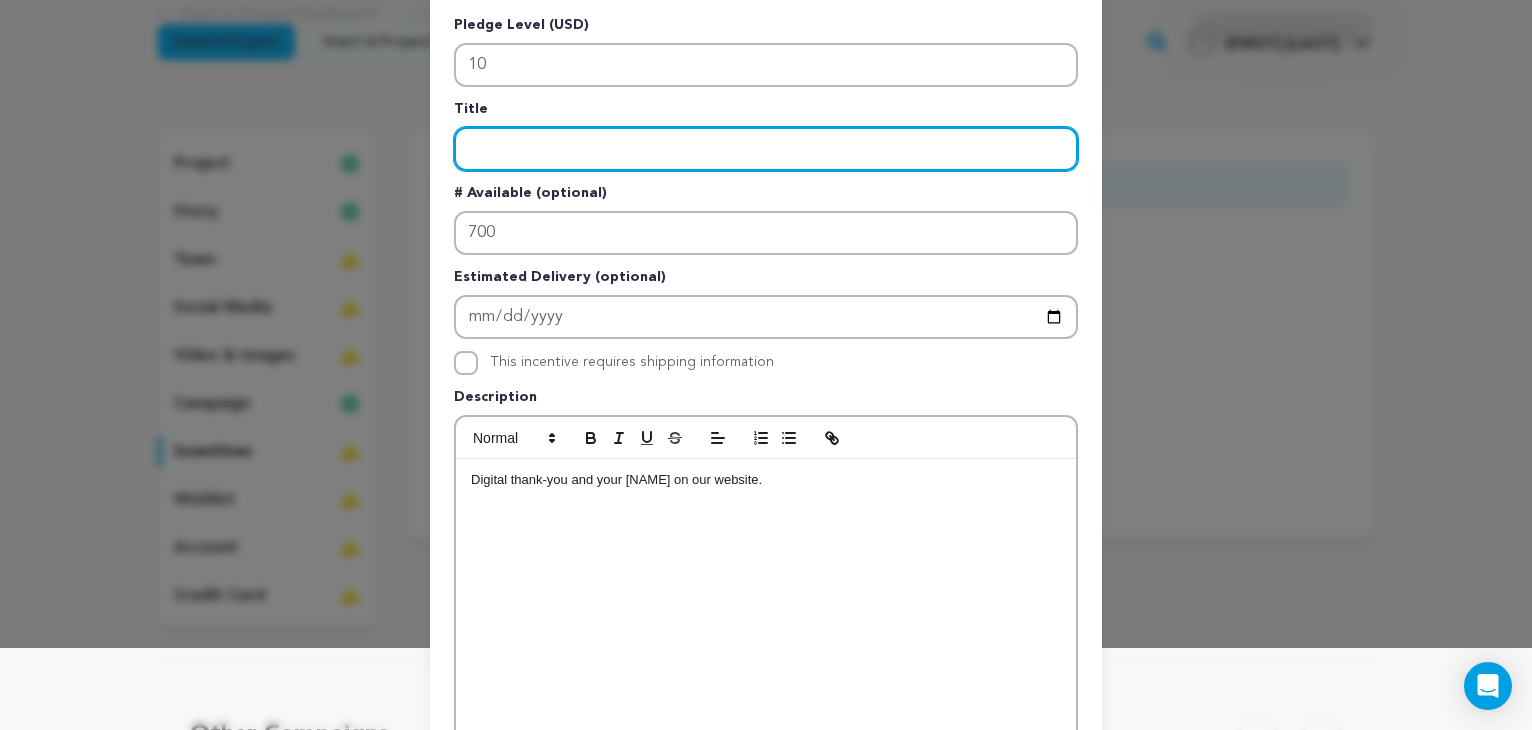 click at bounding box center [766, 149] 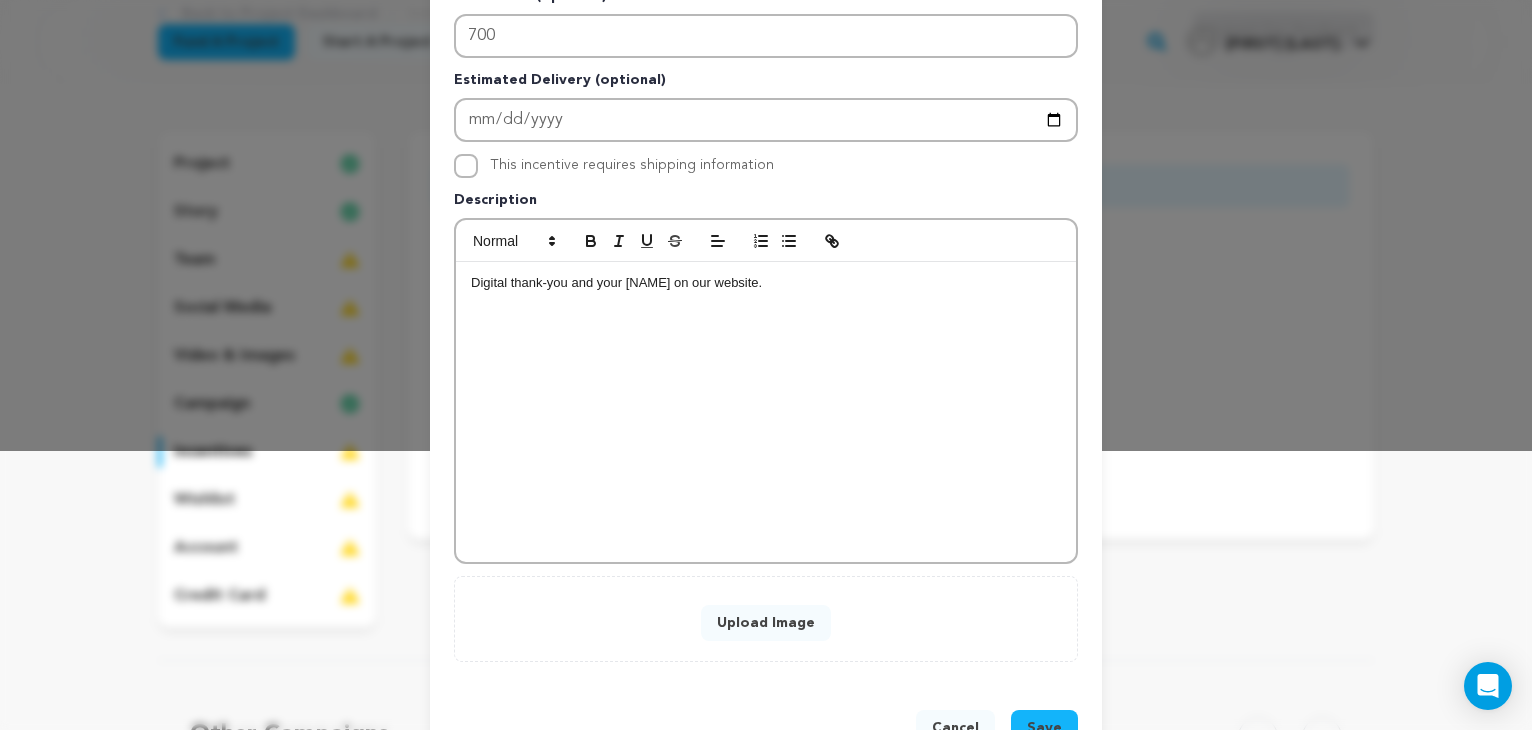 scroll, scrollTop: 338, scrollLeft: 0, axis: vertical 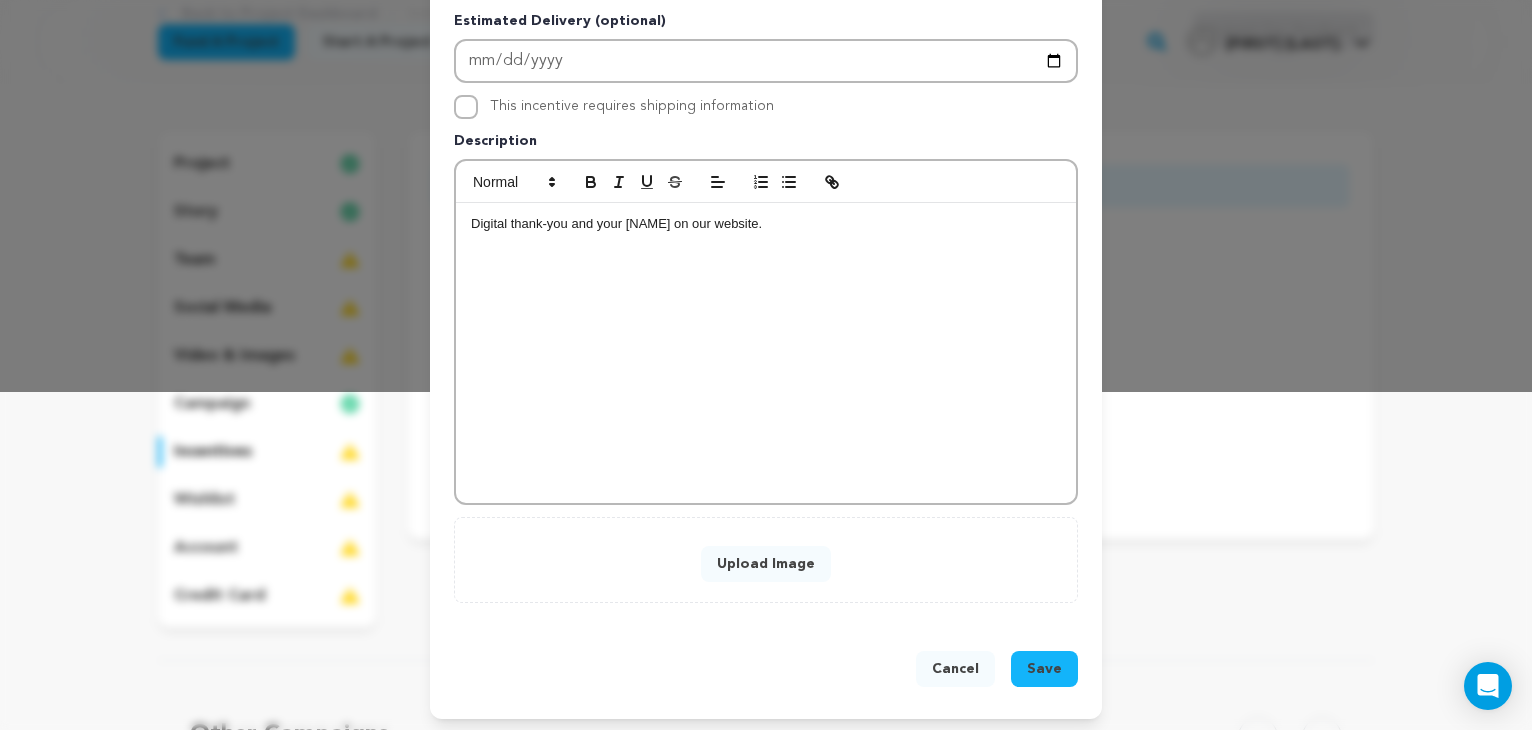 type on "Entry level" 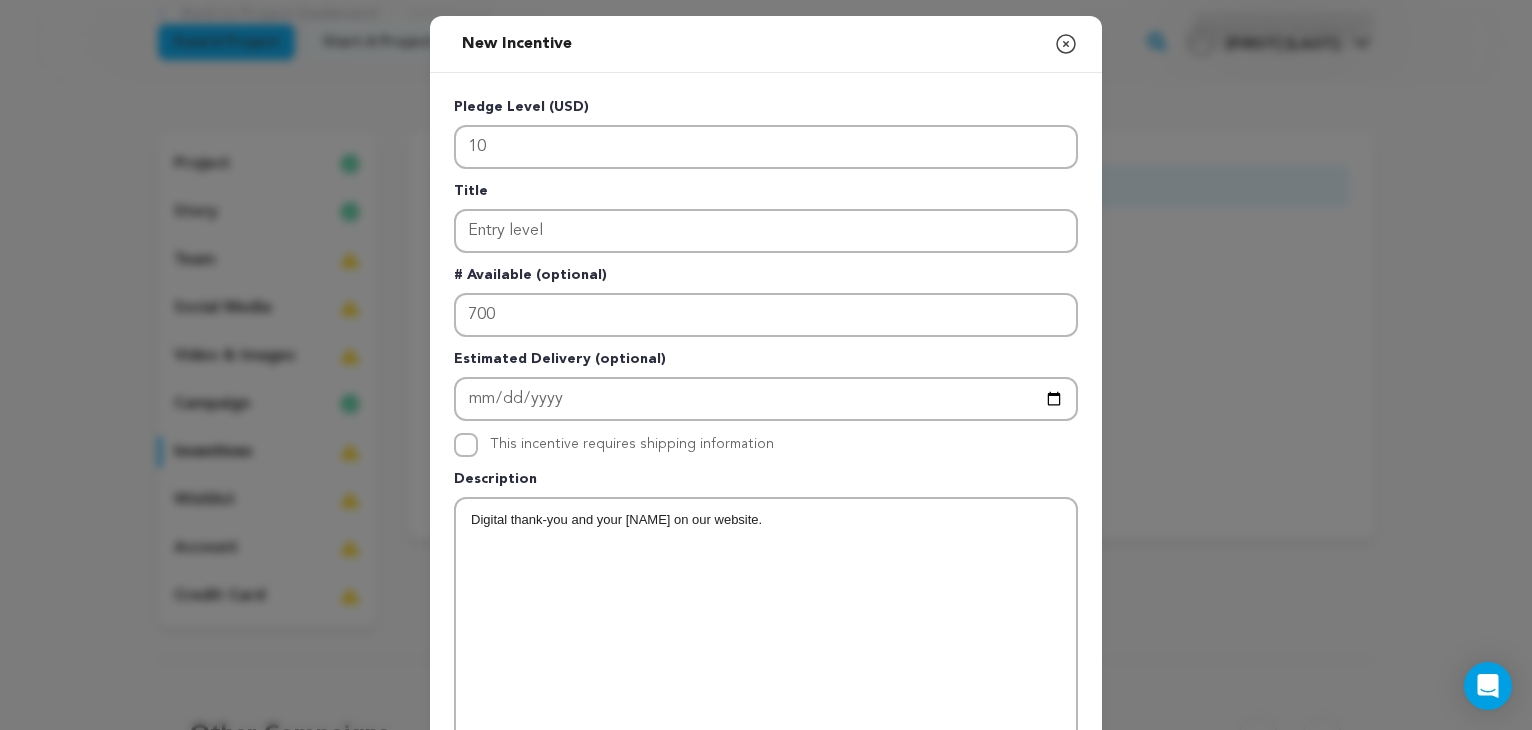 scroll, scrollTop: 269, scrollLeft: 0, axis: vertical 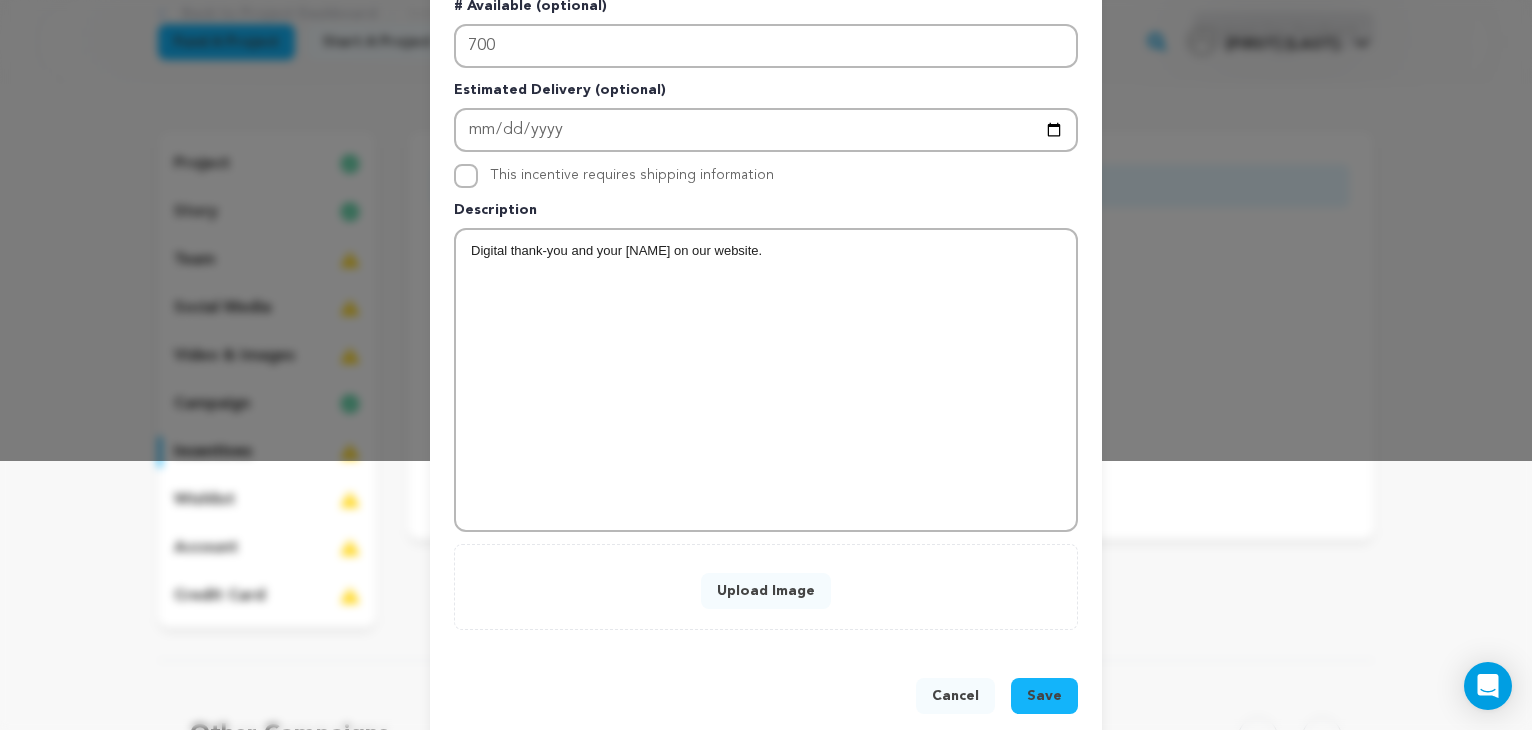 click on "Save" at bounding box center (1044, 696) 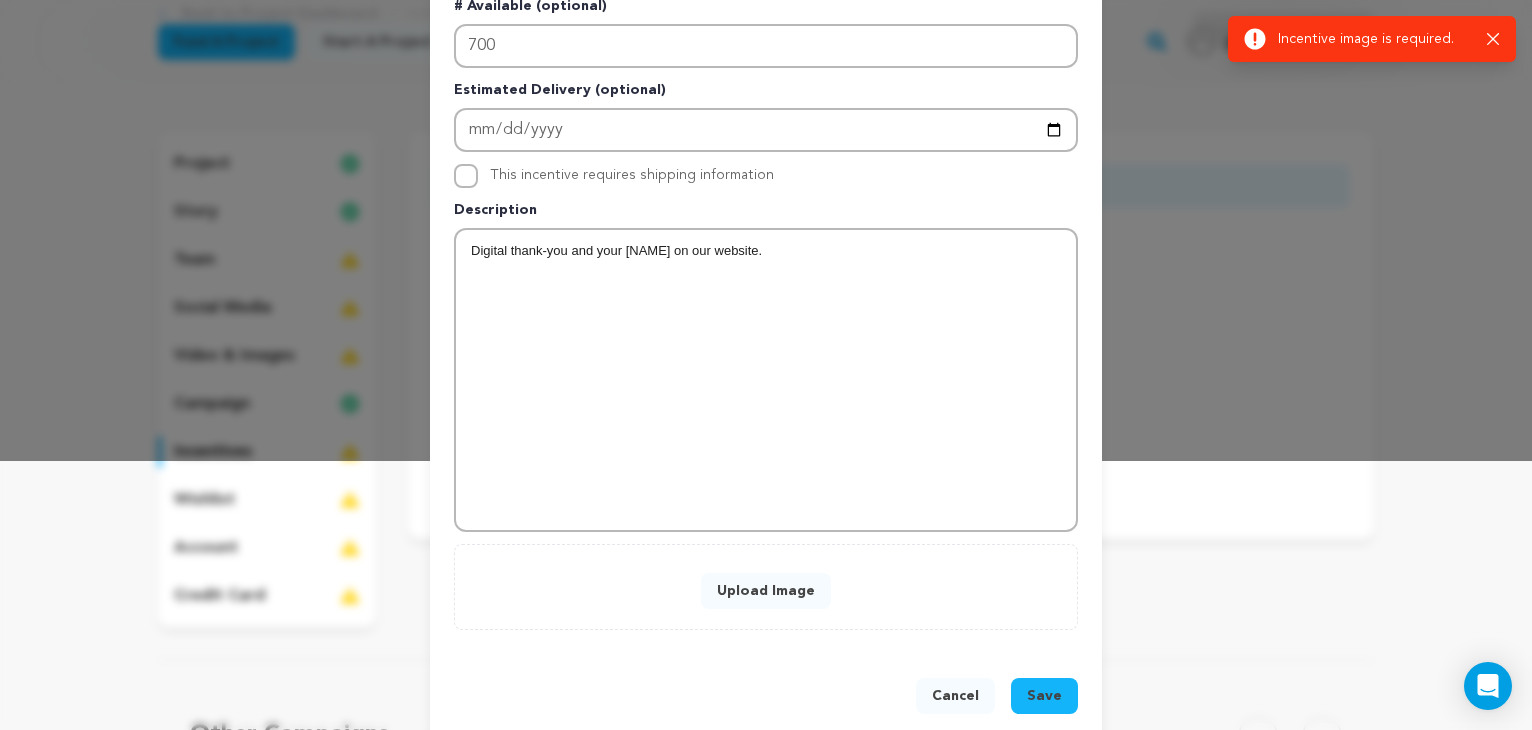 click on "Digital thank-you and your [NAME] on our website." at bounding box center [766, 380] 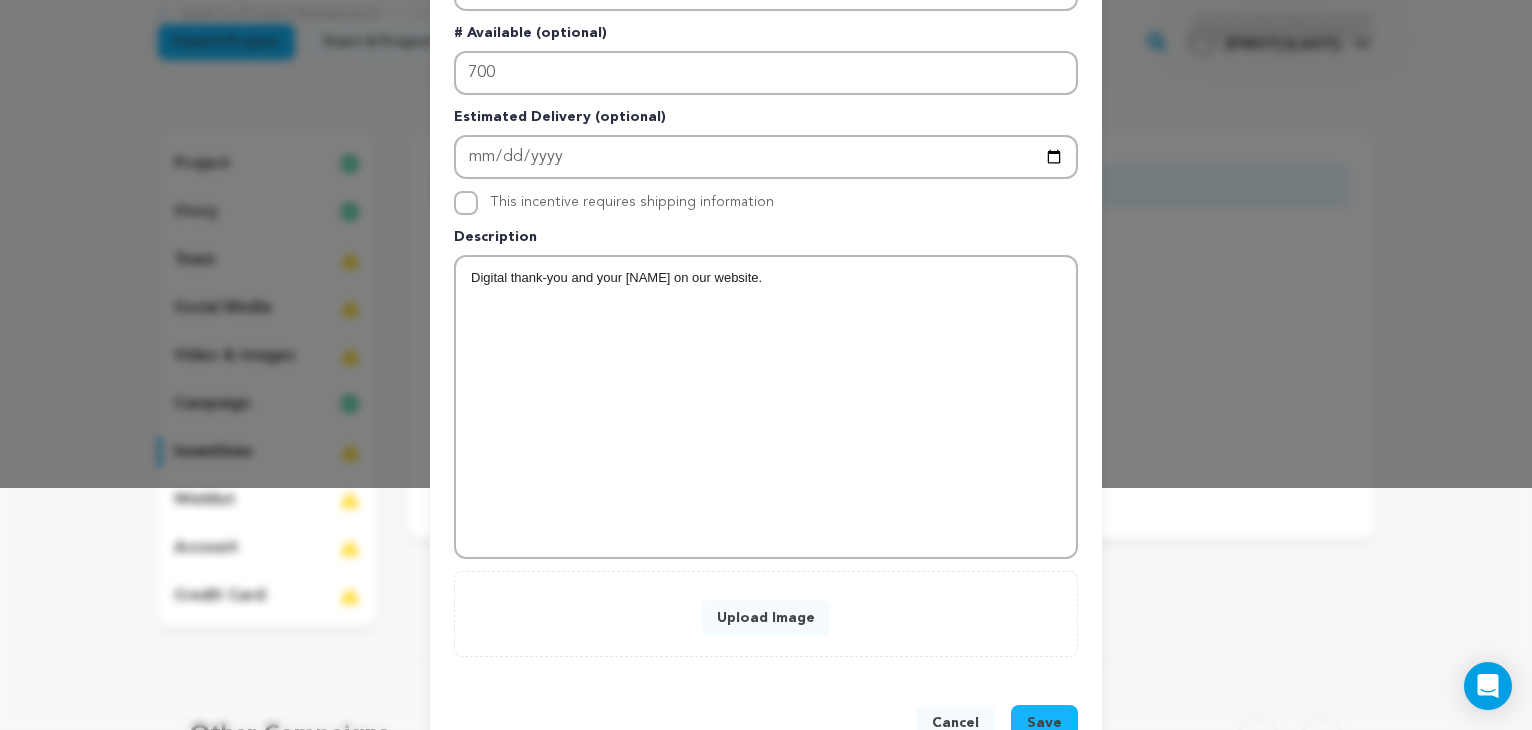 scroll, scrollTop: 296, scrollLeft: 0, axis: vertical 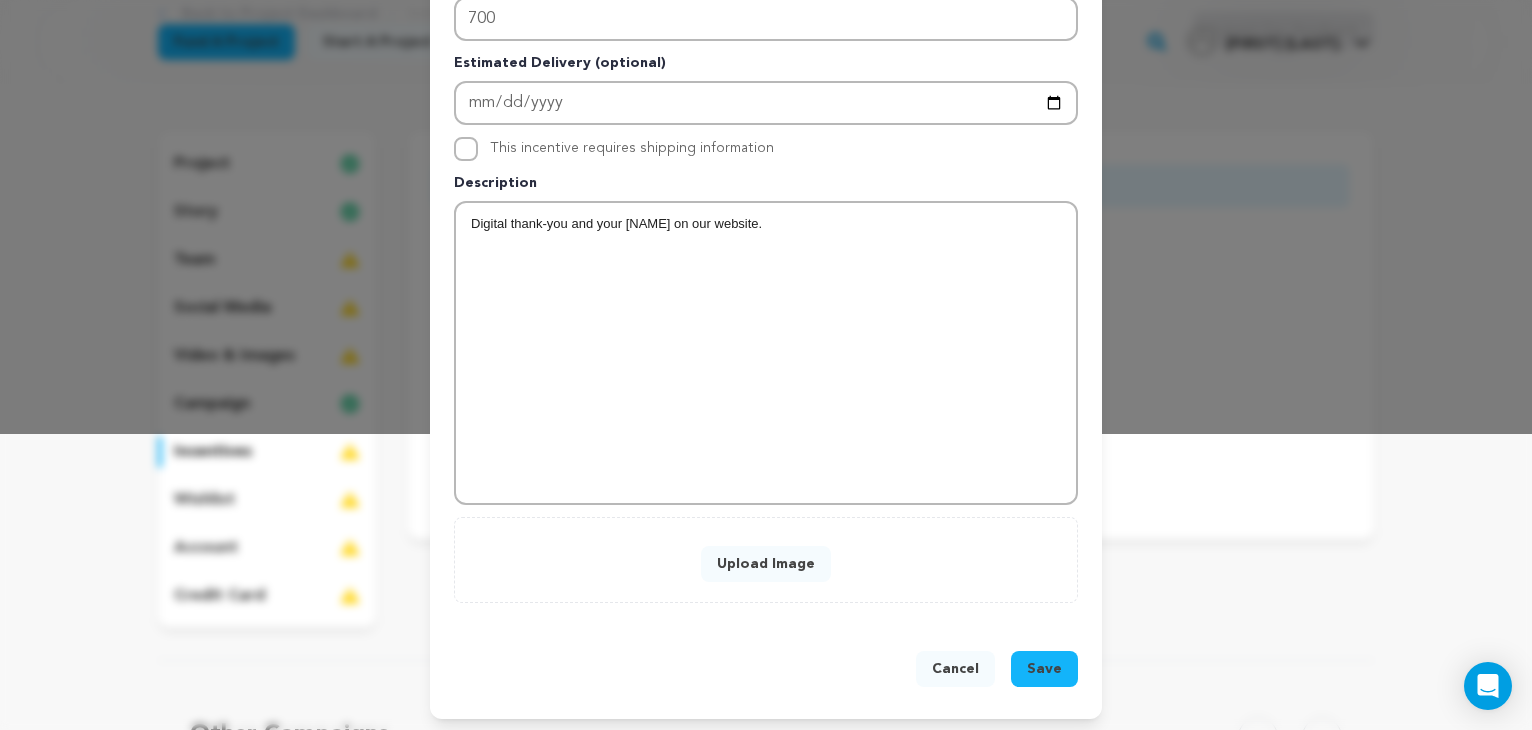 click on "Upload Image" at bounding box center [766, 564] 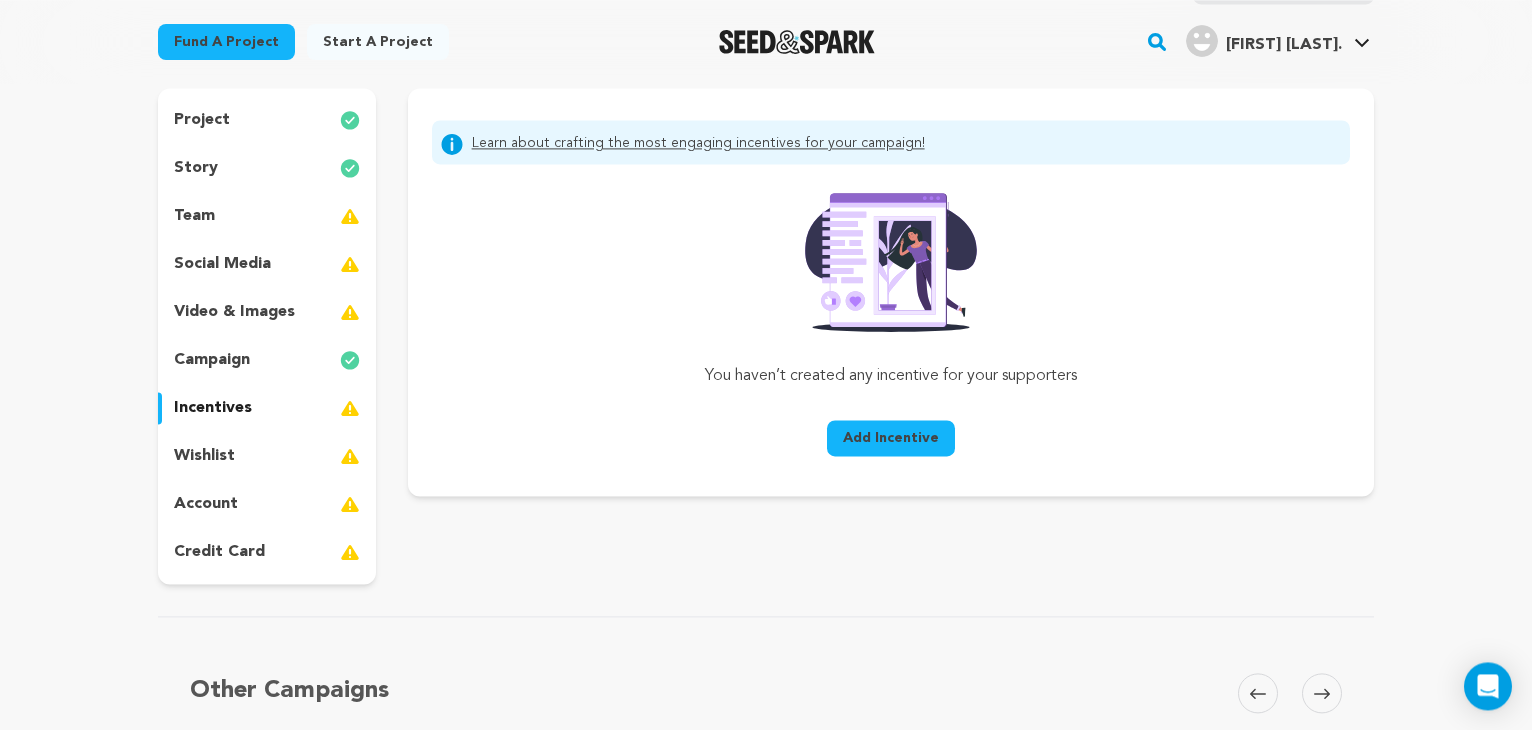 scroll, scrollTop: 177, scrollLeft: 0, axis: vertical 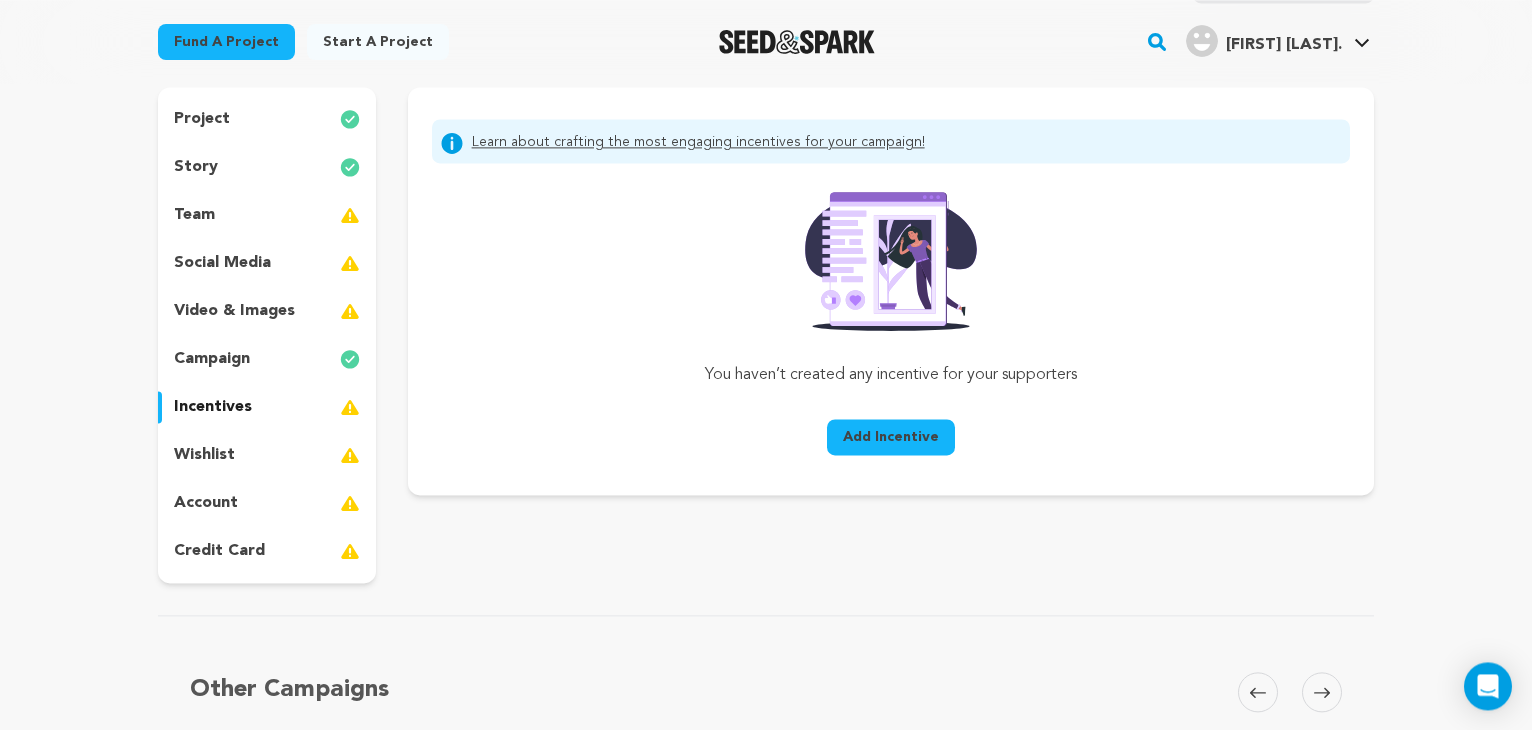 click on "video & images" at bounding box center (234, 311) 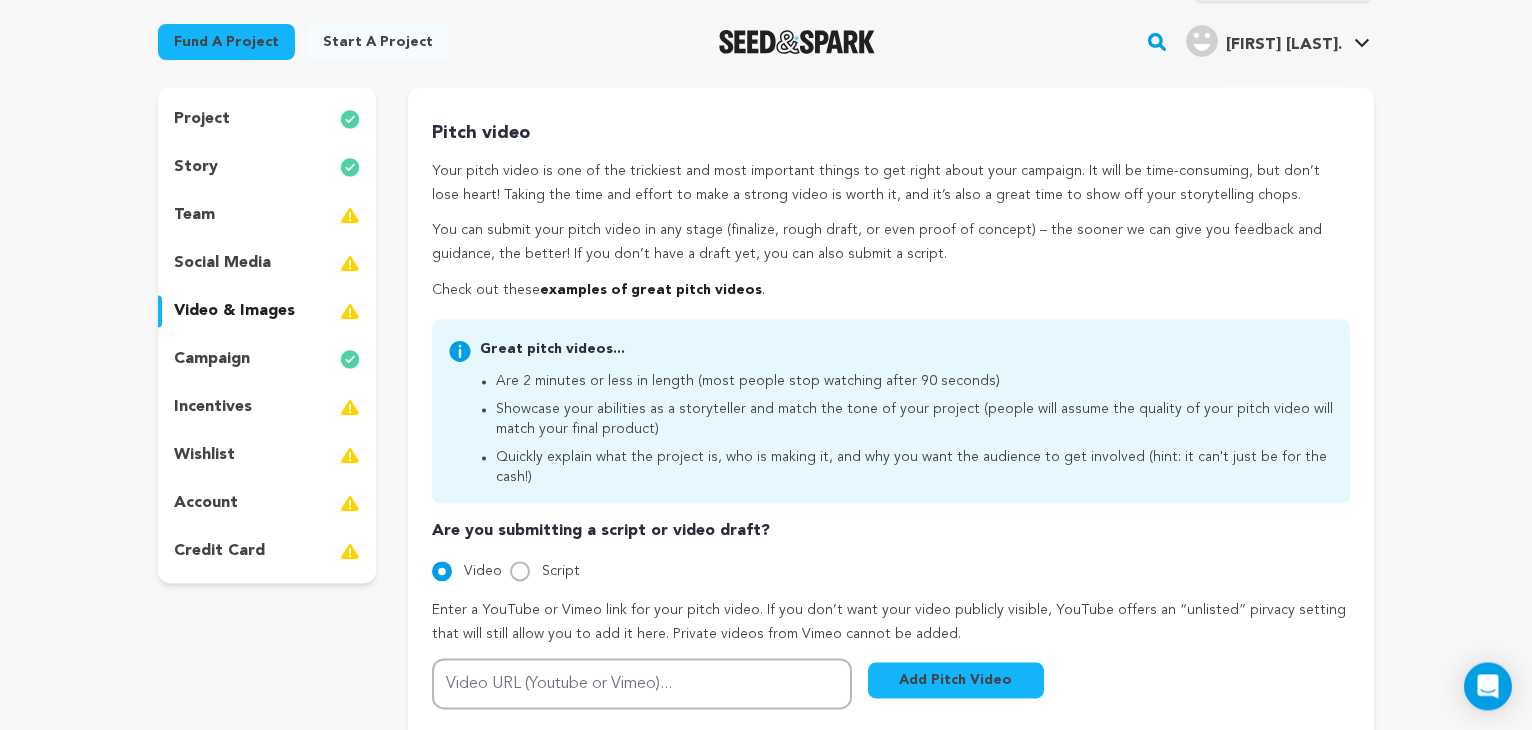 click on "social media" at bounding box center [222, 263] 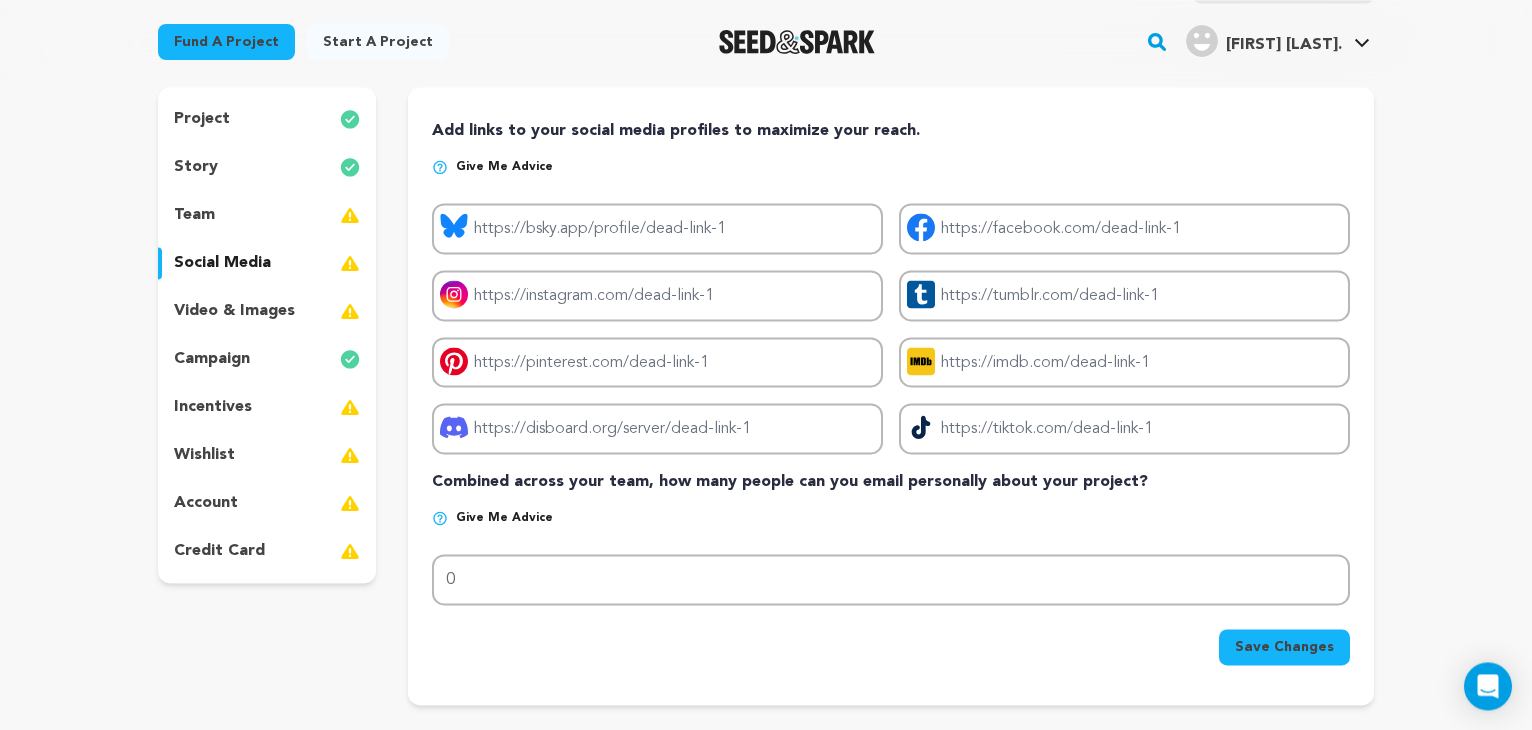 click on "team" at bounding box center [267, 215] 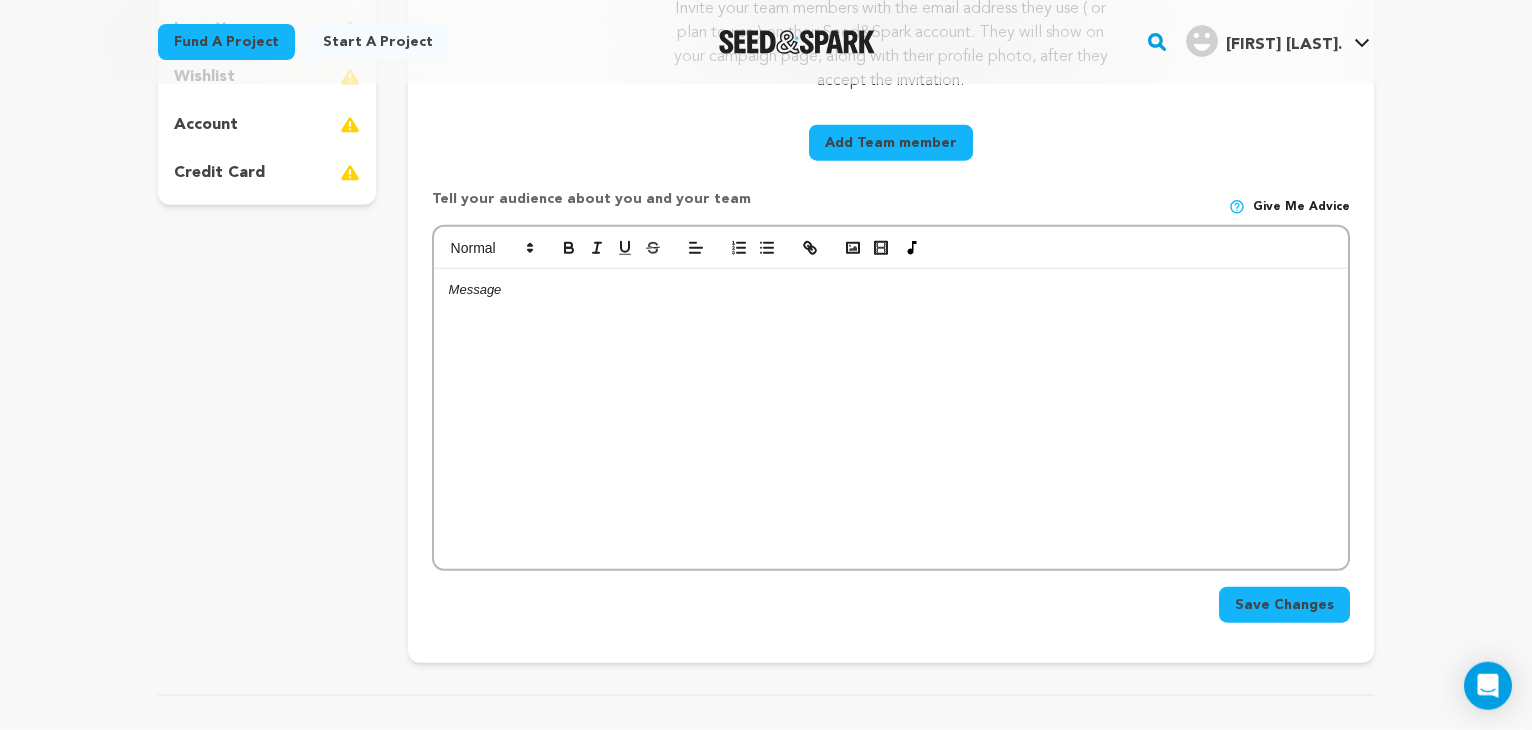 scroll, scrollTop: 556, scrollLeft: 0, axis: vertical 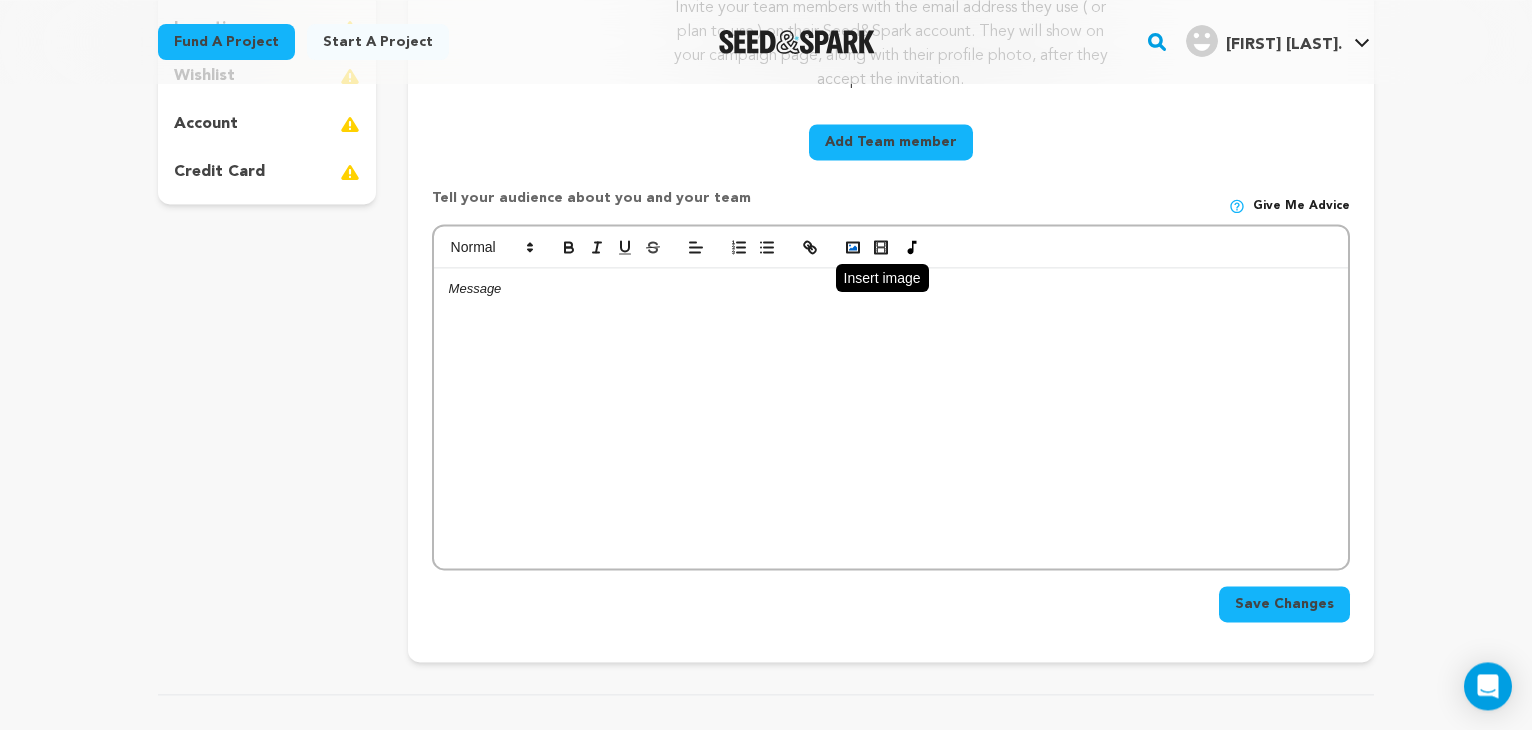click 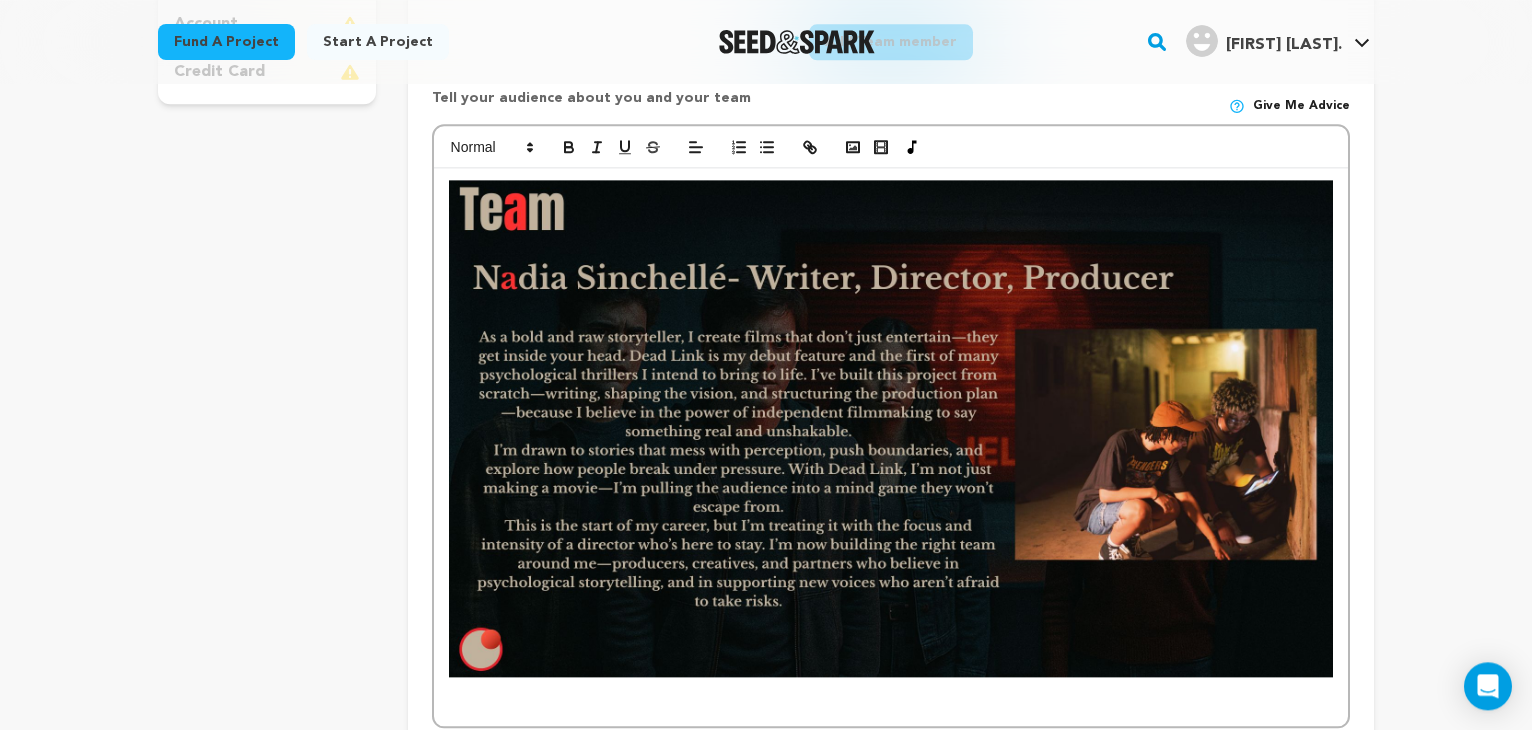 scroll, scrollTop: 654, scrollLeft: 0, axis: vertical 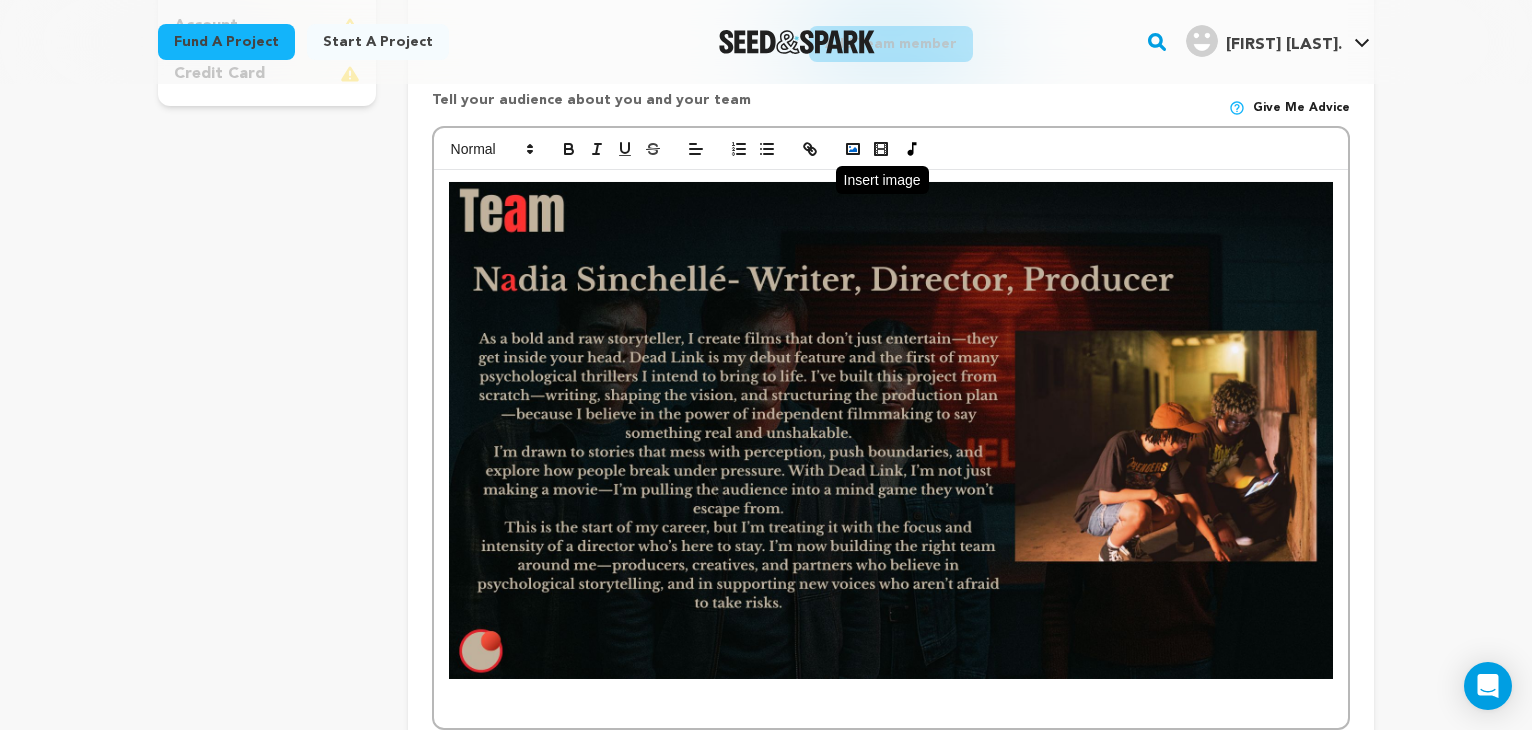 click 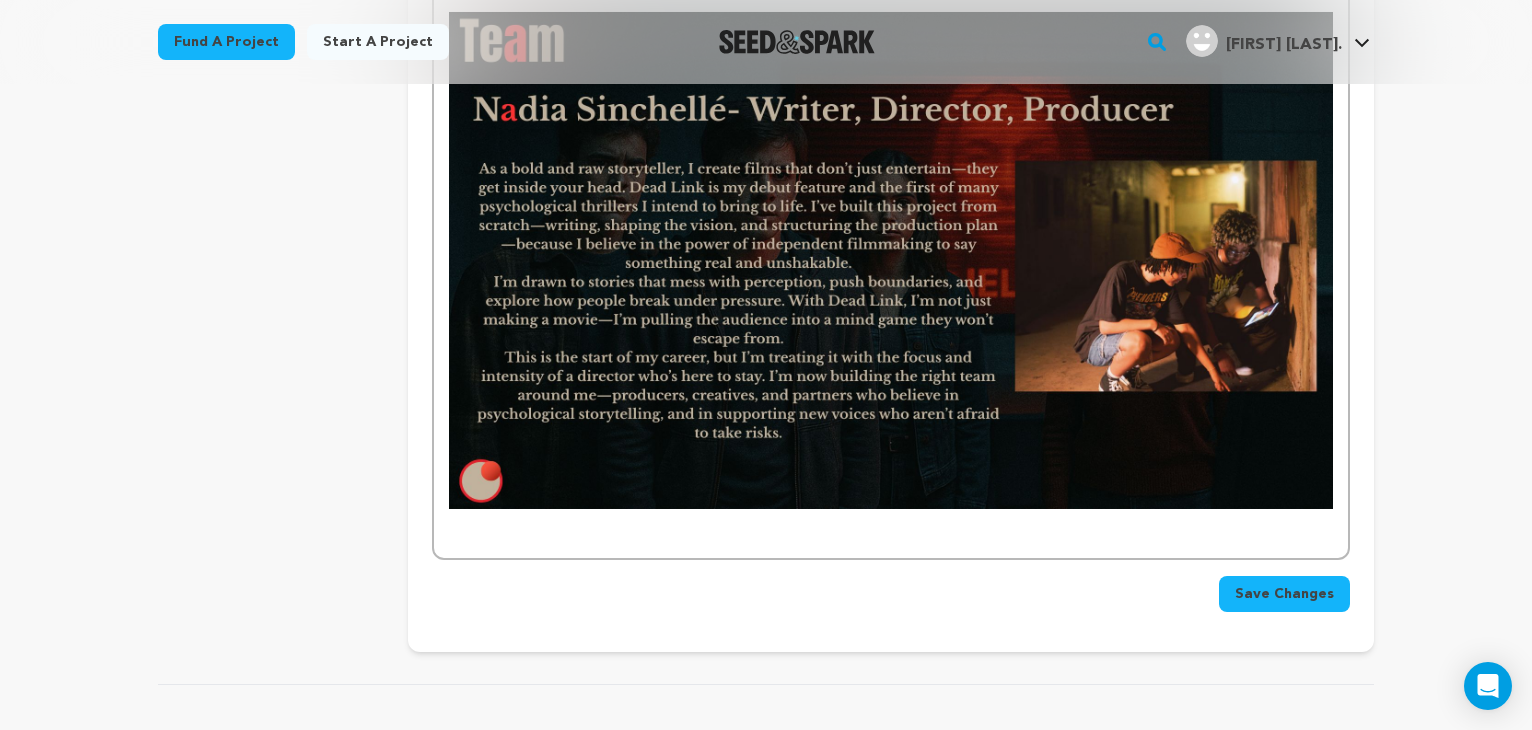 scroll, scrollTop: 826, scrollLeft: 0, axis: vertical 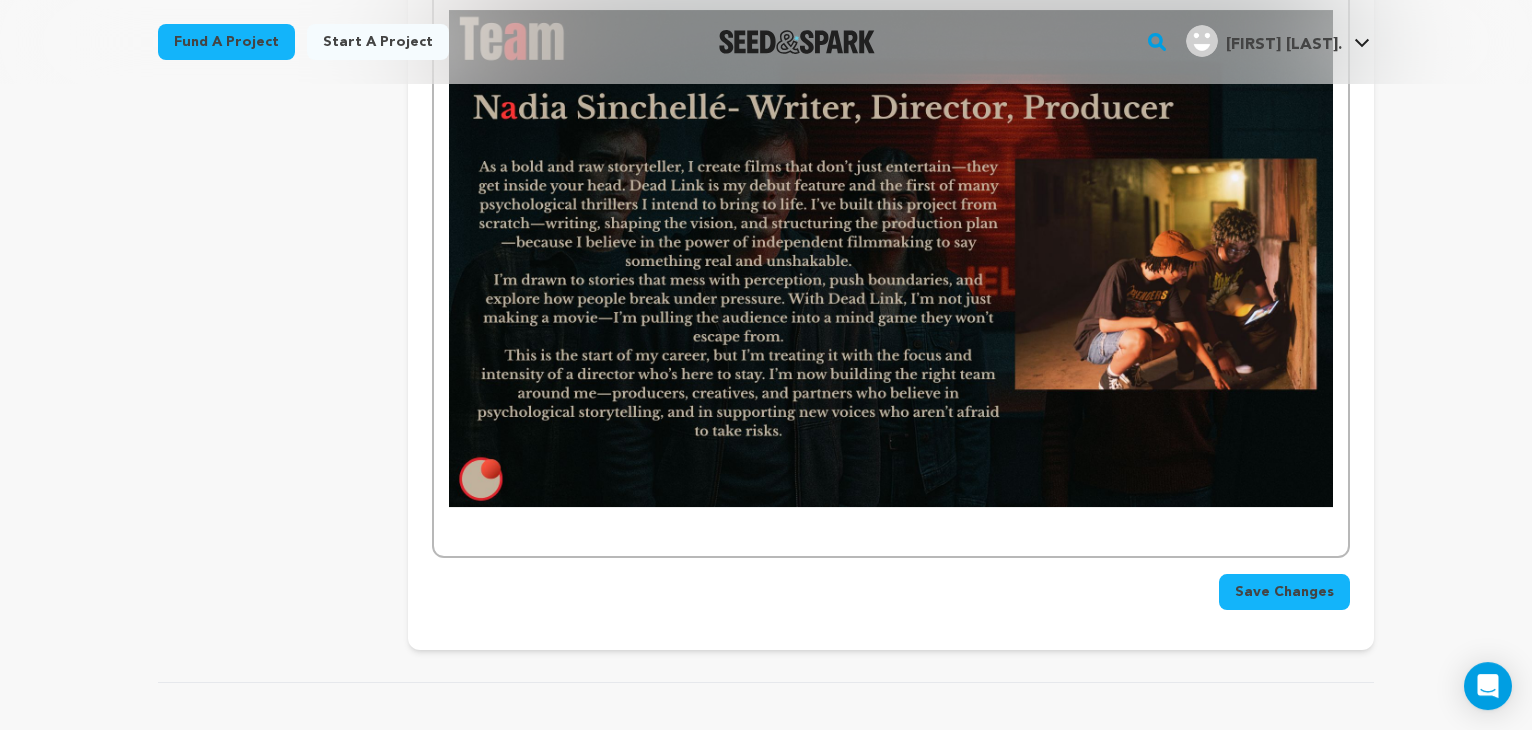 click on "Save Changes" at bounding box center [1284, 592] 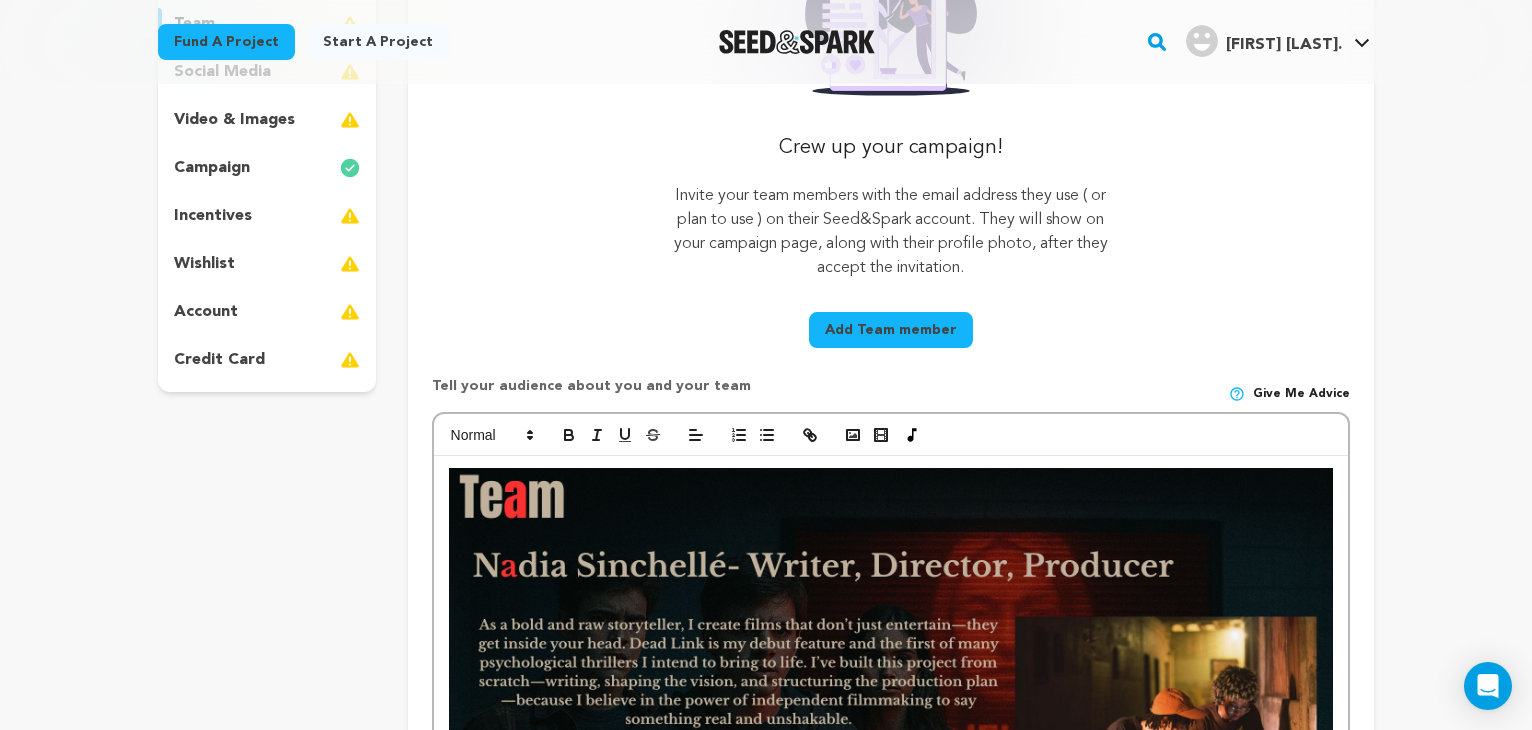scroll, scrollTop: 440, scrollLeft: 0, axis: vertical 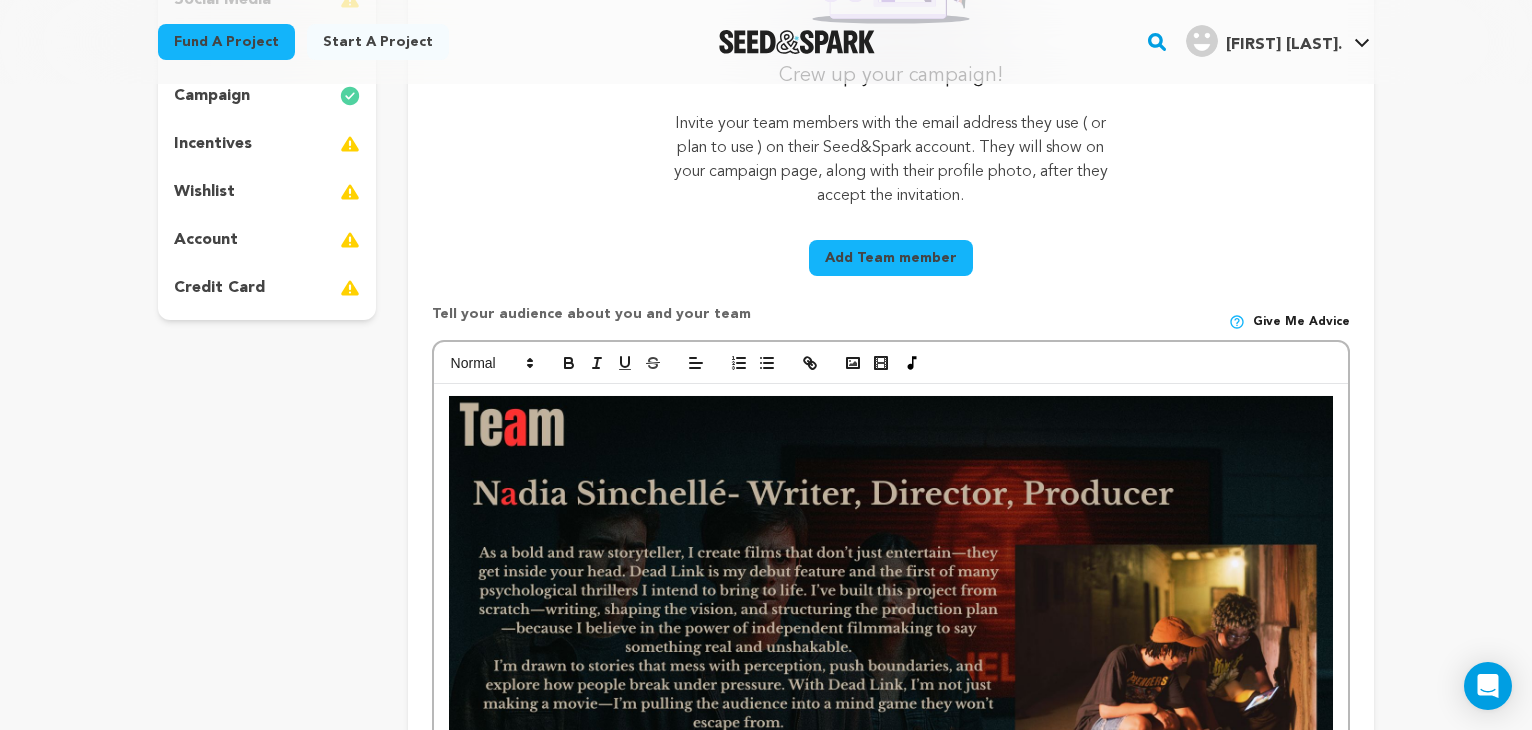 click at bounding box center (891, 663) 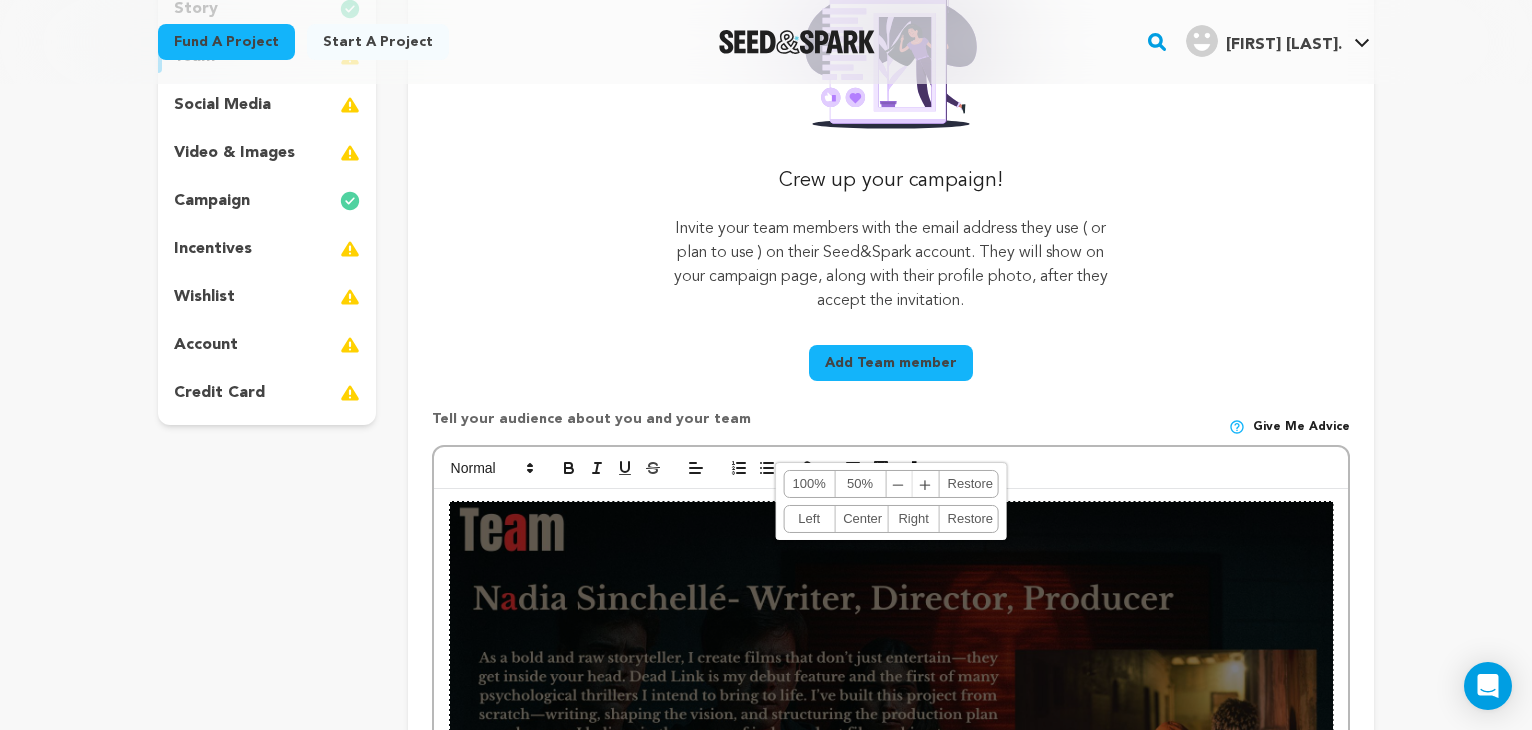 scroll, scrollTop: 282, scrollLeft: 0, axis: vertical 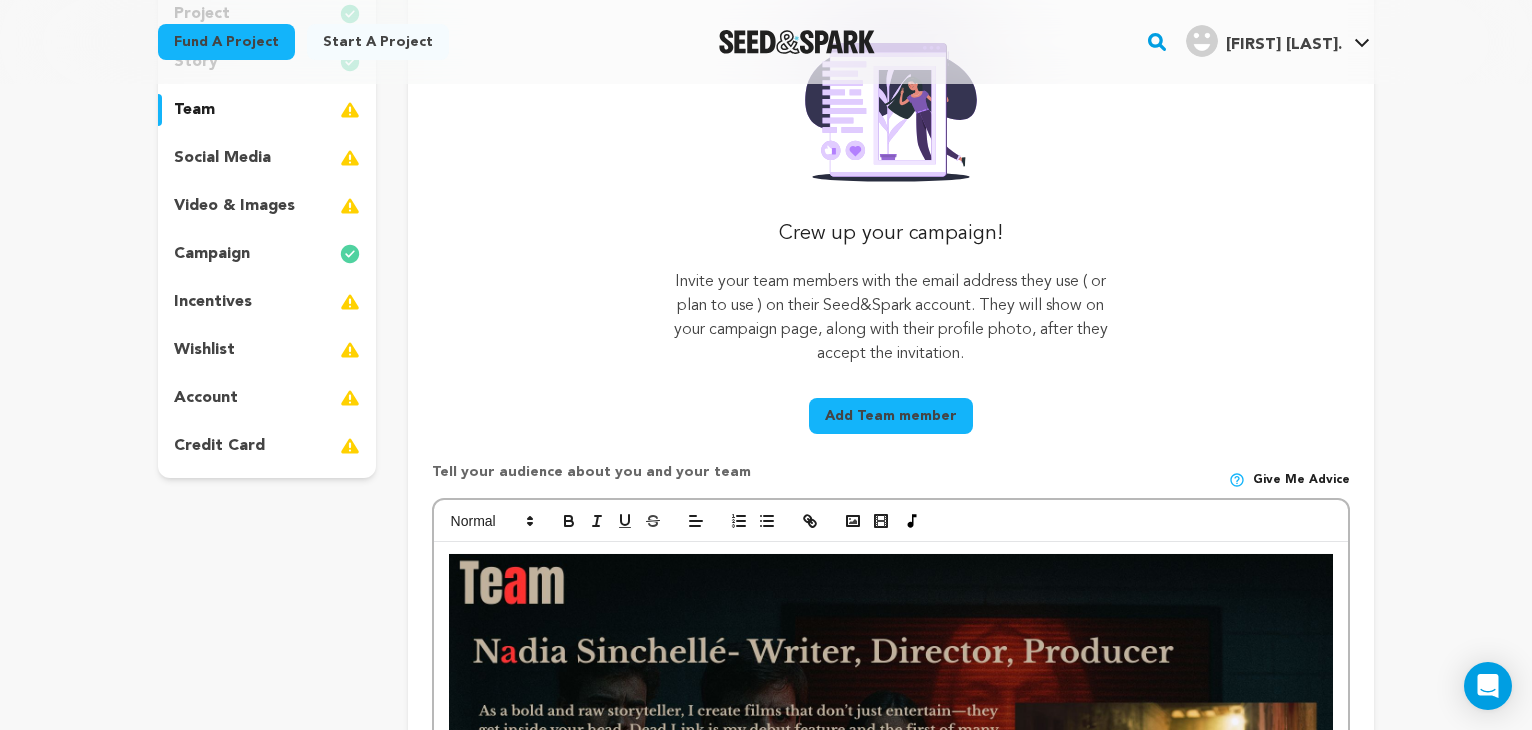 click at bounding box center (891, 830) 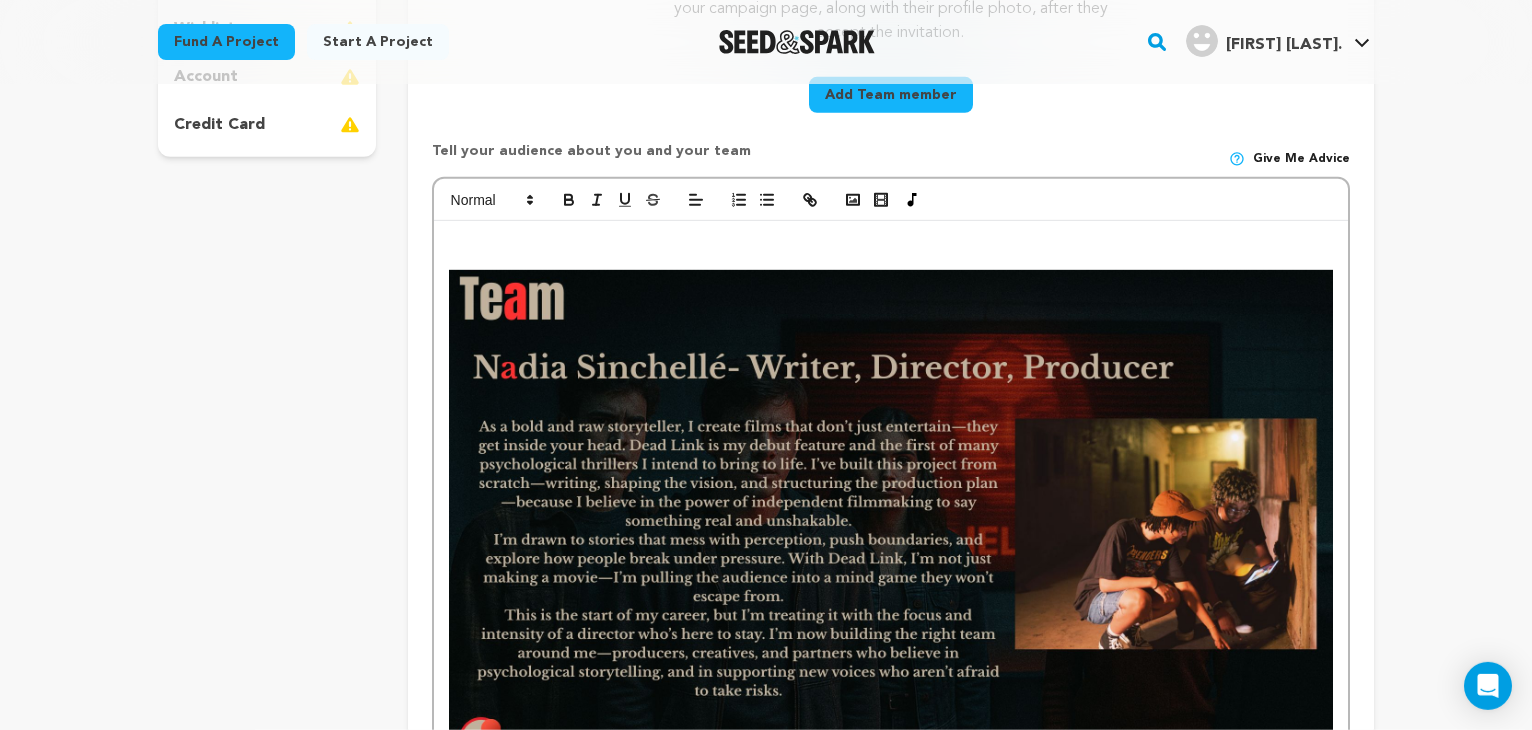 click at bounding box center (891, 260) 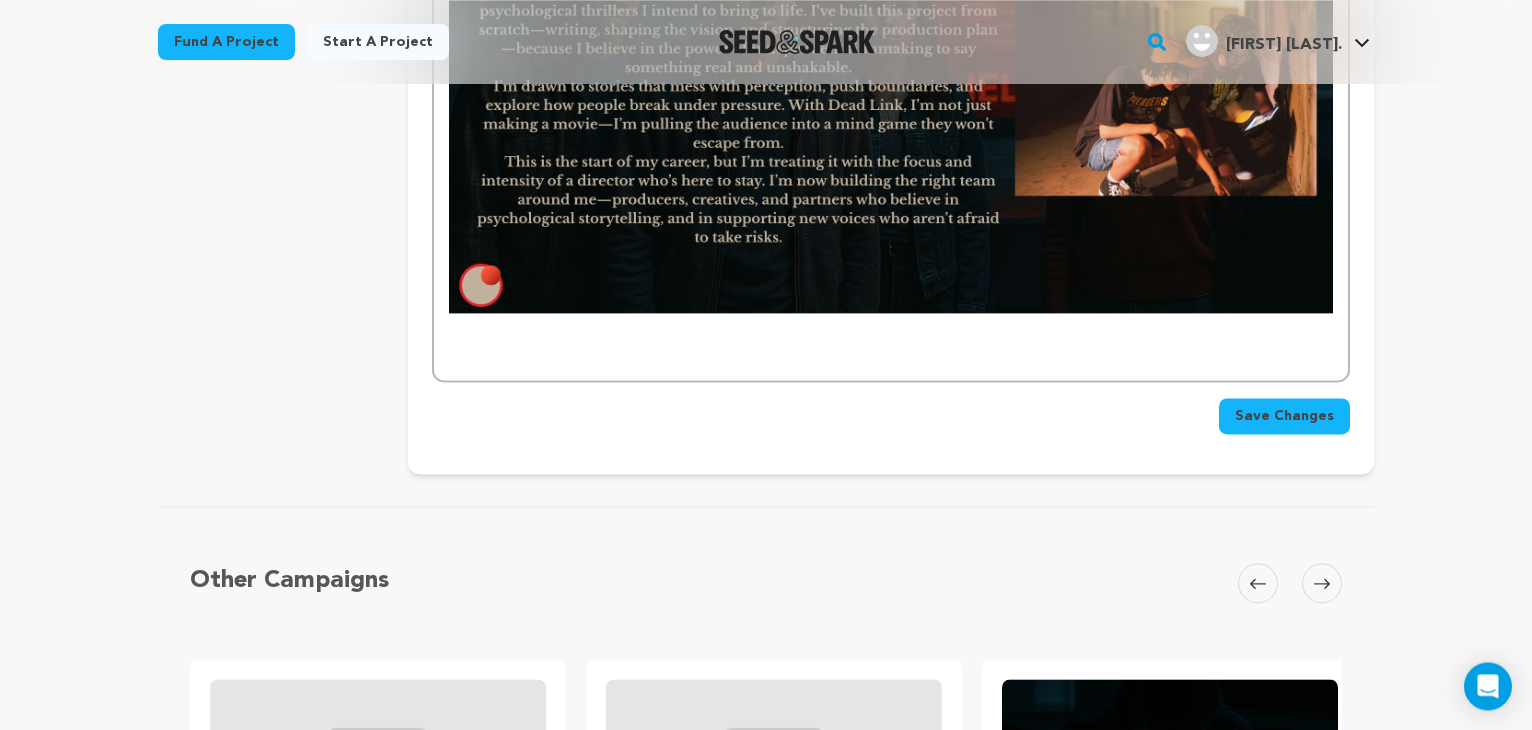 scroll, scrollTop: 1158, scrollLeft: 0, axis: vertical 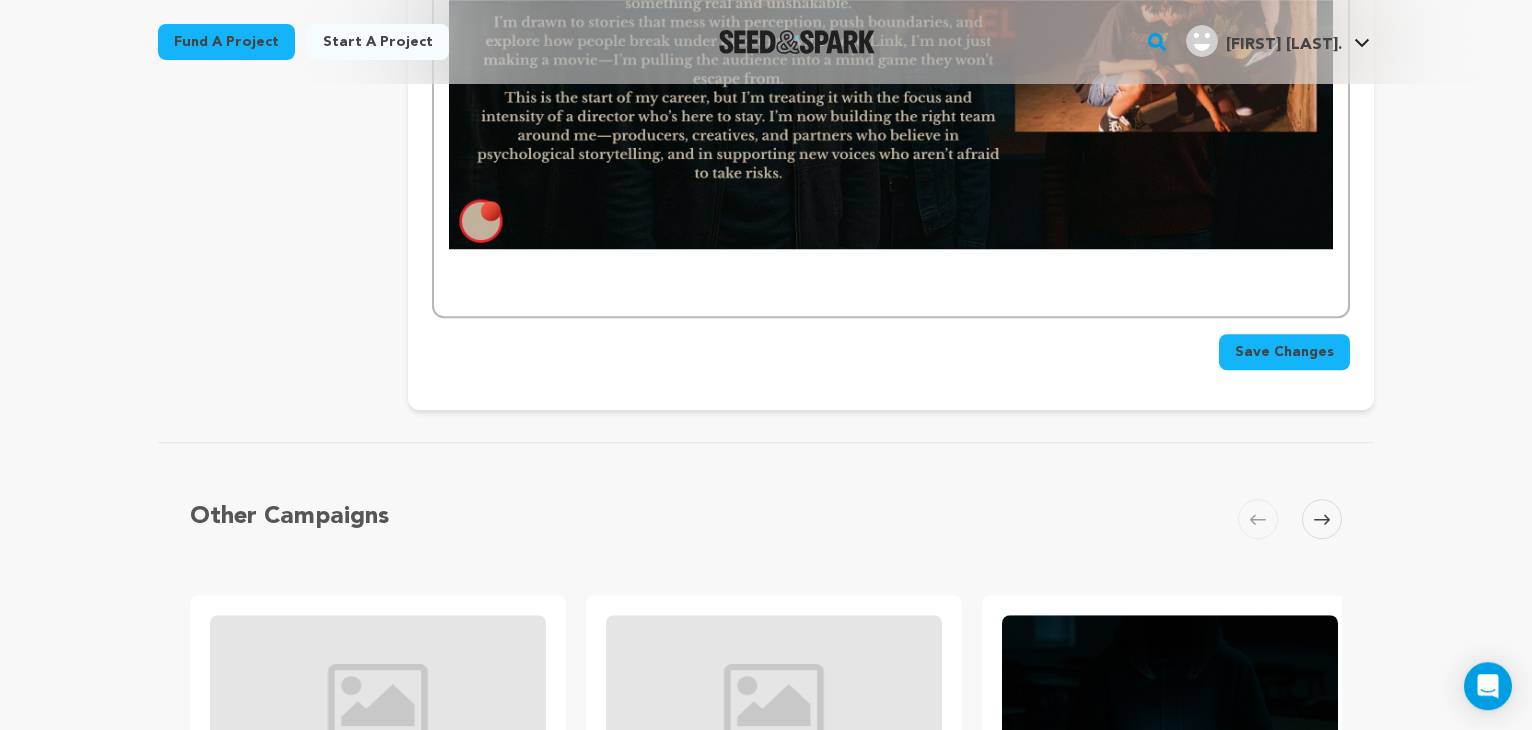 click on "Save Changes" at bounding box center (1284, 352) 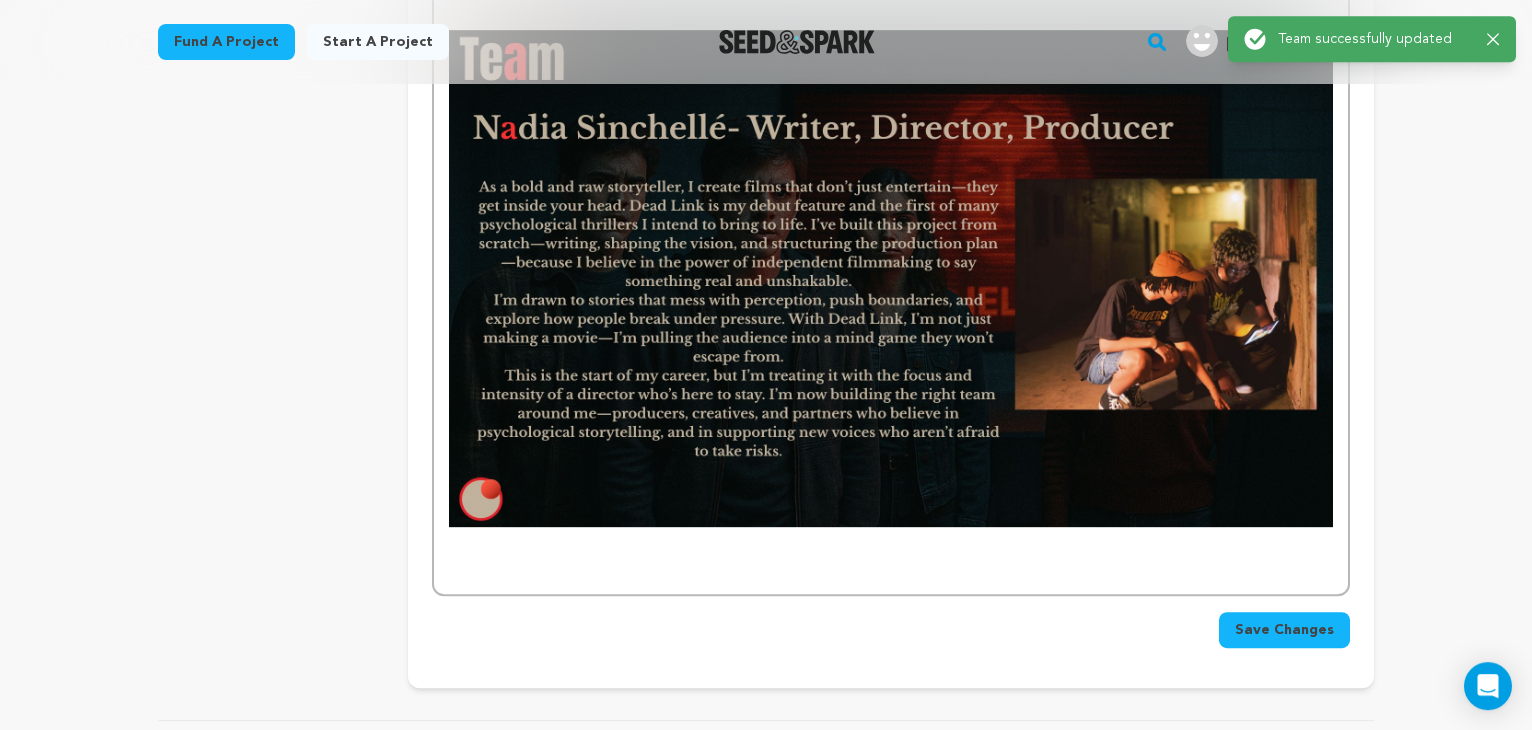 scroll, scrollTop: 908, scrollLeft: 0, axis: vertical 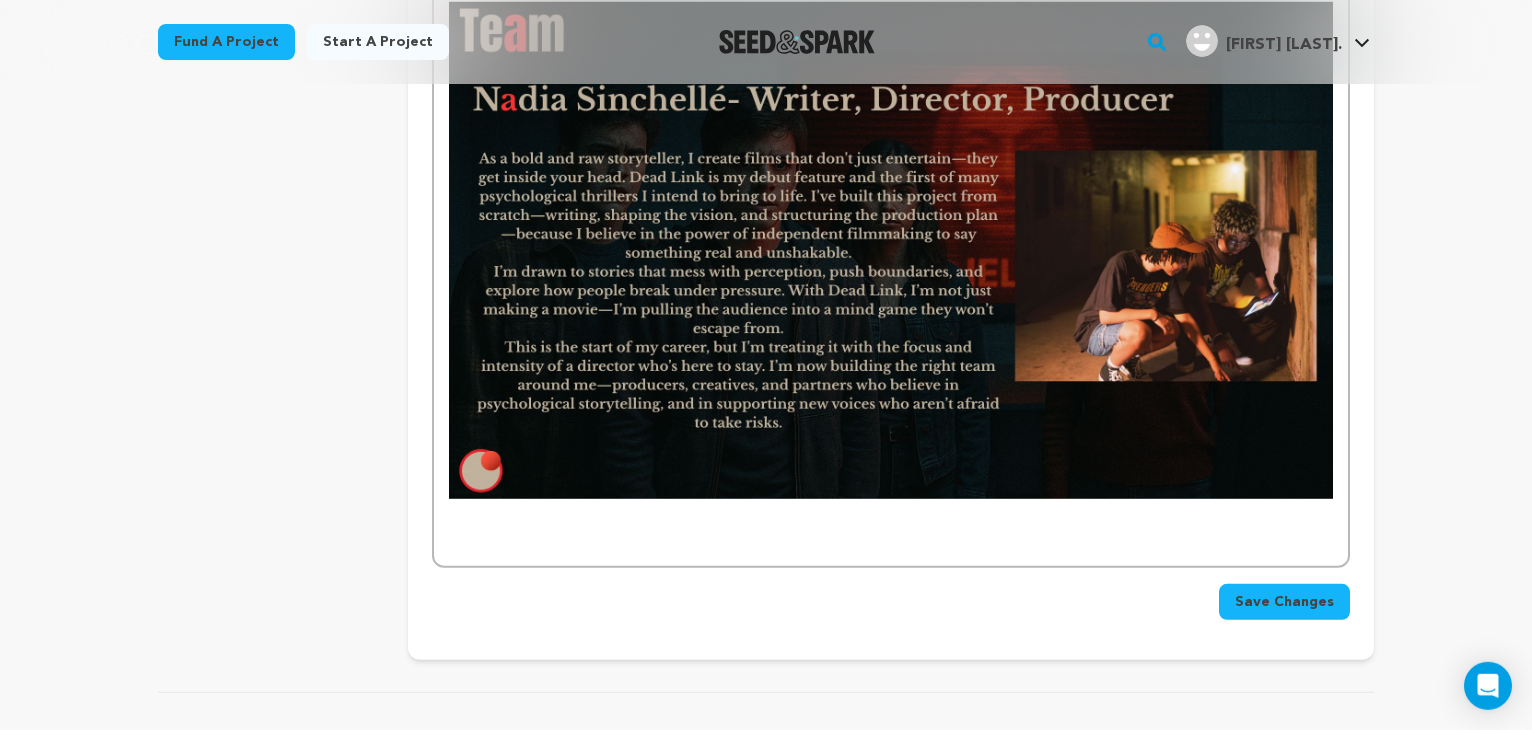 click at bounding box center (891, 545) 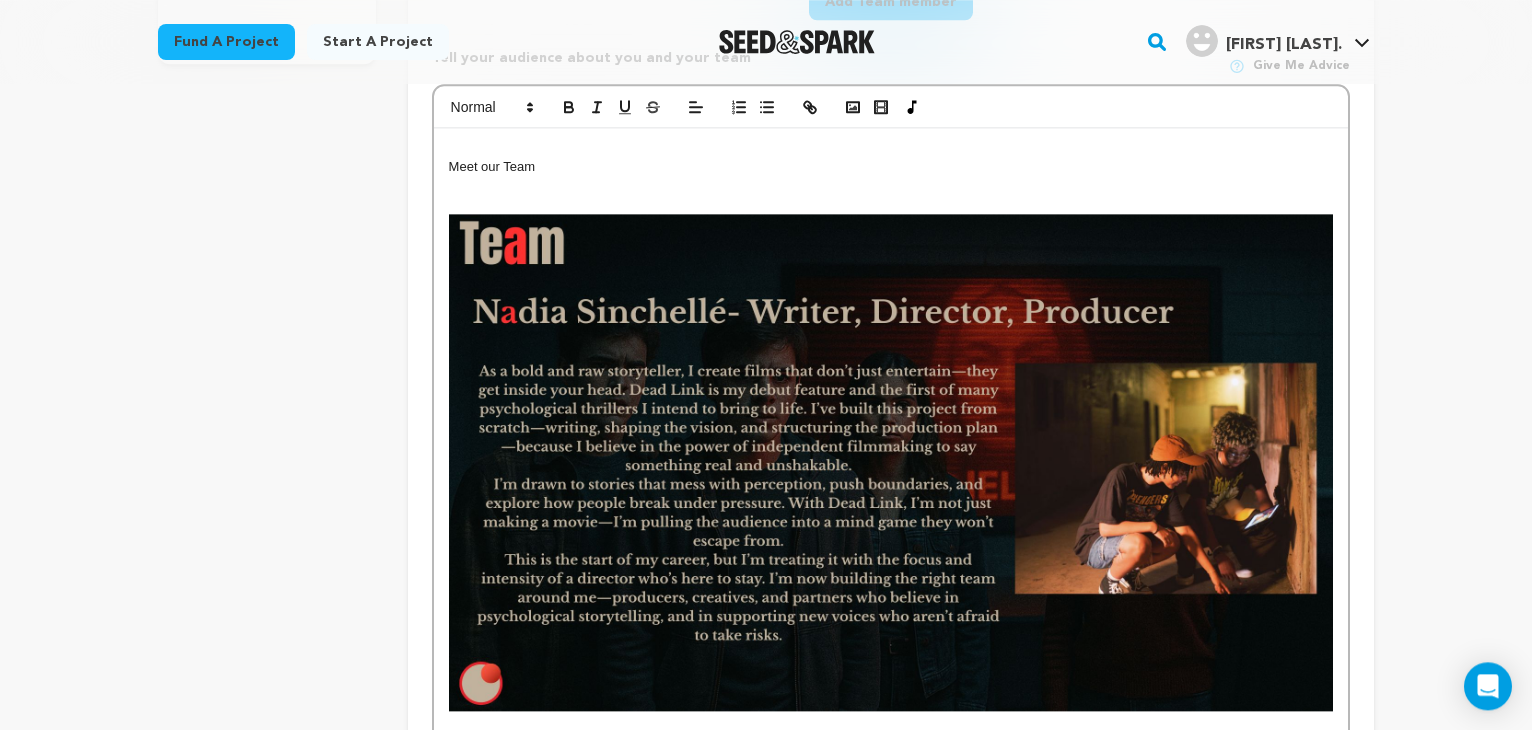 scroll, scrollTop: 688, scrollLeft: 0, axis: vertical 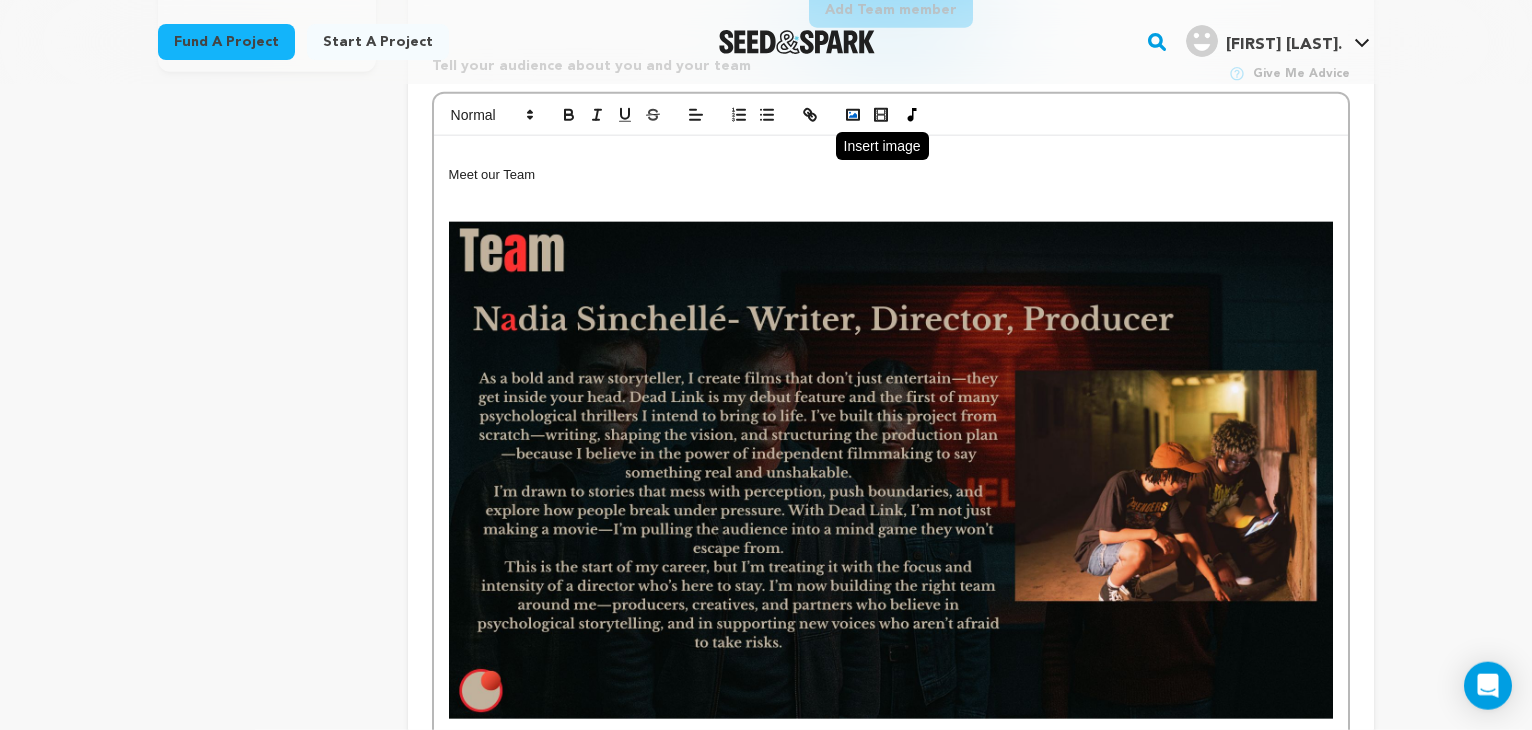 click at bounding box center (853, 115) 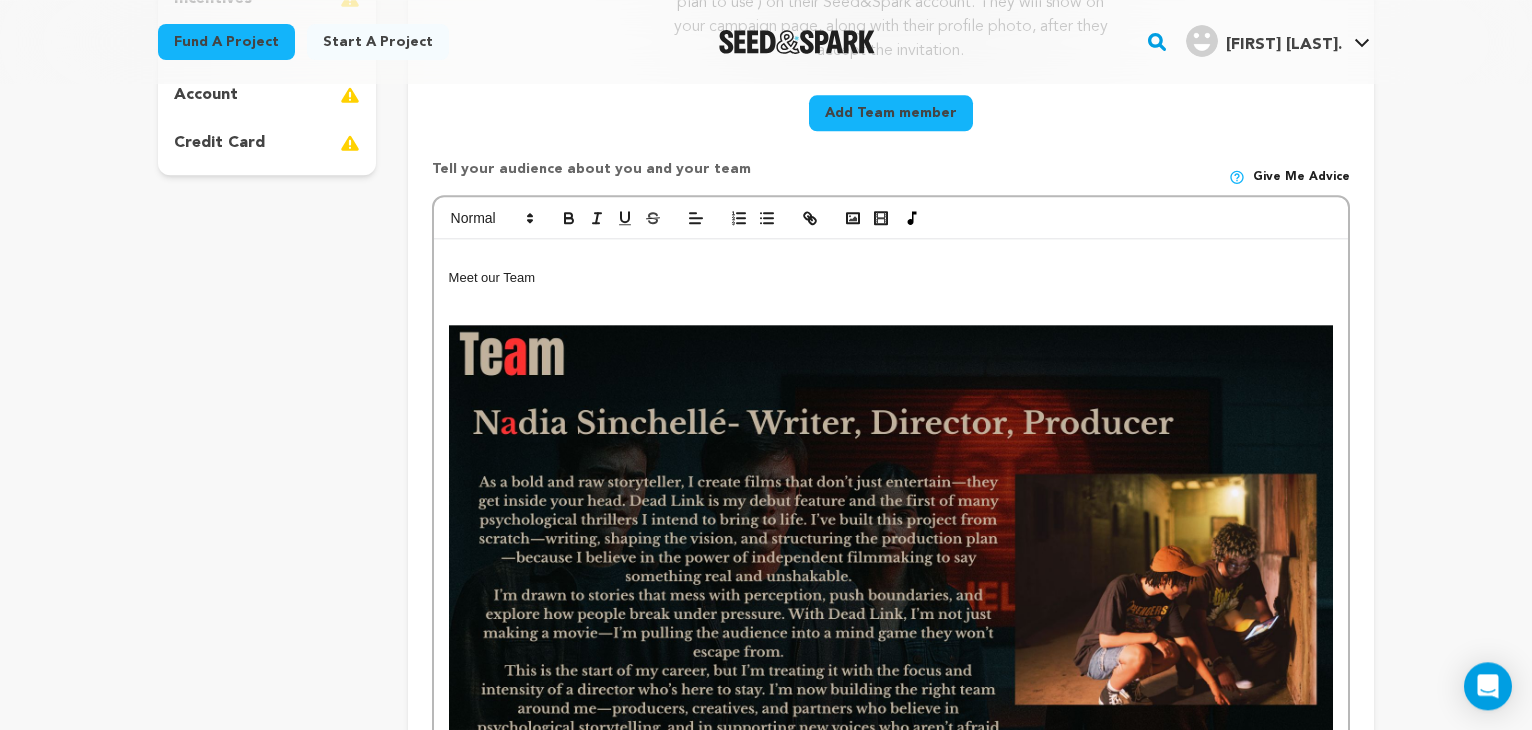 scroll, scrollTop: 584, scrollLeft: 0, axis: vertical 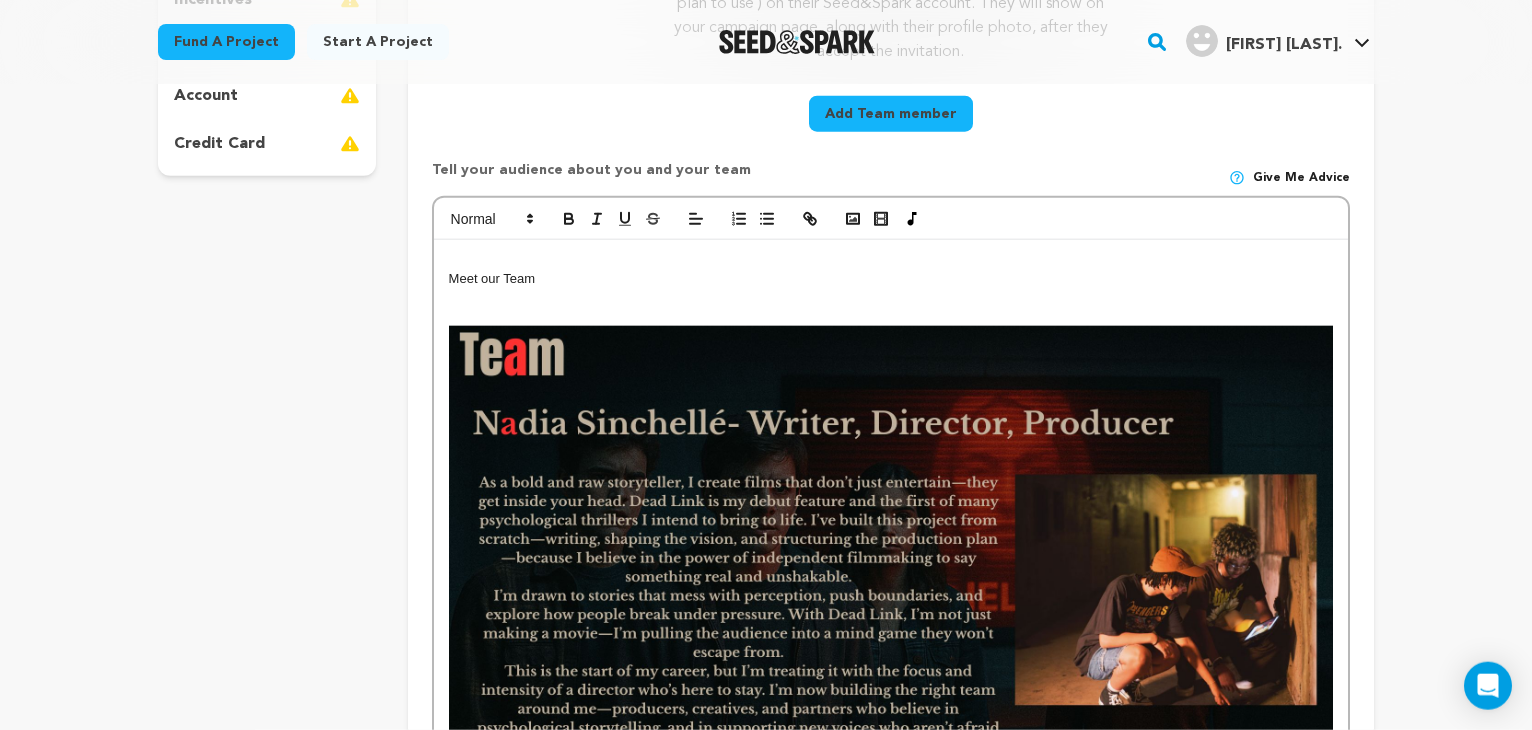 click on "Meet our Team" at bounding box center [891, 279] 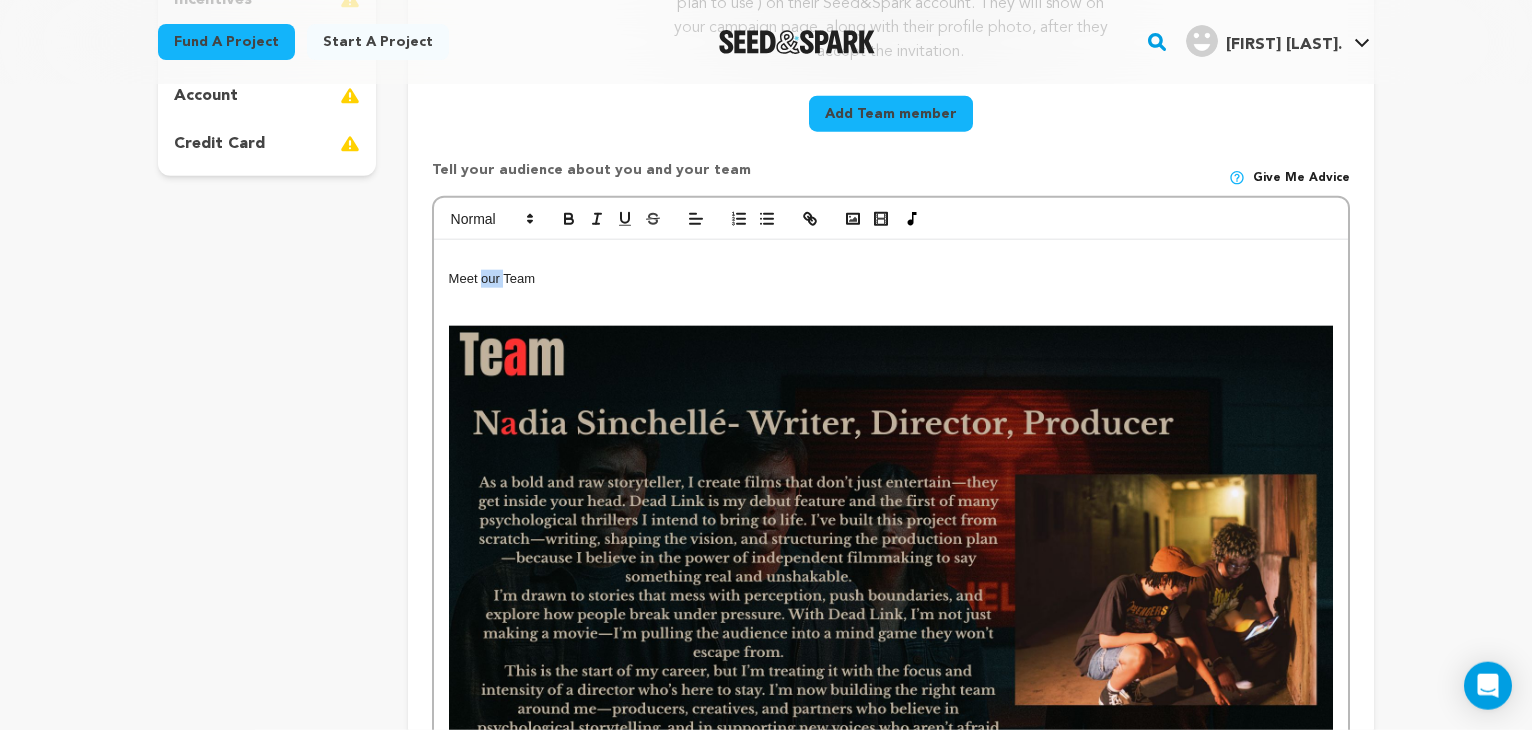 click on "Meet our Team" at bounding box center [891, 279] 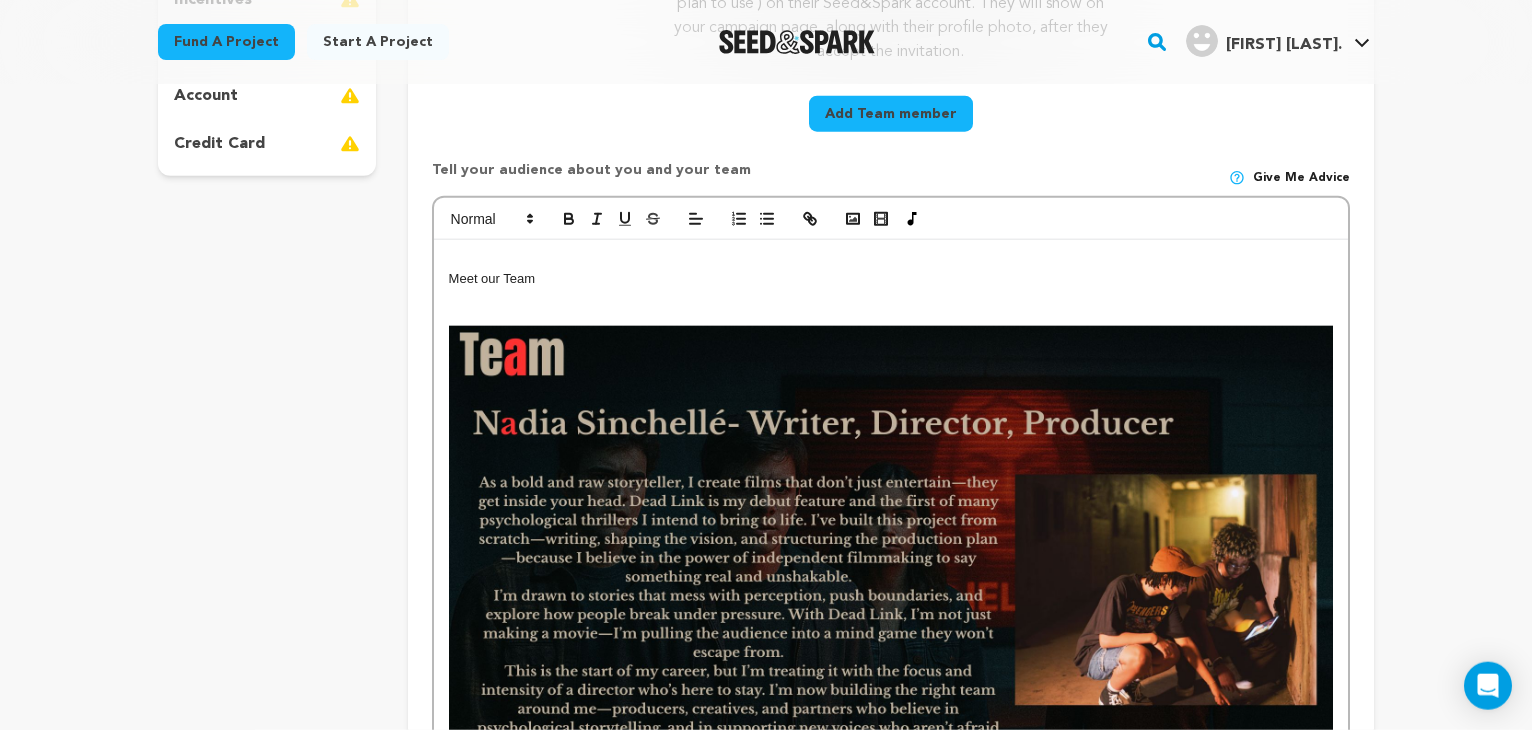 click on "Meet our Team" at bounding box center [891, 279] 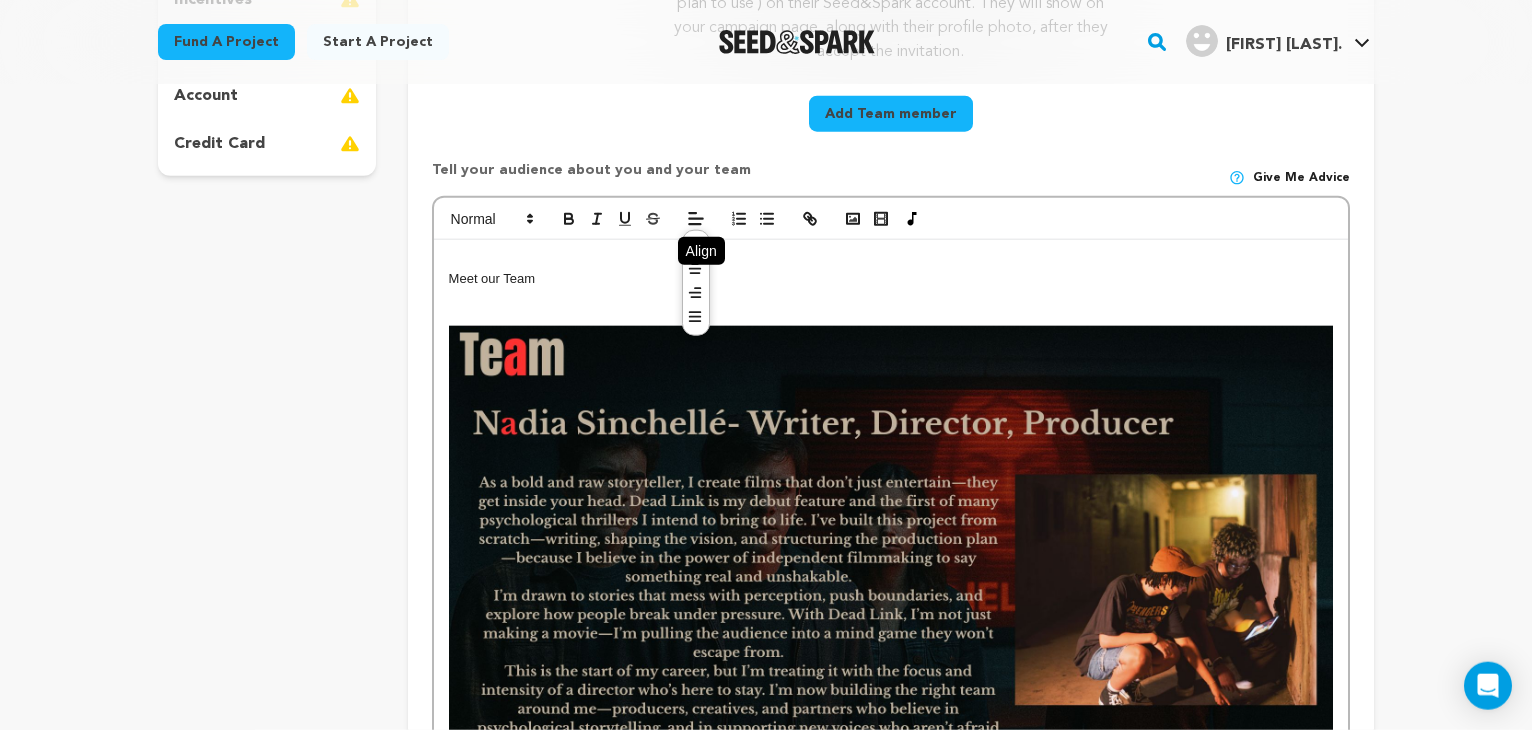 click on "Meet our Team" at bounding box center [891, 802] 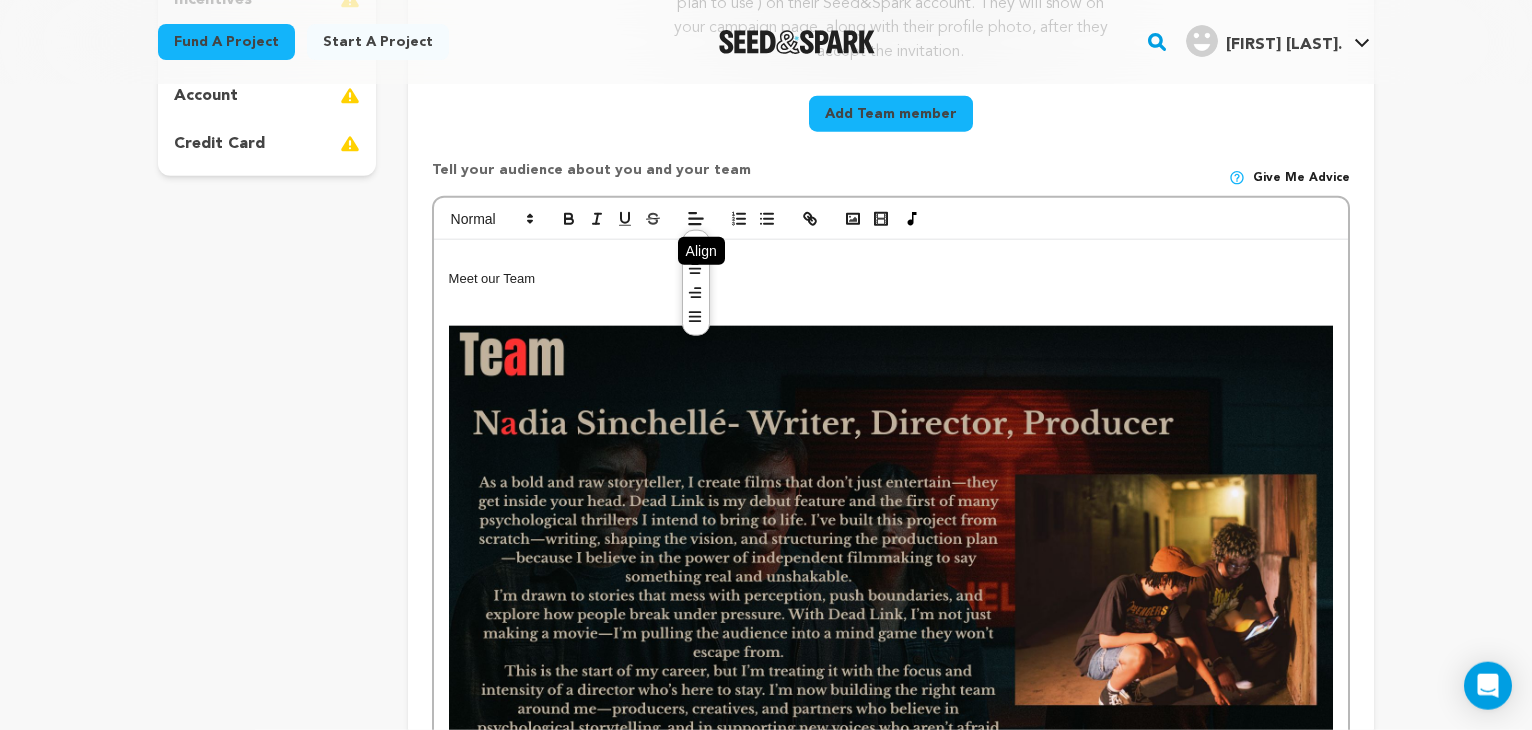 click 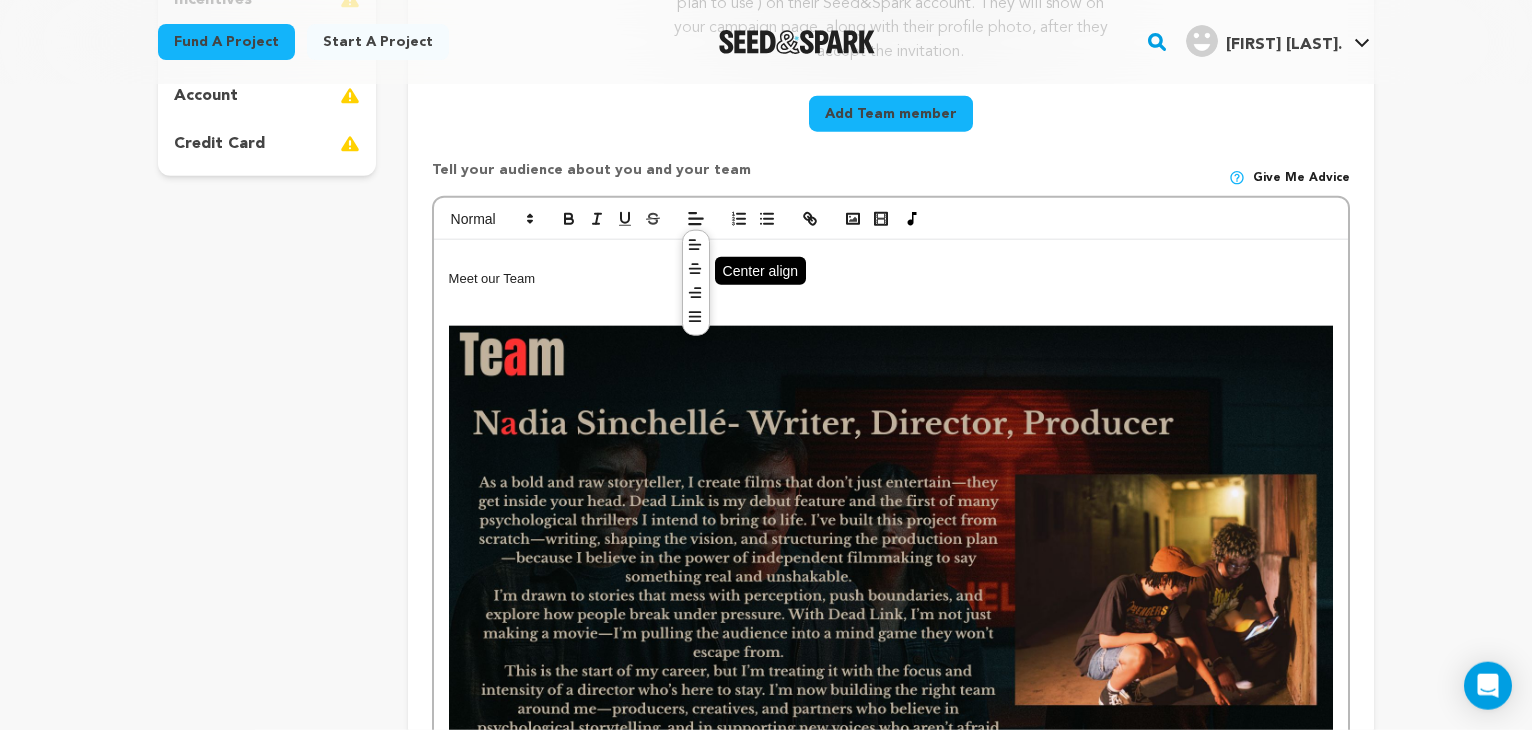 click 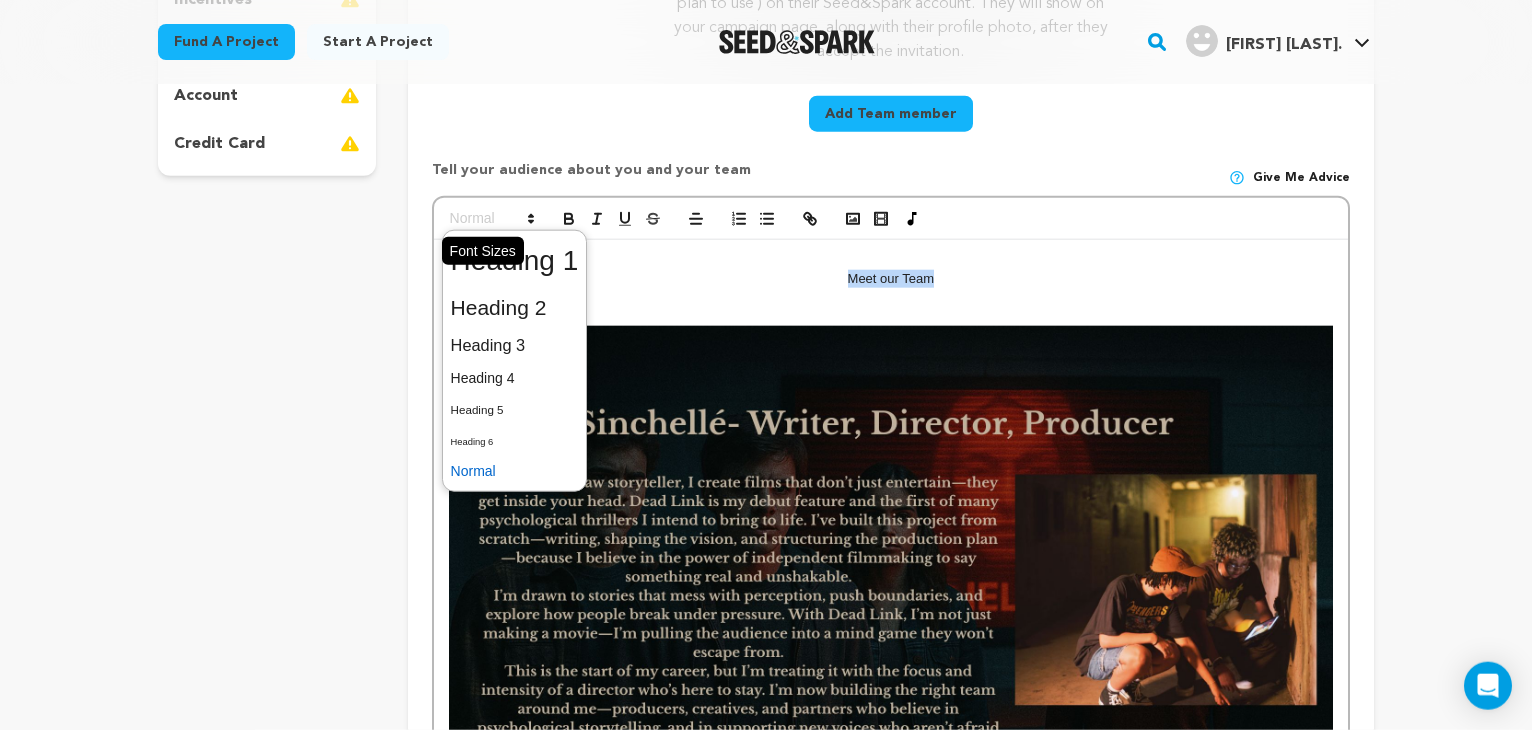 click 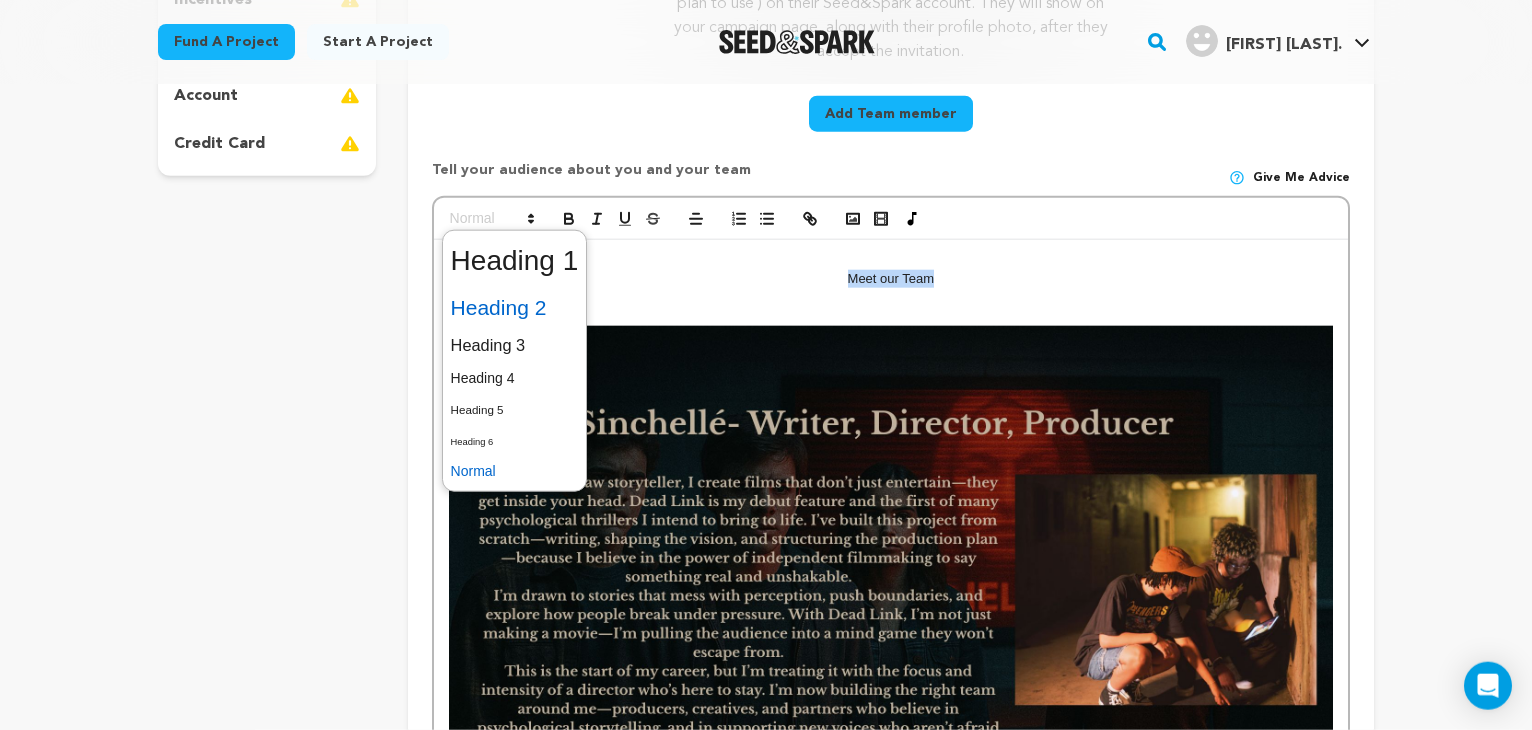 click at bounding box center [515, 308] 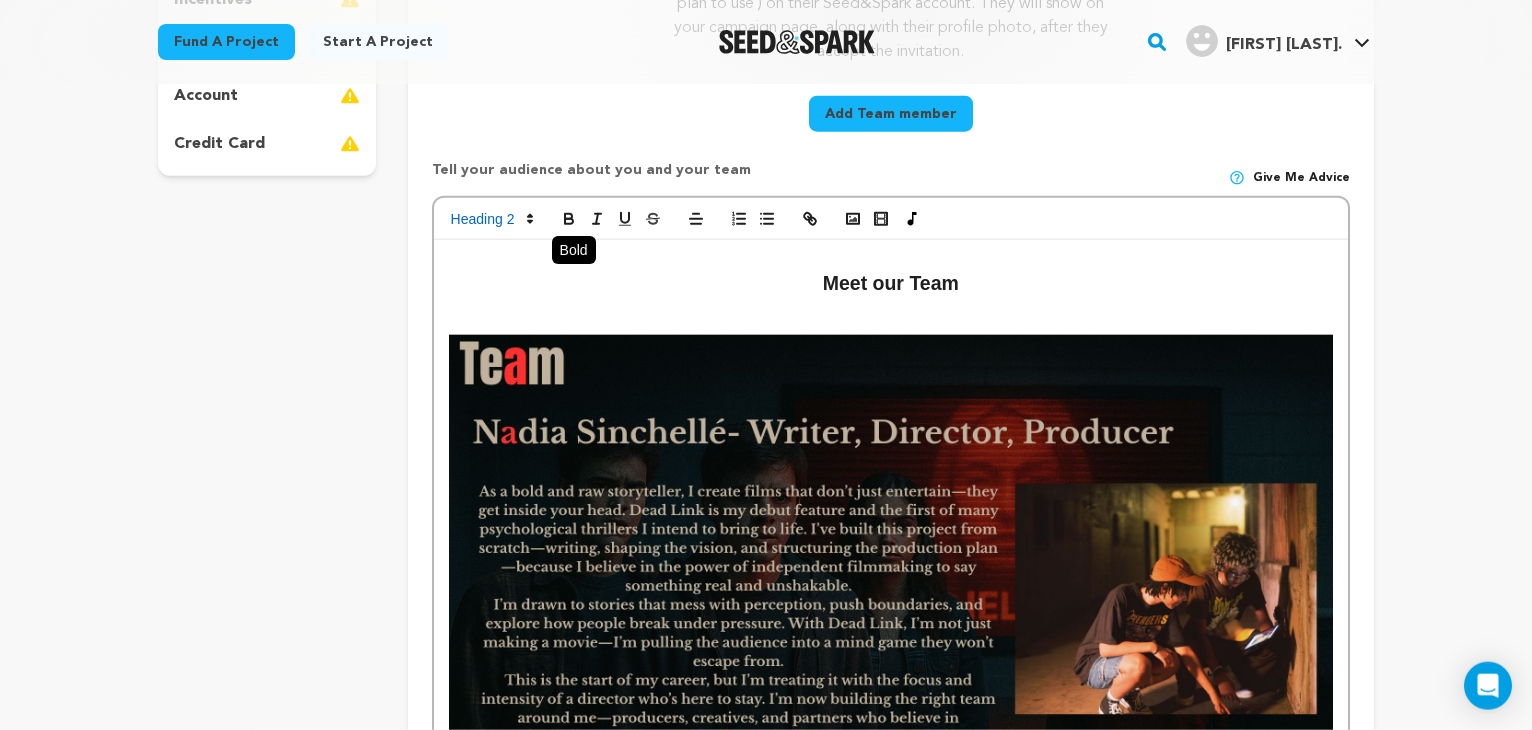 click 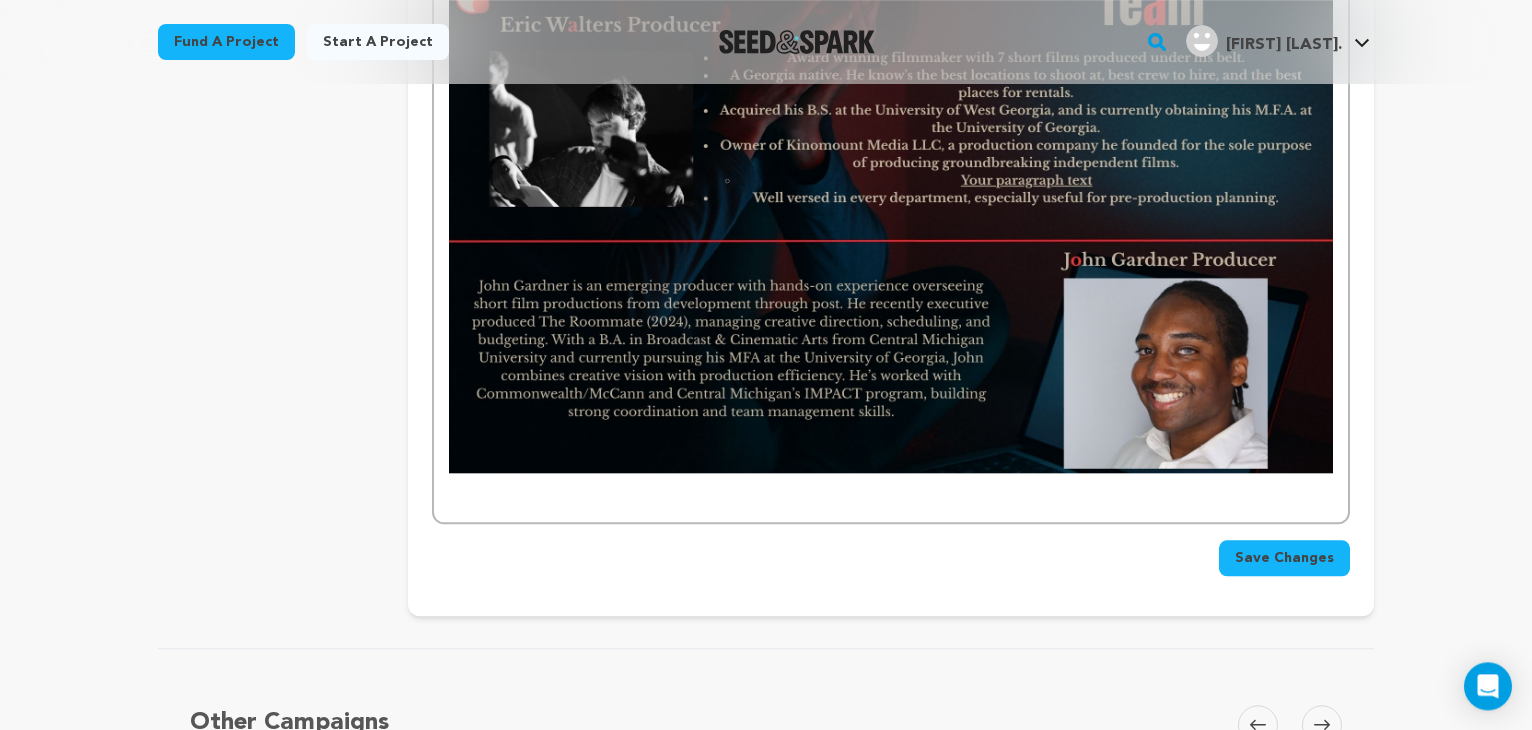 scroll, scrollTop: 1480, scrollLeft: 0, axis: vertical 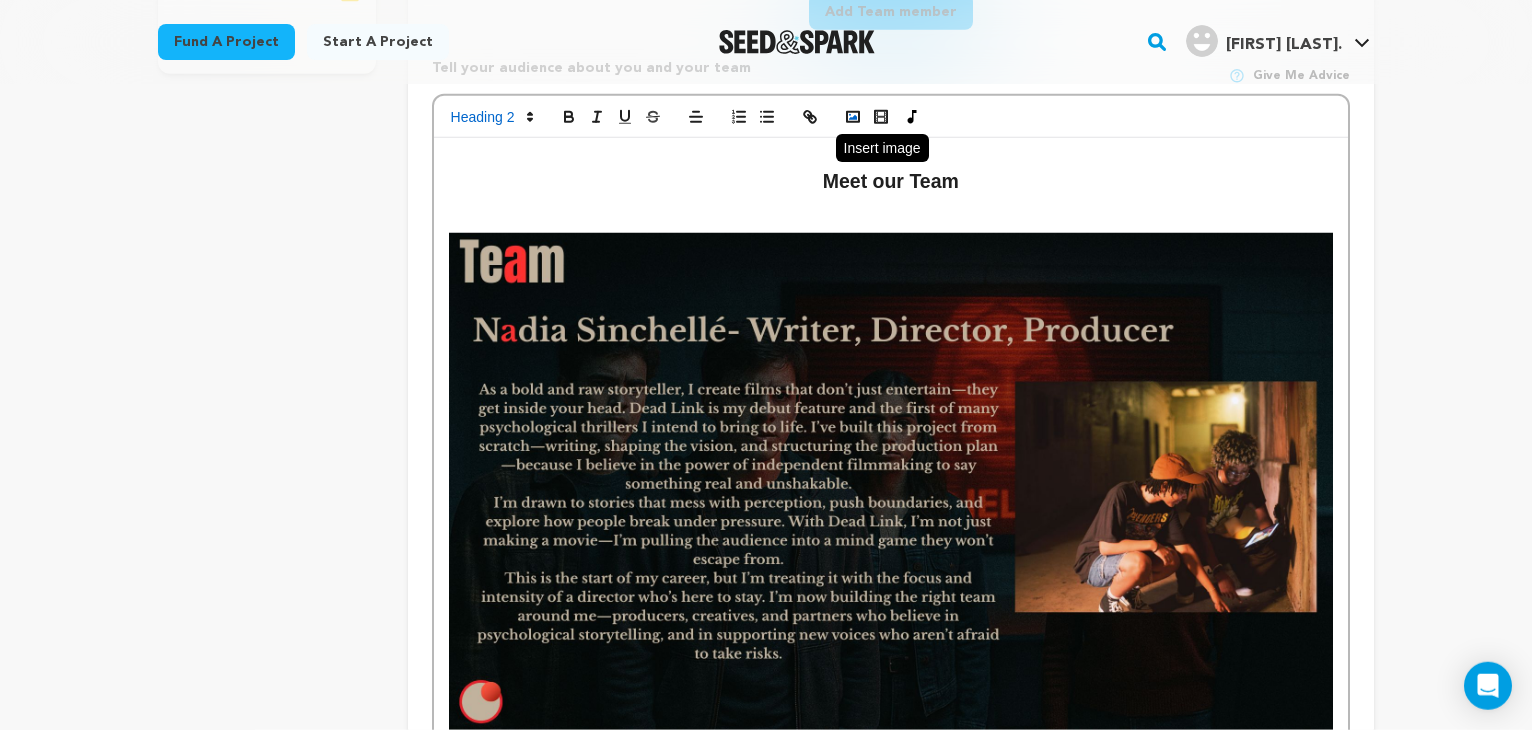 click 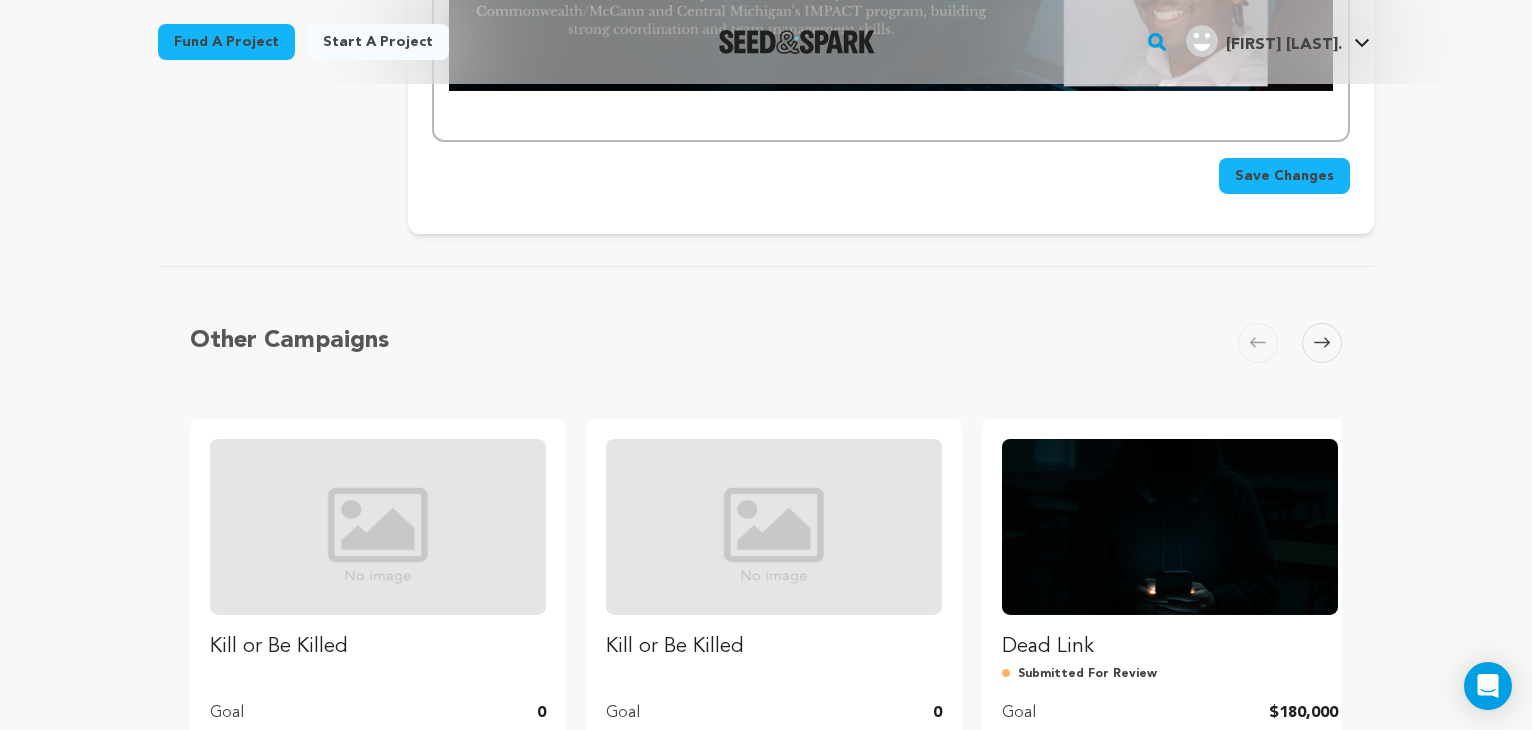 scroll, scrollTop: 1876, scrollLeft: 0, axis: vertical 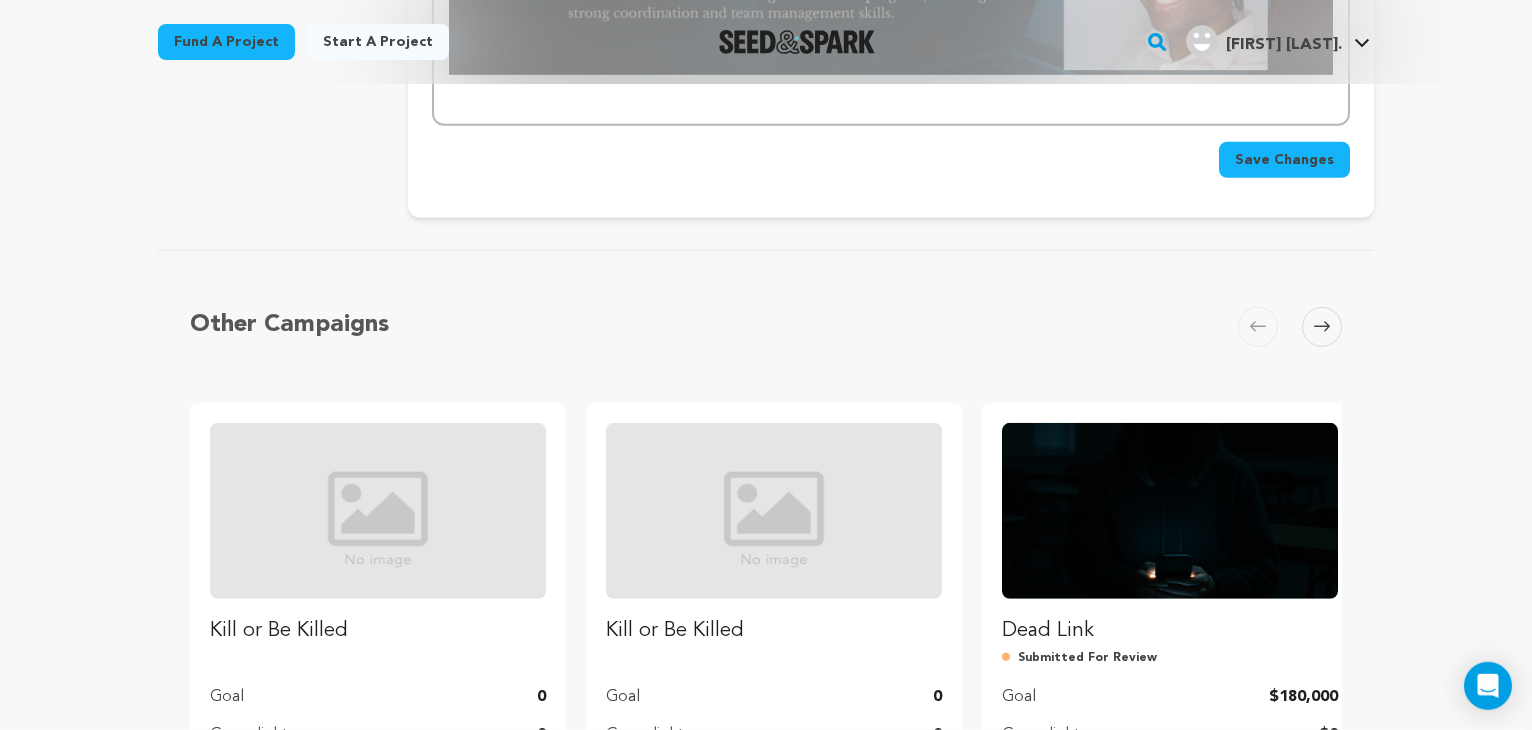 click on "Meet our Team" at bounding box center [891, -464] 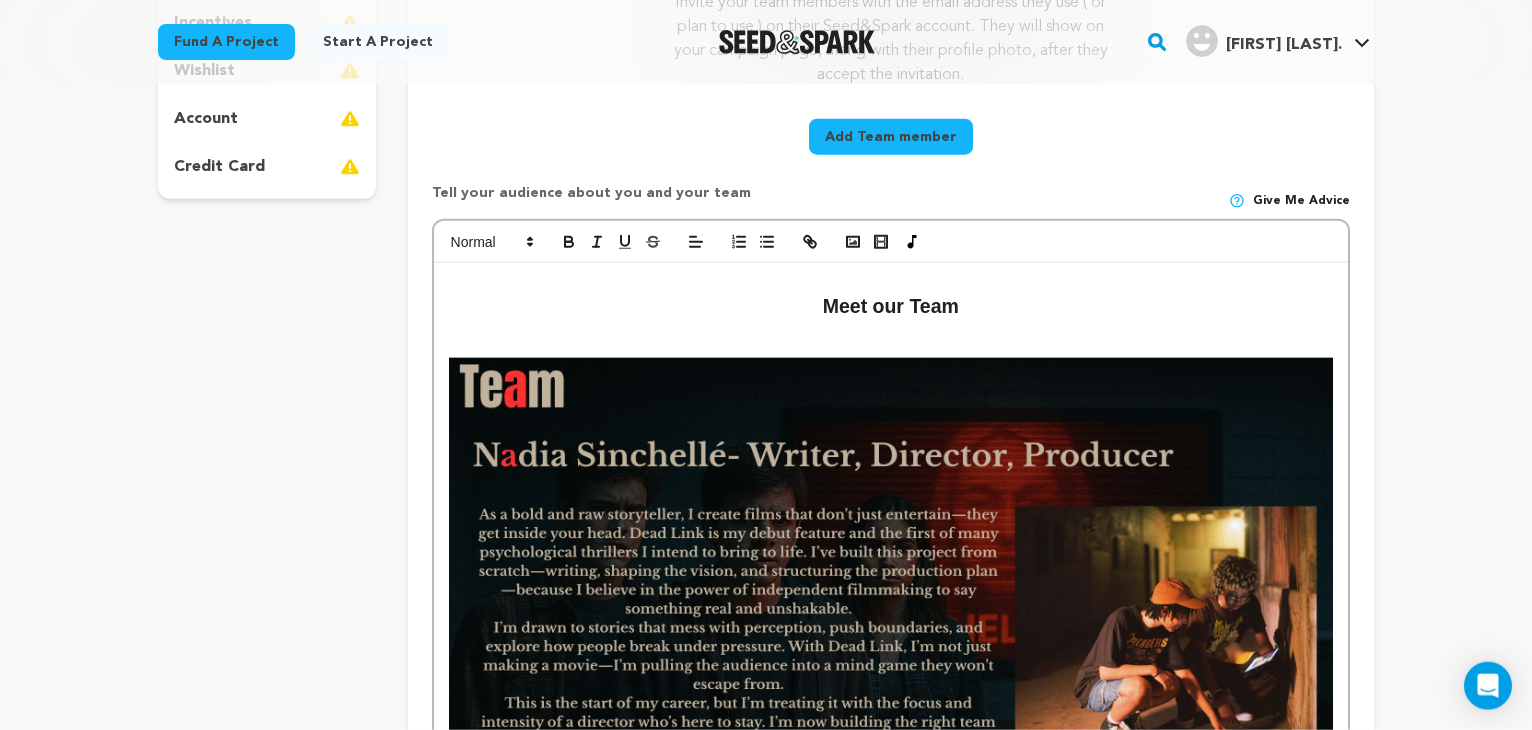 scroll, scrollTop: 560, scrollLeft: 0, axis: vertical 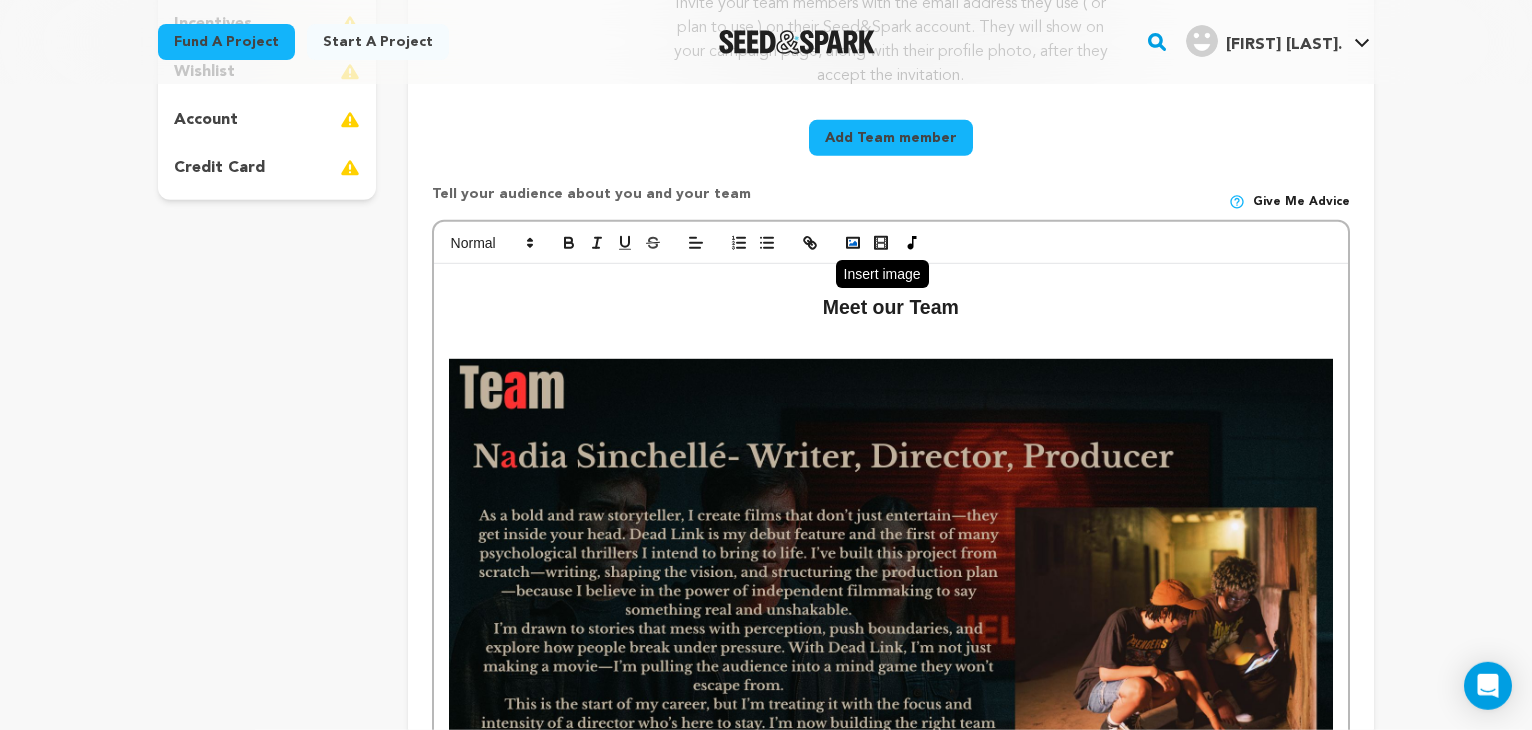 click 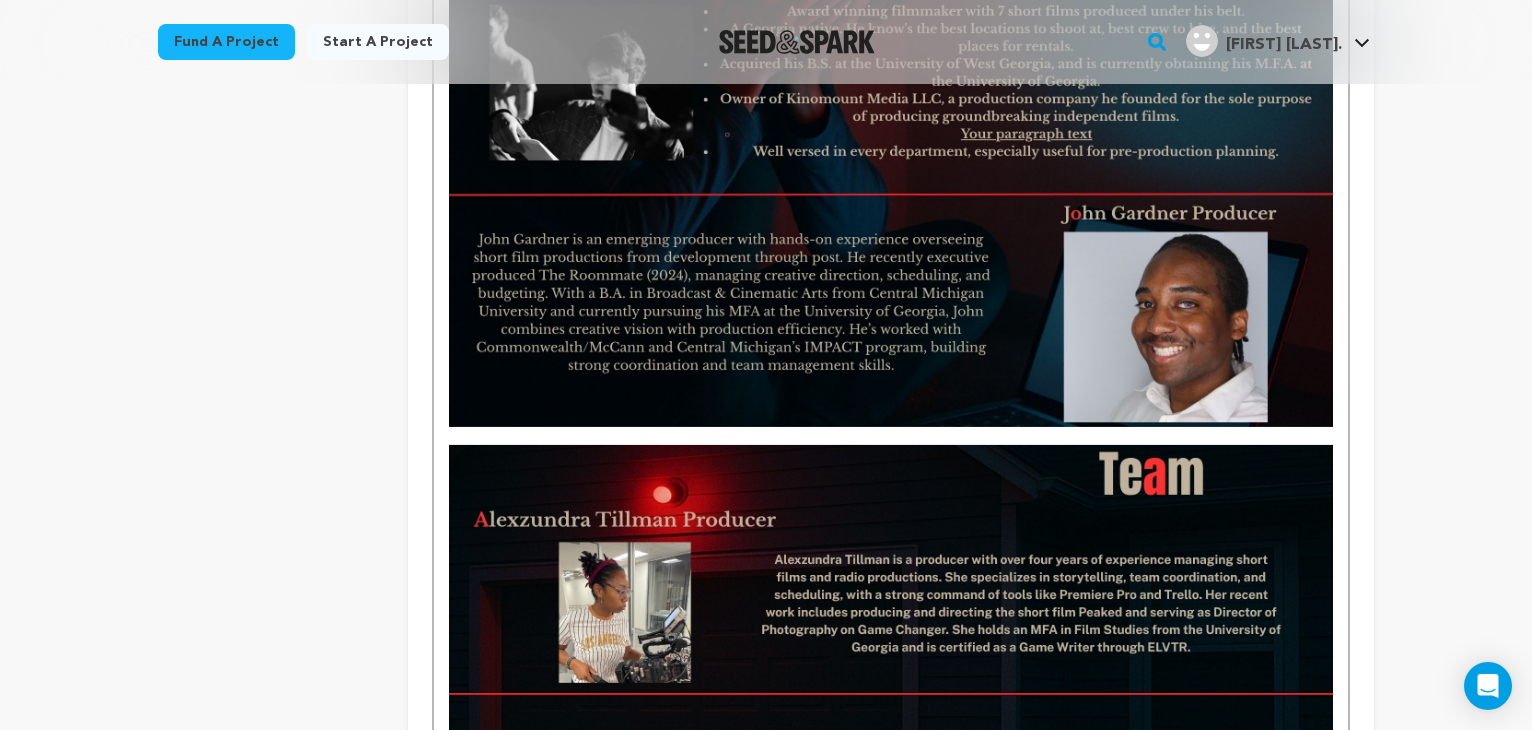 scroll, scrollTop: 1532, scrollLeft: 0, axis: vertical 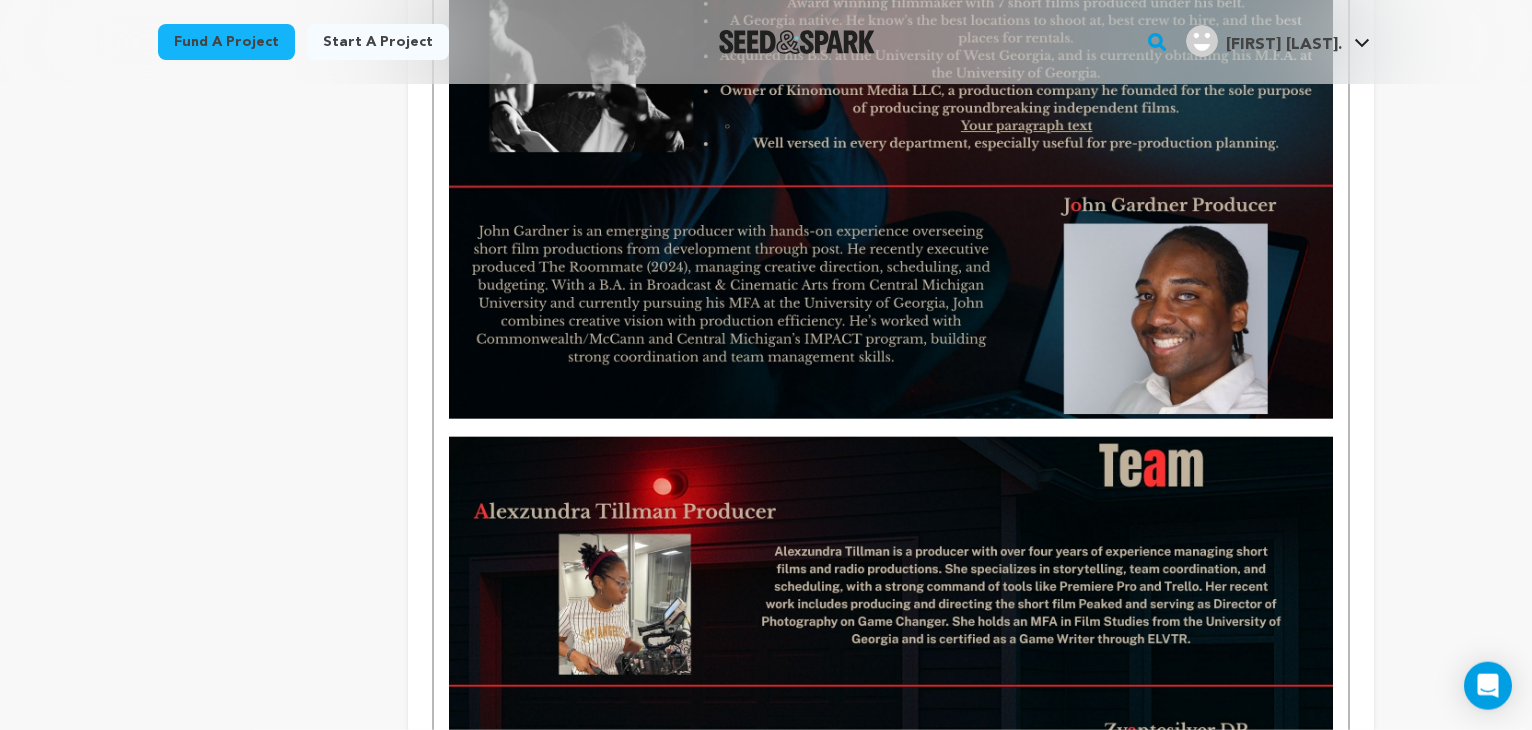 click at bounding box center (891, 428) 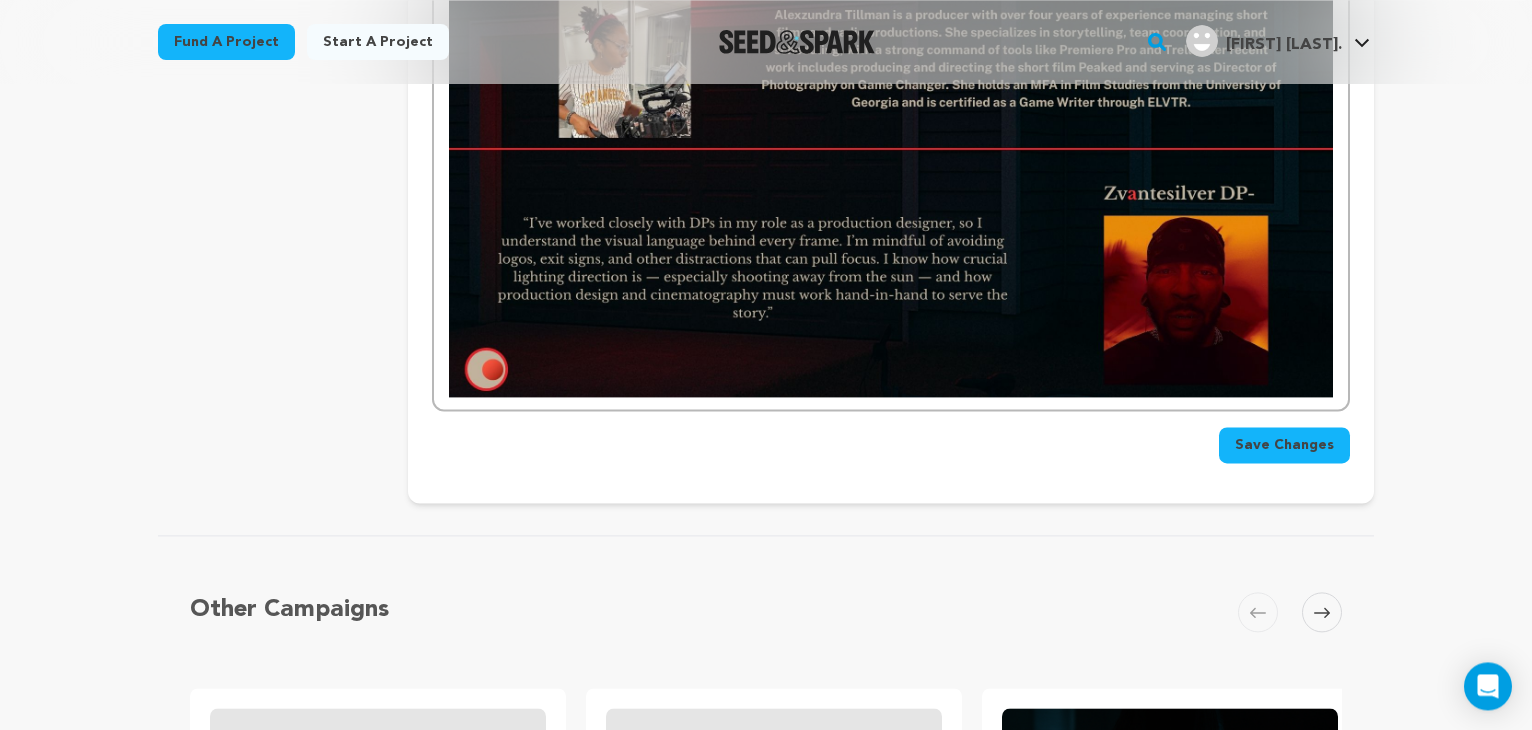 scroll, scrollTop: 2093, scrollLeft: 0, axis: vertical 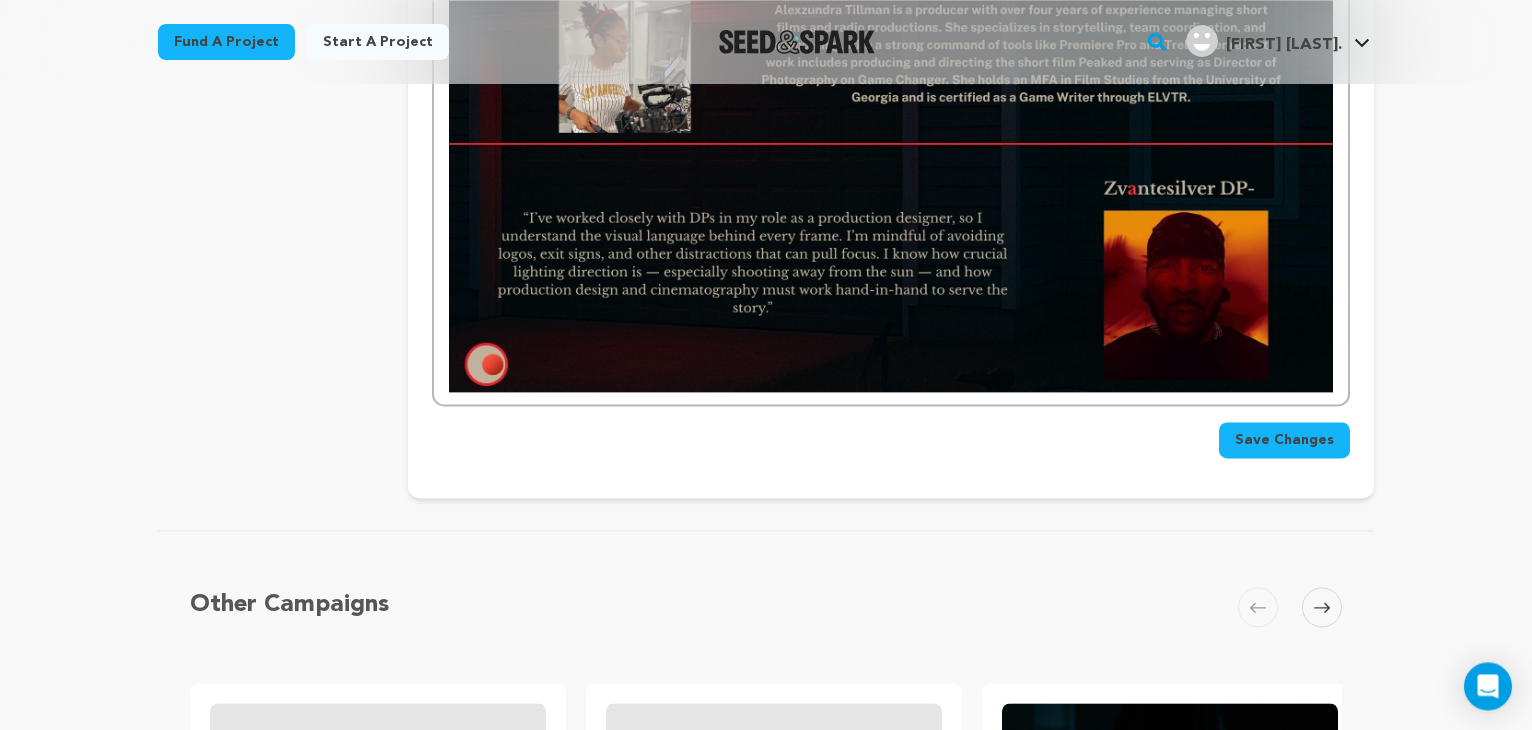 click on "Save Changes" at bounding box center (1284, 440) 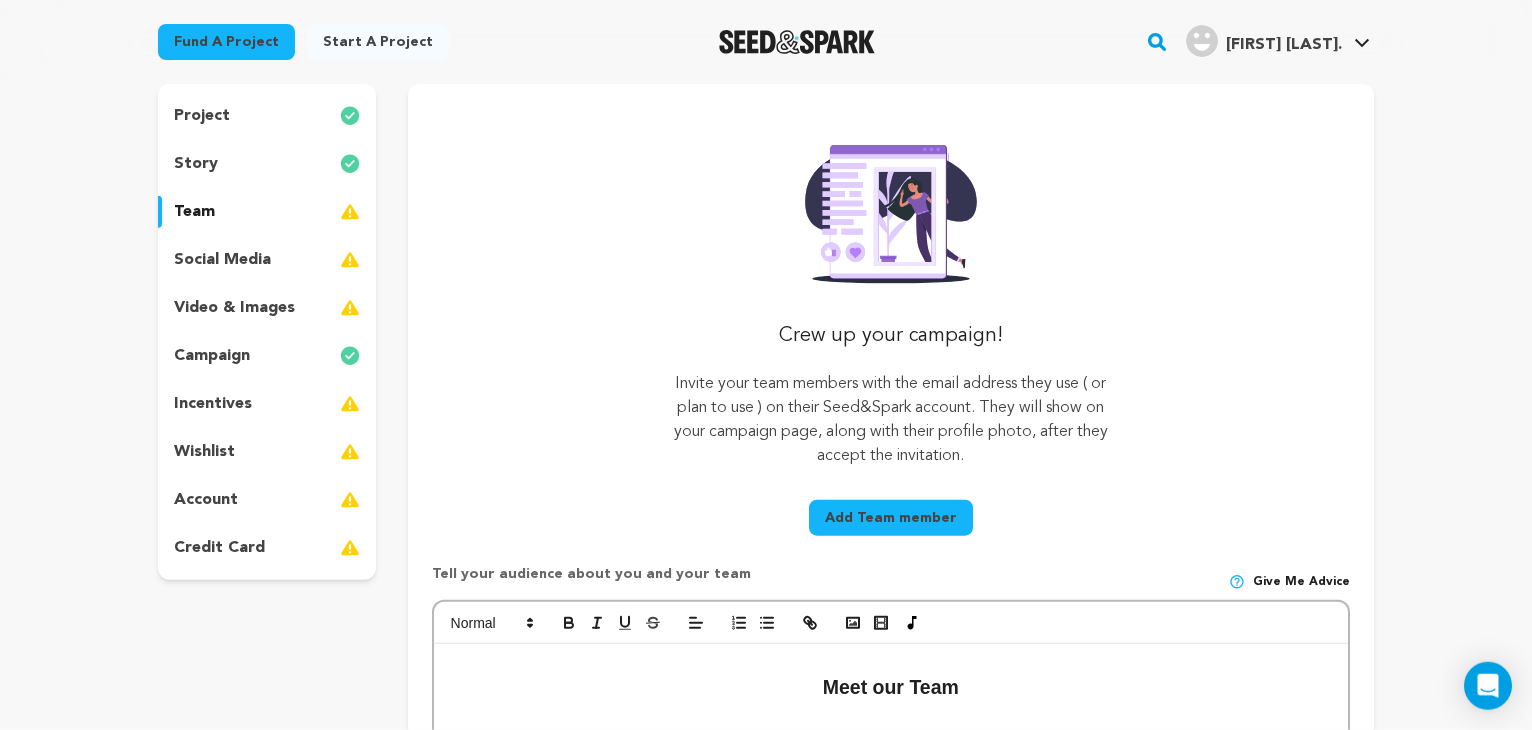 scroll, scrollTop: 166, scrollLeft: 0, axis: vertical 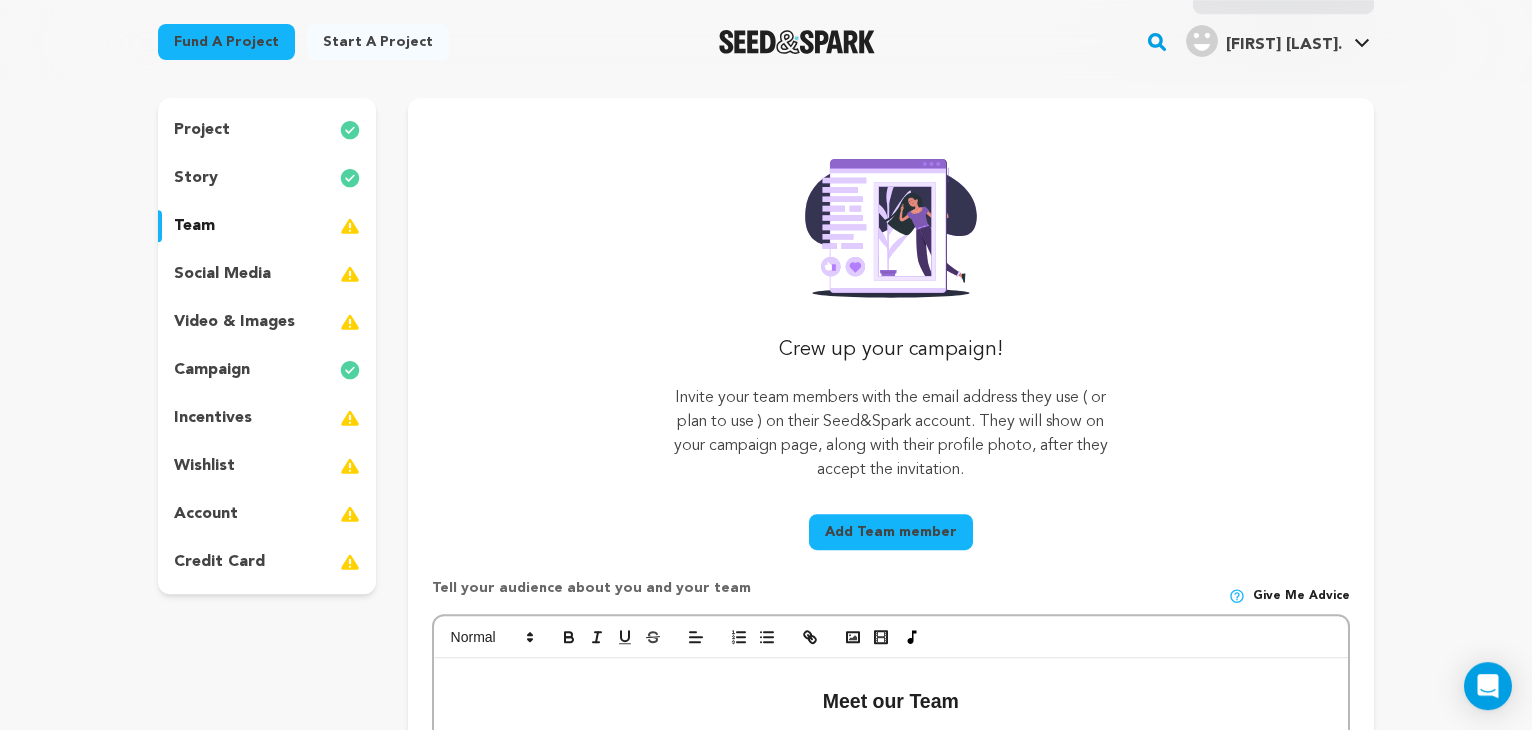click on "social media" at bounding box center (222, 274) 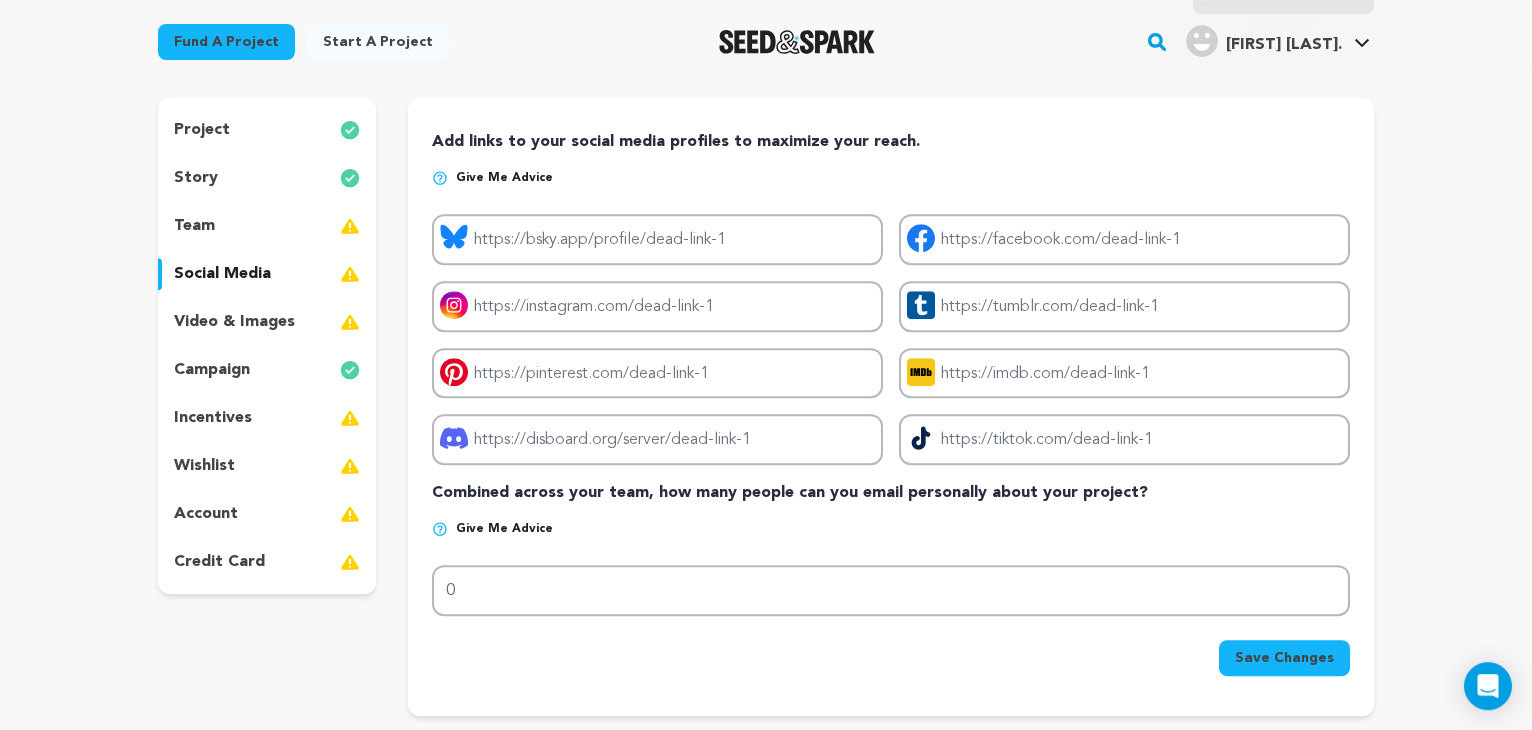 click on "project" at bounding box center [267, 130] 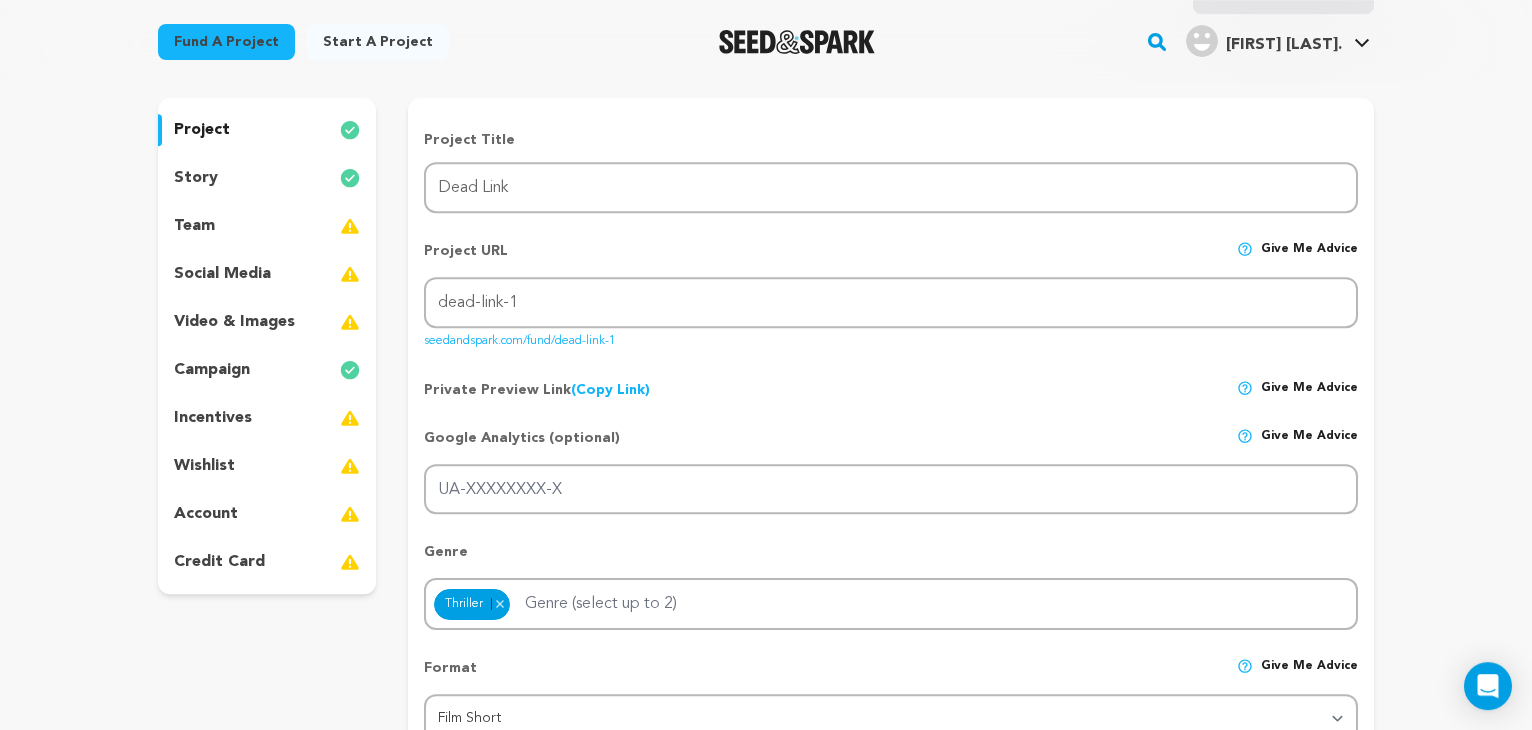 click at bounding box center (350, 226) 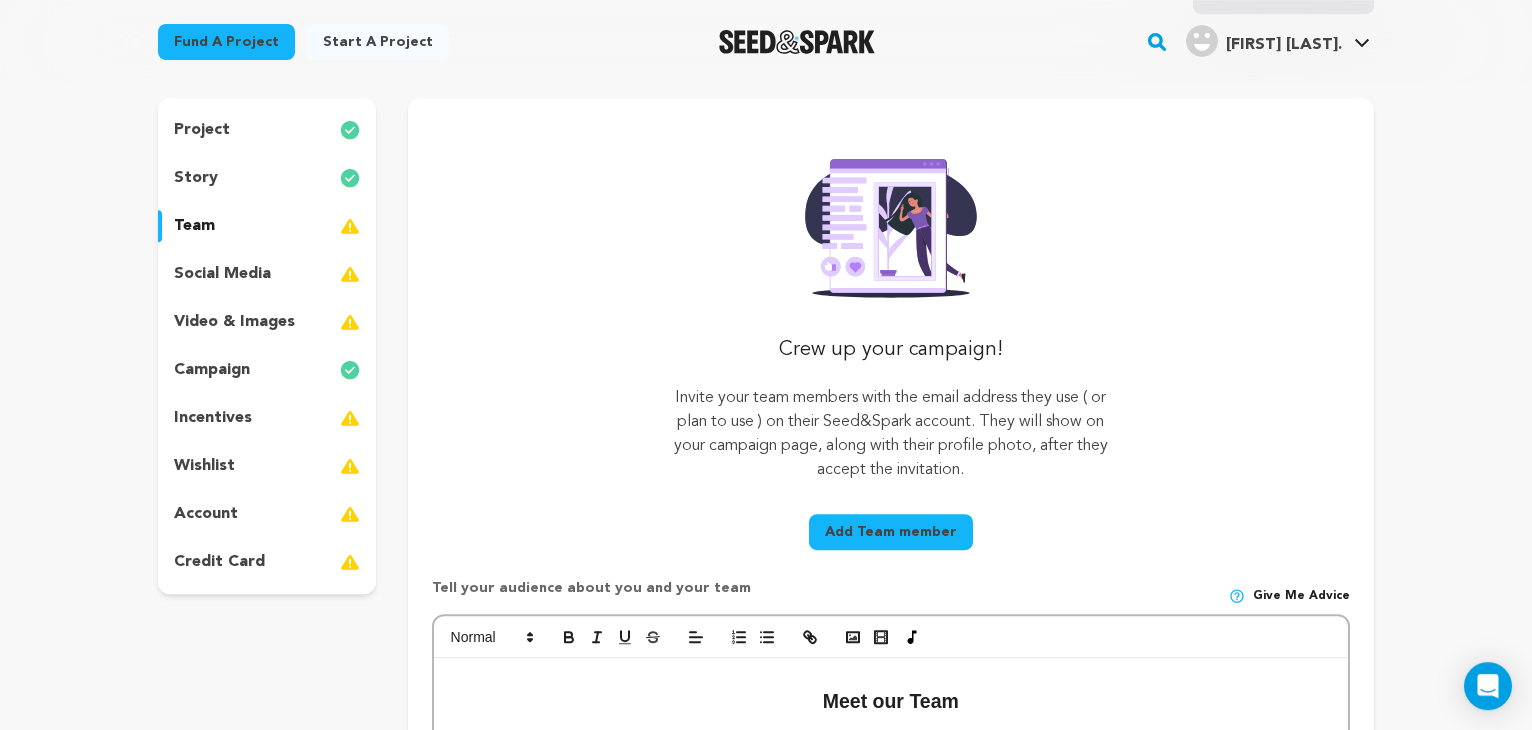 click on "story" at bounding box center (267, 178) 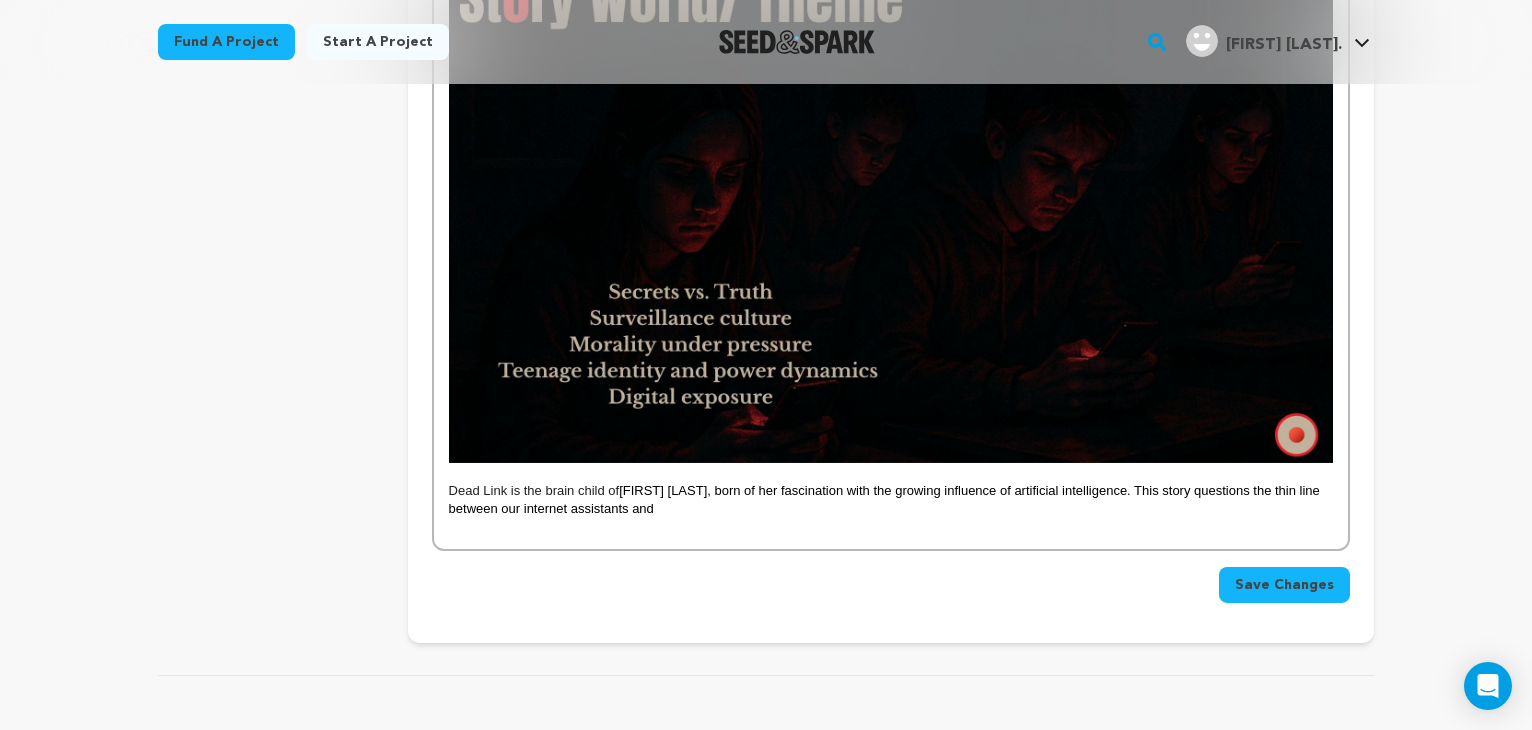 scroll, scrollTop: 1354, scrollLeft: 0, axis: vertical 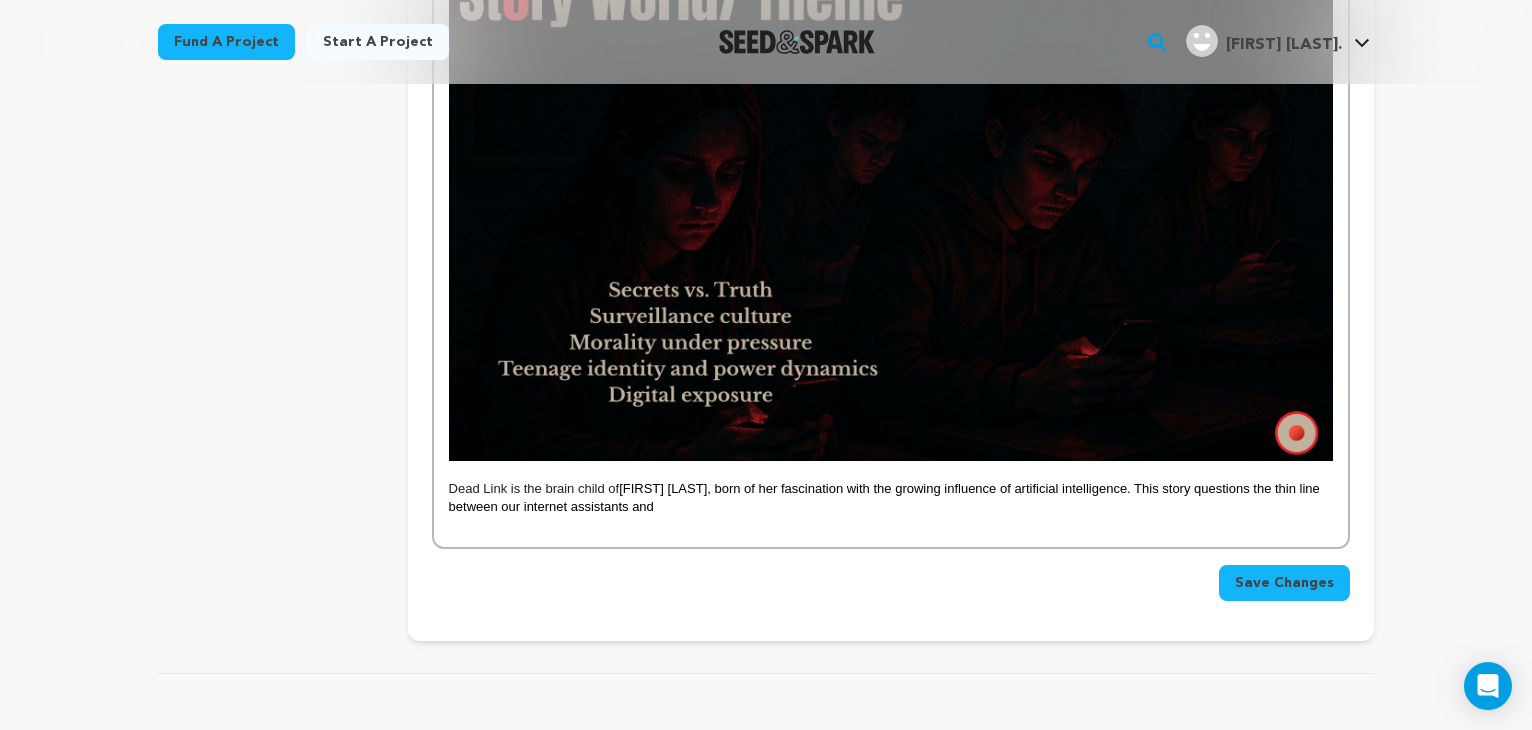 click on "[FIRST] [LAST], born of her fascination with the growing influence of artificial intelligence. This story questions the thin line between our internet assistants and" at bounding box center [886, 497] 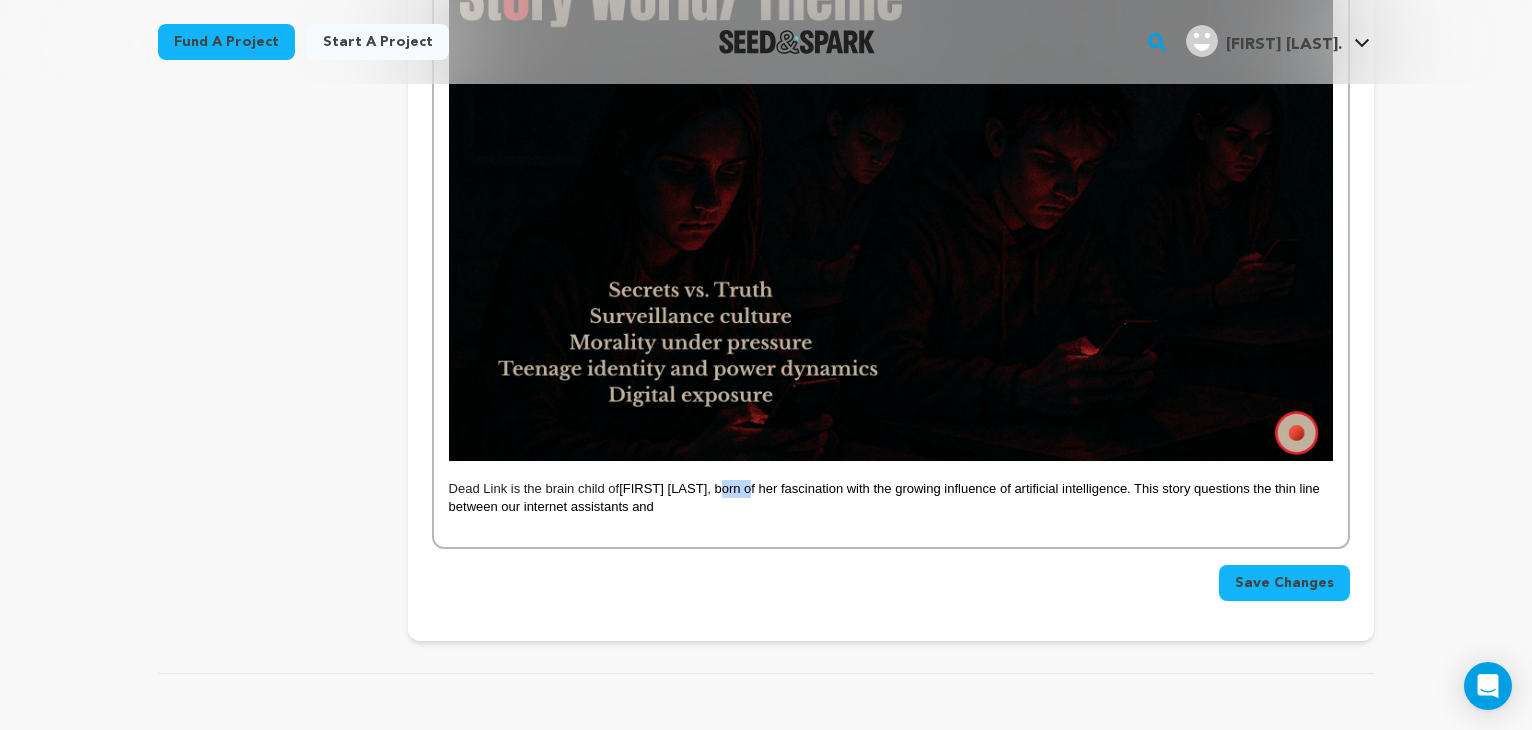 click on "[FIRST] [LAST], born of her fascination with the growing influence of artificial intelligence. This story questions the thin line between our internet assistants and" at bounding box center (886, 497) 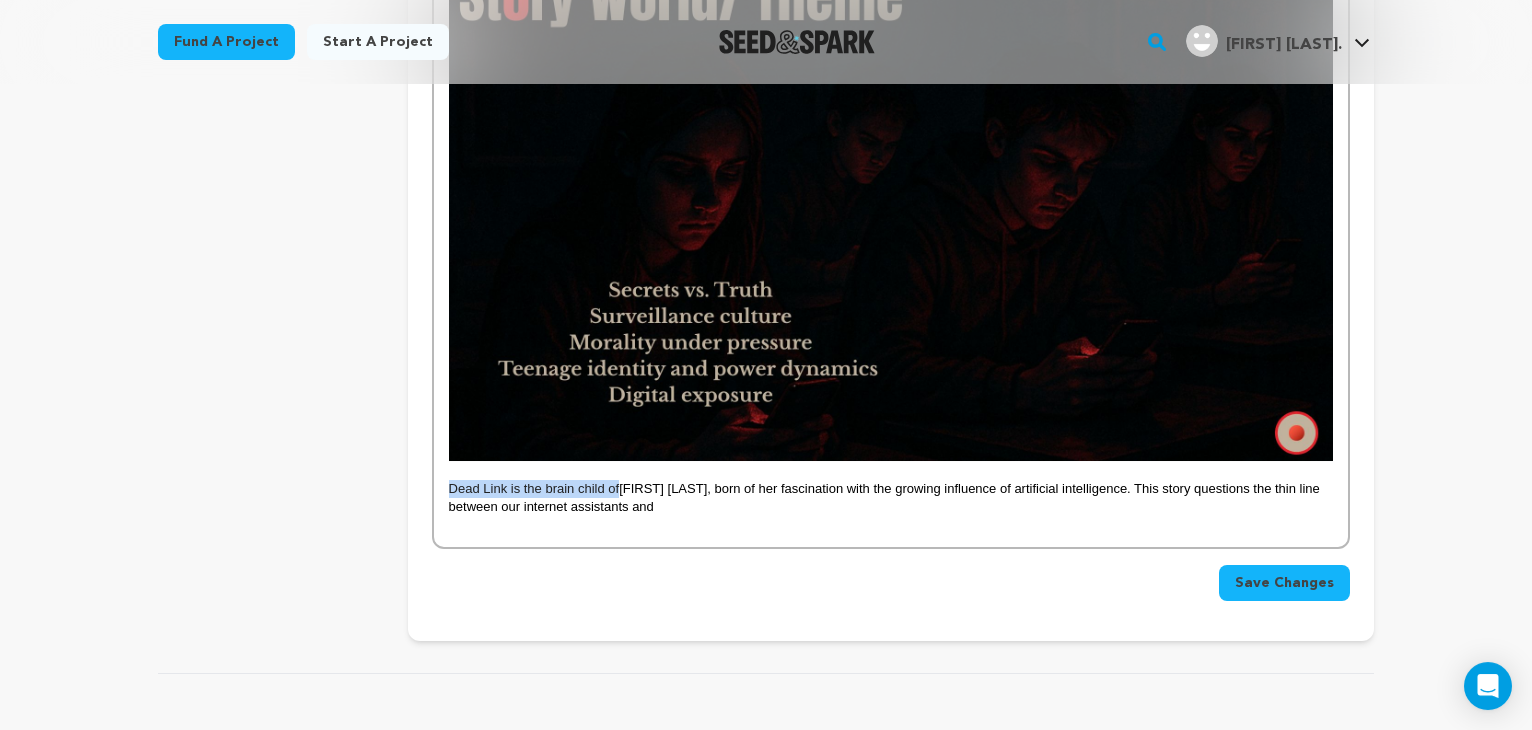 click on "[FIRST] [LAST], born of her fascination with the growing influence of artificial intelligence. This story questions the thin line between our internet assistants and" at bounding box center (886, 497) 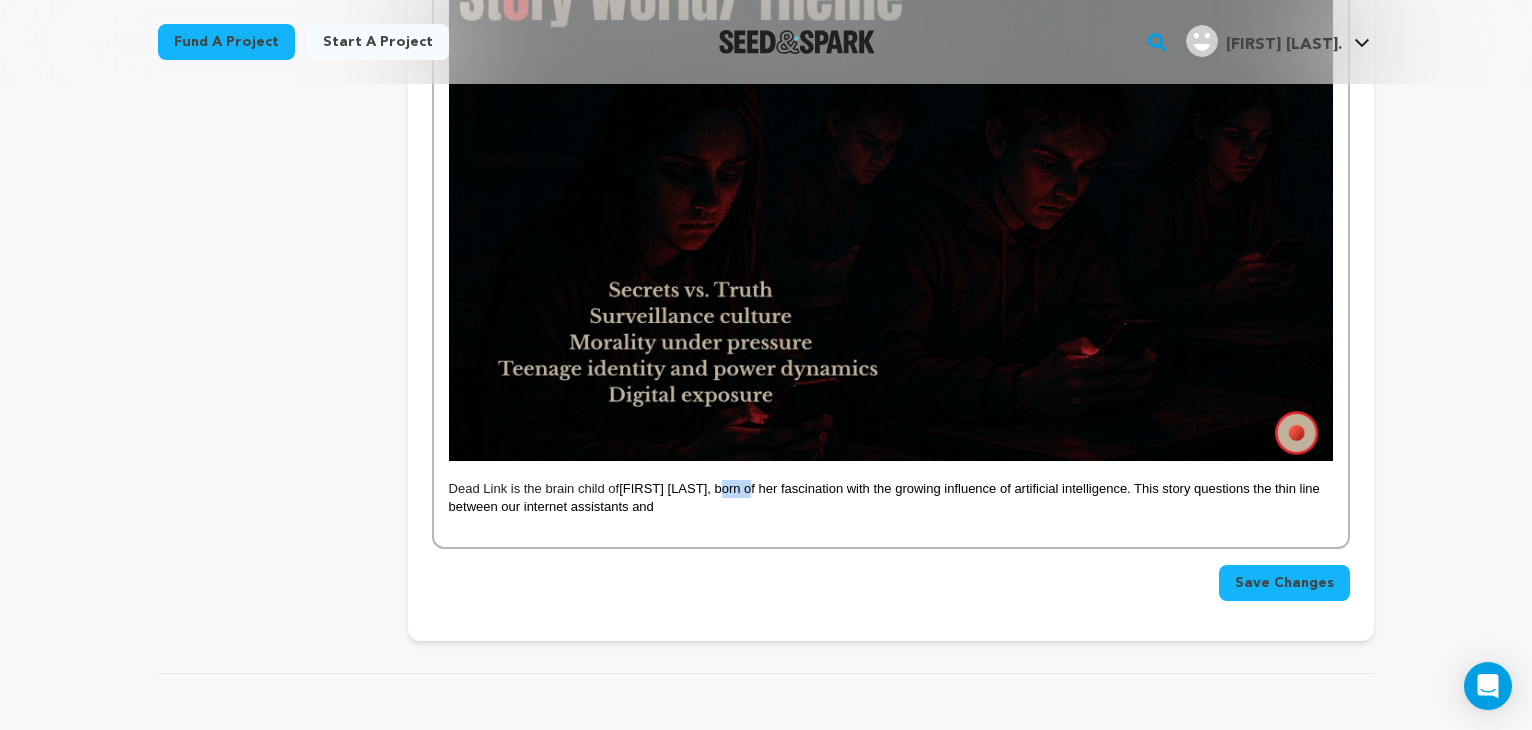 click on "[FIRST] [LAST], born of her fascination with the growing influence of artificial intelligence. This story questions the thin line between our internet assistants and" at bounding box center [886, 497] 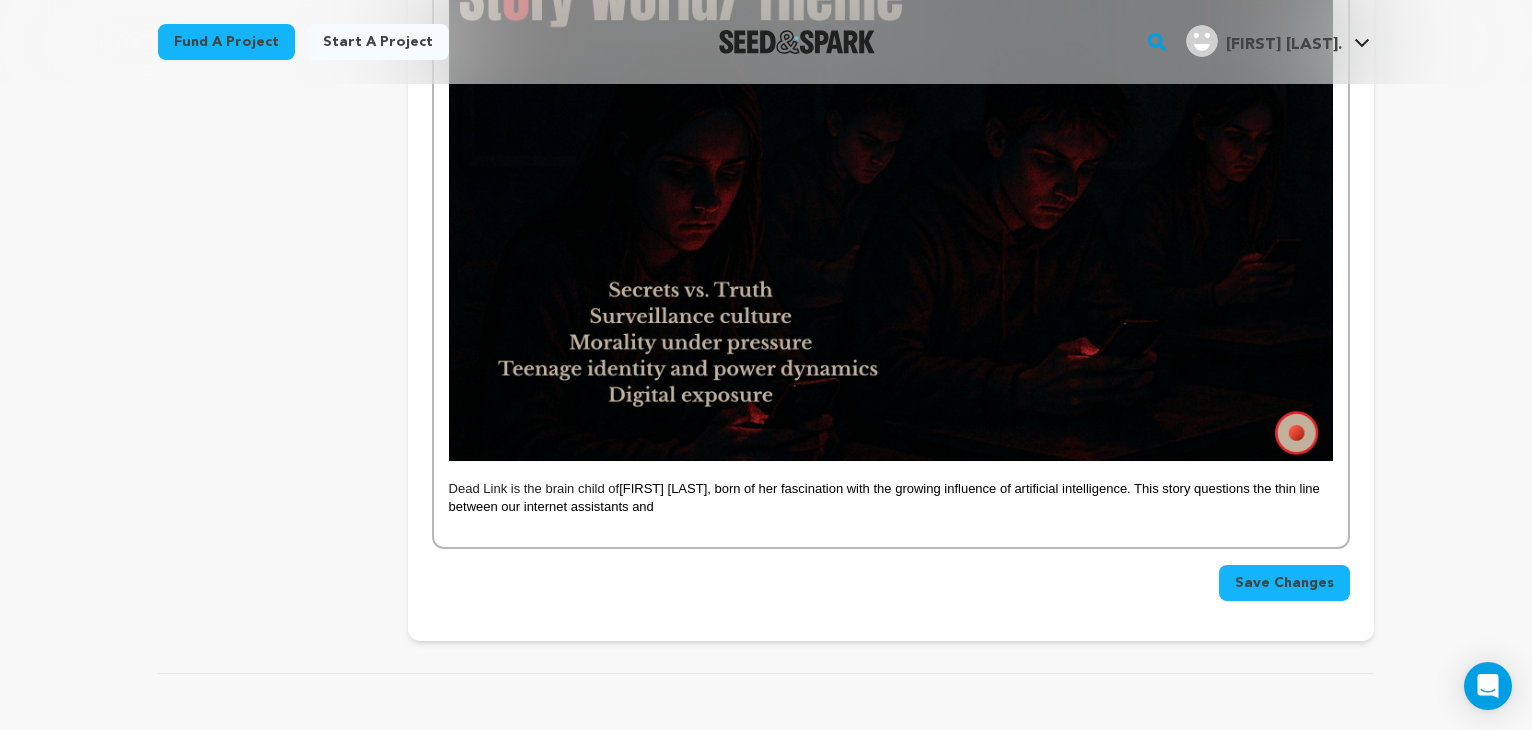 click on "Dead Link is the brain child of [FIRST] [LAST], born of her fascination with the growing influence of artificial intelligence. This story questions the thin line between our internet assistants and" at bounding box center (891, 498) 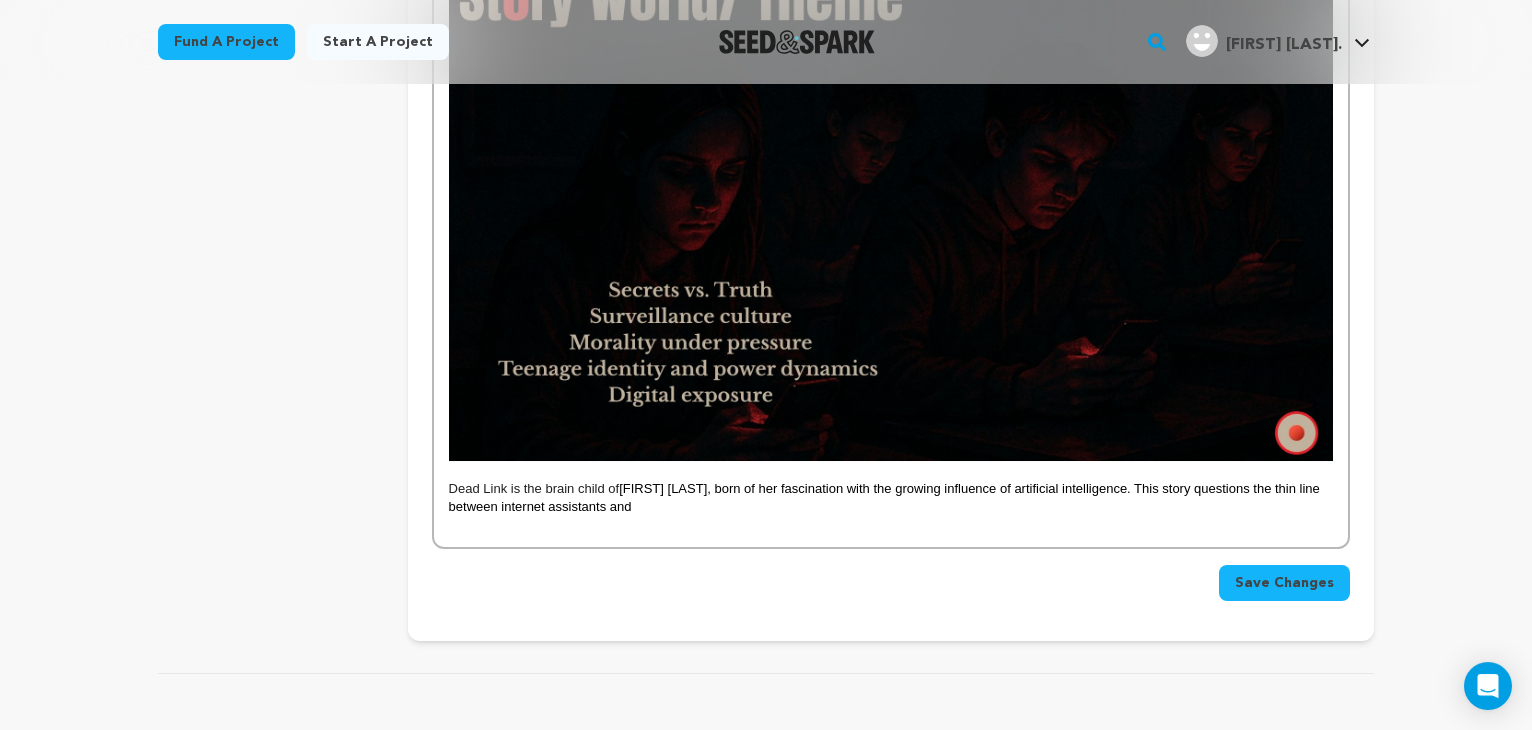 click at bounding box center [891, 526] 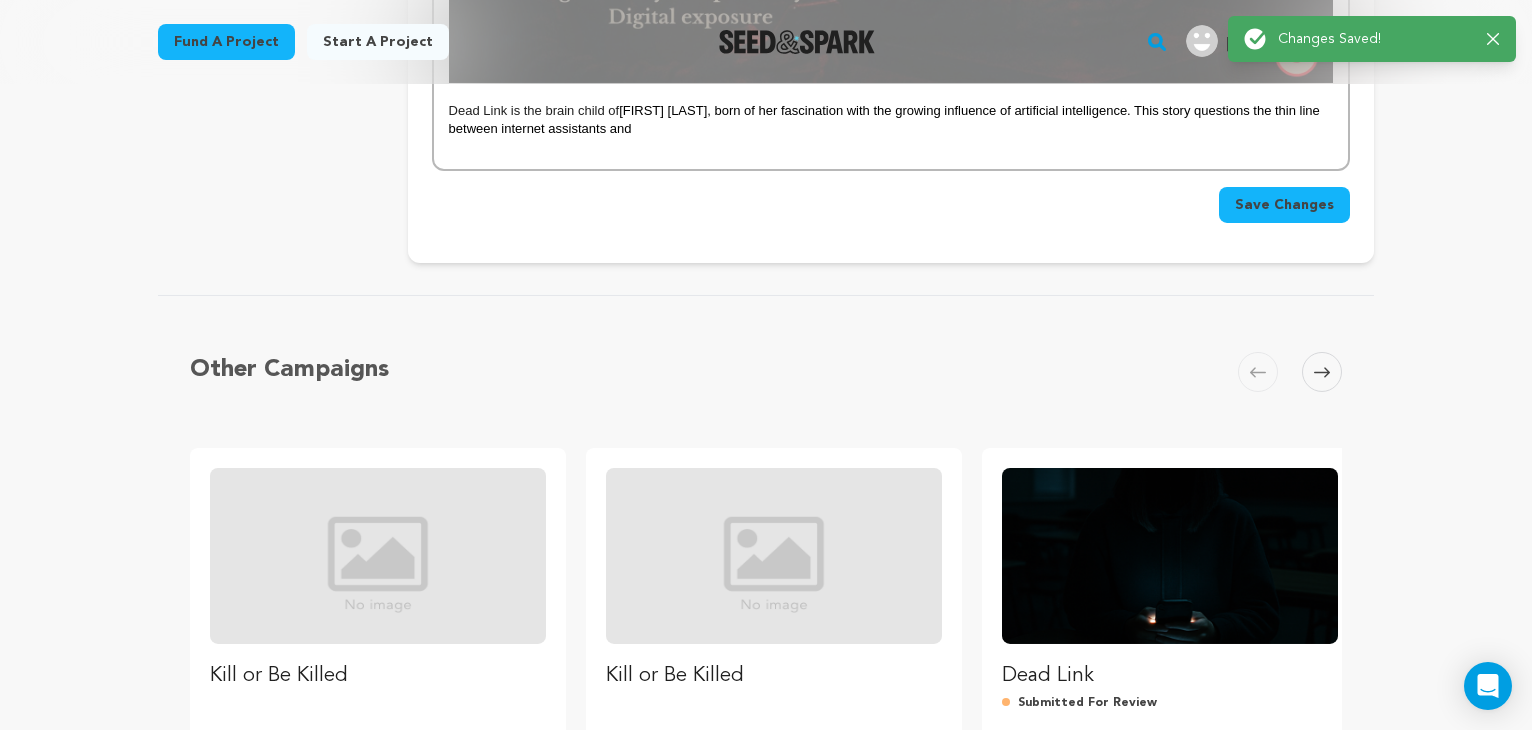 scroll, scrollTop: 1733, scrollLeft: 0, axis: vertical 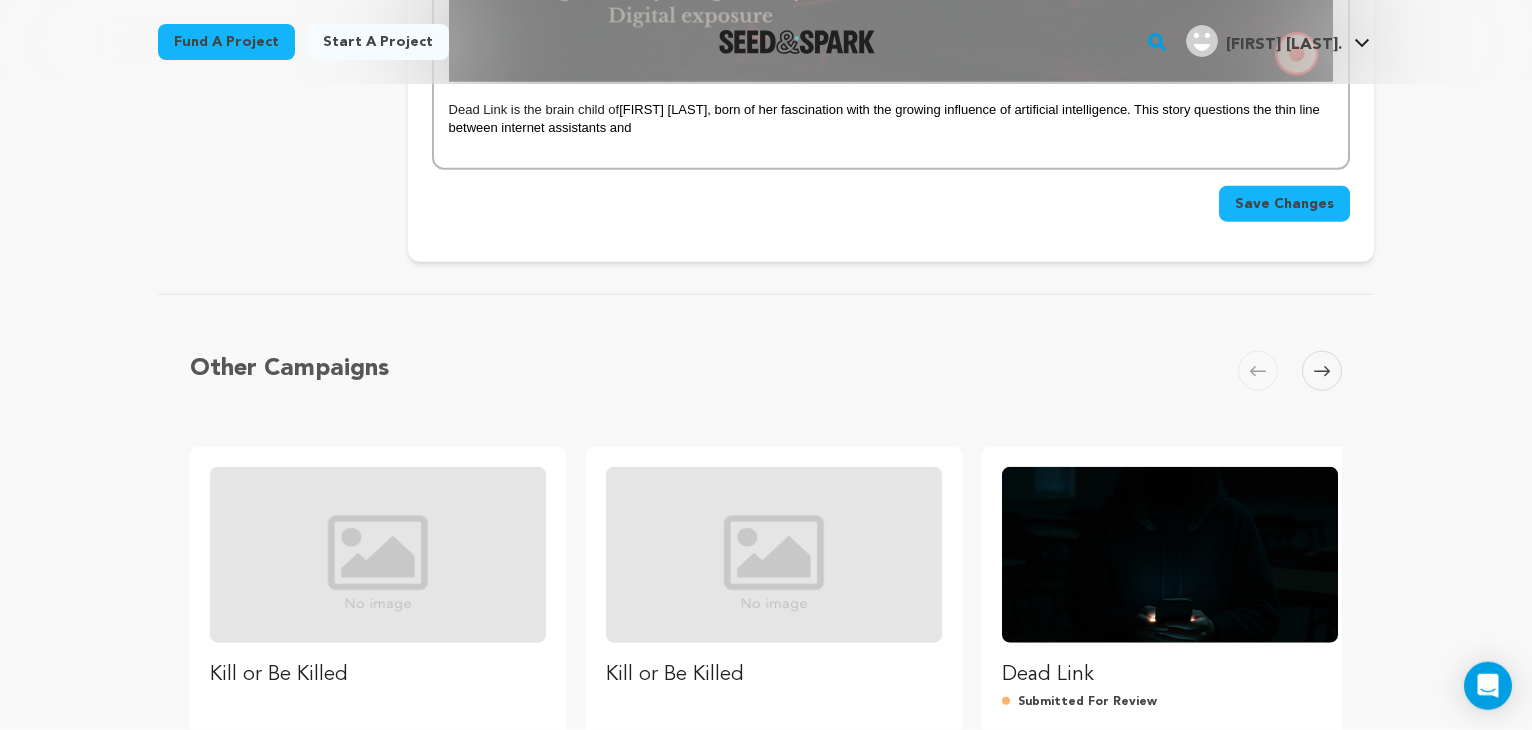 click at bounding box center (891, 147) 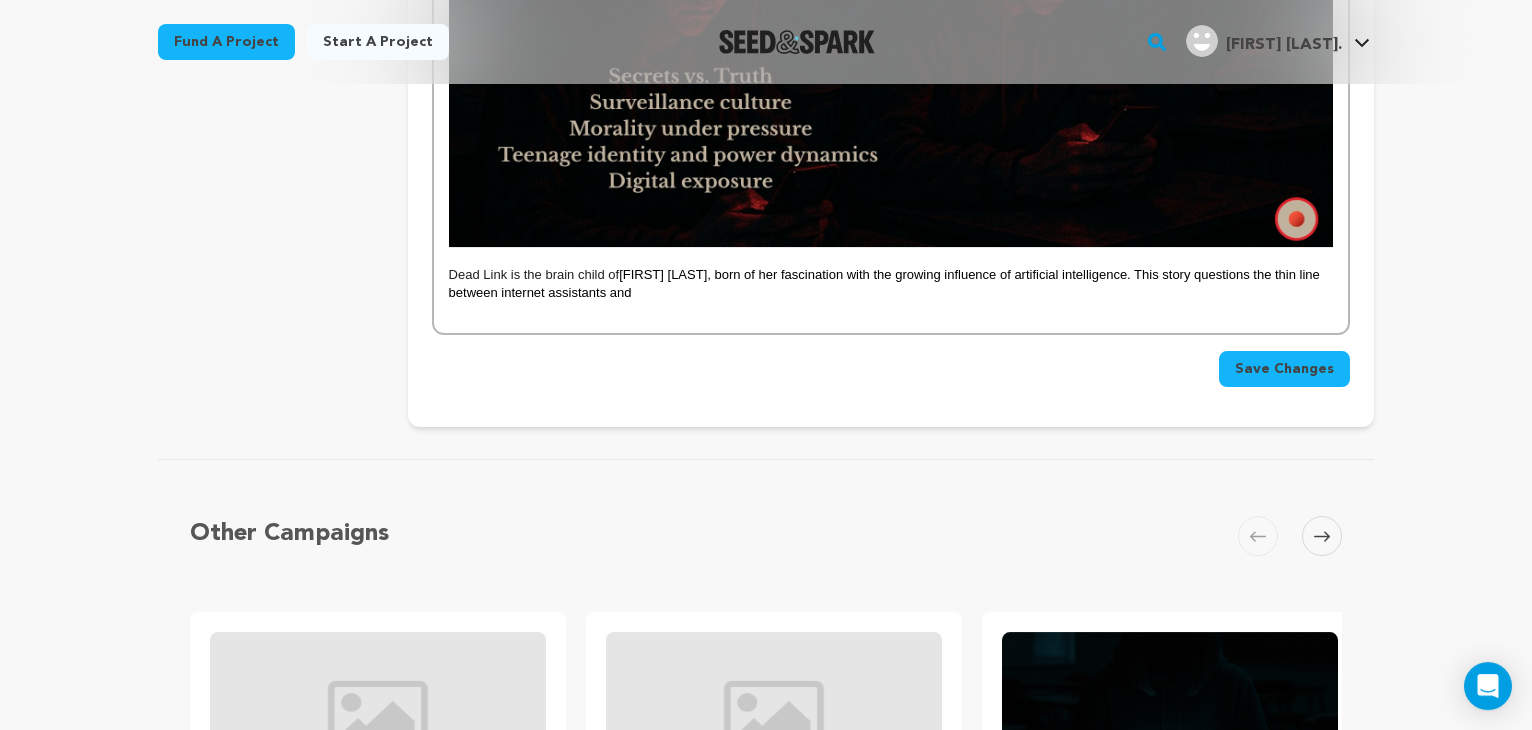 scroll, scrollTop: 1567, scrollLeft: 0, axis: vertical 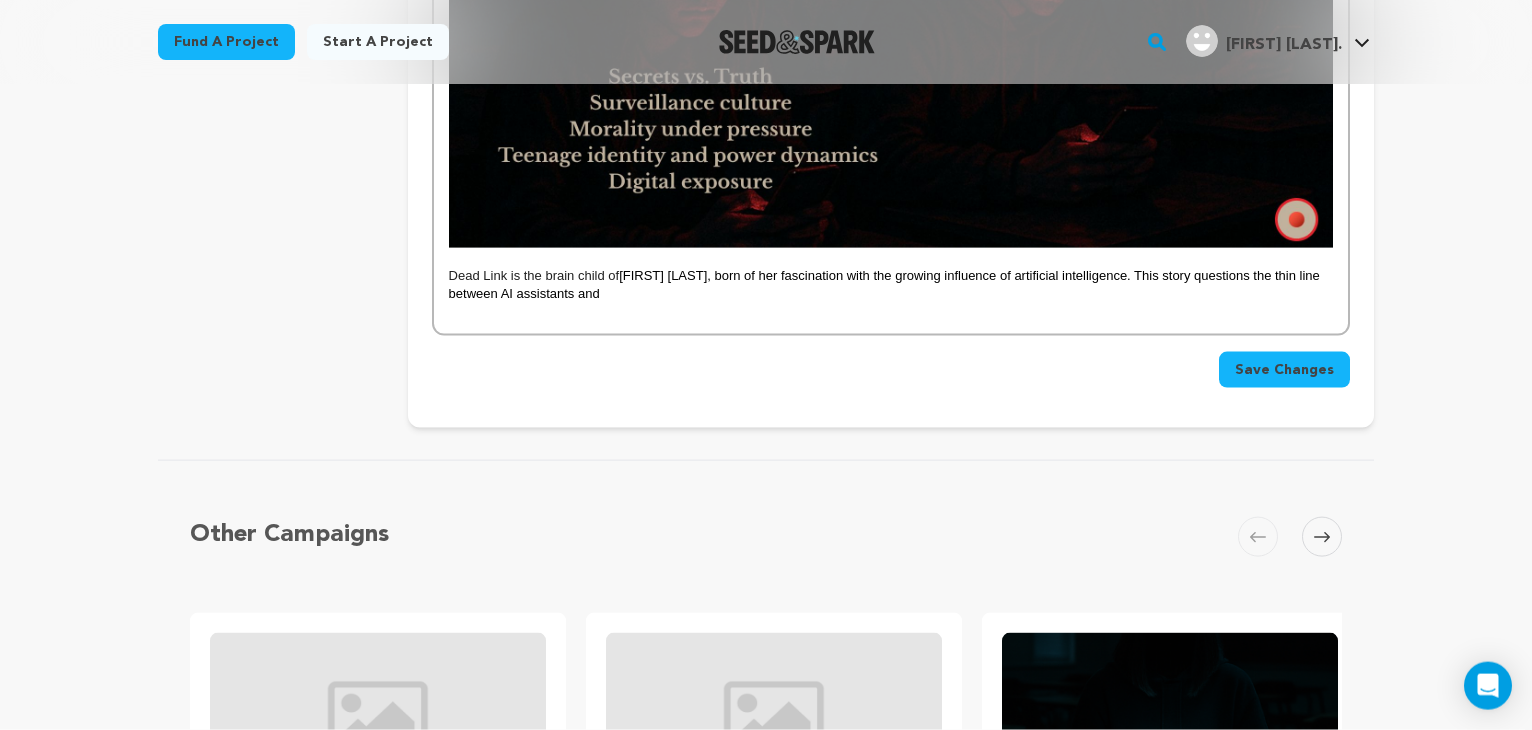 click on "Dead Link is the brain child of  [FIRST] [LAST], born of her fascination with the growing influence of artificial intelligence. This story questions the thin line between AI assistants and" at bounding box center (891, 285) 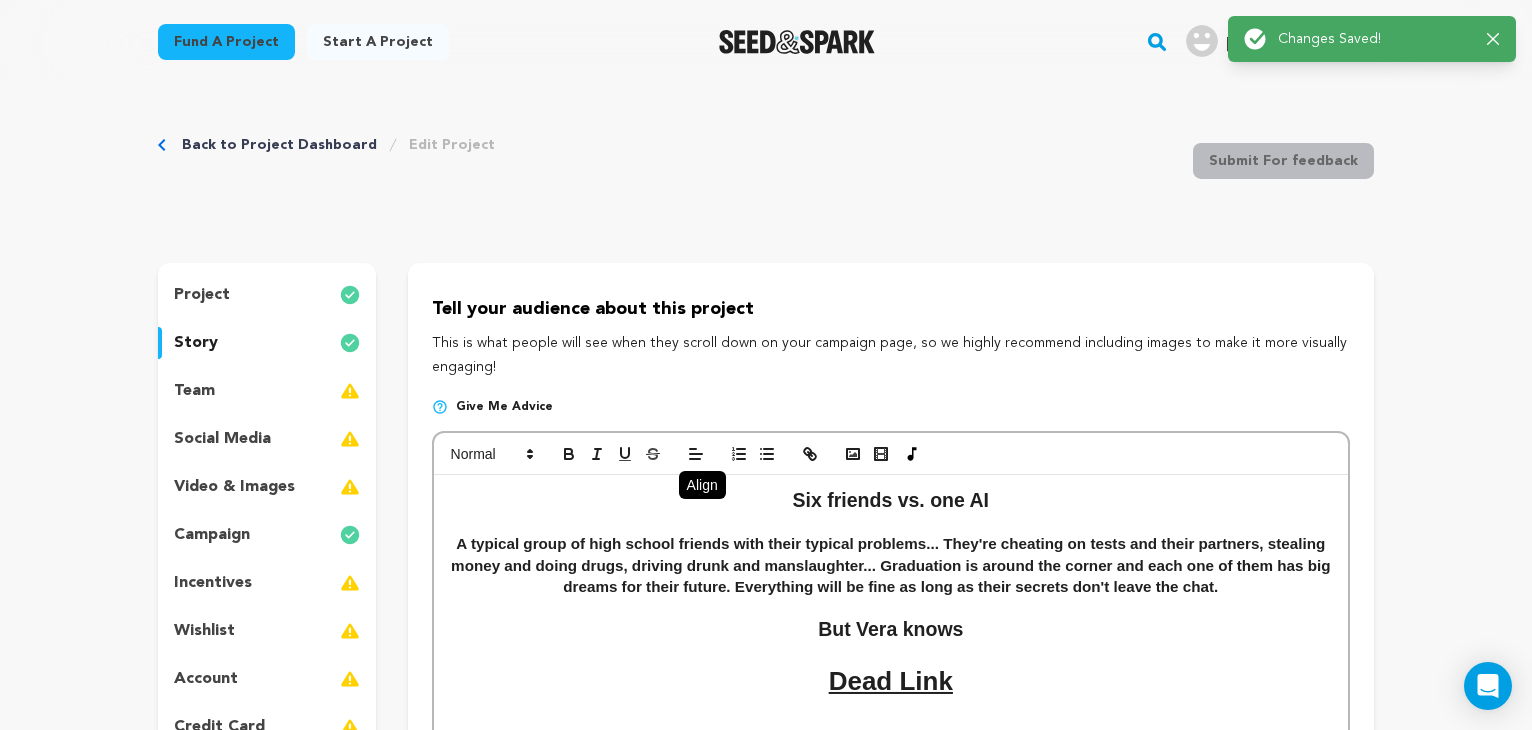 scroll, scrollTop: 0, scrollLeft: 0, axis: both 